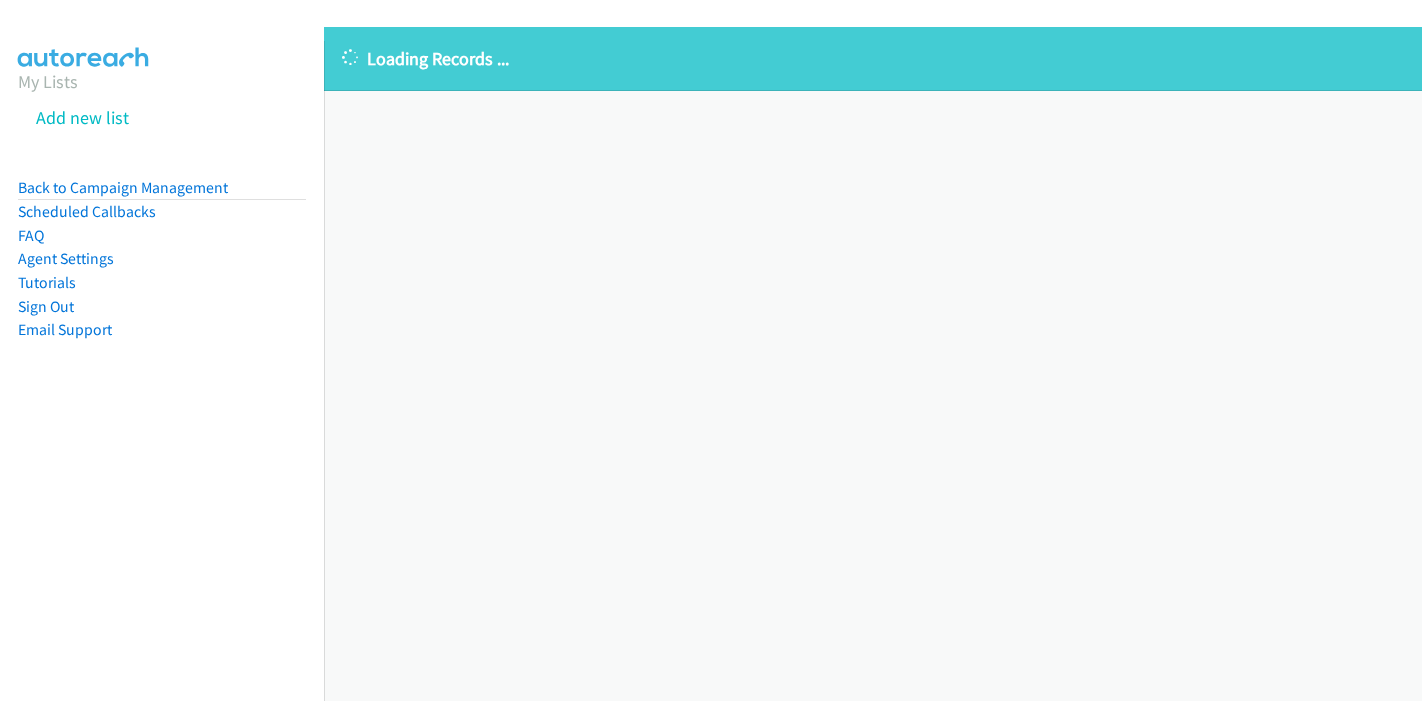 scroll, scrollTop: 0, scrollLeft: 0, axis: both 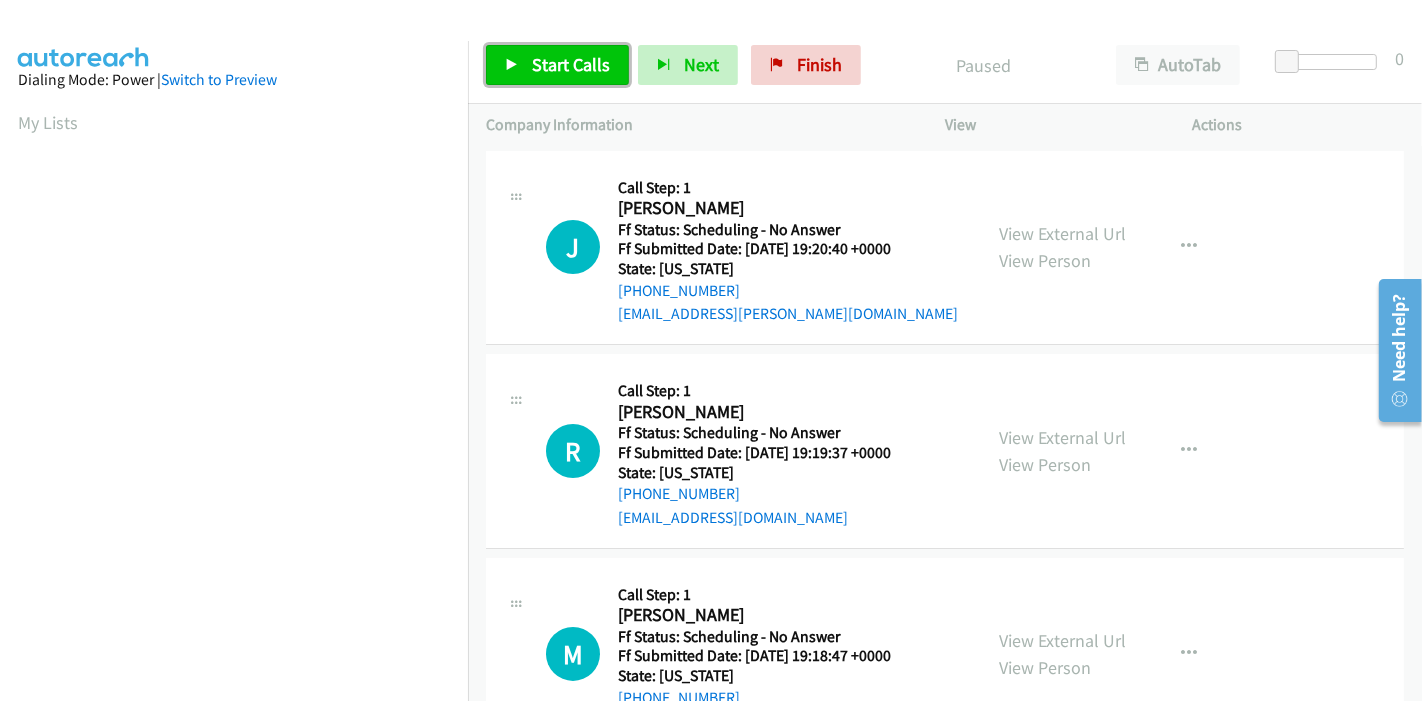 click on "Start Calls" at bounding box center (571, 64) 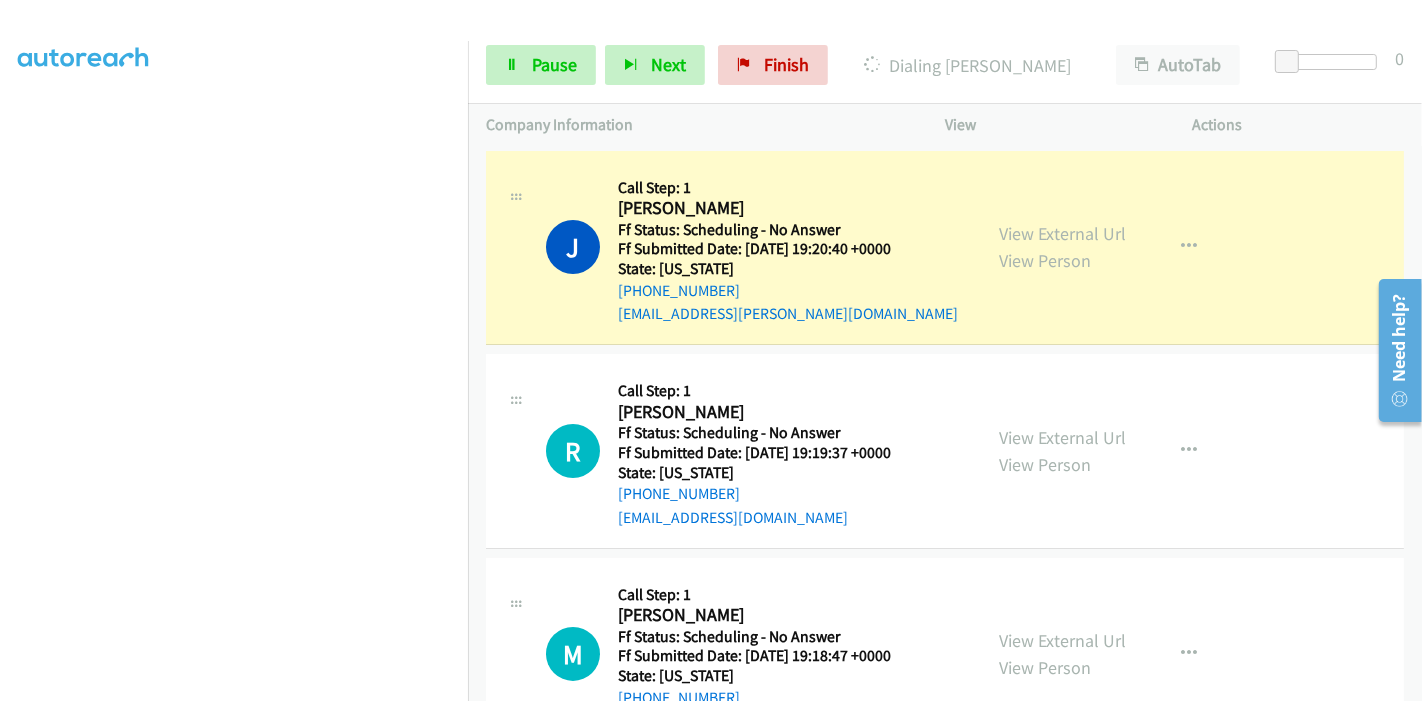 scroll, scrollTop: 0, scrollLeft: 0, axis: both 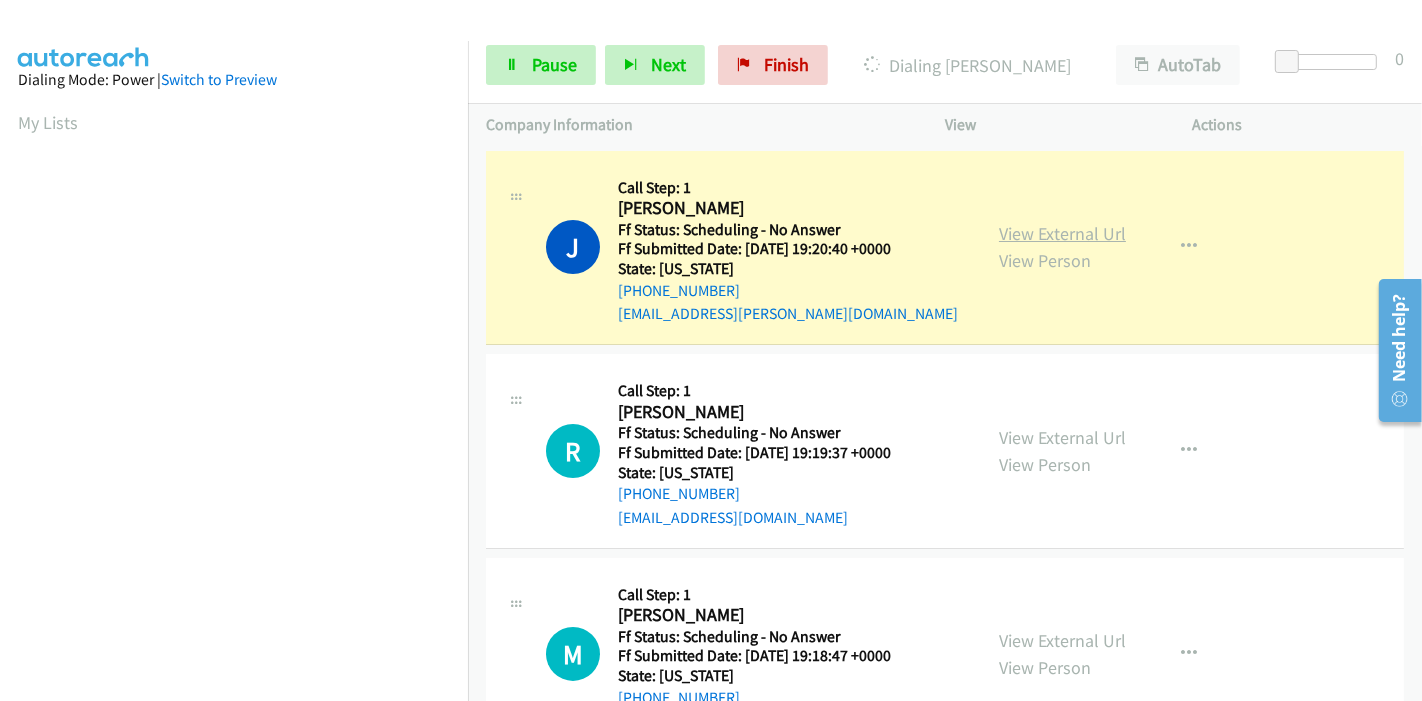 click on "View External Url" at bounding box center (1062, 233) 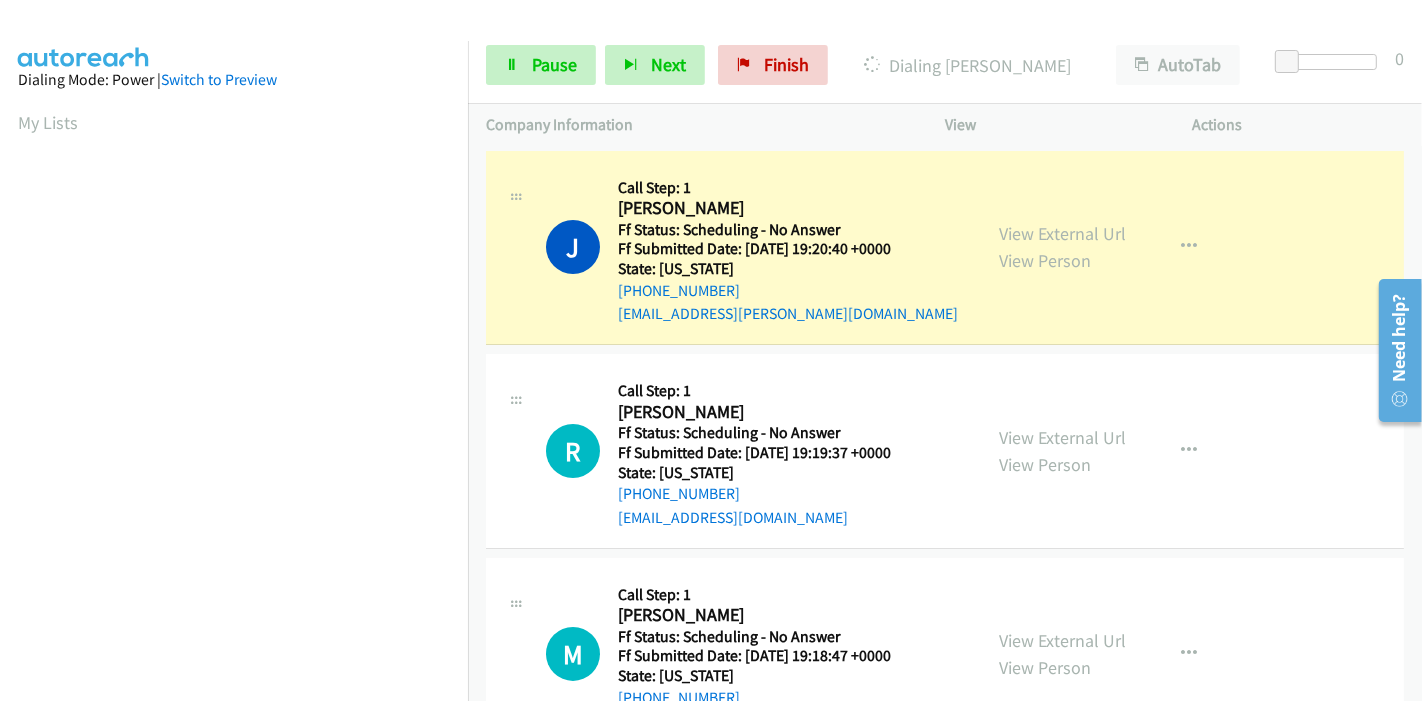 scroll, scrollTop: 422, scrollLeft: 0, axis: vertical 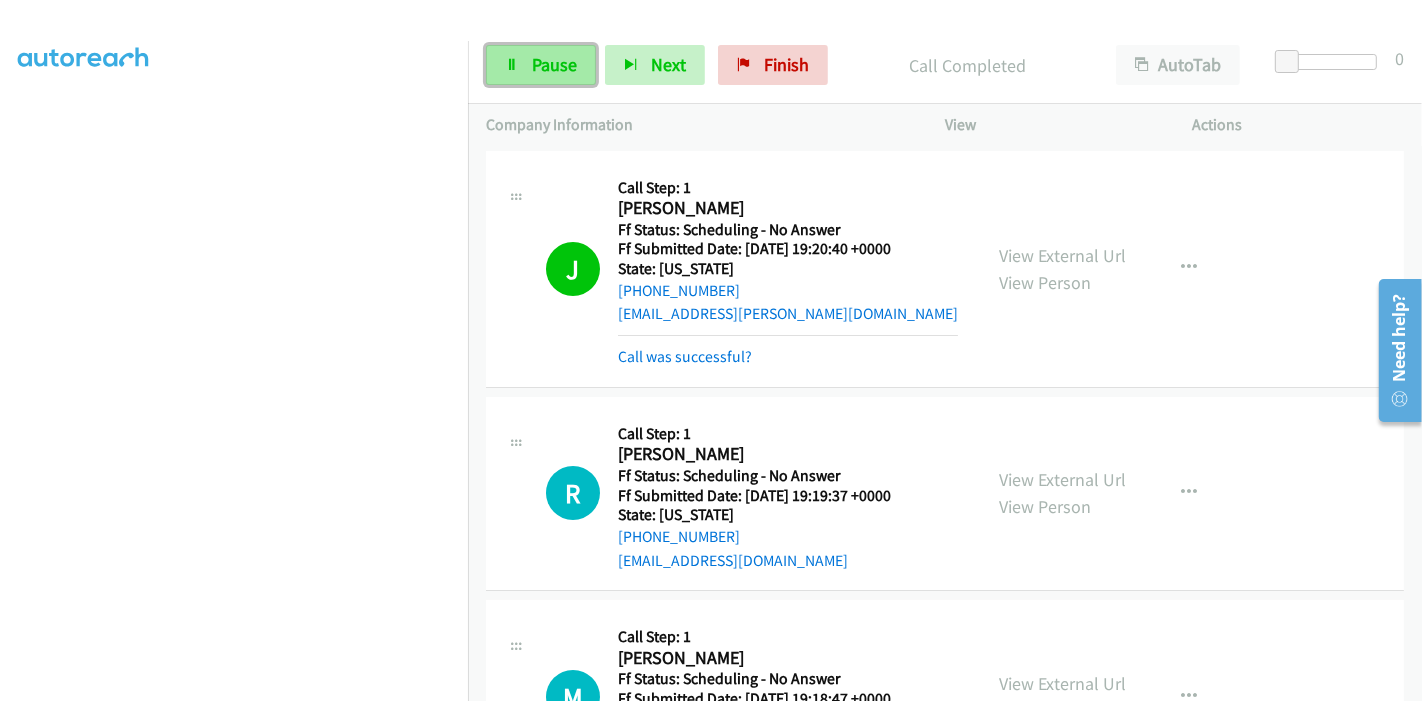 click on "Pause" at bounding box center (541, 65) 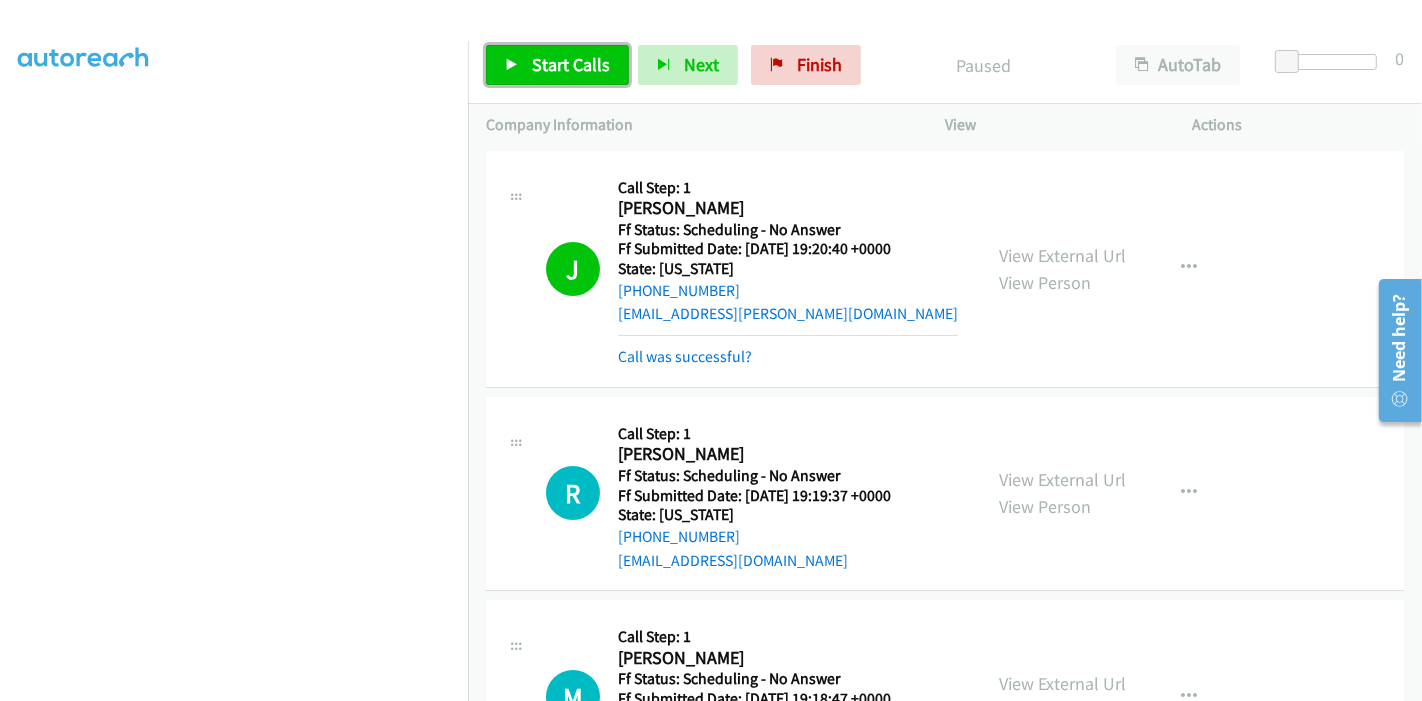 click on "Start Calls" at bounding box center [571, 64] 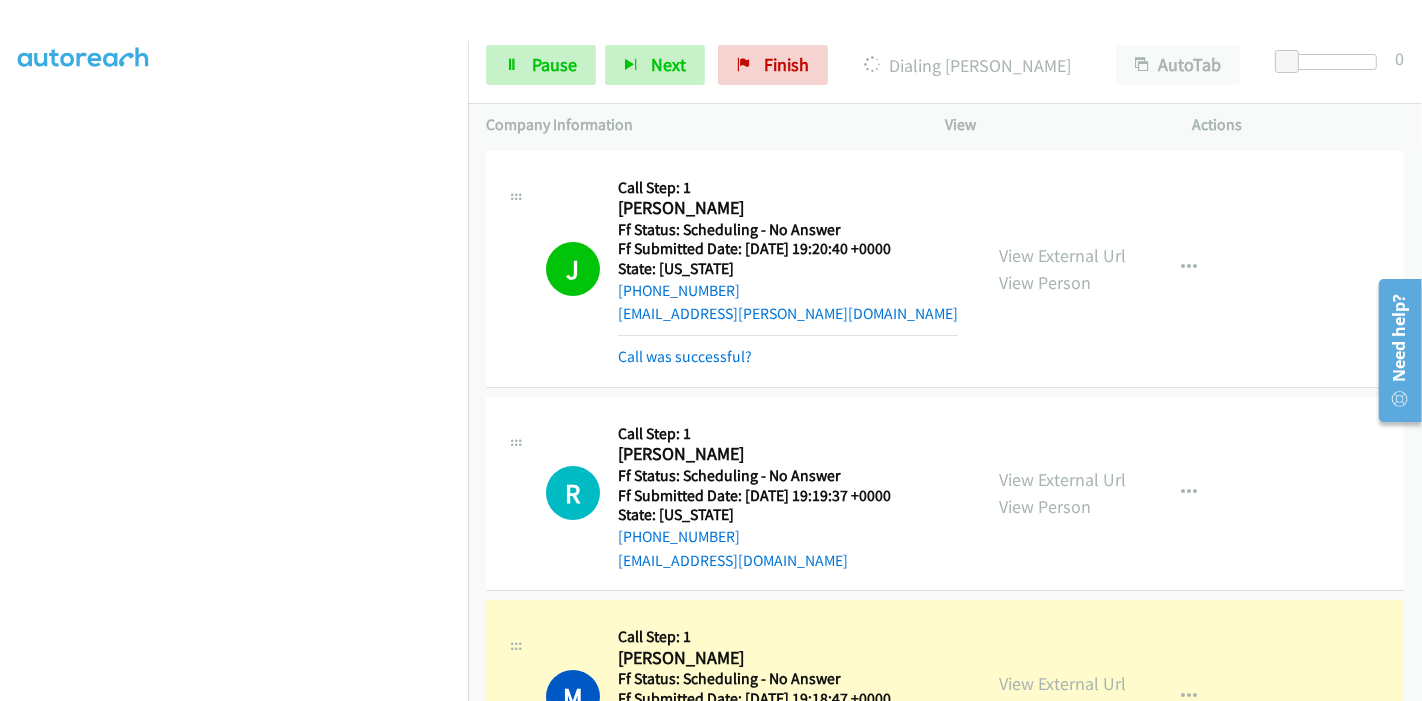 click at bounding box center (234, 226) 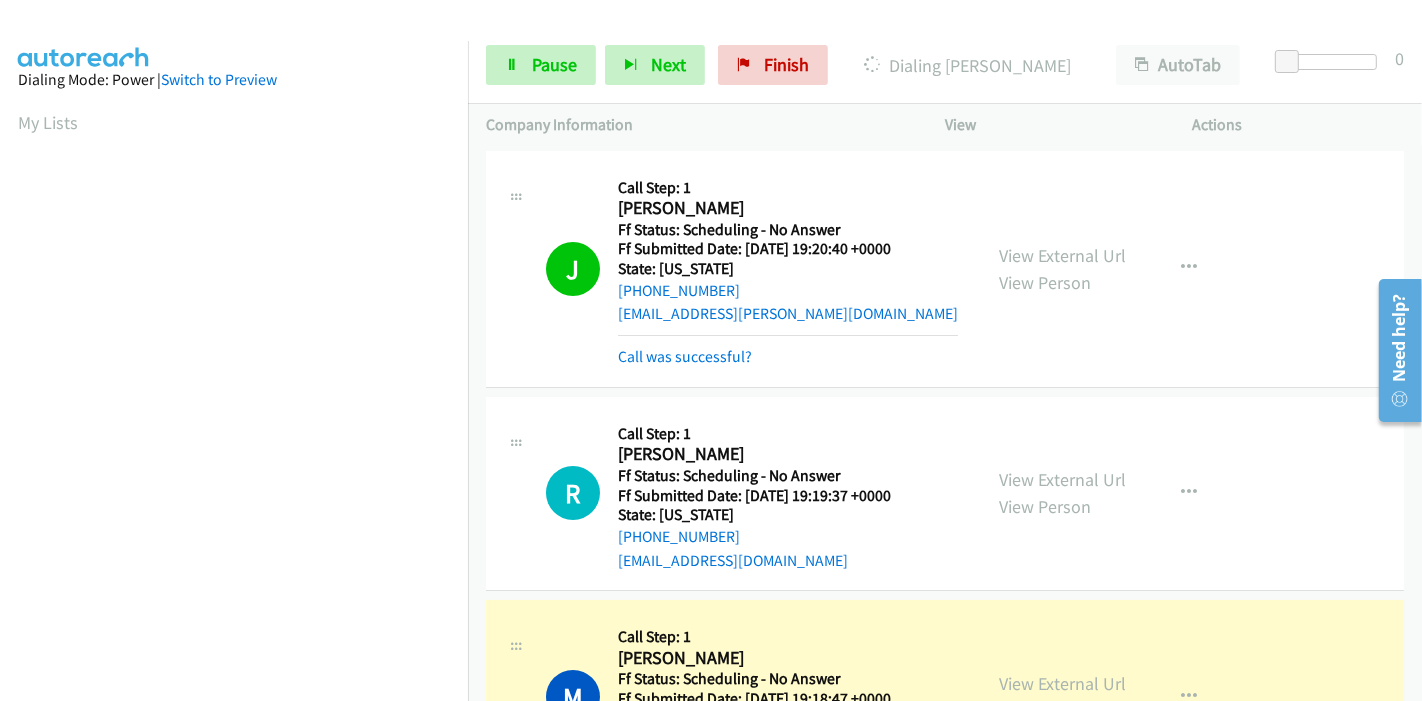 scroll, scrollTop: 333, scrollLeft: 0, axis: vertical 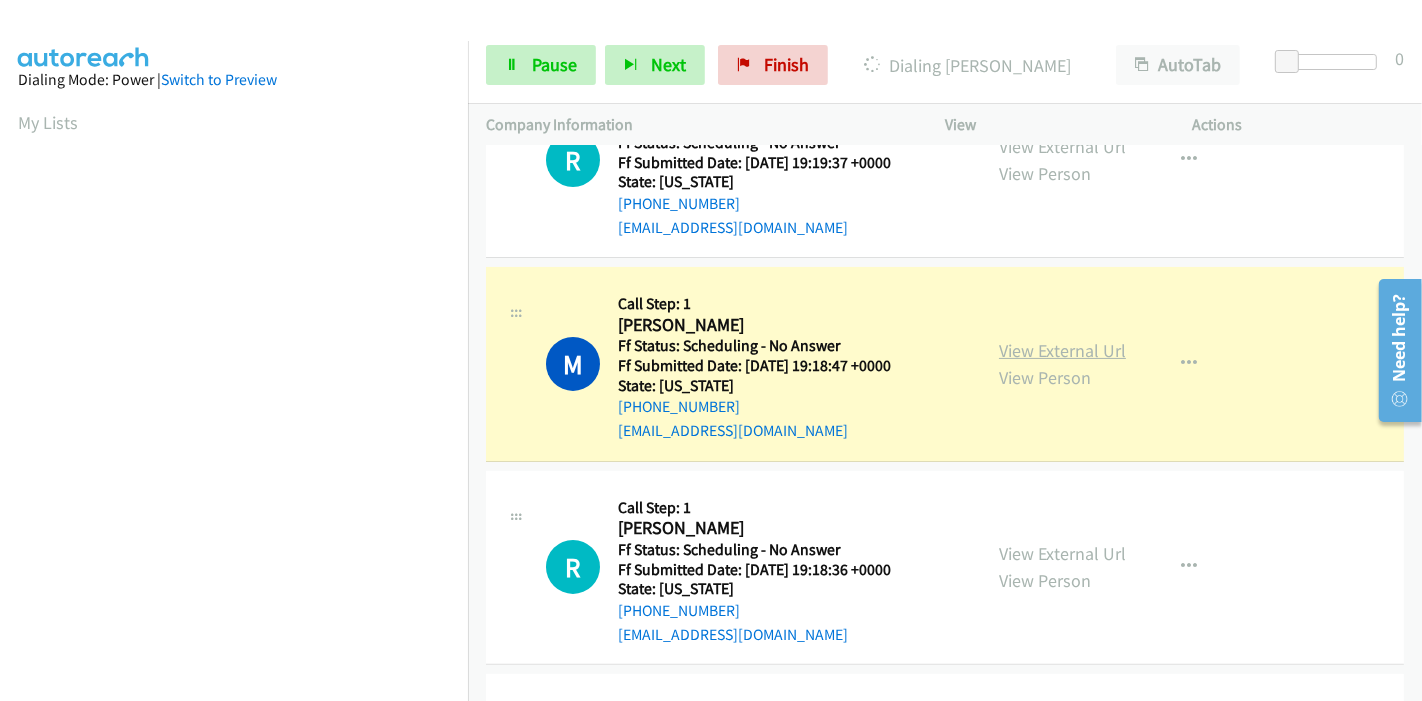 click on "View External Url" at bounding box center [1062, 350] 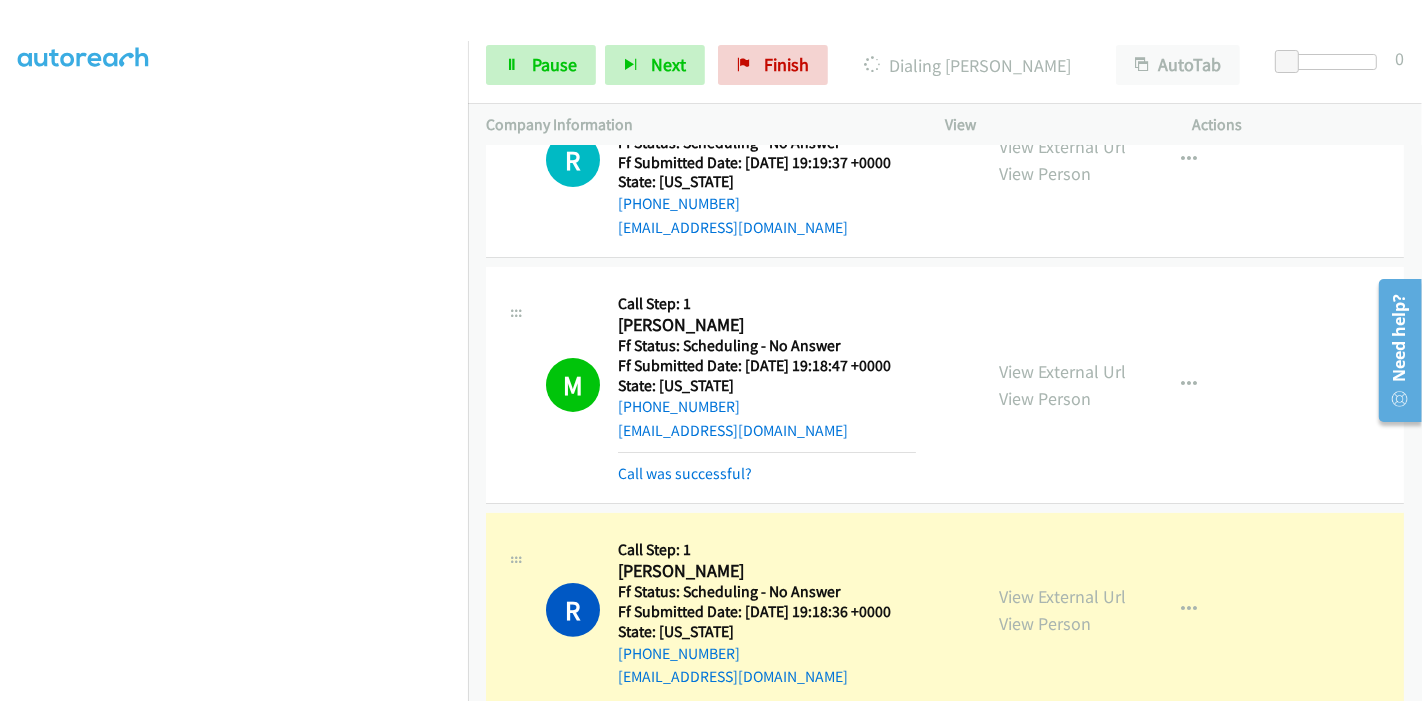 scroll, scrollTop: 0, scrollLeft: 0, axis: both 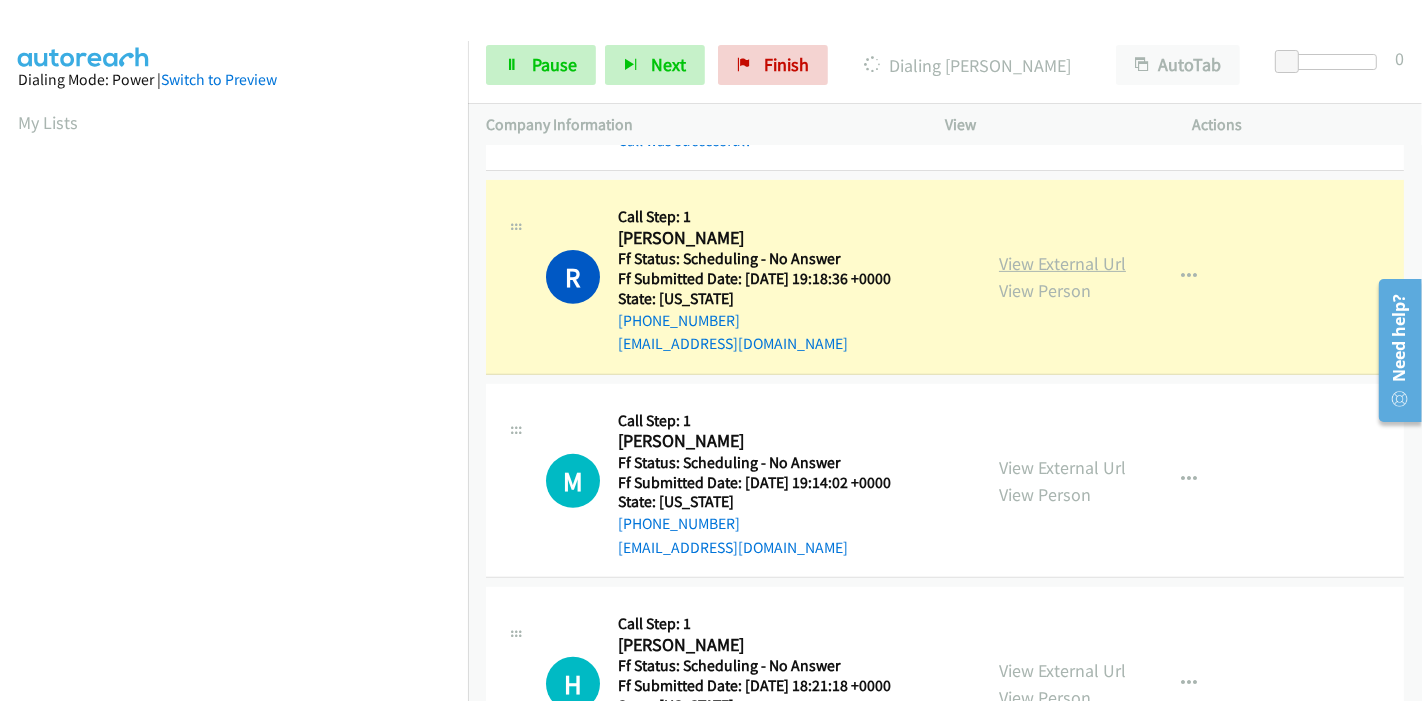 click on "View External Url" at bounding box center [1062, 263] 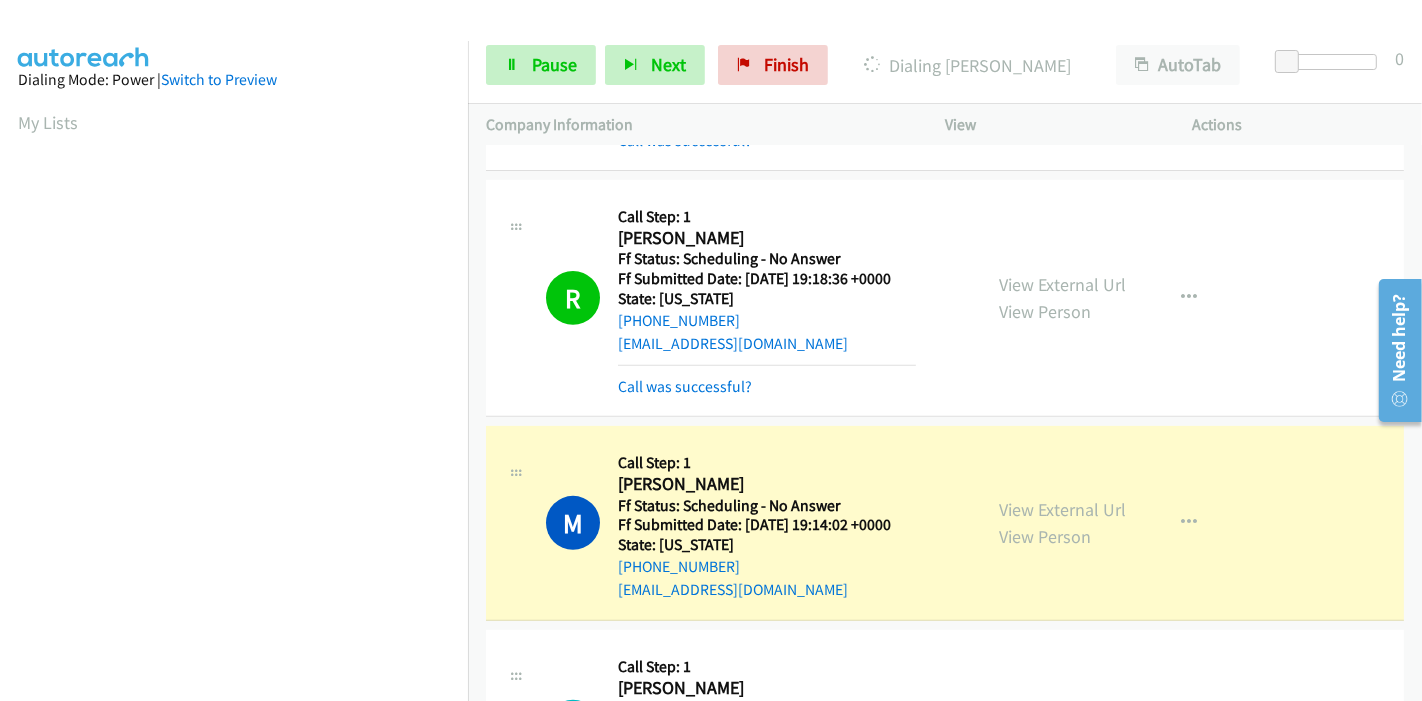 scroll, scrollTop: 422, scrollLeft: 0, axis: vertical 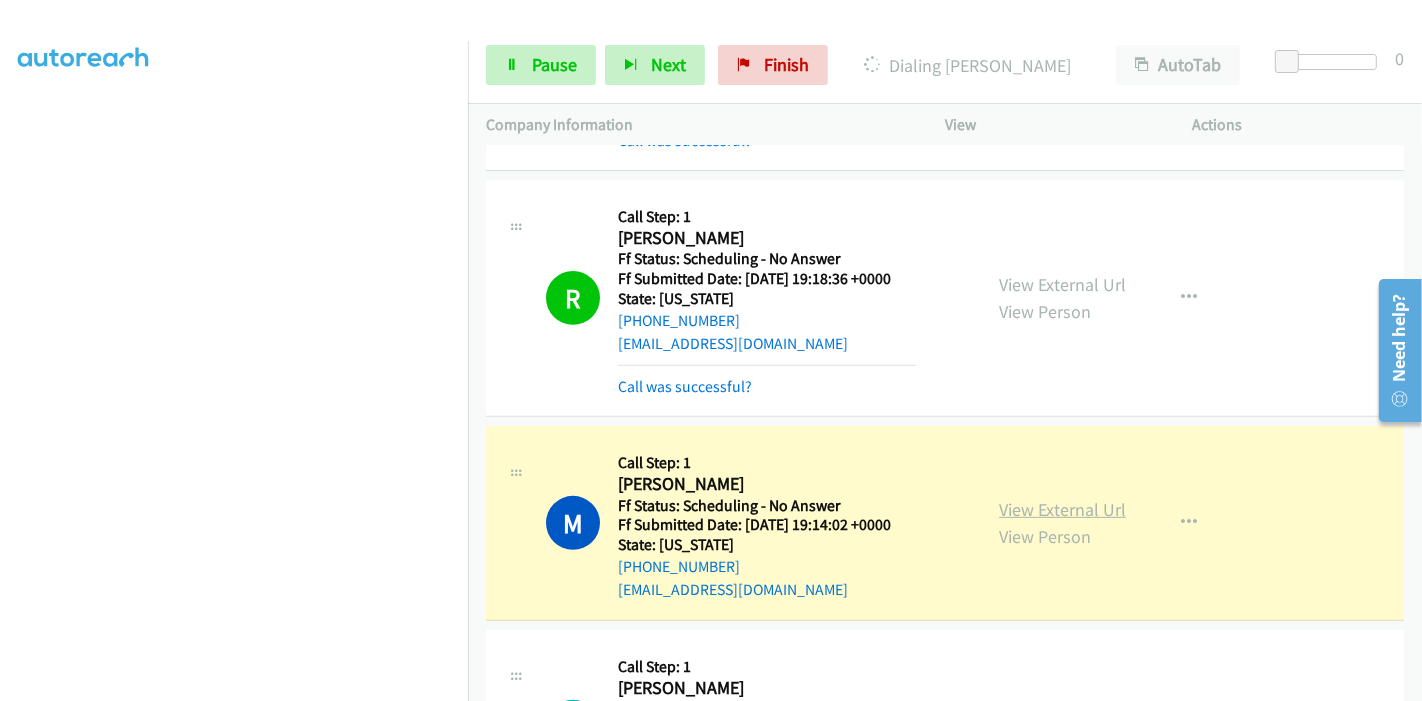 click on "View External Url" at bounding box center (1062, 509) 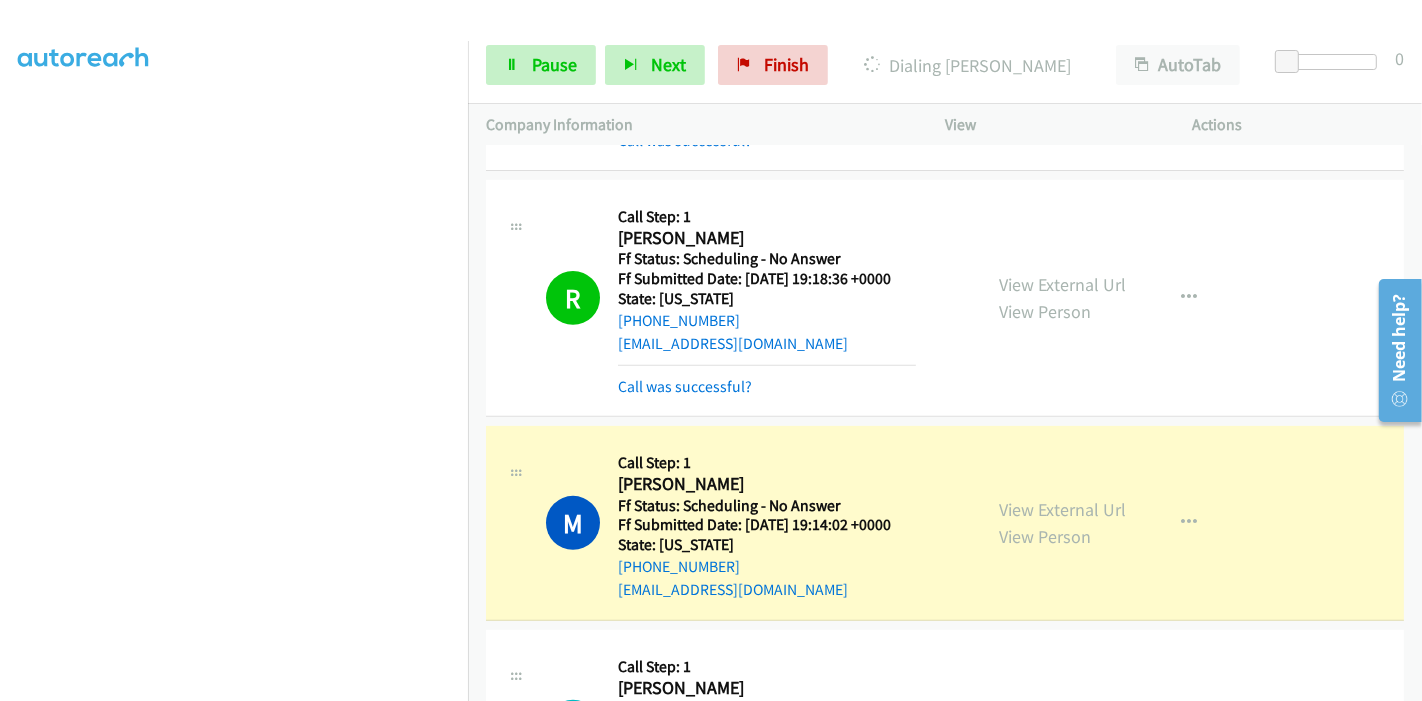 scroll, scrollTop: 0, scrollLeft: 0, axis: both 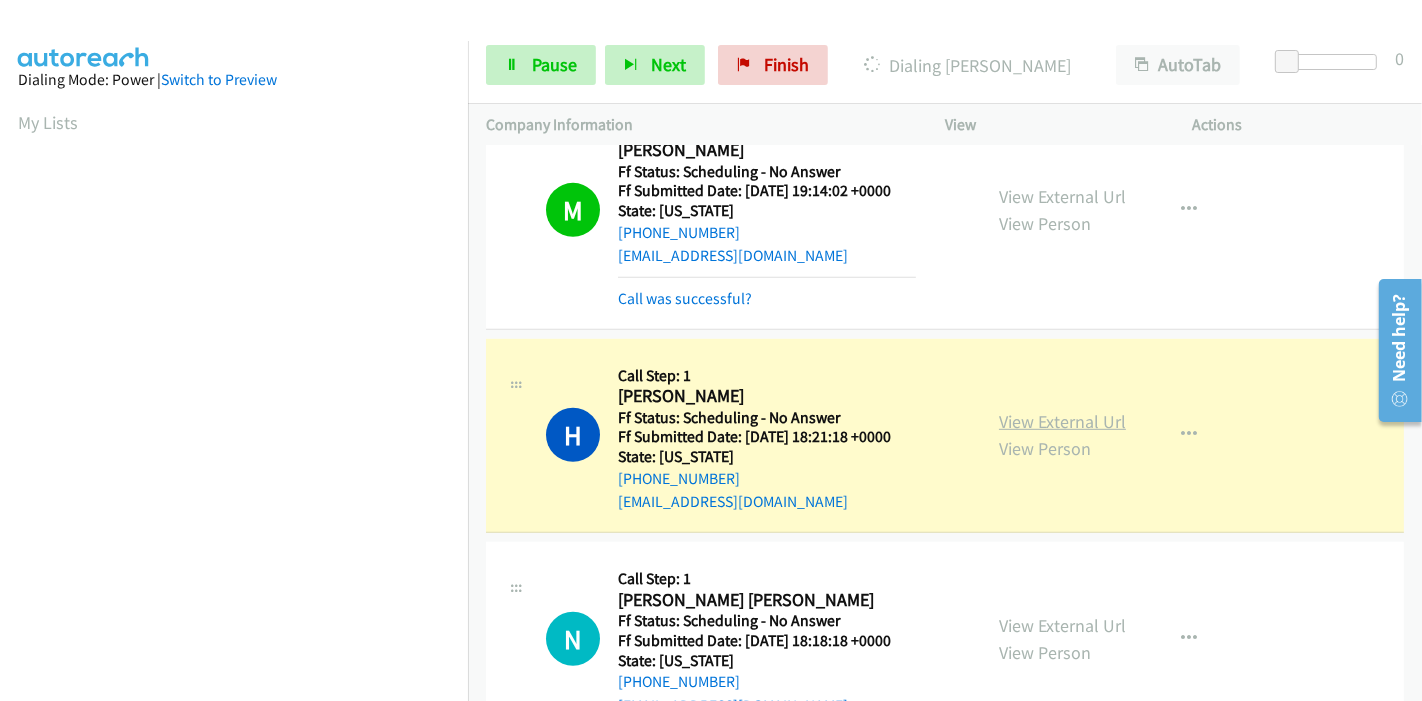 click on "View External Url" at bounding box center [1062, 421] 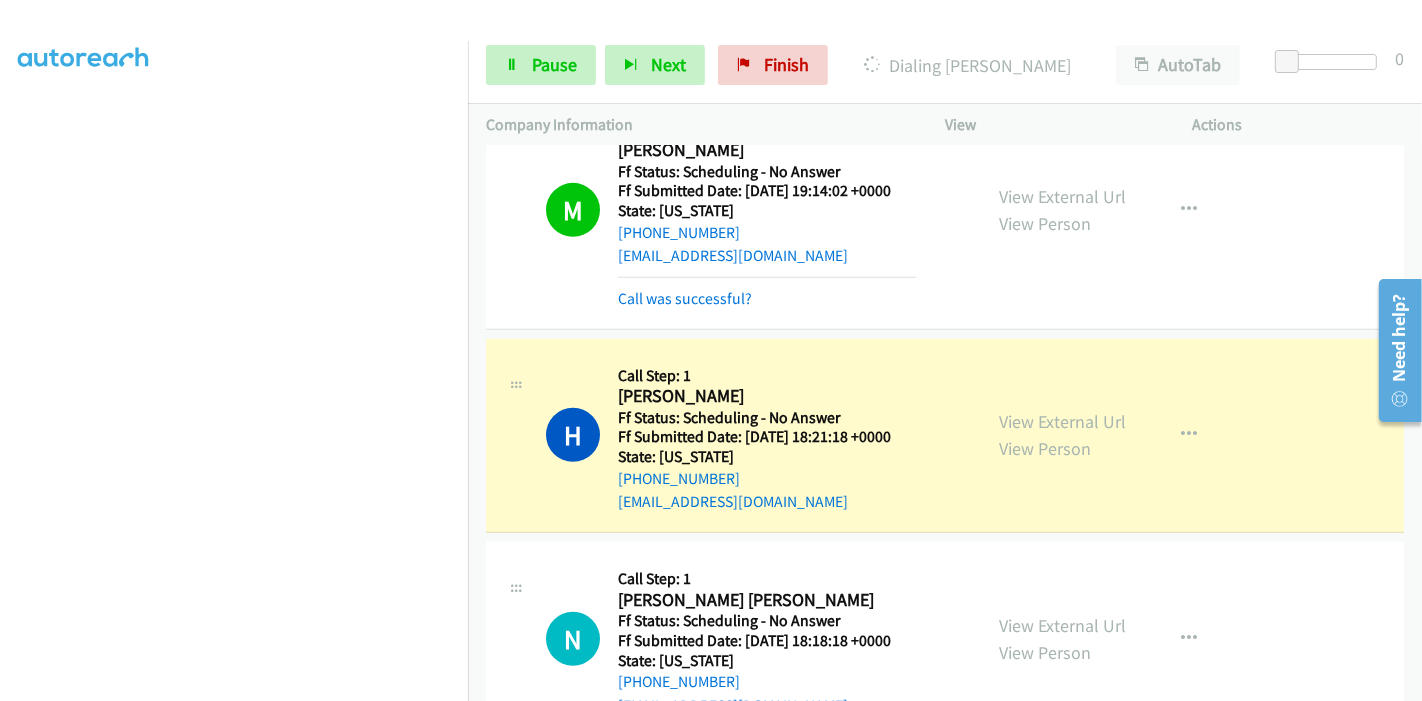 scroll, scrollTop: 0, scrollLeft: 0, axis: both 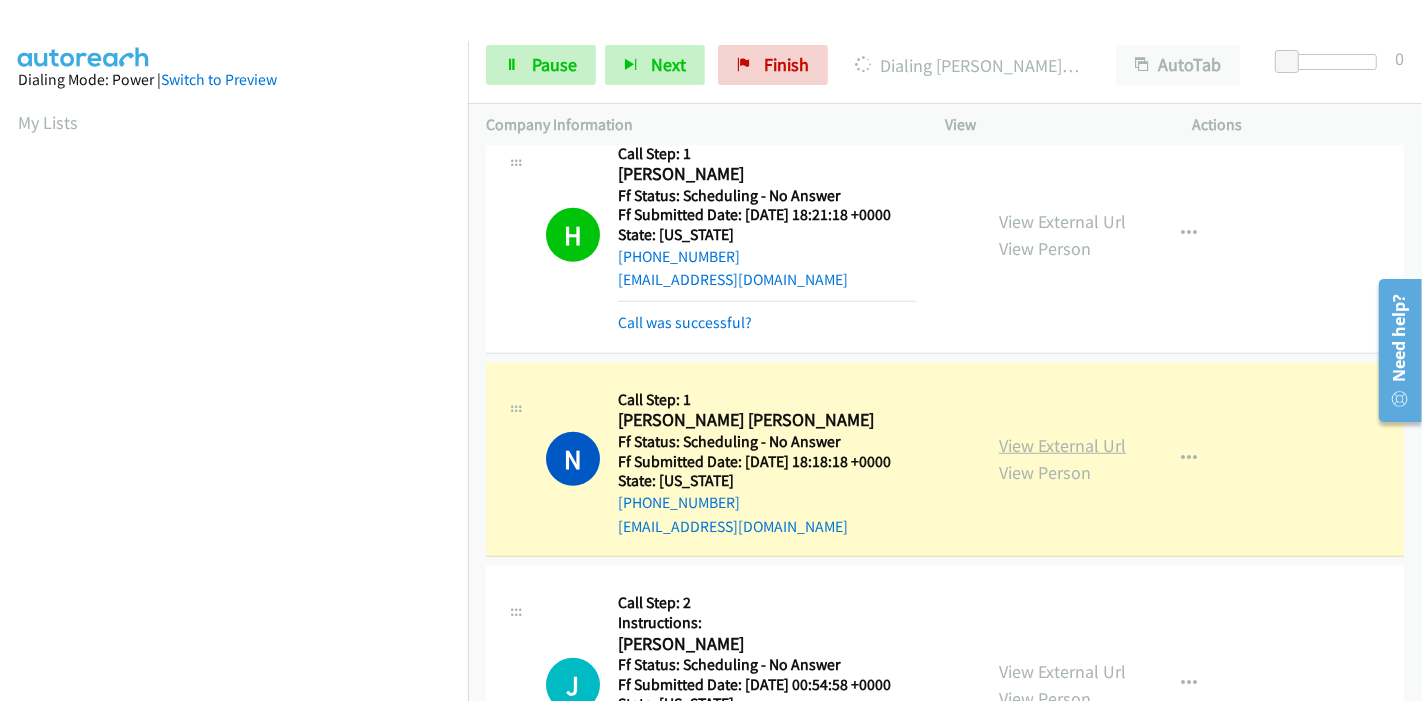 click on "View External Url" at bounding box center (1062, 445) 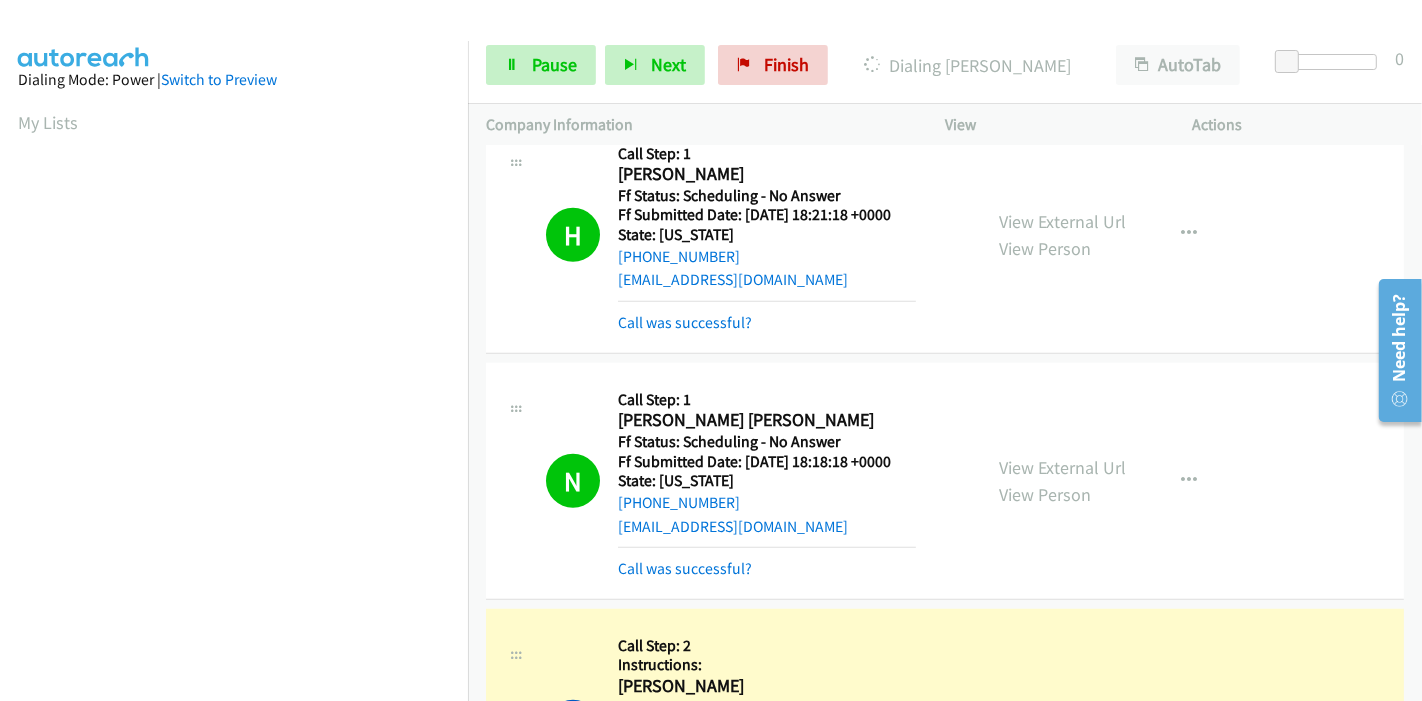 scroll, scrollTop: 422, scrollLeft: 0, axis: vertical 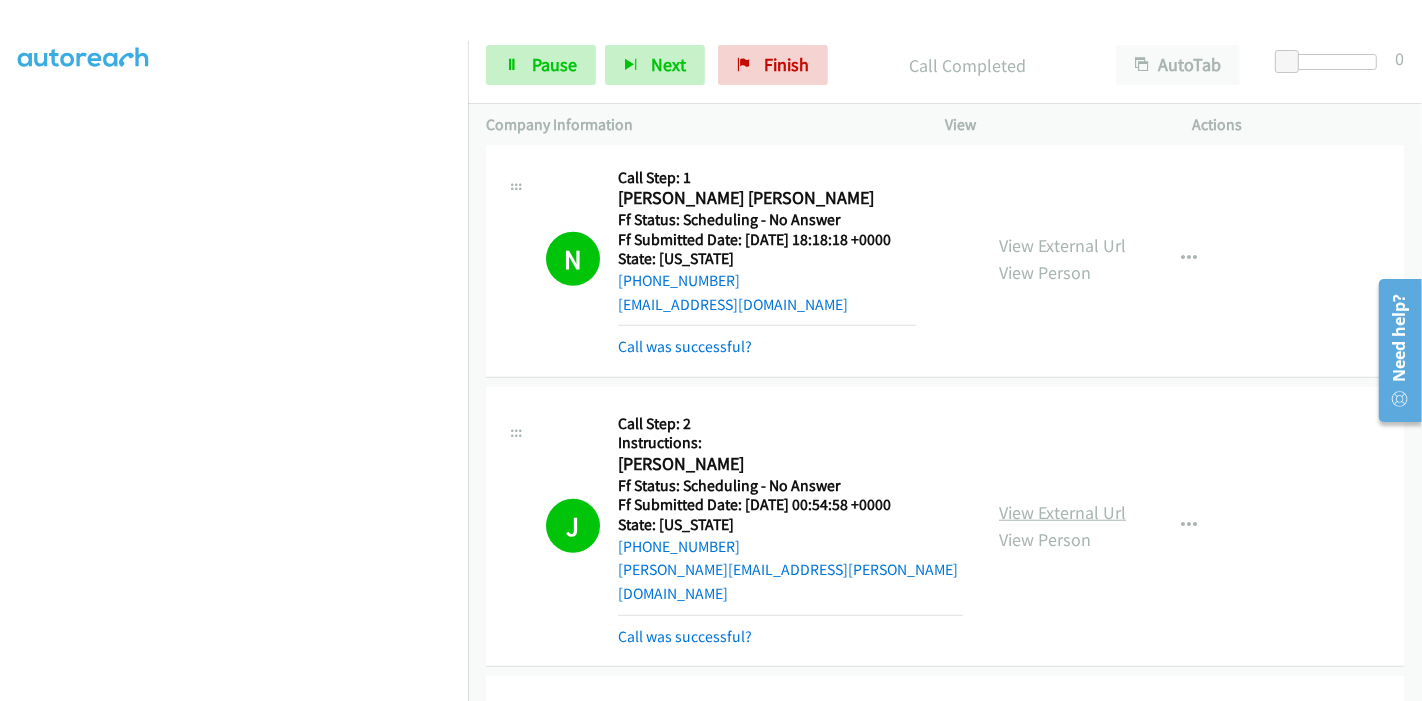click on "View External Url" at bounding box center [1062, 512] 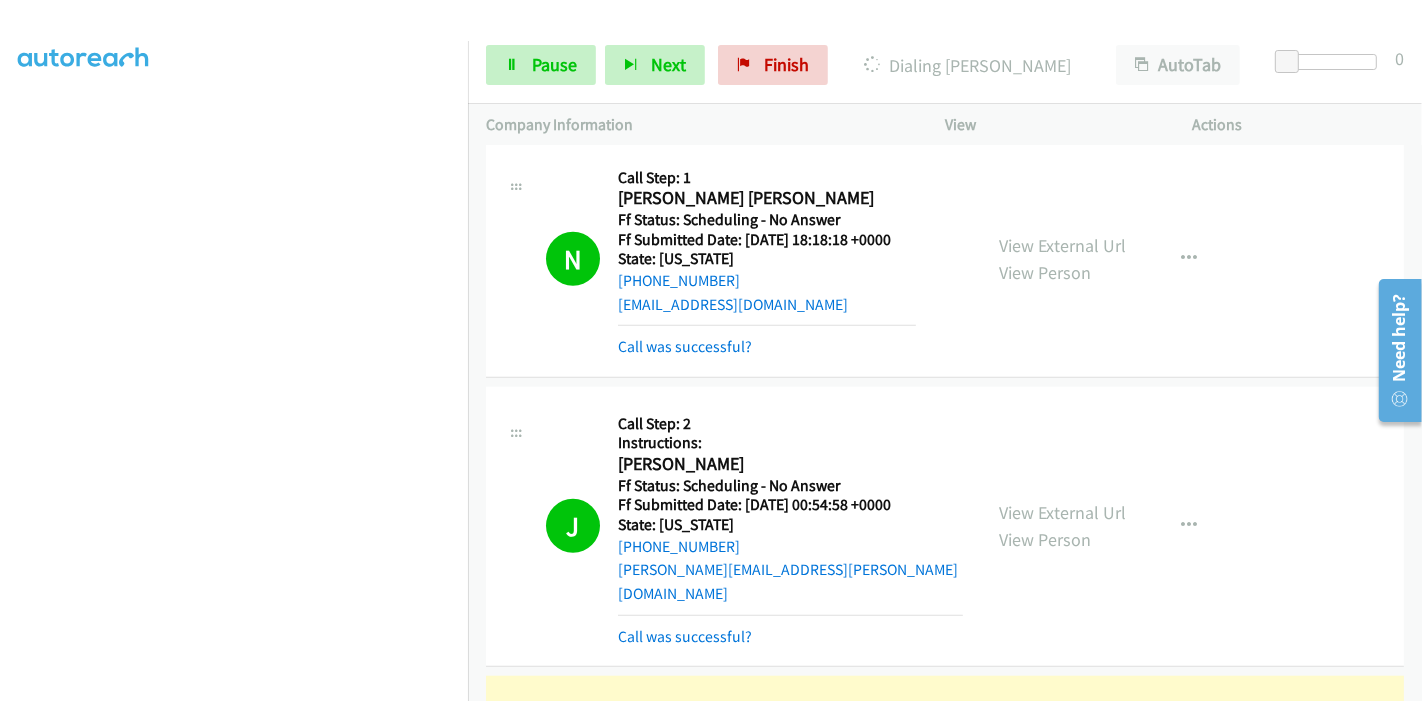 scroll, scrollTop: 422, scrollLeft: 0, axis: vertical 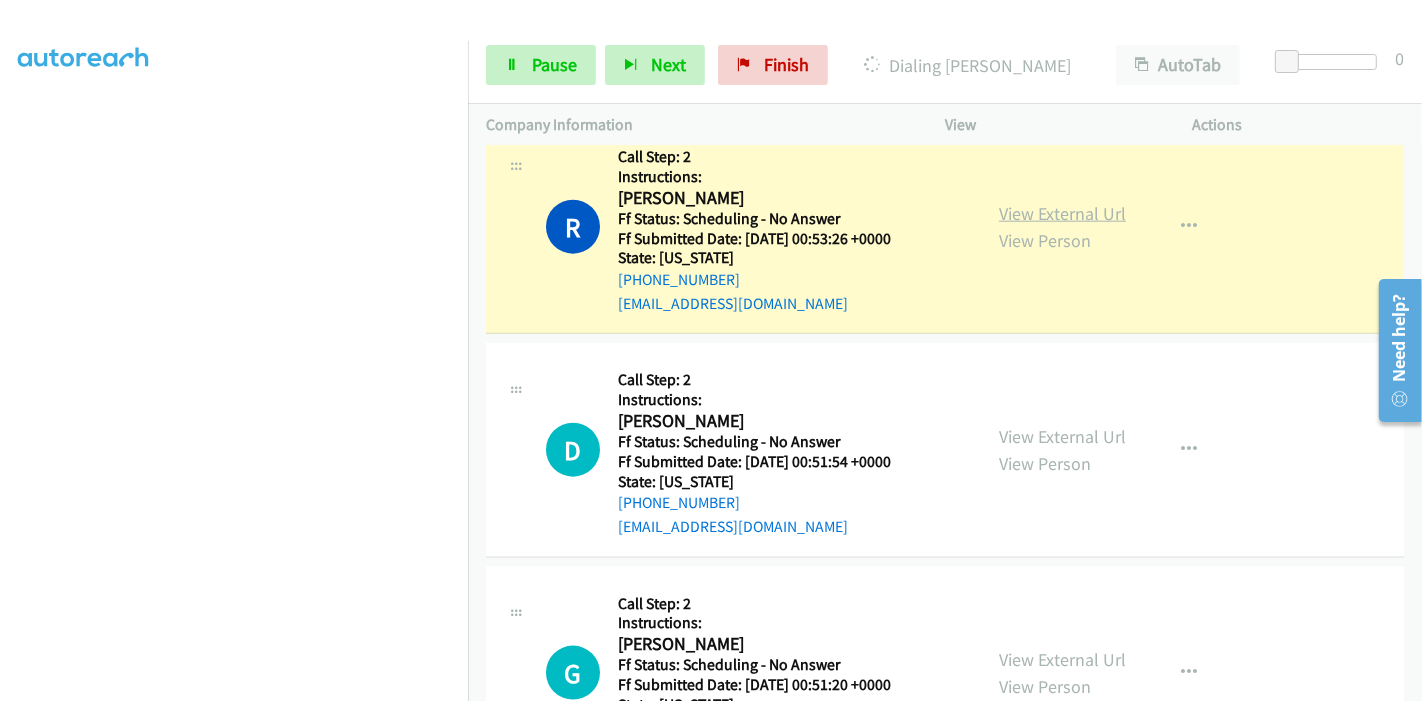 click on "View External Url" at bounding box center (1062, 213) 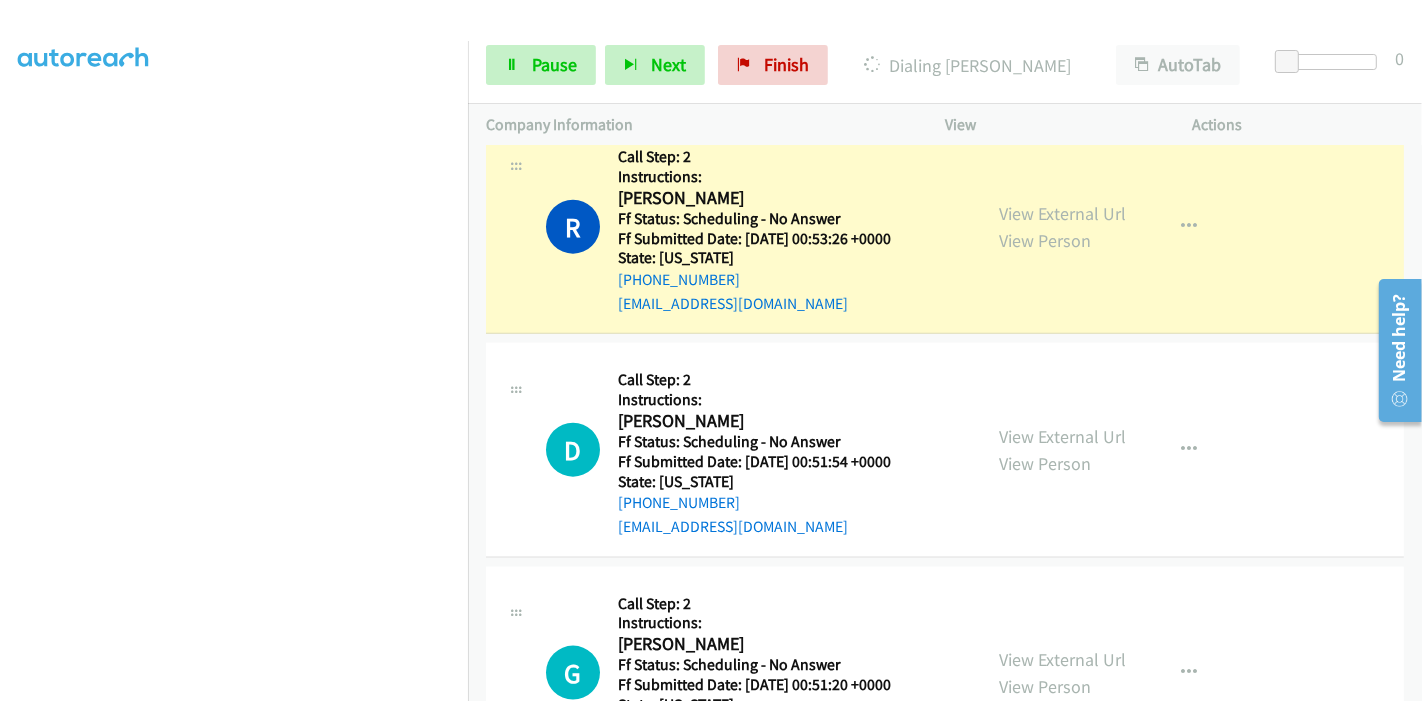 scroll, scrollTop: 0, scrollLeft: 0, axis: both 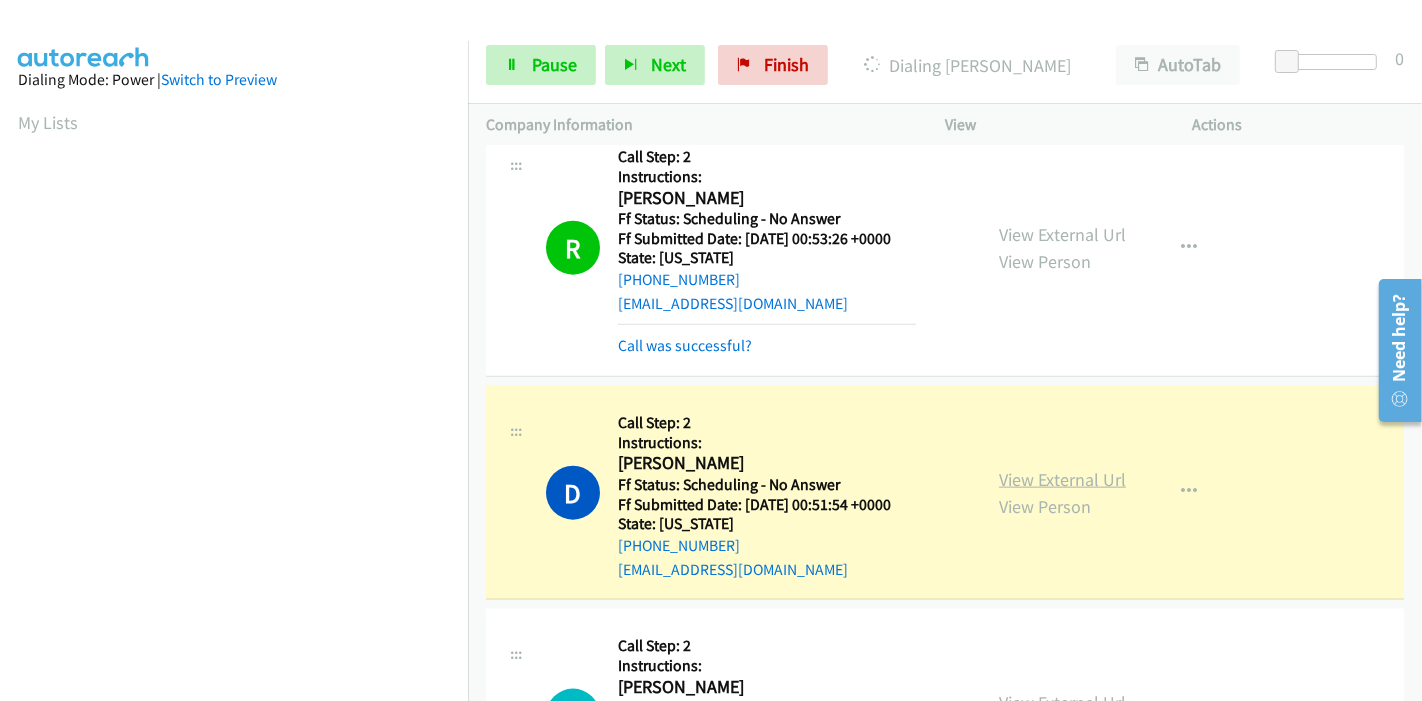 click on "View External Url" at bounding box center [1062, 479] 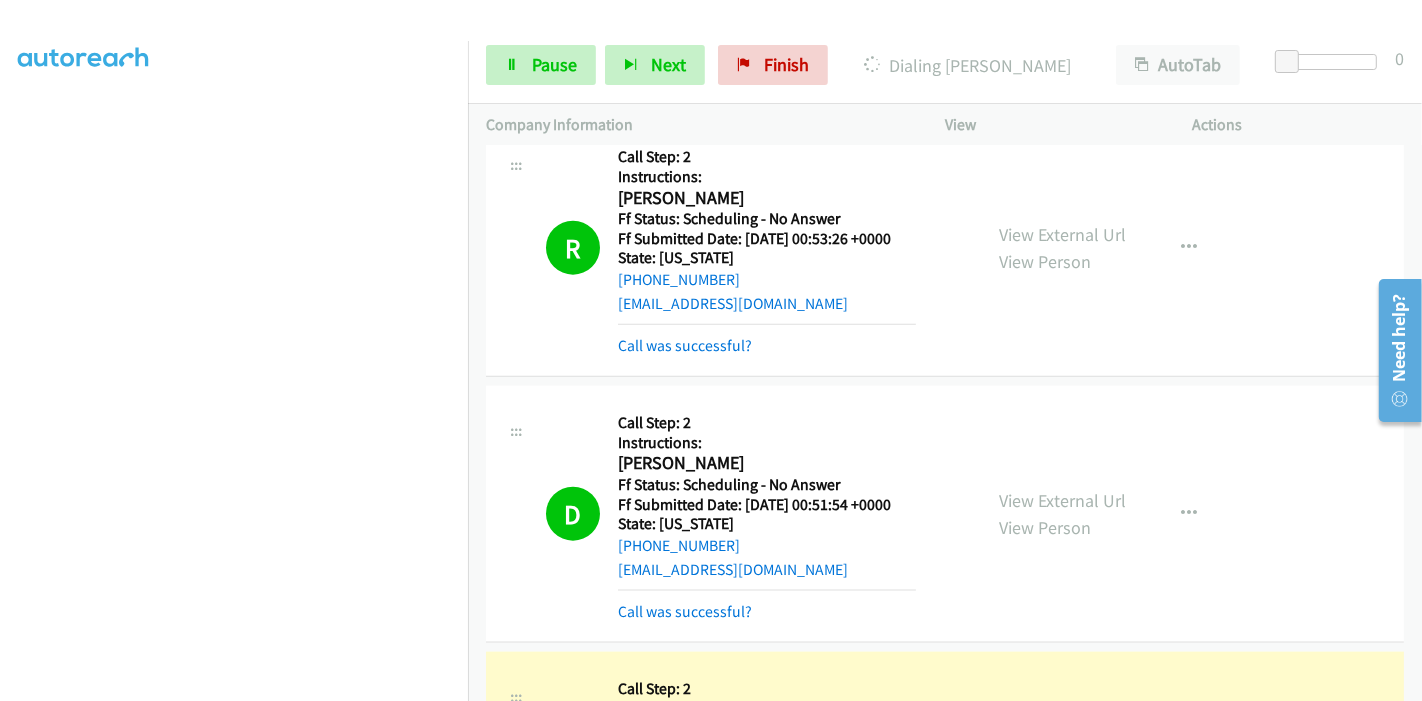 scroll, scrollTop: 0, scrollLeft: 0, axis: both 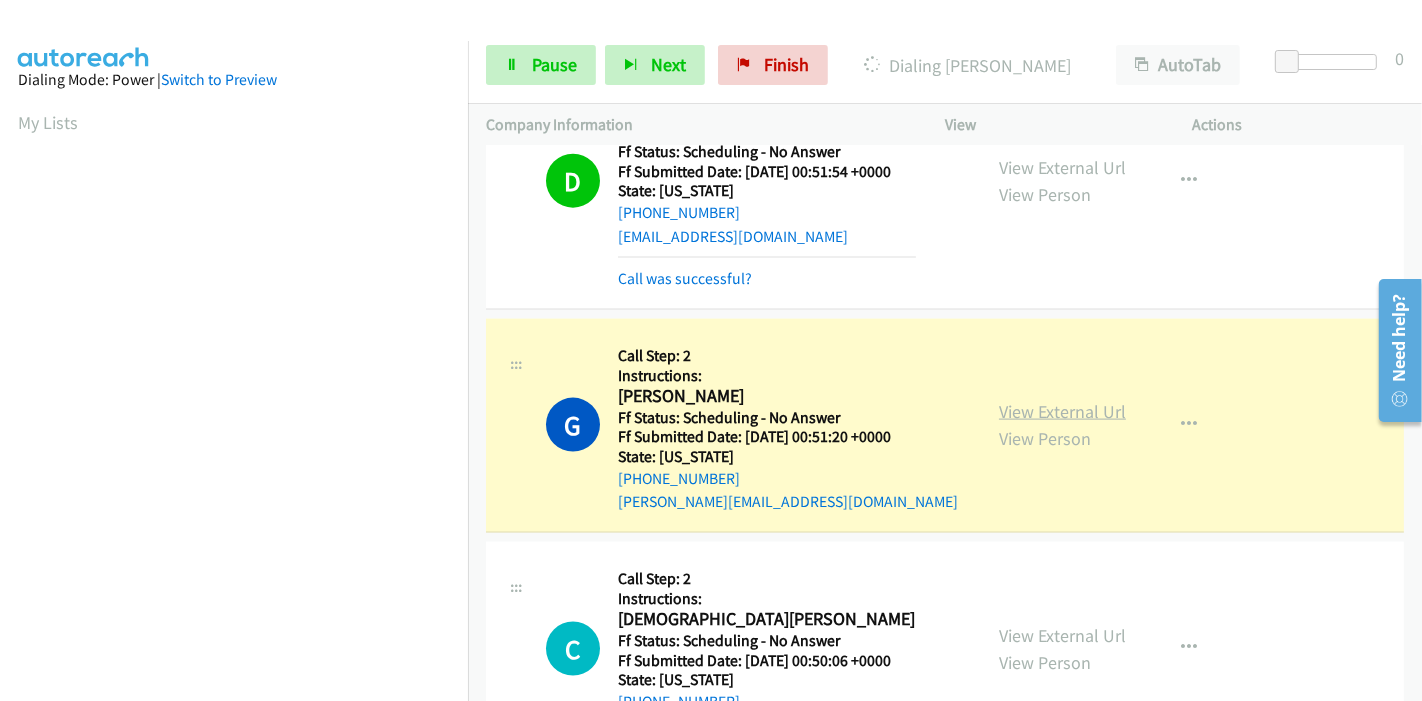 click on "View External Url" at bounding box center [1062, 411] 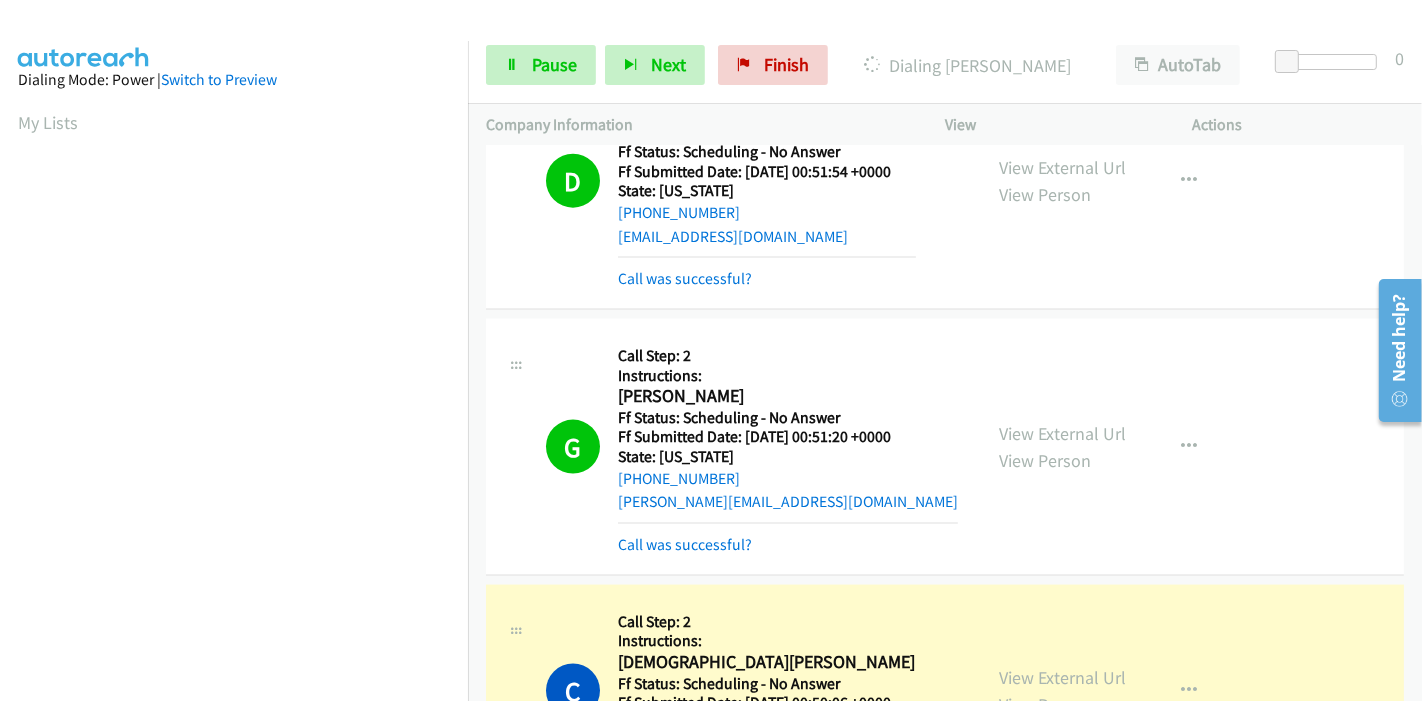 scroll, scrollTop: 422, scrollLeft: 0, axis: vertical 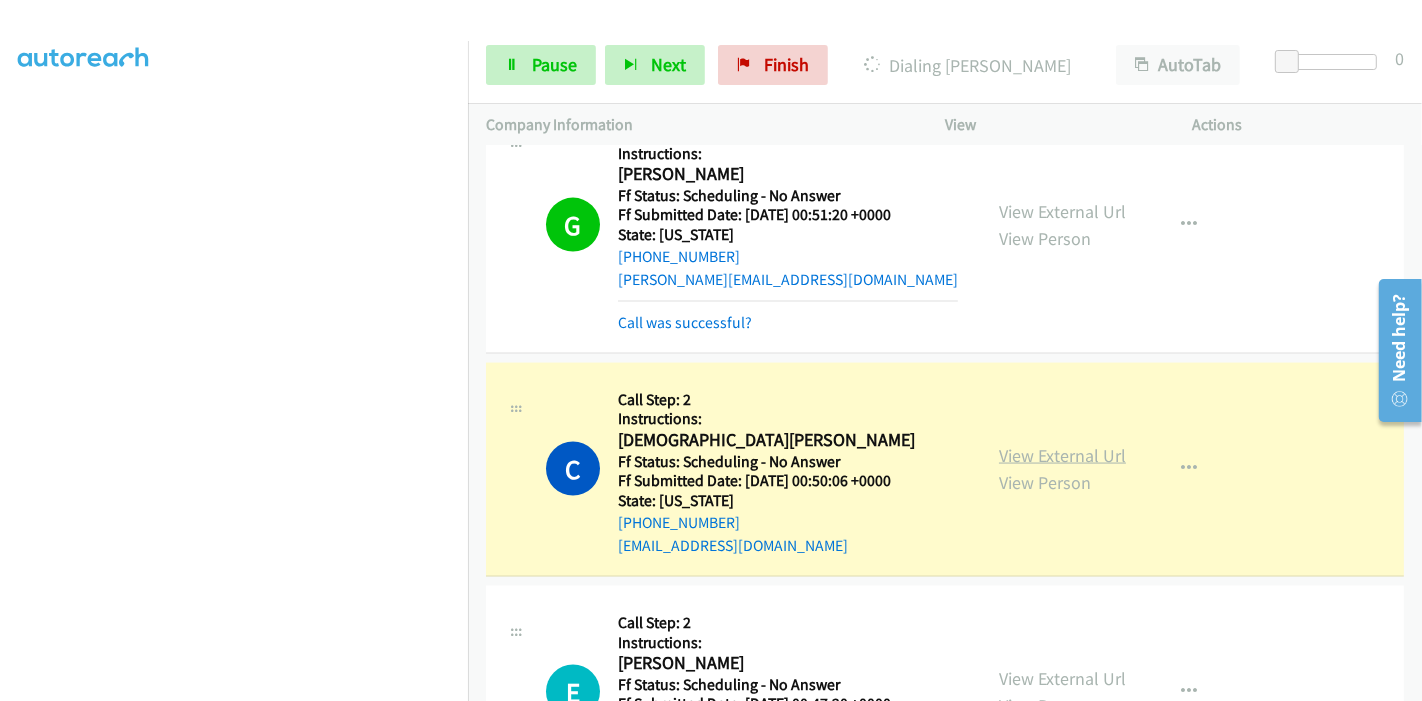 click on "View External Url" at bounding box center [1062, 455] 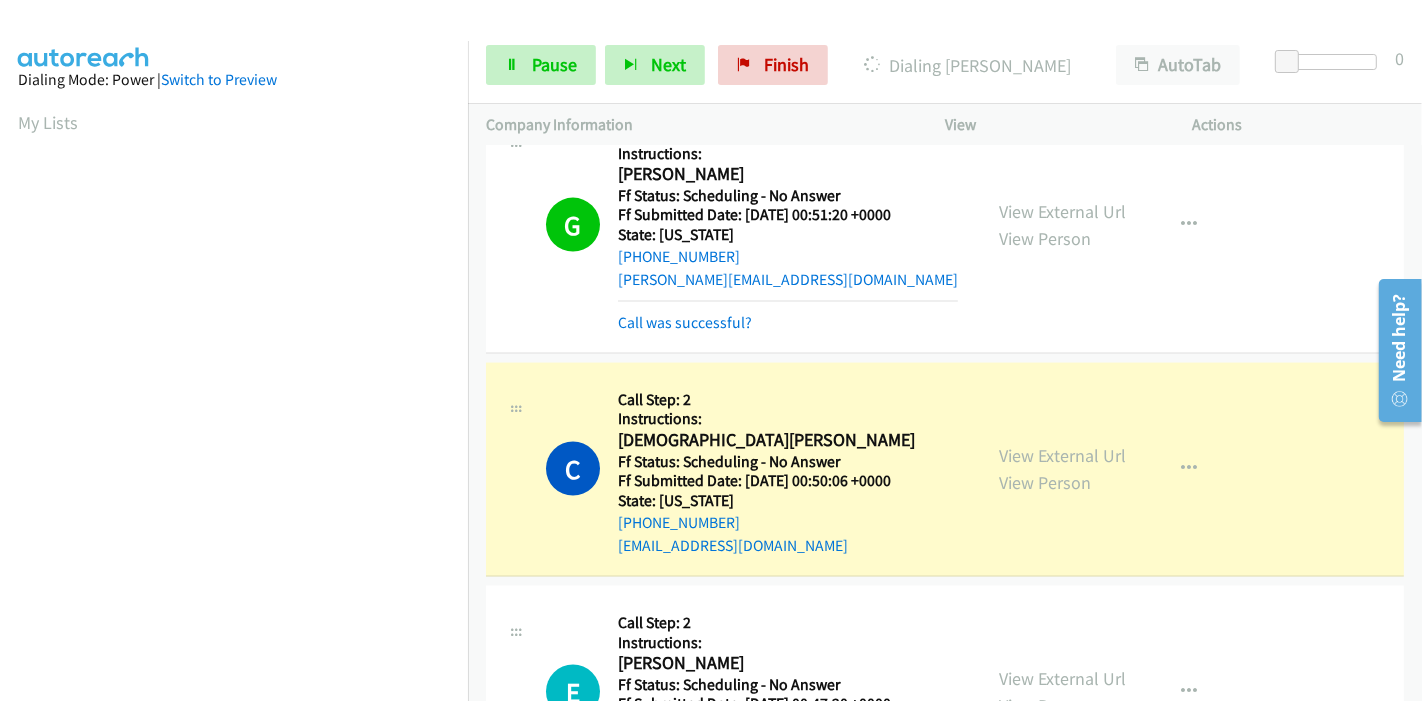scroll, scrollTop: 422, scrollLeft: 0, axis: vertical 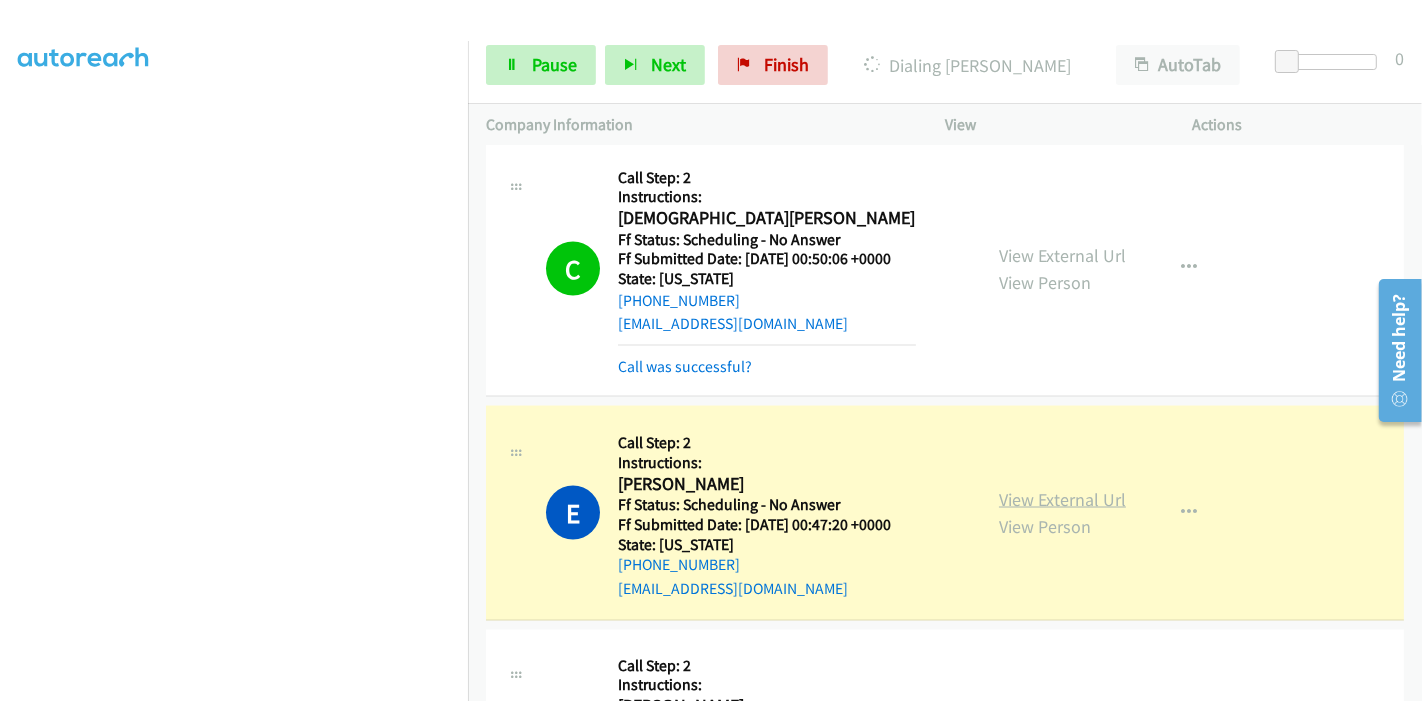 click on "View External Url" at bounding box center (1062, 499) 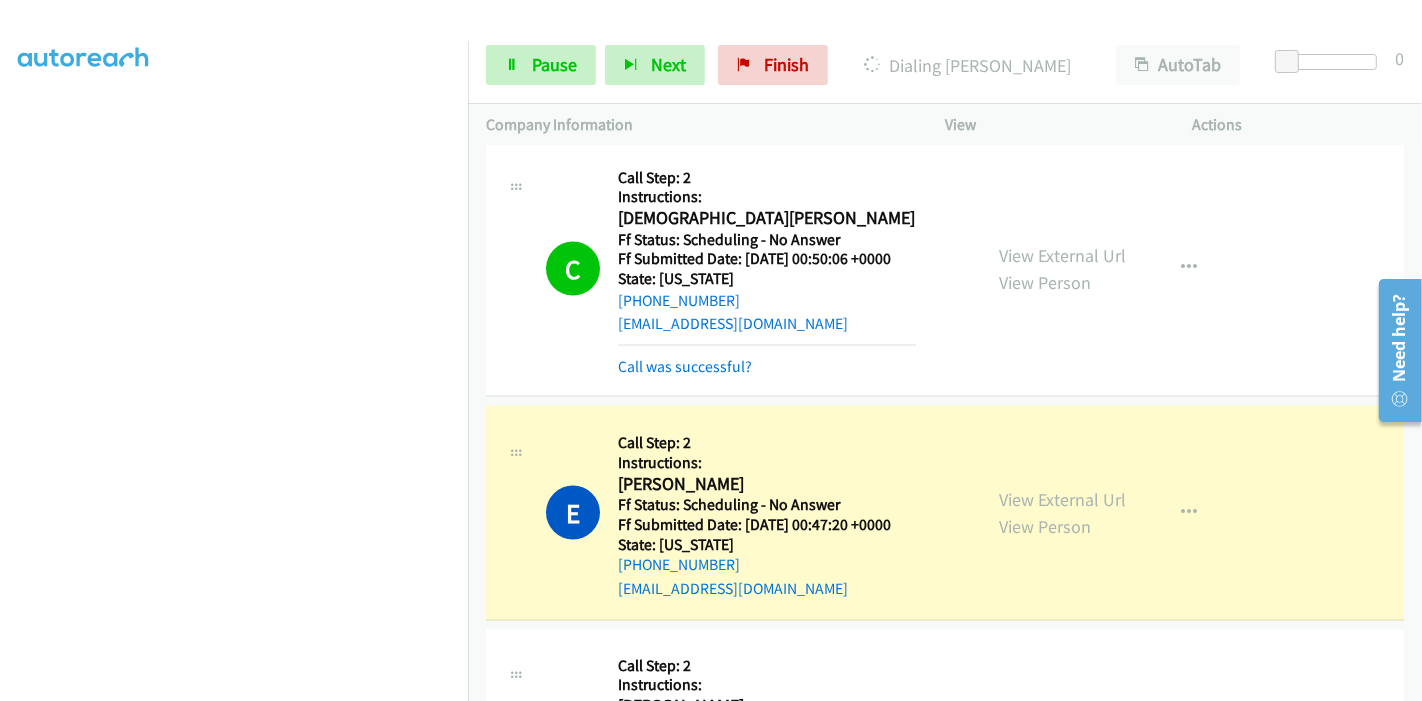 scroll, scrollTop: 0, scrollLeft: 0, axis: both 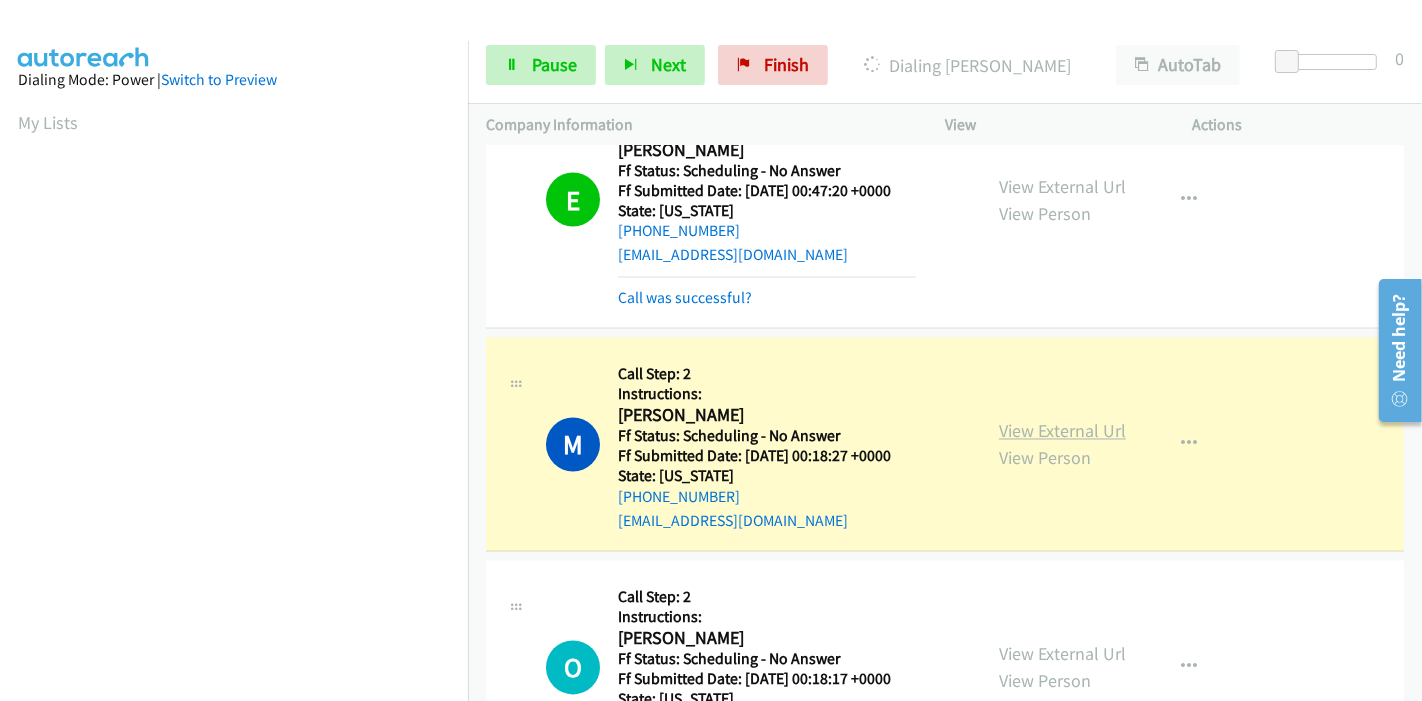 click on "View External Url" at bounding box center (1062, 431) 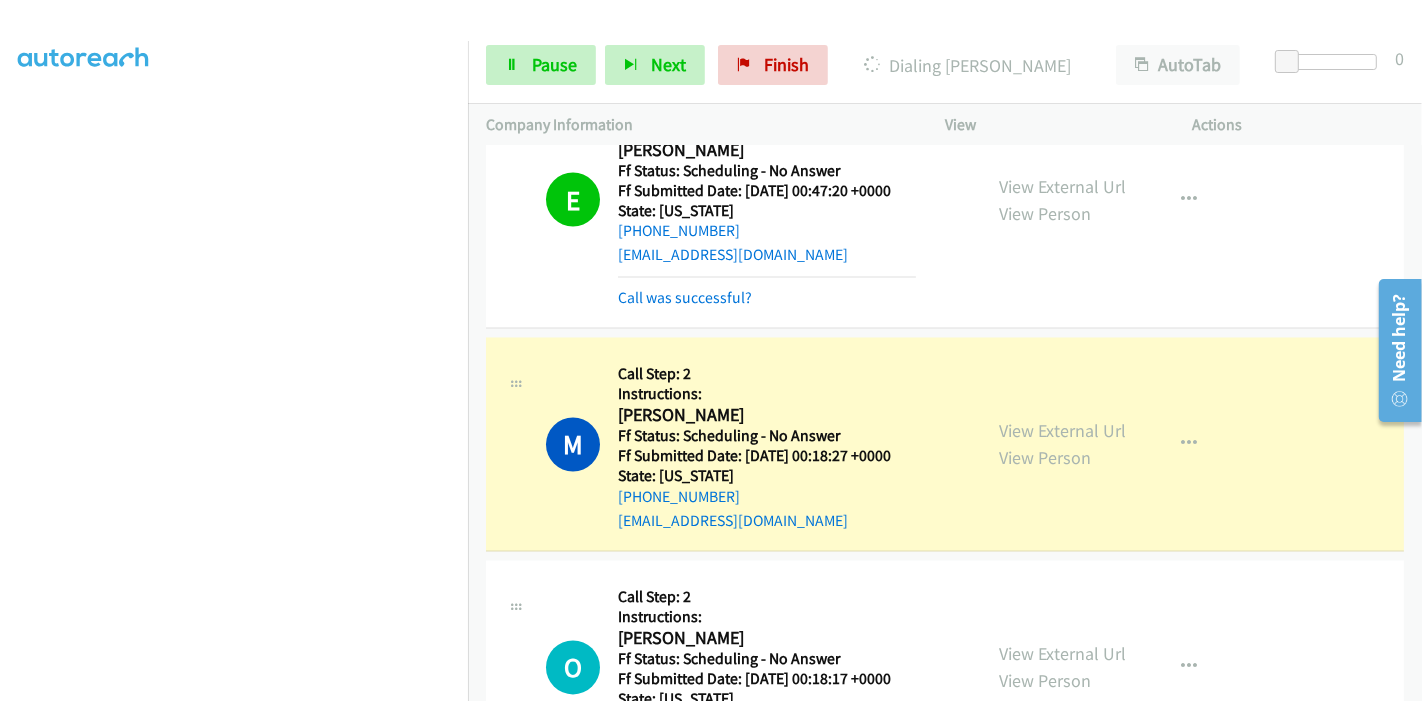 scroll, scrollTop: 0, scrollLeft: 0, axis: both 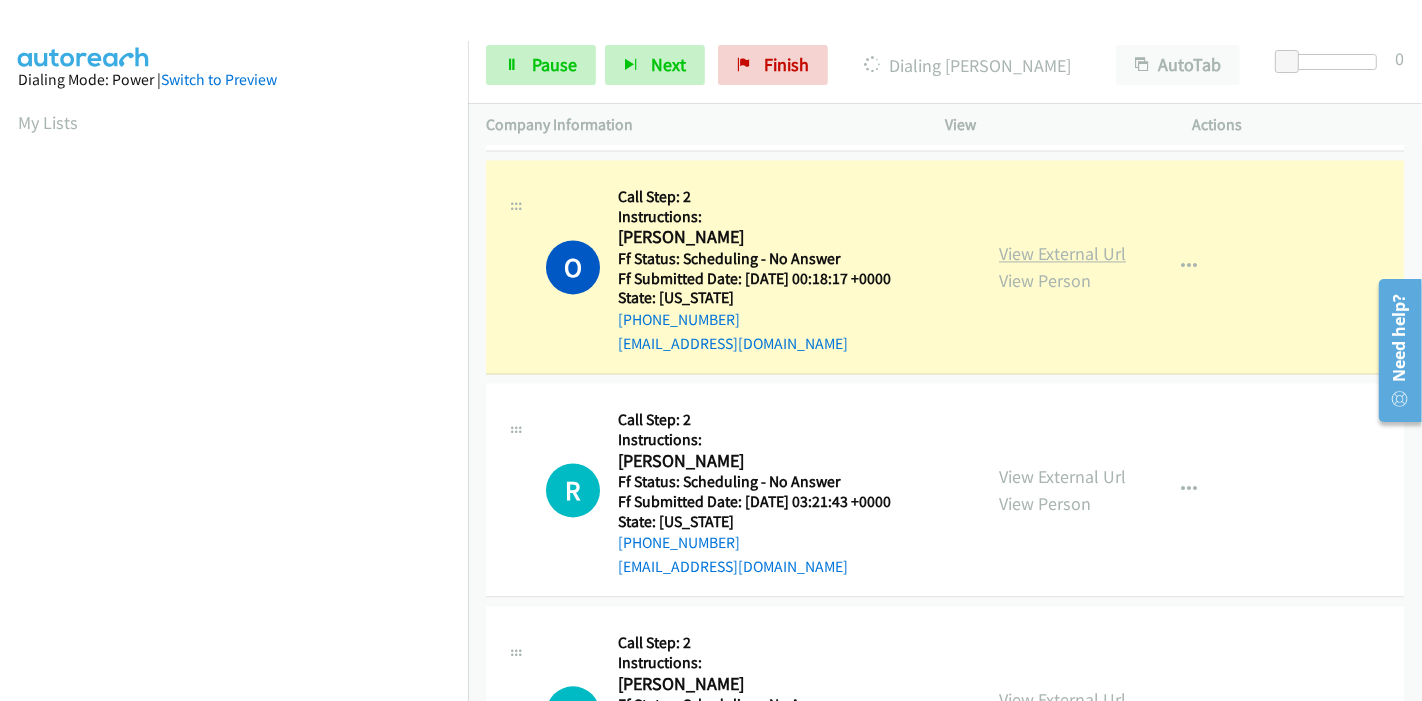 click on "View External Url" at bounding box center (1062, 253) 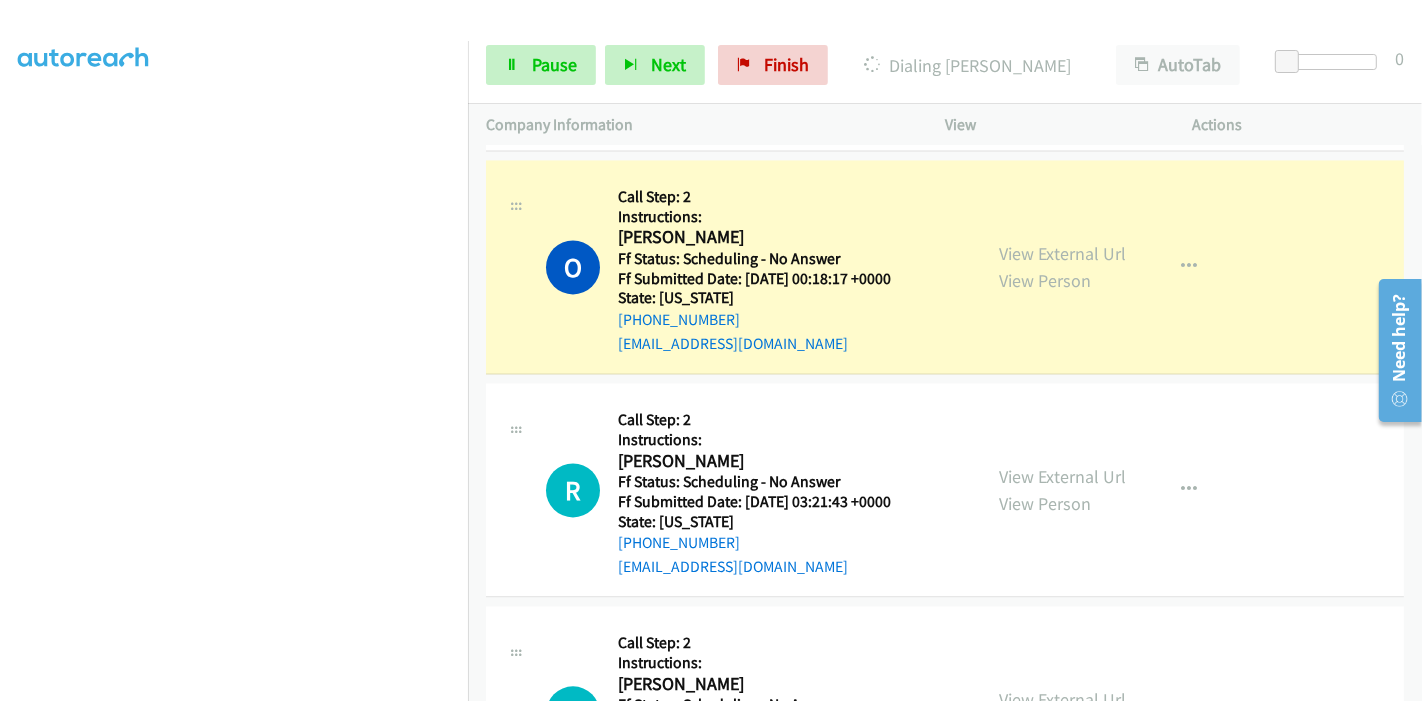 scroll, scrollTop: 0, scrollLeft: 0, axis: both 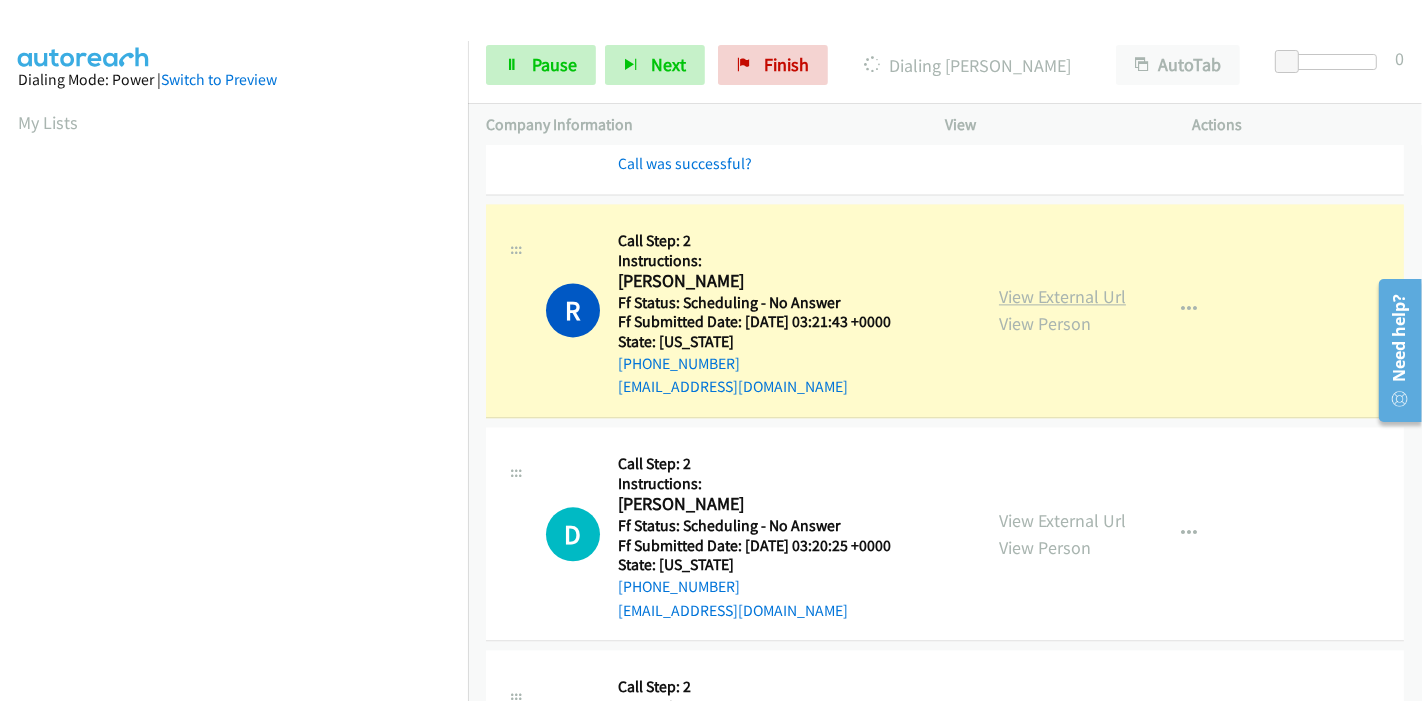 click on "View External Url" at bounding box center [1062, 296] 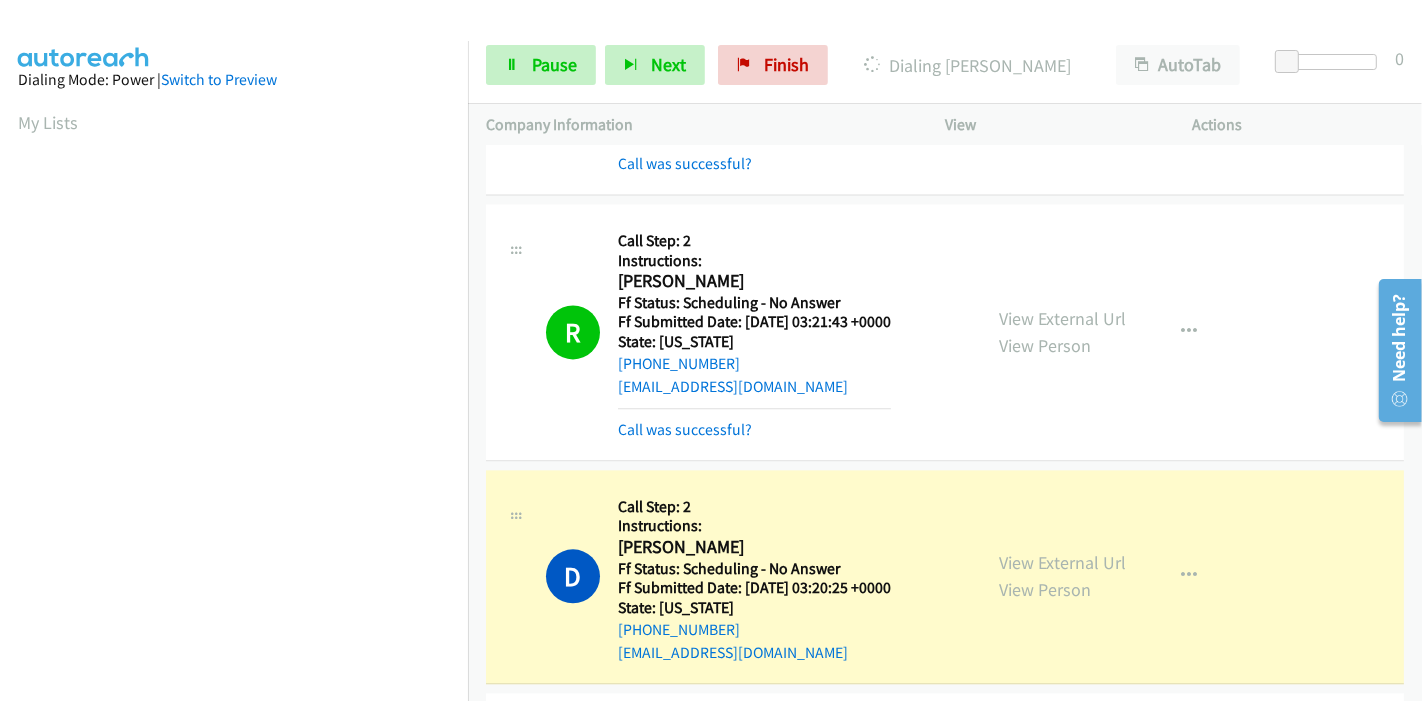 scroll, scrollTop: 422, scrollLeft: 0, axis: vertical 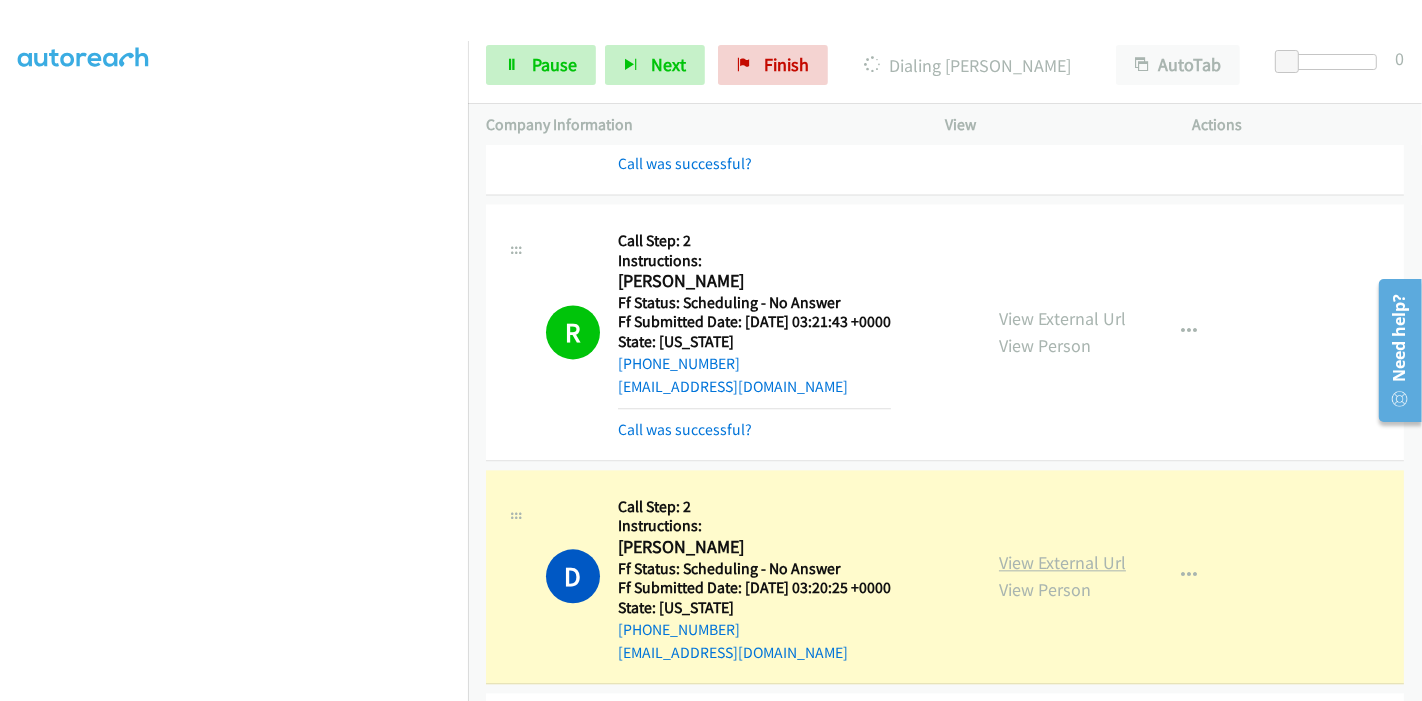 click on "View External Url" at bounding box center (1062, 562) 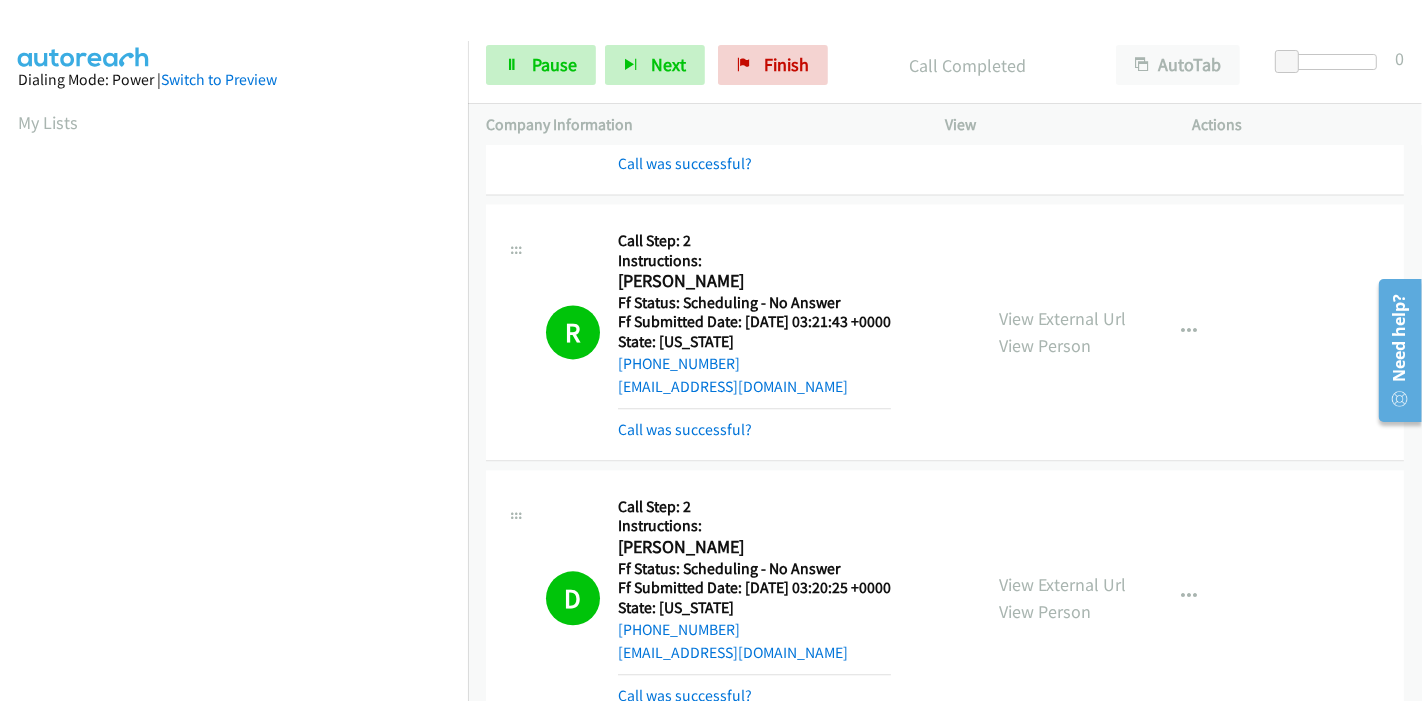 scroll, scrollTop: 422, scrollLeft: 0, axis: vertical 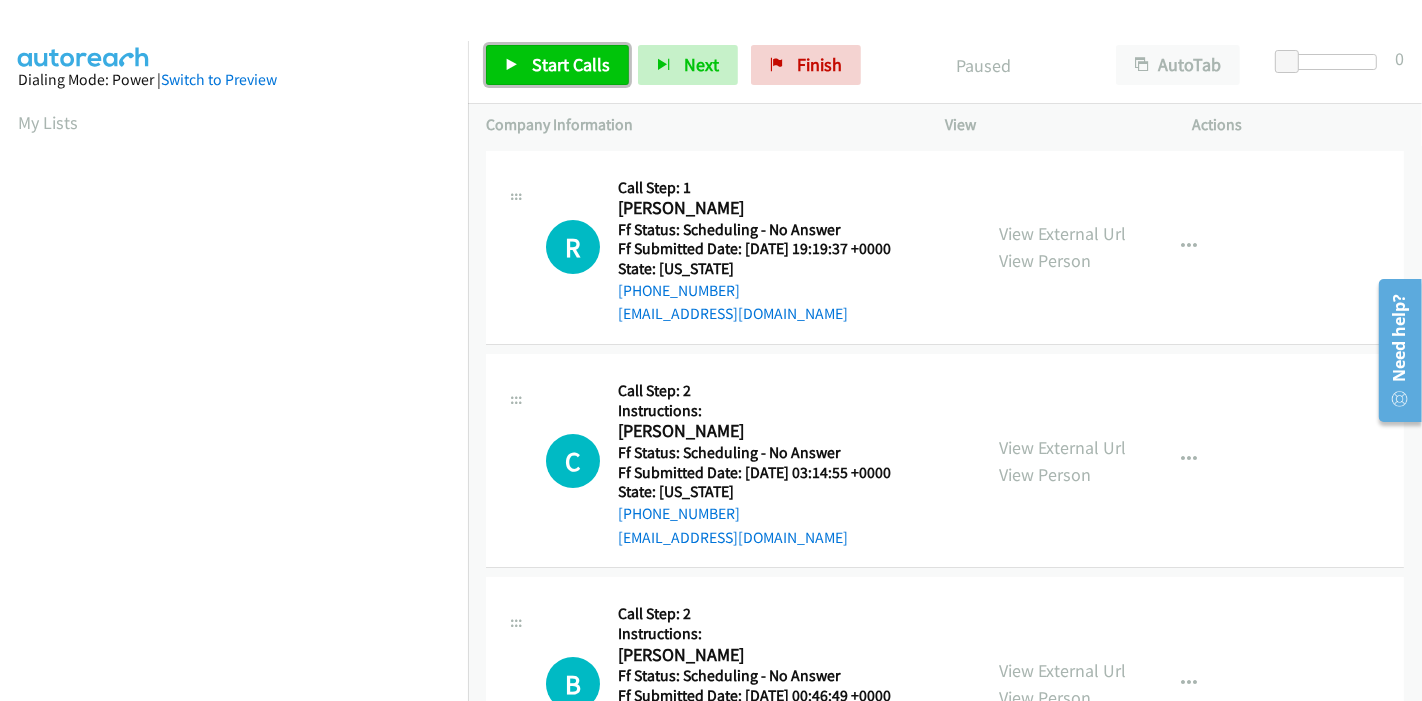 click on "Start Calls" at bounding box center [571, 64] 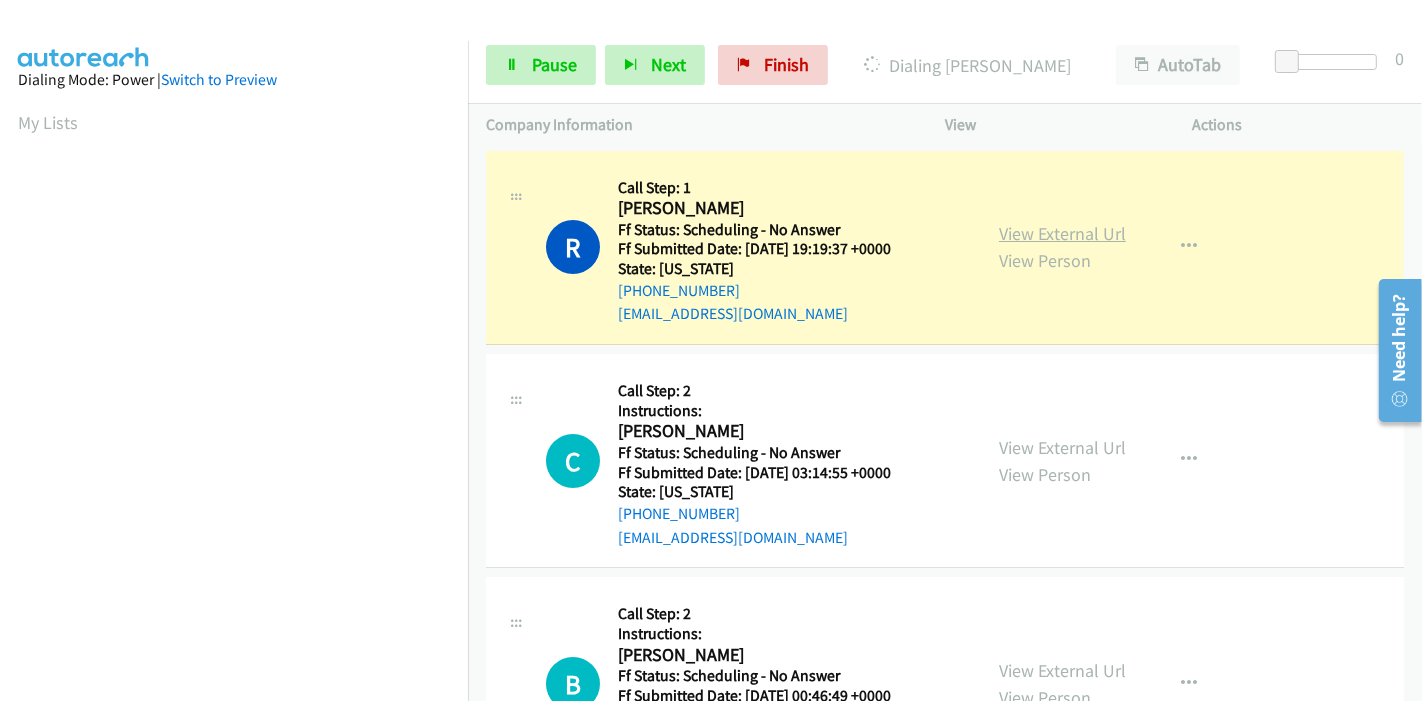 click on "View External Url" at bounding box center (1062, 233) 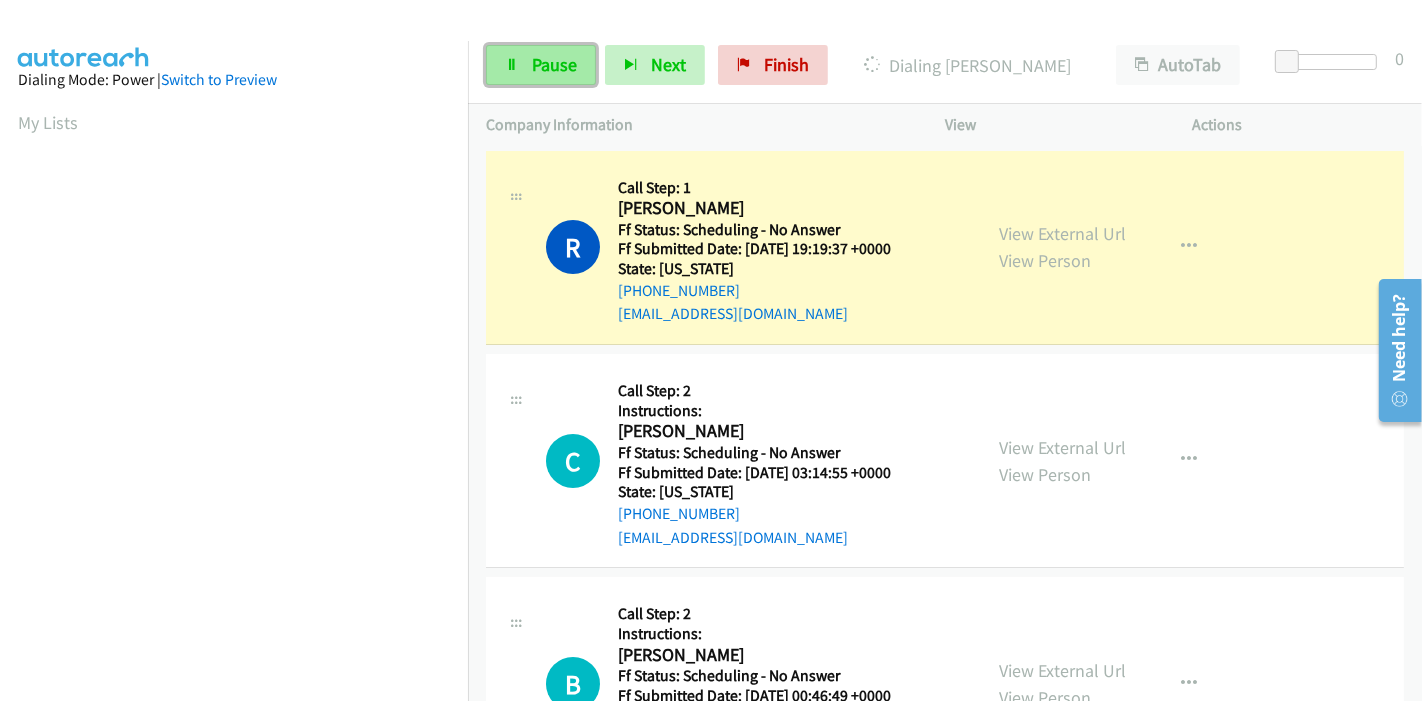 click on "Pause" at bounding box center [554, 64] 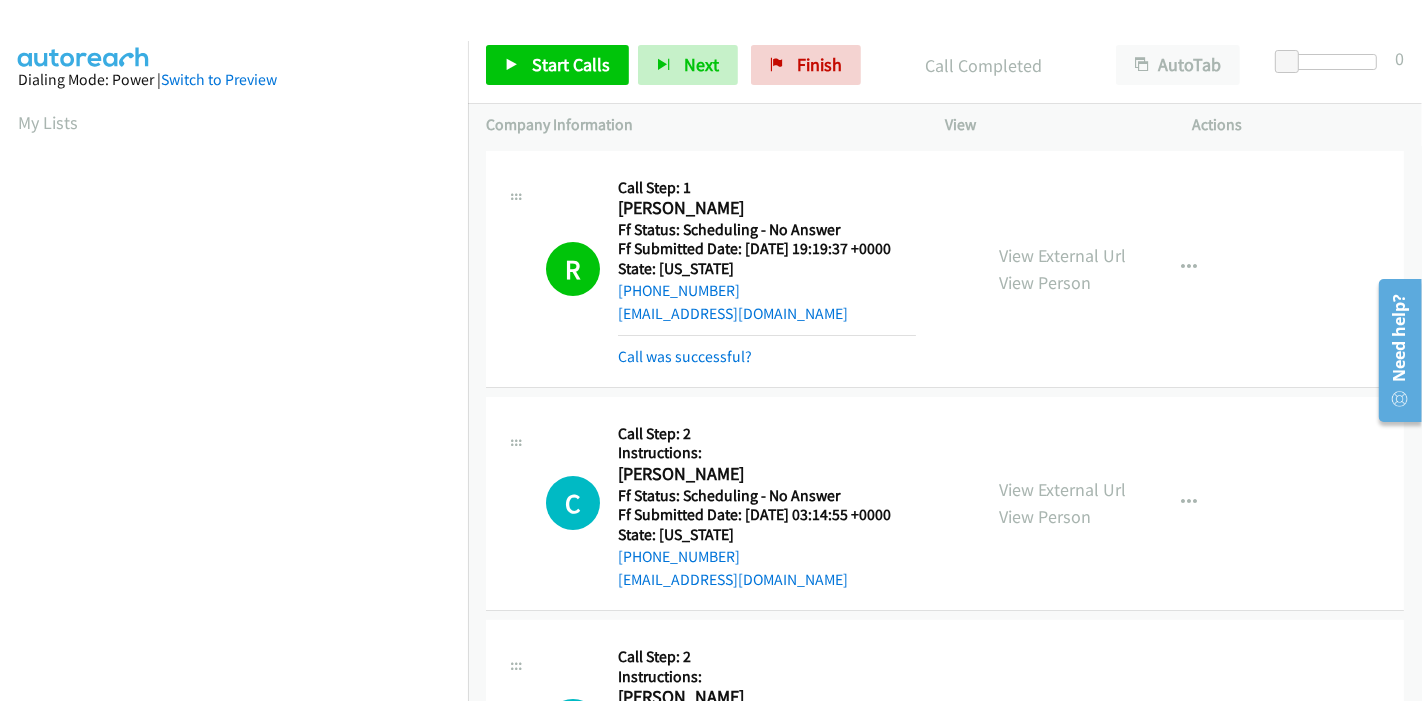 scroll, scrollTop: 422, scrollLeft: 0, axis: vertical 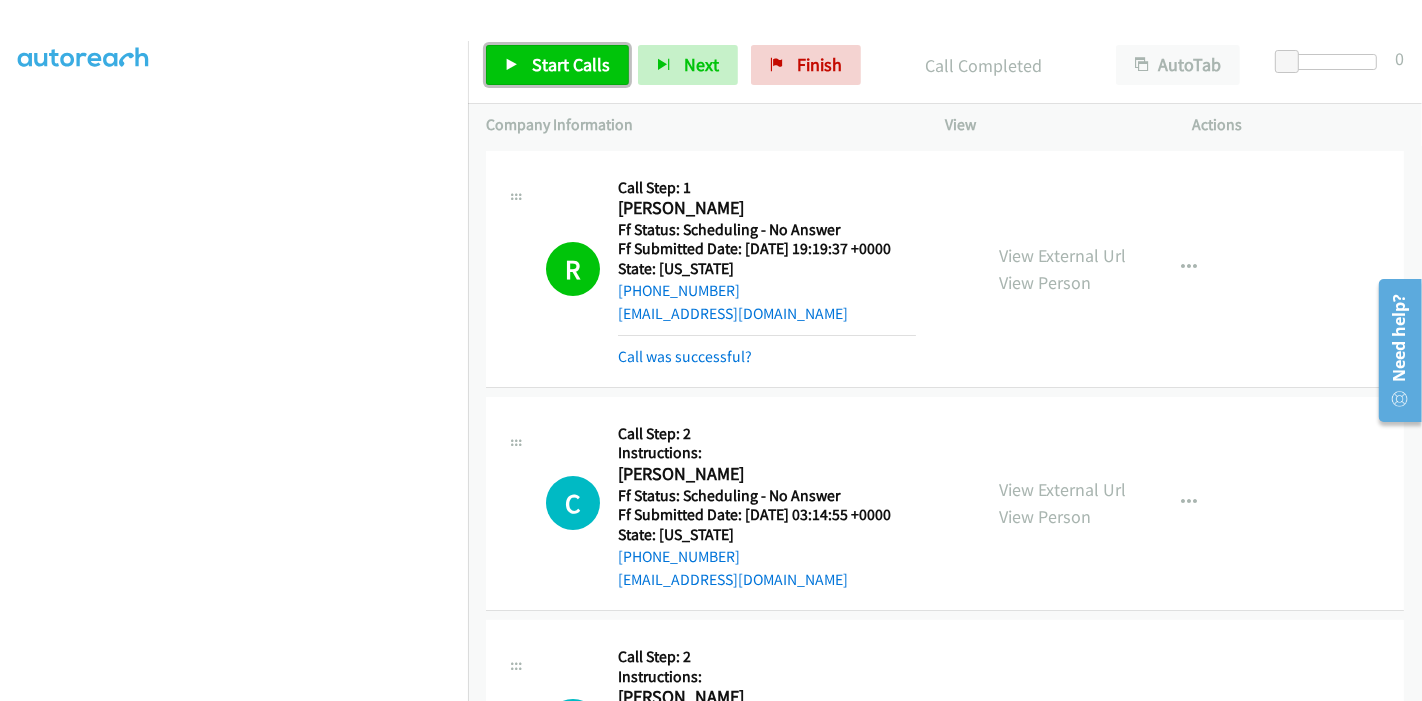 click on "Start Calls" at bounding box center (571, 64) 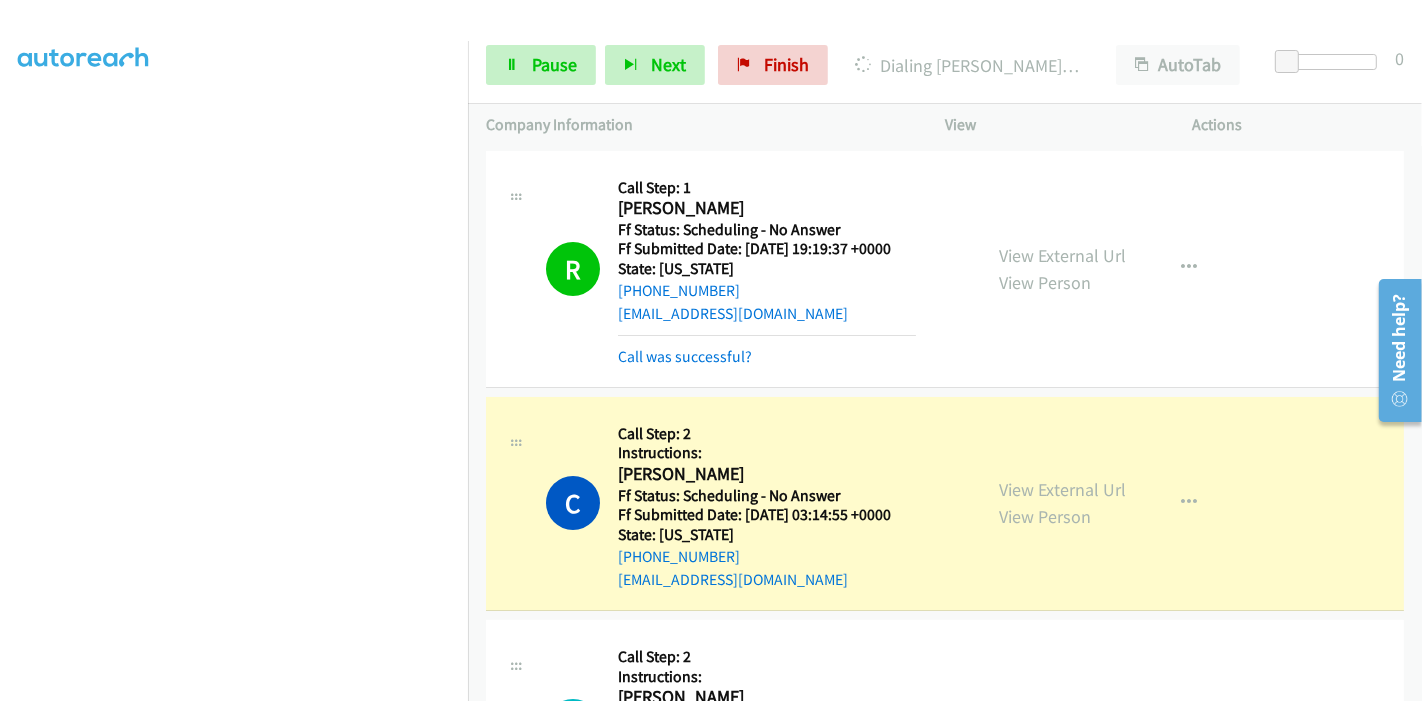 scroll, scrollTop: 0, scrollLeft: 0, axis: both 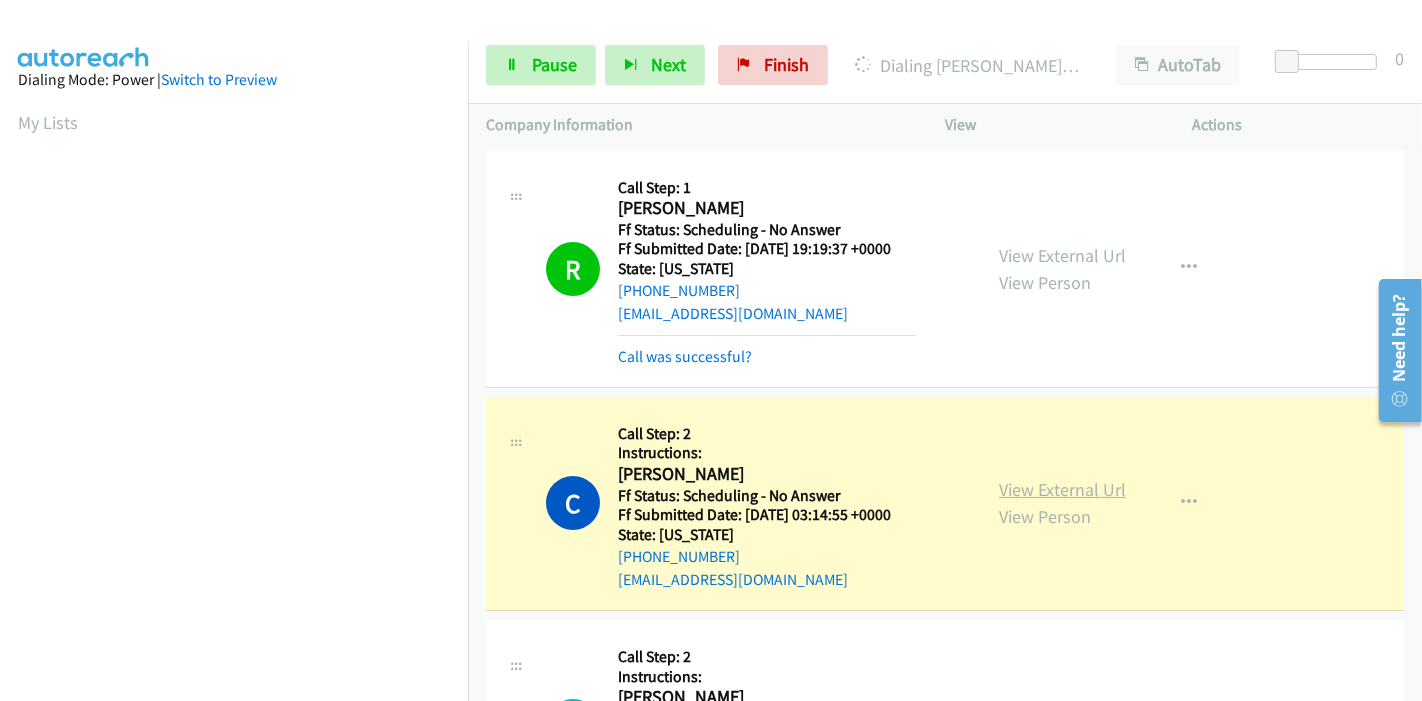 click on "View External Url" at bounding box center (1062, 489) 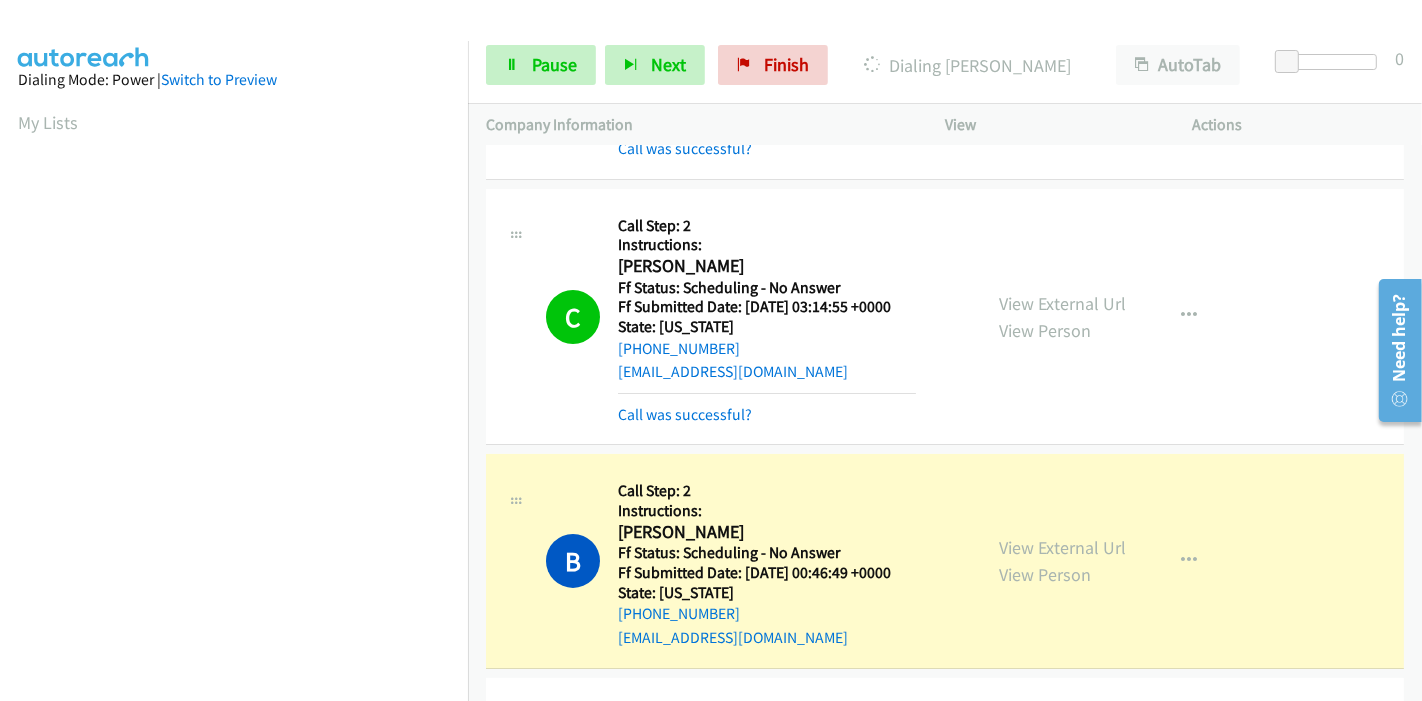 scroll, scrollTop: 444, scrollLeft: 0, axis: vertical 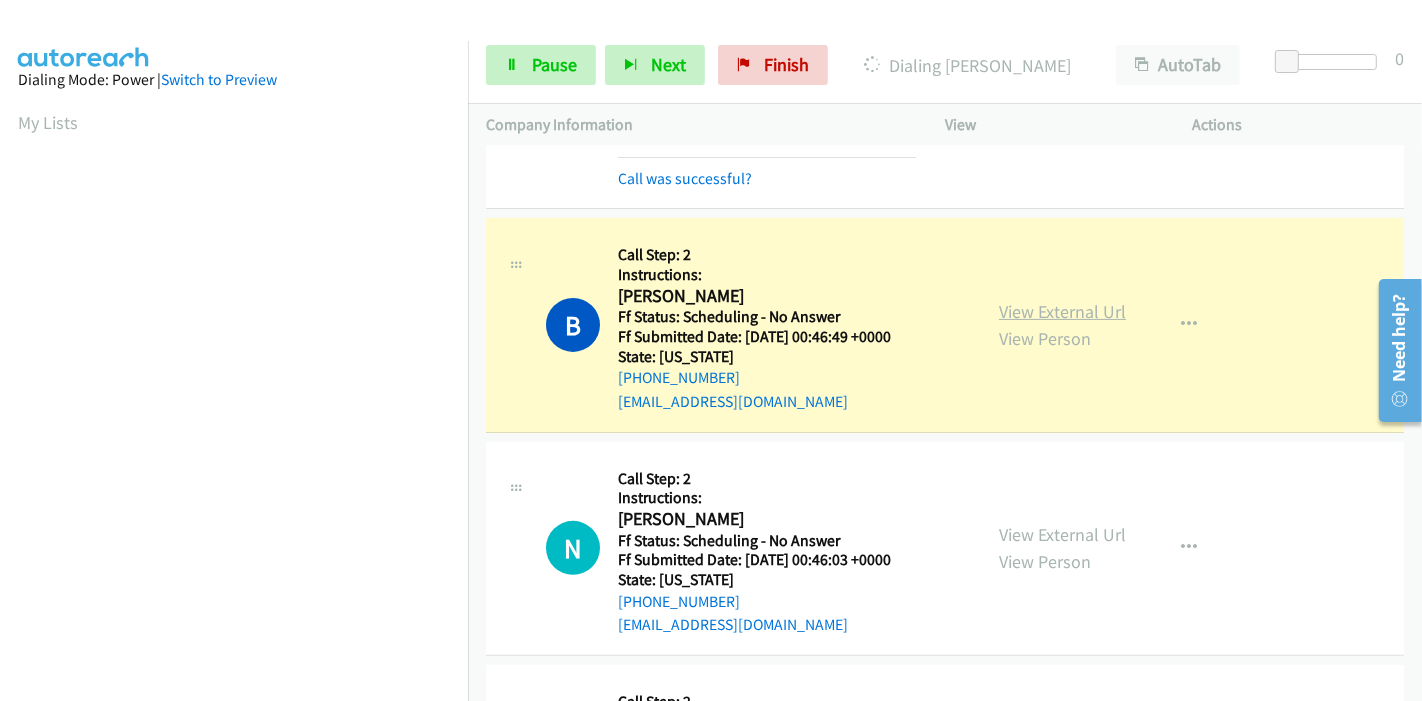 click on "View External Url" at bounding box center [1062, 311] 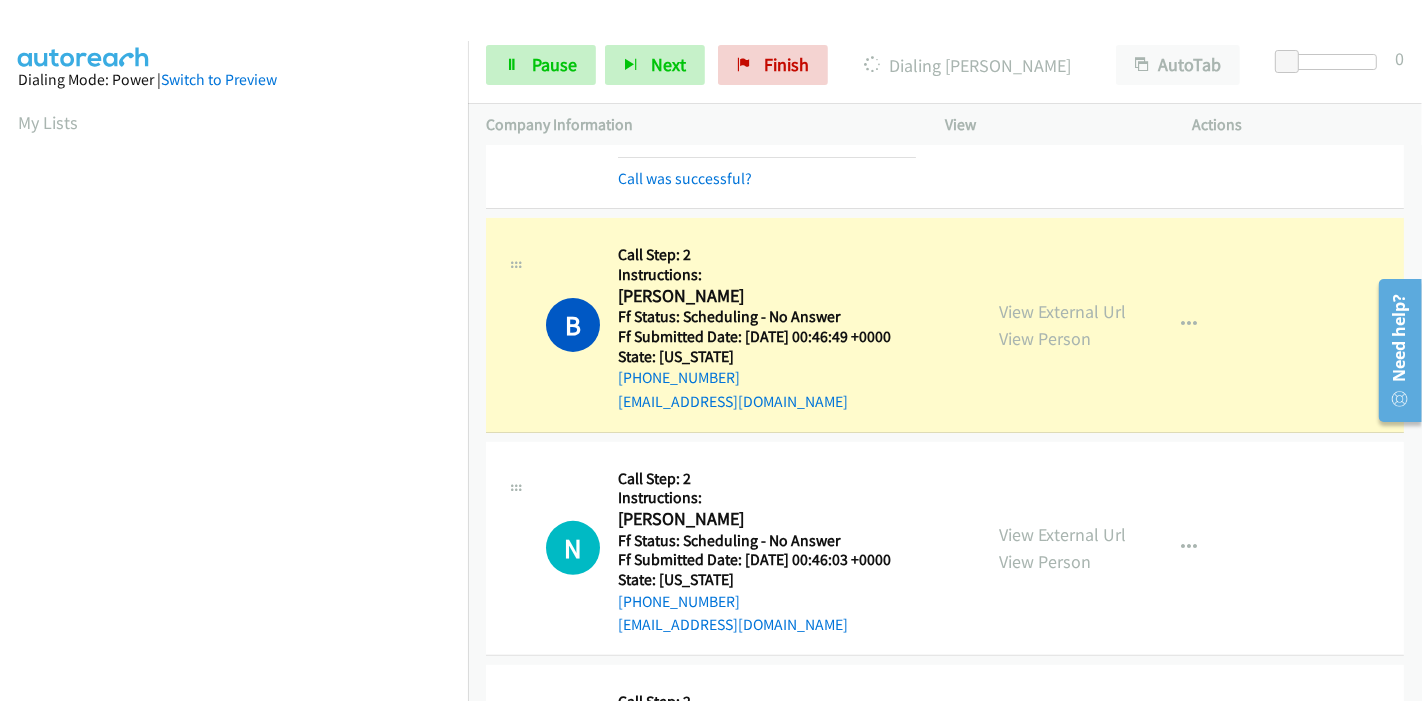 scroll, scrollTop: 422, scrollLeft: 0, axis: vertical 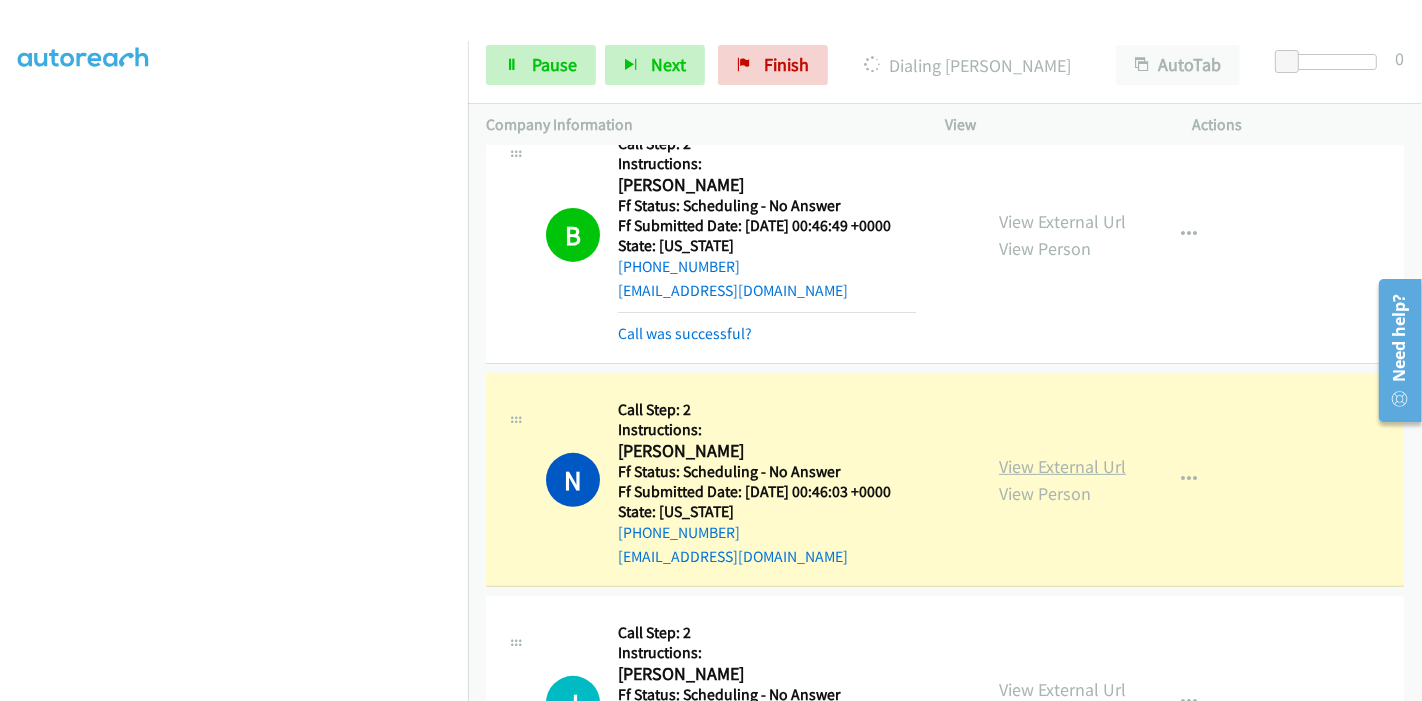 click on "View External Url" at bounding box center [1062, 466] 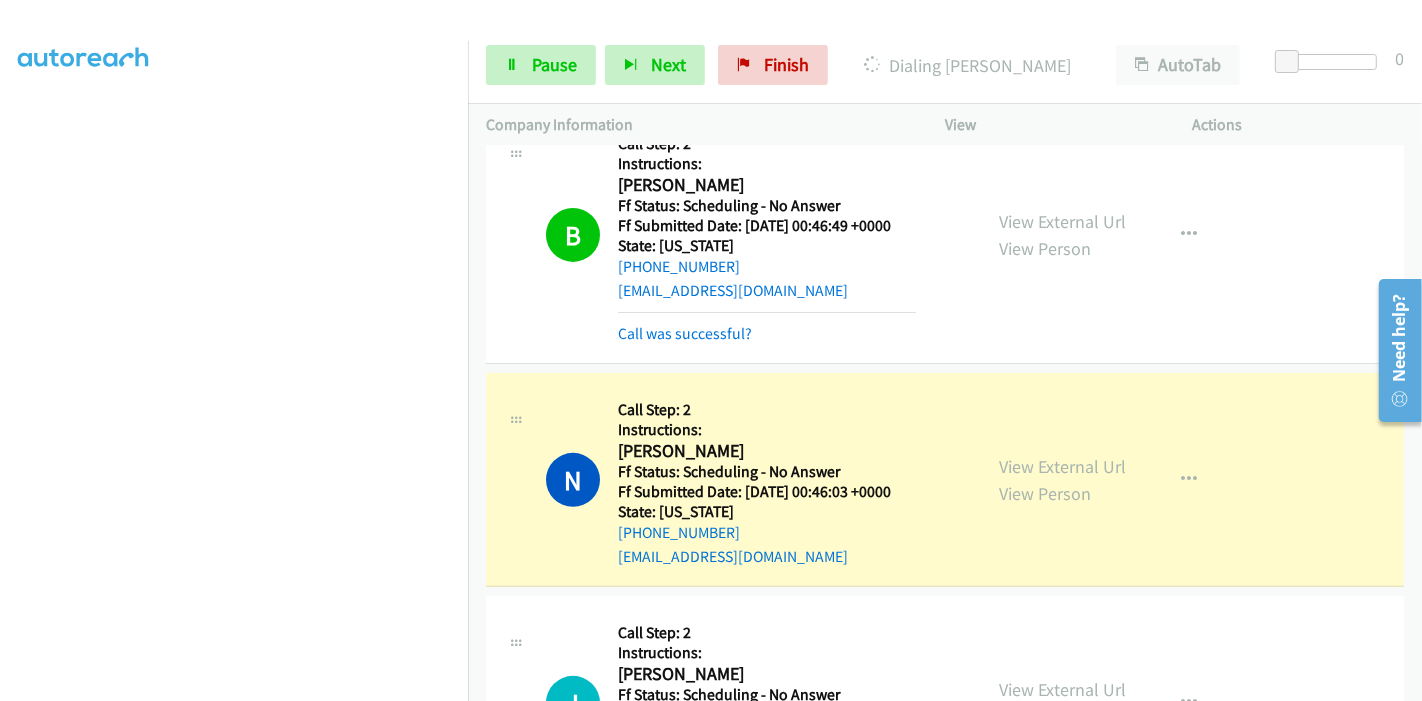 scroll, scrollTop: 0, scrollLeft: 0, axis: both 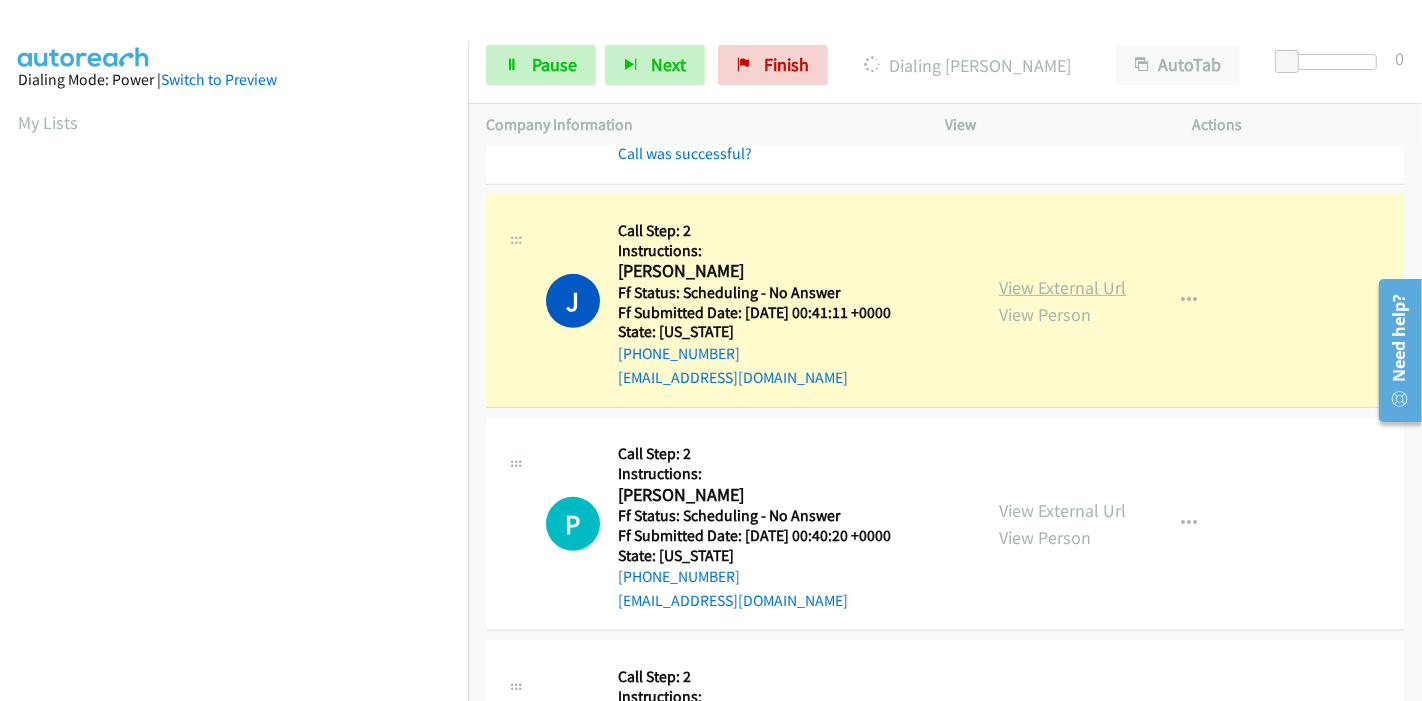 click on "View External Url" at bounding box center (1062, 287) 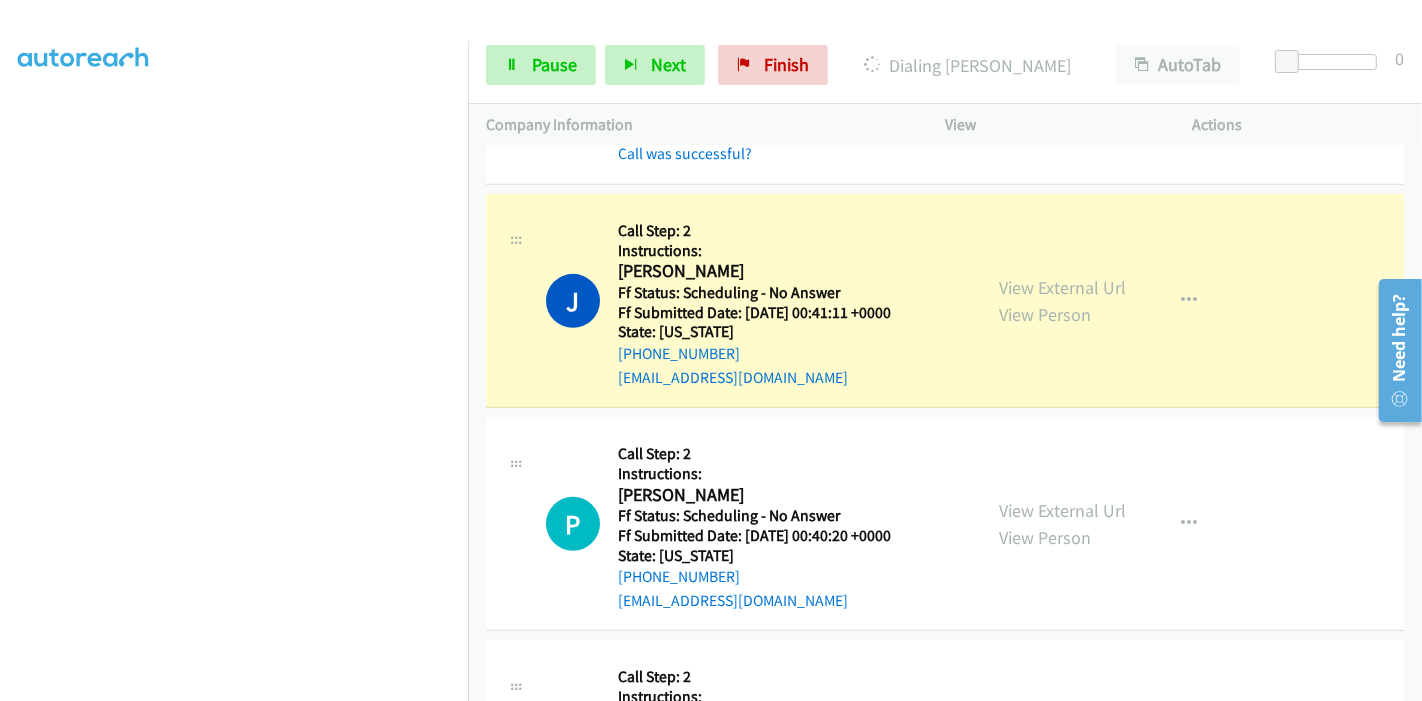 scroll, scrollTop: 422, scrollLeft: 0, axis: vertical 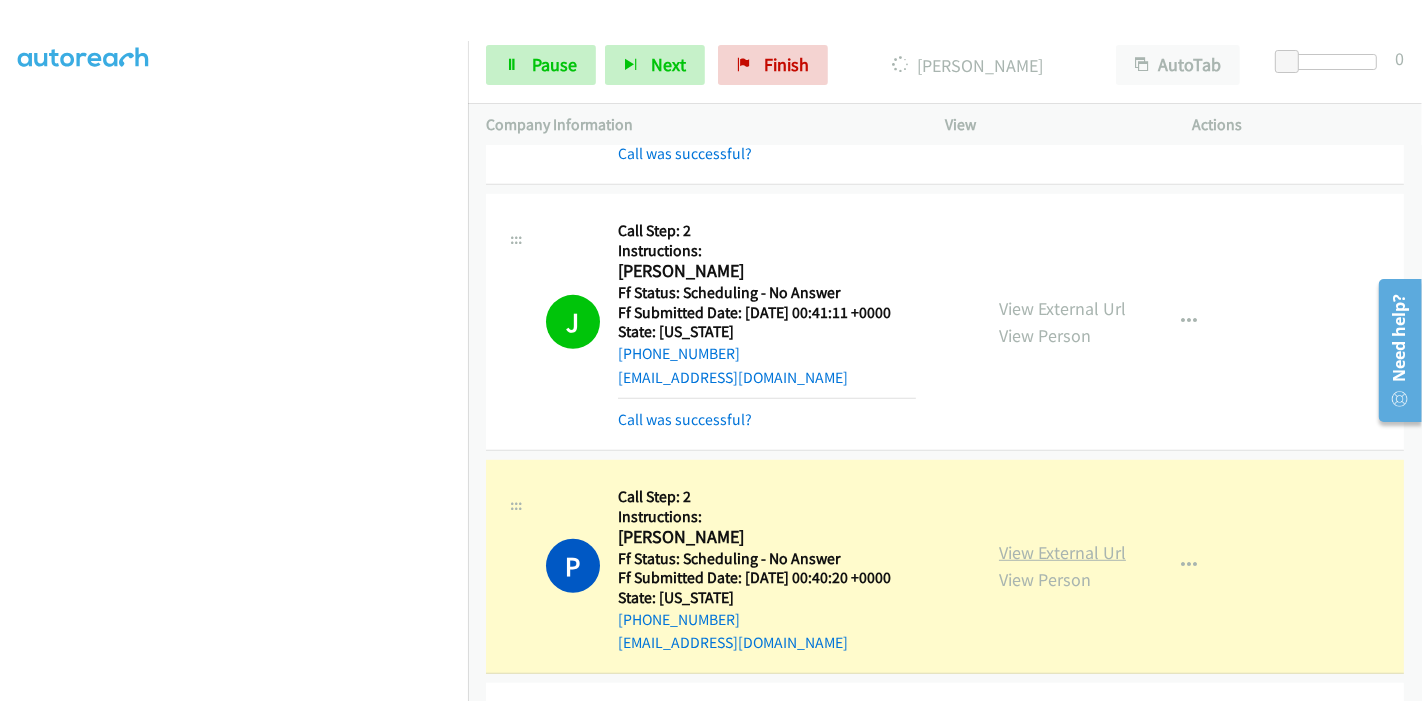 click on "View External Url" at bounding box center (1062, 552) 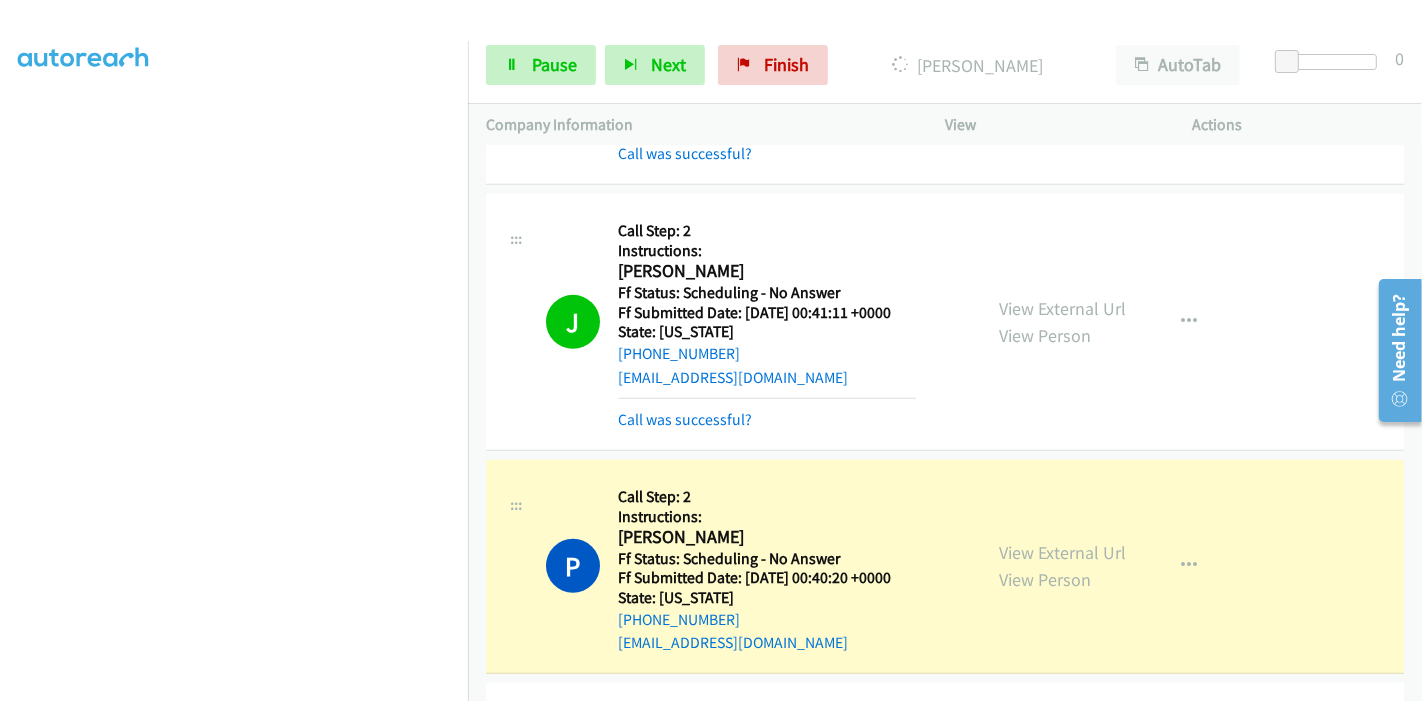 scroll, scrollTop: 0, scrollLeft: 0, axis: both 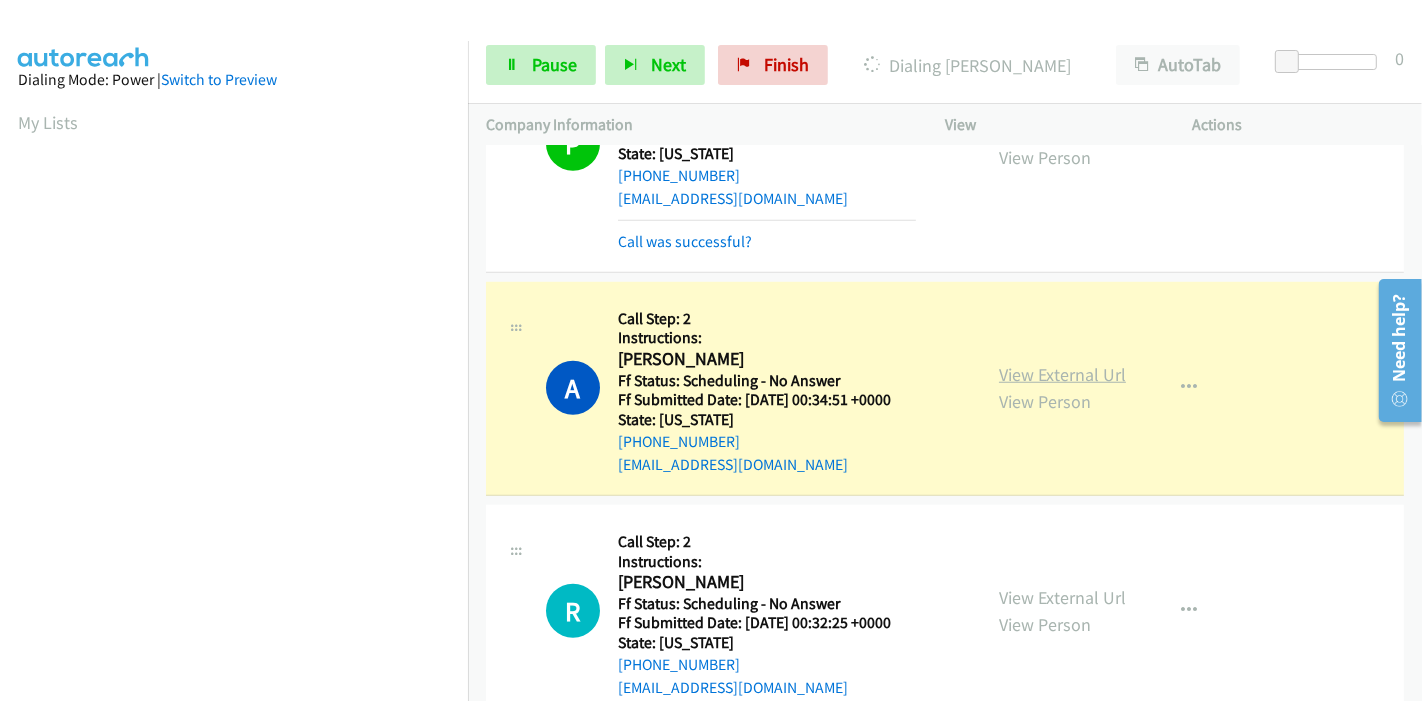 click on "View External Url" at bounding box center (1062, 374) 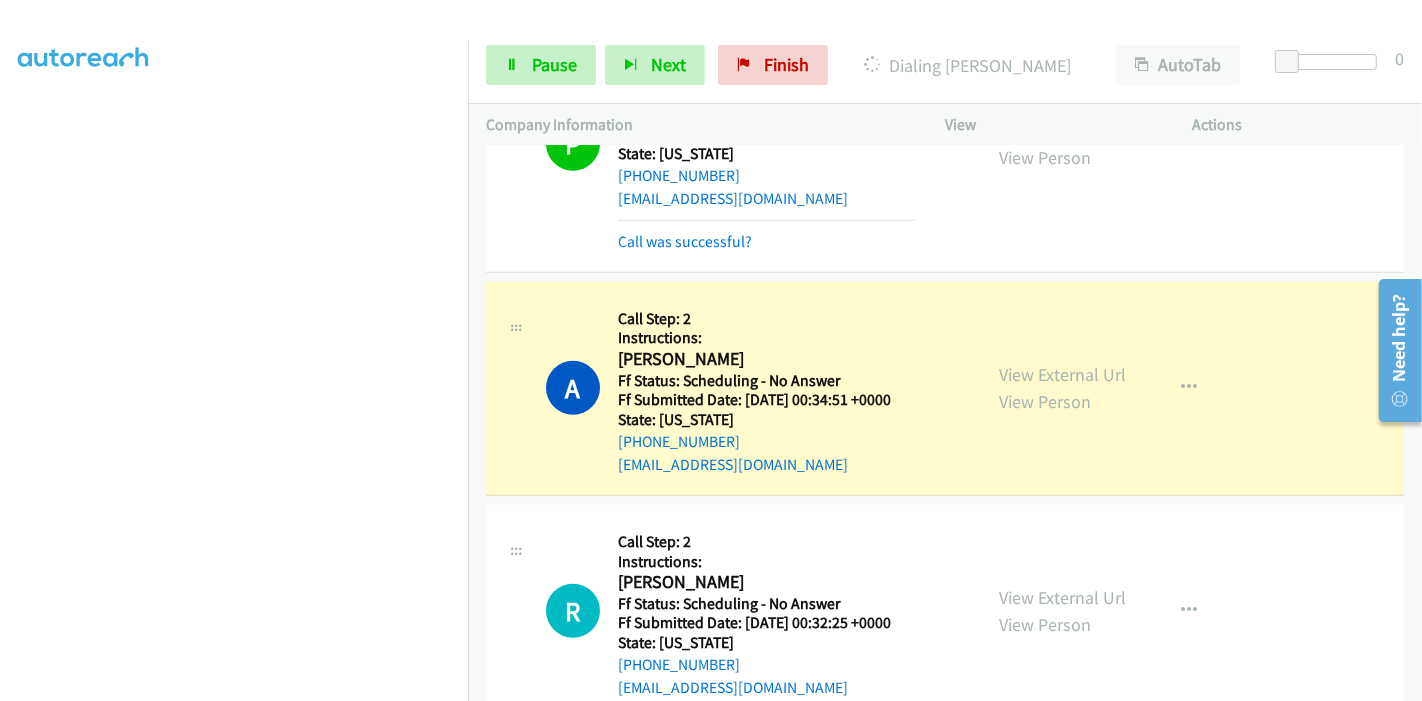 scroll, scrollTop: 0, scrollLeft: 0, axis: both 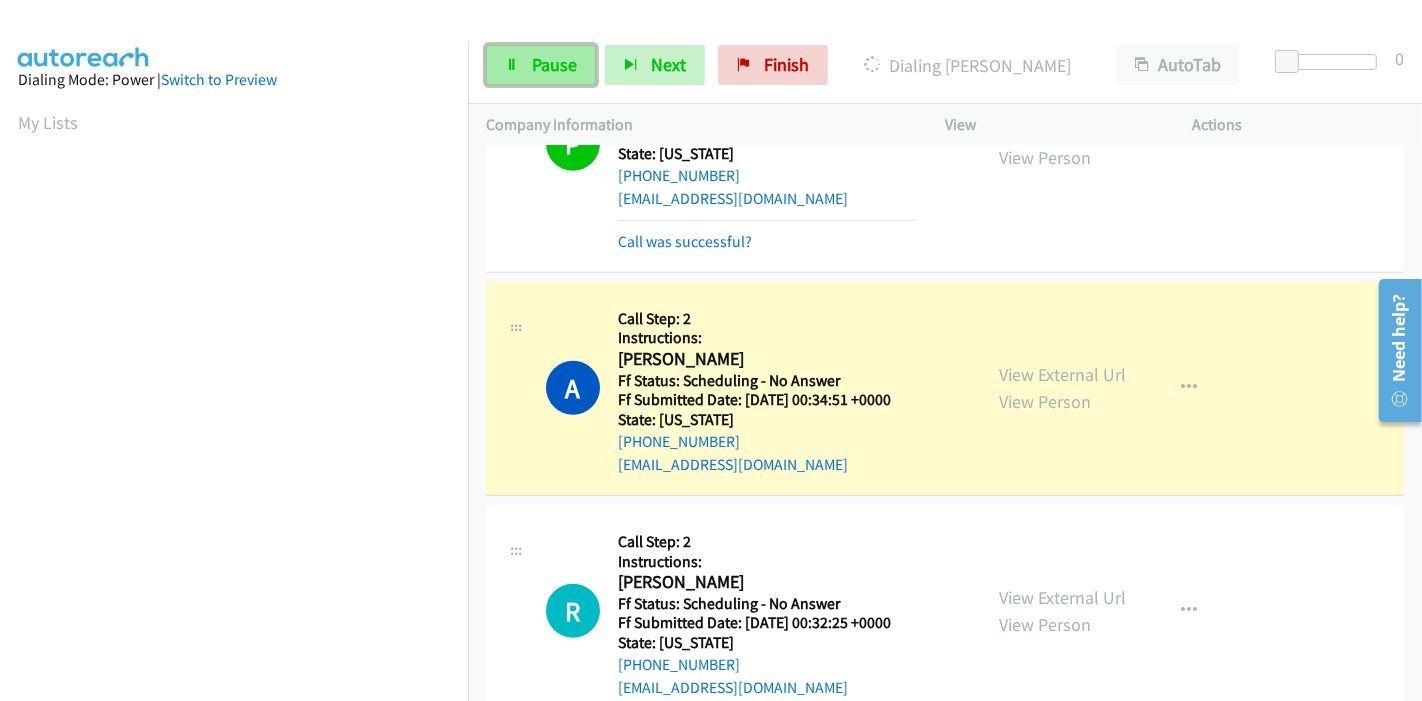 click on "Pause" at bounding box center (541, 65) 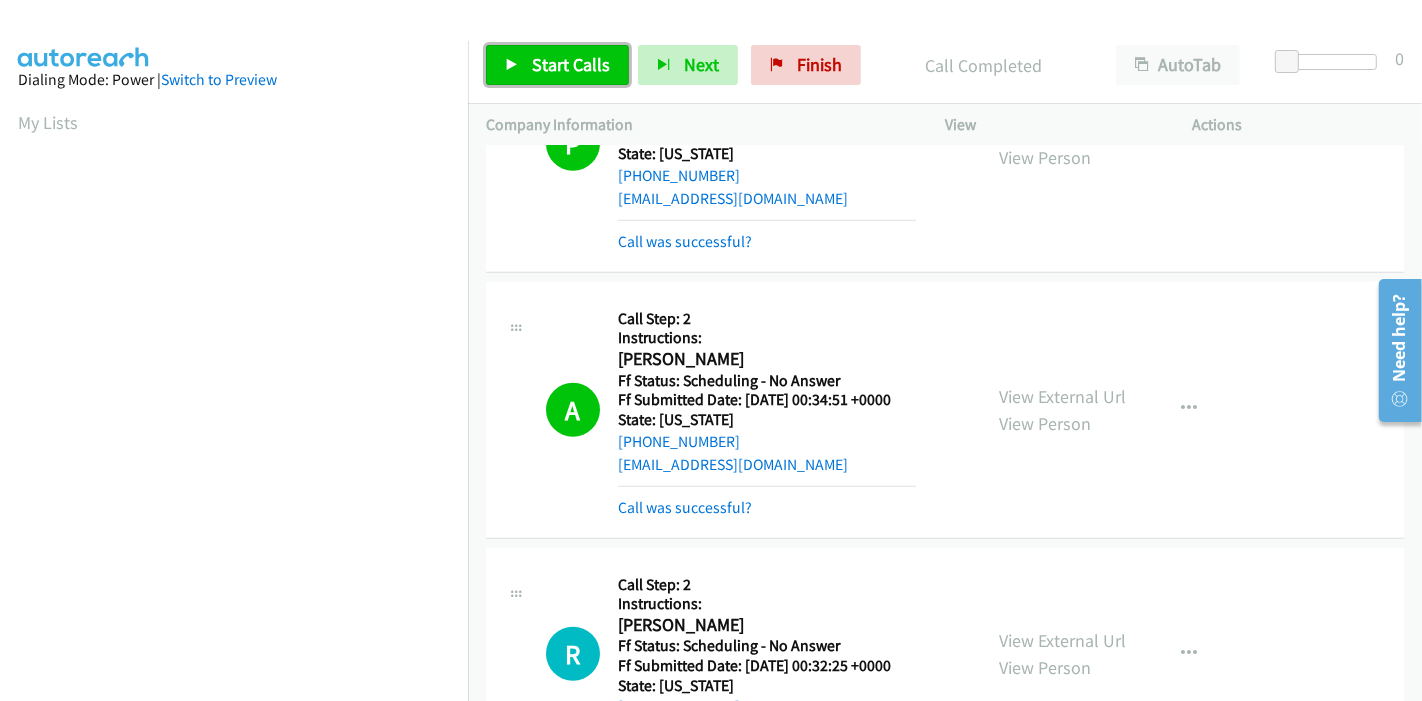 click on "Start Calls" at bounding box center [571, 64] 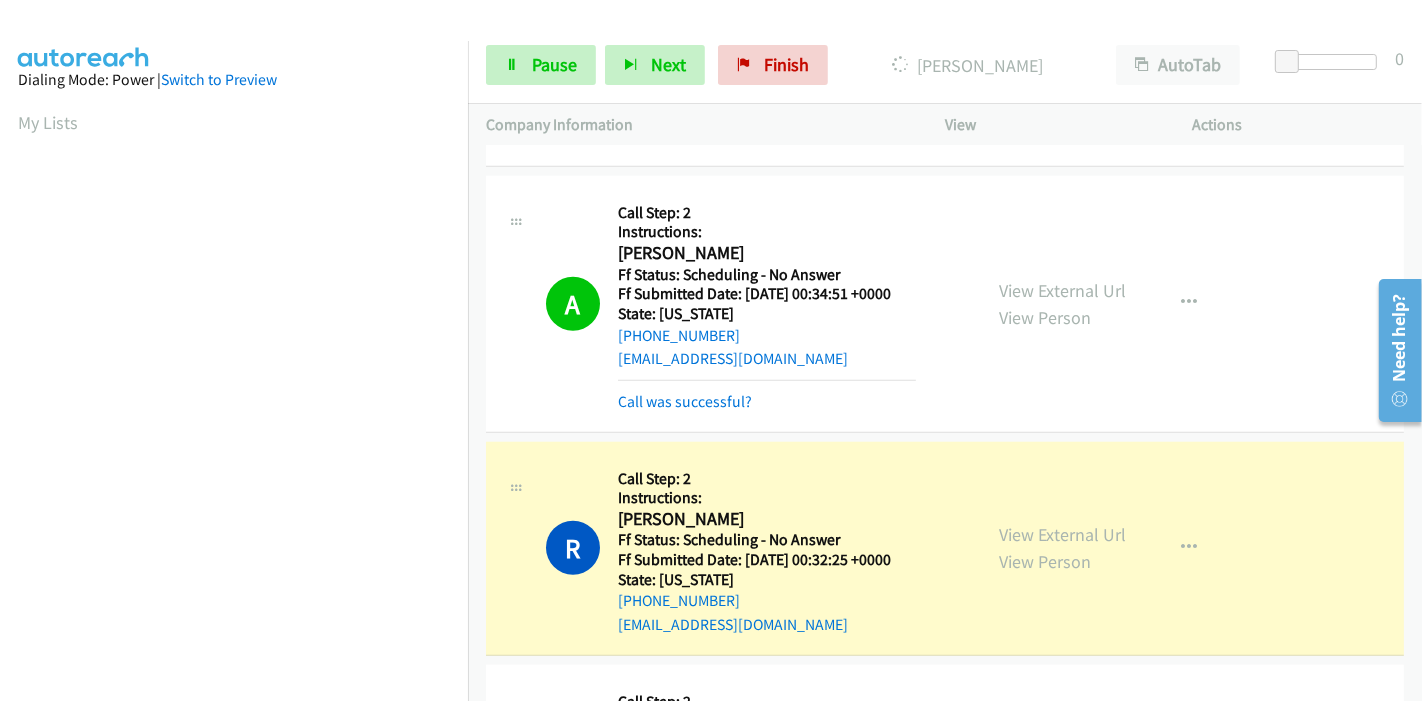 scroll, scrollTop: 1777, scrollLeft: 0, axis: vertical 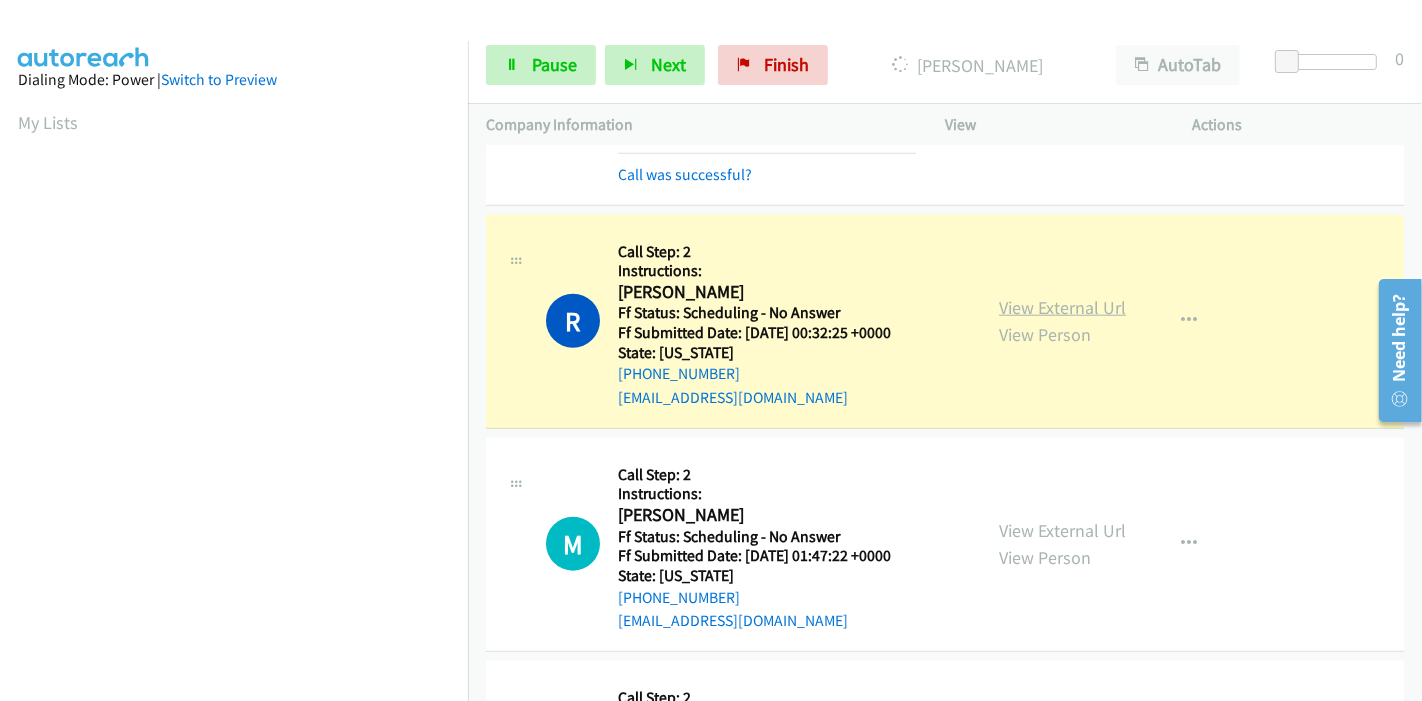 click on "View External Url" at bounding box center (1062, 307) 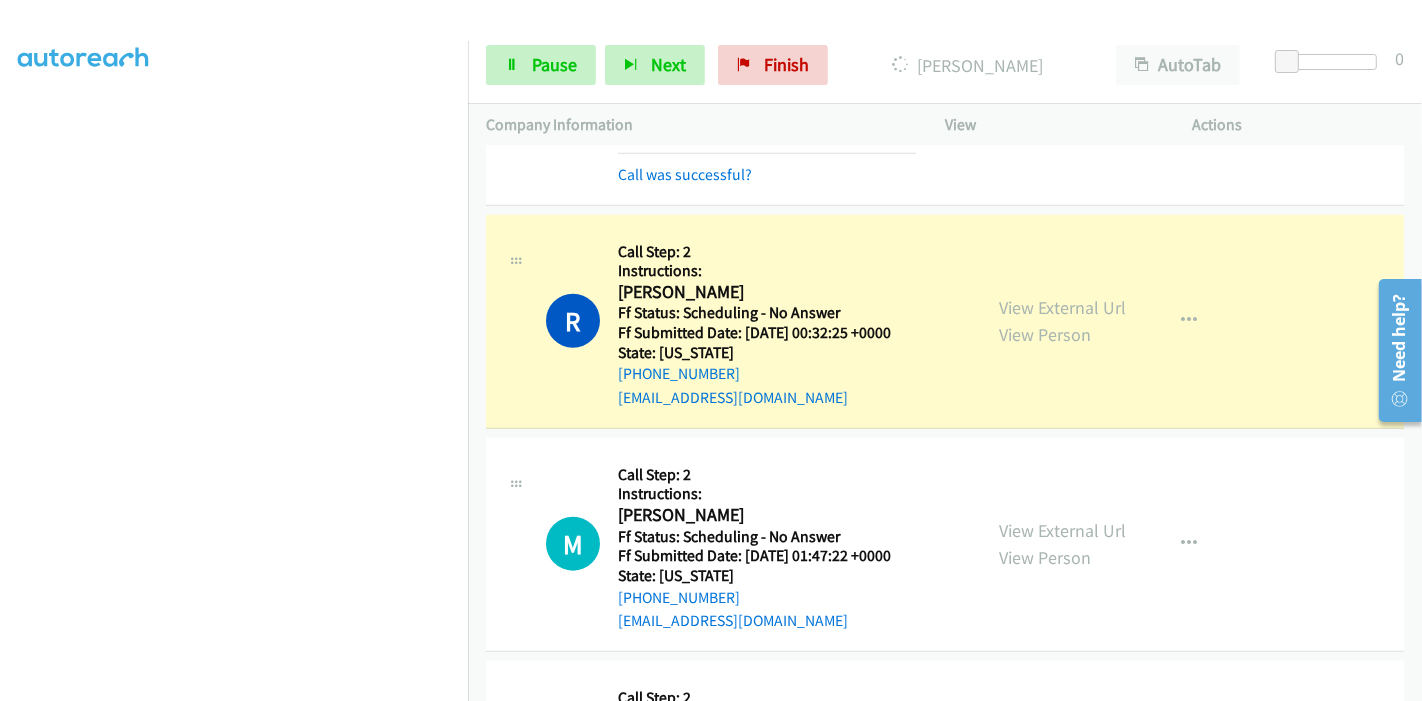 scroll, scrollTop: 0, scrollLeft: 0, axis: both 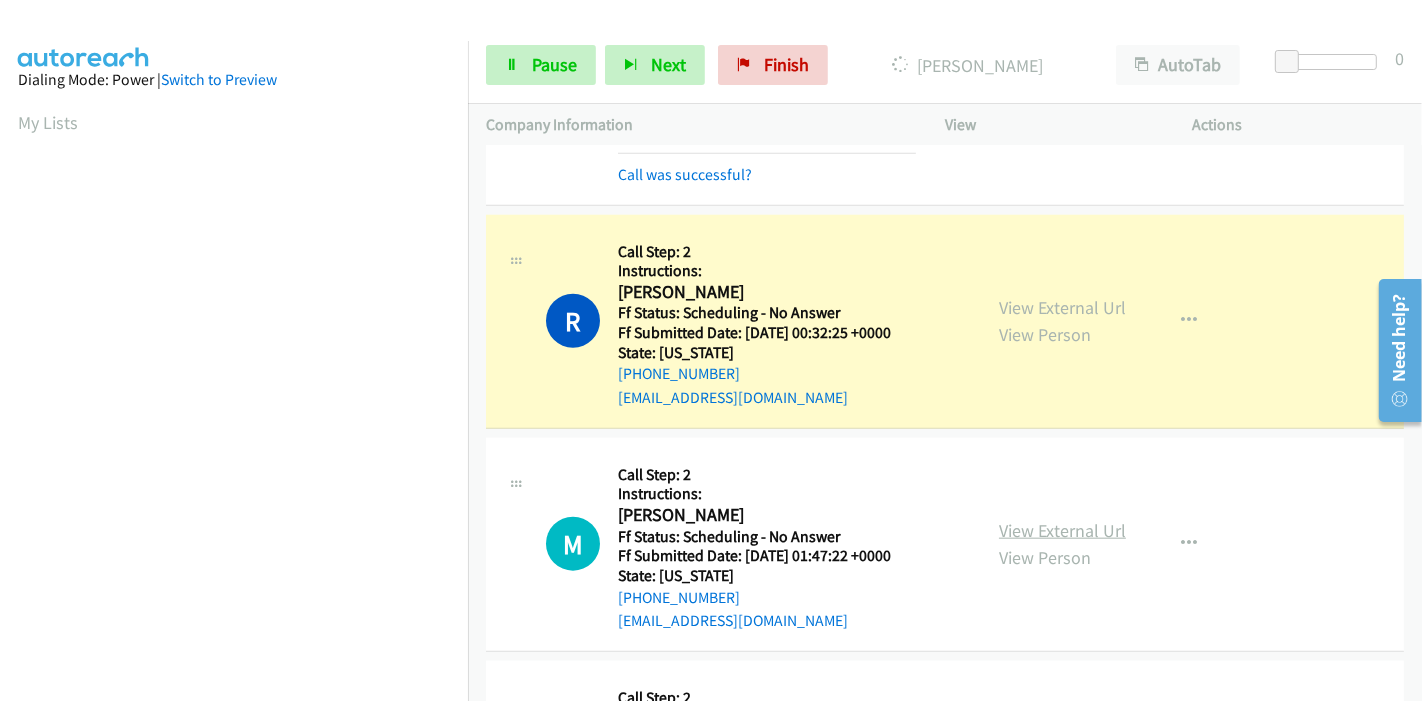 click on "View External Url" at bounding box center (1062, 530) 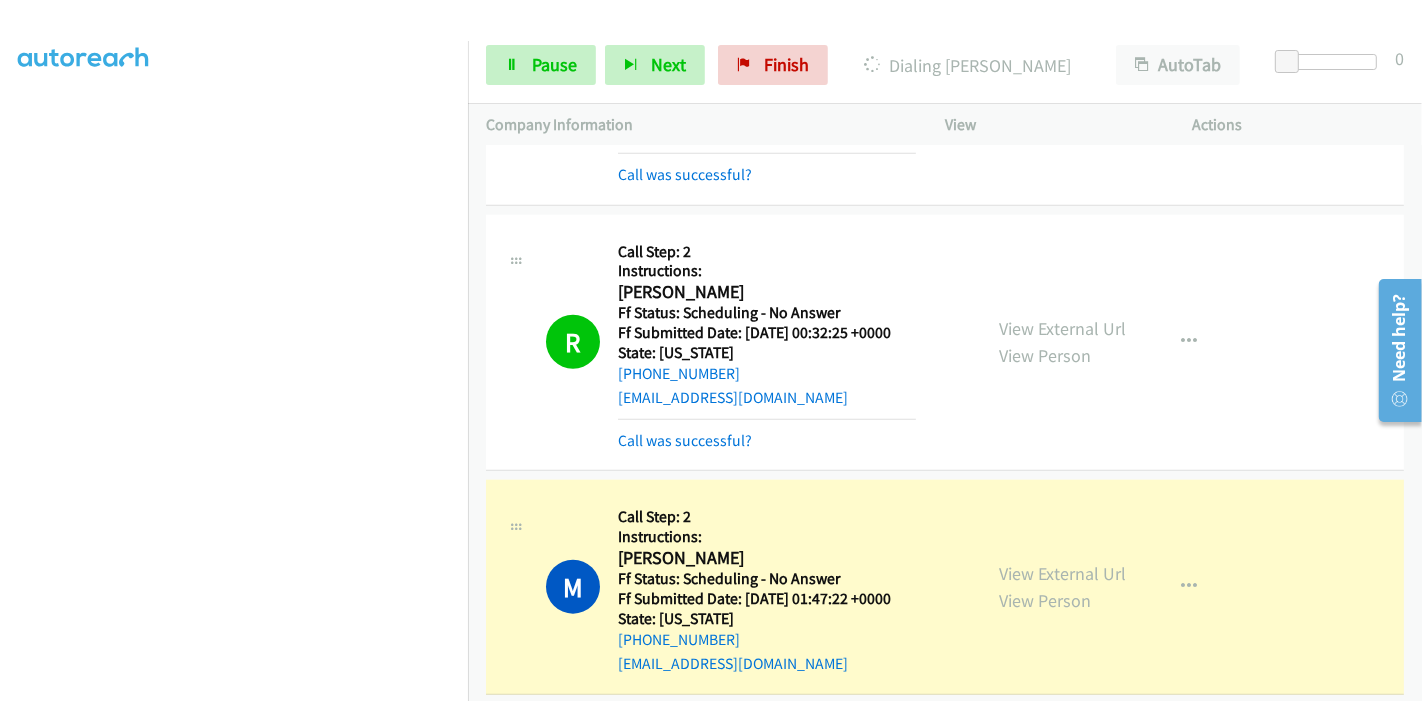 scroll, scrollTop: 0, scrollLeft: 0, axis: both 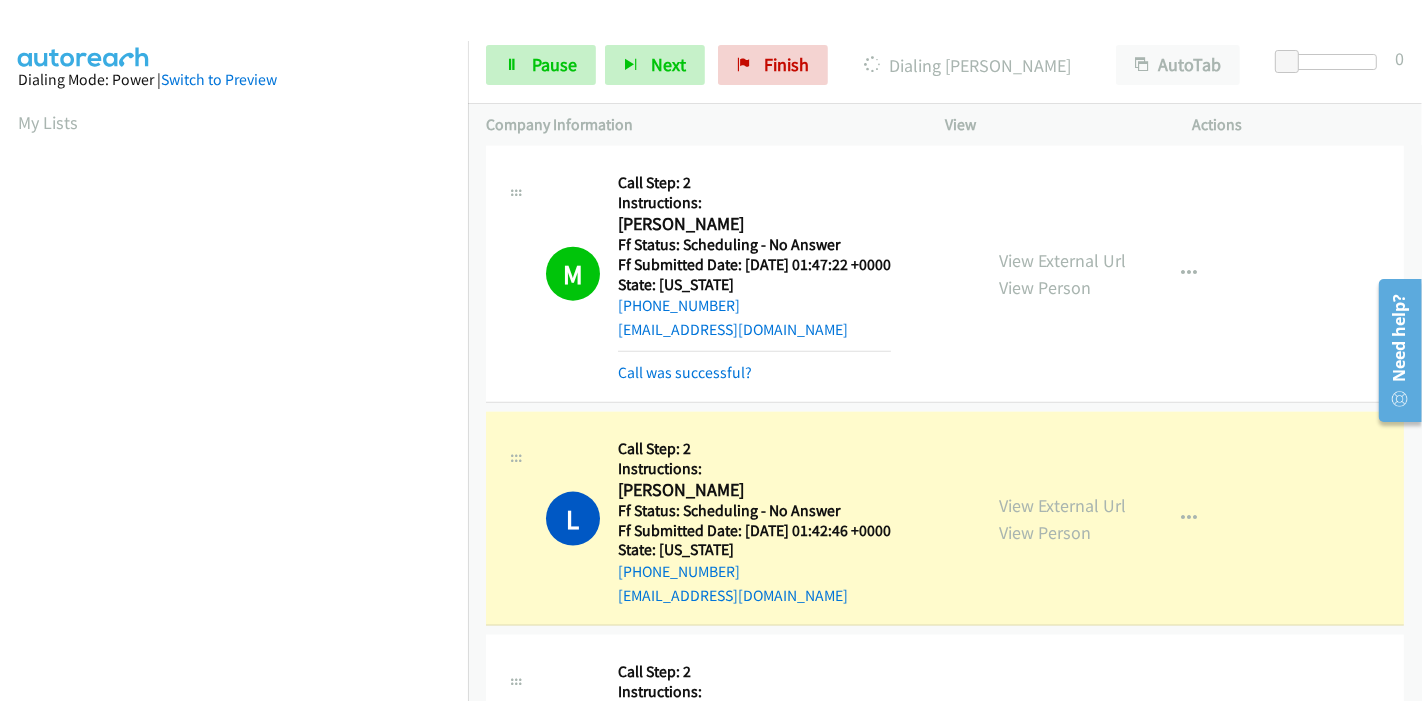 click on "View External Url
View Person" at bounding box center [1062, 519] 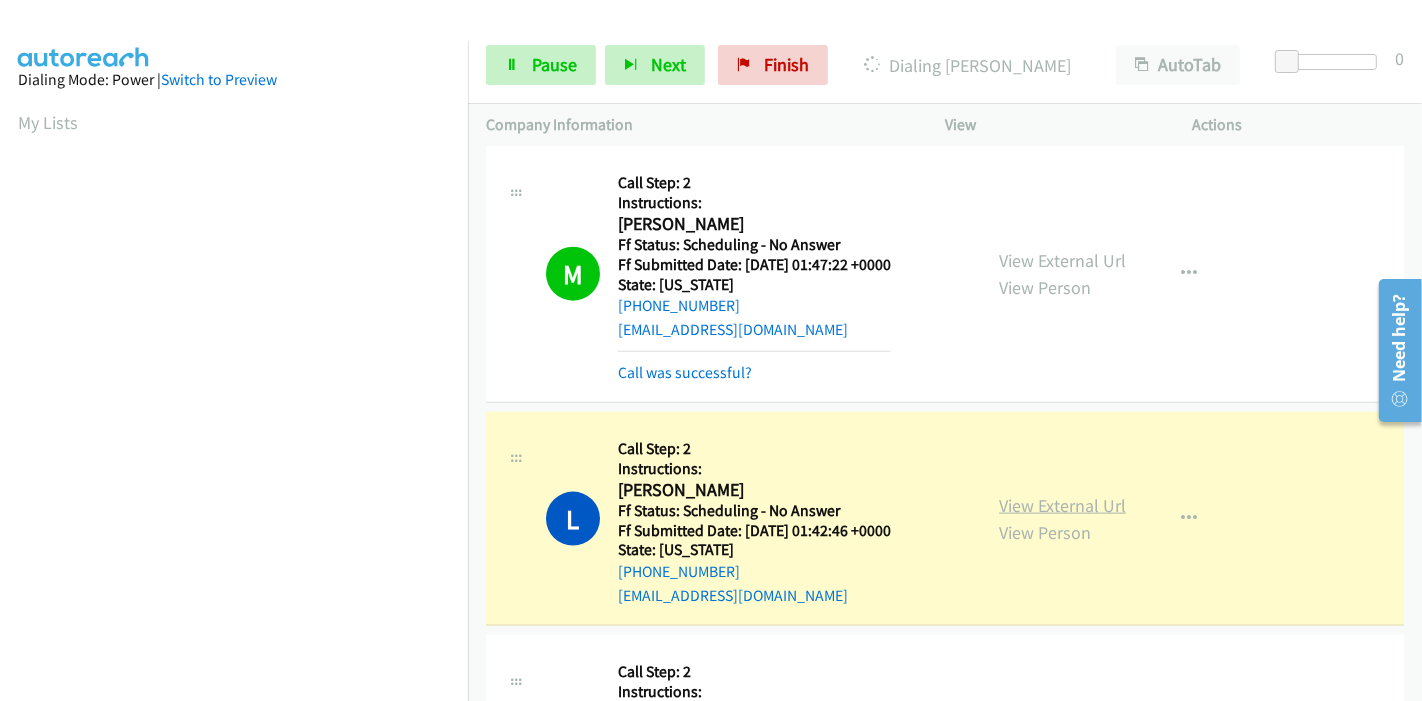 click on "View External Url" at bounding box center (1062, 505) 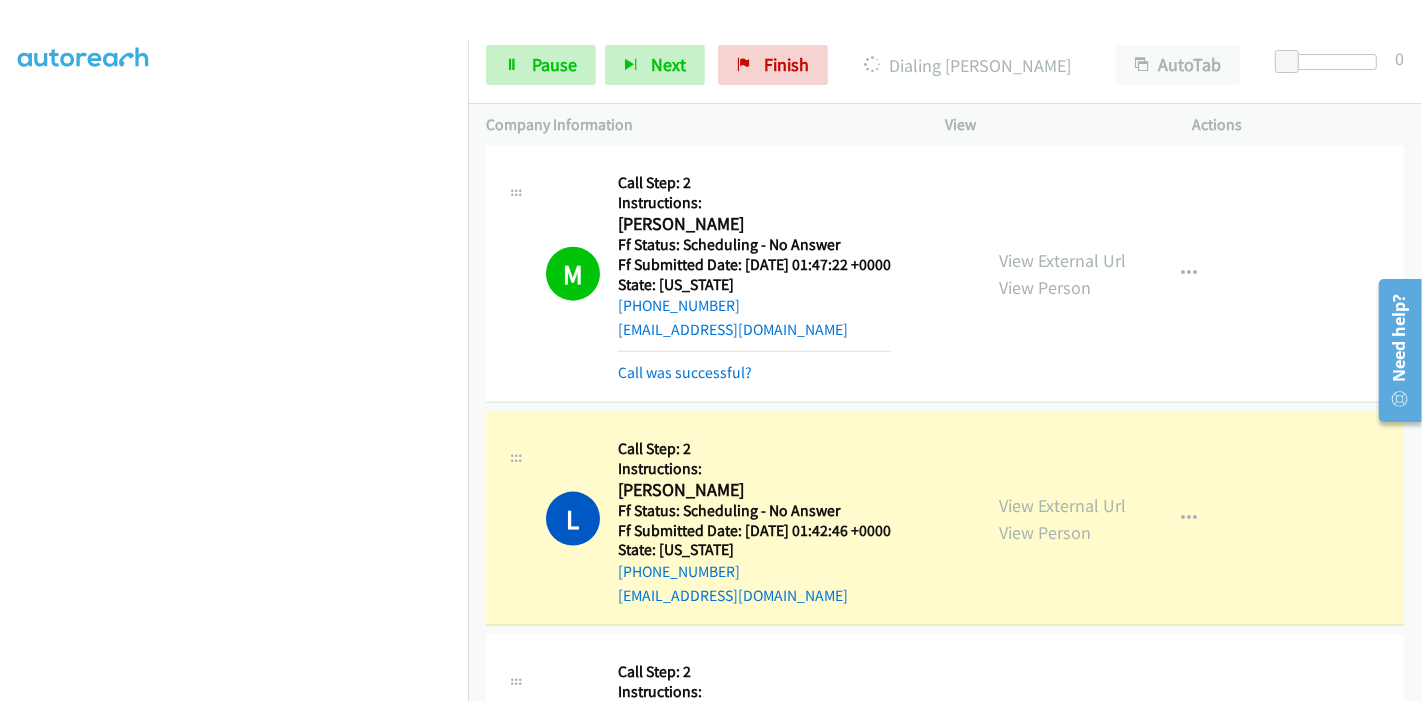scroll, scrollTop: 0, scrollLeft: 0, axis: both 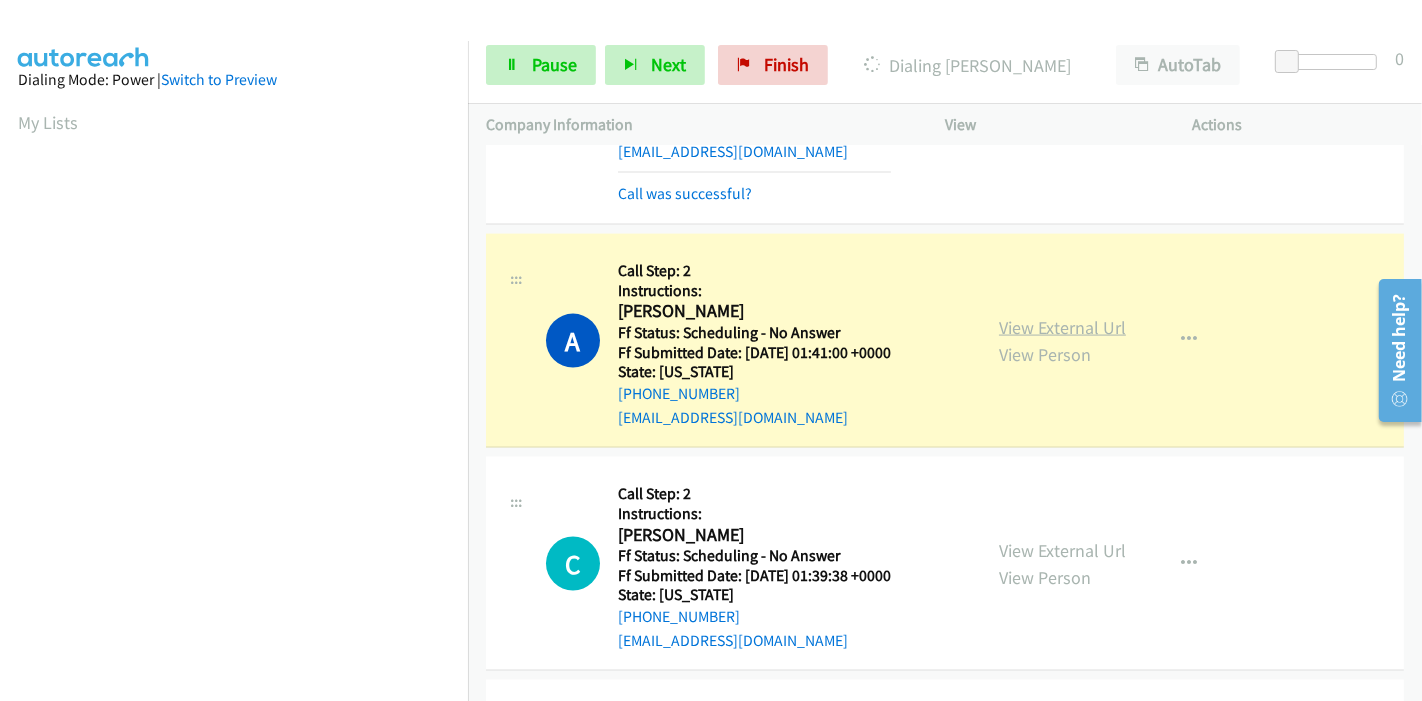 click on "View External Url" at bounding box center (1062, 327) 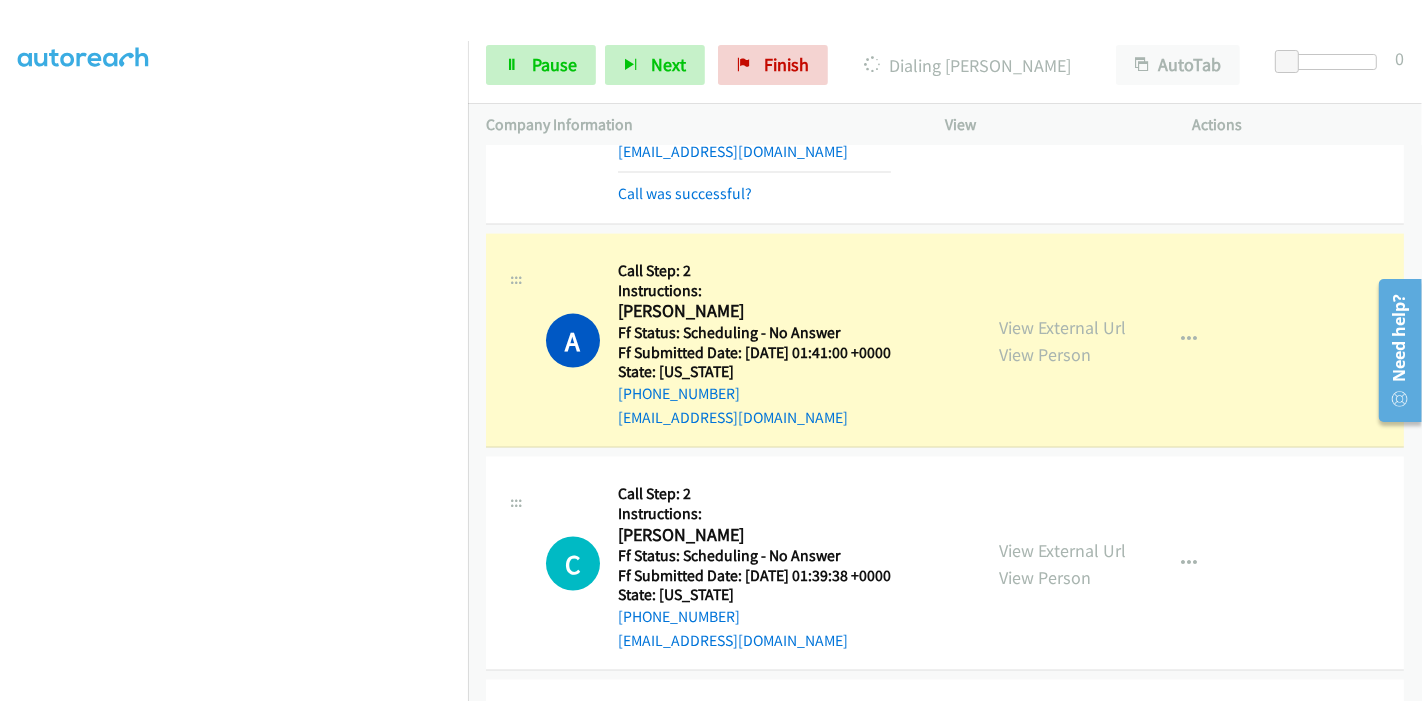 scroll, scrollTop: 0, scrollLeft: 0, axis: both 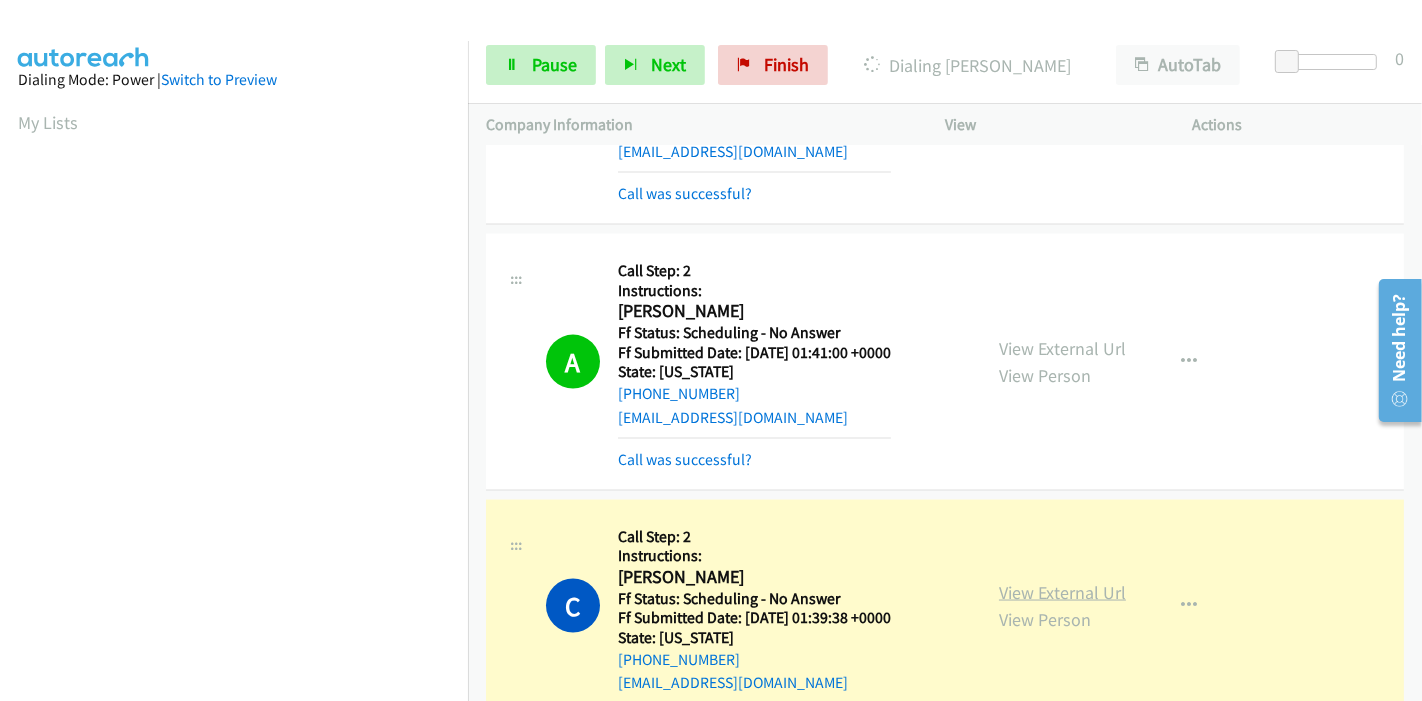 click on "View External Url" at bounding box center [1062, 592] 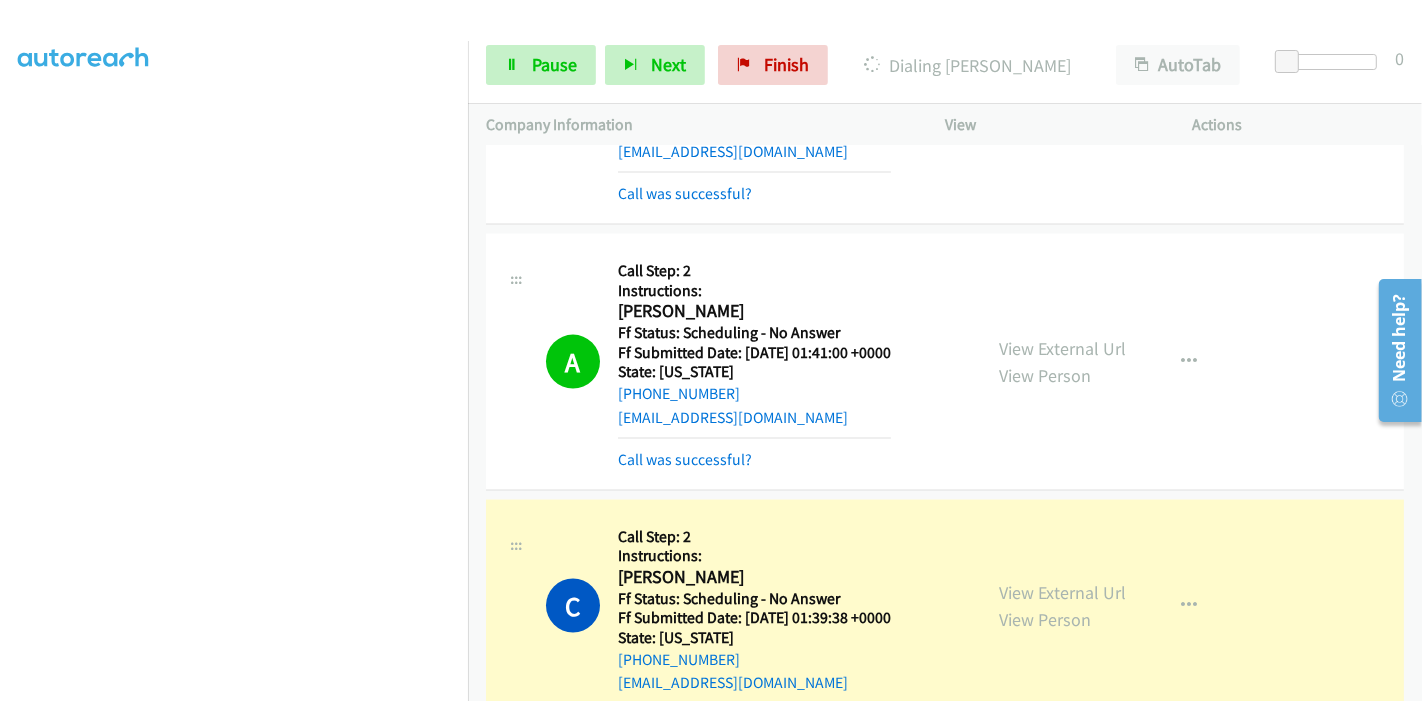 scroll, scrollTop: 0, scrollLeft: 0, axis: both 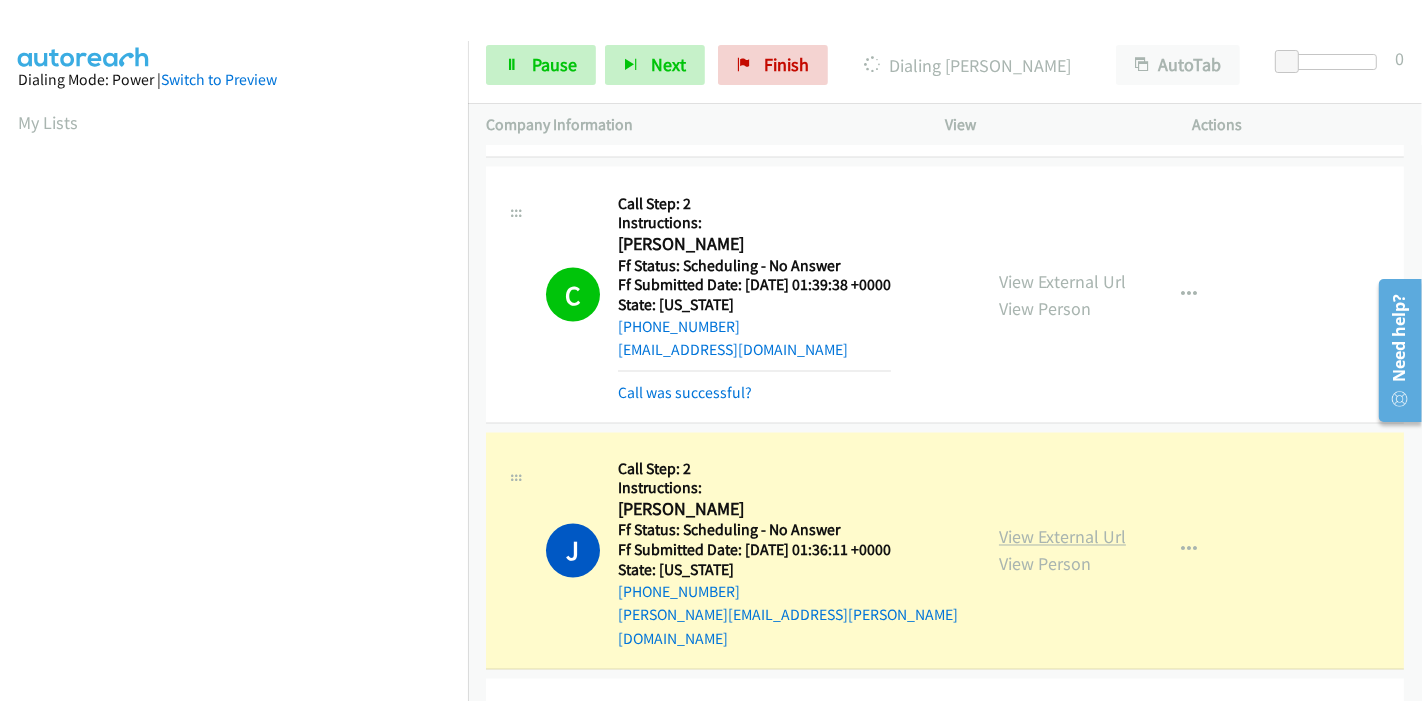 click on "View External Url" at bounding box center [1062, 537] 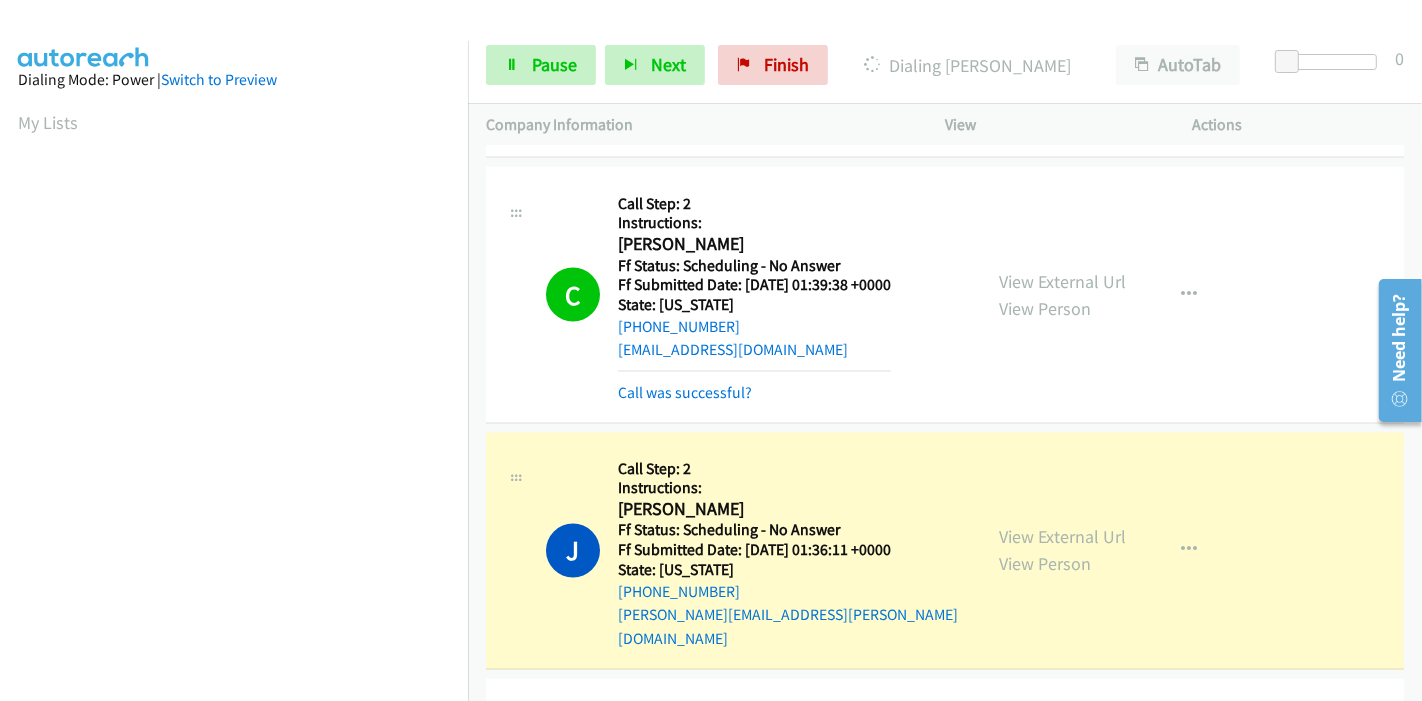 scroll, scrollTop: 422, scrollLeft: 0, axis: vertical 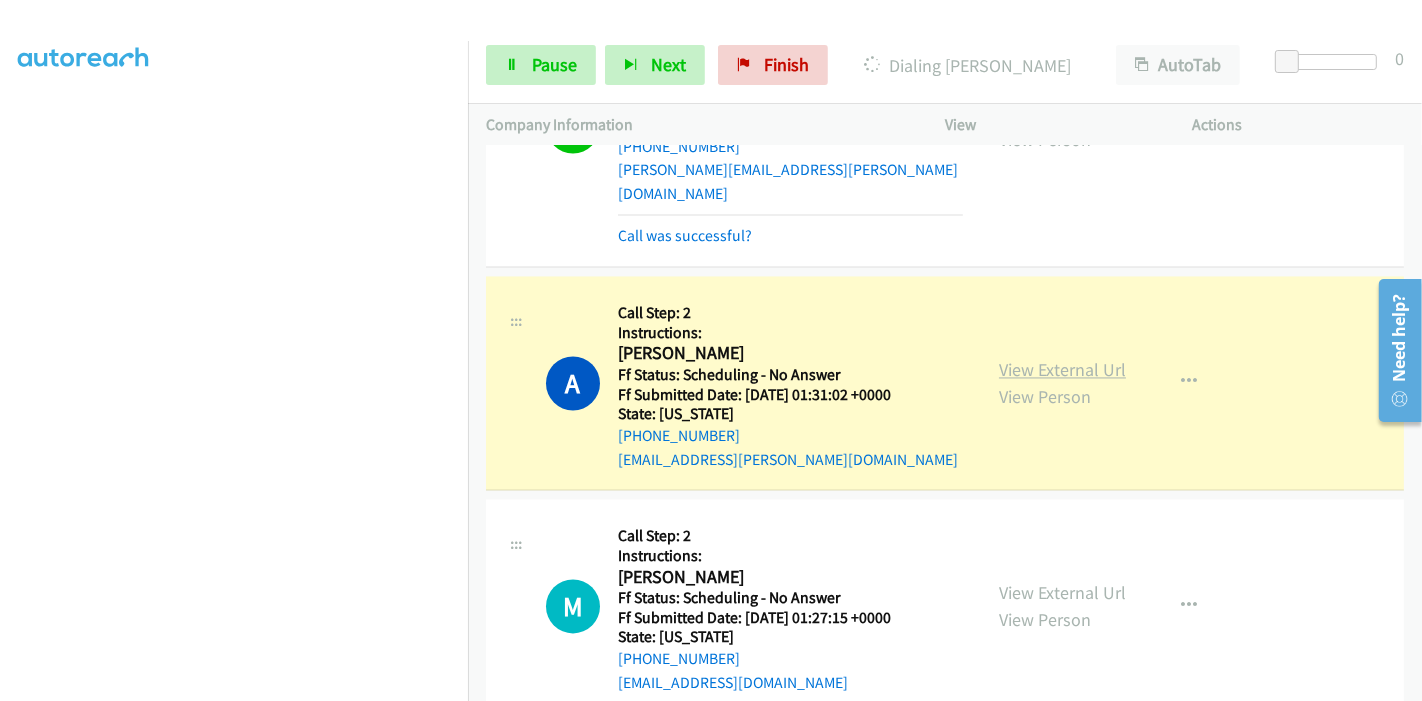 click on "View External Url" at bounding box center (1062, 370) 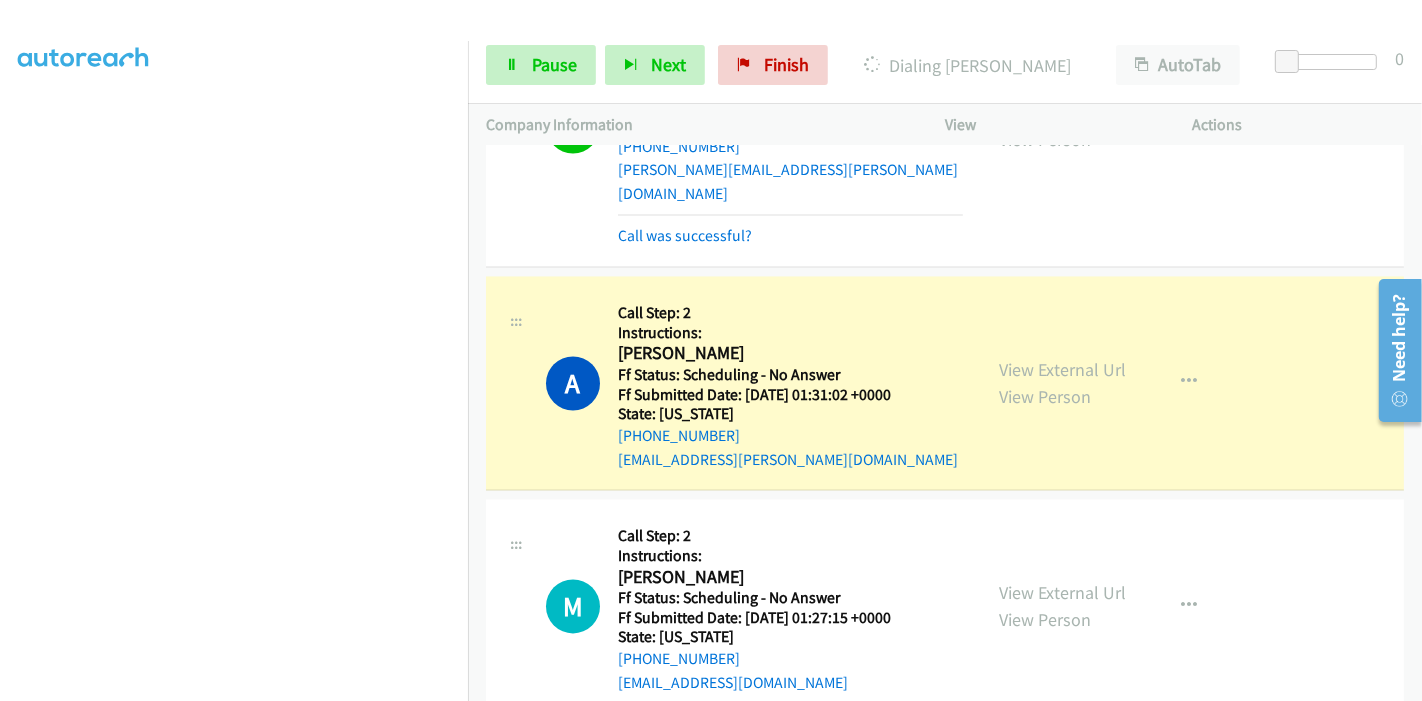scroll, scrollTop: 0, scrollLeft: 0, axis: both 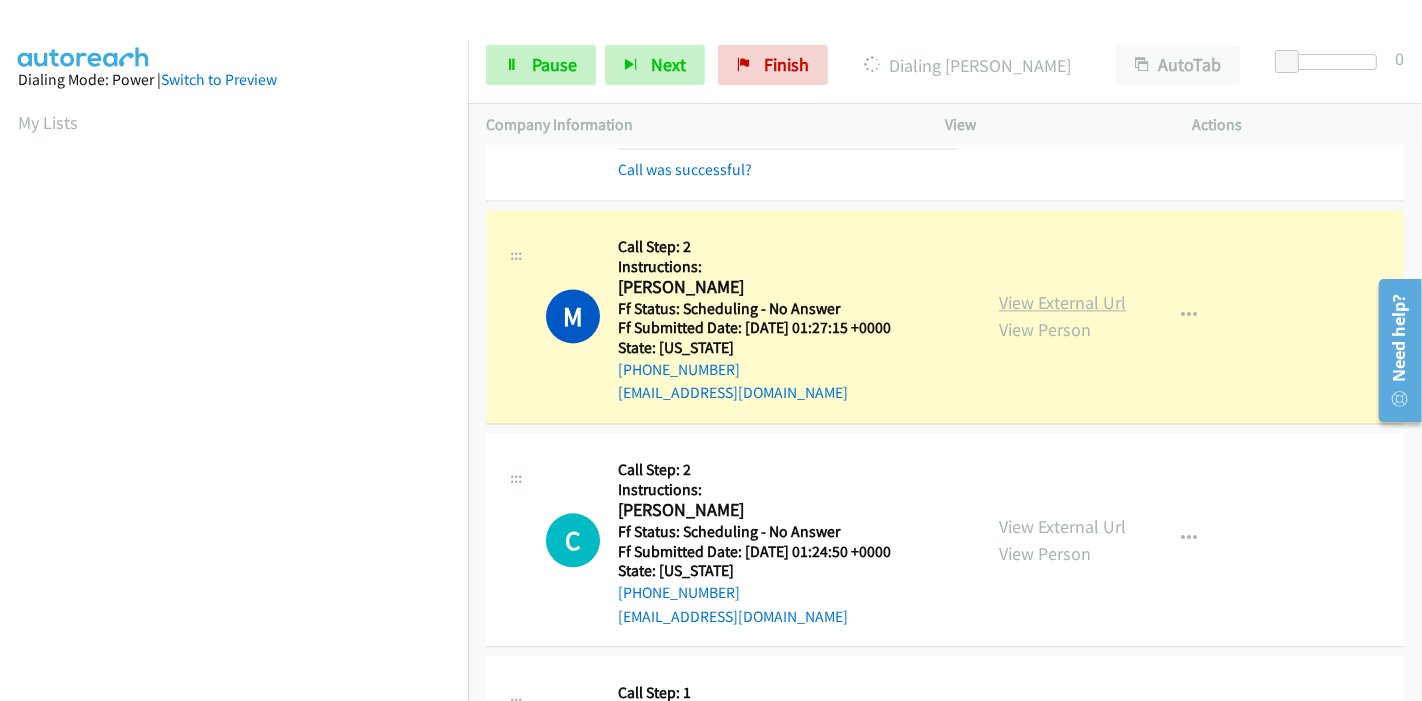 click on "View External Url" at bounding box center (1062, 302) 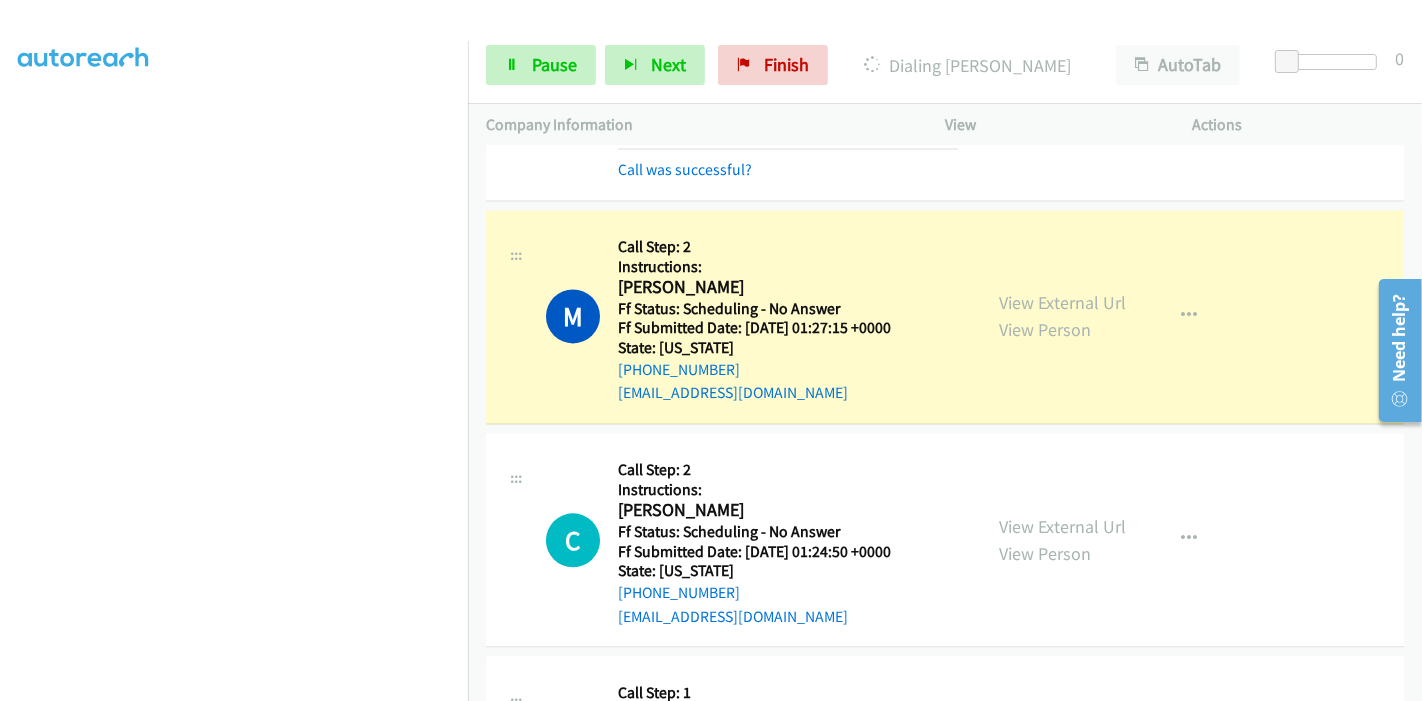 scroll, scrollTop: 0, scrollLeft: 0, axis: both 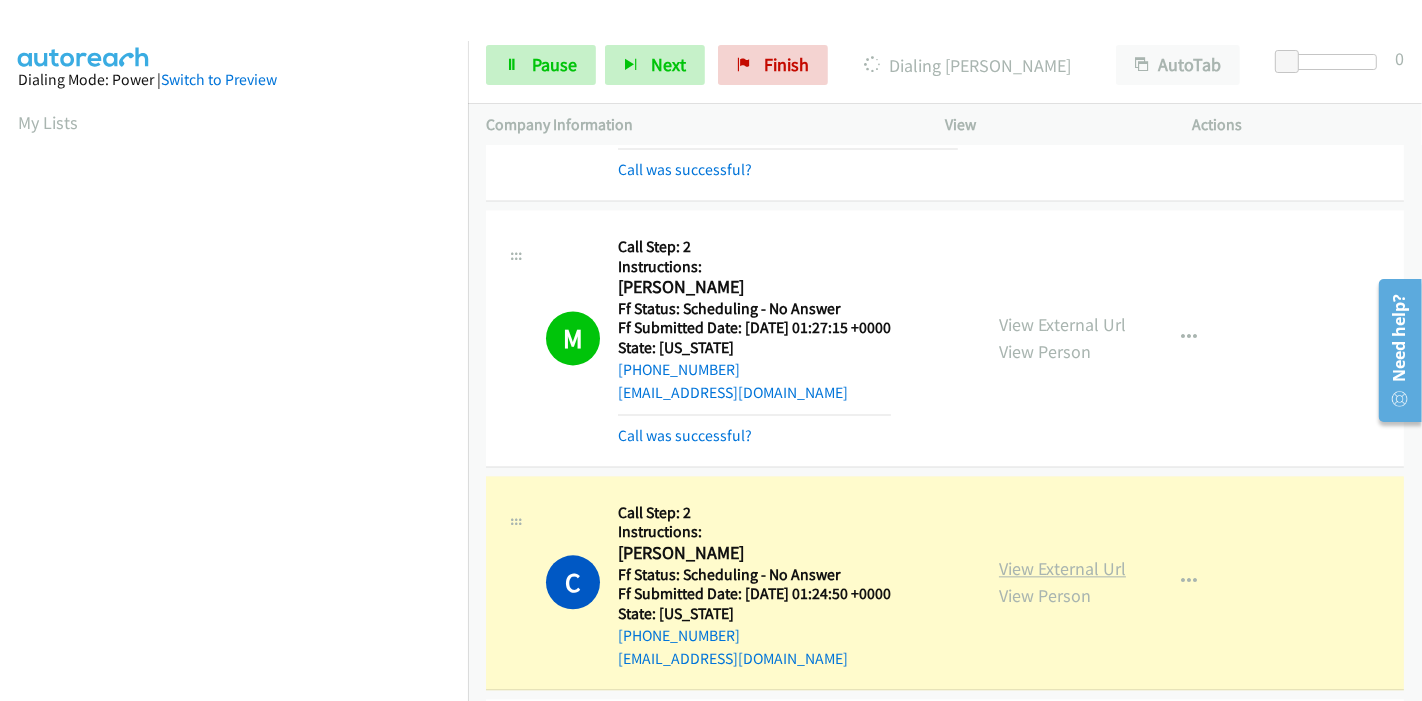 click on "View External Url" at bounding box center (1062, 568) 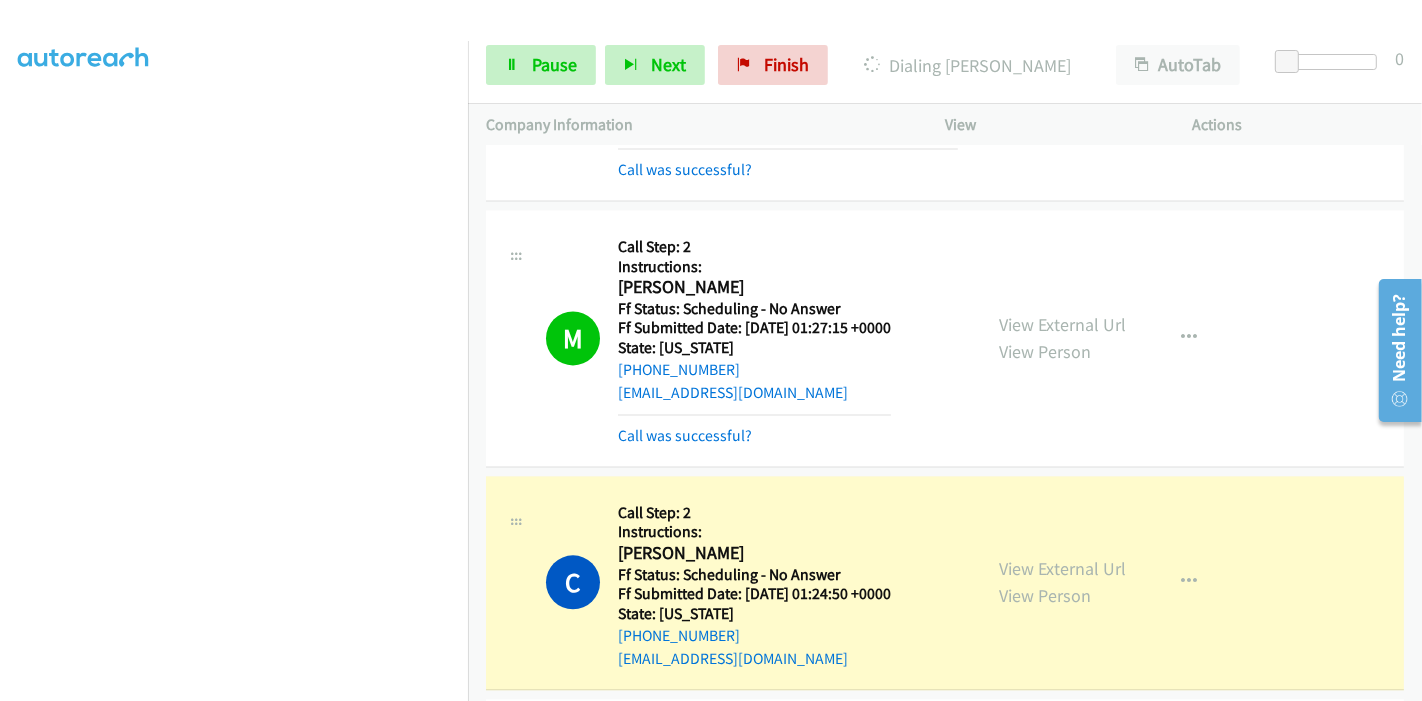 scroll, scrollTop: 0, scrollLeft: 0, axis: both 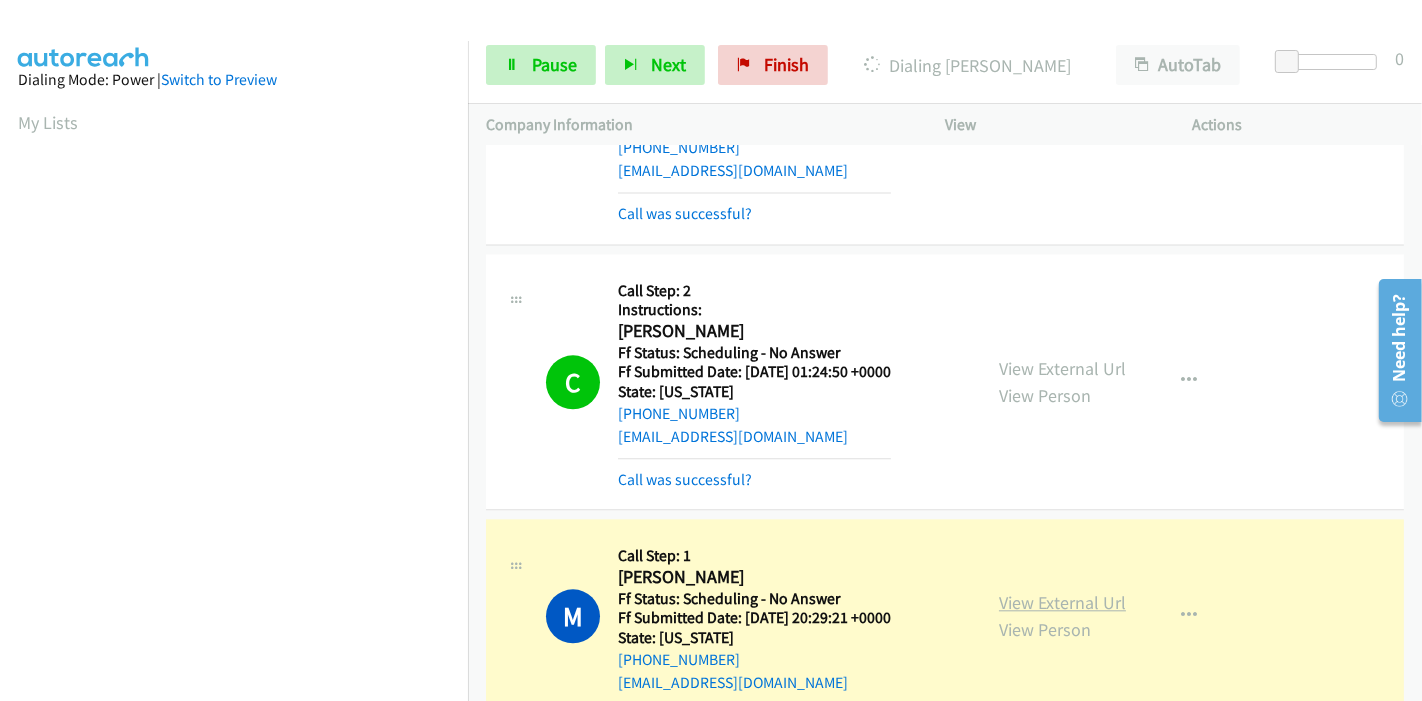 click on "View External Url" at bounding box center [1062, 602] 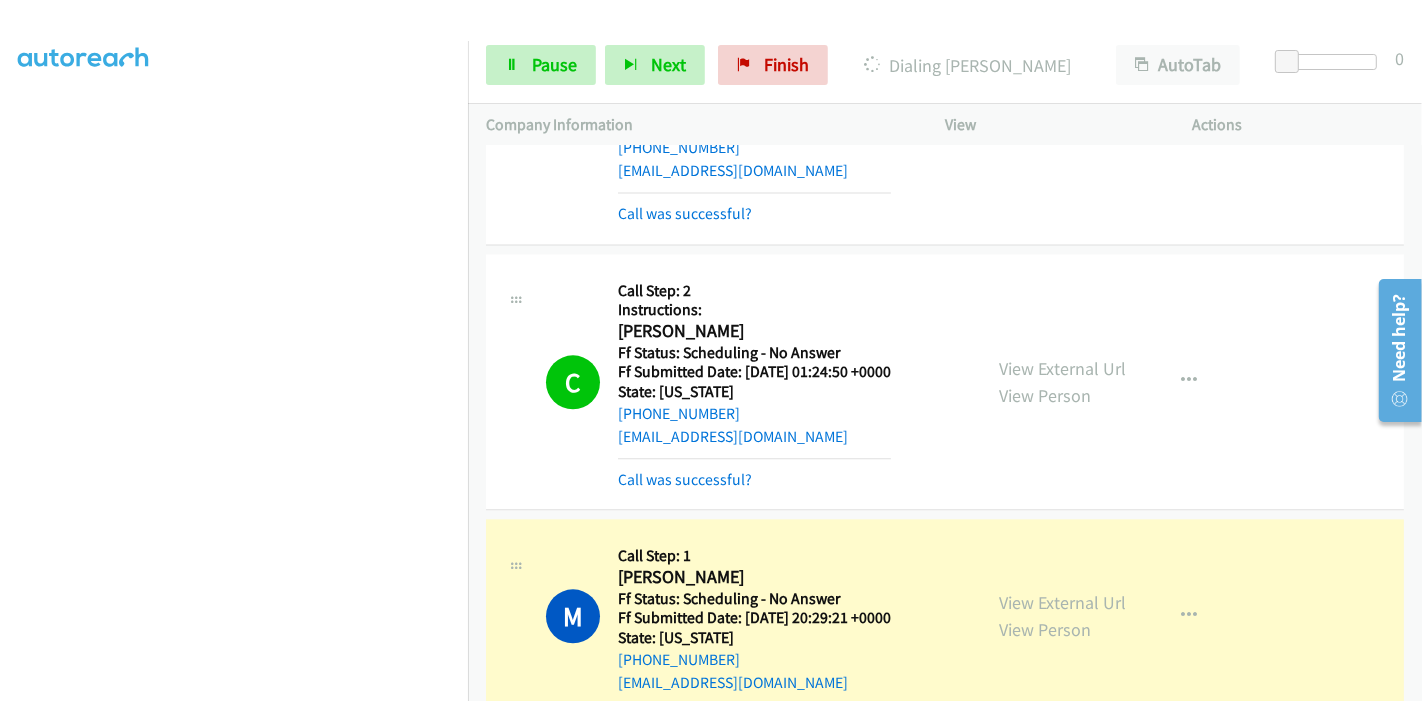 scroll, scrollTop: 0, scrollLeft: 0, axis: both 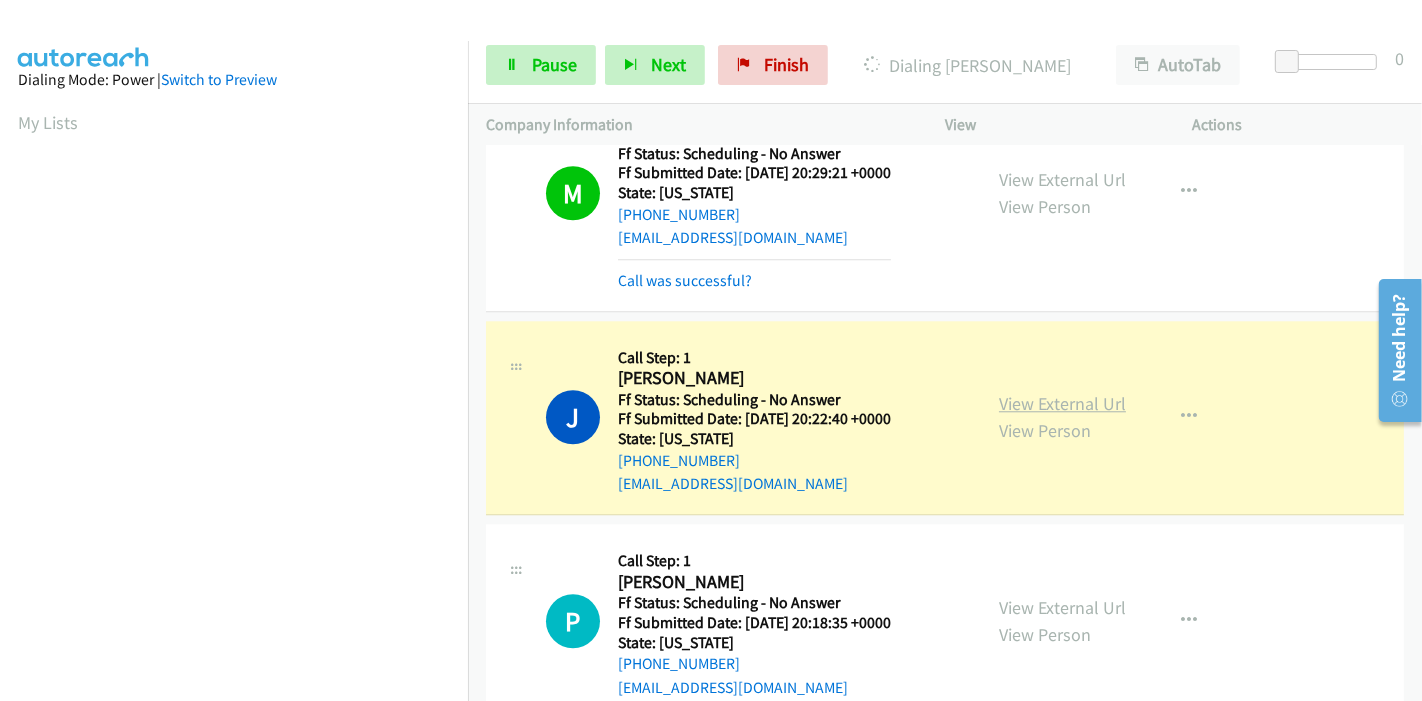 click on "View External Url" at bounding box center [1062, 403] 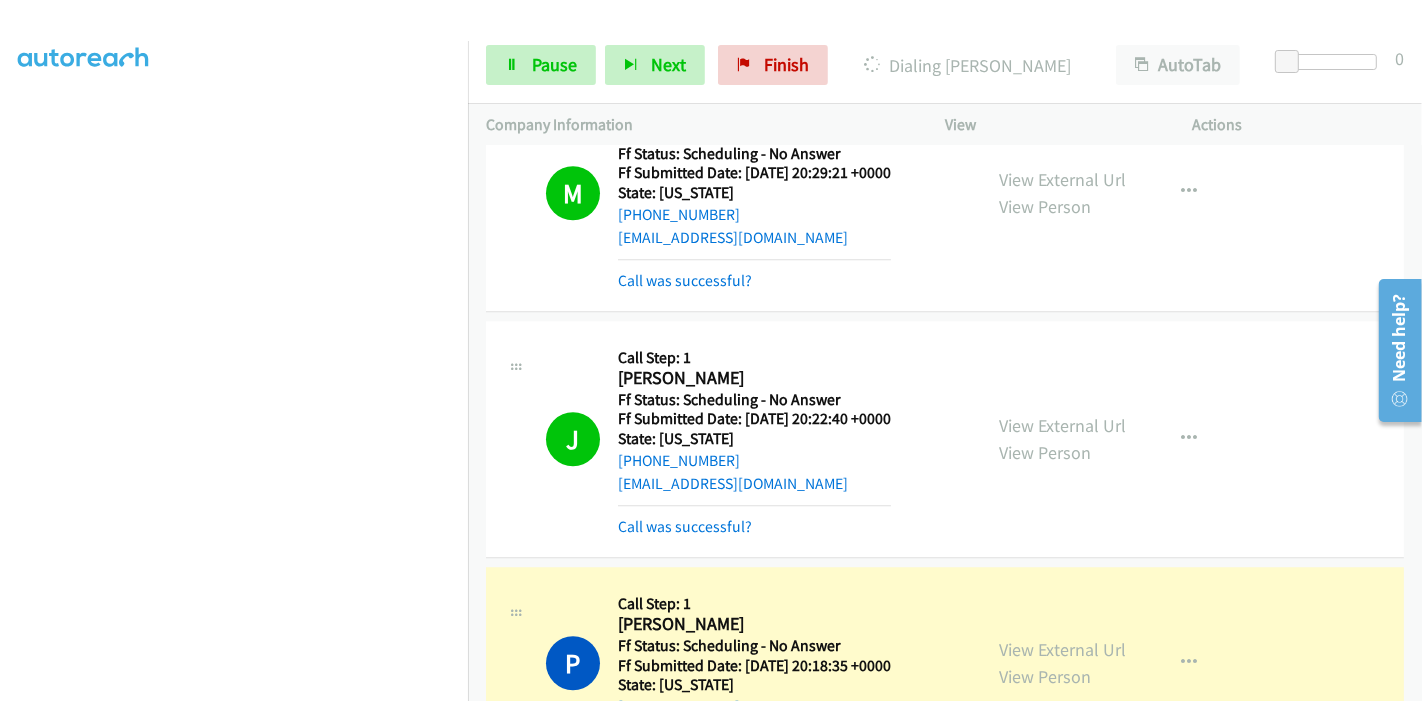 scroll, scrollTop: 422, scrollLeft: 0, axis: vertical 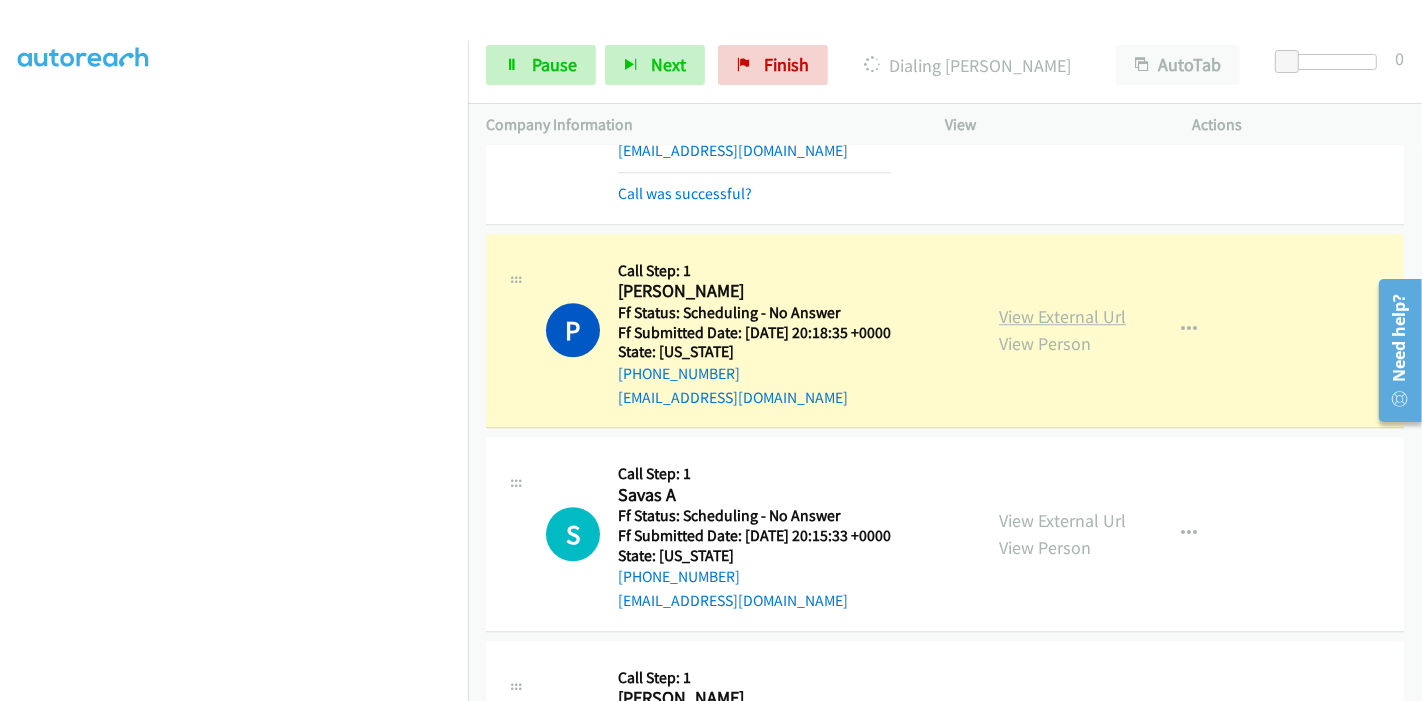 click on "View External Url" at bounding box center (1062, 316) 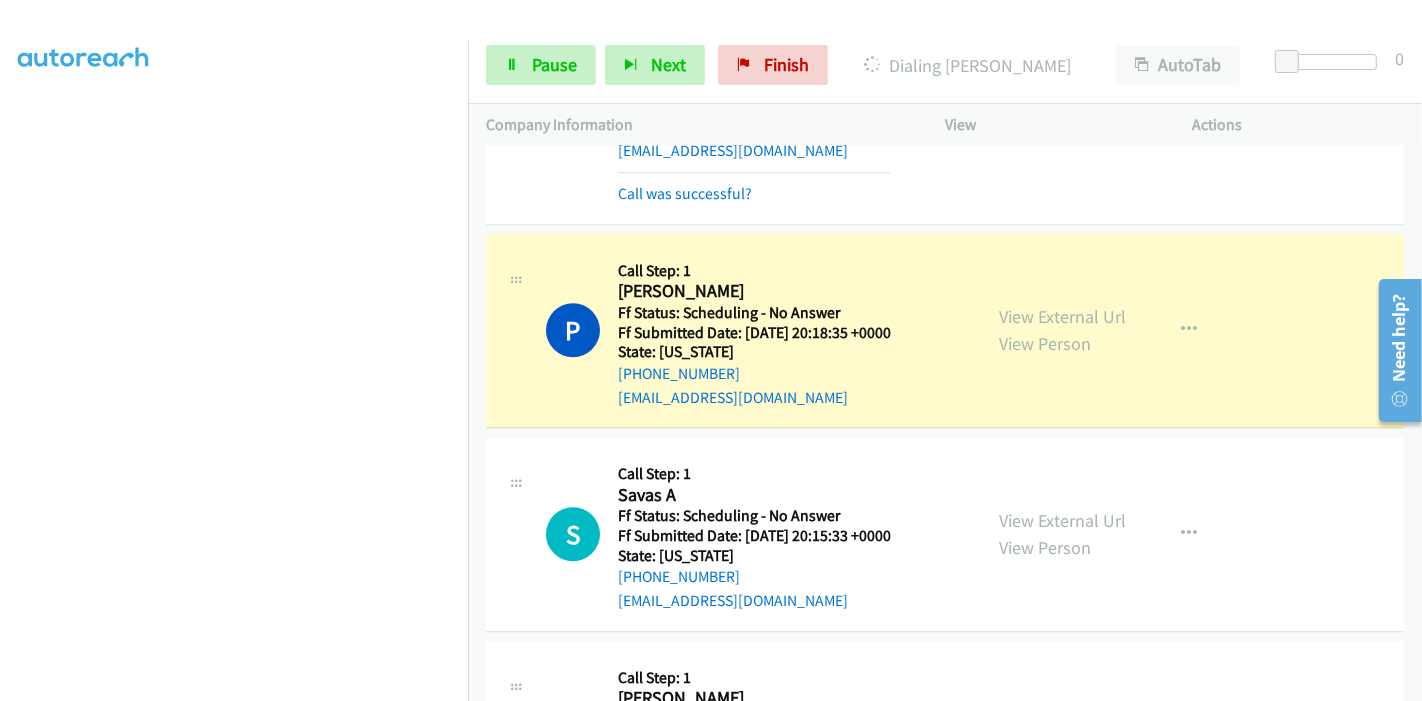 scroll, scrollTop: 0, scrollLeft: 0, axis: both 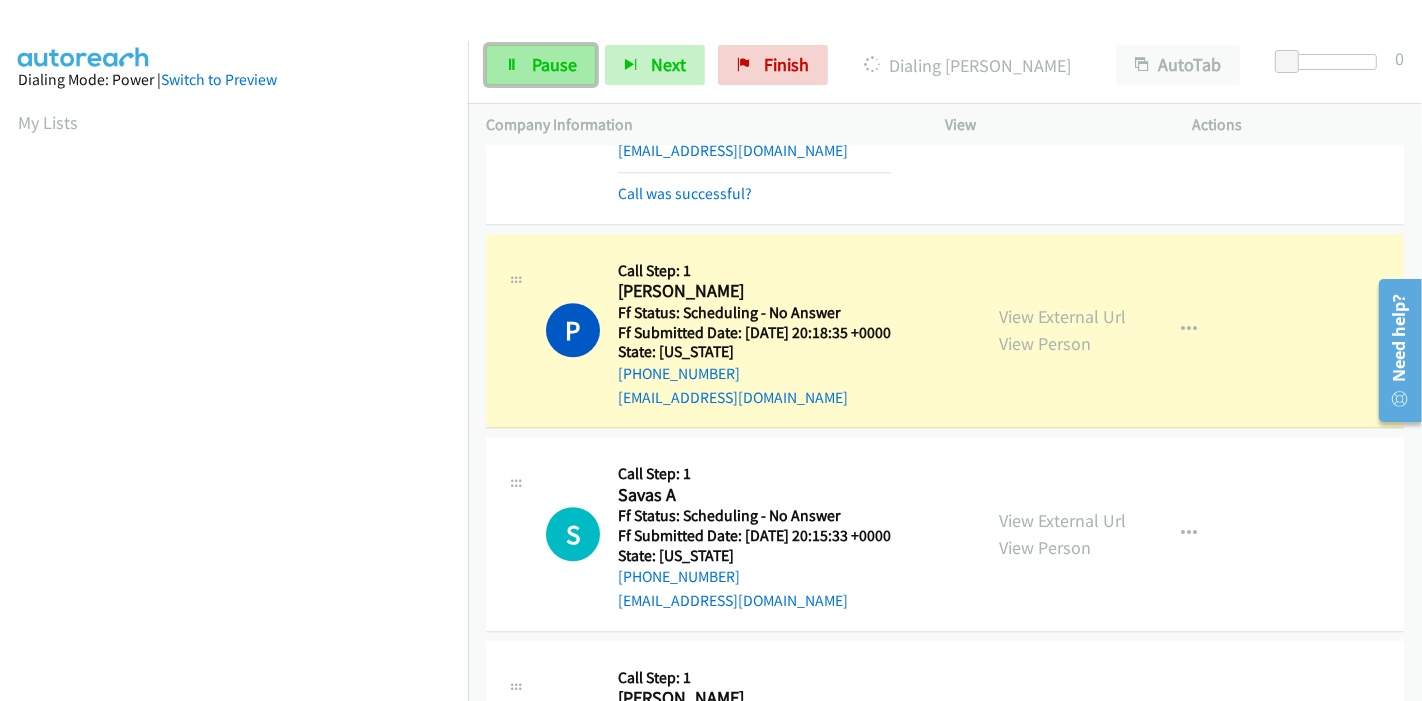 click on "Pause" at bounding box center (554, 64) 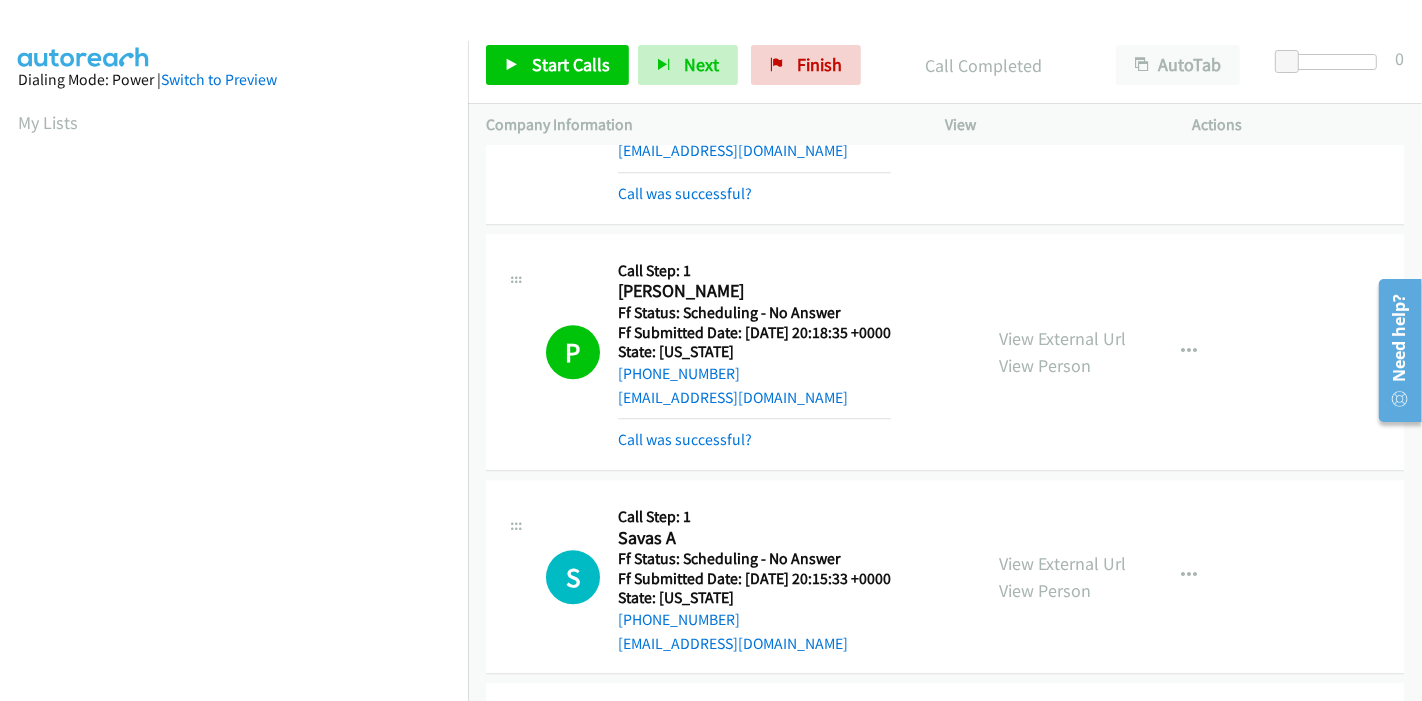 scroll, scrollTop: 422, scrollLeft: 0, axis: vertical 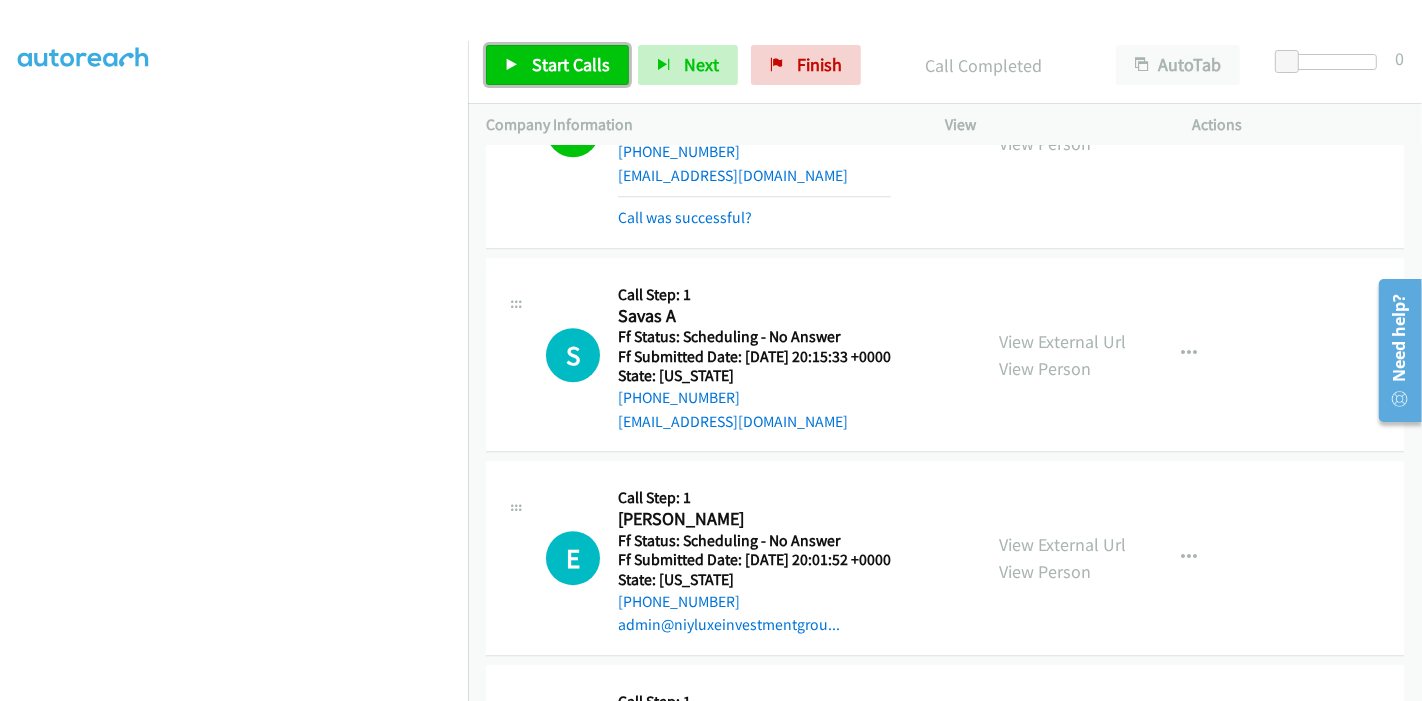 click on "Start Calls" at bounding box center [571, 64] 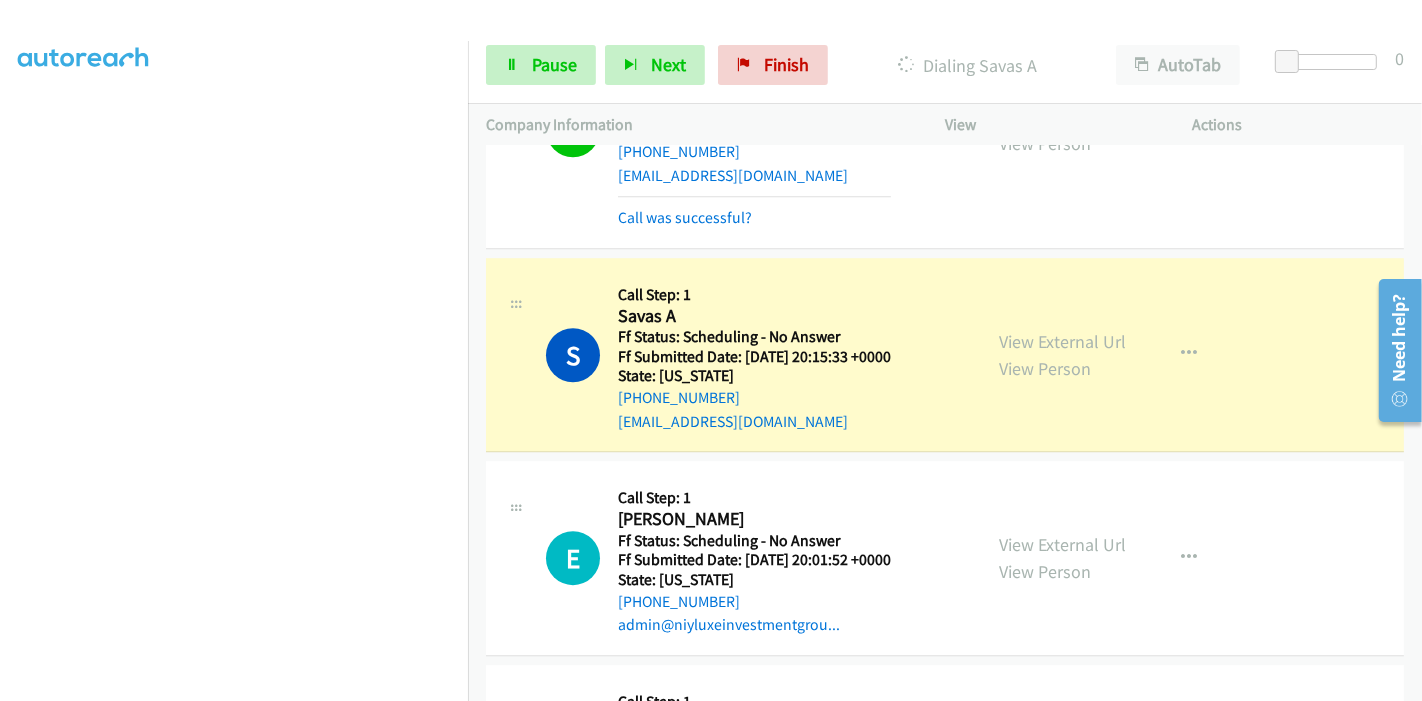 scroll, scrollTop: 422, scrollLeft: 0, axis: vertical 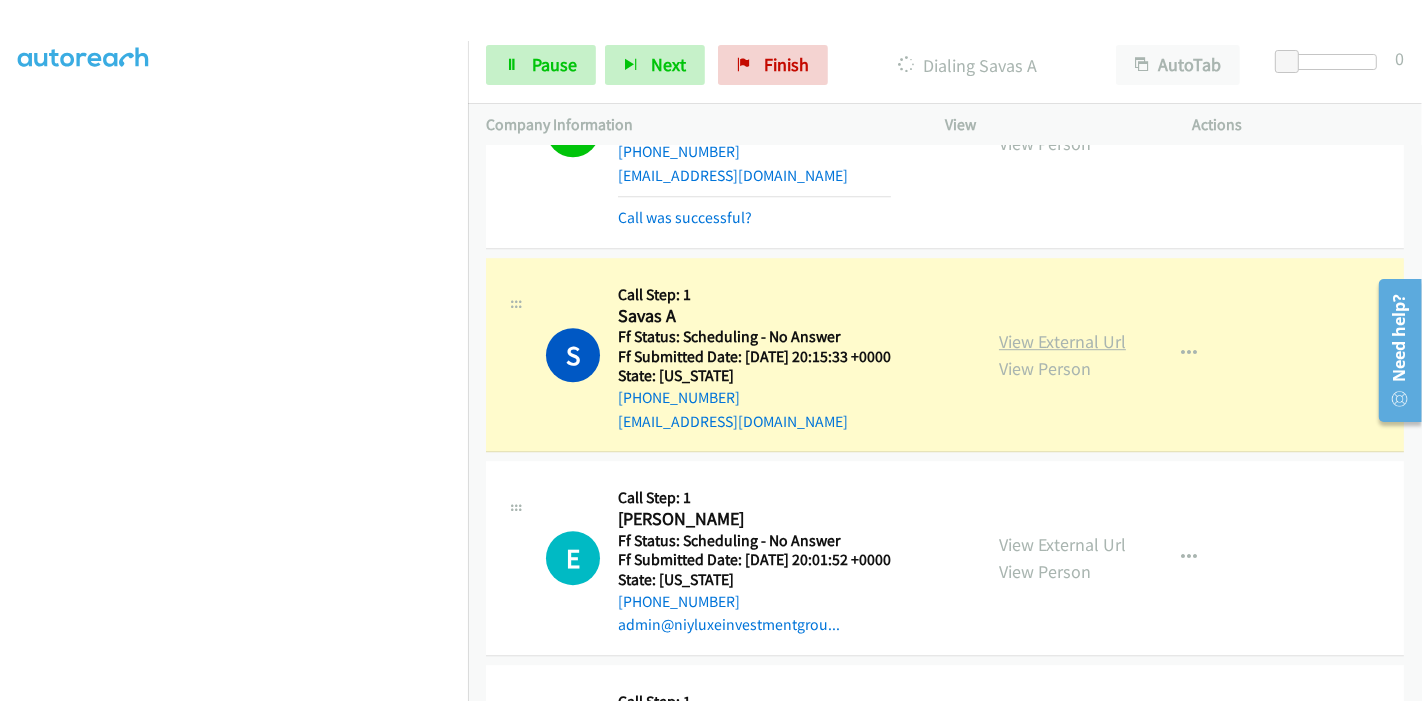 click on "View External Url" at bounding box center [1062, 341] 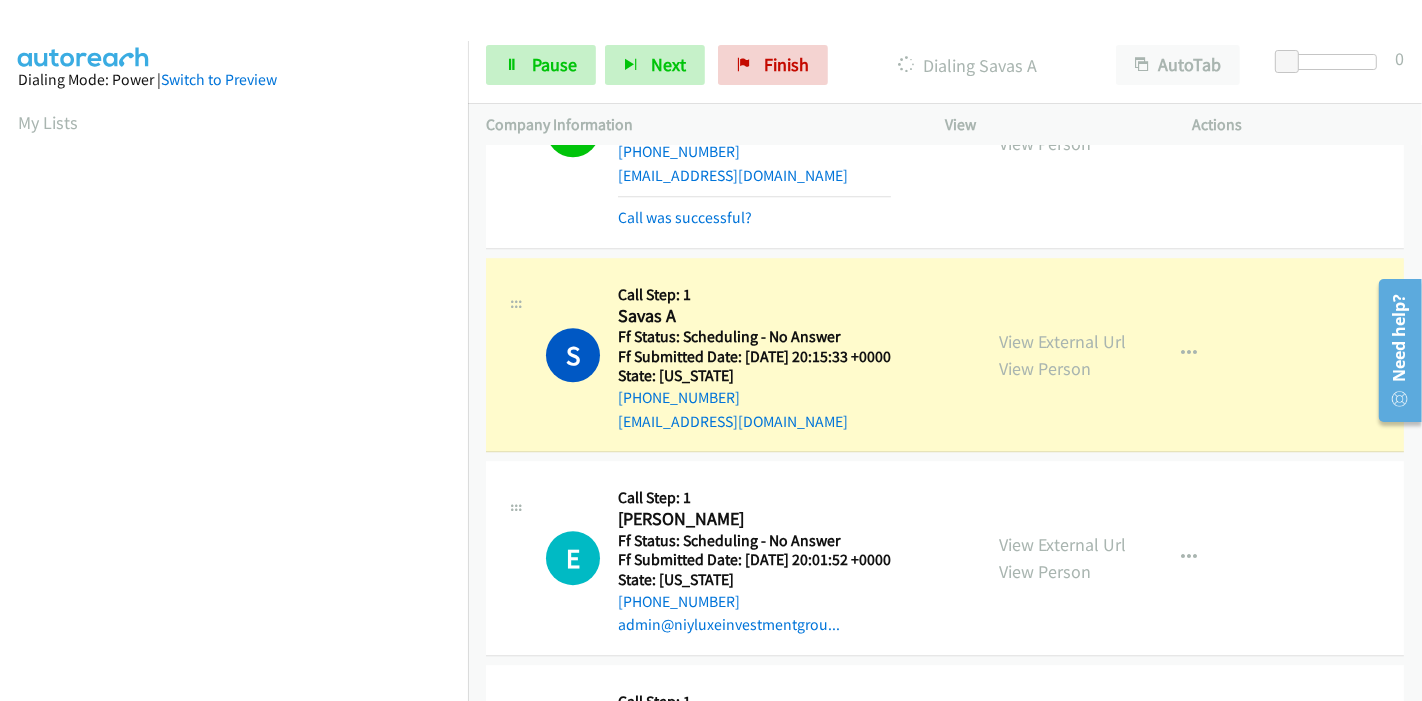 scroll, scrollTop: 422, scrollLeft: 0, axis: vertical 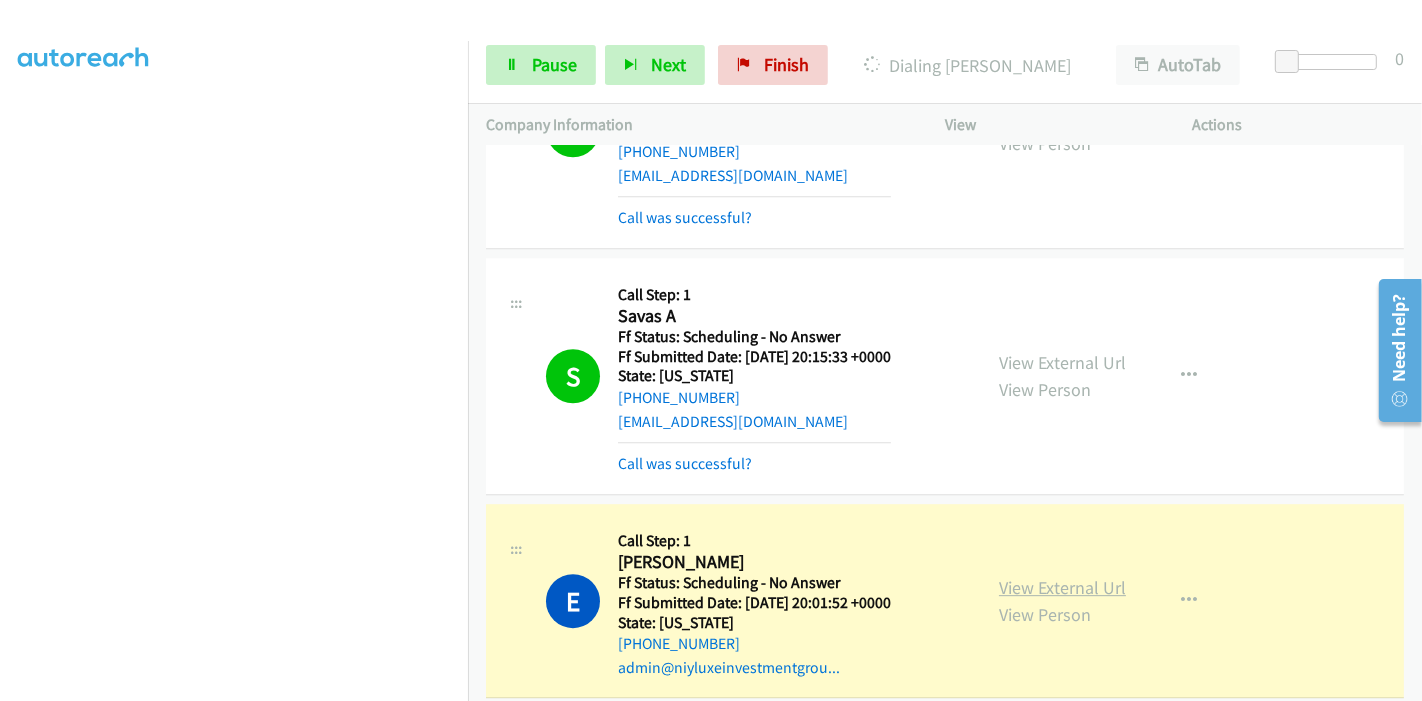 click on "View External Url" at bounding box center [1062, 587] 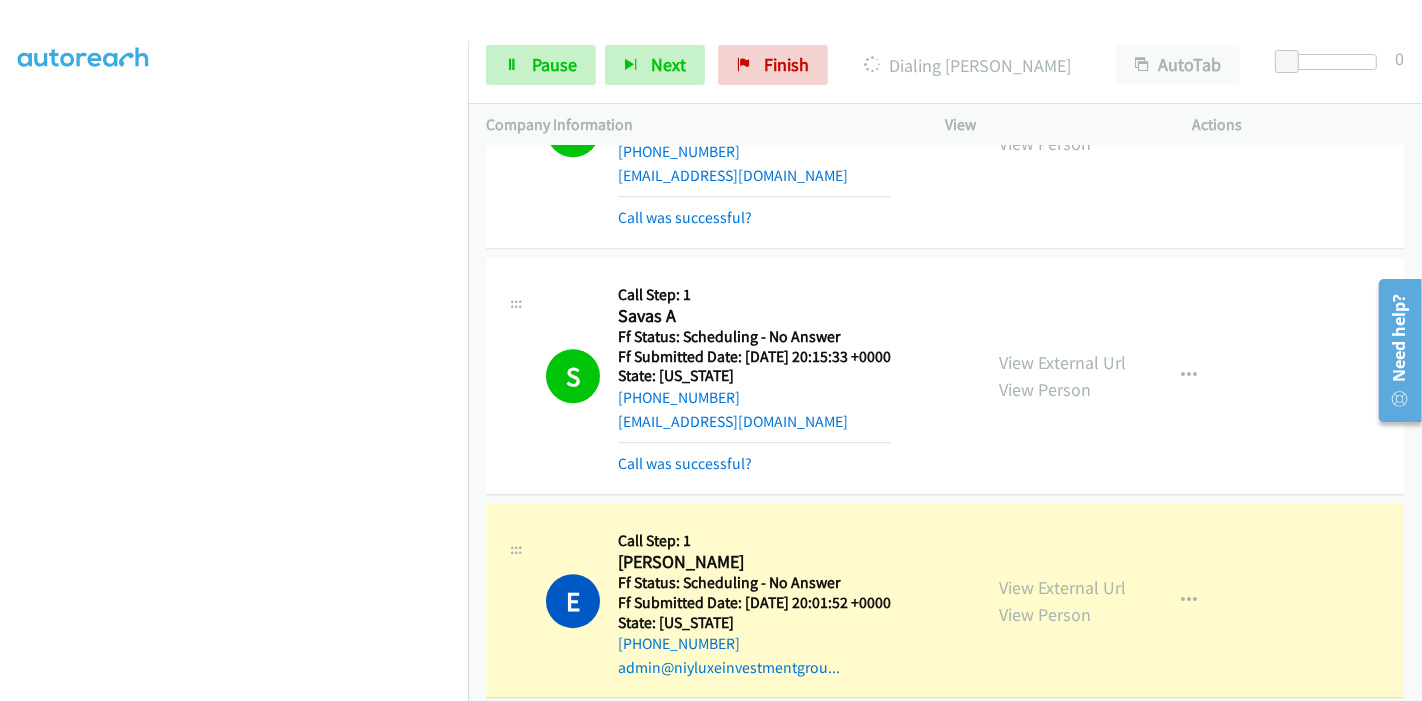 scroll, scrollTop: 0, scrollLeft: 0, axis: both 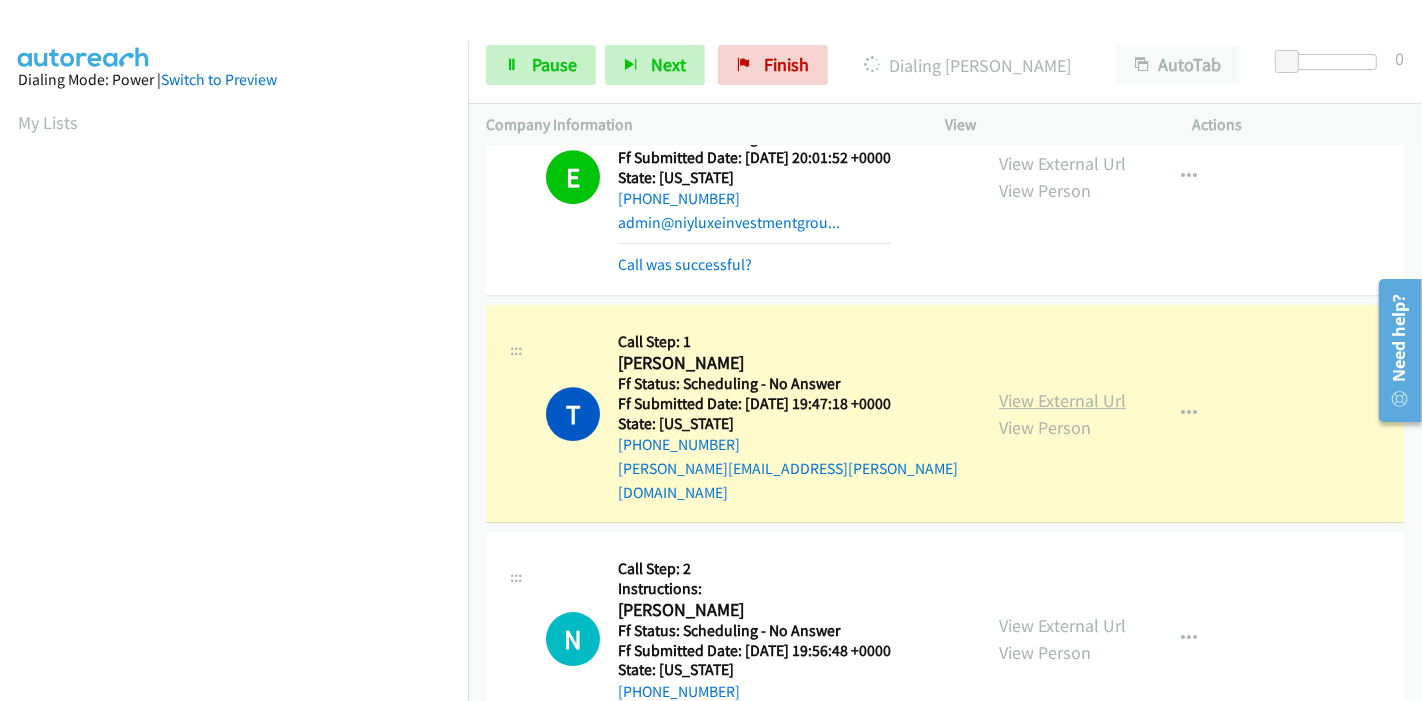 click on "View External Url" at bounding box center (1062, 400) 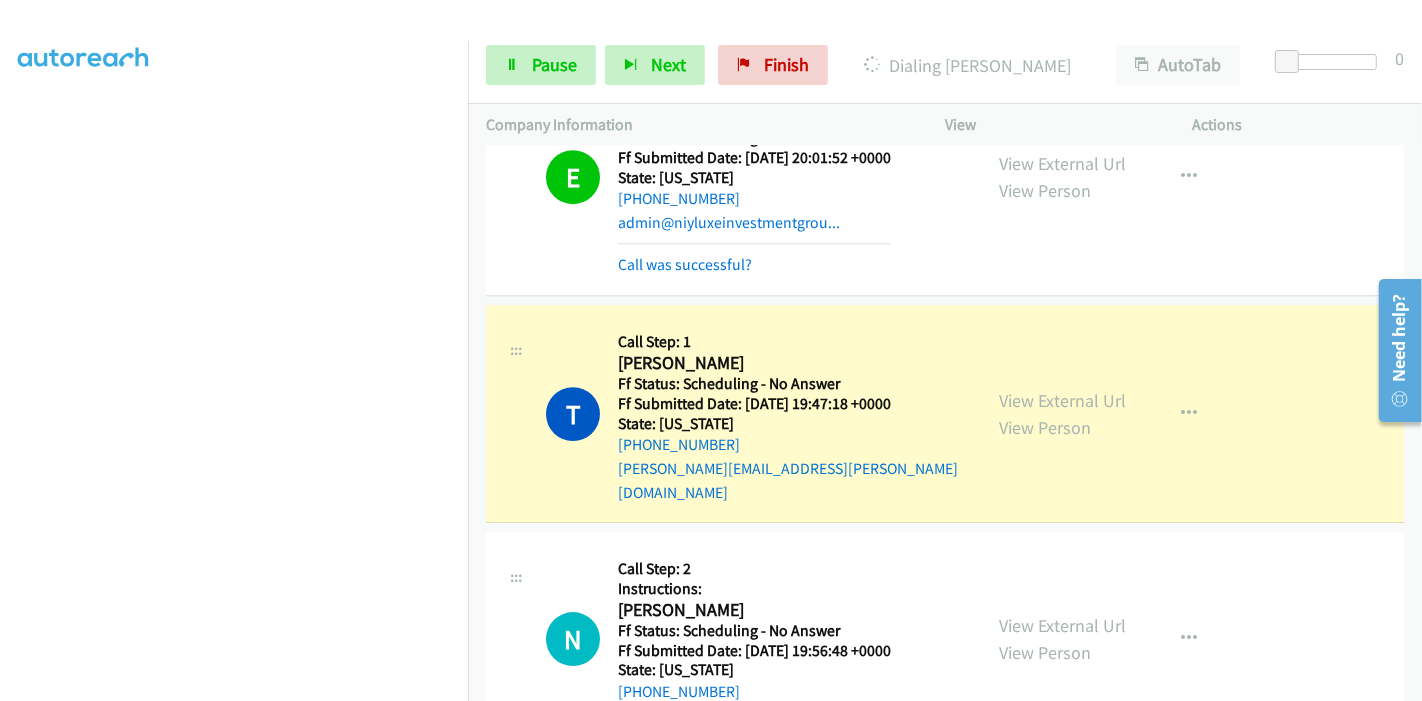 scroll, scrollTop: 0, scrollLeft: 0, axis: both 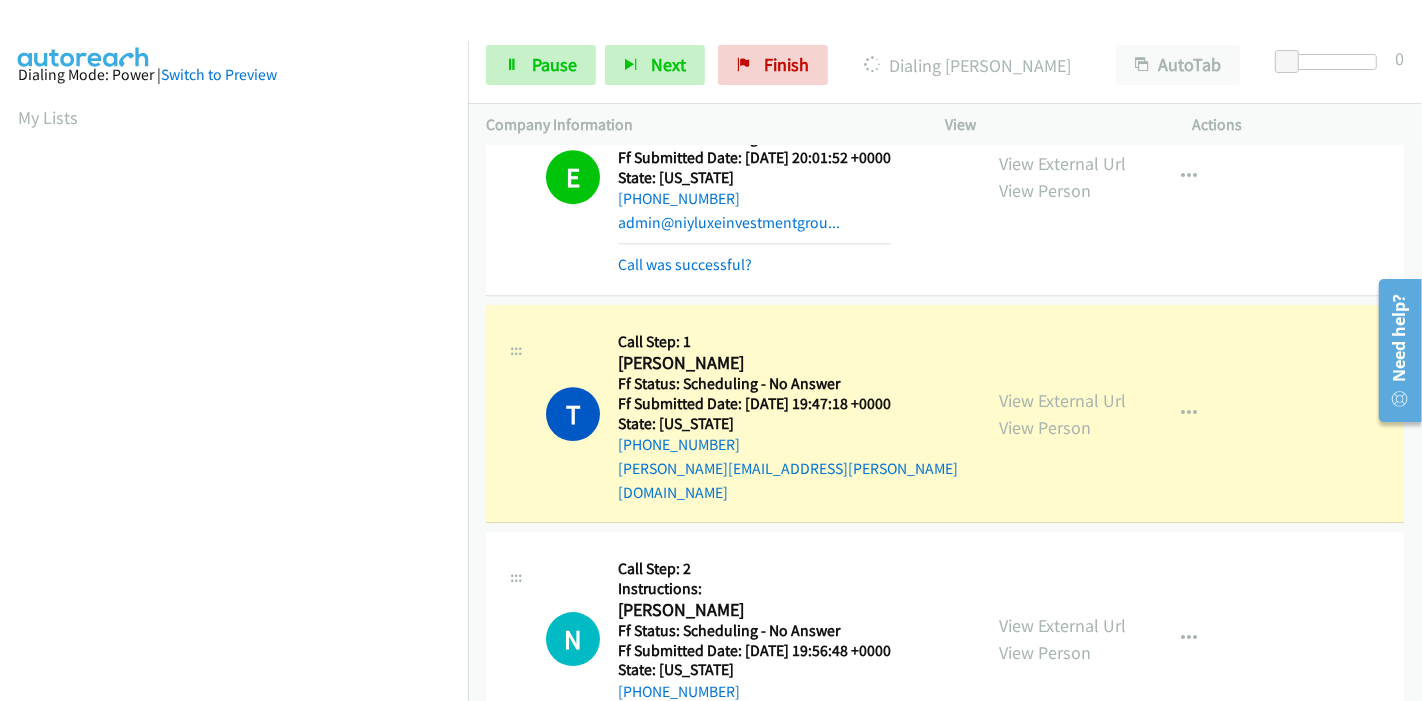 click on "T
Callback Scheduled
Call Step: 1
Travis Hurdelbrink
America/Chicago
Ff Status: Scheduling - No Answer
Ff Submitted Date: 2025-07-14 19:47:18 +0000
State: Texas
+1 210-387-0839
travis.hurdelbrink@gmail.com
Call was successful?
View External Url
View Person
View External Url
Email
Schedule/Manage Callback
Skip Call
Add to do not call list" at bounding box center [945, 414] 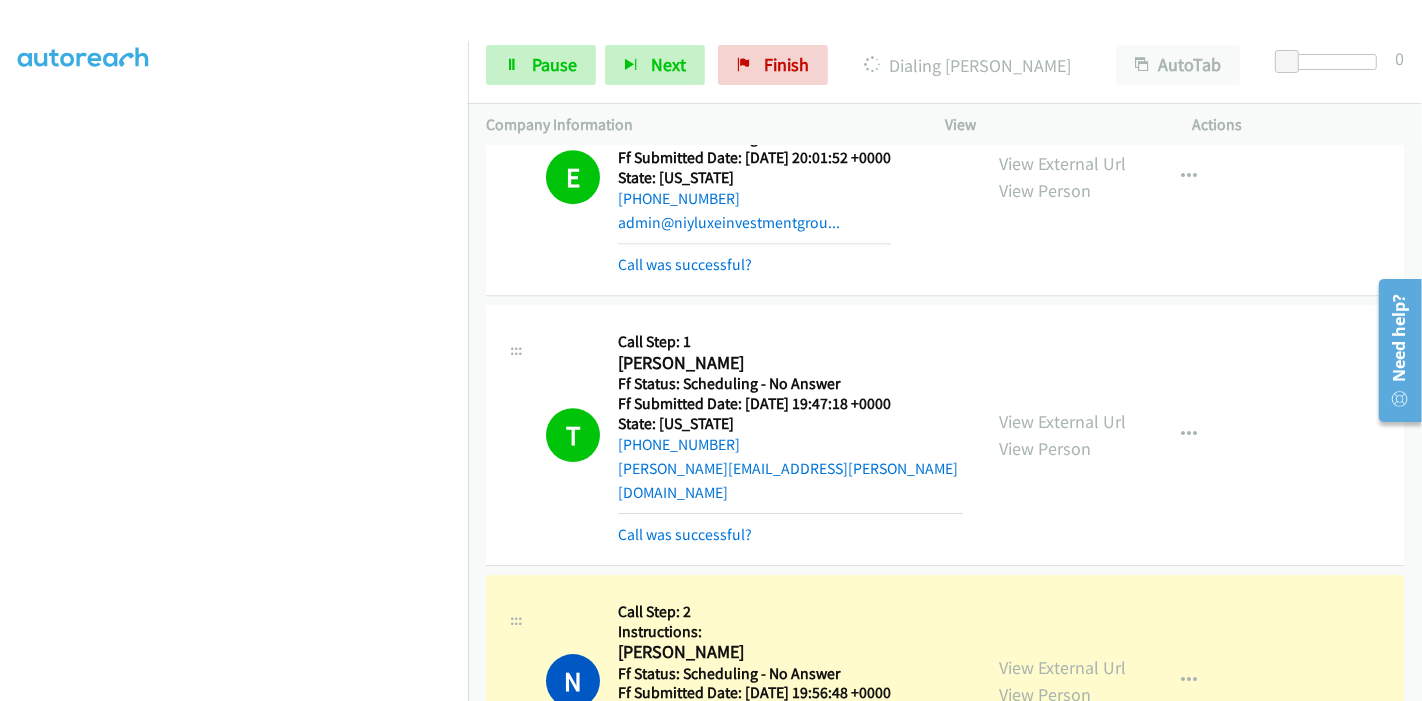scroll, scrollTop: 422, scrollLeft: 0, axis: vertical 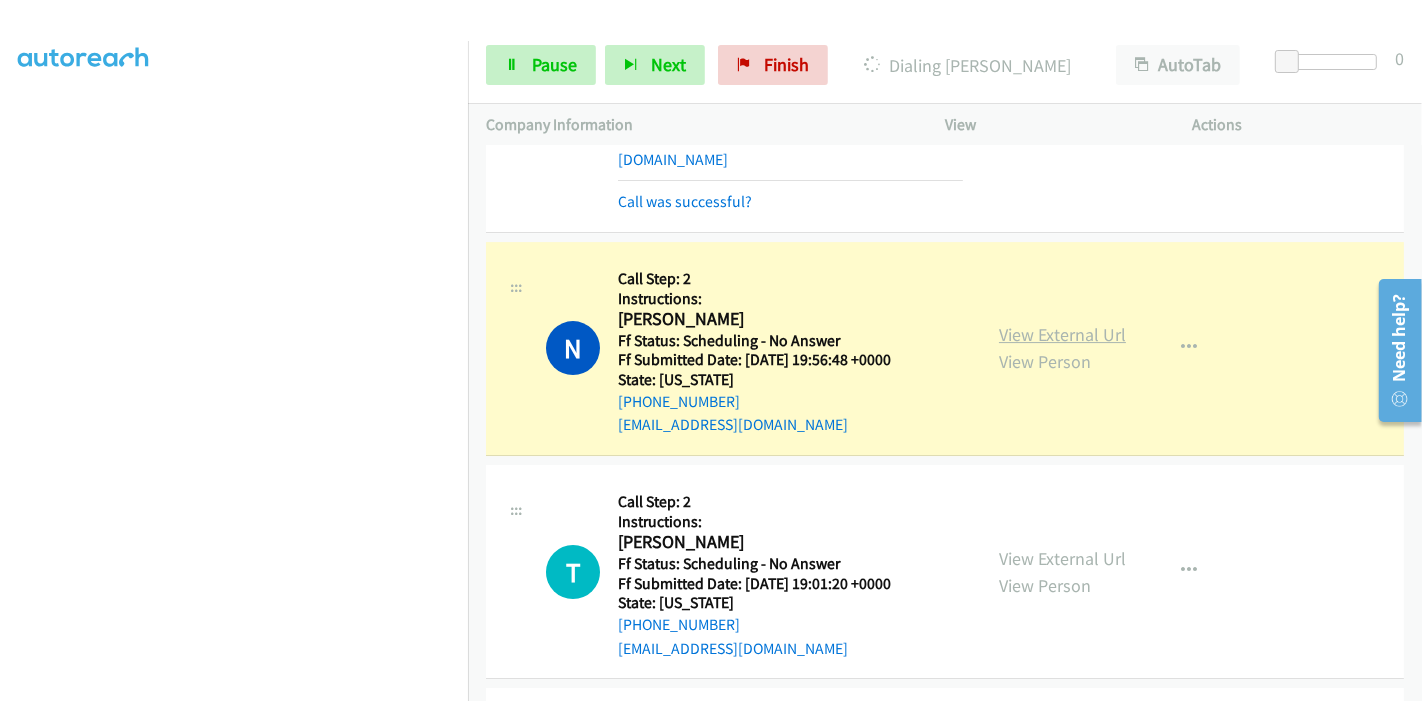 click on "View External Url" at bounding box center [1062, 334] 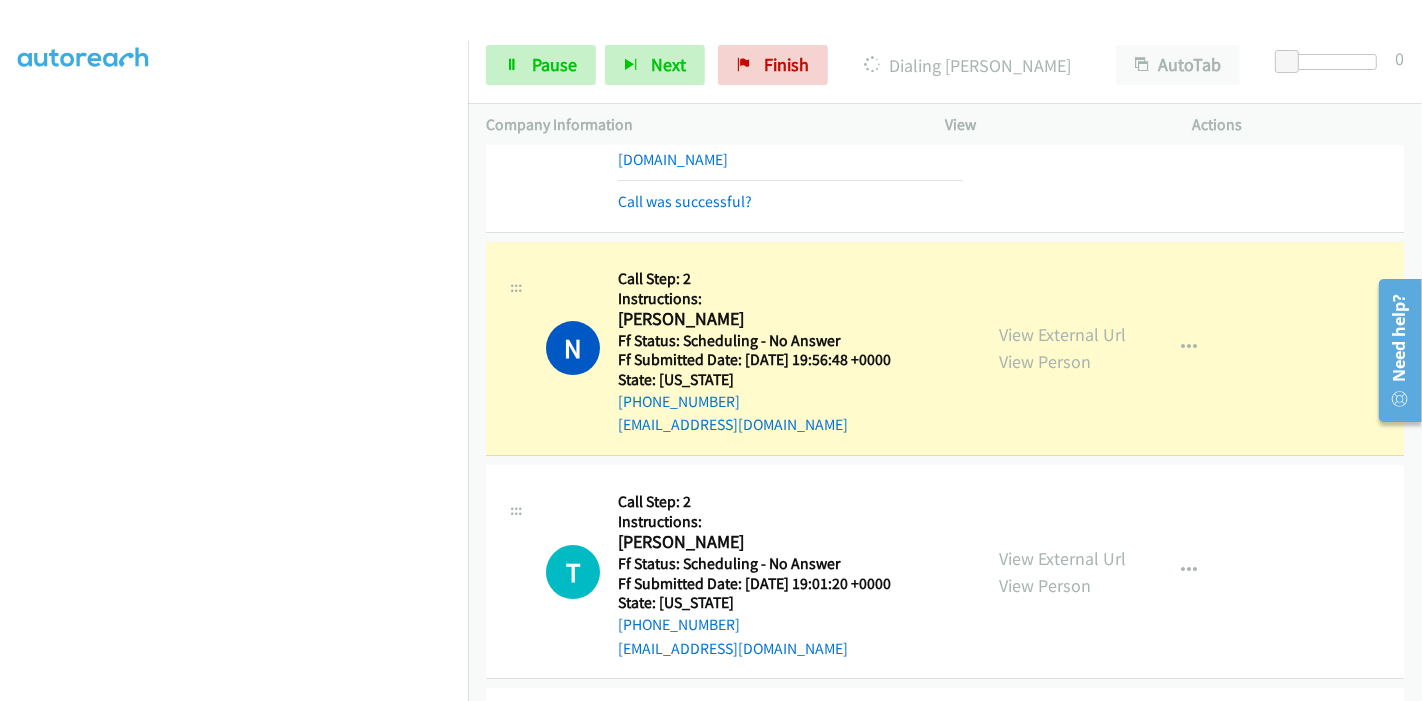 scroll, scrollTop: 0, scrollLeft: 0, axis: both 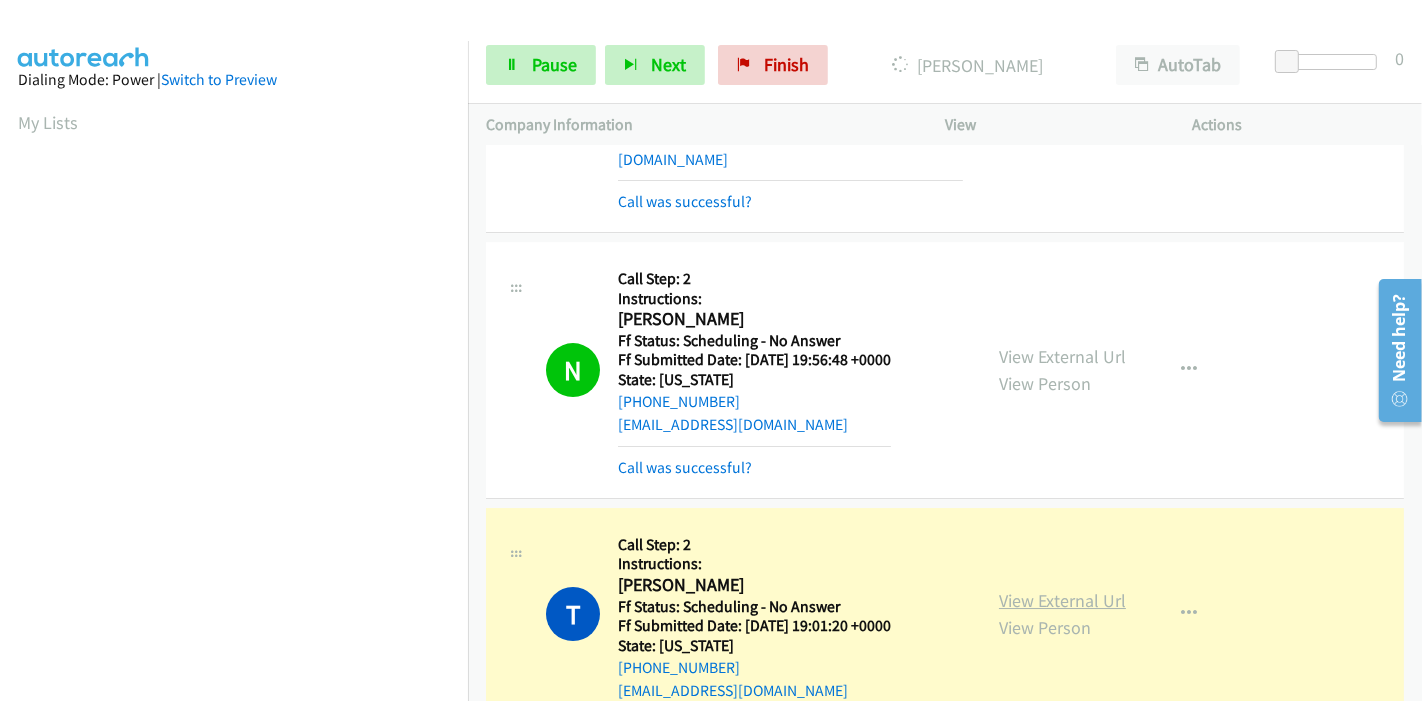 click on "View External Url" at bounding box center [1062, 600] 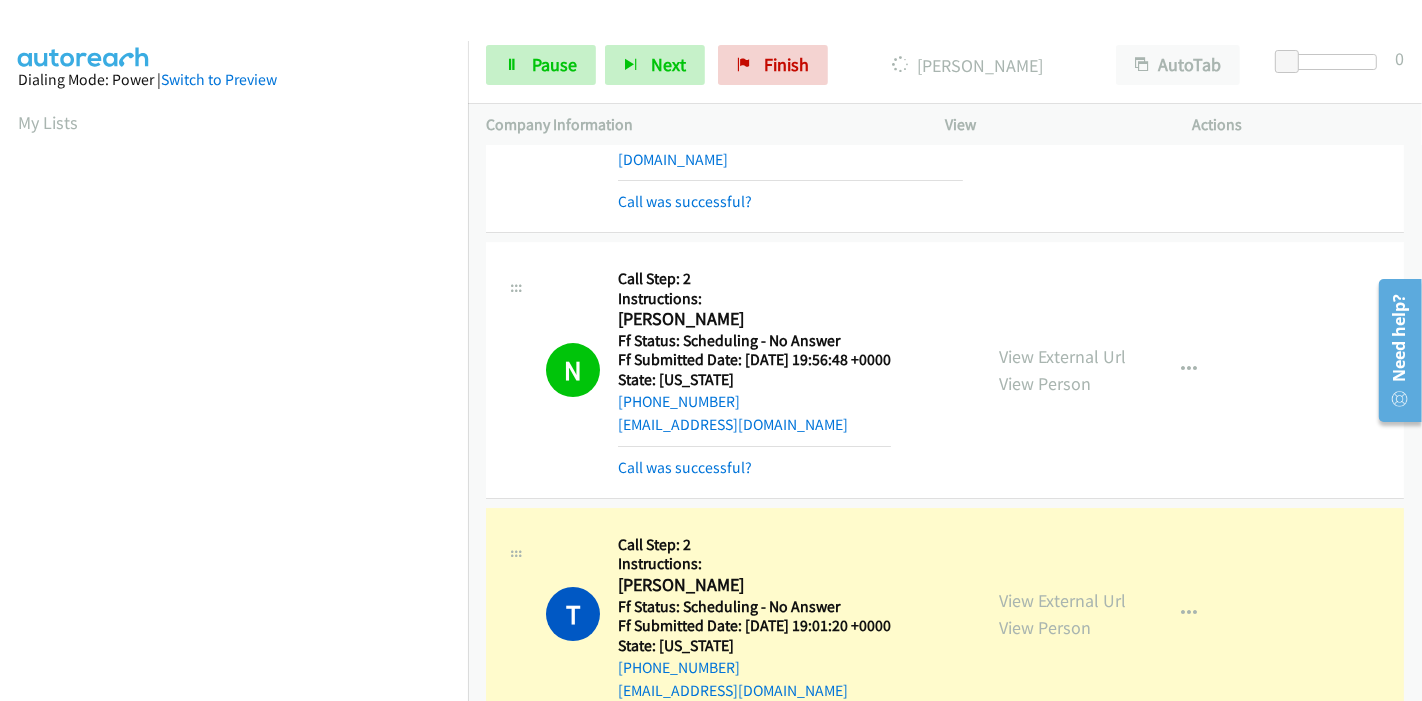 scroll, scrollTop: 422, scrollLeft: 0, axis: vertical 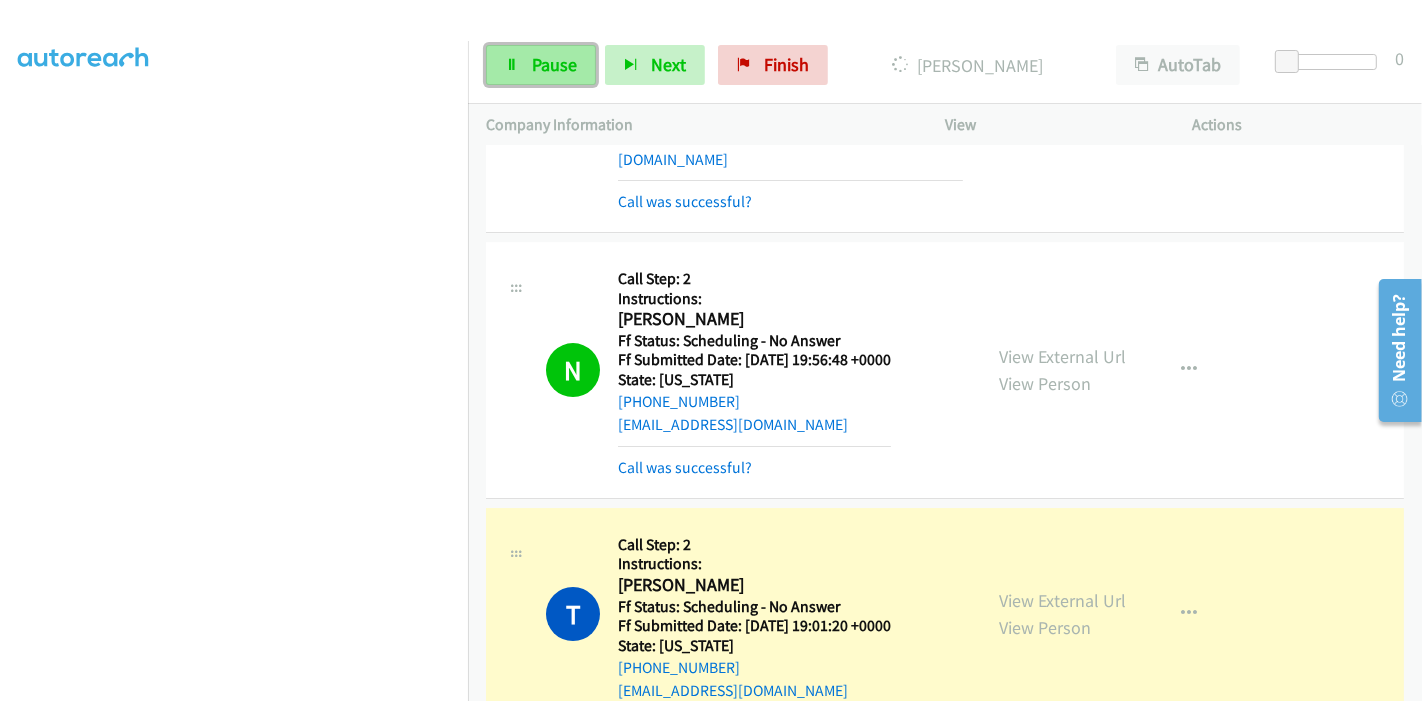 click on "Pause" at bounding box center [541, 65] 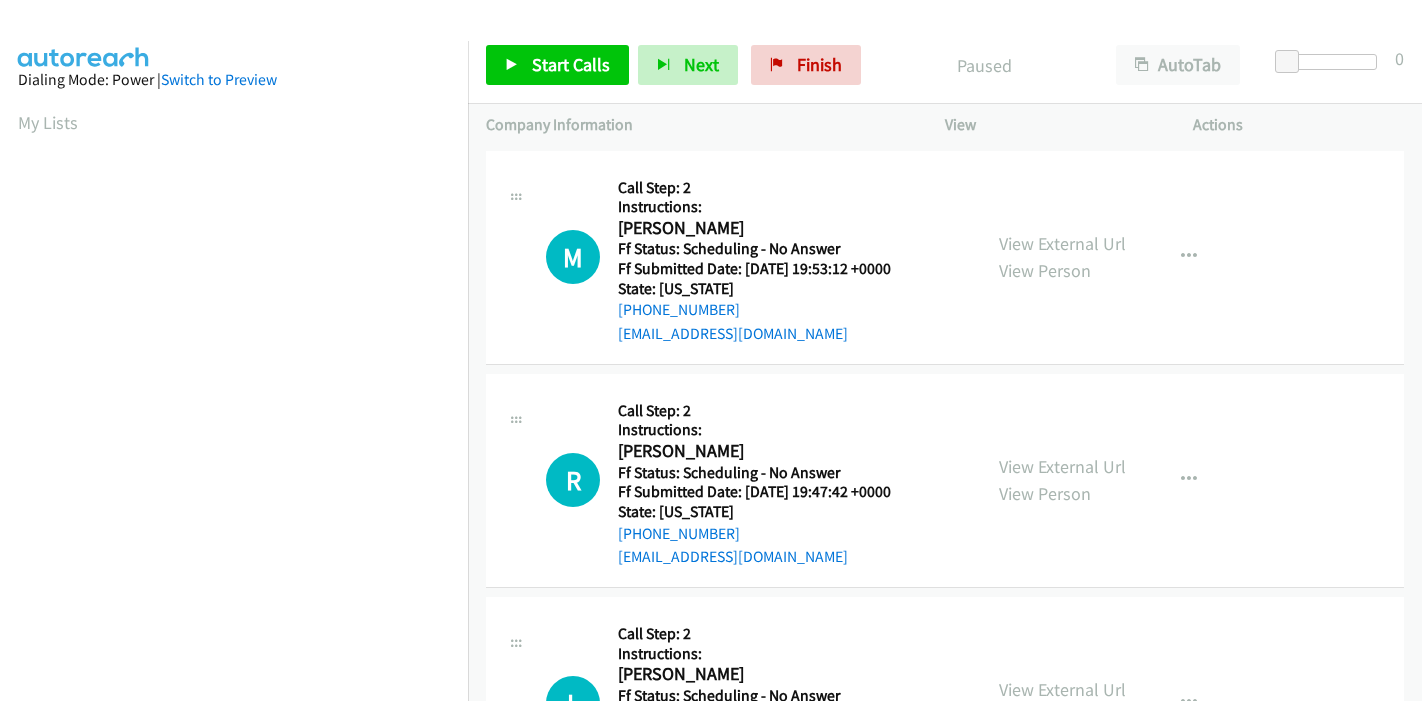 scroll, scrollTop: 0, scrollLeft: 0, axis: both 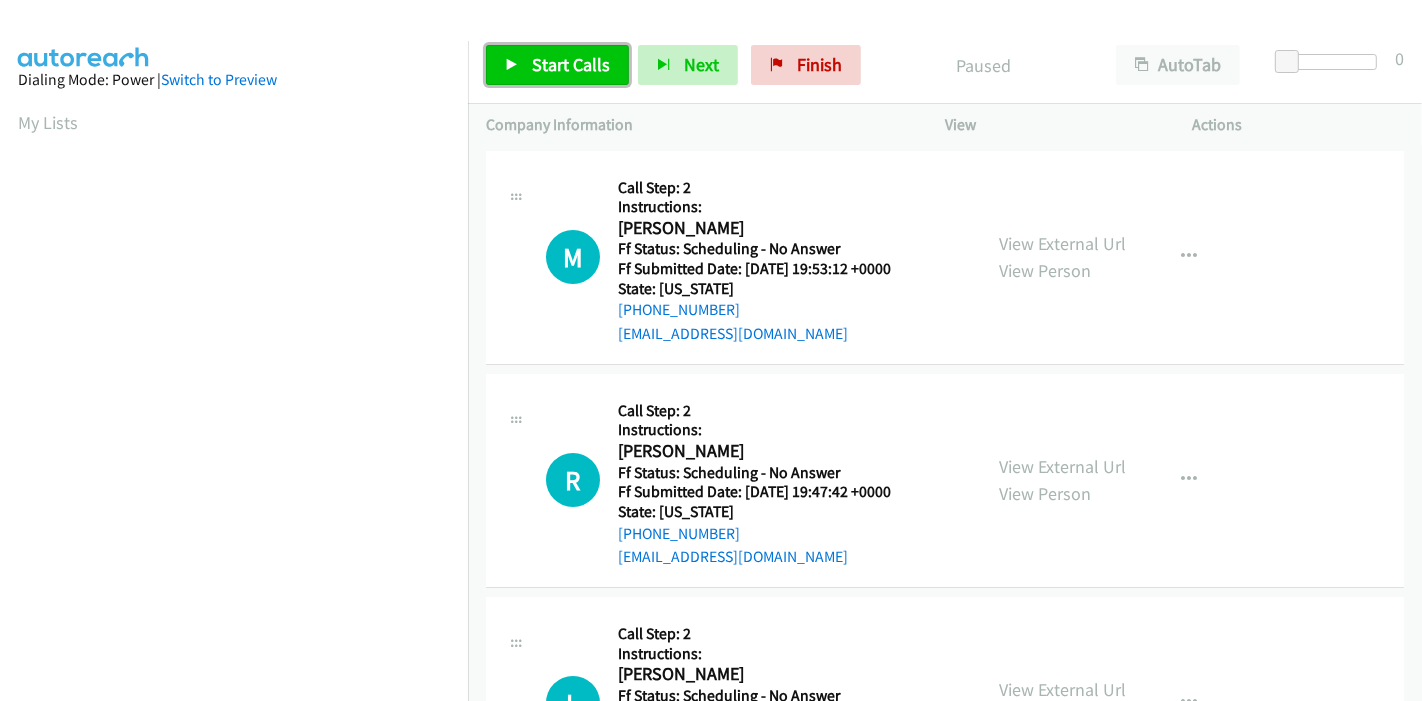 click on "Start Calls" at bounding box center [557, 65] 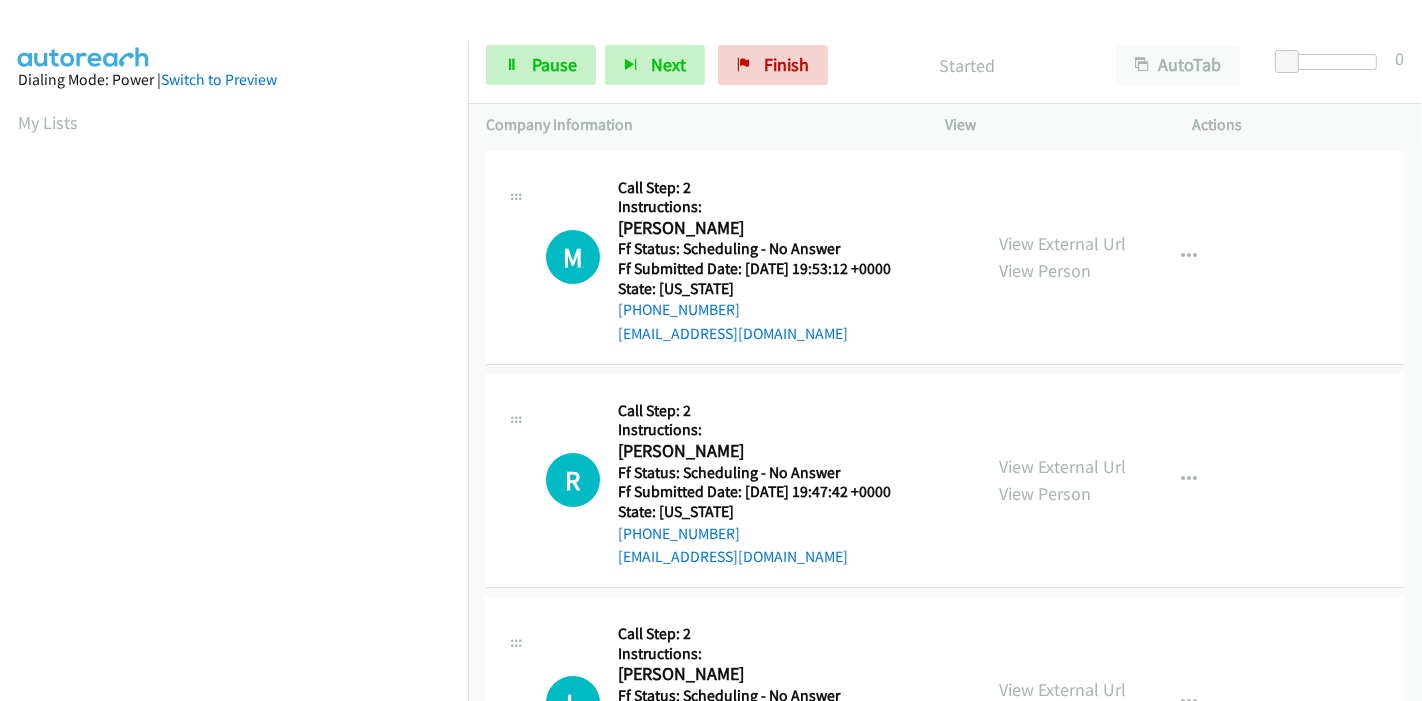scroll, scrollTop: 0, scrollLeft: 0, axis: both 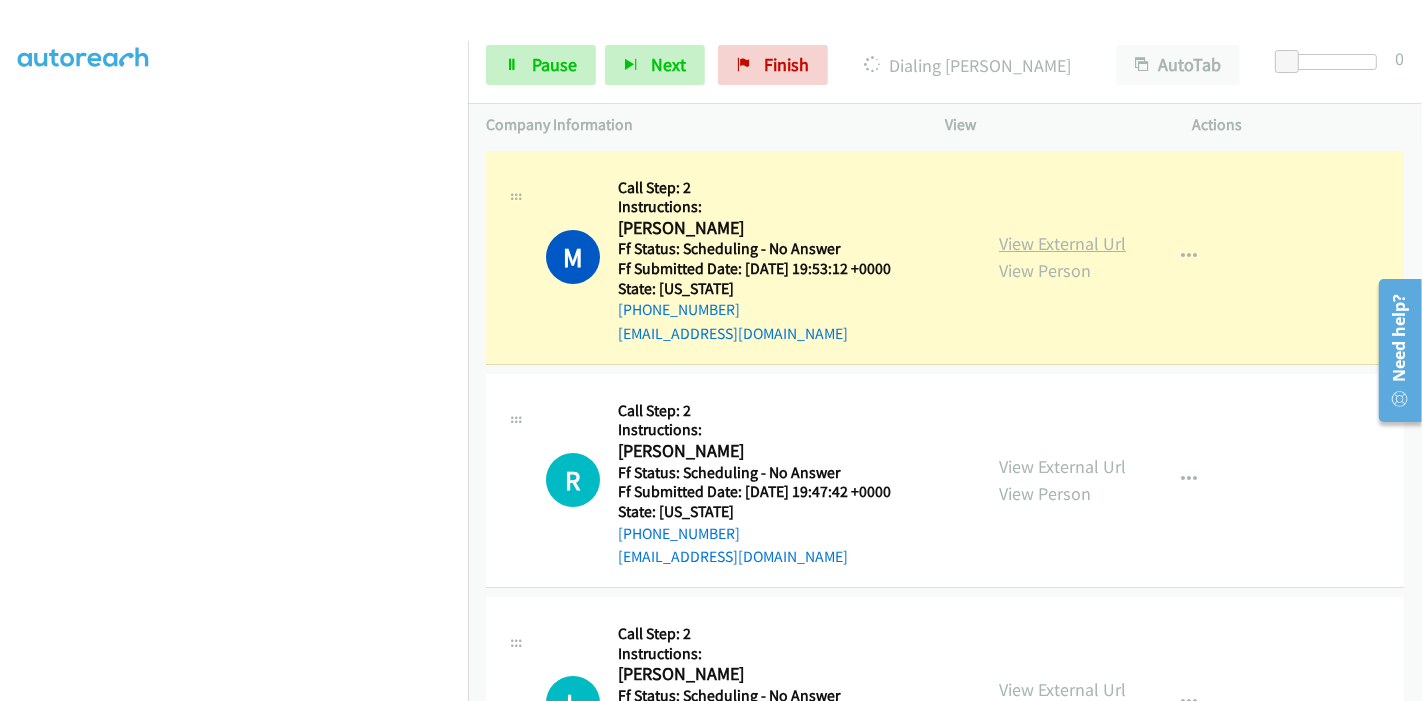click on "View External Url" at bounding box center (1062, 243) 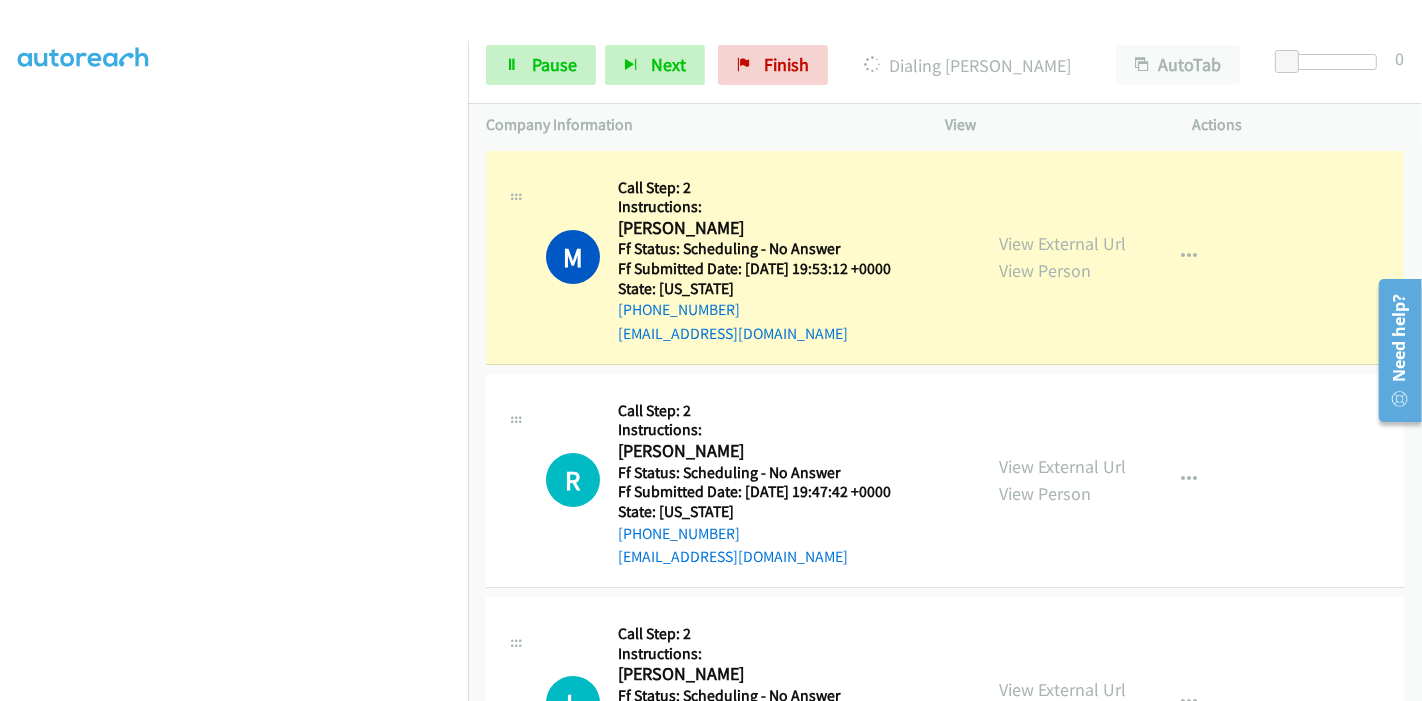 scroll, scrollTop: 0, scrollLeft: 0, axis: both 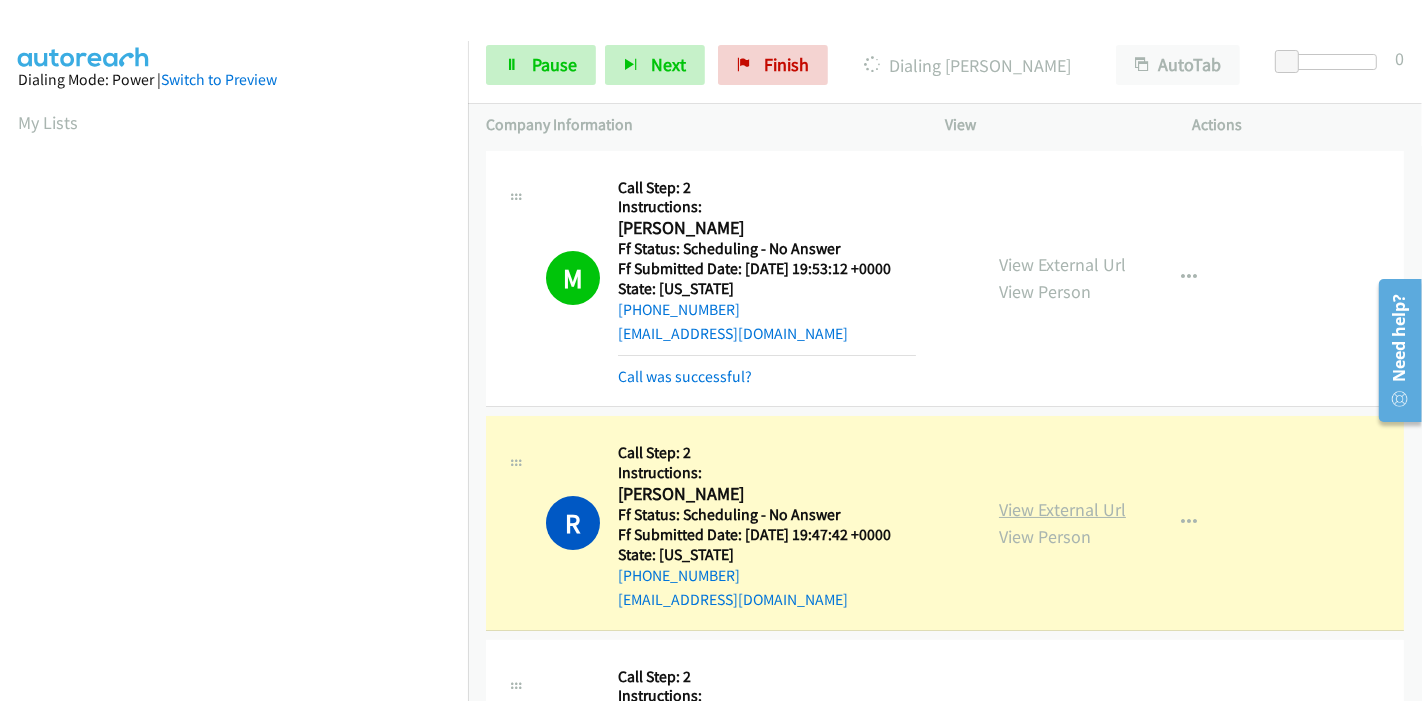 click on "View External Url" at bounding box center (1062, 509) 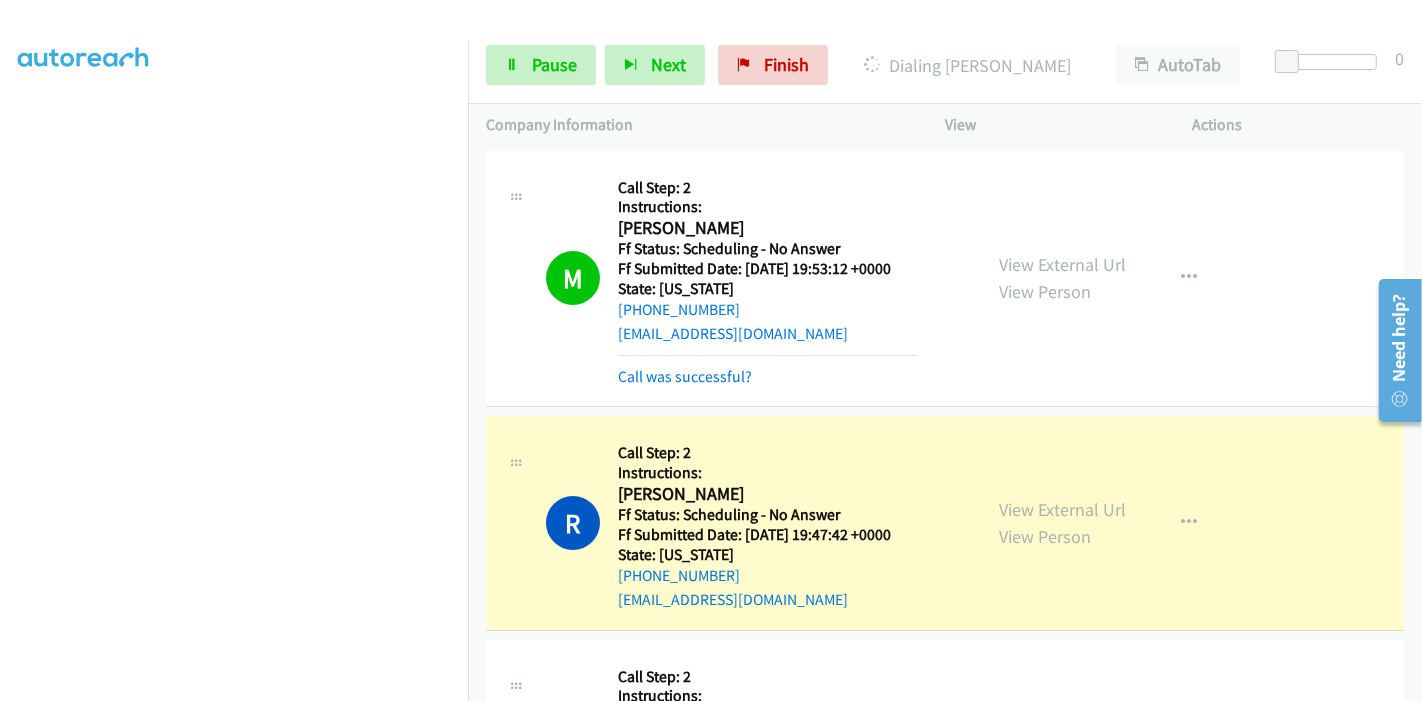 scroll, scrollTop: 0, scrollLeft: 0, axis: both 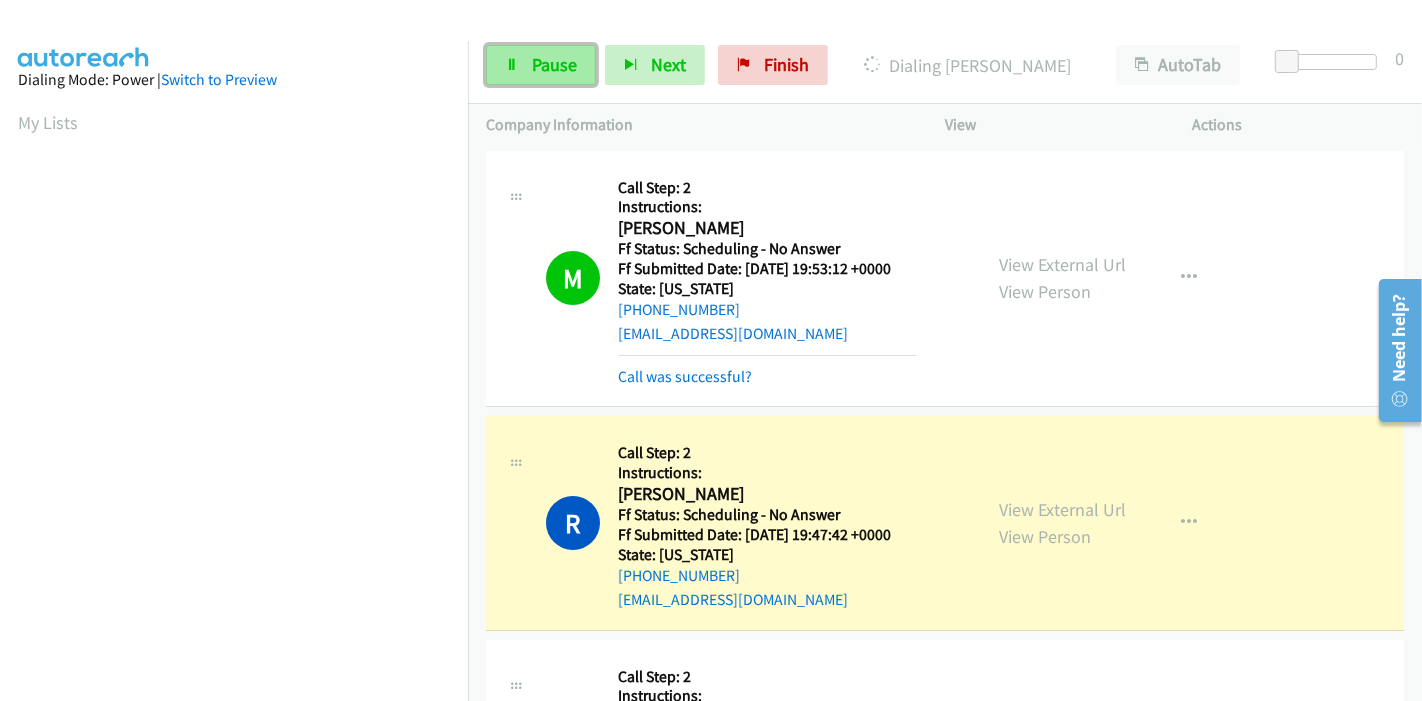 click at bounding box center [512, 66] 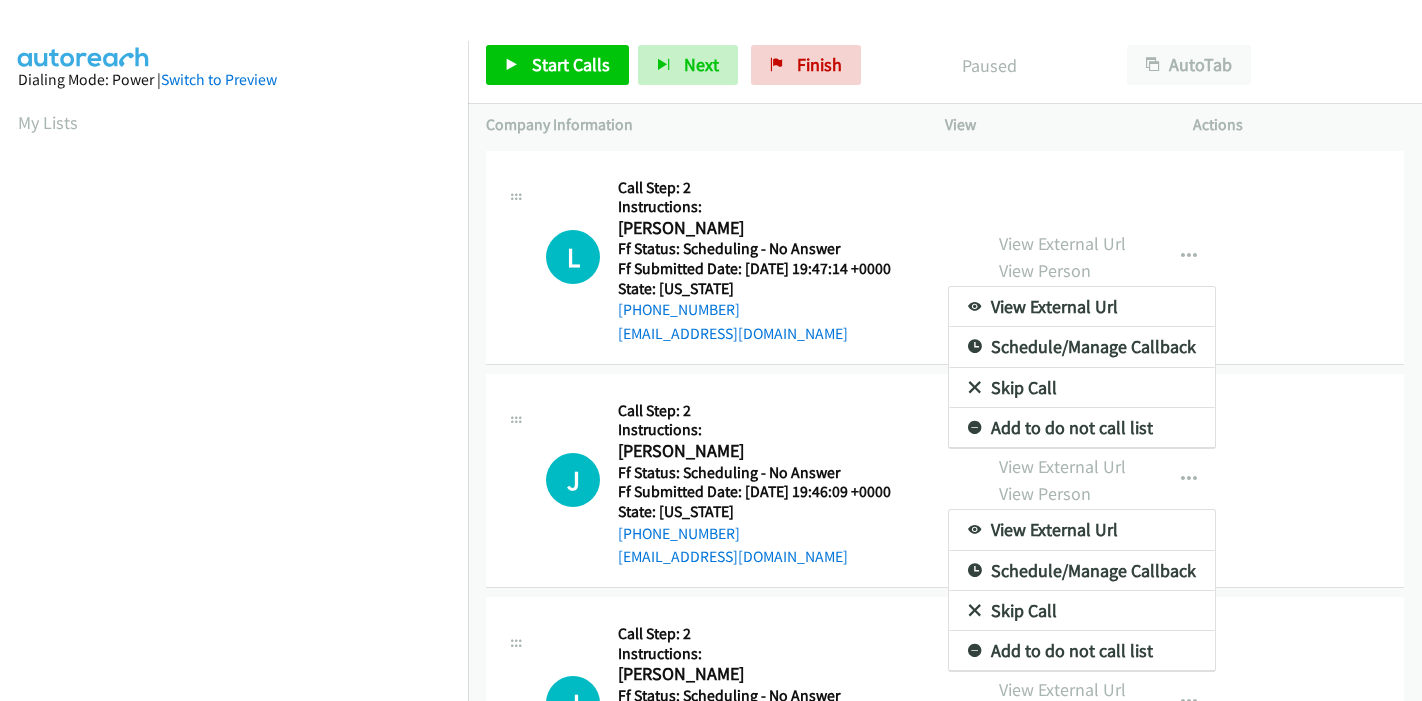 scroll, scrollTop: 0, scrollLeft: 0, axis: both 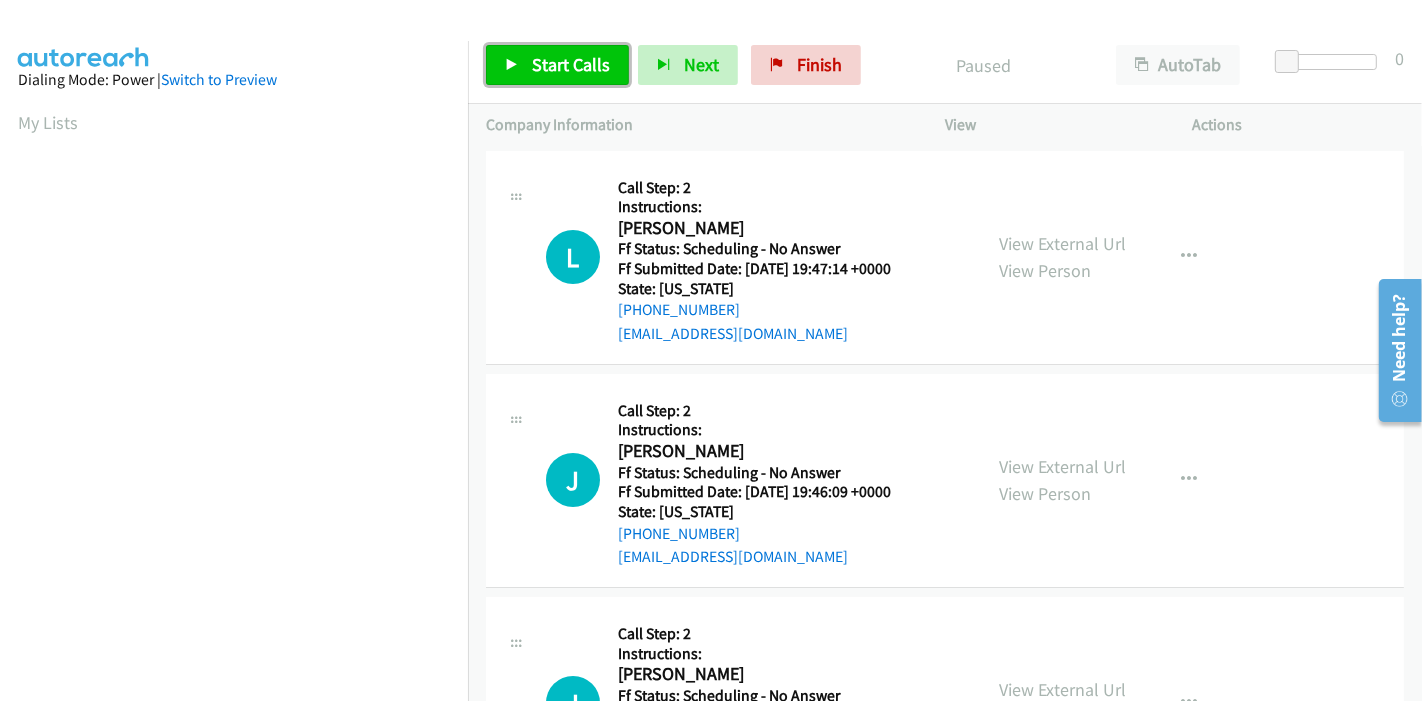 click on "Start Calls" at bounding box center (571, 64) 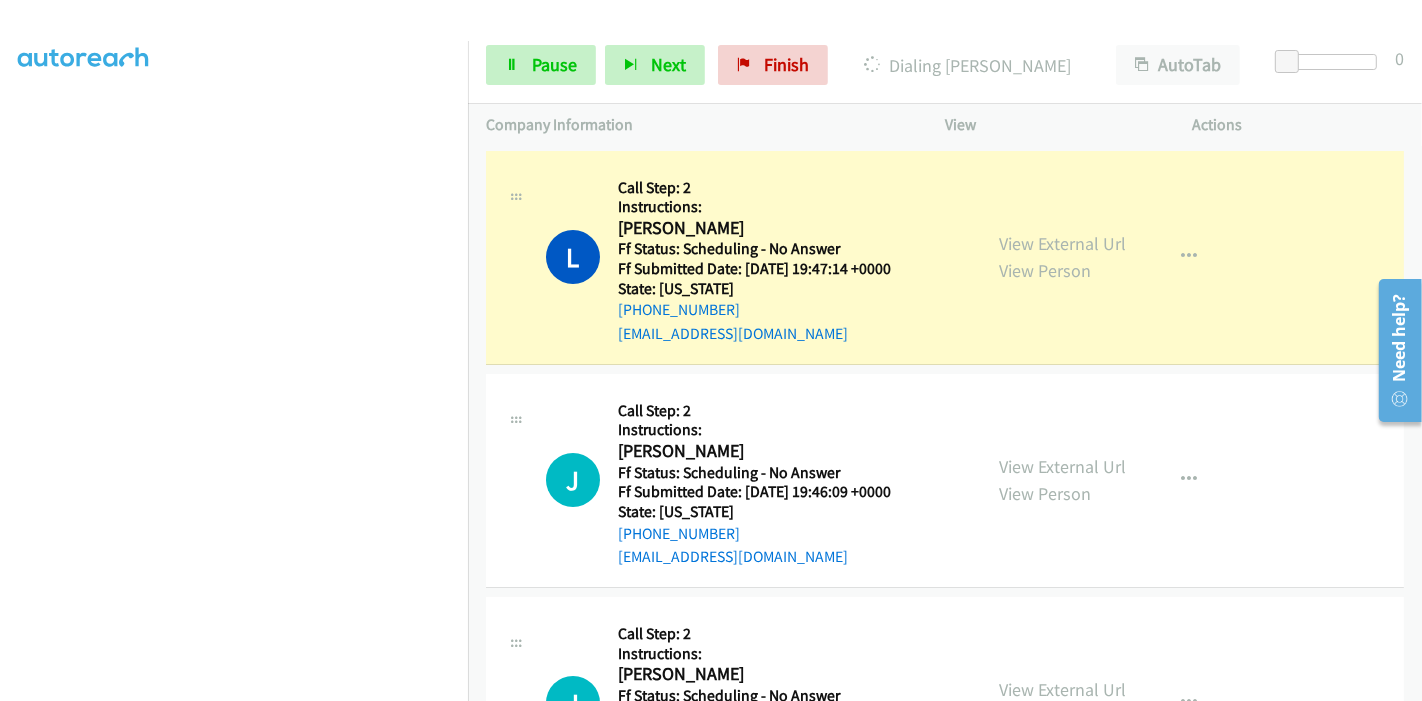 scroll, scrollTop: 0, scrollLeft: 0, axis: both 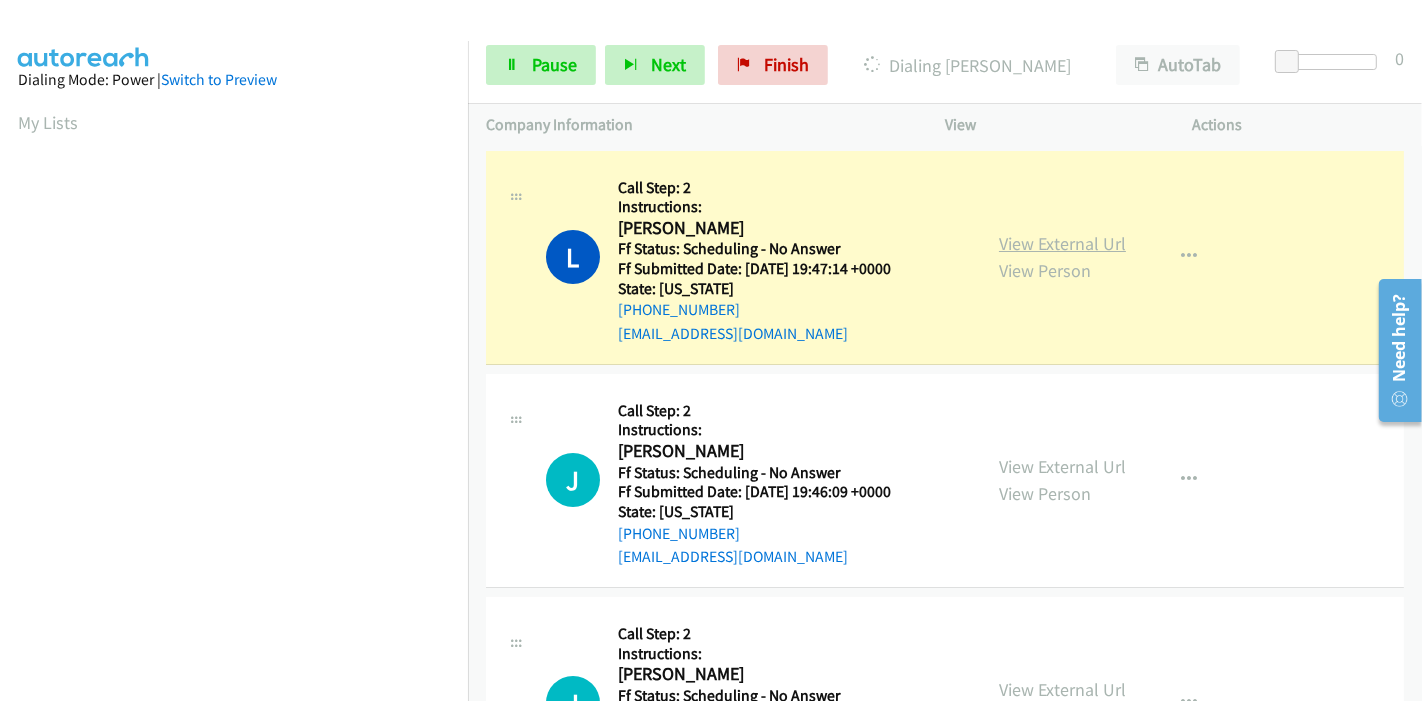 click on "View External Url" at bounding box center (1062, 243) 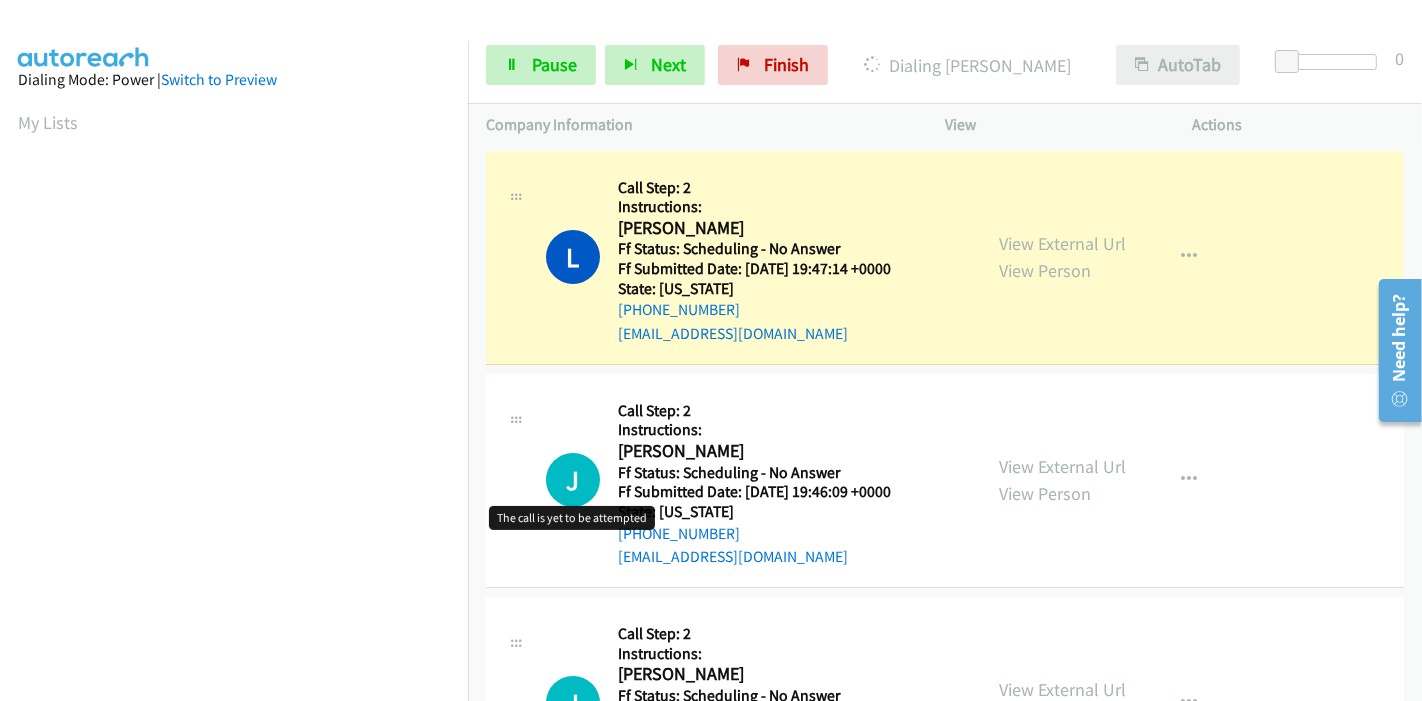 scroll, scrollTop: 422, scrollLeft: 0, axis: vertical 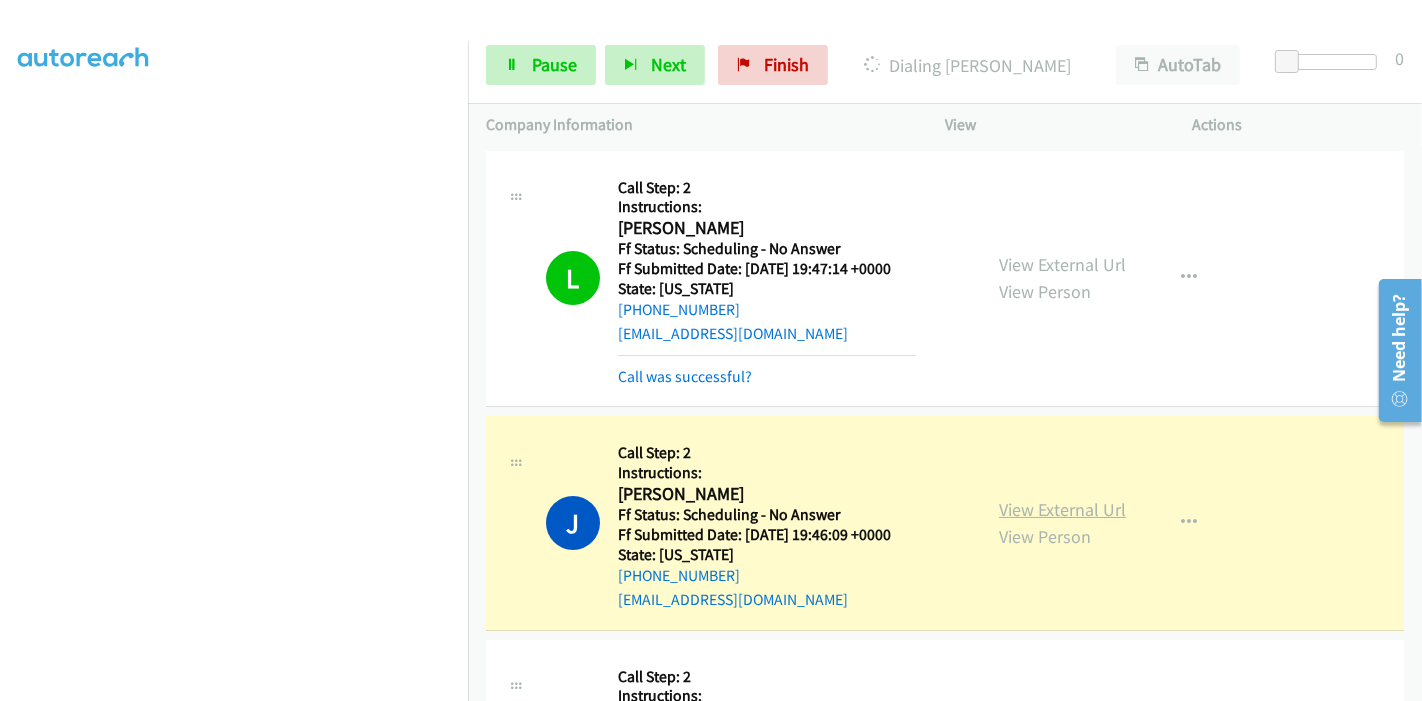 click on "View External Url" at bounding box center (1062, 509) 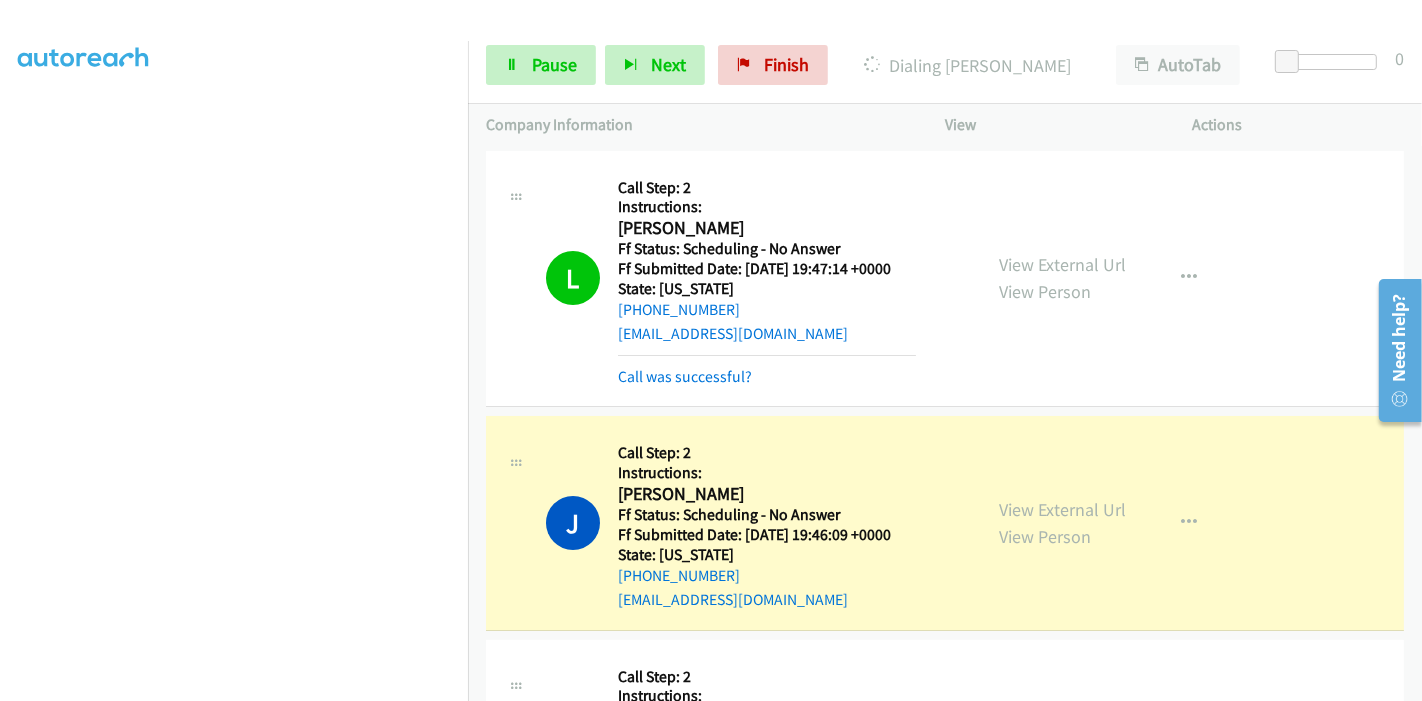 scroll, scrollTop: 0, scrollLeft: 0, axis: both 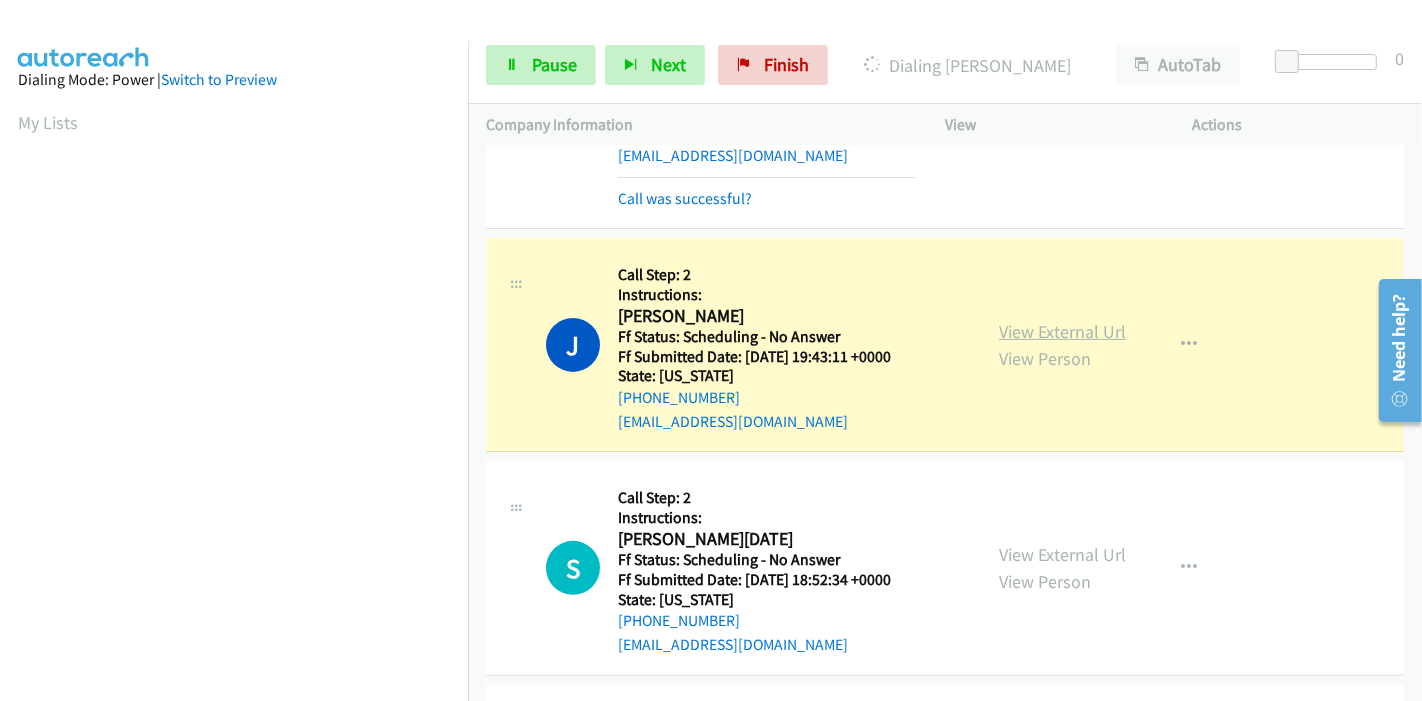 click on "View External Url" at bounding box center (1062, 331) 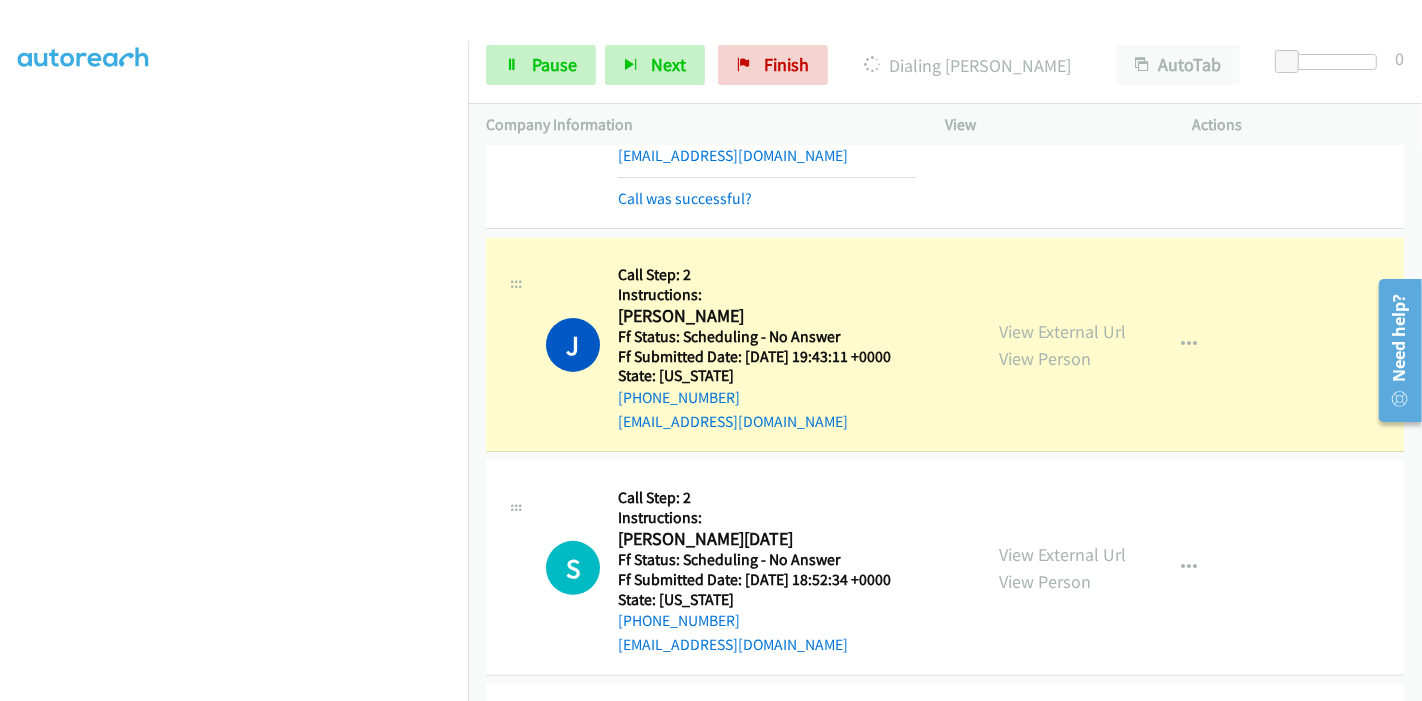 scroll, scrollTop: 0, scrollLeft: 0, axis: both 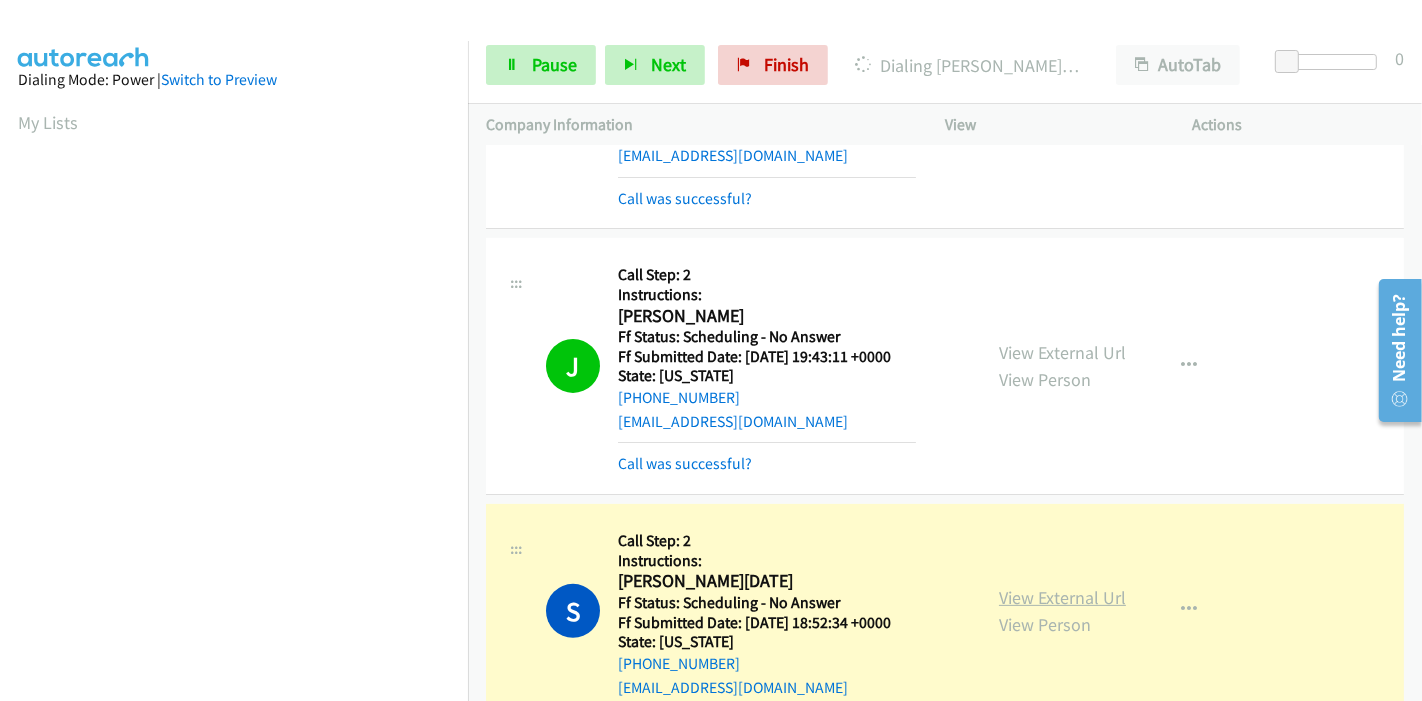 click on "View External Url" at bounding box center [1062, 597] 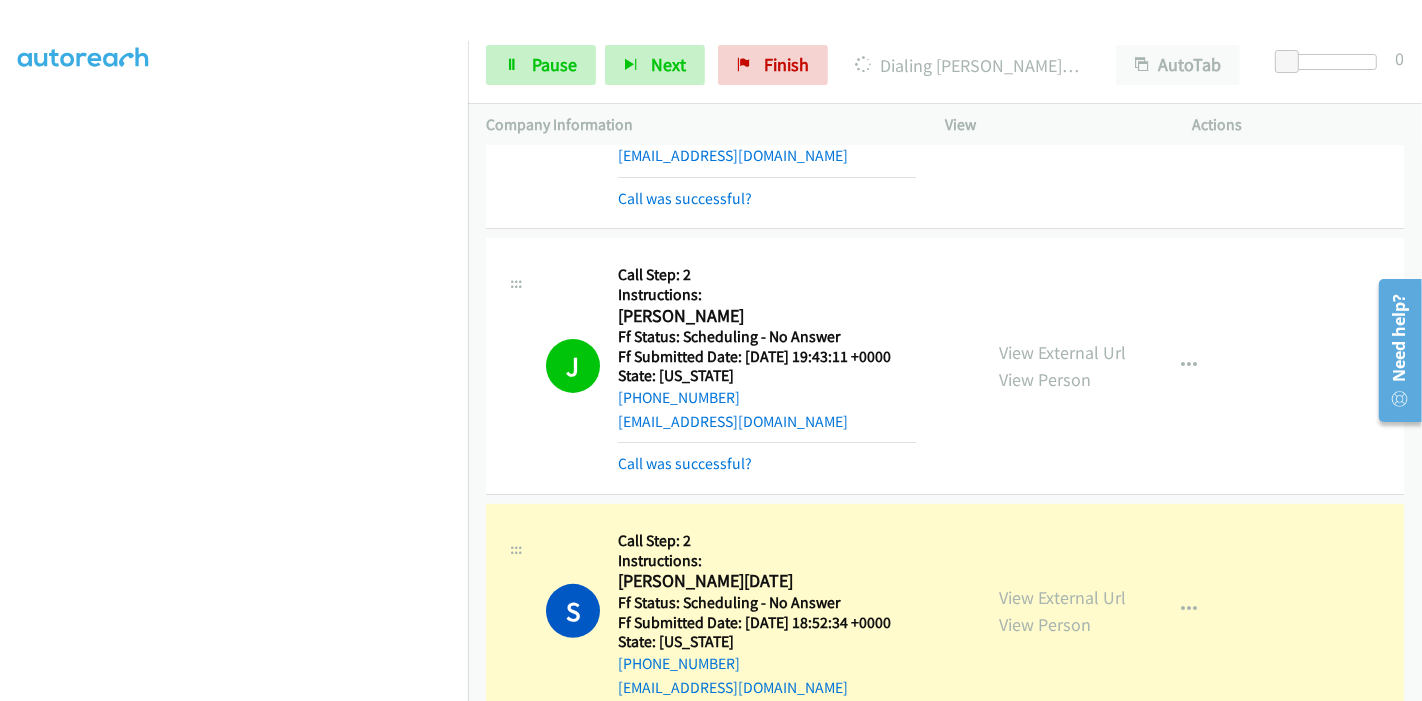 scroll, scrollTop: 0, scrollLeft: 0, axis: both 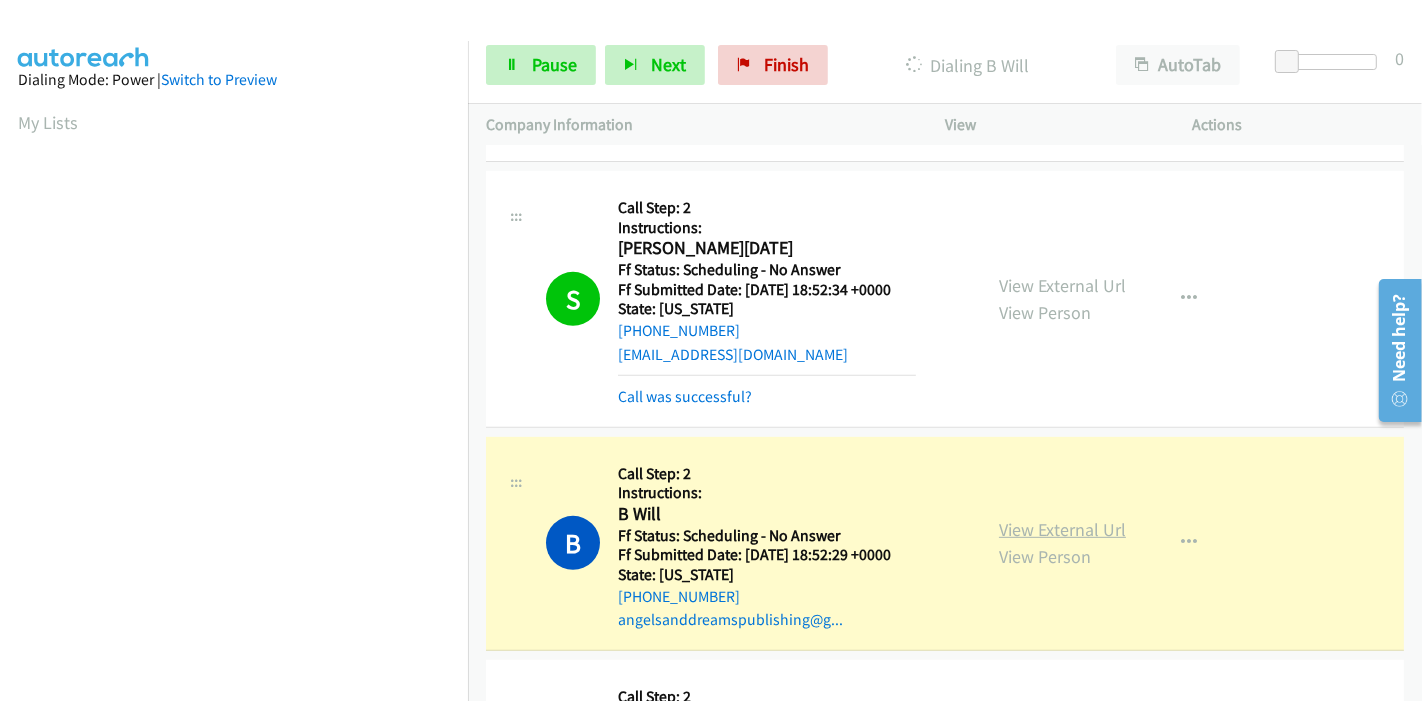 click on "View External Url" at bounding box center (1062, 529) 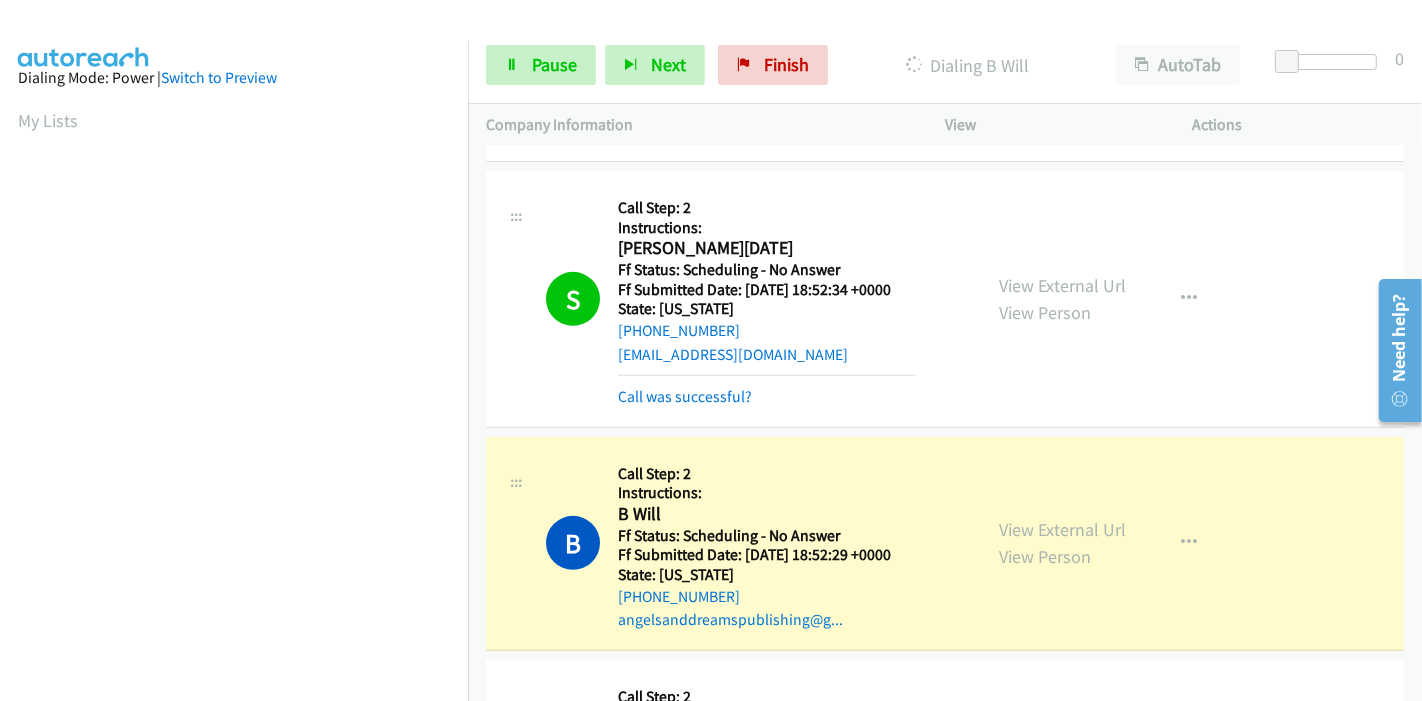 scroll, scrollTop: 0, scrollLeft: 0, axis: both 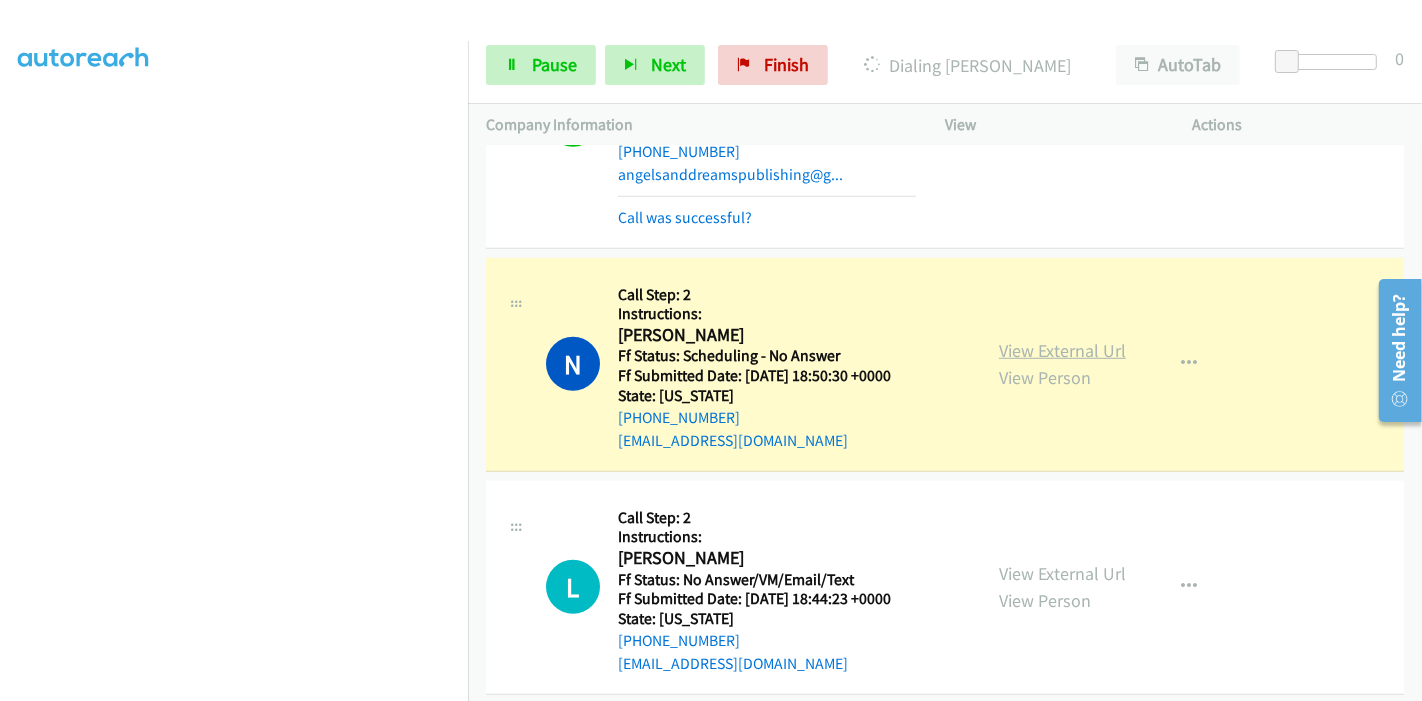 click on "View External Url" at bounding box center (1062, 350) 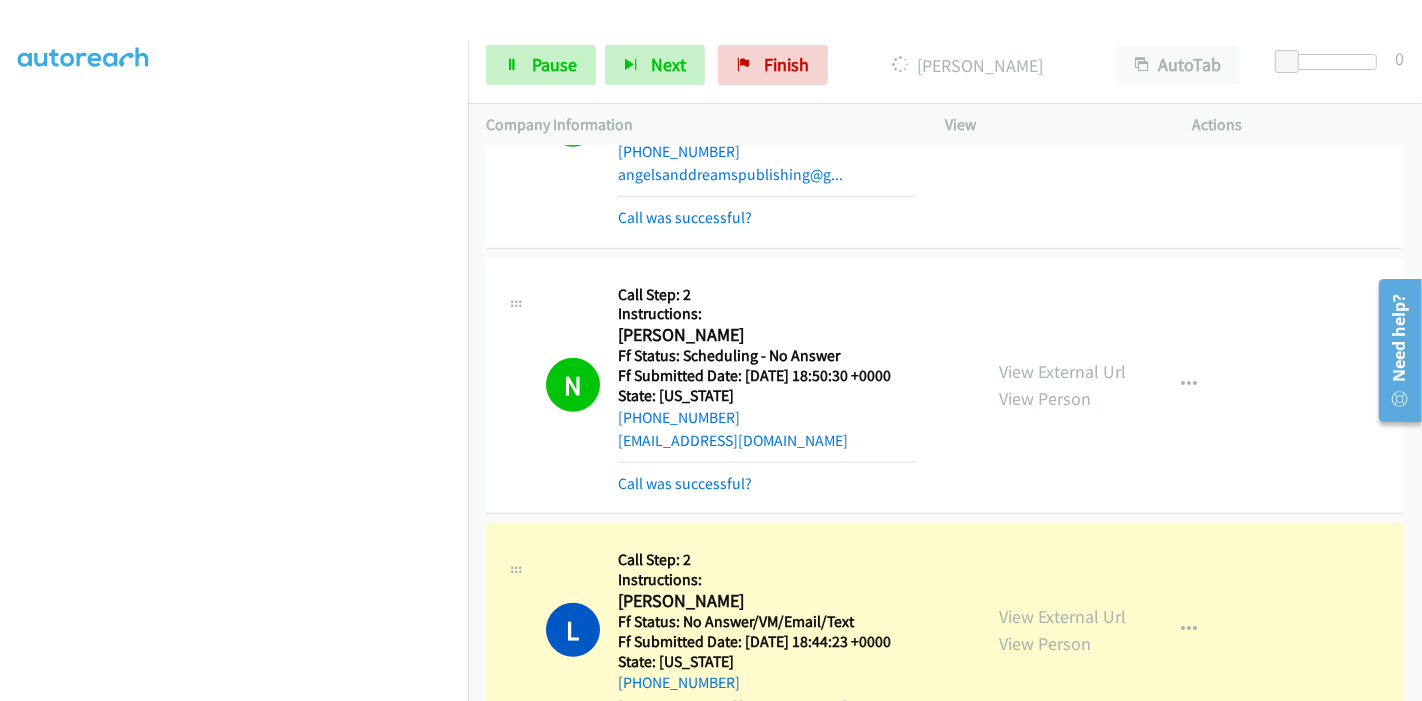scroll, scrollTop: 0, scrollLeft: 0, axis: both 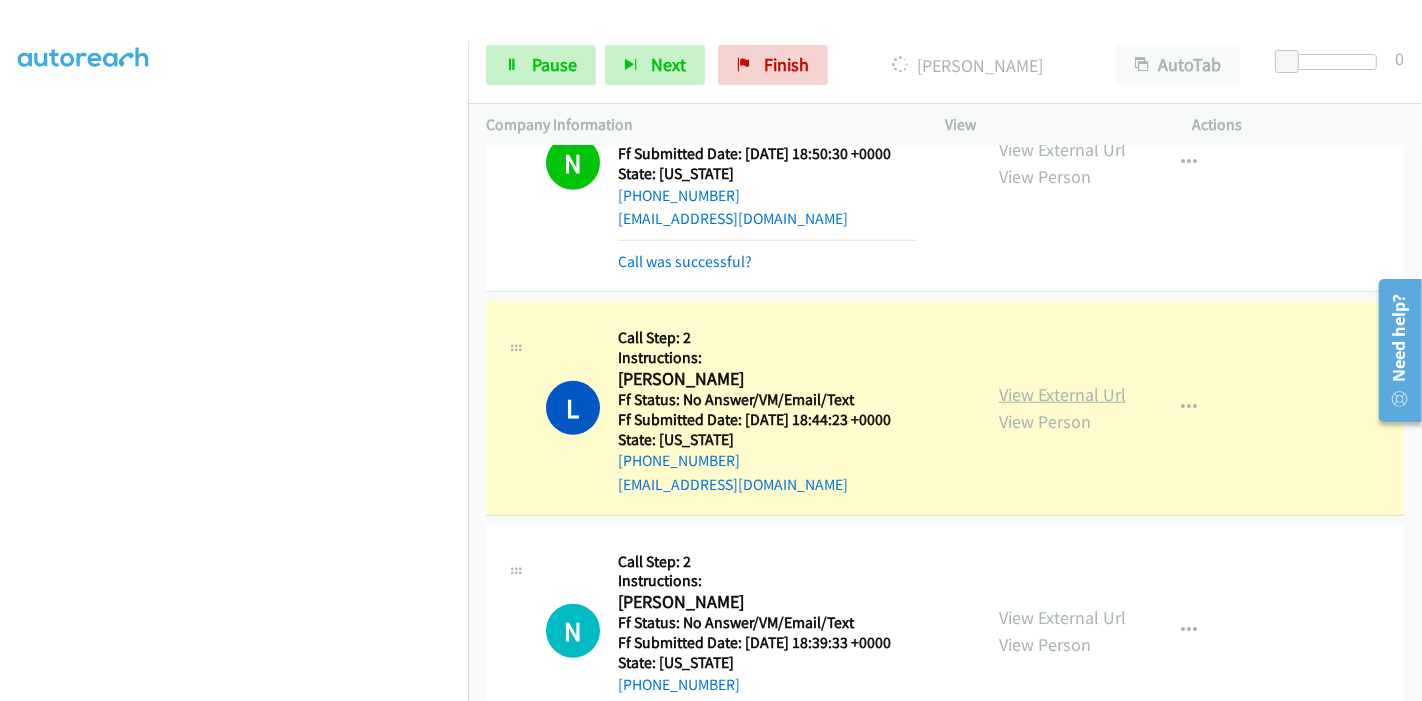 click on "View External Url" at bounding box center [1062, 394] 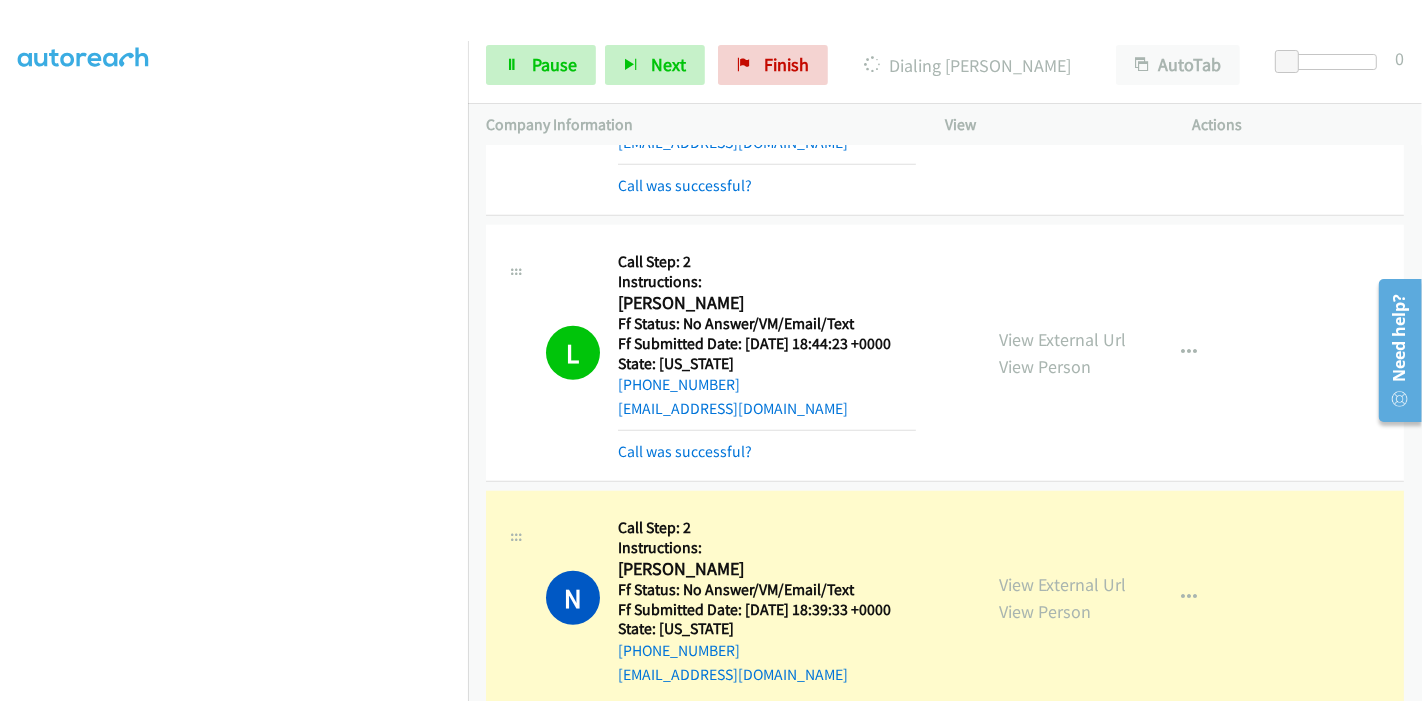 scroll, scrollTop: 1555, scrollLeft: 0, axis: vertical 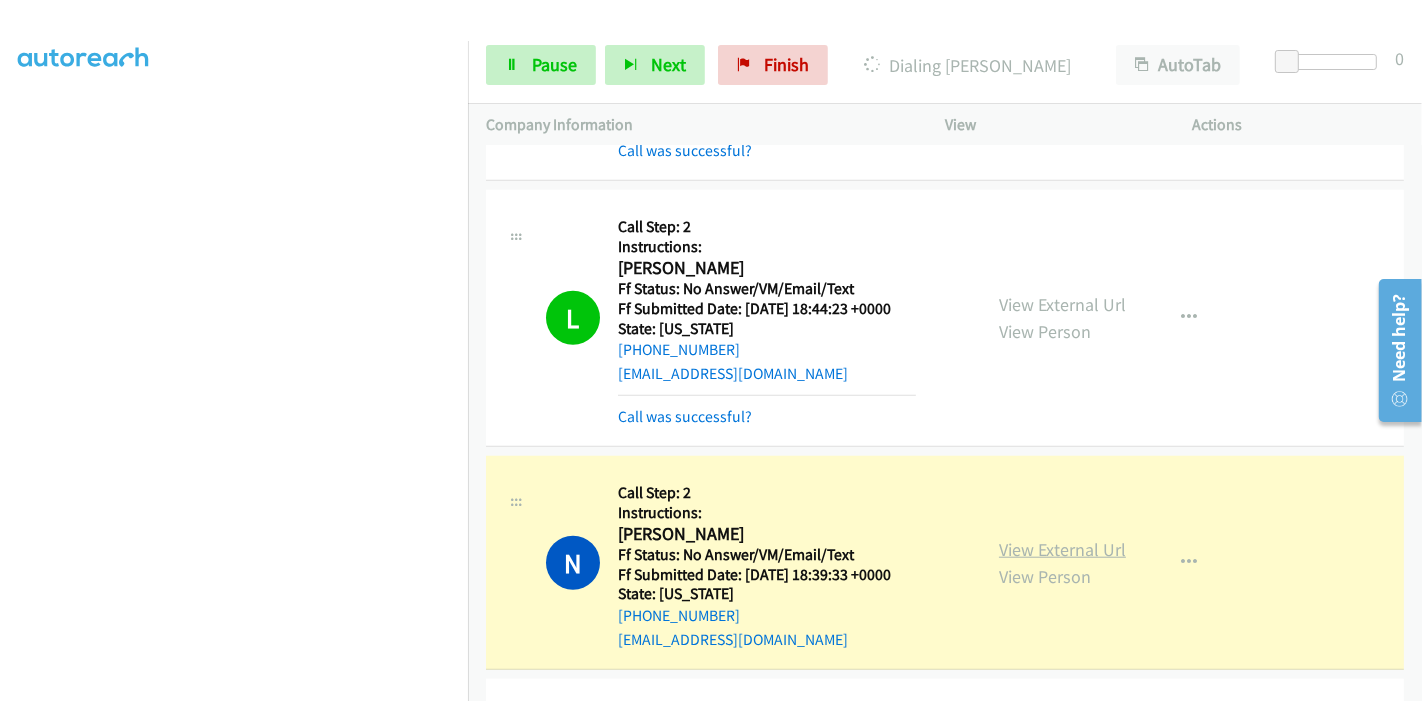 click on "View External Url" at bounding box center [1062, 549] 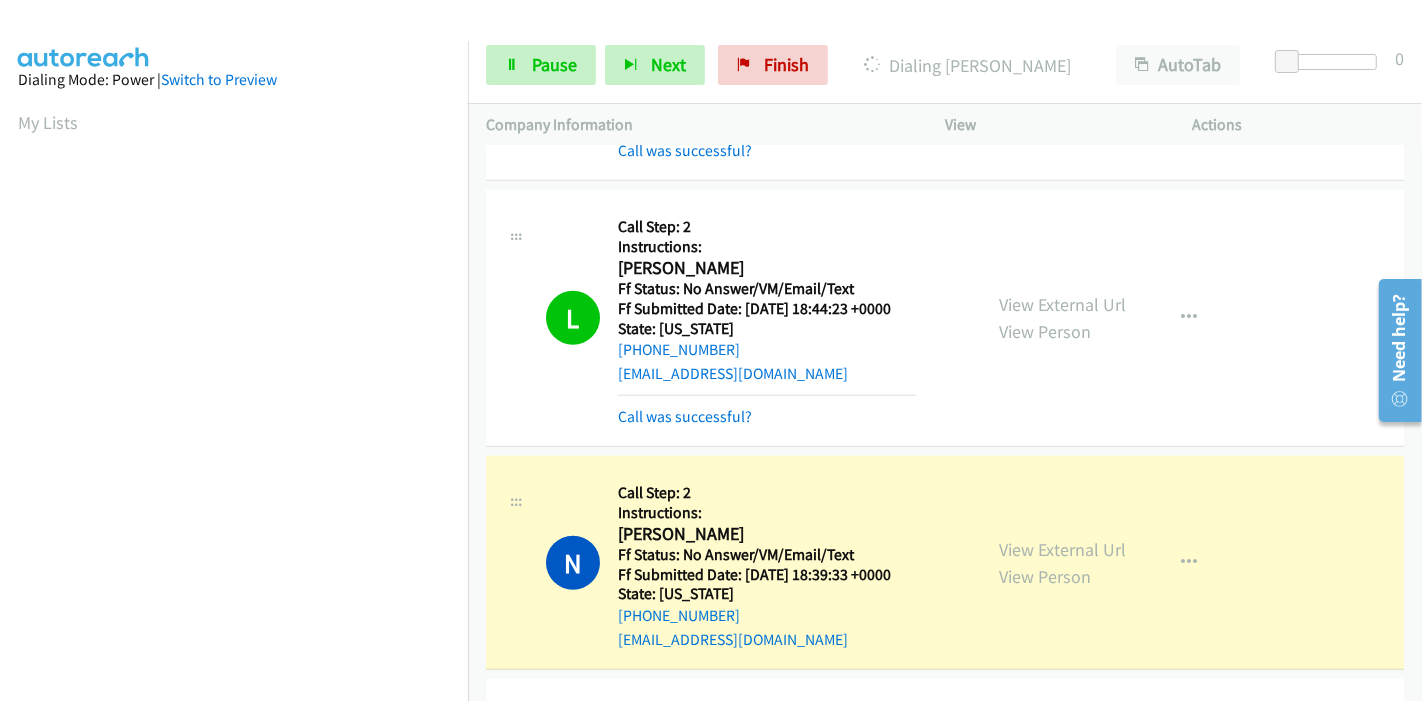 scroll, scrollTop: 422, scrollLeft: 0, axis: vertical 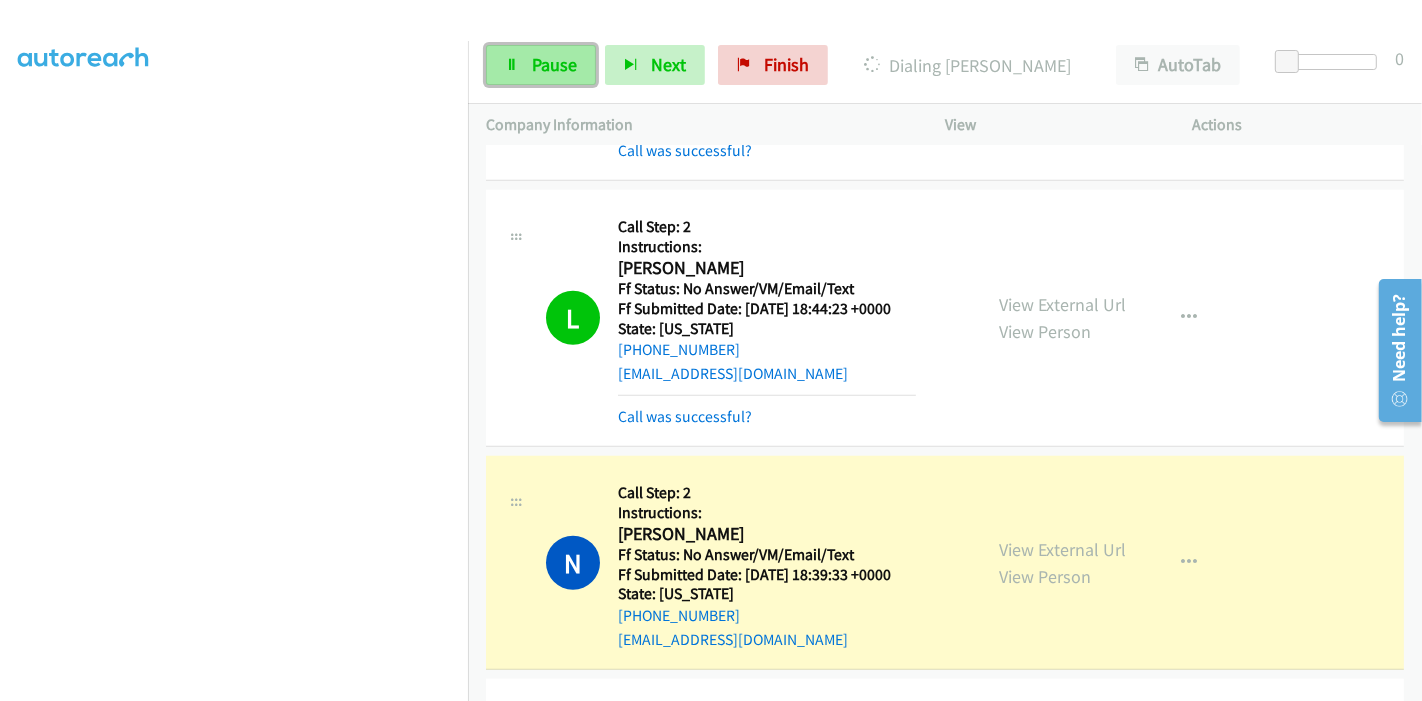click on "Pause" at bounding box center (541, 65) 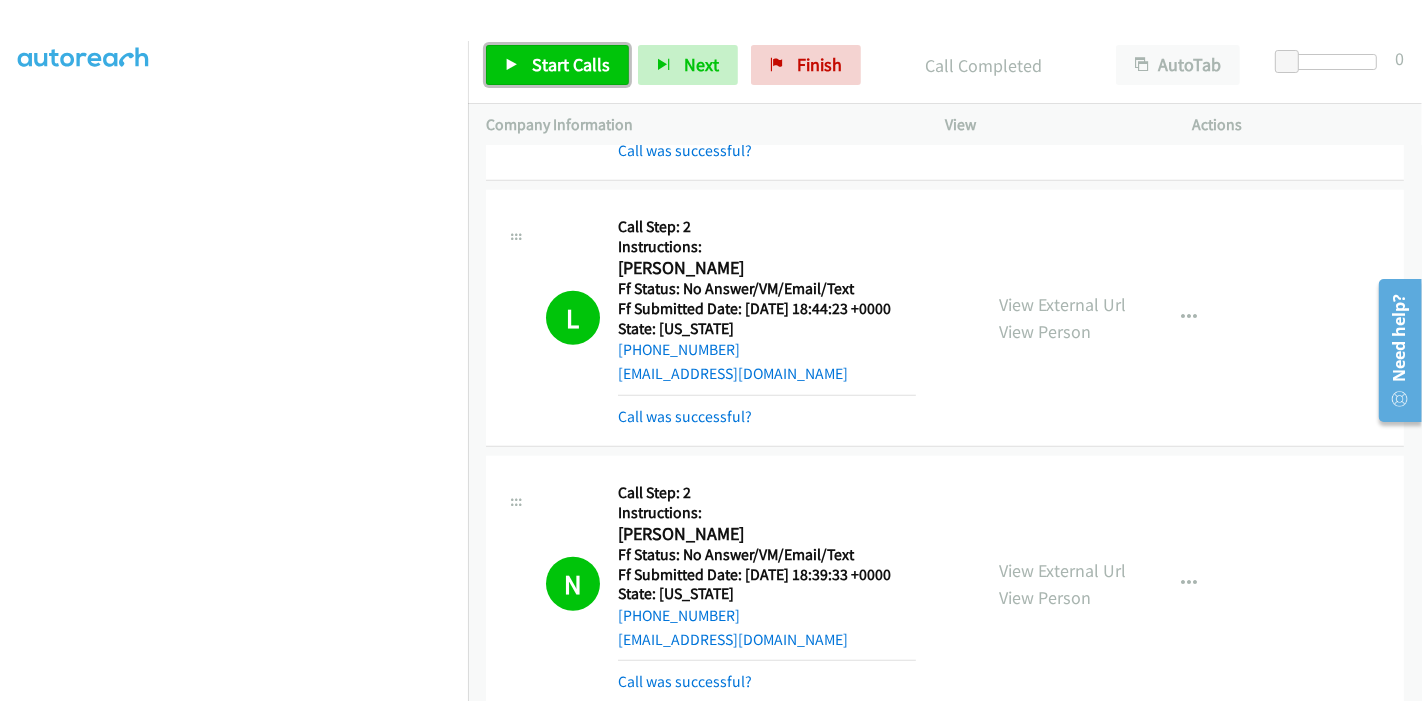 click on "Start Calls" at bounding box center (571, 64) 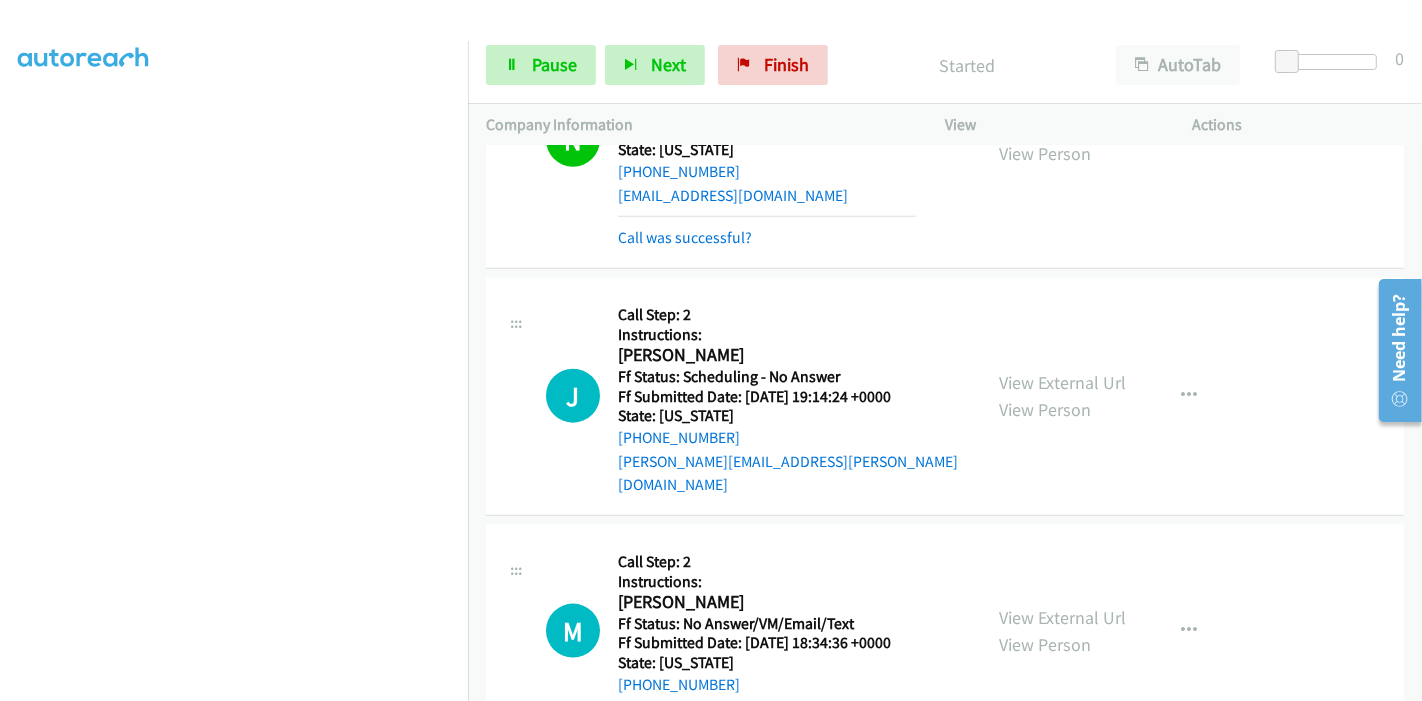 scroll, scrollTop: 2000, scrollLeft: 0, axis: vertical 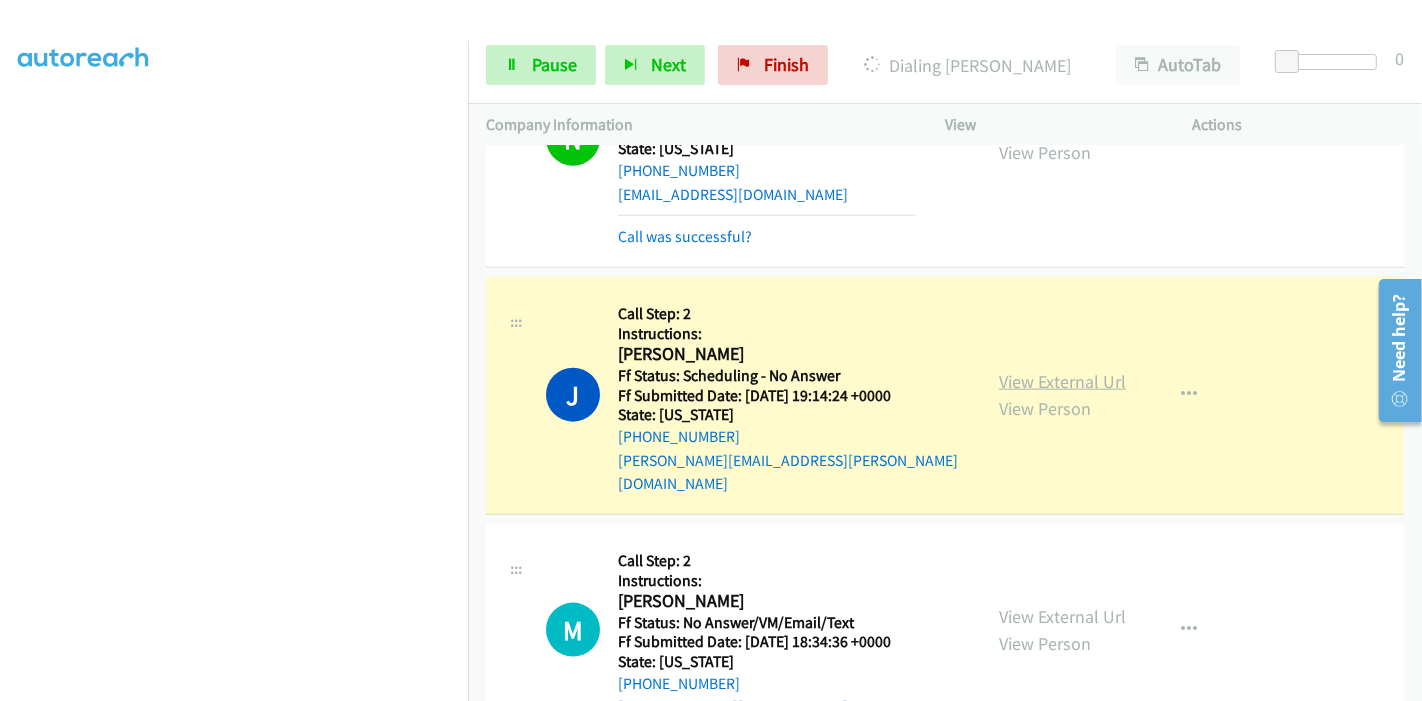 click on "View External Url" at bounding box center (1062, 381) 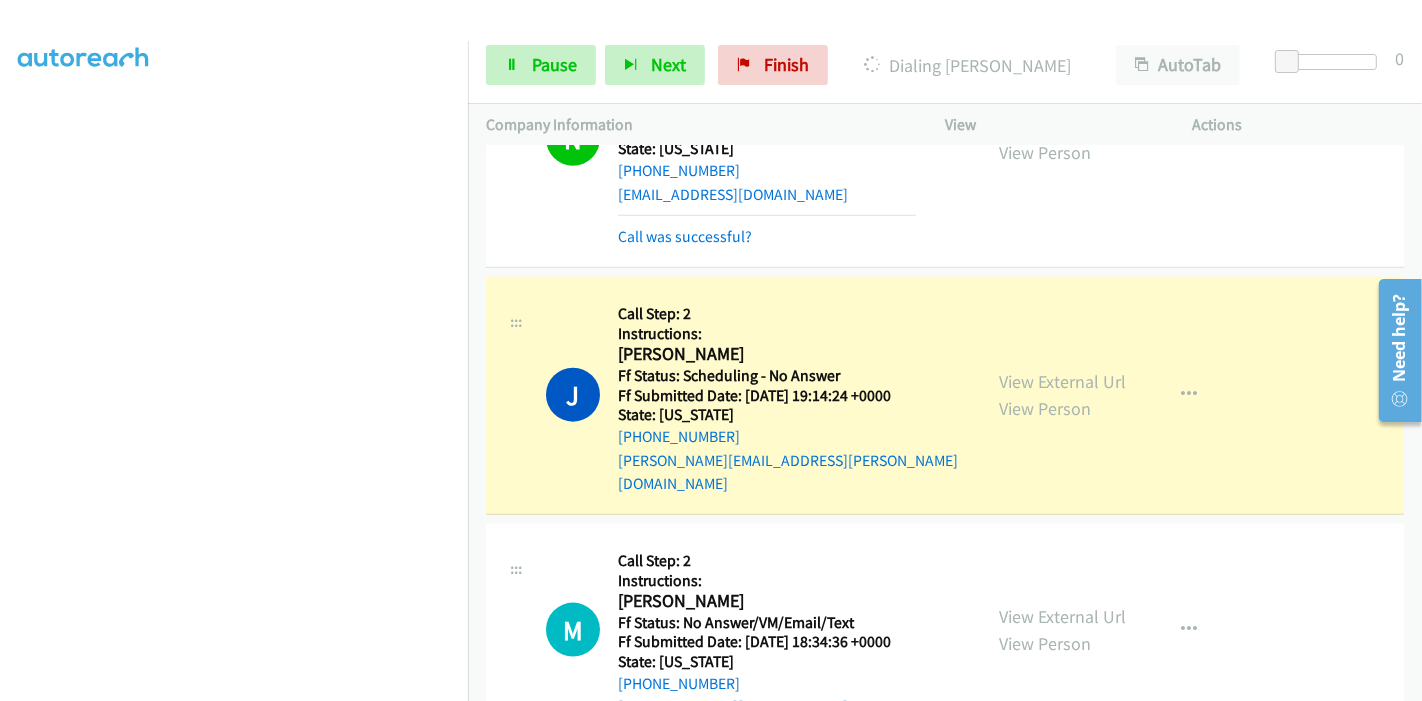 scroll, scrollTop: 0, scrollLeft: 0, axis: both 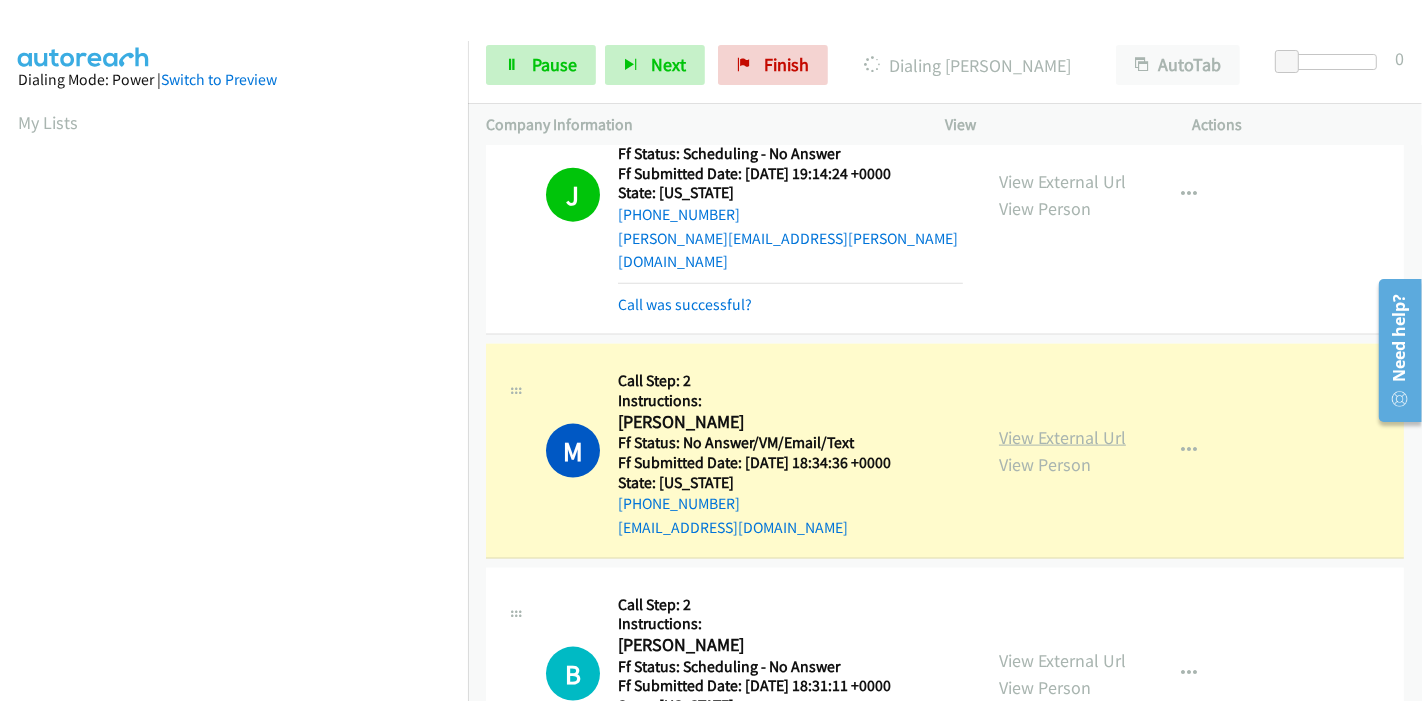 click on "View External Url" at bounding box center [1062, 437] 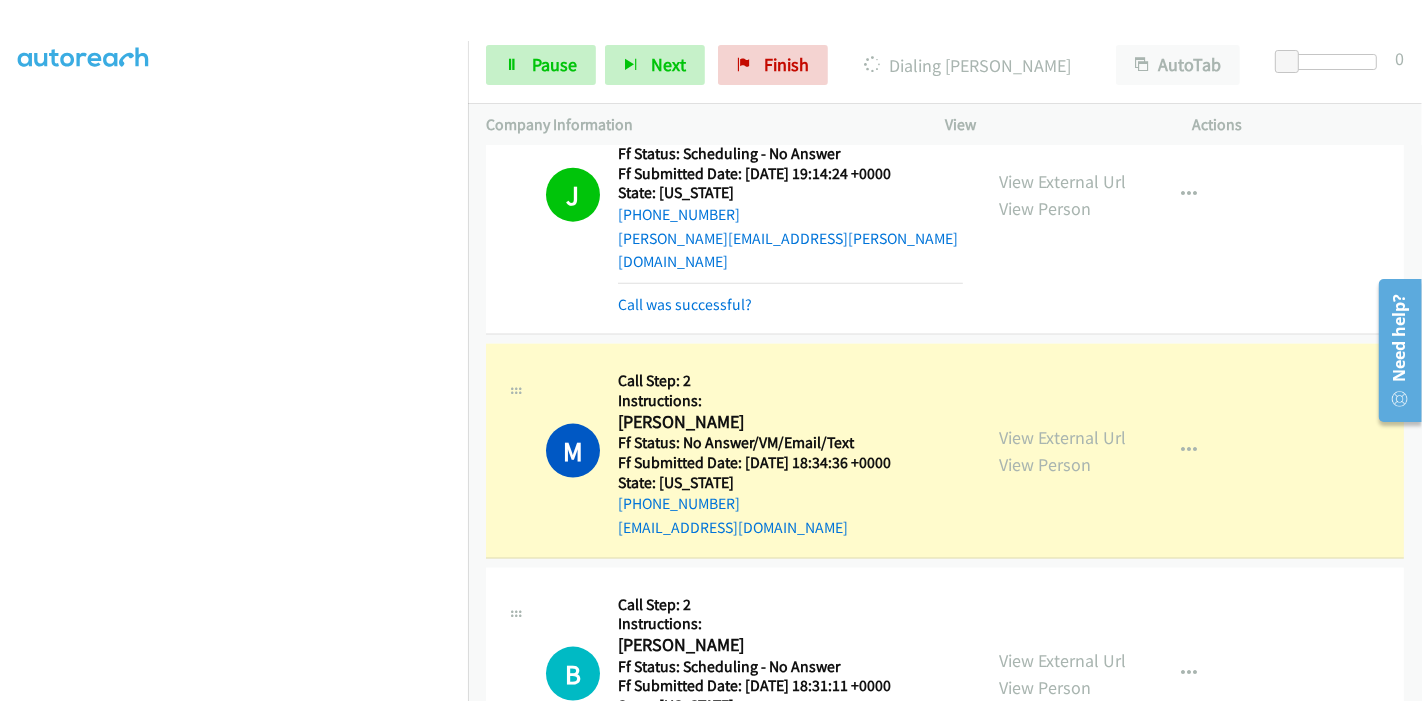 scroll, scrollTop: 0, scrollLeft: 0, axis: both 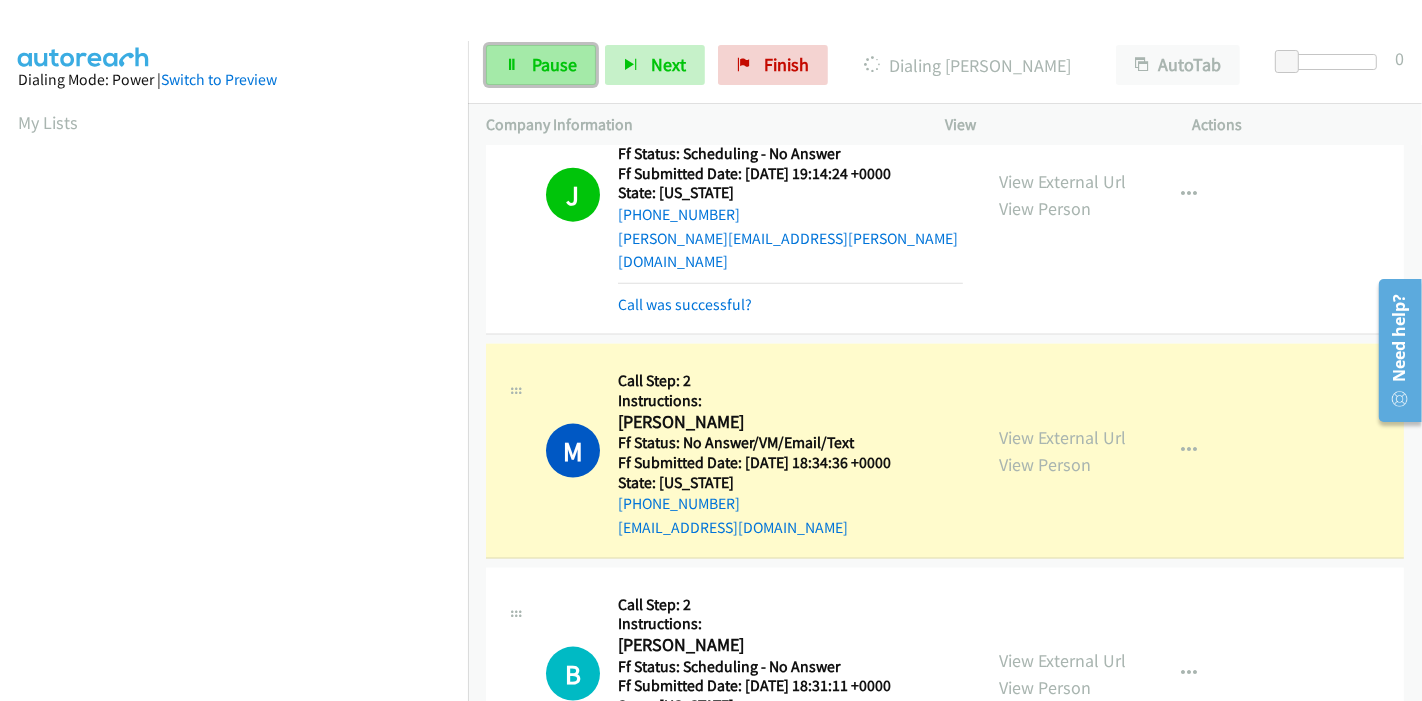 click on "Pause" at bounding box center [554, 64] 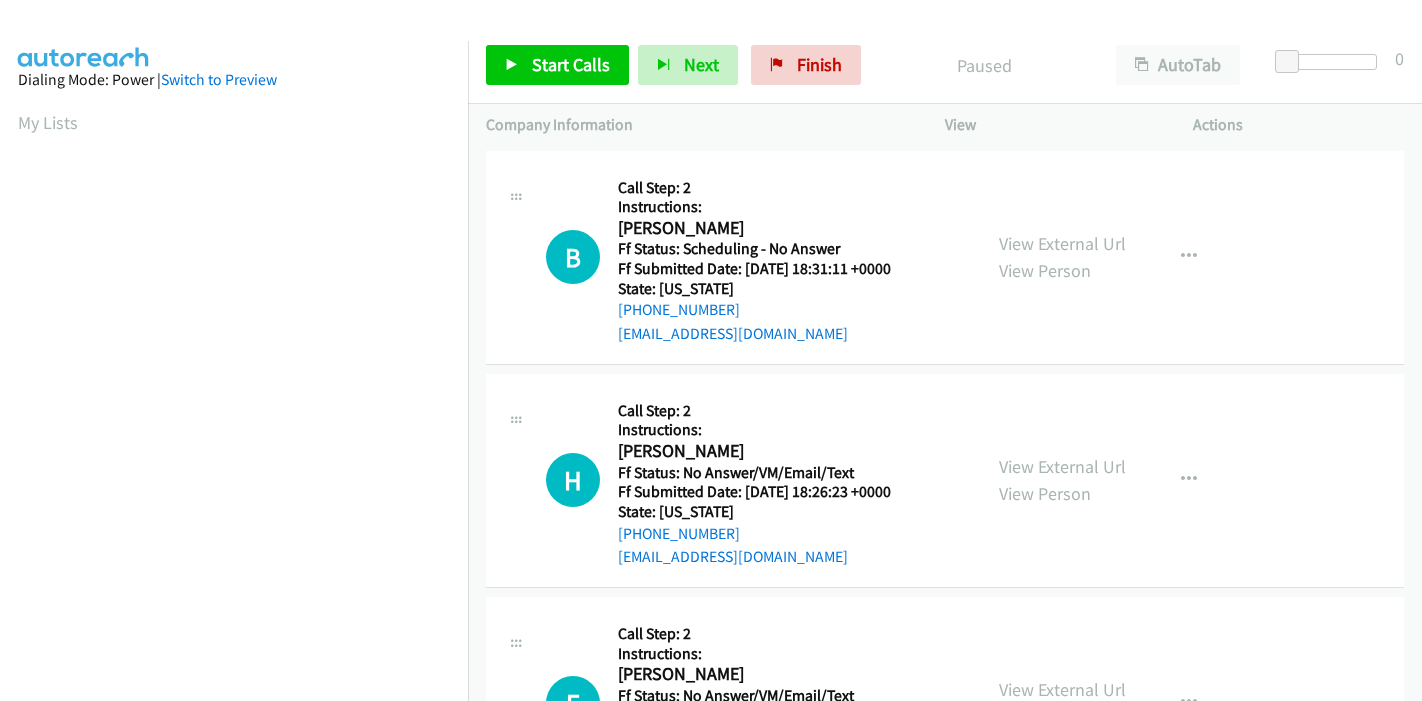 scroll, scrollTop: 0, scrollLeft: 0, axis: both 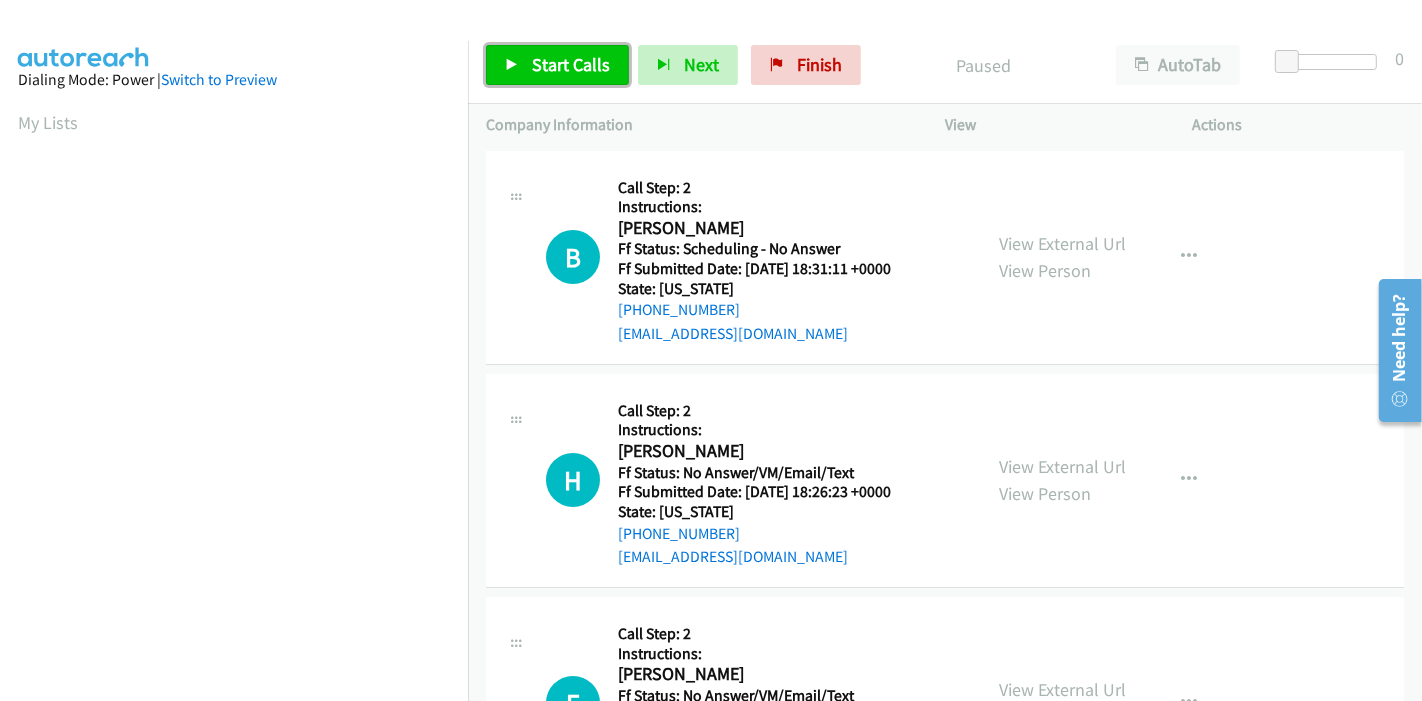 click on "Start Calls" at bounding box center (571, 64) 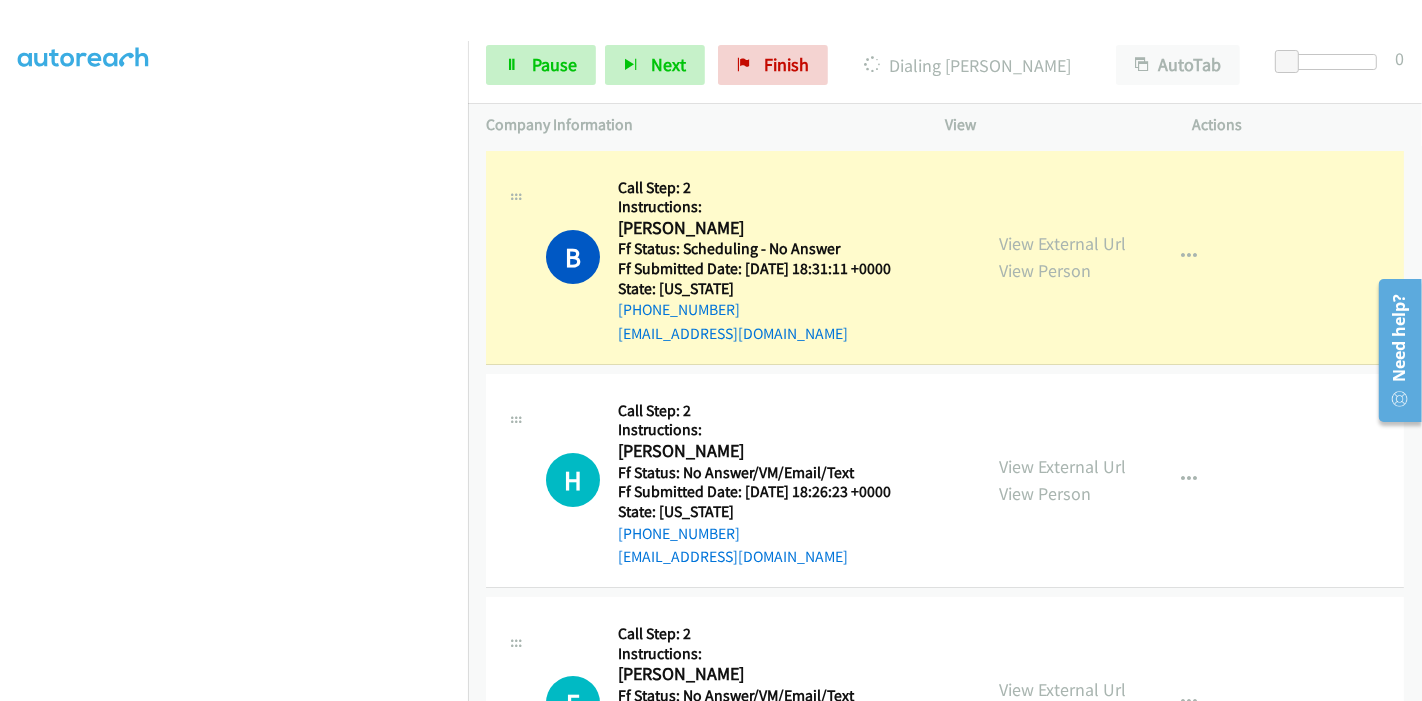scroll, scrollTop: 0, scrollLeft: 0, axis: both 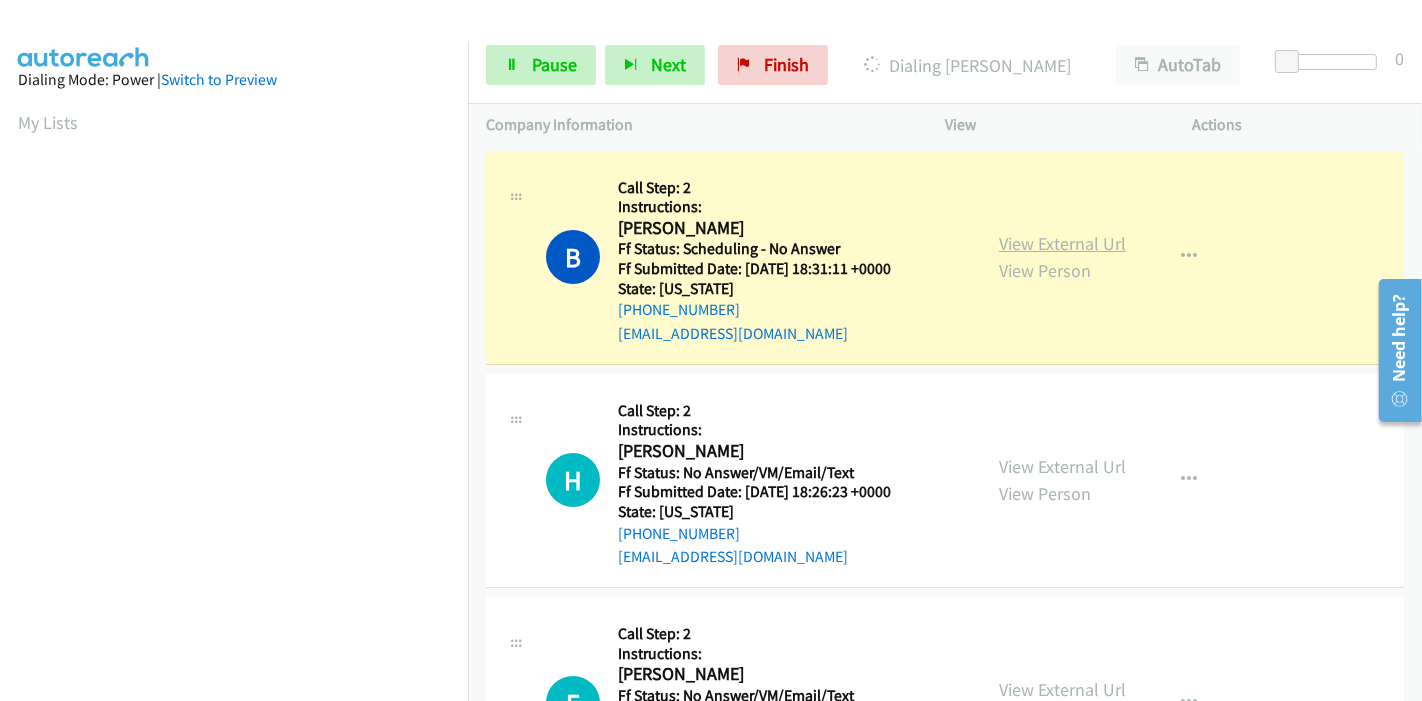 click on "View External Url" at bounding box center [1062, 243] 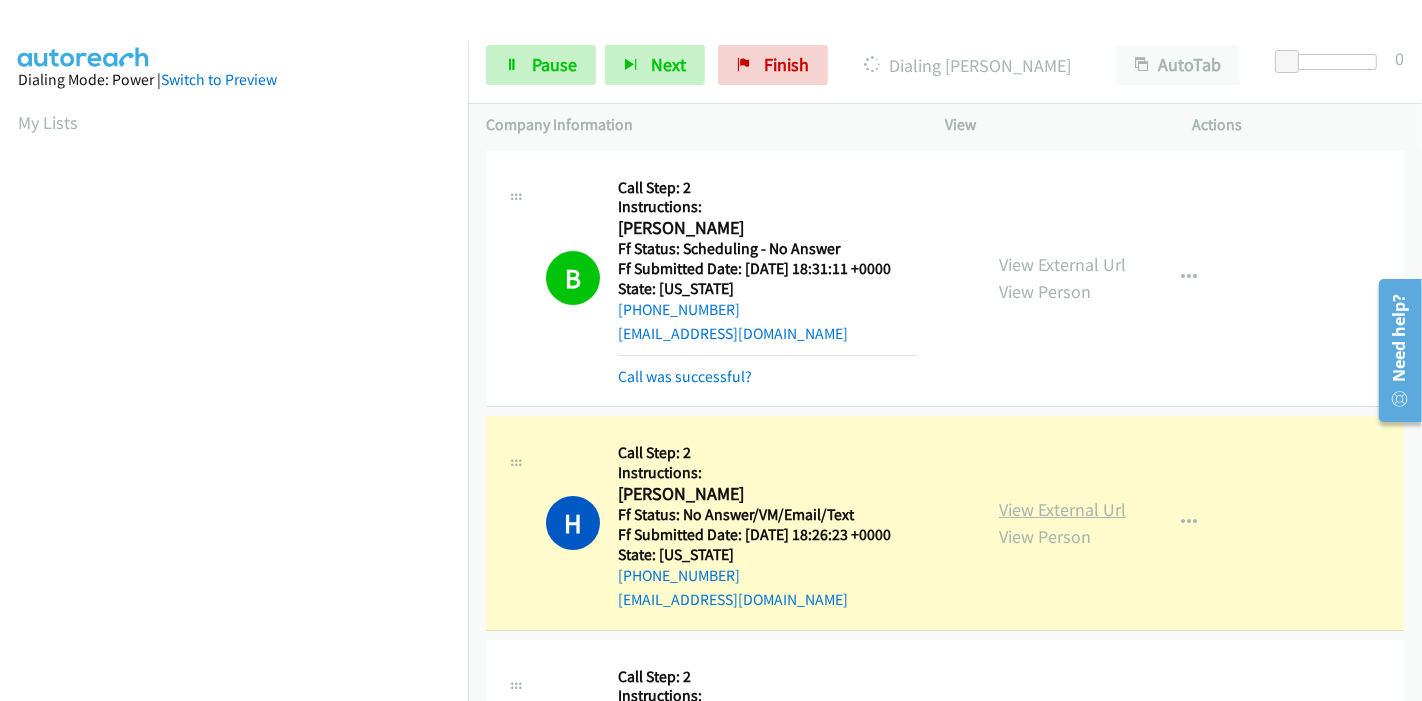 click on "View External Url" at bounding box center (1062, 509) 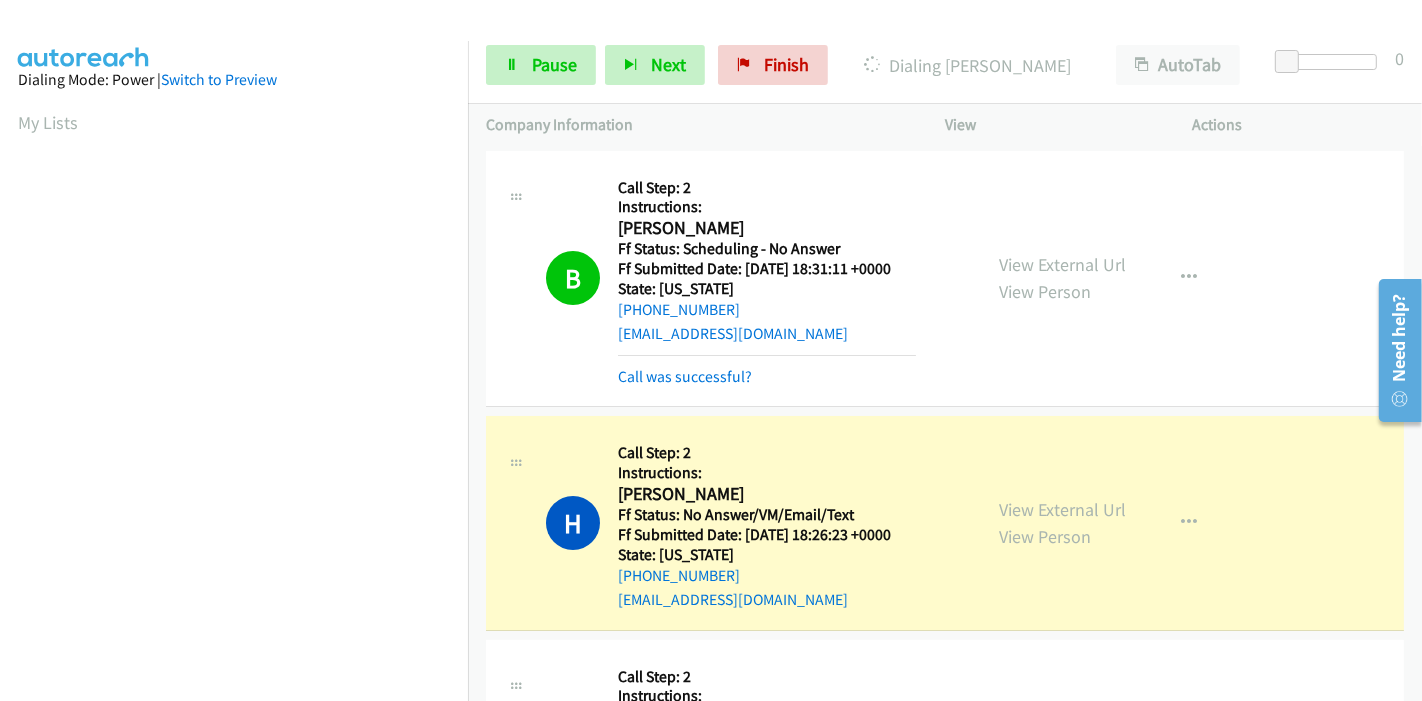 scroll, scrollTop: 422, scrollLeft: 0, axis: vertical 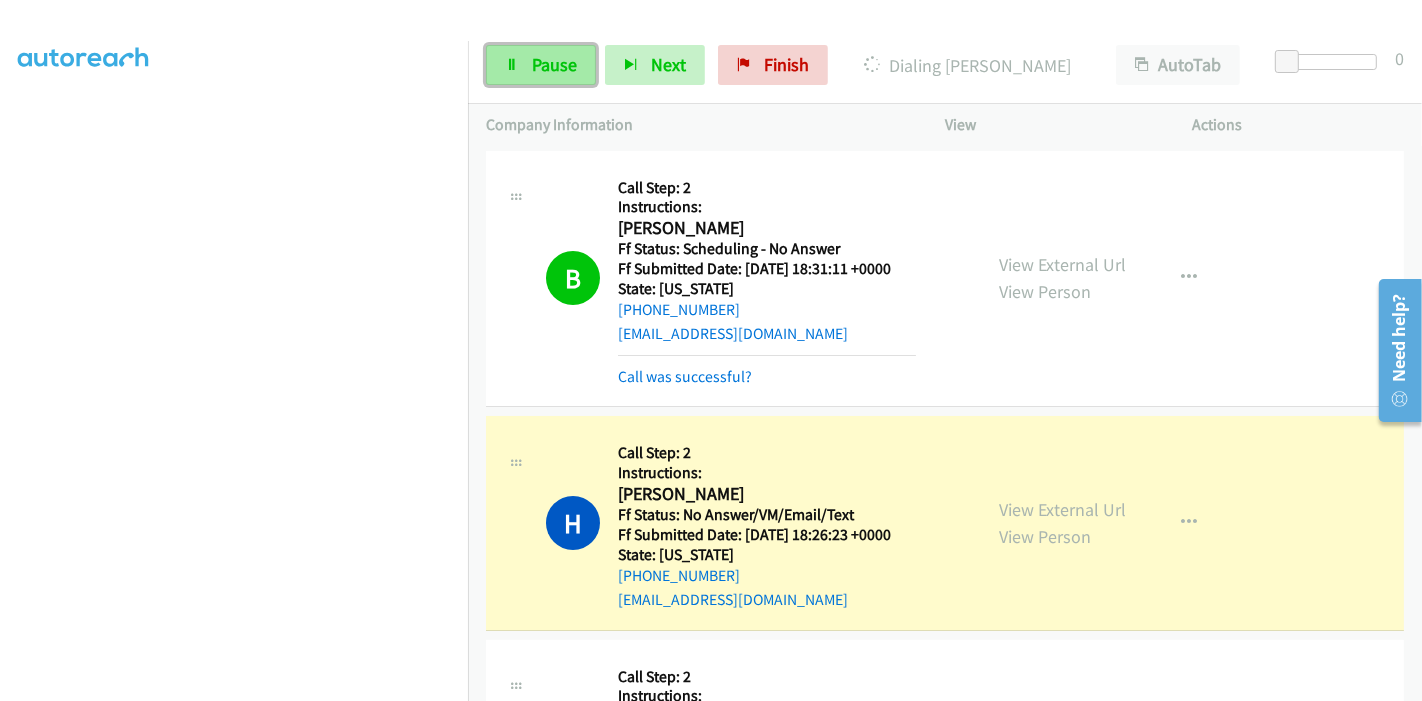 click on "Pause" at bounding box center (541, 65) 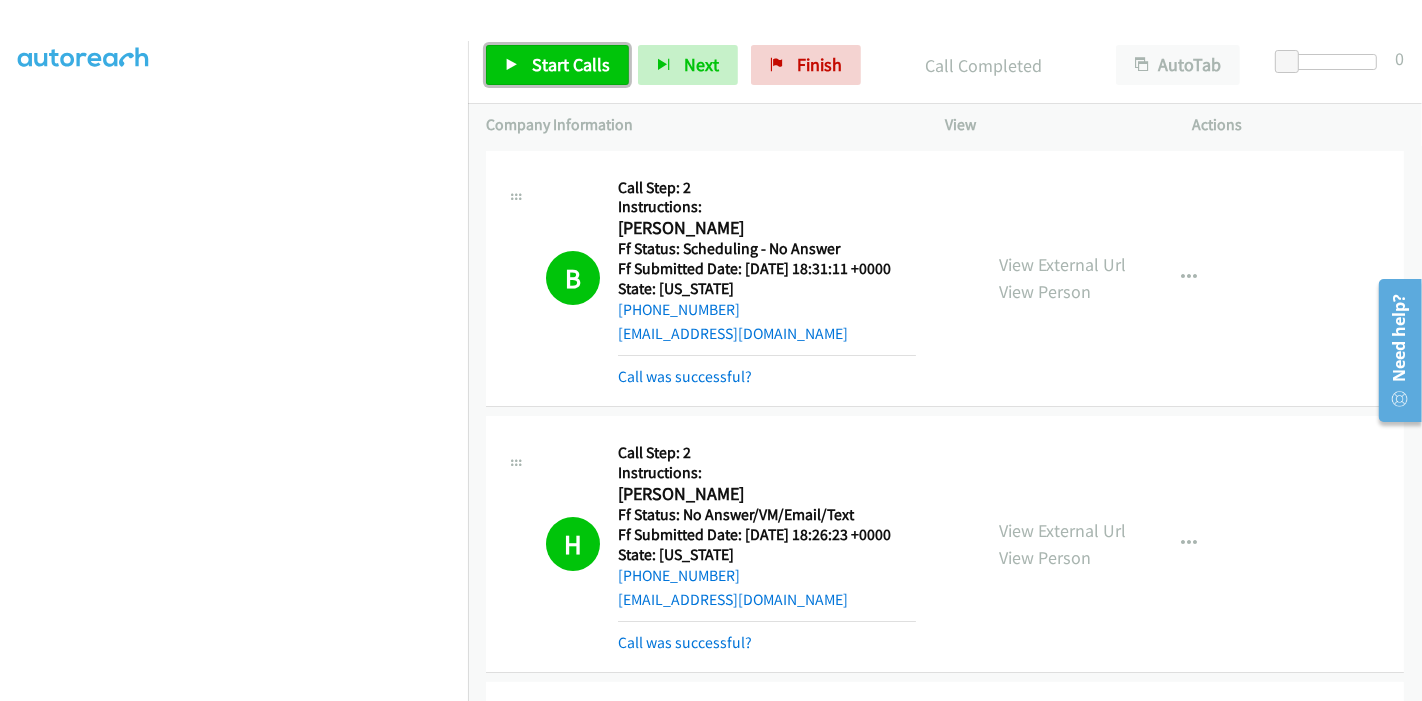 click on "Start Calls" at bounding box center [571, 64] 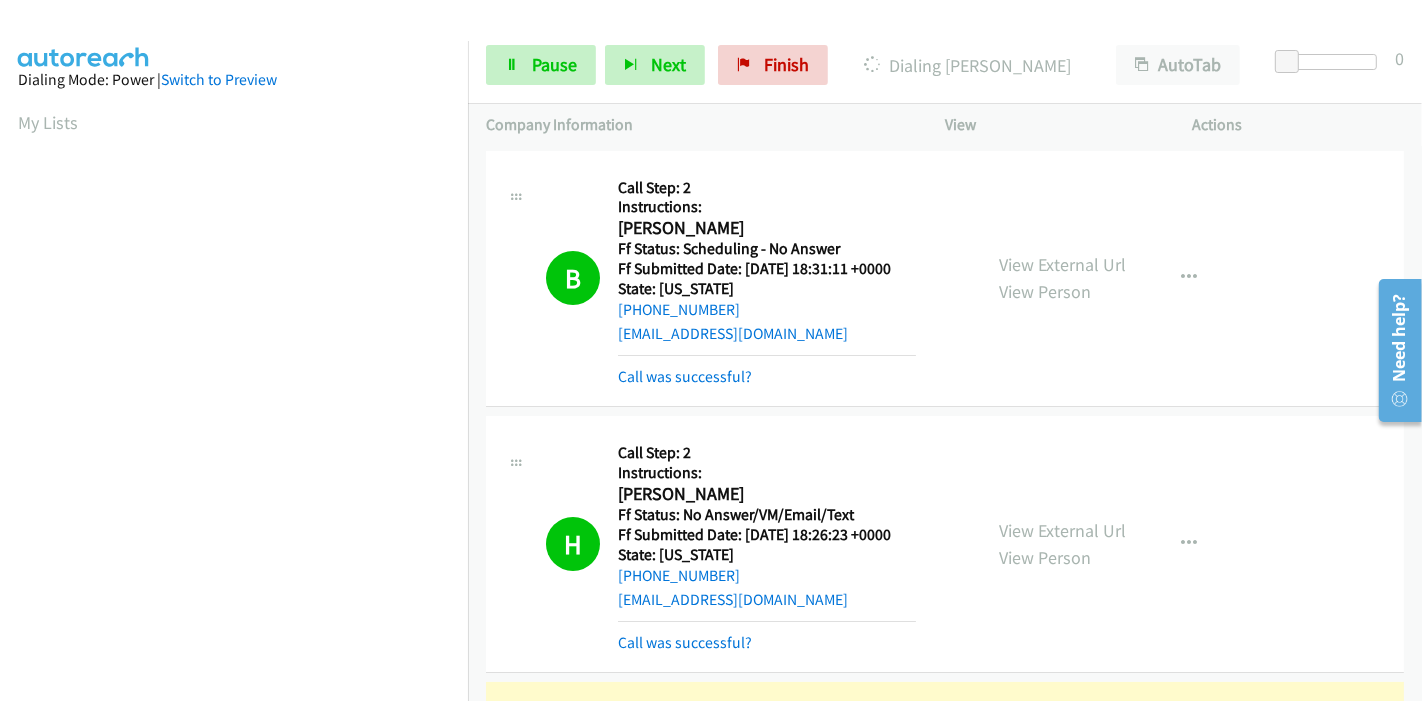 scroll, scrollTop: 422, scrollLeft: 0, axis: vertical 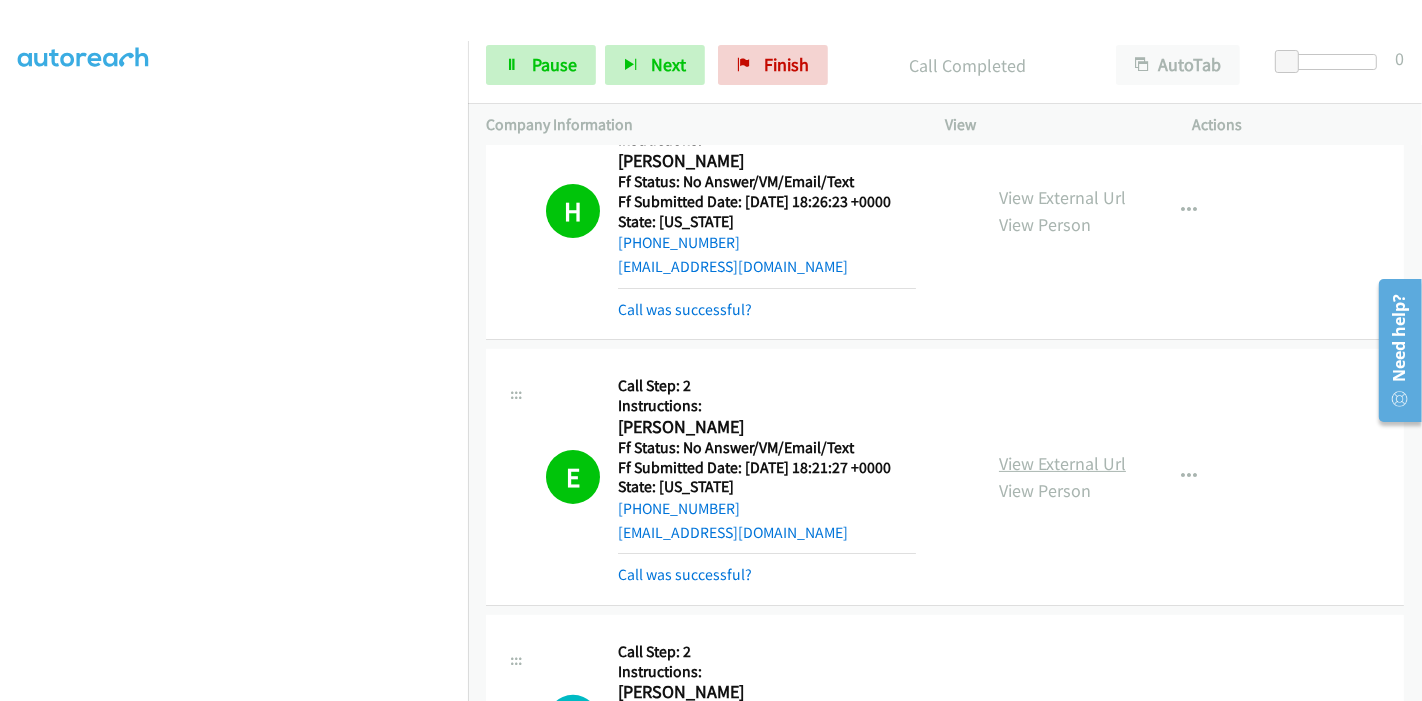 click on "View External Url" at bounding box center [1062, 463] 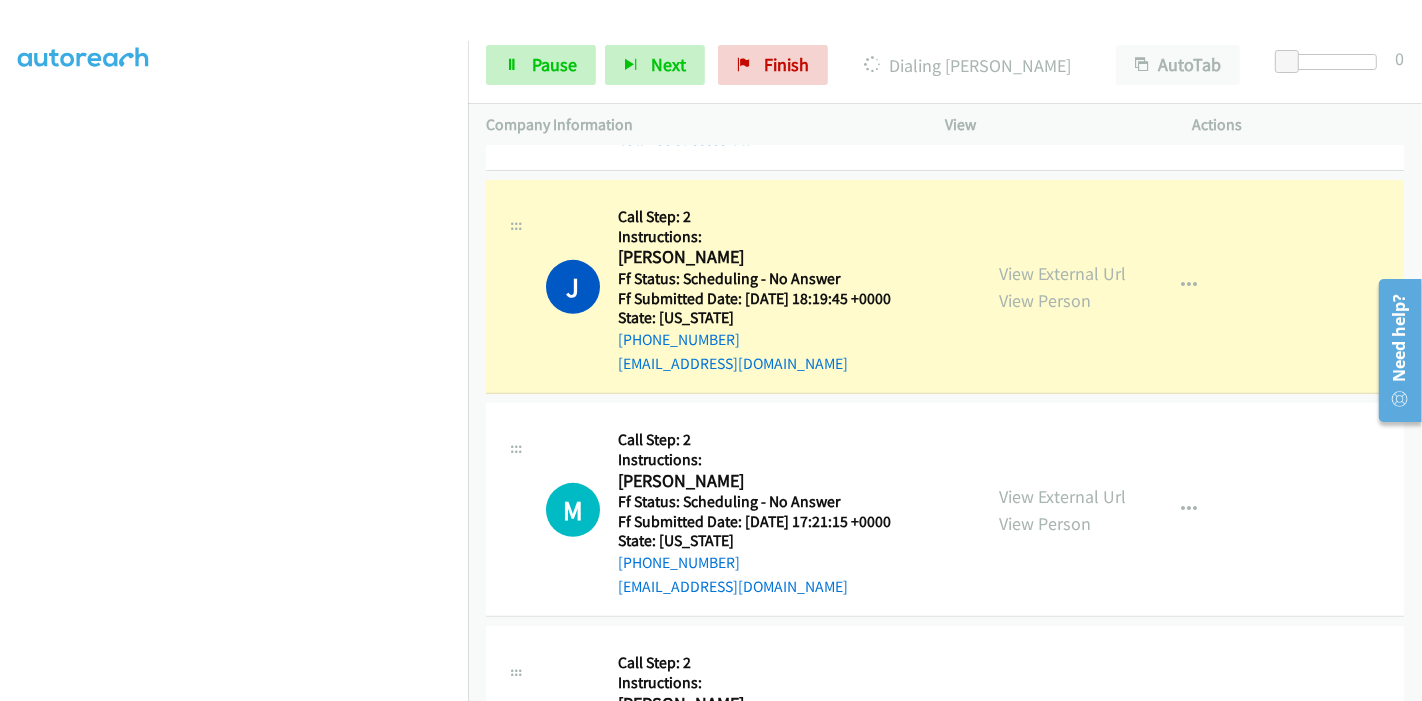scroll, scrollTop: 777, scrollLeft: 0, axis: vertical 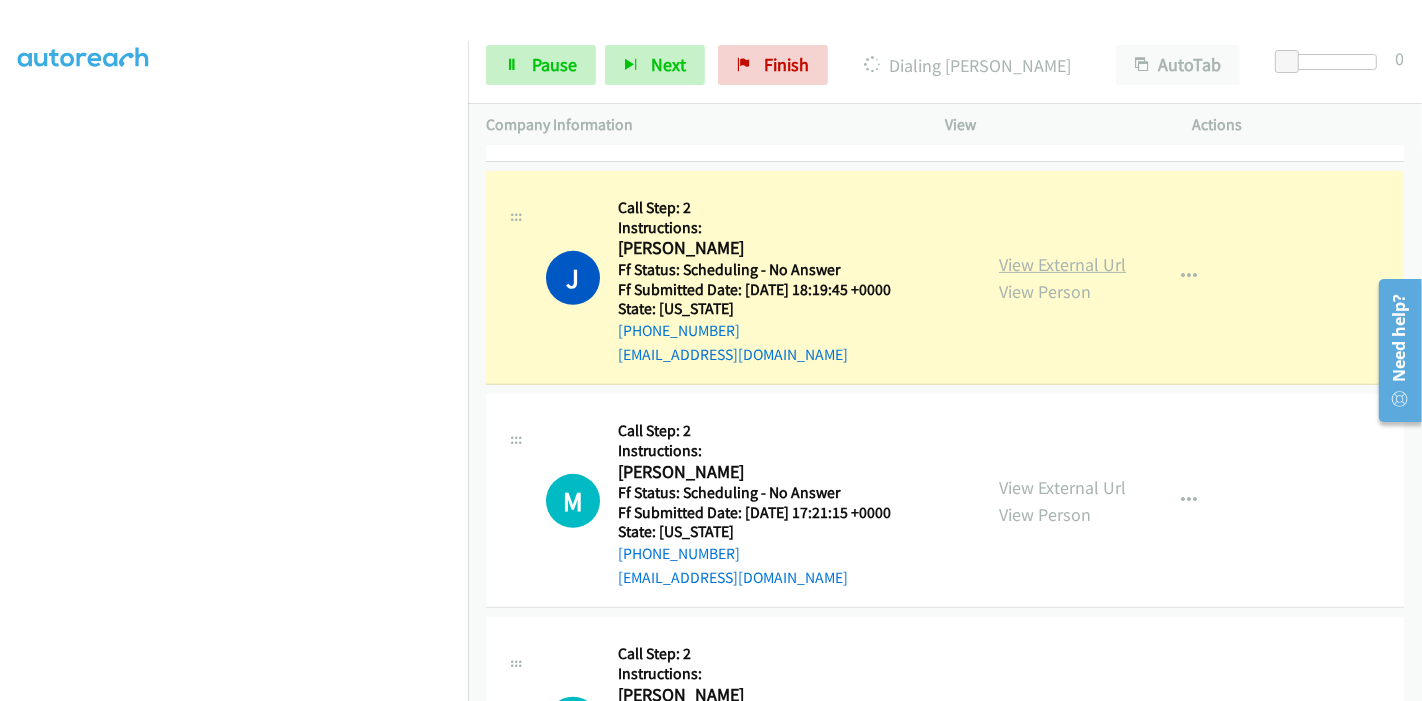 click on "View External Url
View Person" at bounding box center (1062, 278) 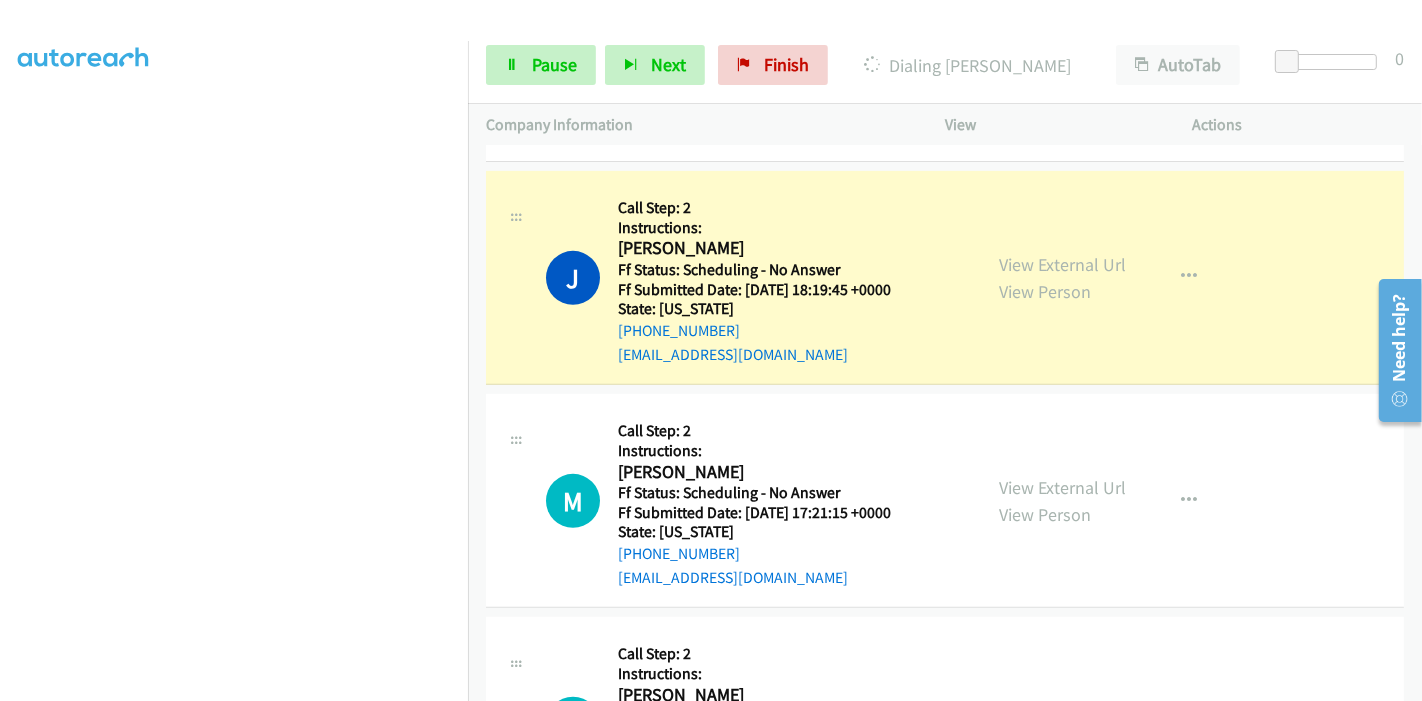 scroll, scrollTop: 0, scrollLeft: 0, axis: both 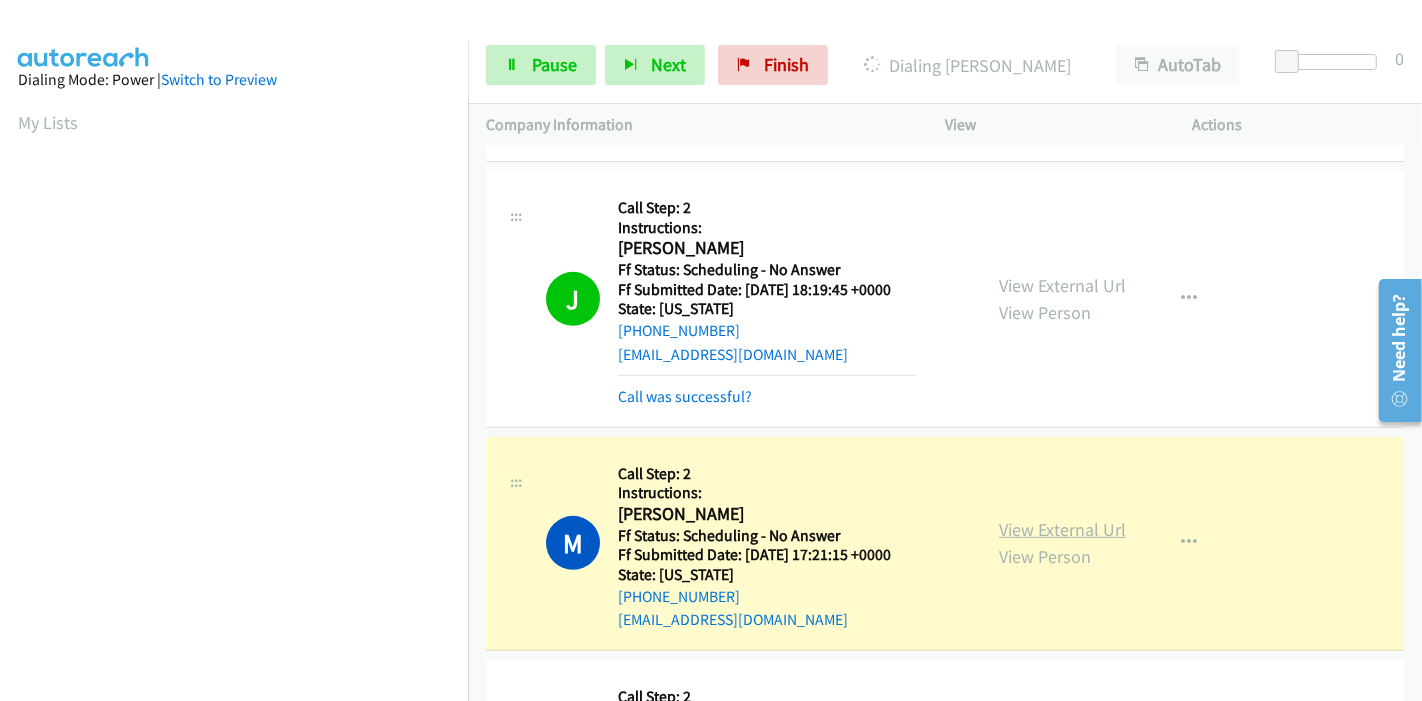 click on "View External Url" at bounding box center (1062, 529) 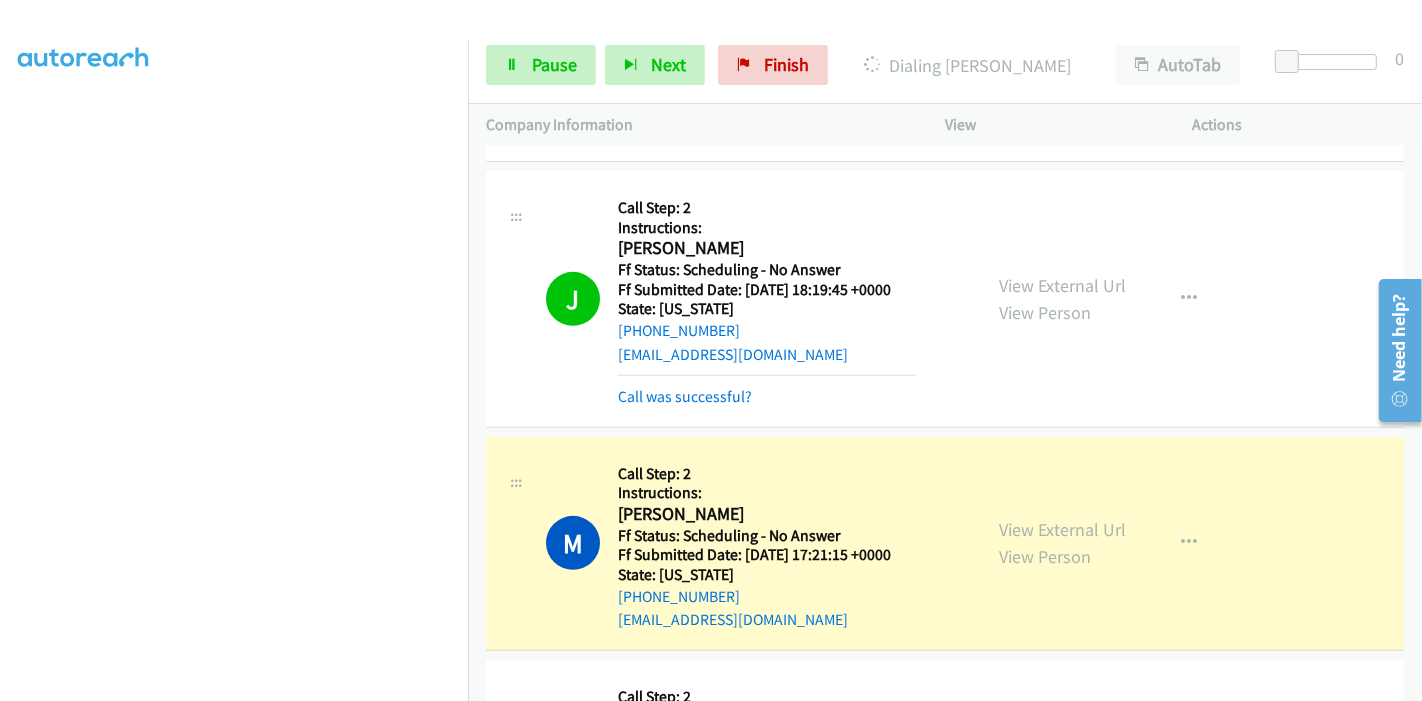 scroll, scrollTop: 0, scrollLeft: 0, axis: both 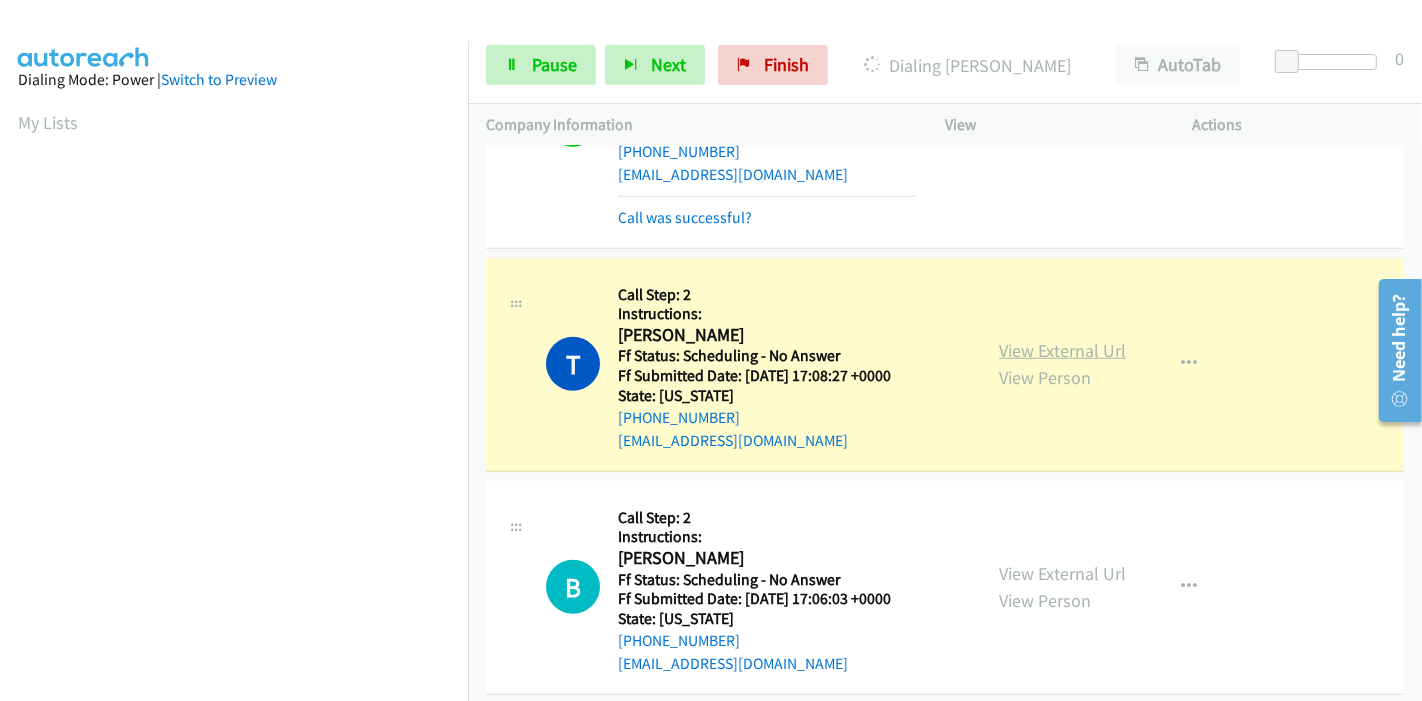 click on "View External Url" at bounding box center (1062, 350) 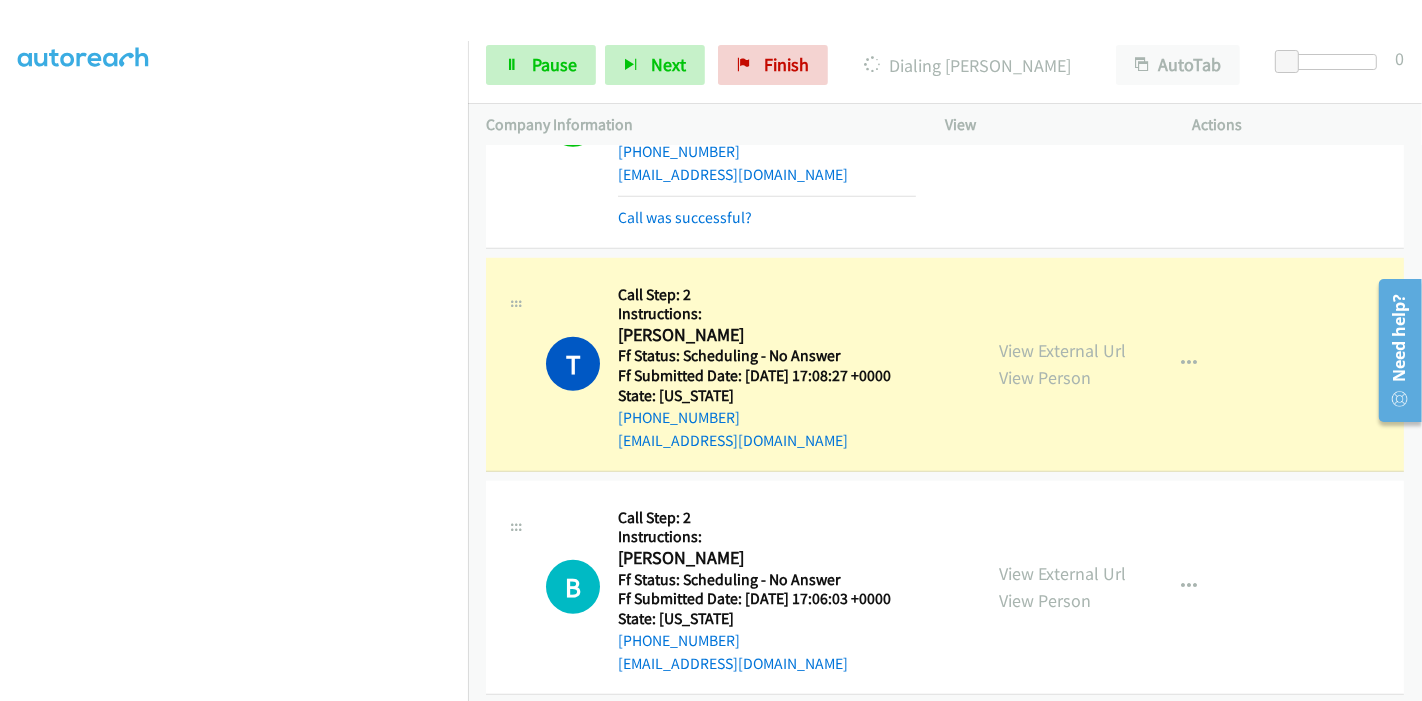 scroll, scrollTop: 0, scrollLeft: 0, axis: both 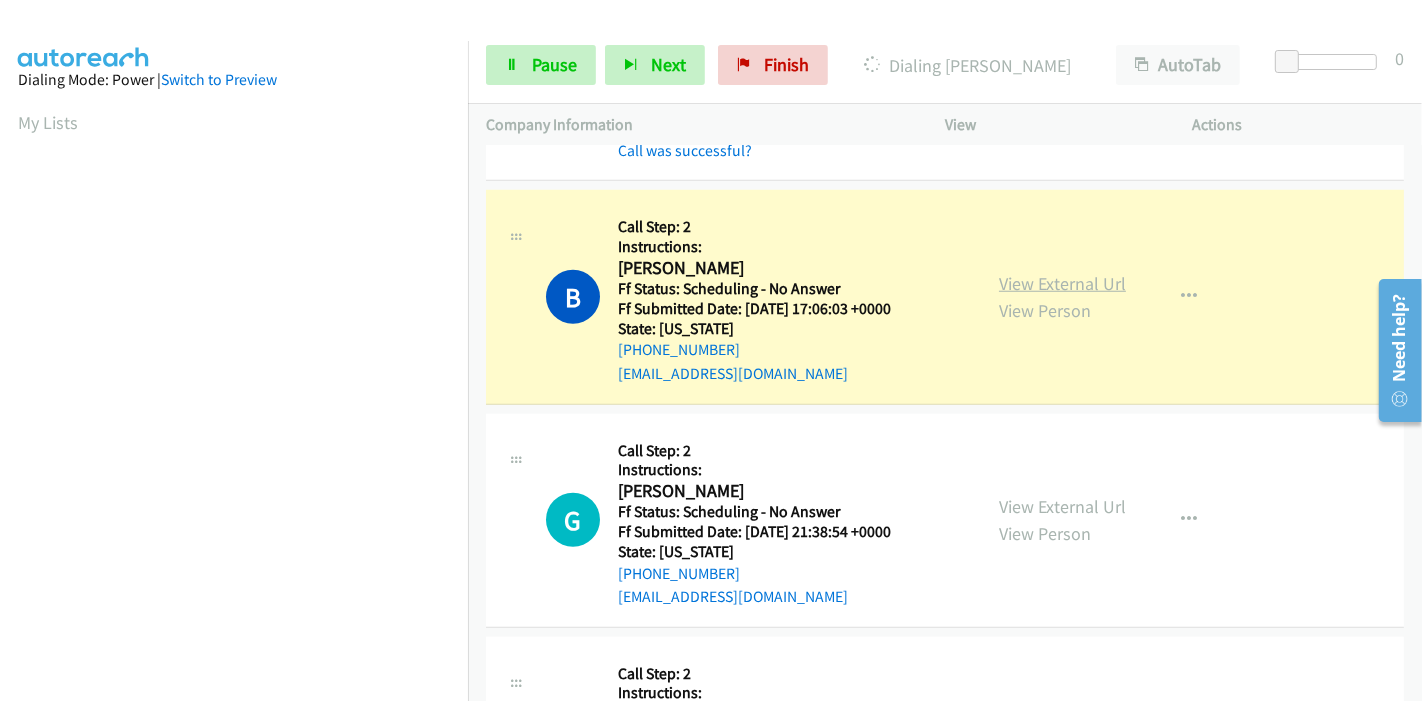 click on "View External Url" at bounding box center [1062, 283] 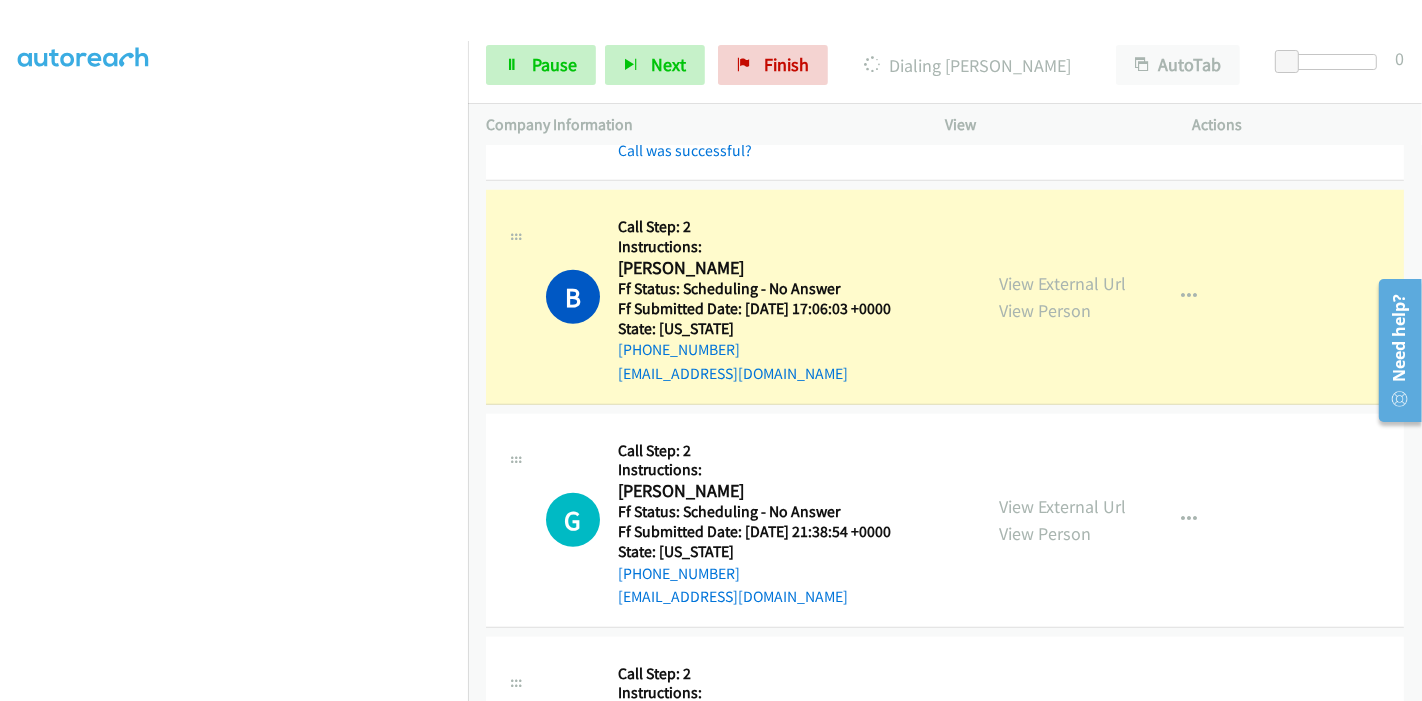 scroll, scrollTop: 0, scrollLeft: 0, axis: both 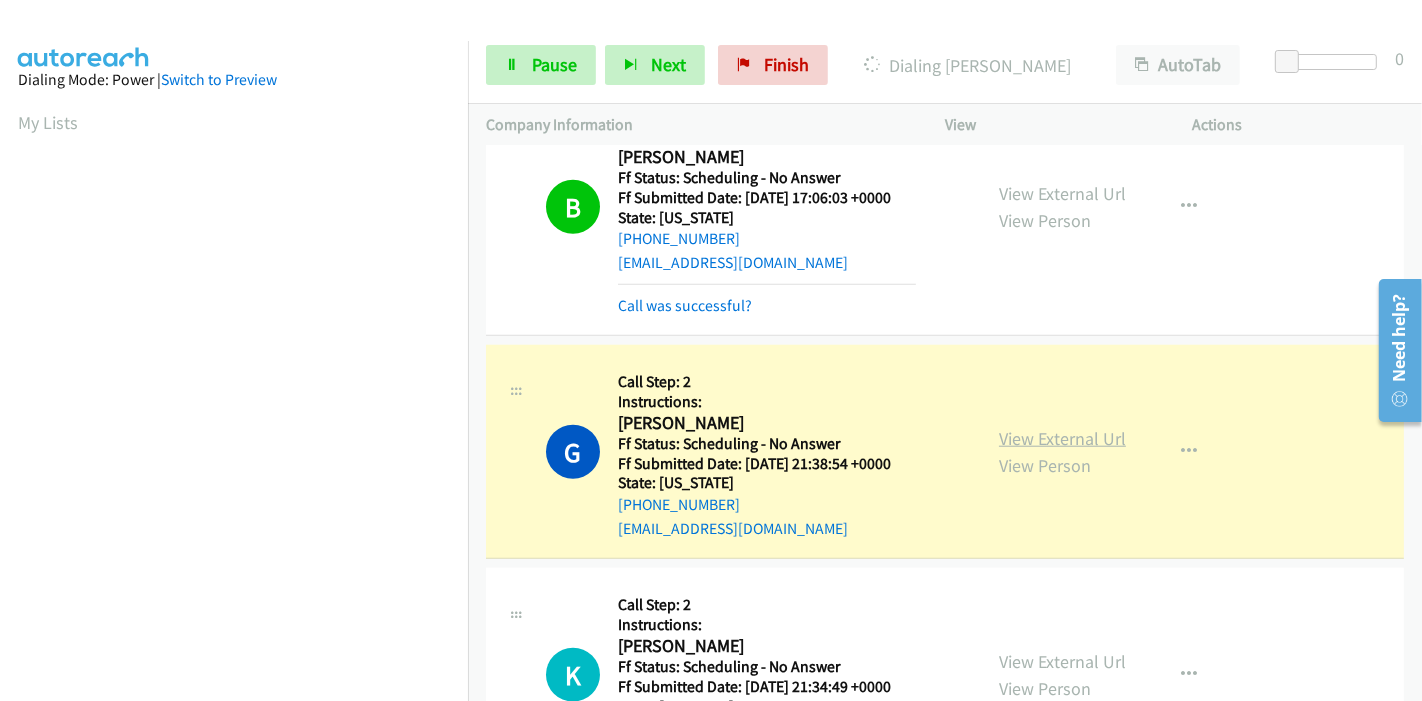 click on "View External Url" at bounding box center (1062, 438) 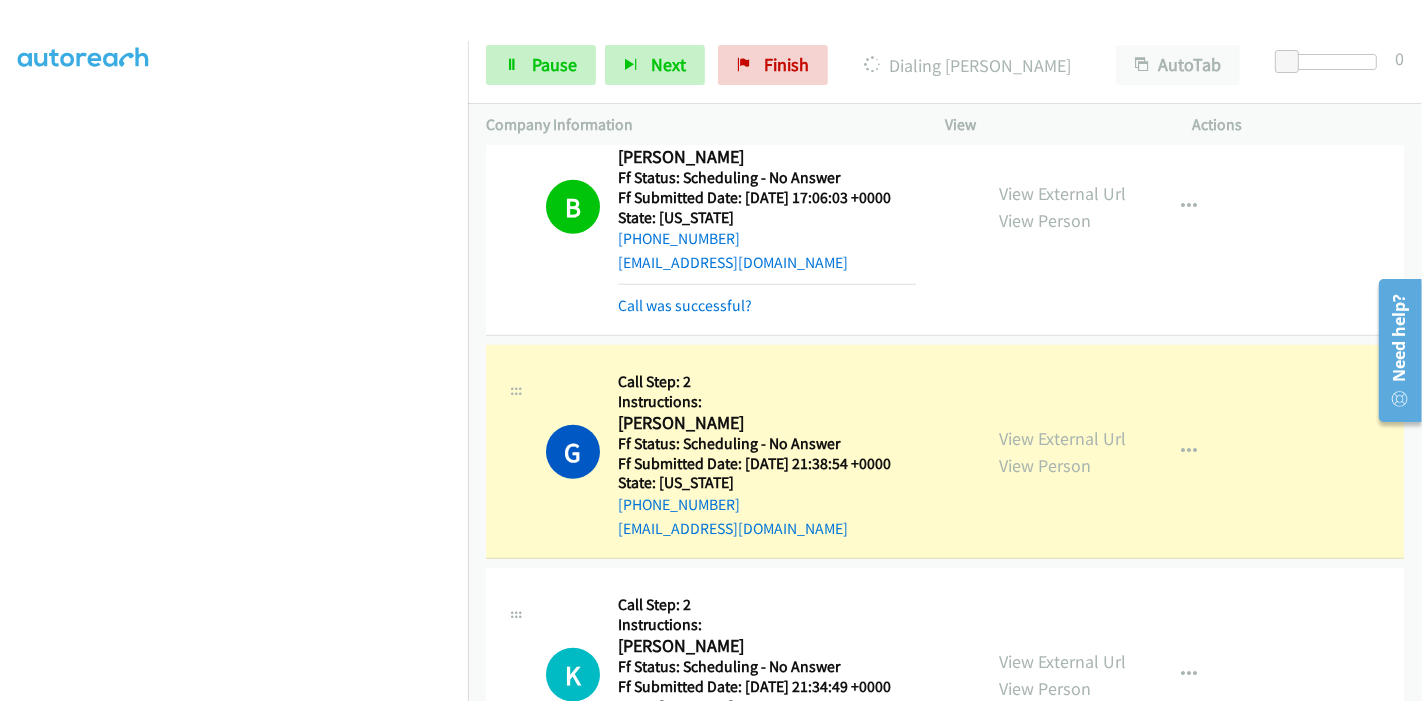 scroll, scrollTop: 0, scrollLeft: 0, axis: both 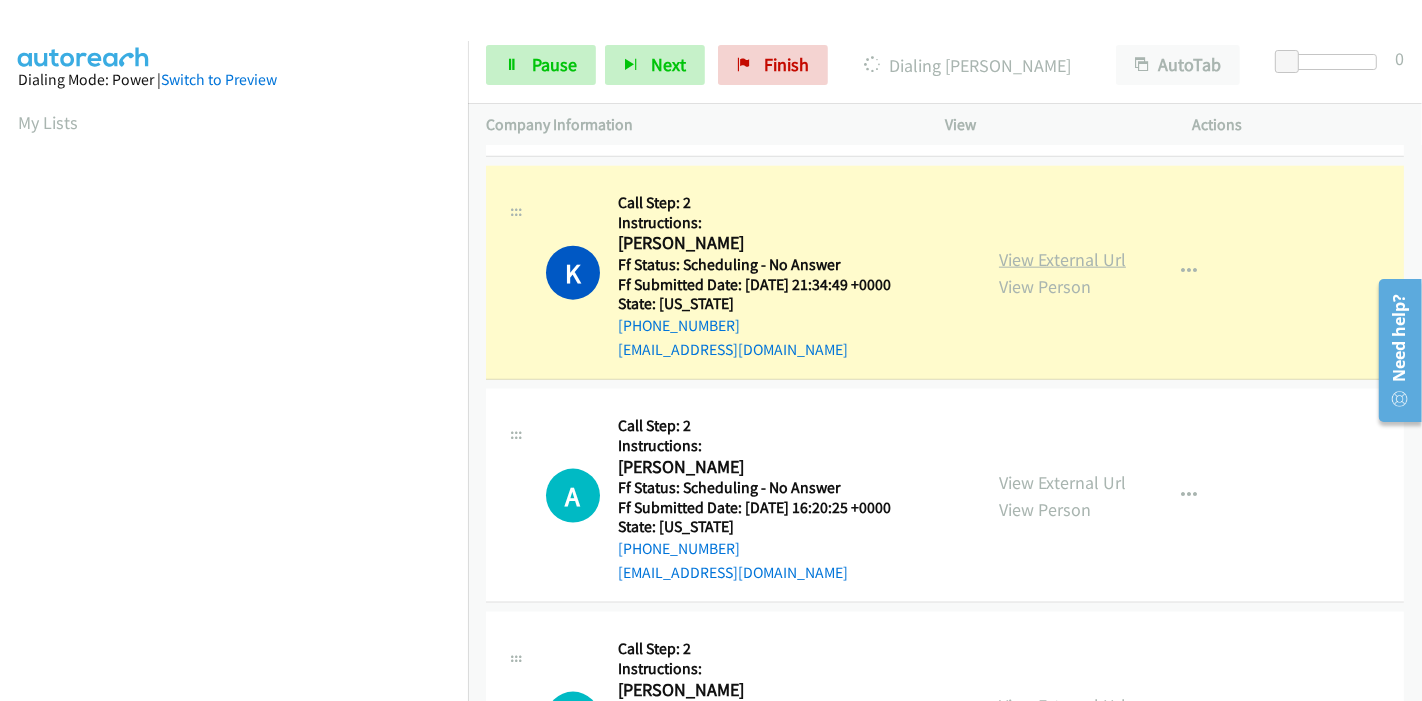 click on "View External Url" at bounding box center [1062, 259] 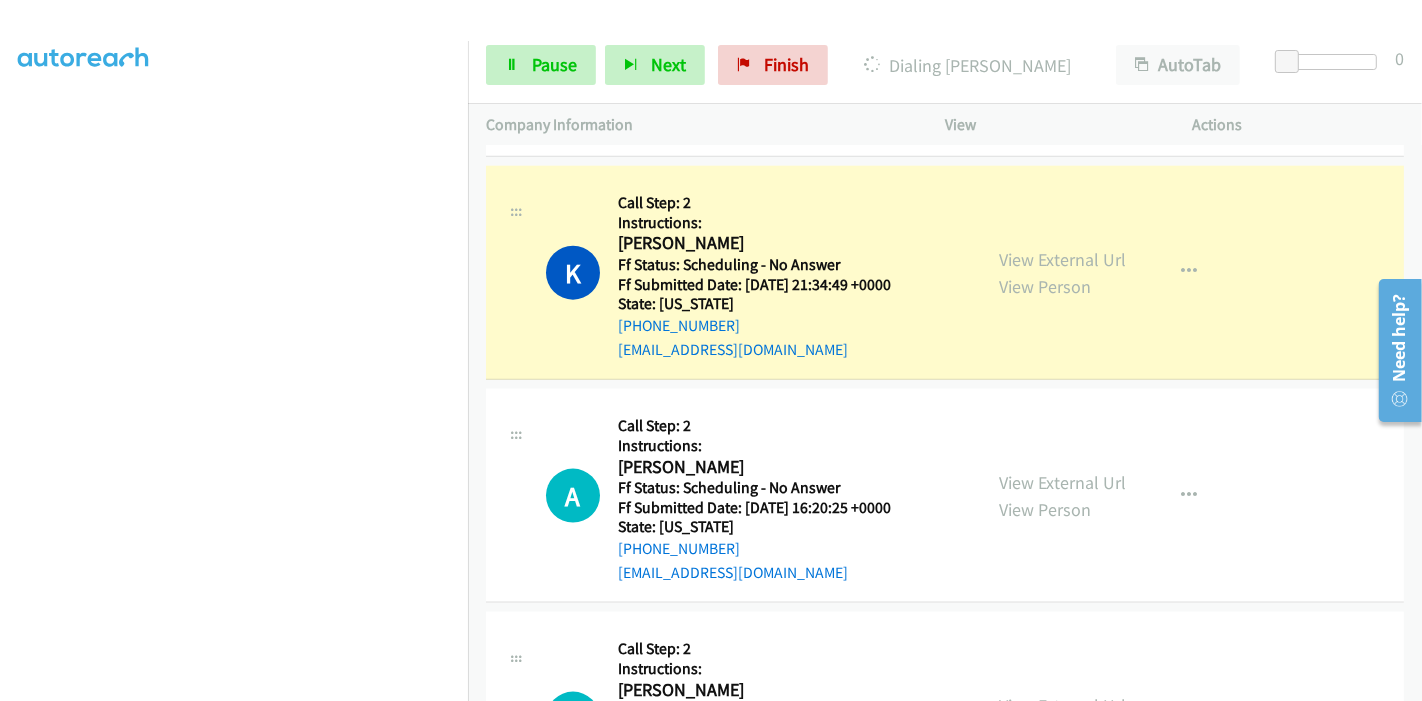 scroll, scrollTop: 0, scrollLeft: 0, axis: both 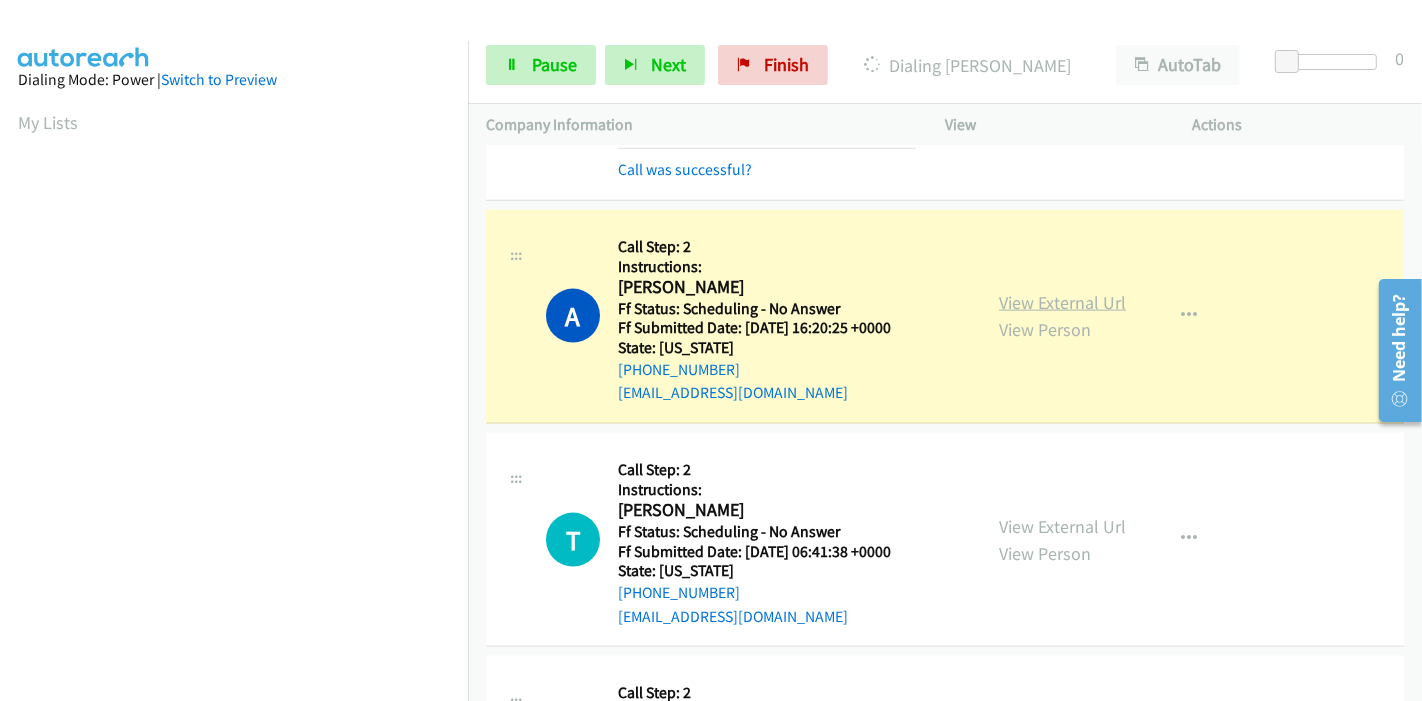 click on "View External Url" at bounding box center (1062, 302) 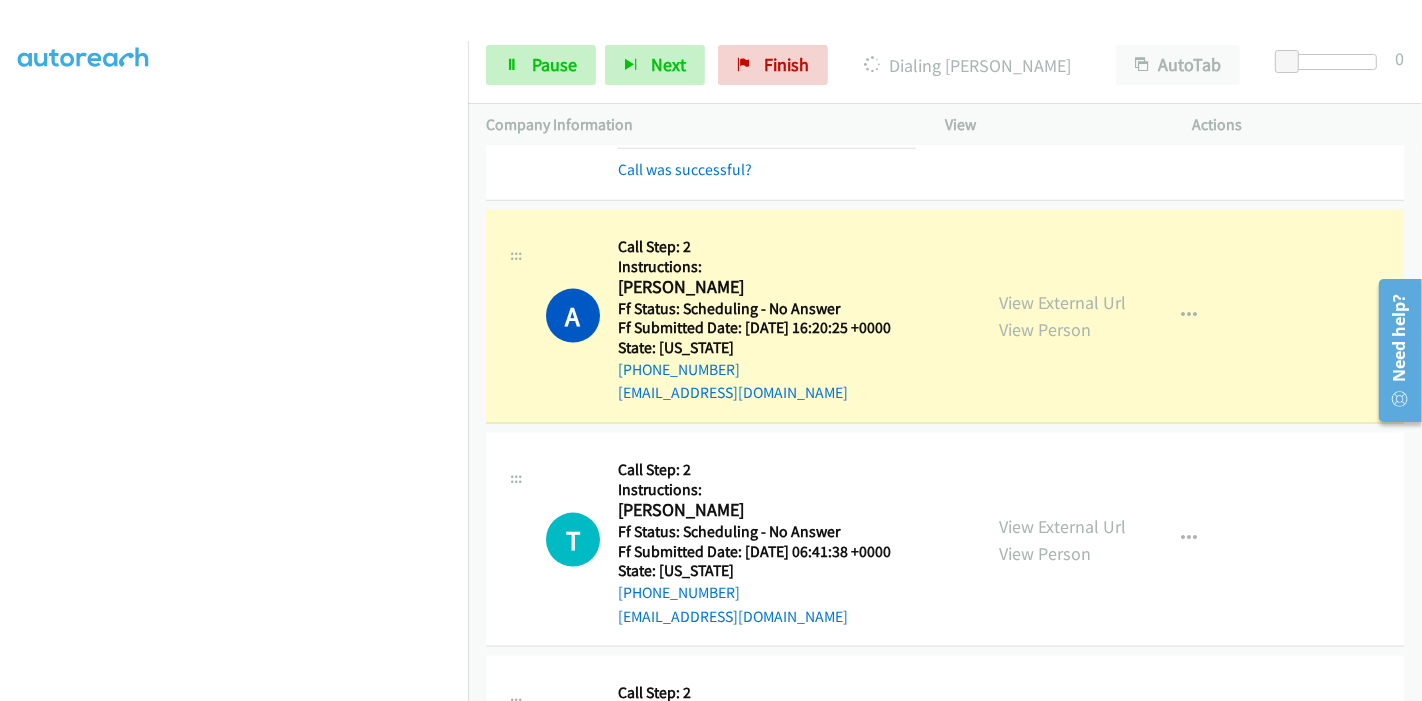 scroll, scrollTop: 0, scrollLeft: 0, axis: both 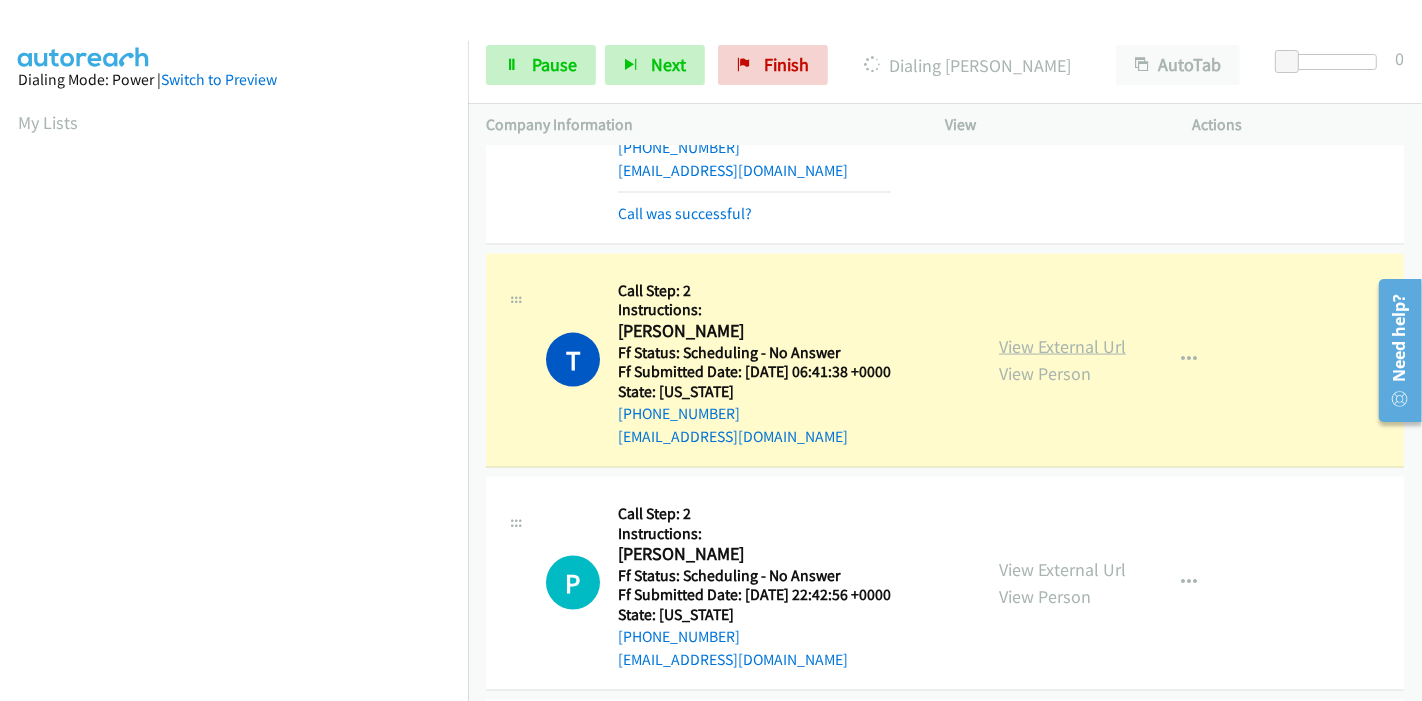 click on "View External Url" at bounding box center (1062, 346) 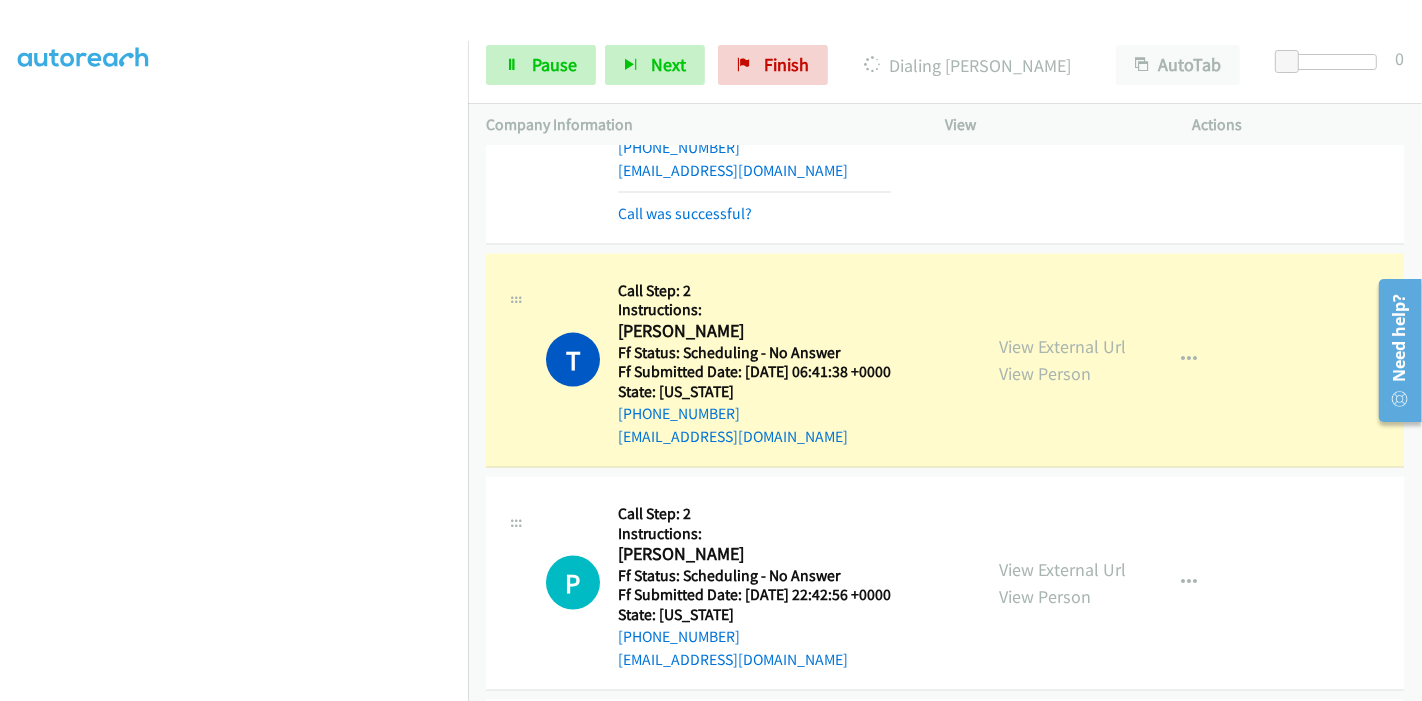 scroll, scrollTop: 0, scrollLeft: 0, axis: both 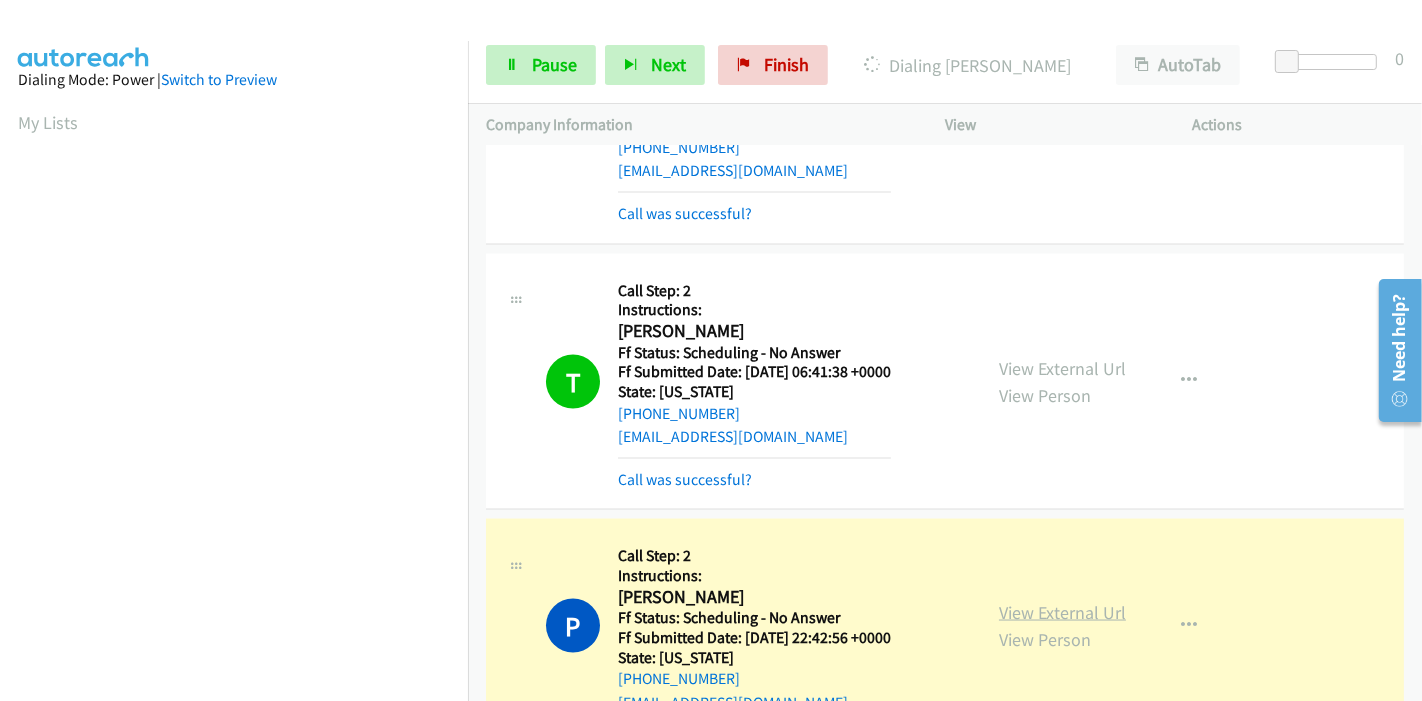 click on "View External Url" at bounding box center [1062, 612] 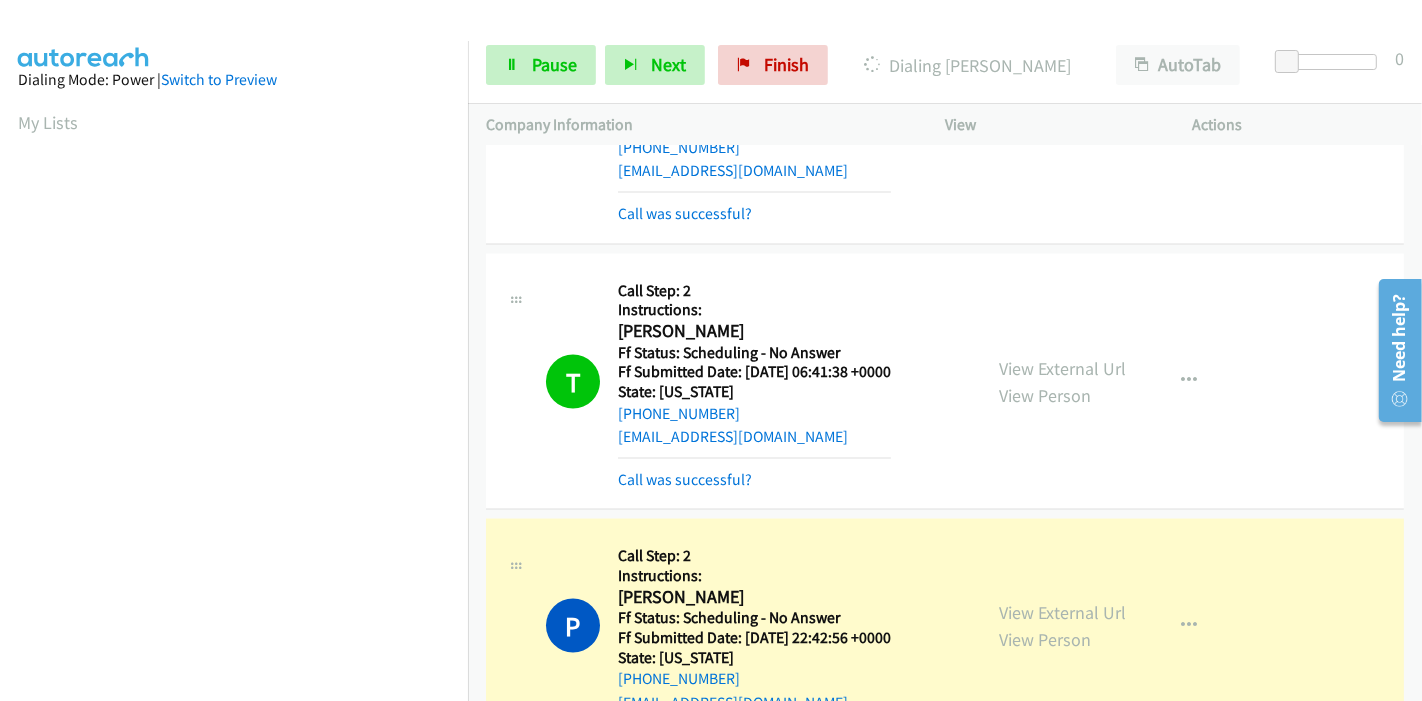 scroll, scrollTop: 422, scrollLeft: 0, axis: vertical 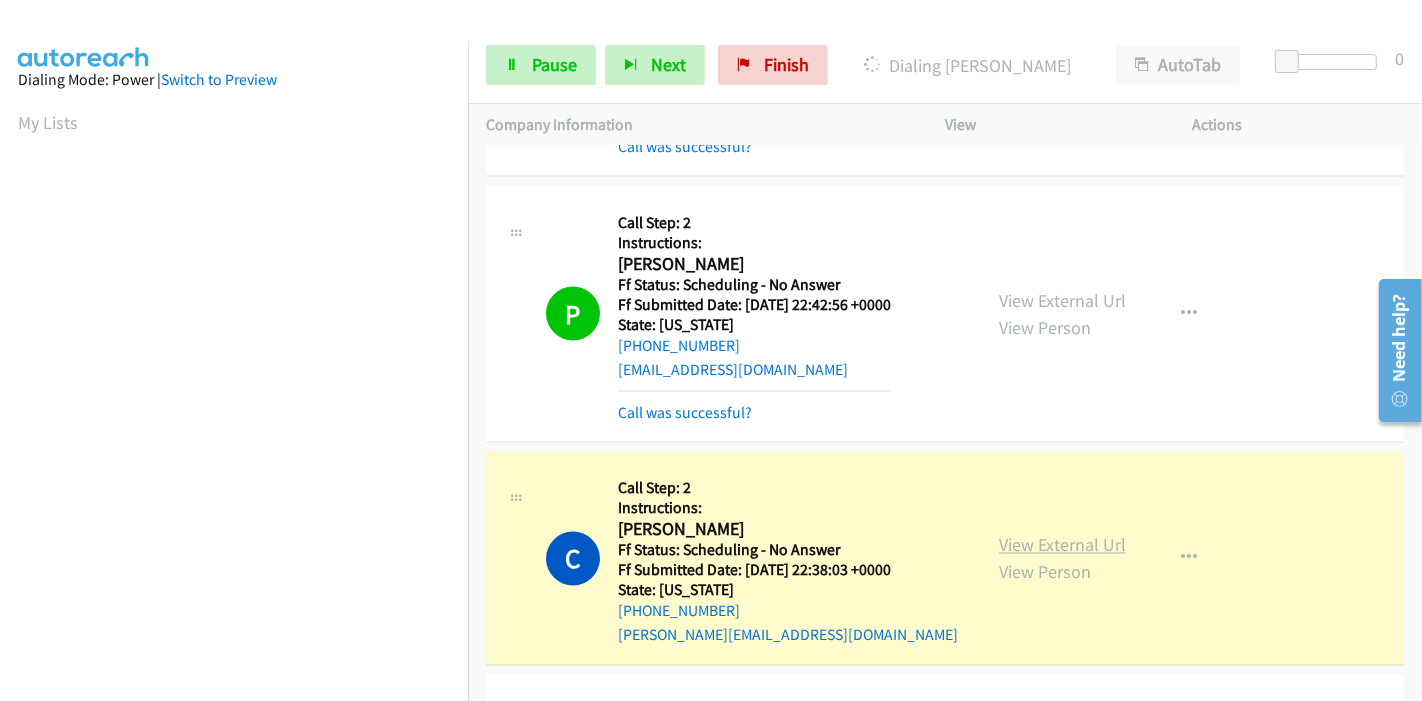 drag, startPoint x: 1096, startPoint y: 541, endPoint x: 1085, endPoint y: 526, distance: 18.601076 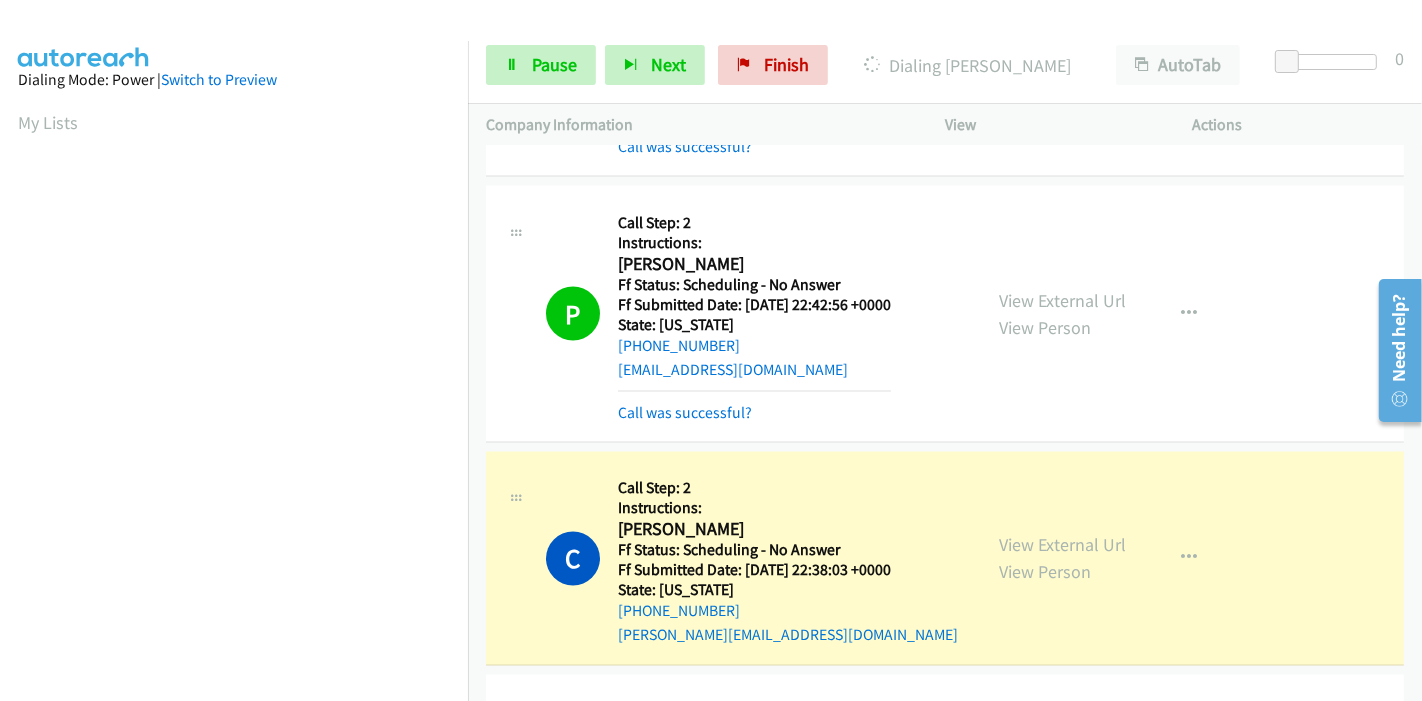 scroll, scrollTop: 422, scrollLeft: 0, axis: vertical 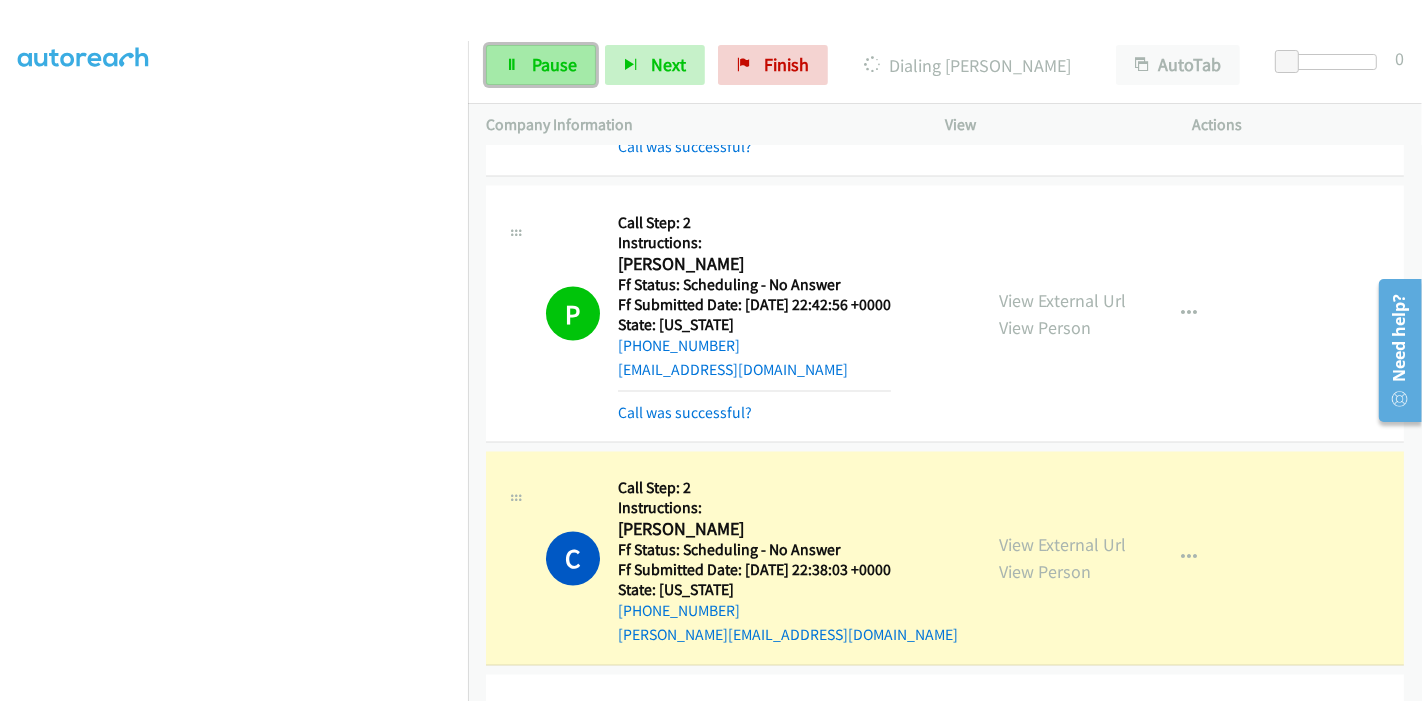 click on "Pause" at bounding box center (554, 64) 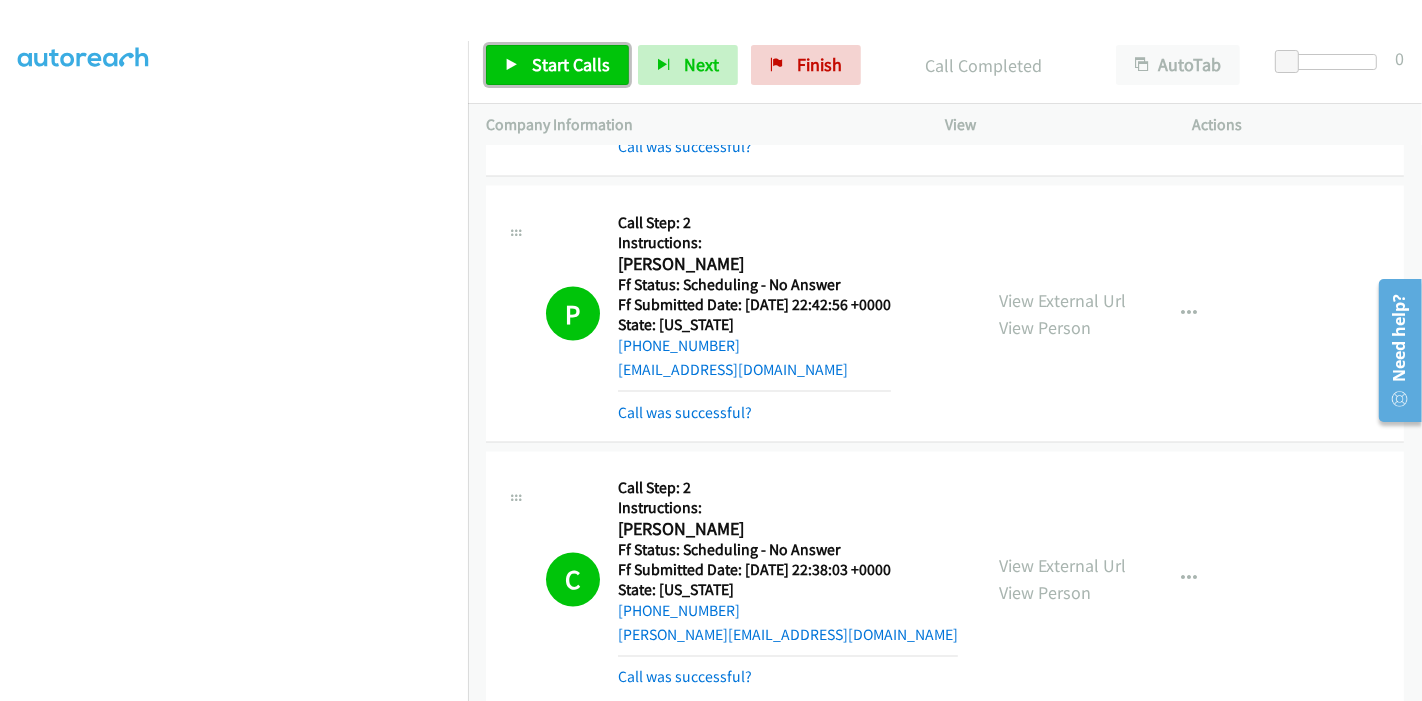 click on "Start Calls" at bounding box center (571, 64) 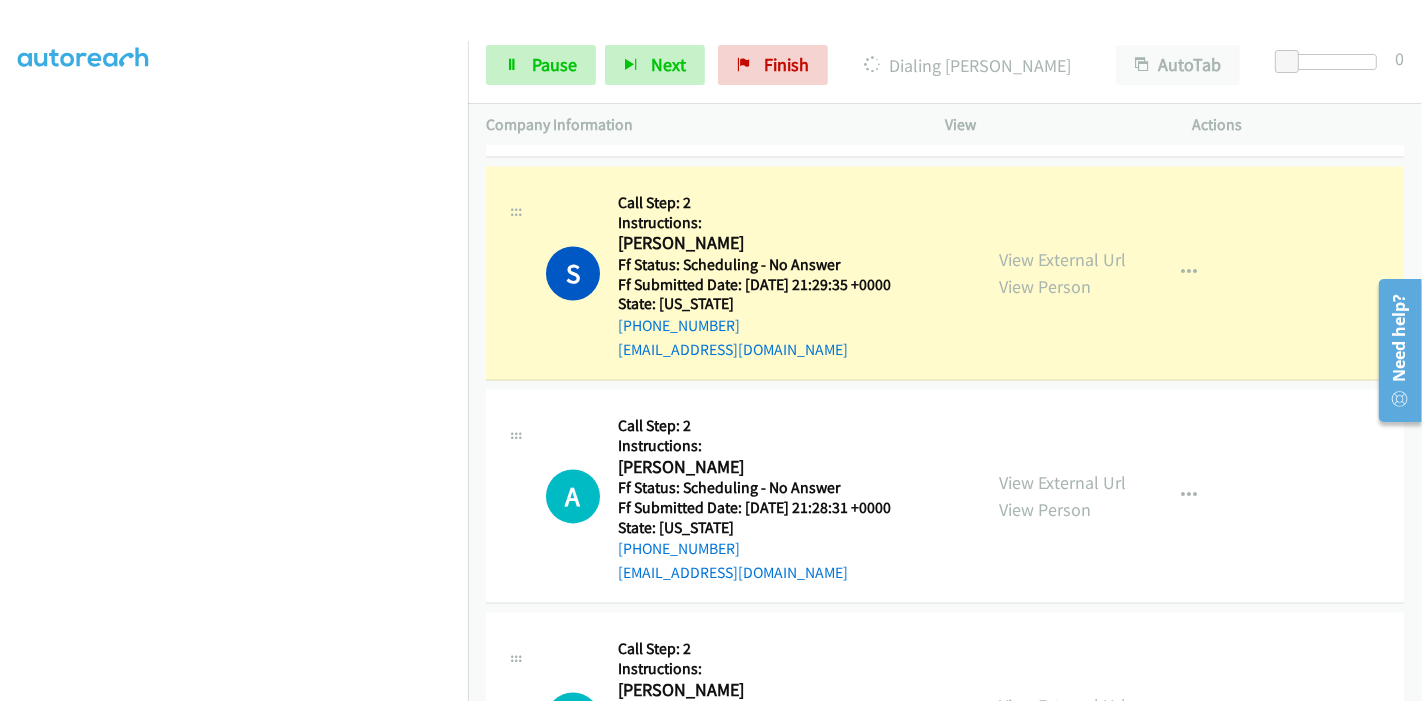 scroll, scrollTop: 3444, scrollLeft: 0, axis: vertical 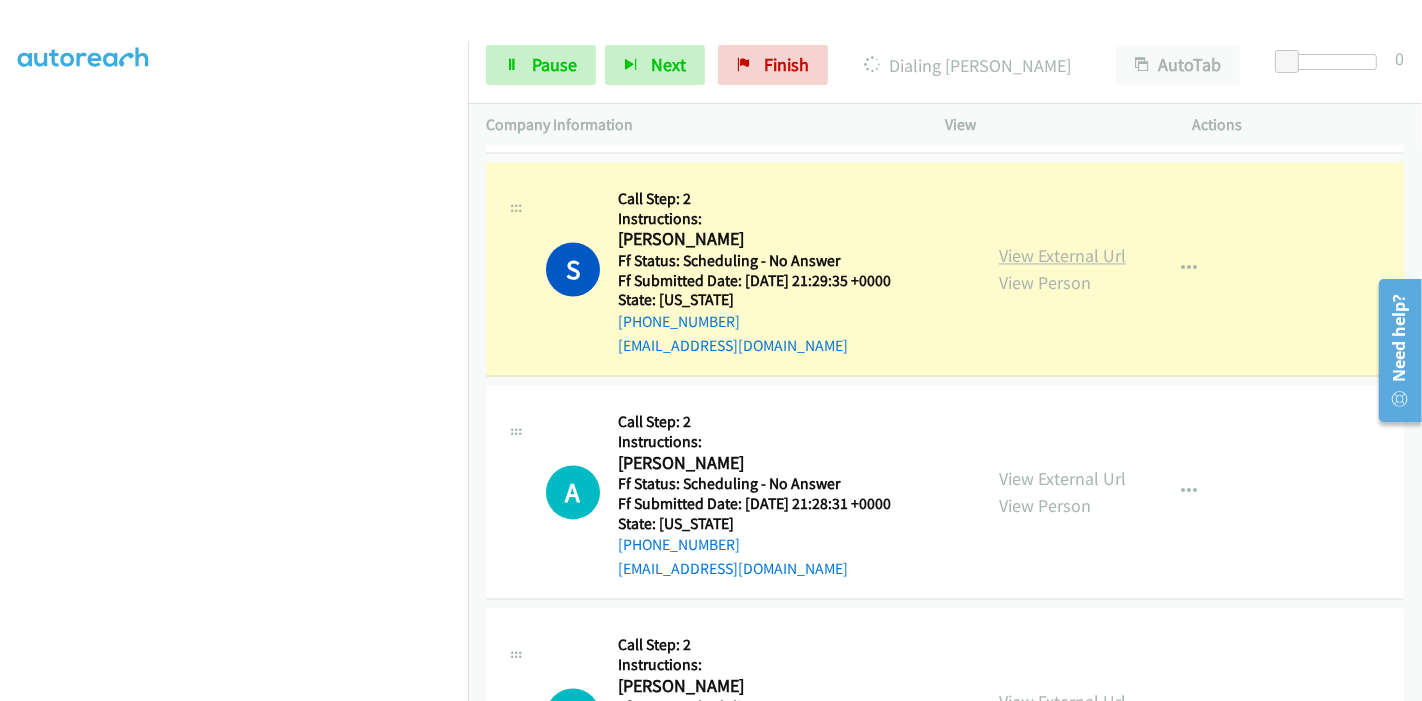 click on "View External Url" at bounding box center (1062, 255) 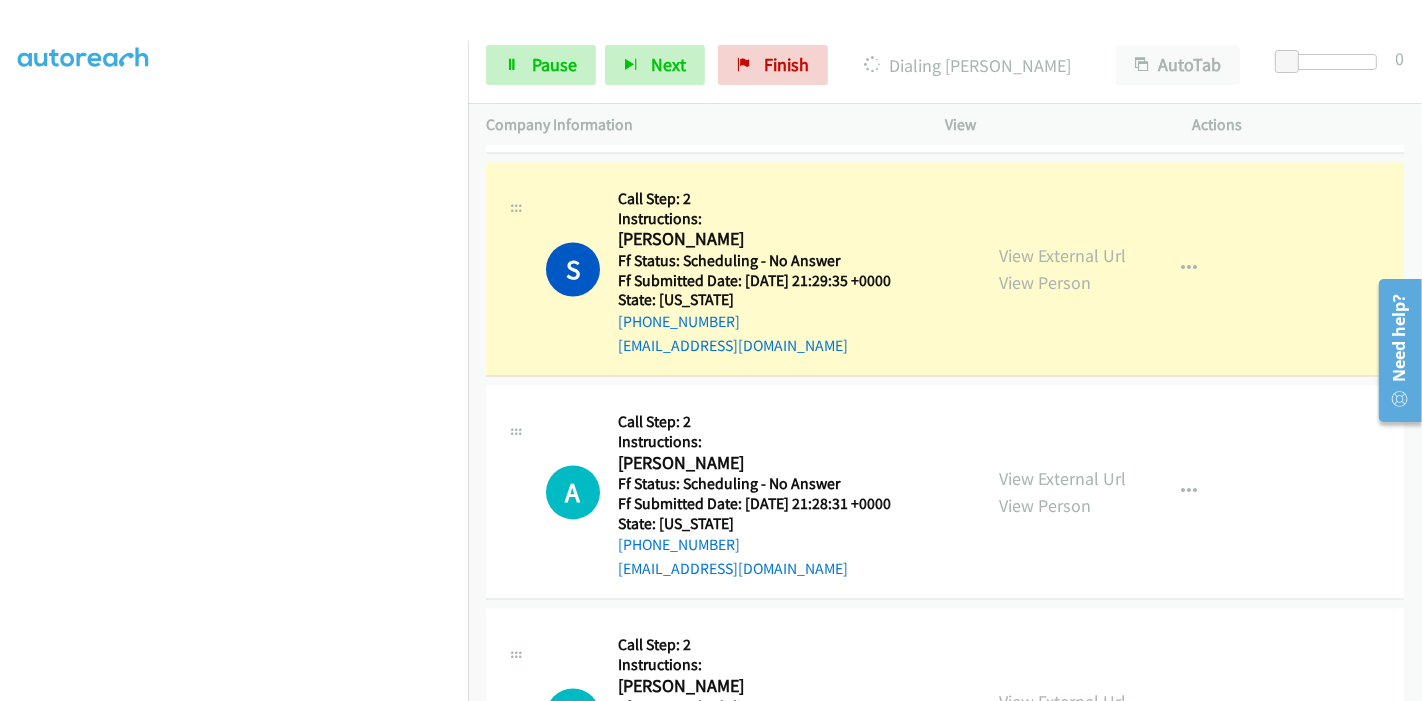 scroll, scrollTop: 0, scrollLeft: 0, axis: both 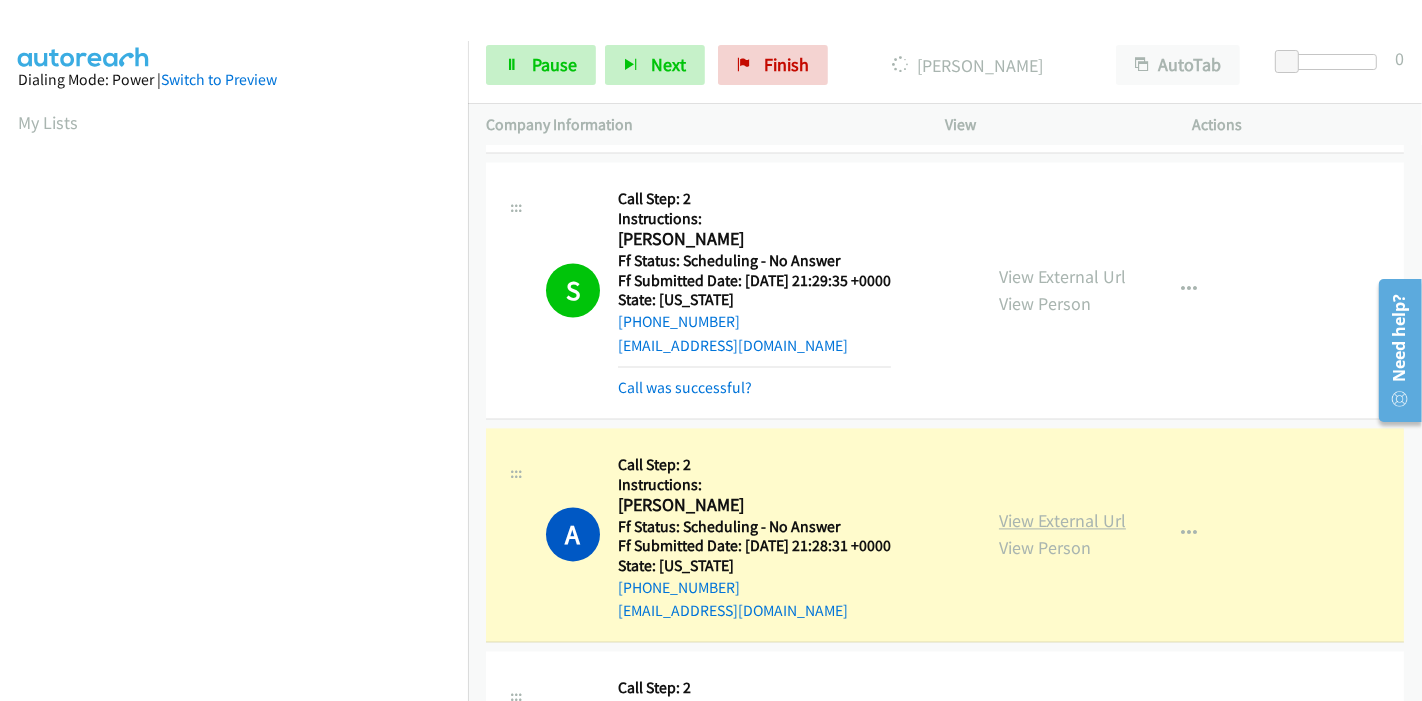 click on "View External Url" at bounding box center [1062, 520] 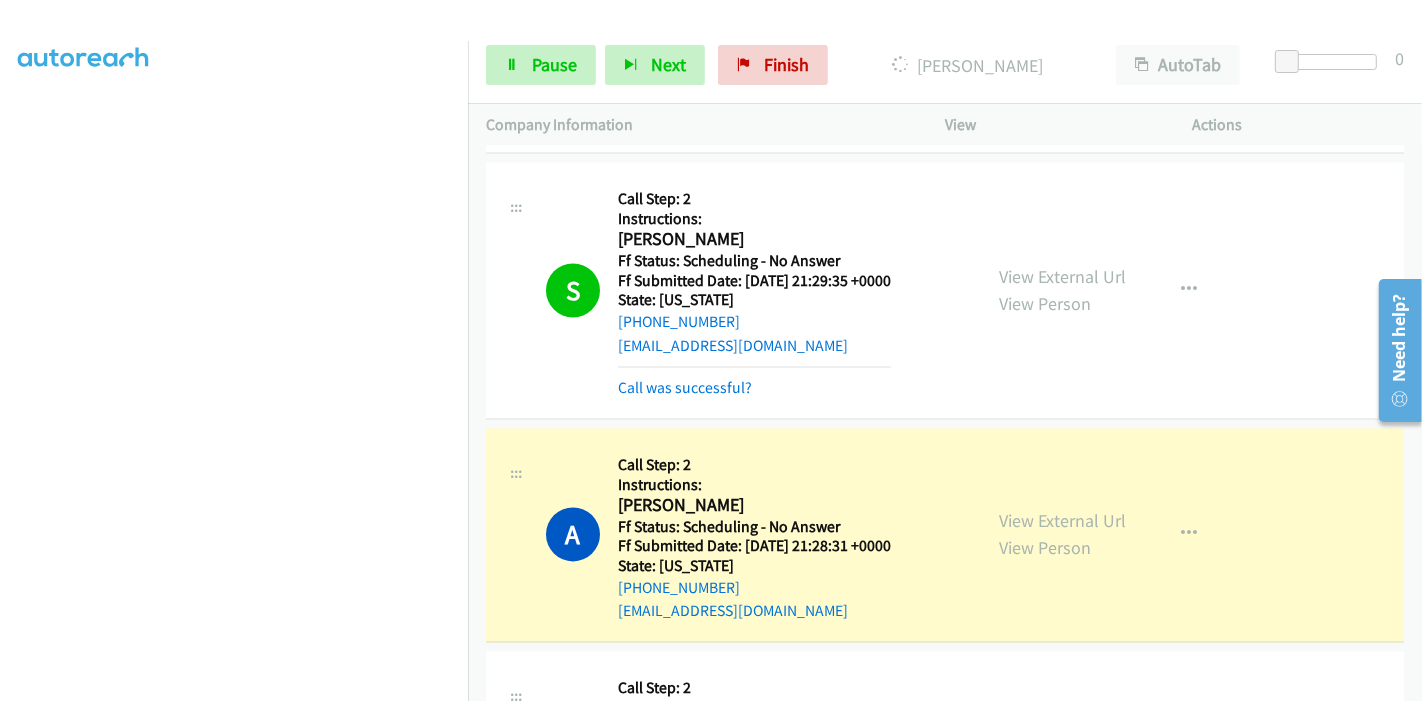 scroll, scrollTop: 422, scrollLeft: 0, axis: vertical 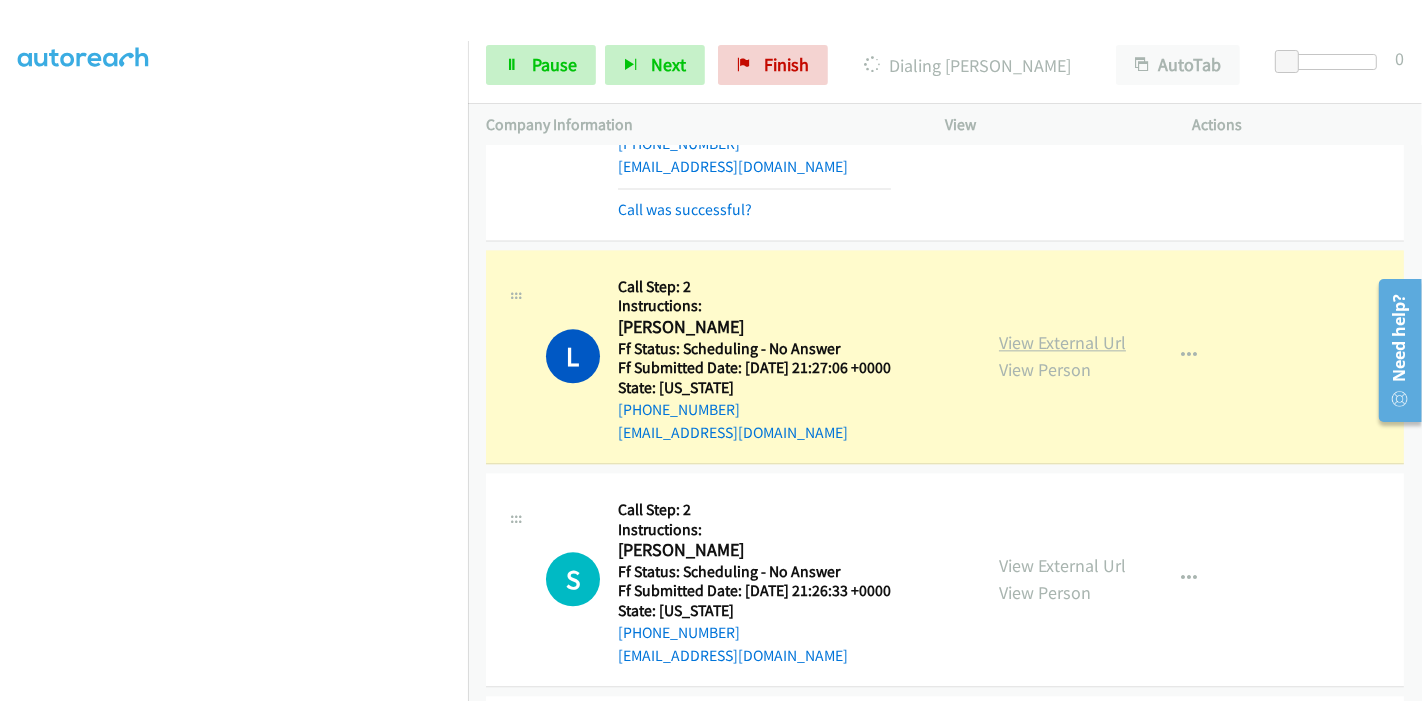 click on "View External Url" at bounding box center (1062, 342) 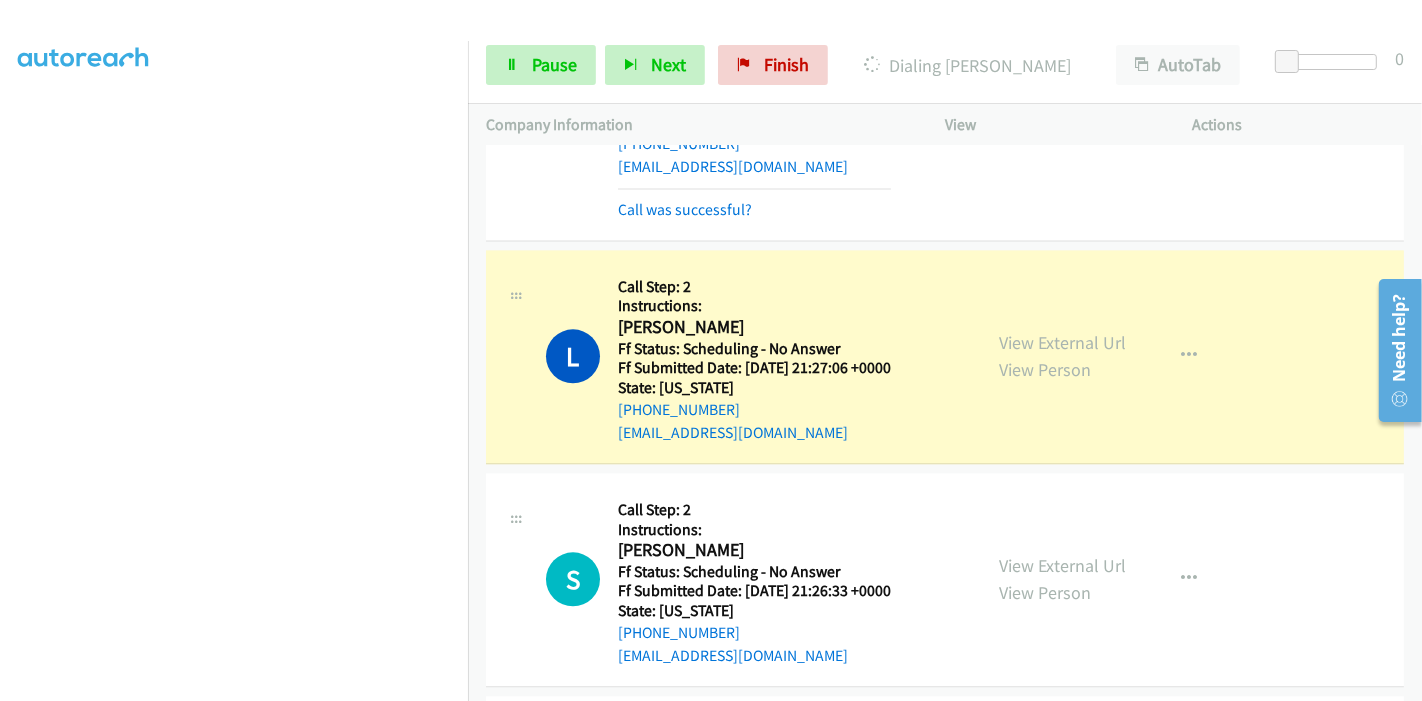 scroll, scrollTop: 0, scrollLeft: 0, axis: both 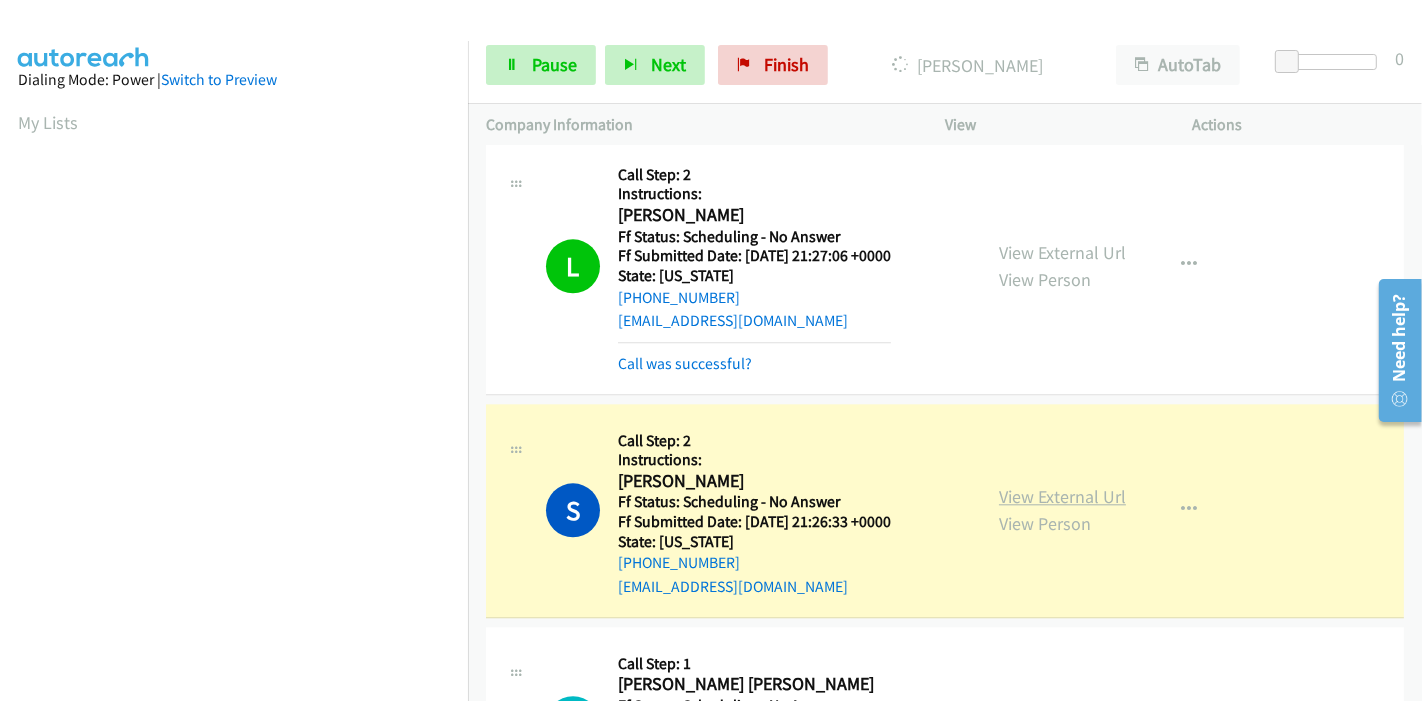 click on "View External Url" at bounding box center [1062, 496] 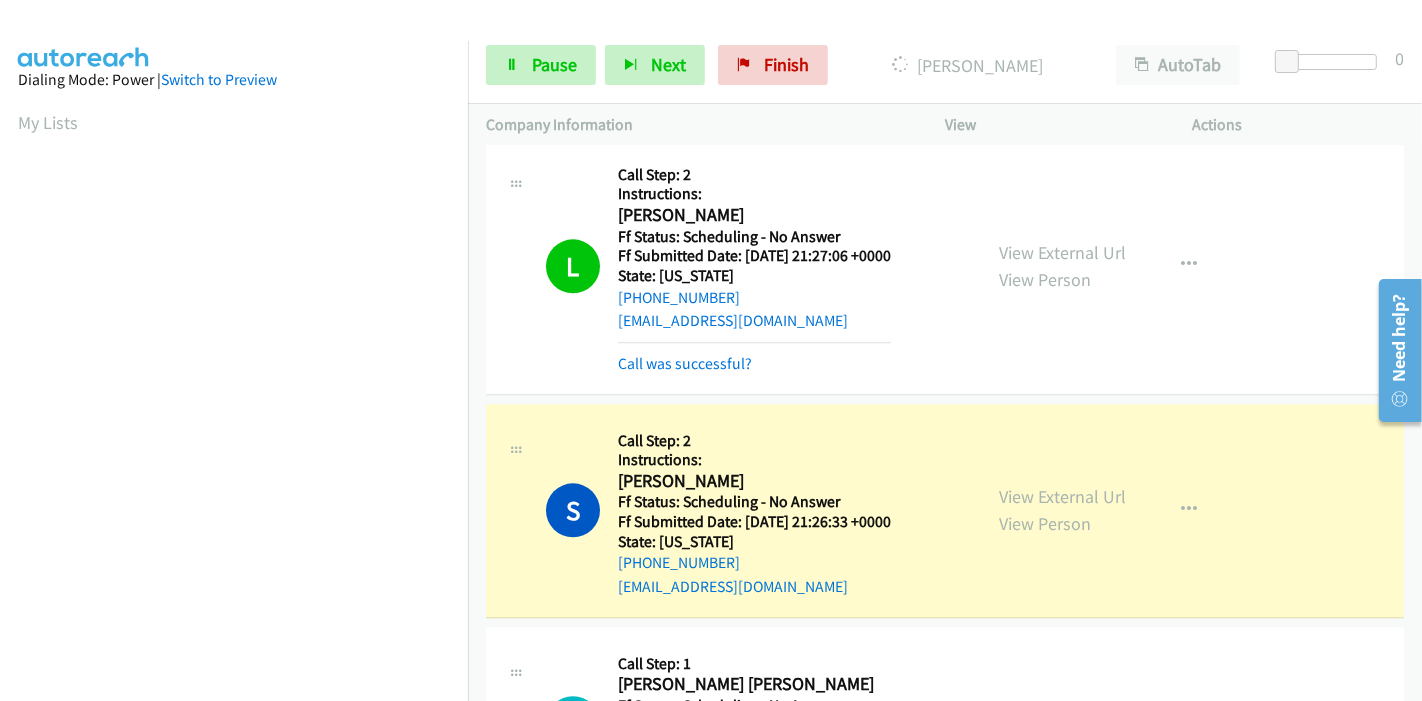 scroll, scrollTop: 111, scrollLeft: 0, axis: vertical 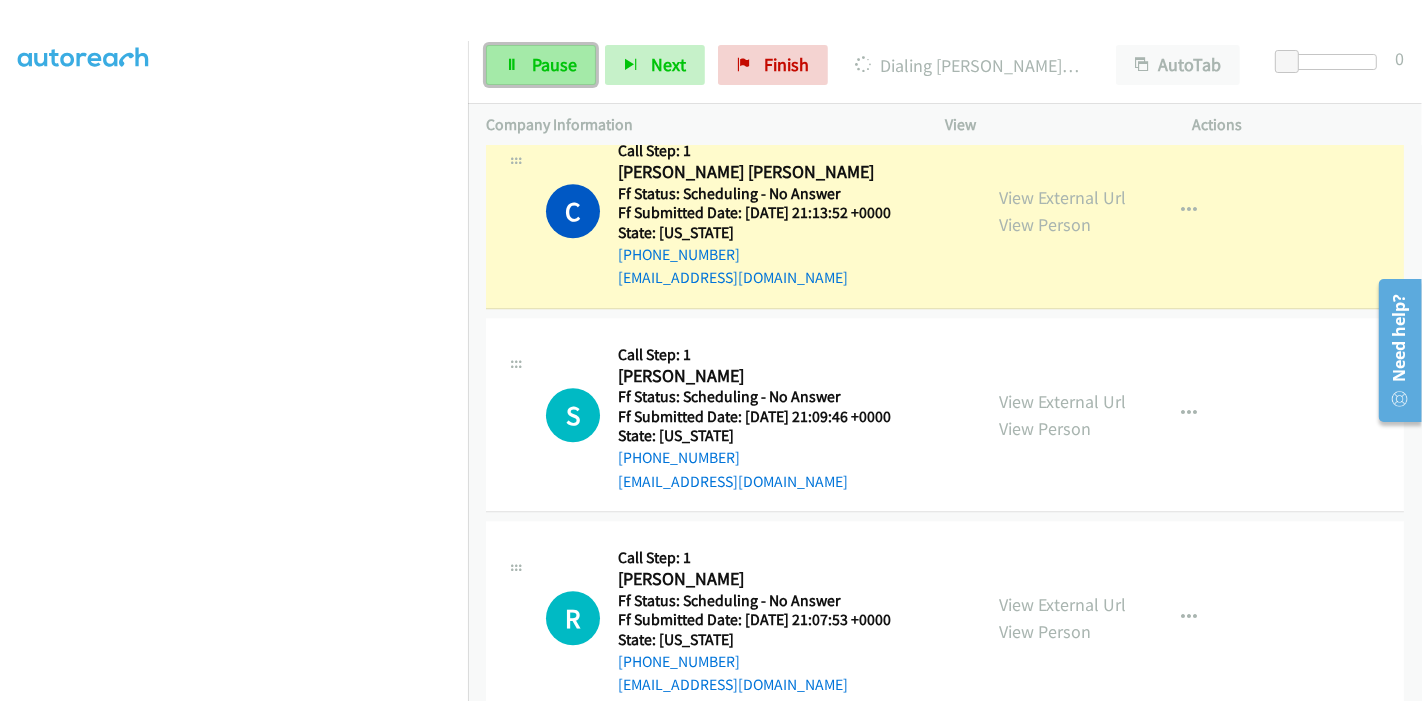 click on "Pause" at bounding box center (554, 64) 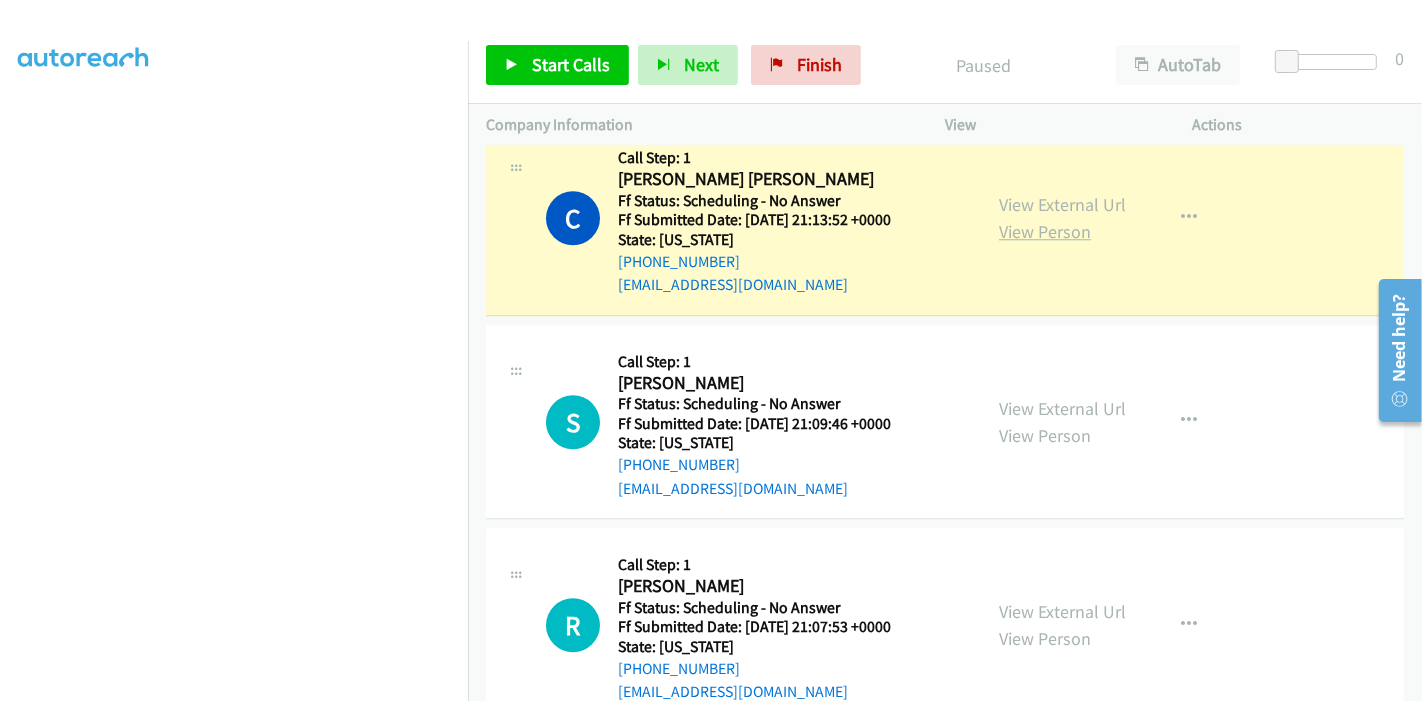 scroll, scrollTop: 4444, scrollLeft: 0, axis: vertical 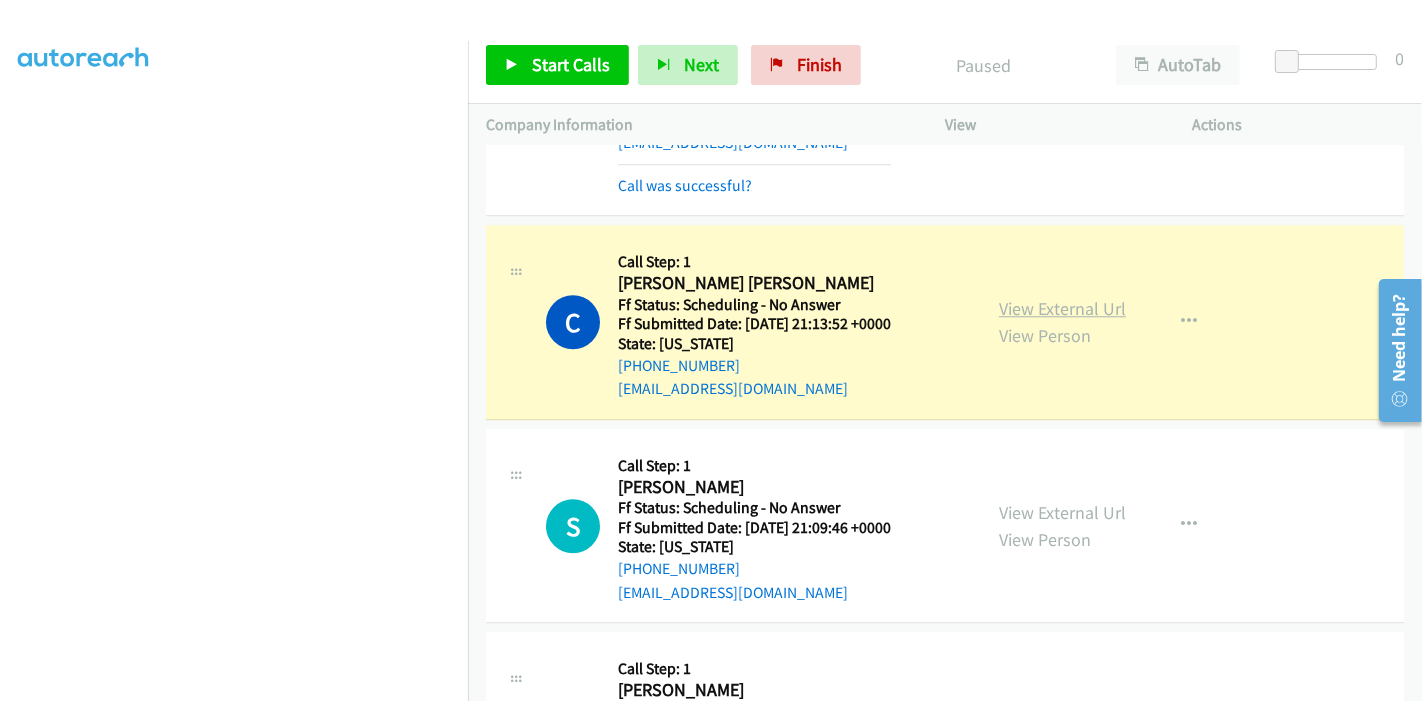 click on "View External Url" at bounding box center (1062, 308) 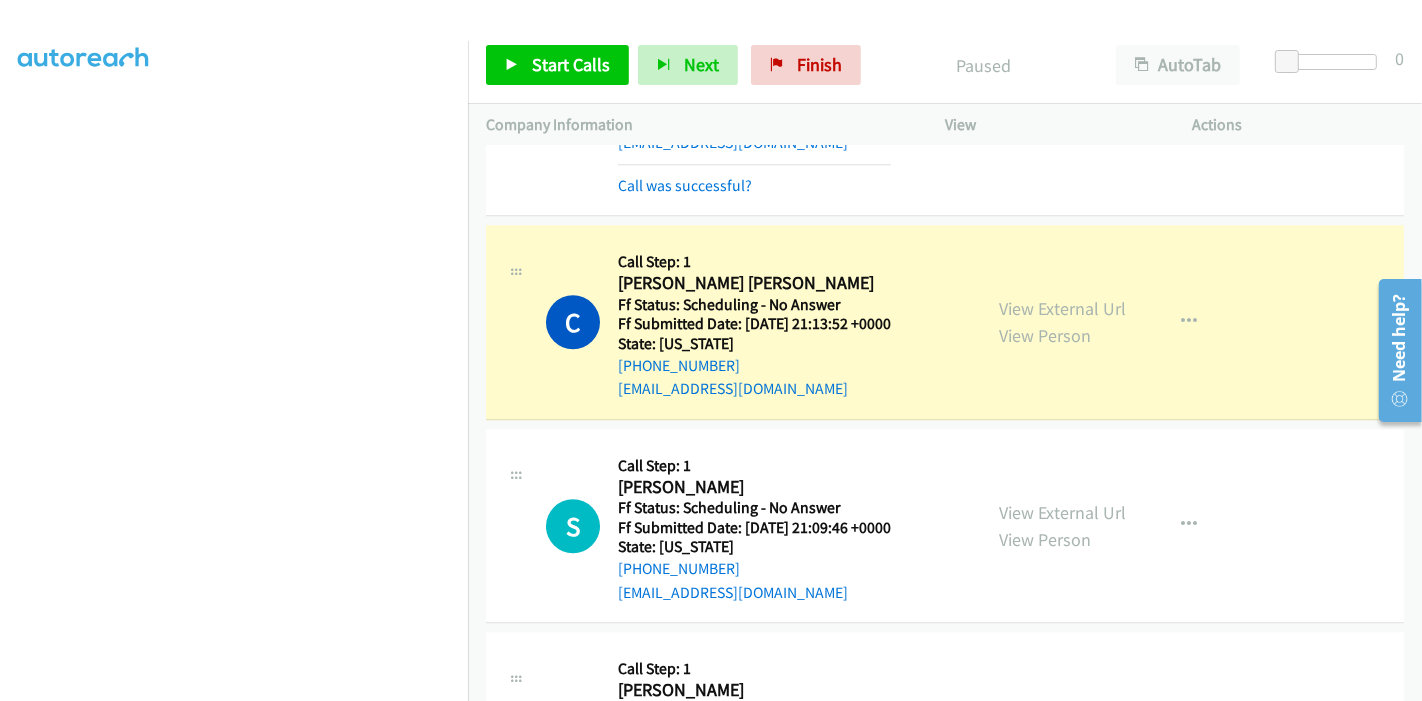 scroll, scrollTop: 0, scrollLeft: 0, axis: both 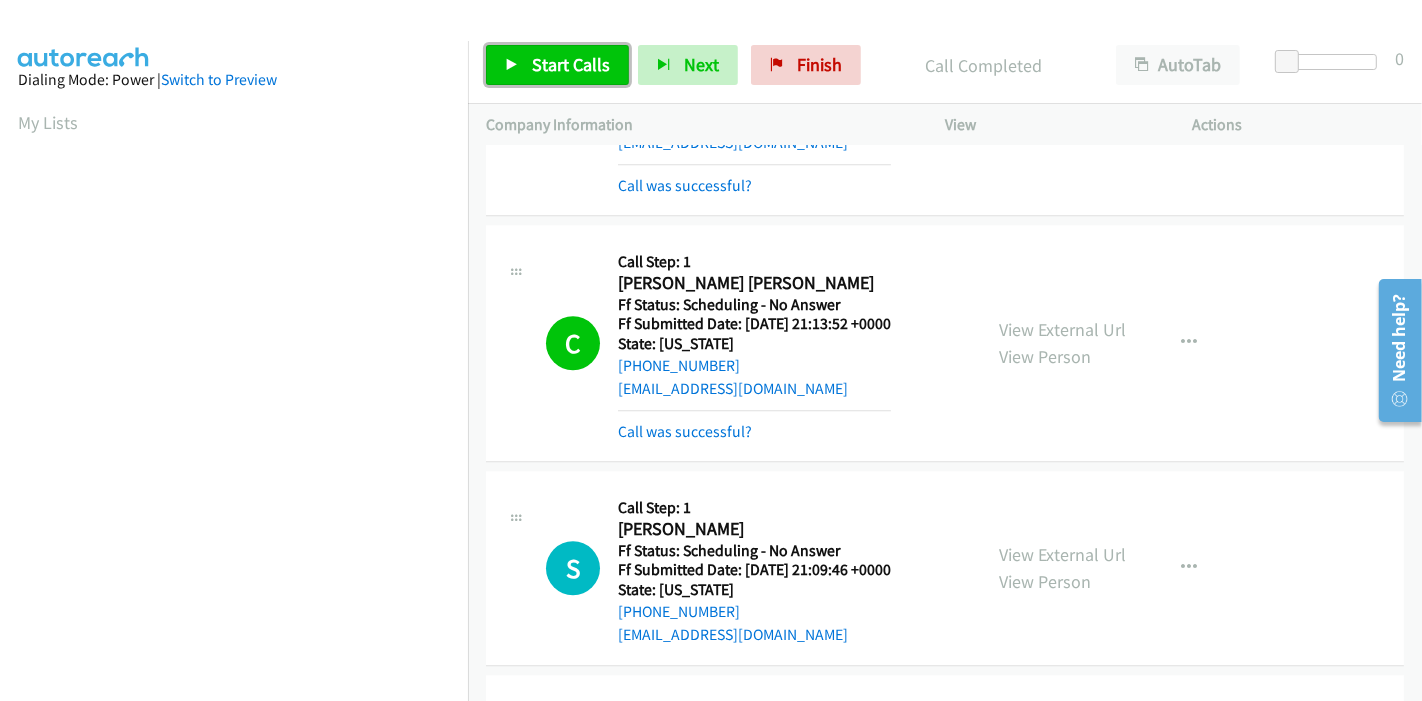 click on "Start Calls" at bounding box center [571, 64] 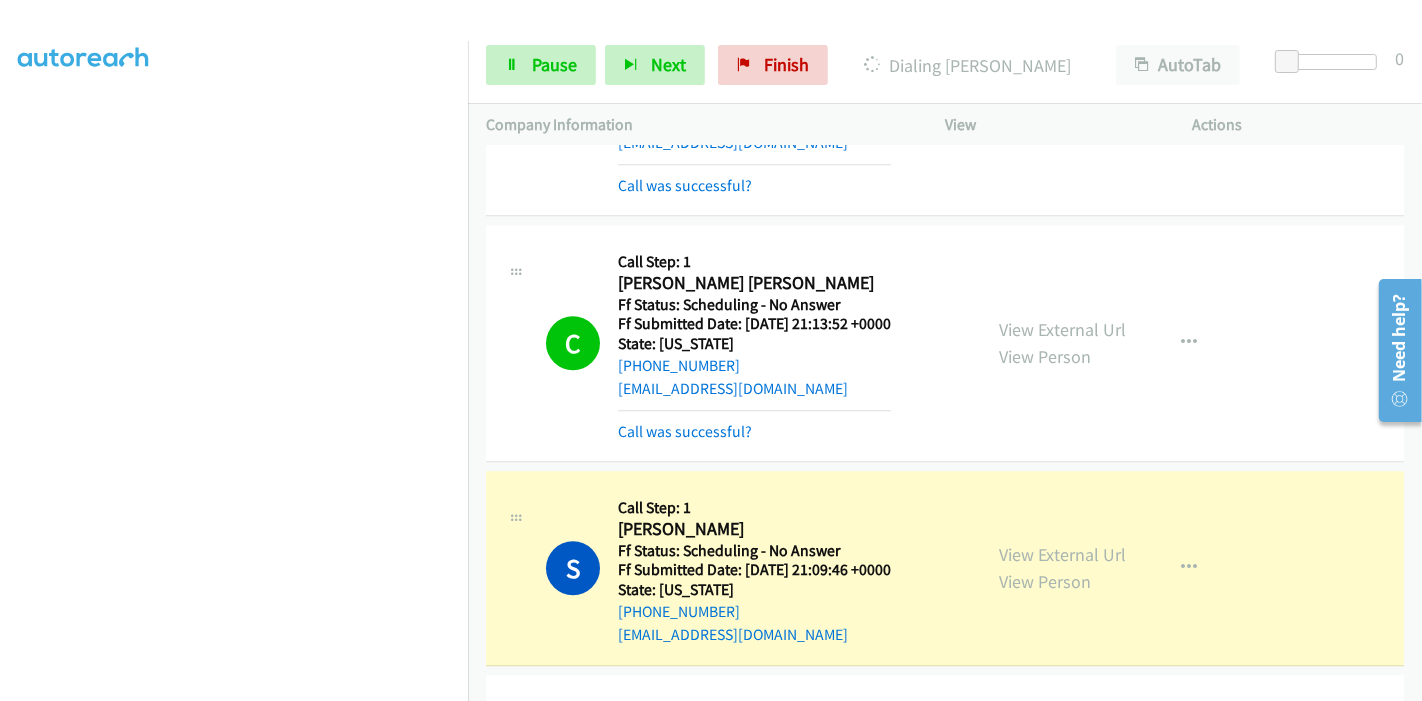 scroll, scrollTop: 422, scrollLeft: 0, axis: vertical 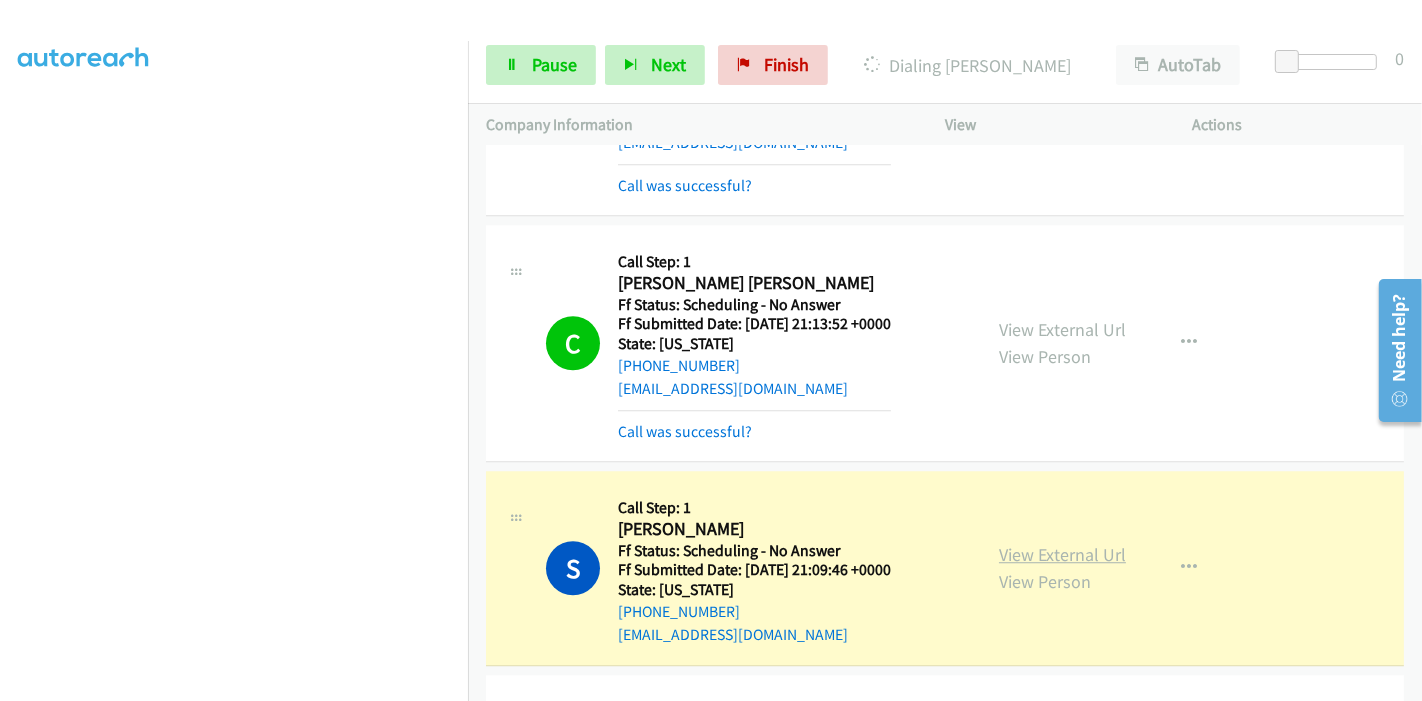 click on "View External Url" at bounding box center [1062, 554] 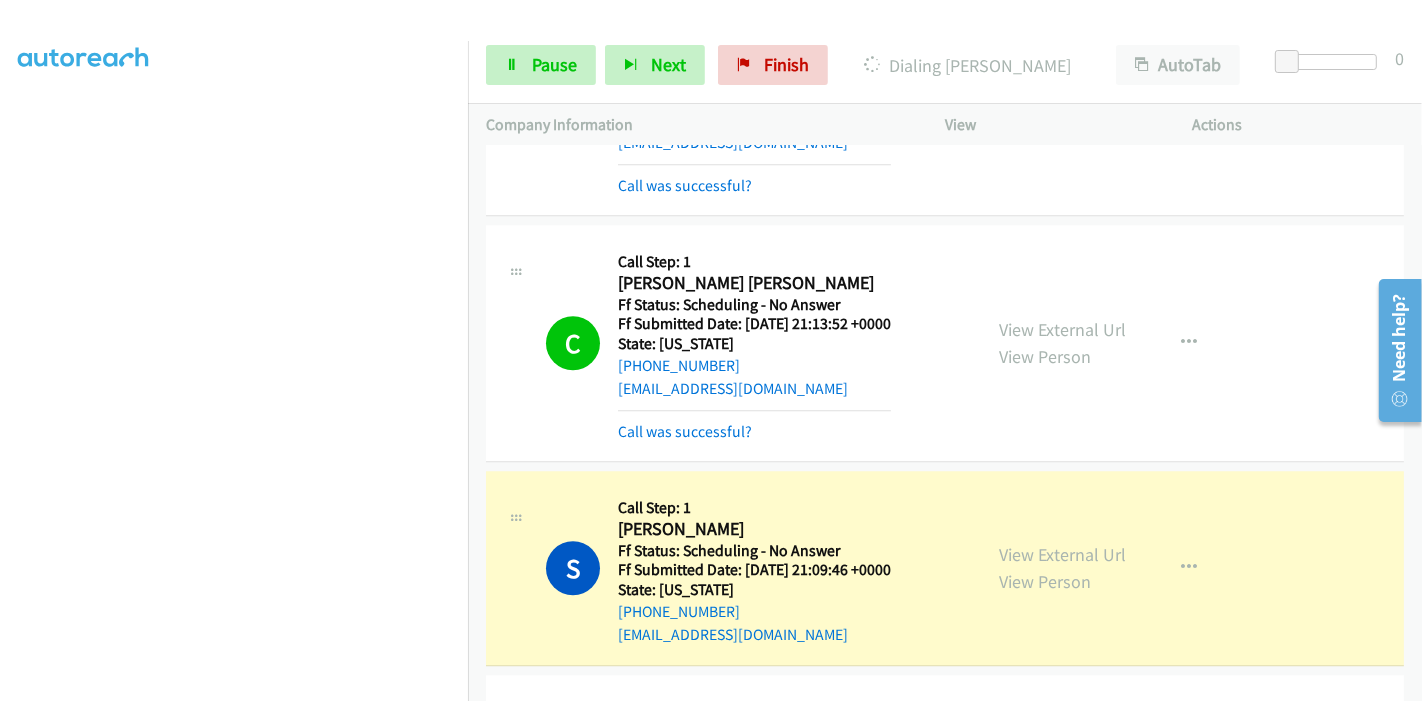 scroll, scrollTop: 0, scrollLeft: 0, axis: both 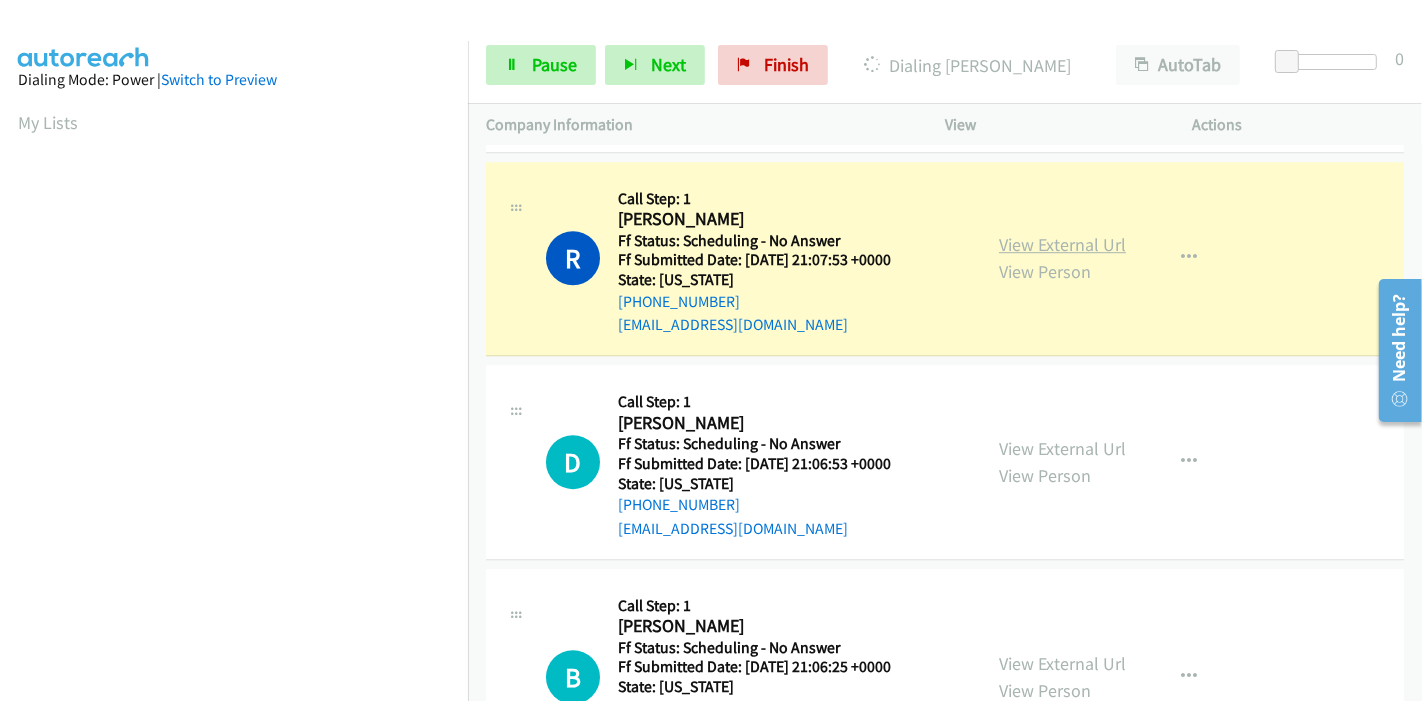 click on "View External Url" at bounding box center (1062, 244) 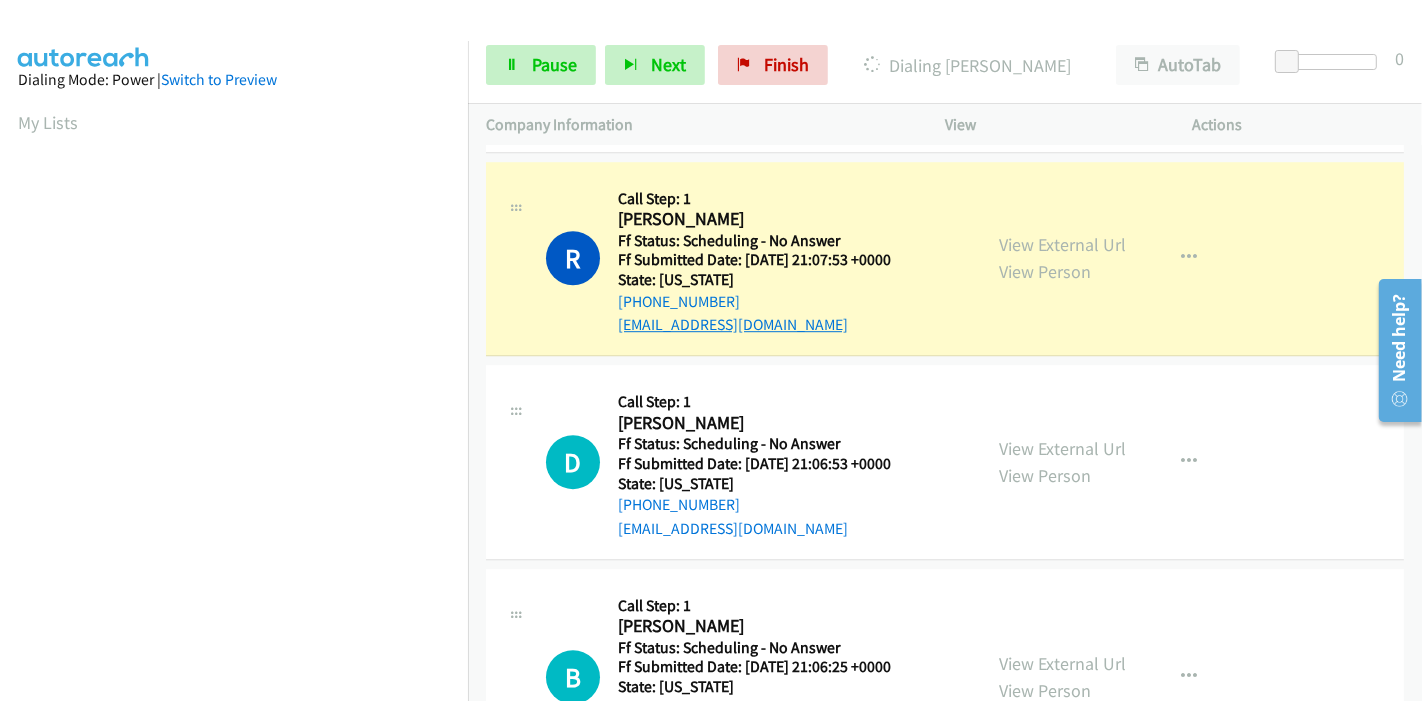 scroll, scrollTop: 422, scrollLeft: 0, axis: vertical 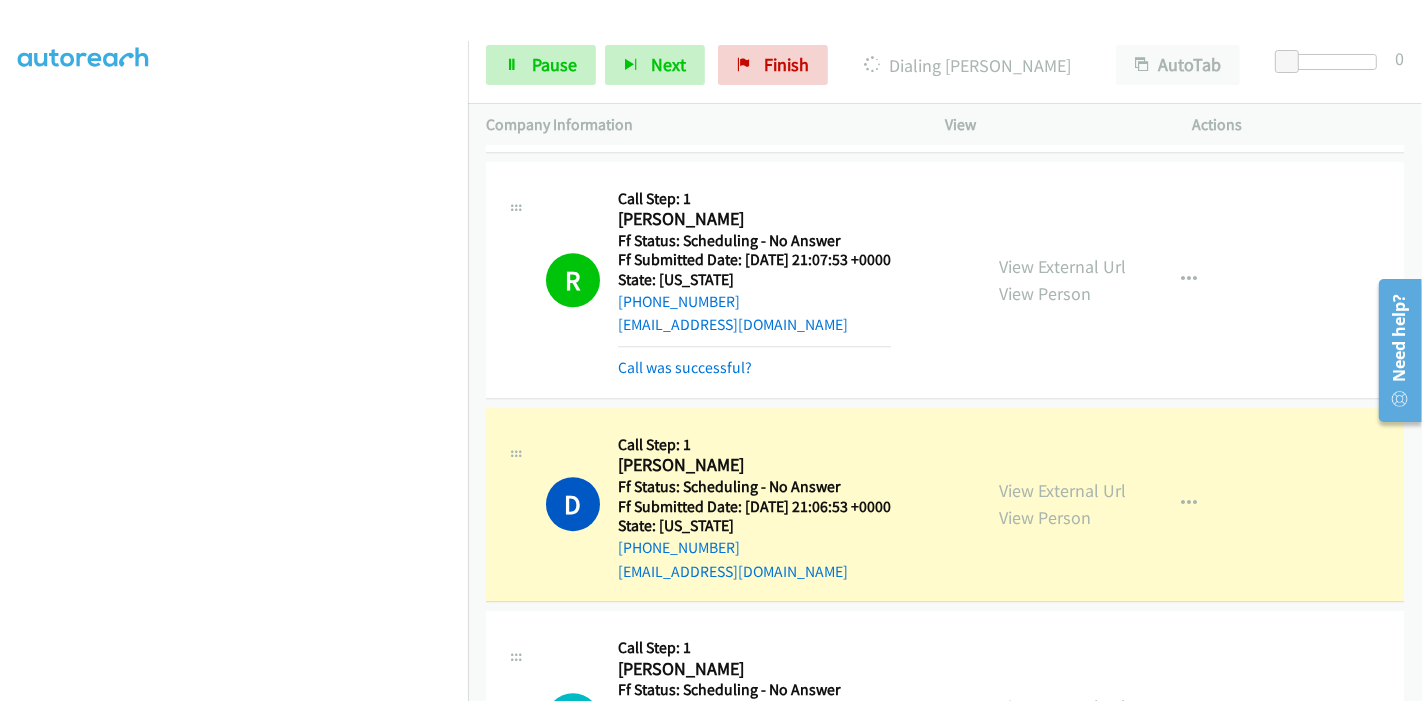 click on "View External Url
View Person
View External Url
Email
Schedule/Manage Callback
Skip Call
Add to do not call list" at bounding box center [1114, 505] 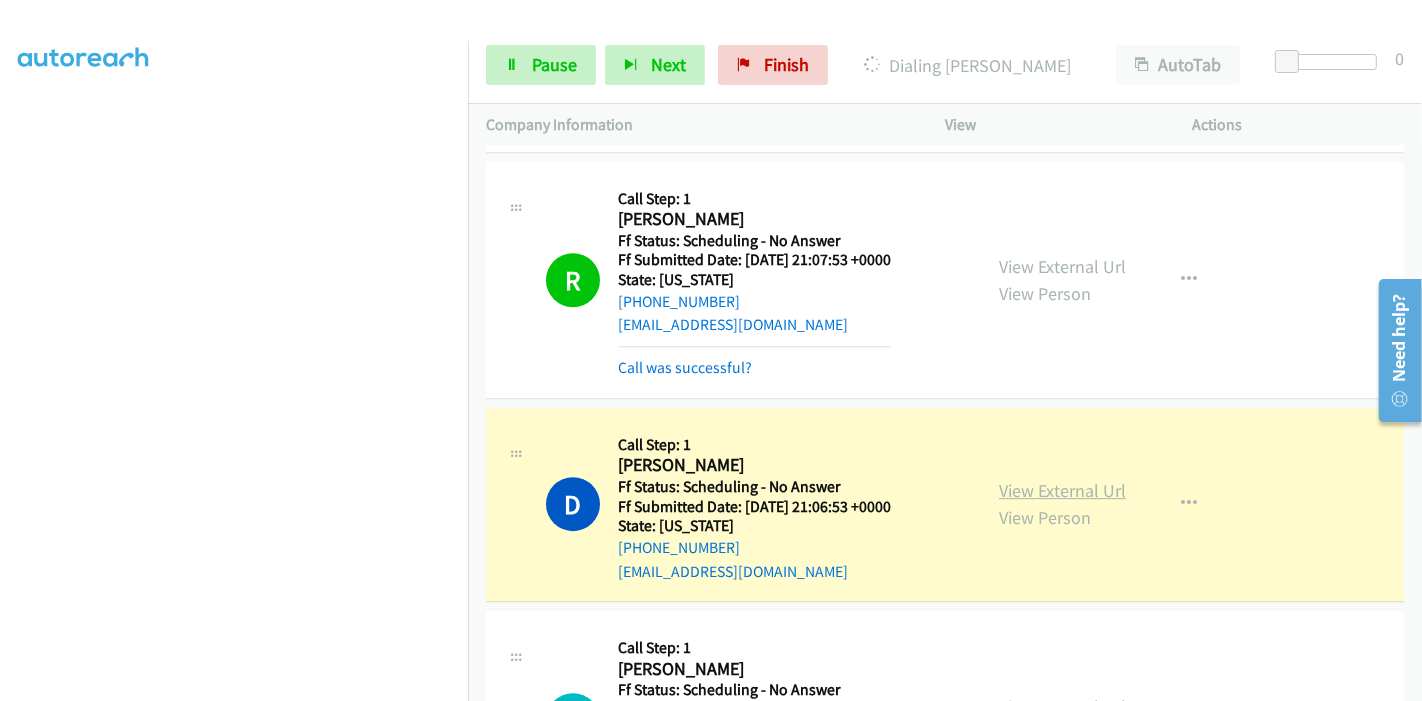 click on "View External Url" at bounding box center [1062, 490] 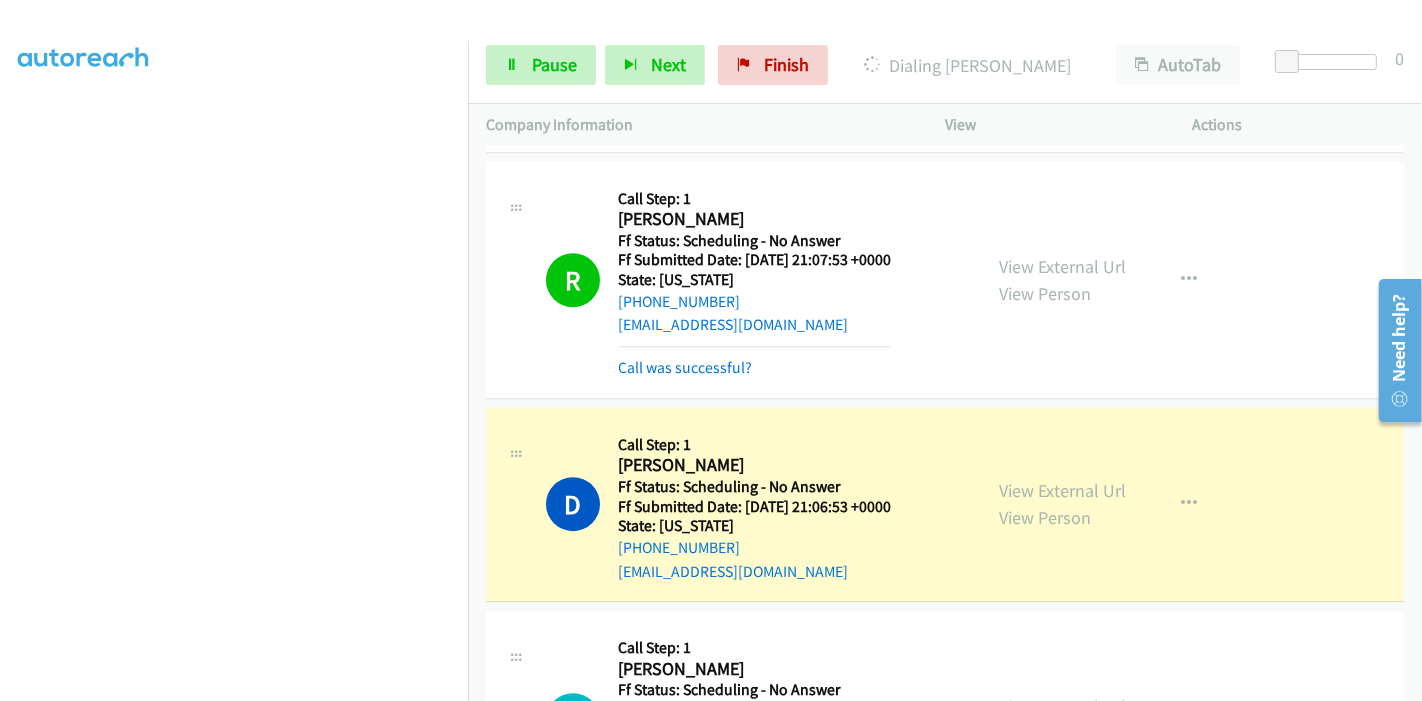 scroll, scrollTop: 0, scrollLeft: 0, axis: both 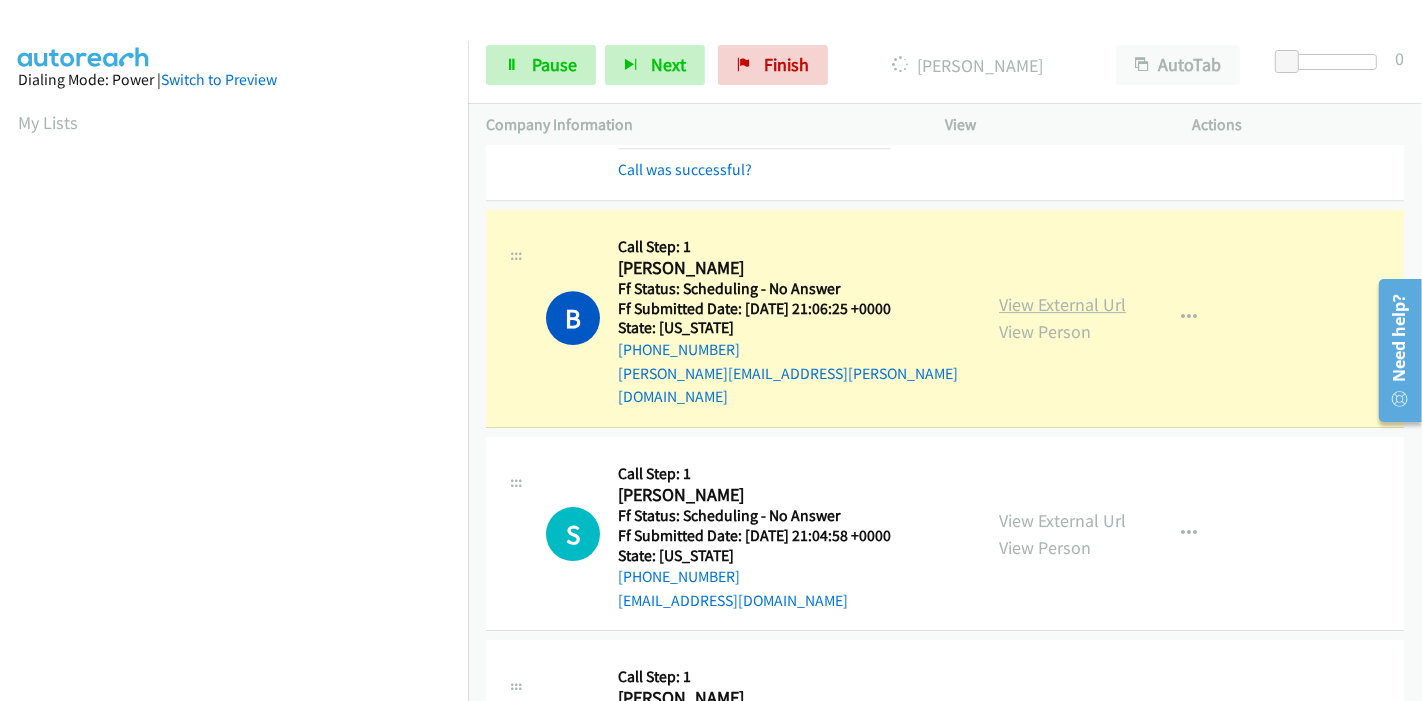 click on "View External Url" at bounding box center (1062, 304) 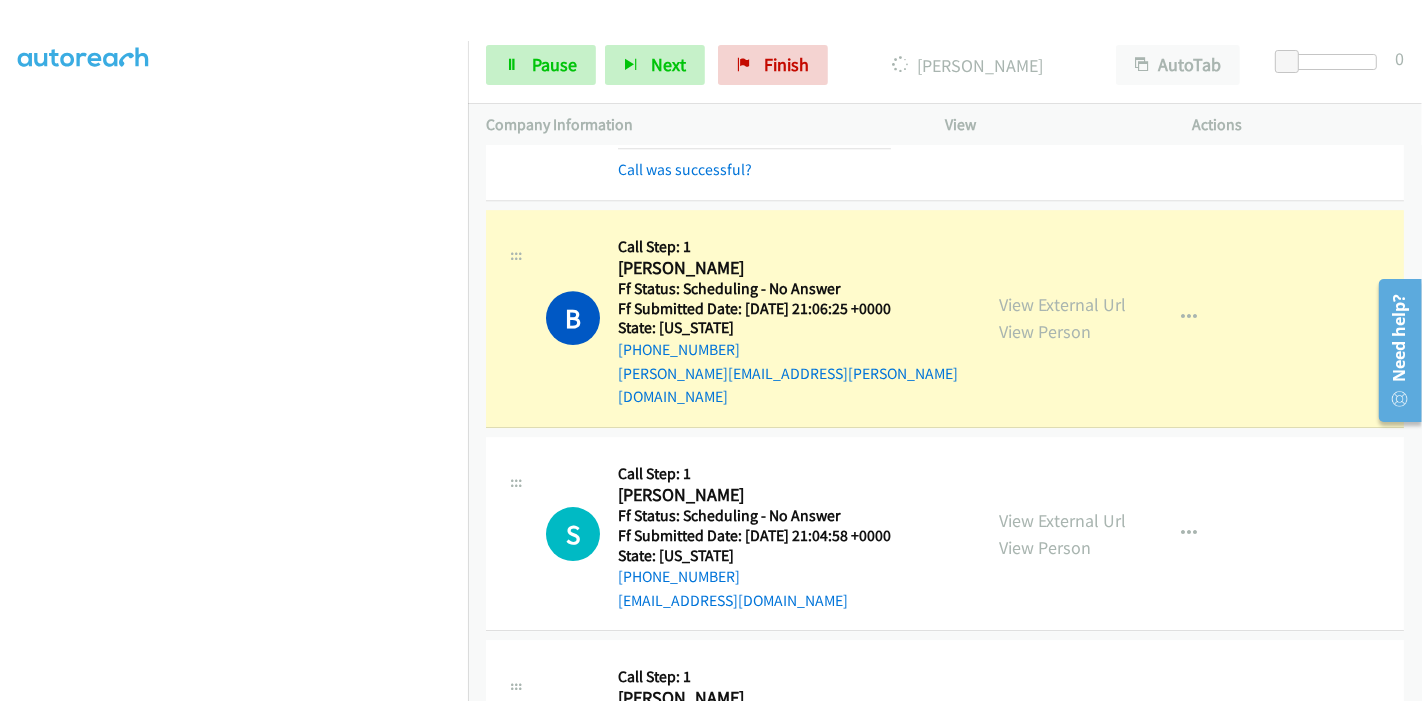 scroll, scrollTop: 422, scrollLeft: 0, axis: vertical 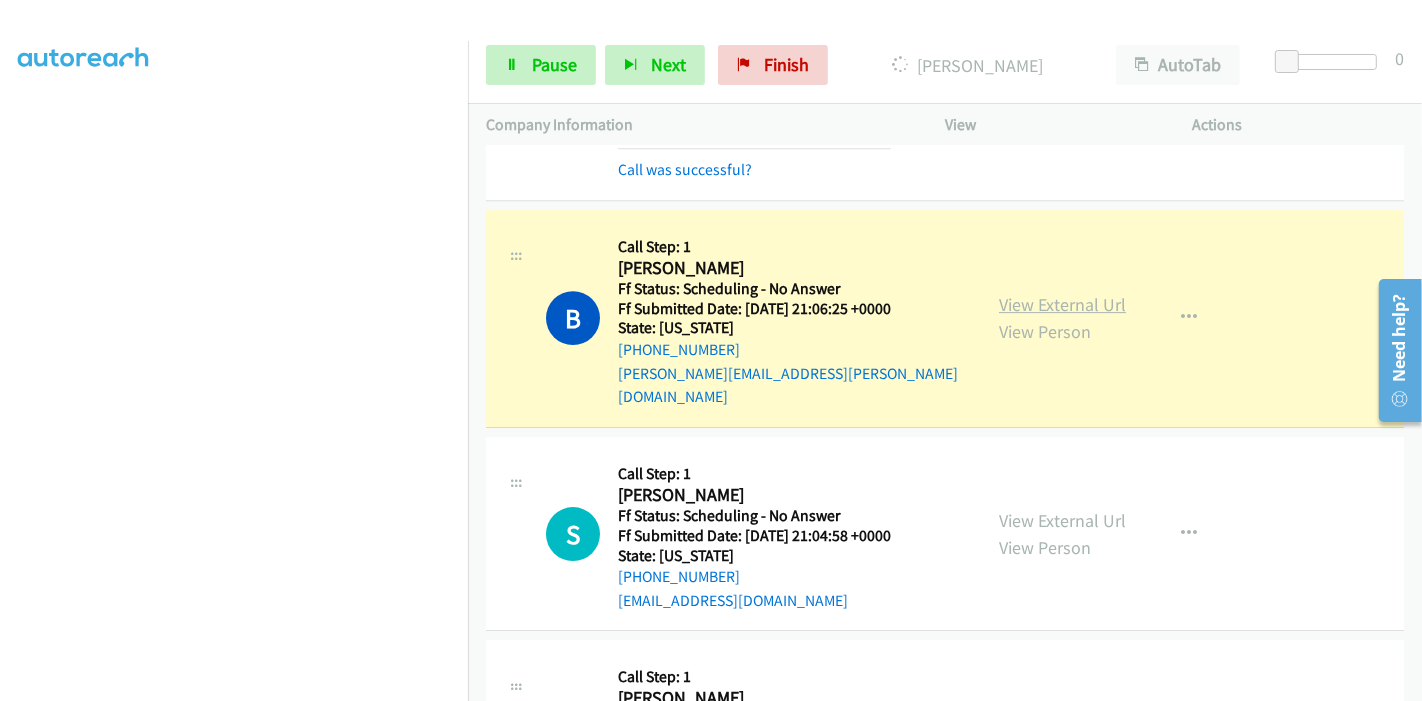 click on "View External Url" at bounding box center (1062, 304) 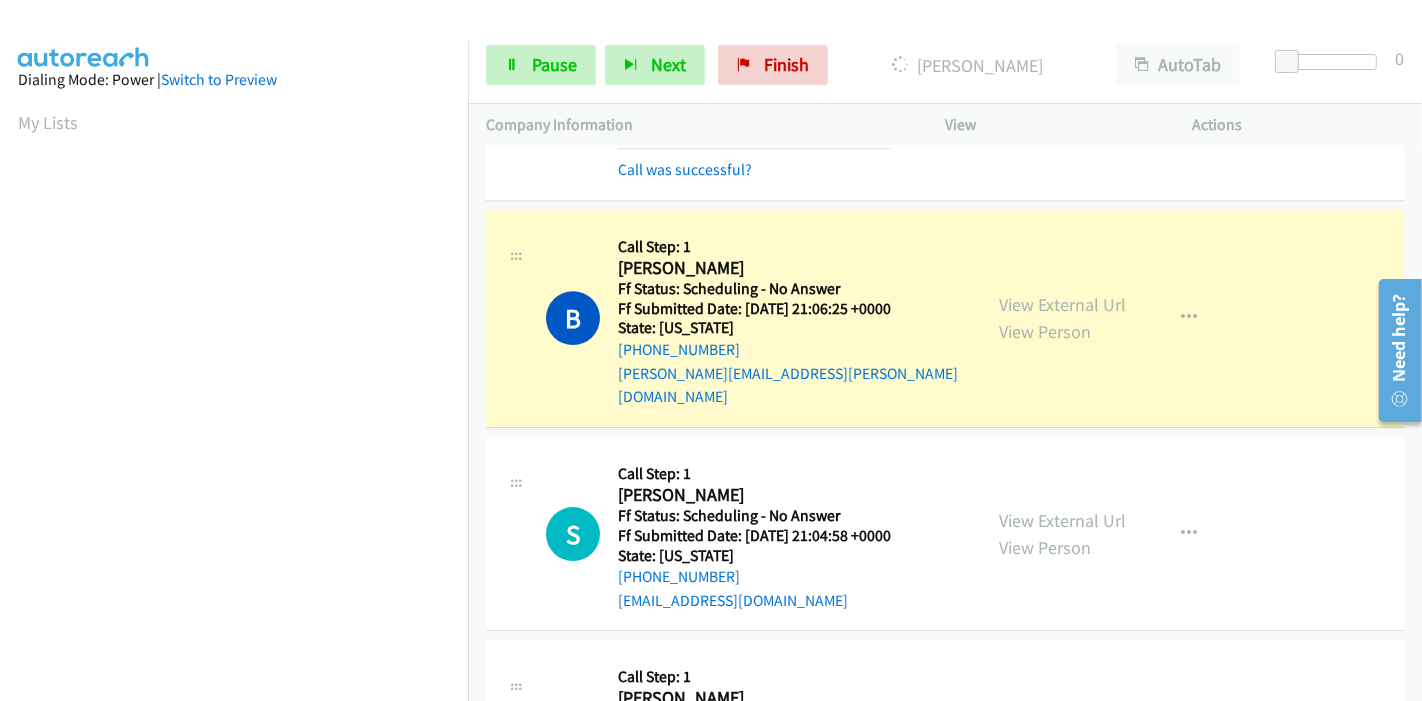 scroll, scrollTop: 422, scrollLeft: 0, axis: vertical 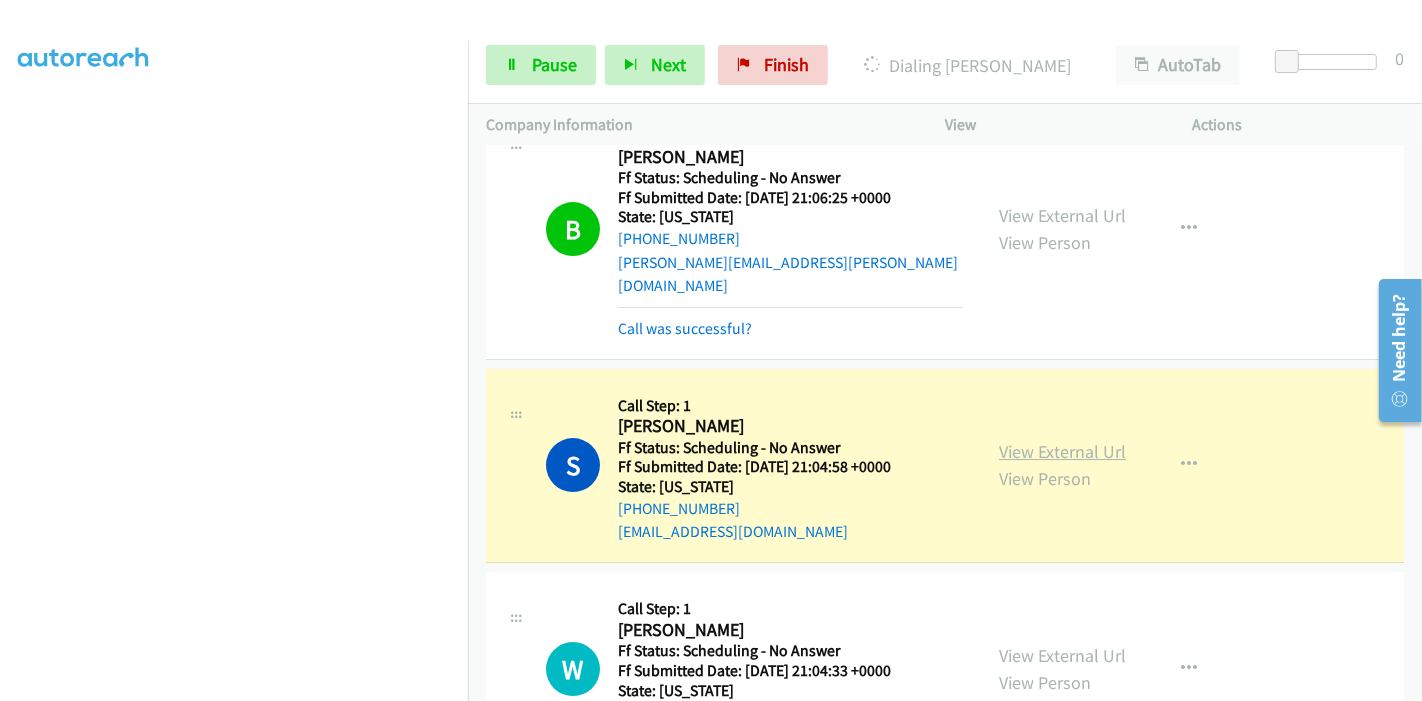 click on "View External Url" at bounding box center [1062, 451] 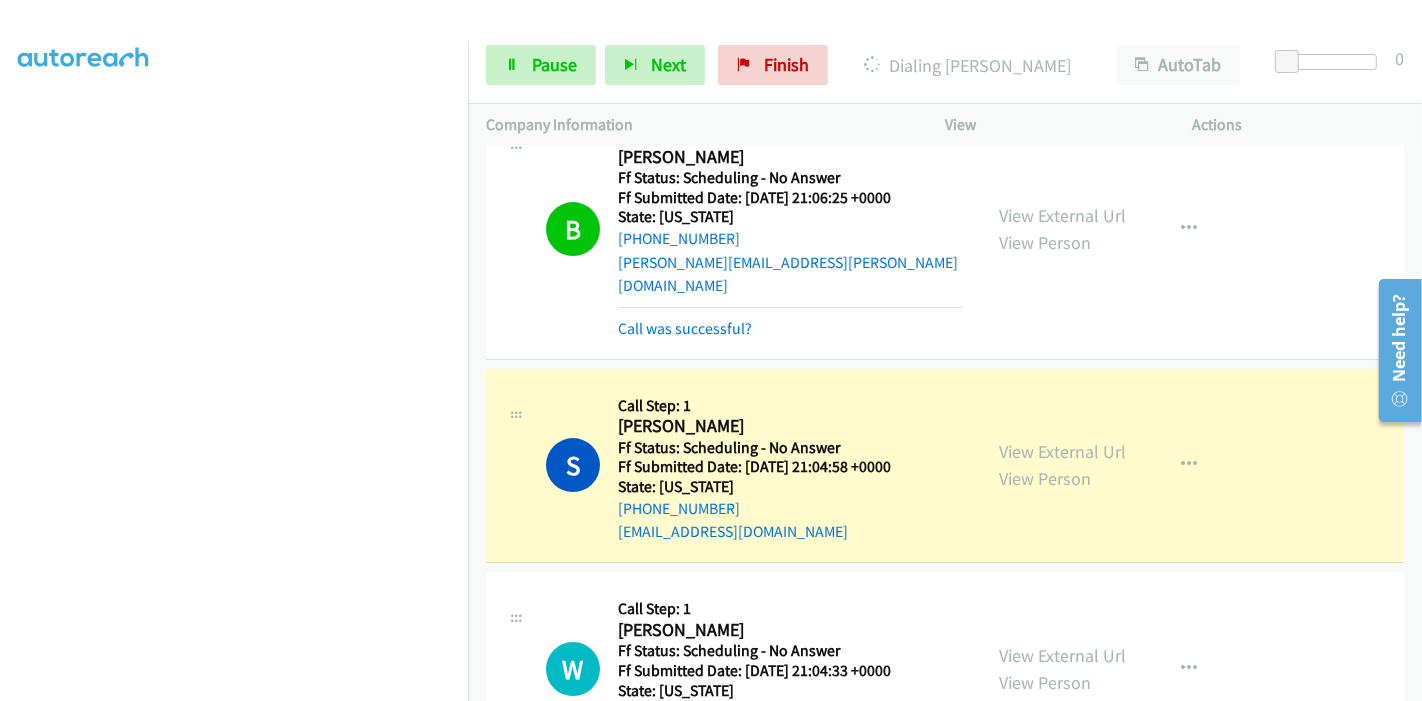 scroll, scrollTop: 0, scrollLeft: 0, axis: both 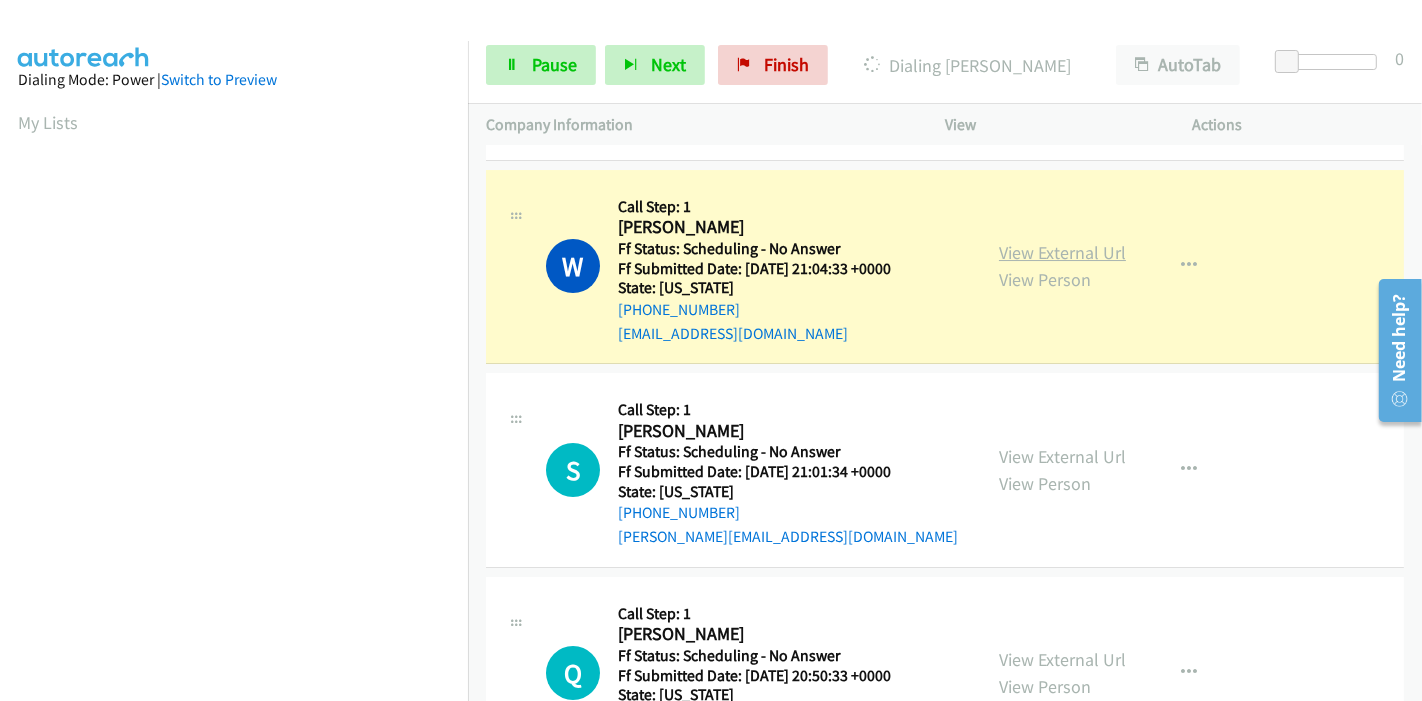 click on "View External Url" at bounding box center [1062, 252] 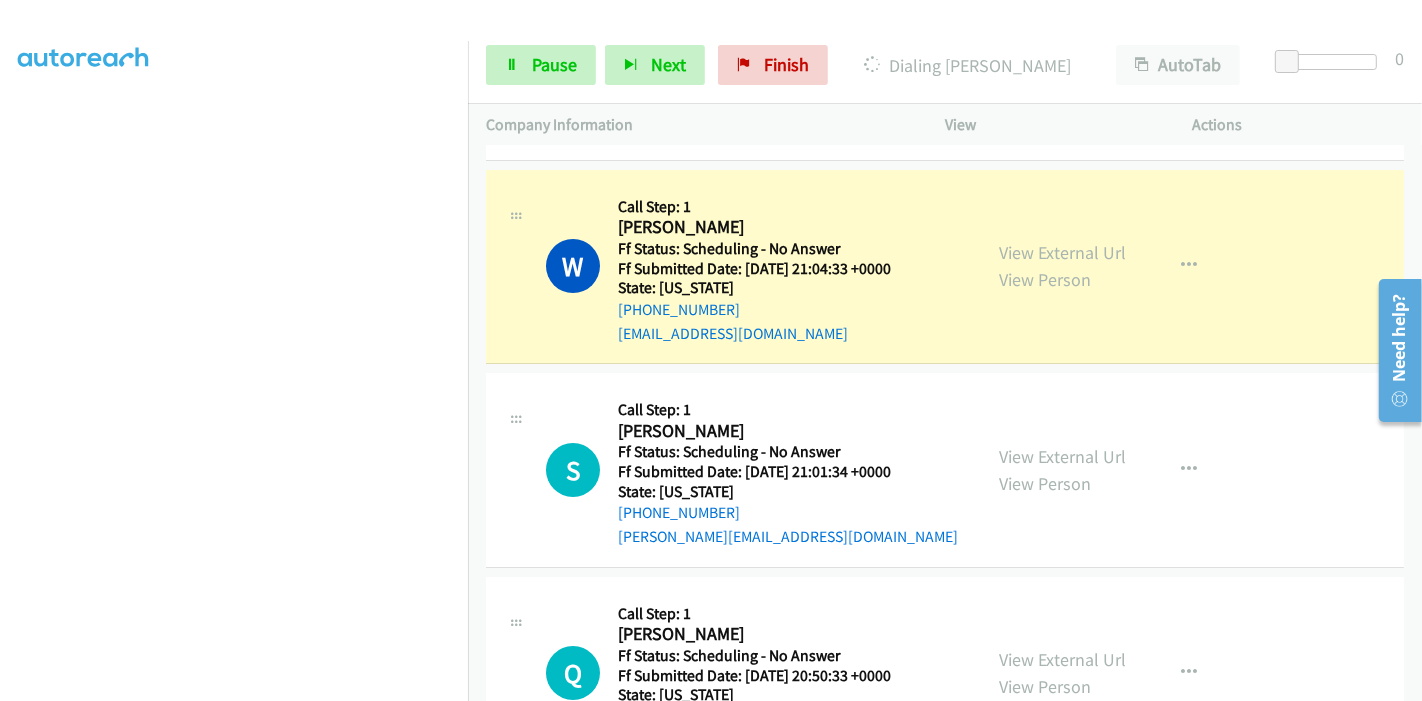 scroll, scrollTop: 0, scrollLeft: 0, axis: both 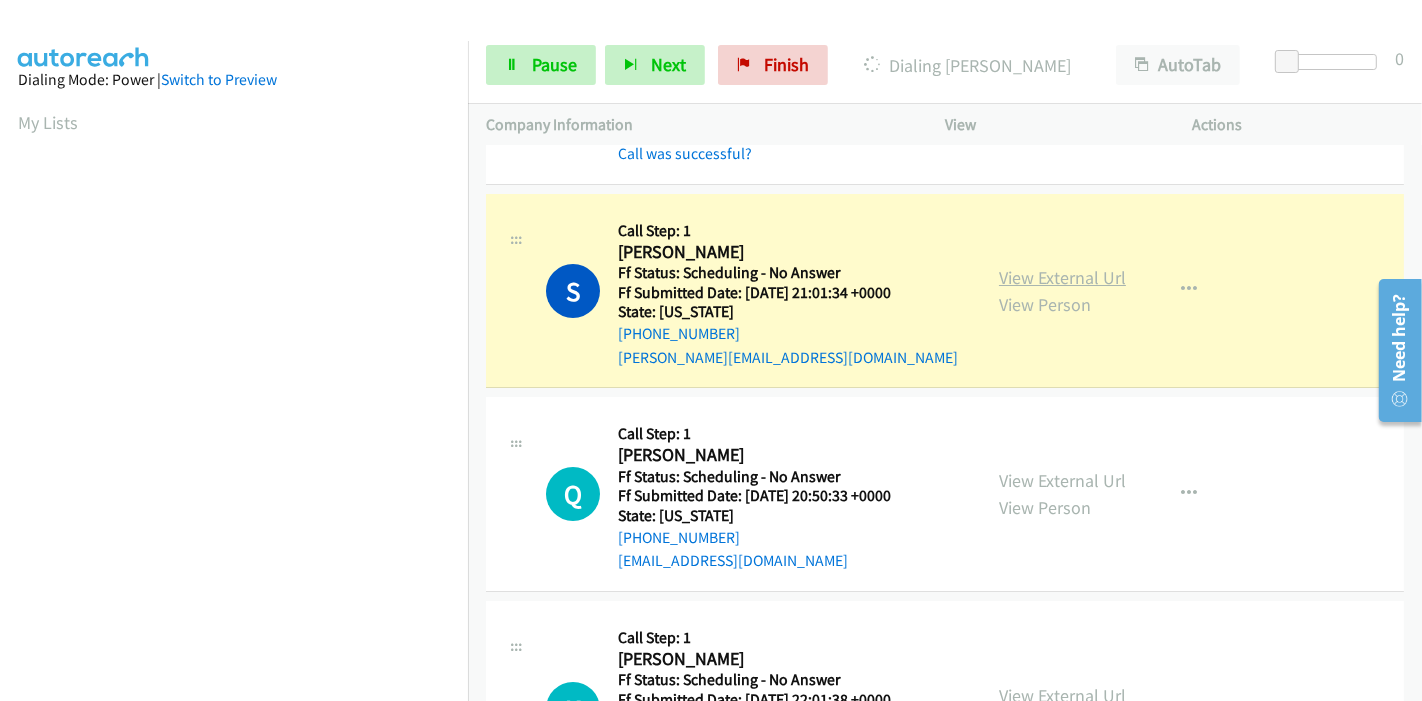 click on "View External Url" at bounding box center (1062, 277) 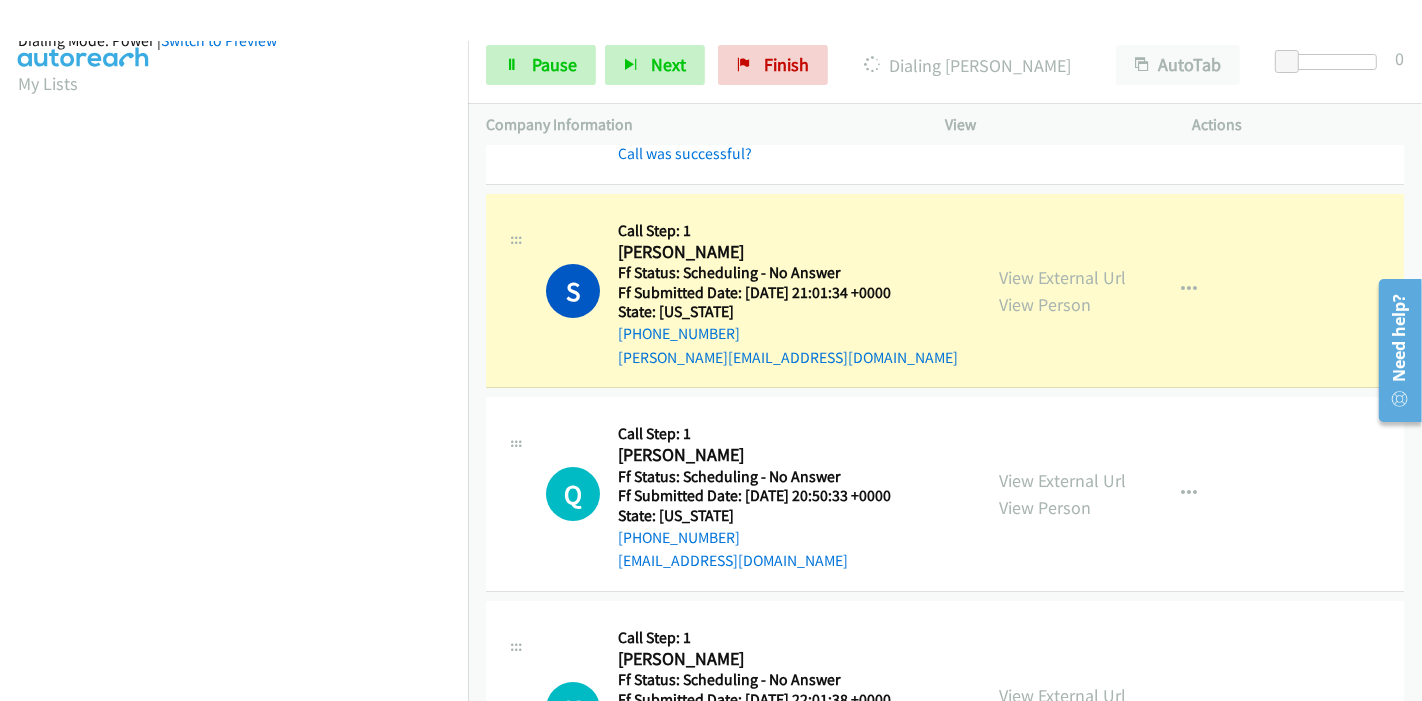 scroll, scrollTop: 0, scrollLeft: 0, axis: both 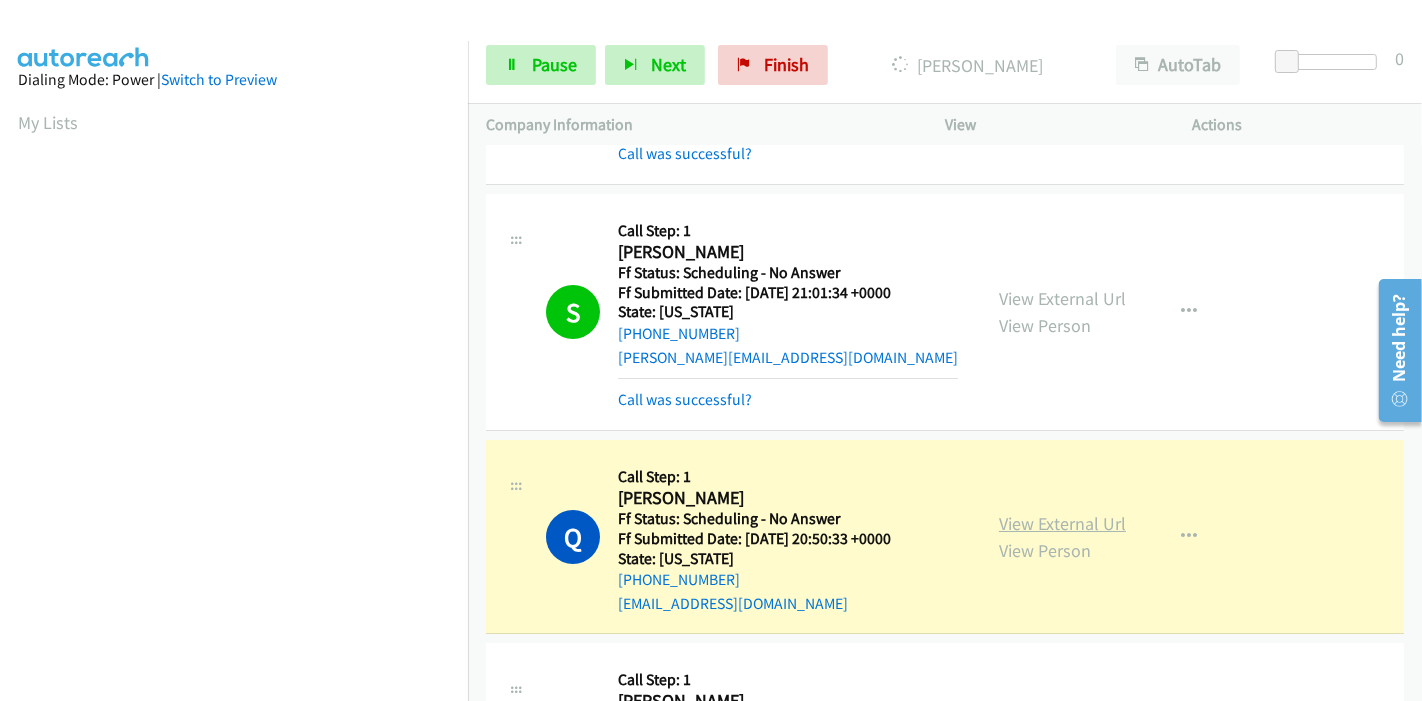 click on "View External Url" at bounding box center [1062, 523] 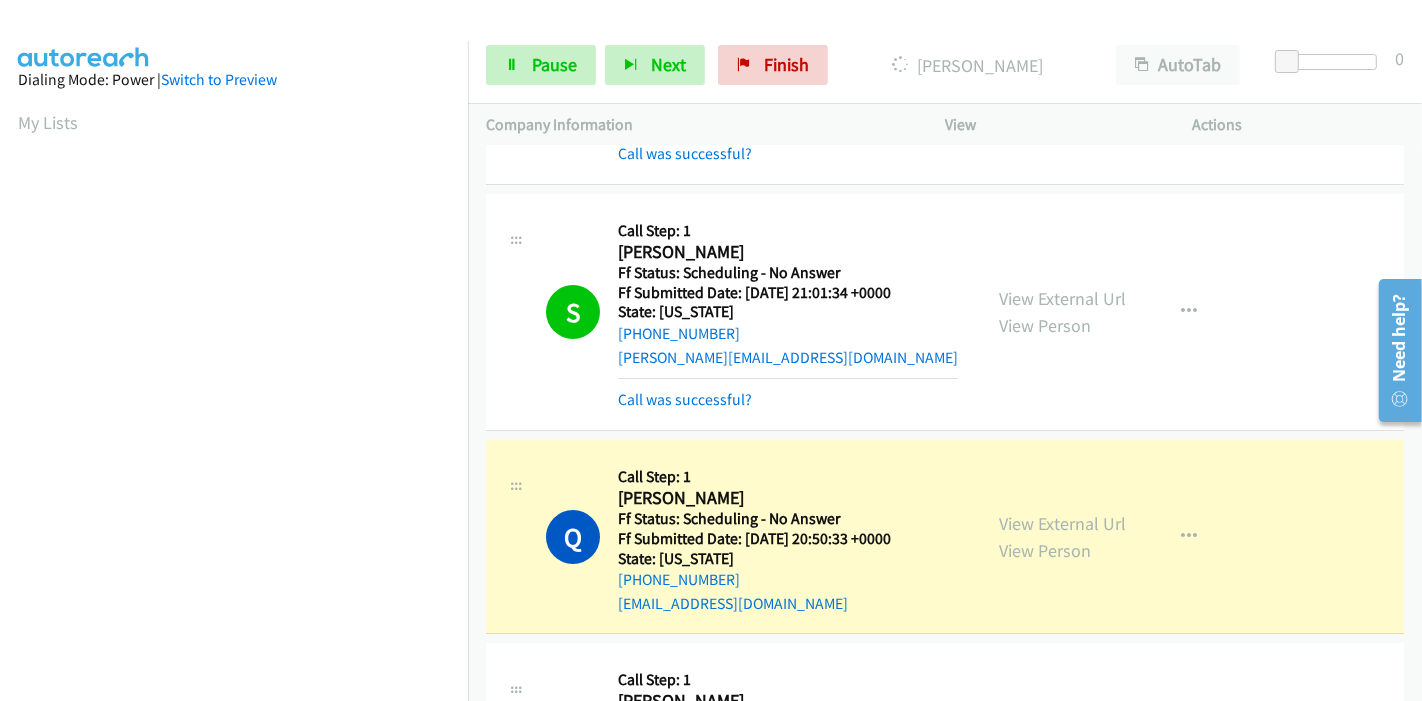 scroll, scrollTop: 0, scrollLeft: 0, axis: both 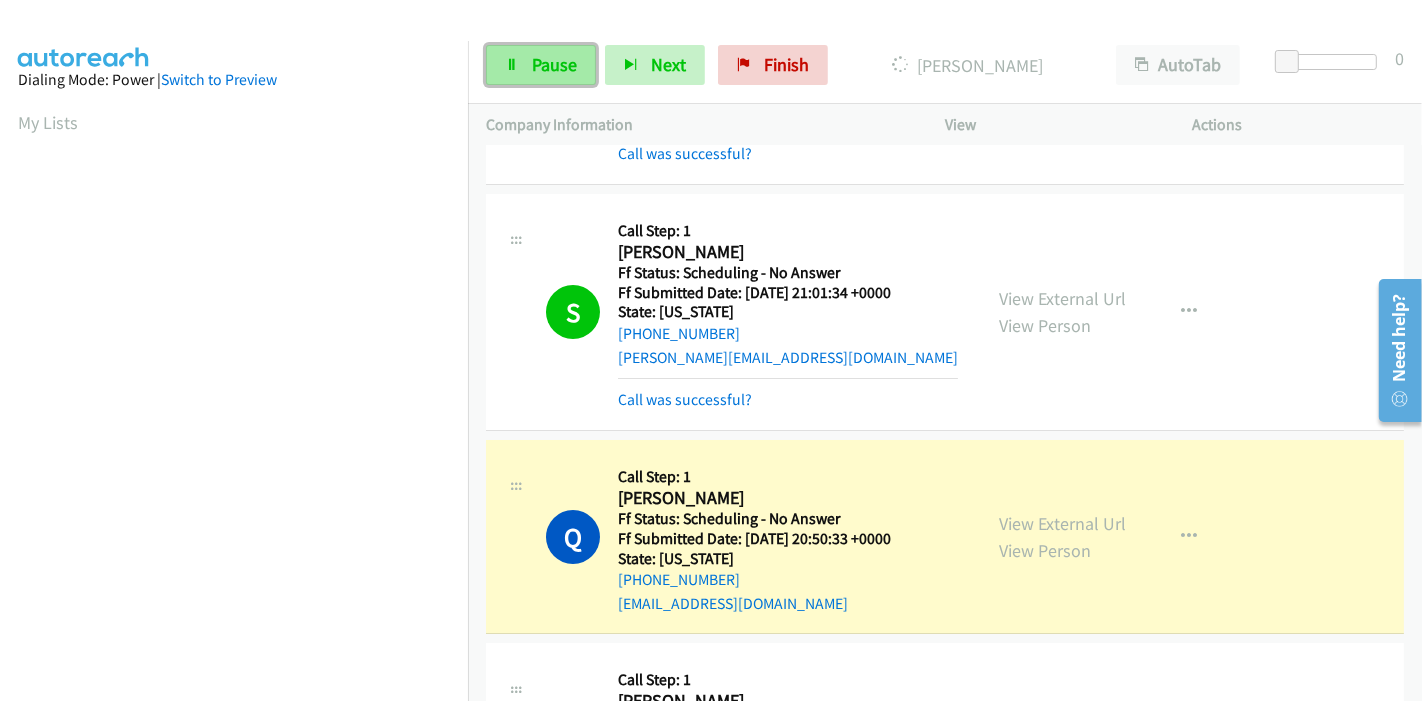click on "Pause" at bounding box center [554, 64] 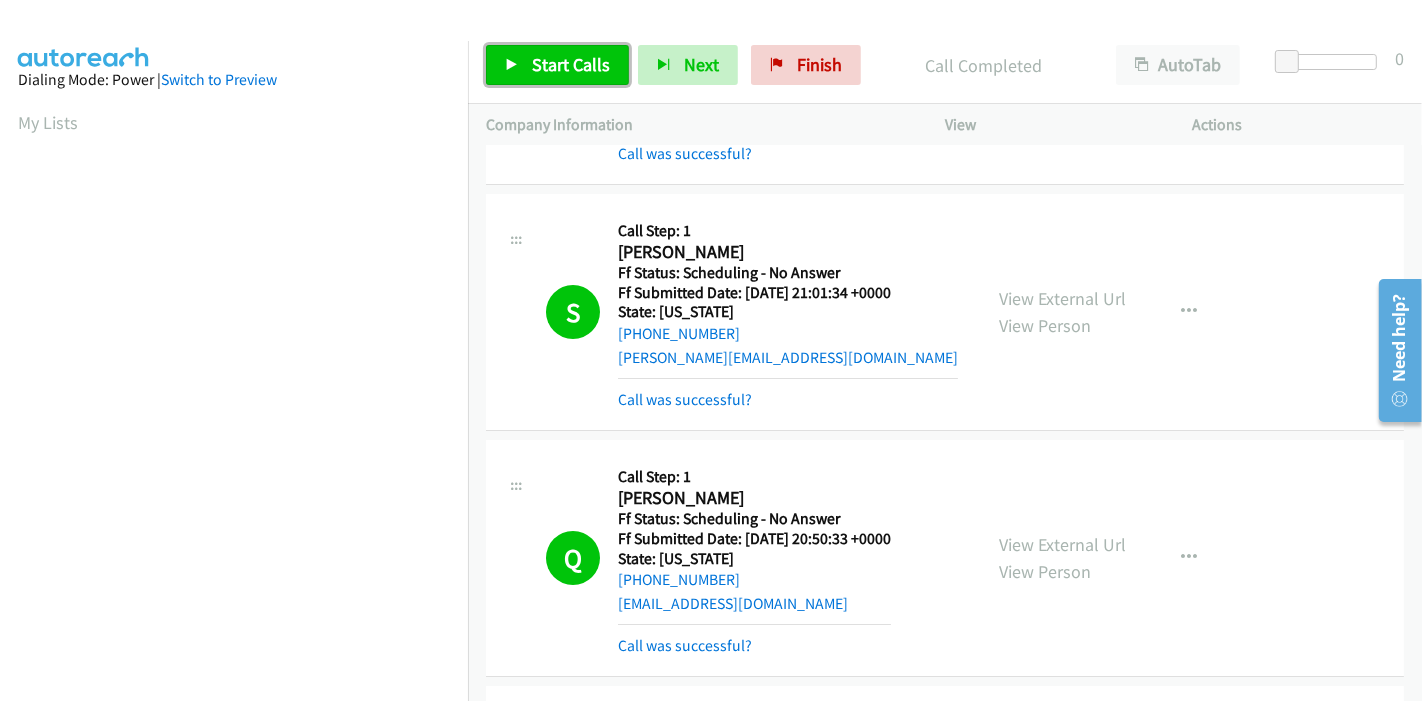 click on "Start Calls" at bounding box center (557, 65) 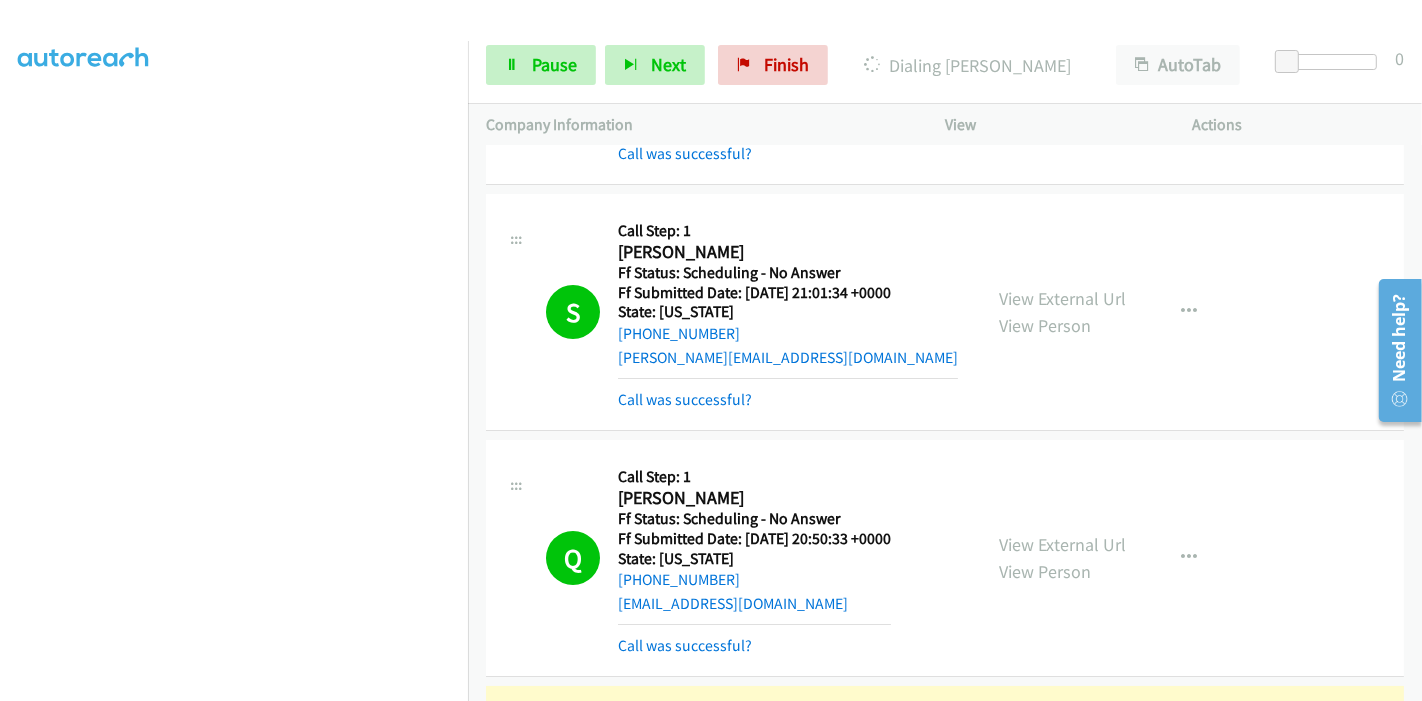 scroll, scrollTop: 422, scrollLeft: 0, axis: vertical 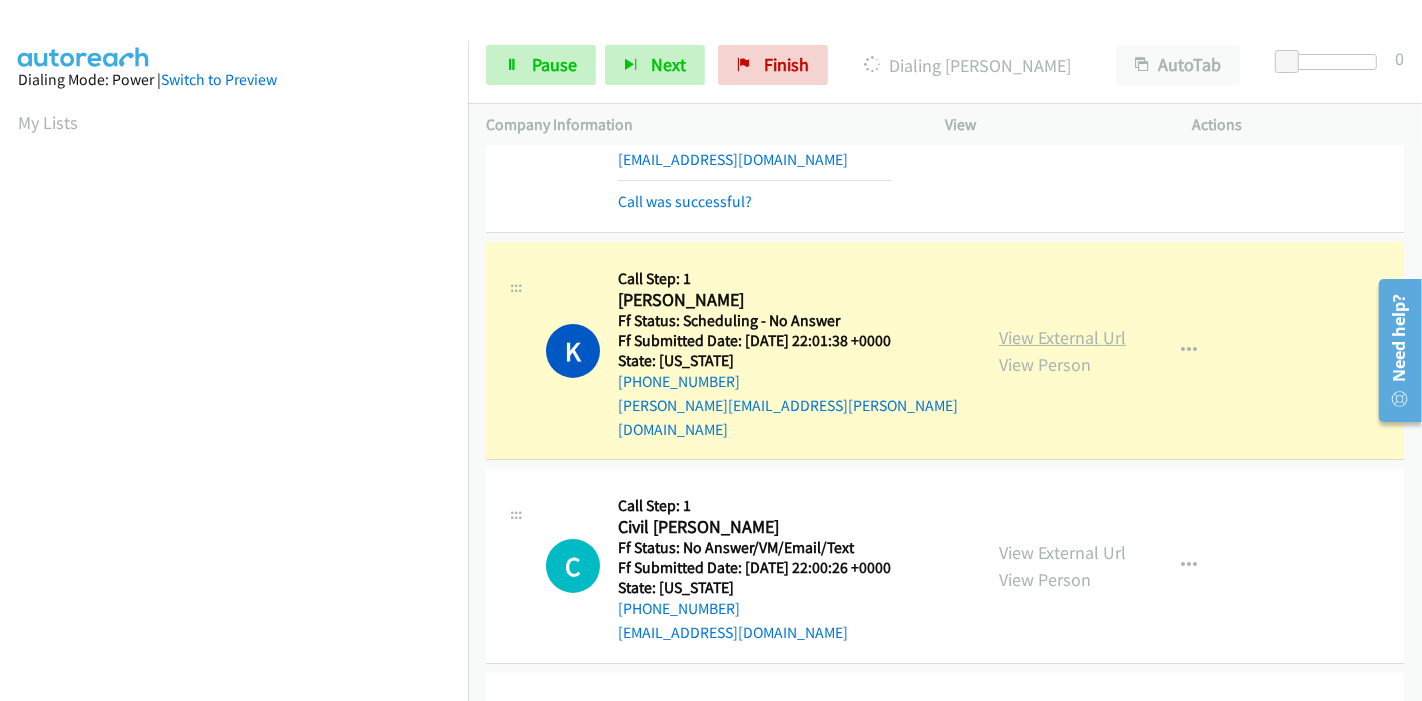 click on "View External Url" at bounding box center [1062, 337] 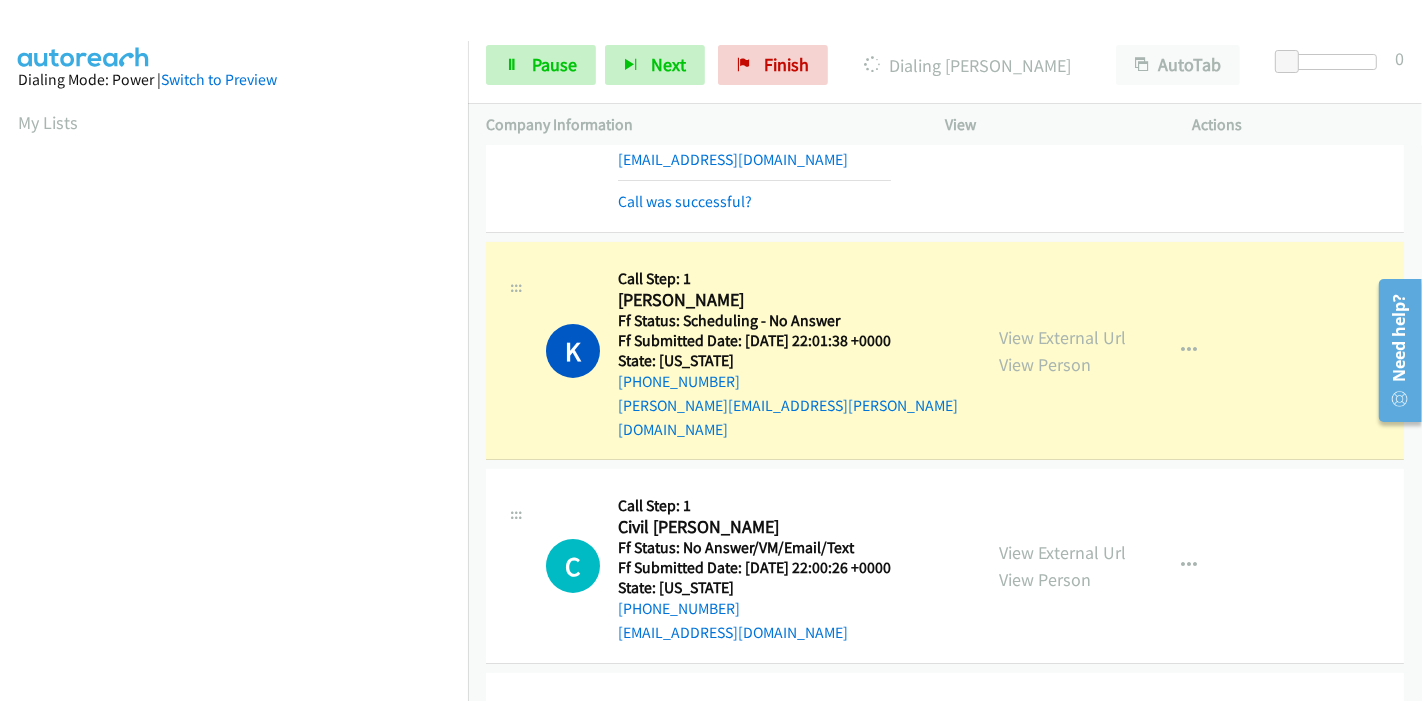 click on "Start Calls
Pause
Next
Finish
Dialing Karen Mc Grane
AutoTab
AutoTab
0" at bounding box center (945, 65) 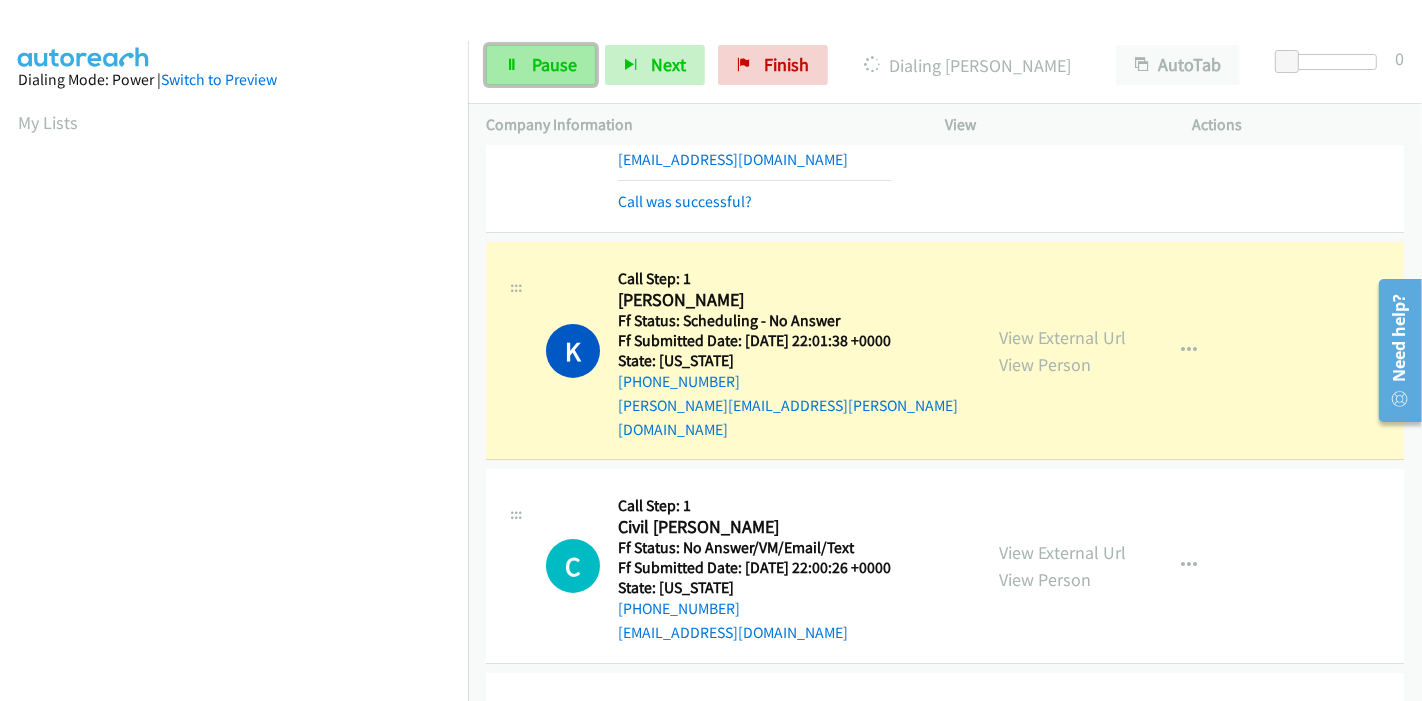 click on "Pause" at bounding box center [541, 65] 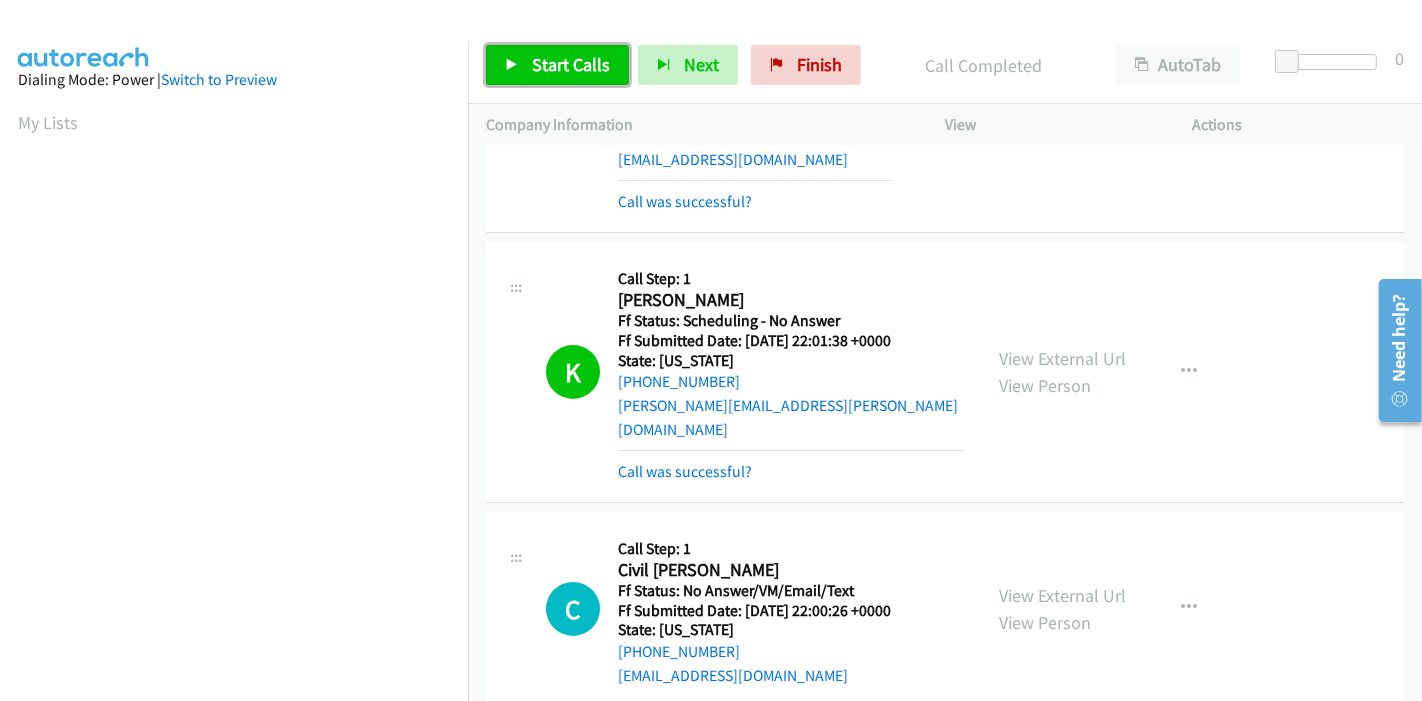 click on "Start Calls" at bounding box center [571, 64] 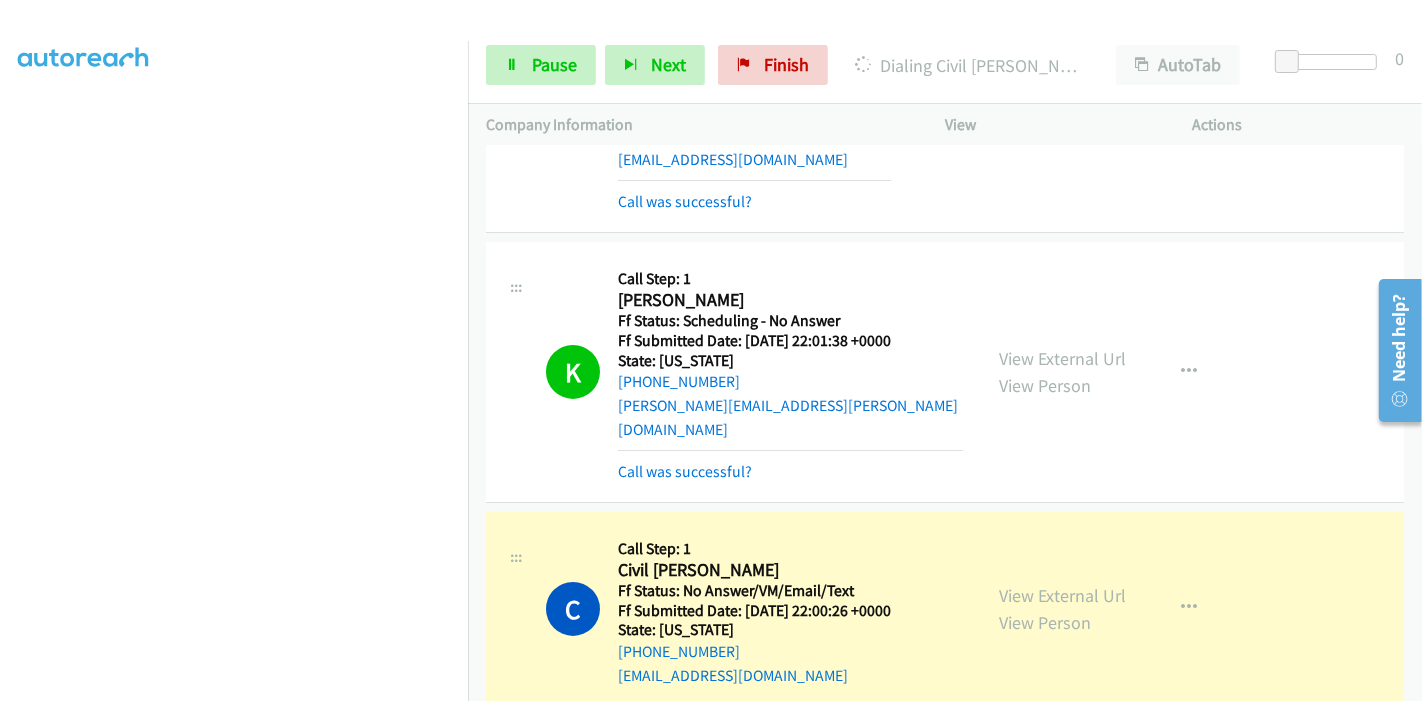 scroll, scrollTop: 0, scrollLeft: 0, axis: both 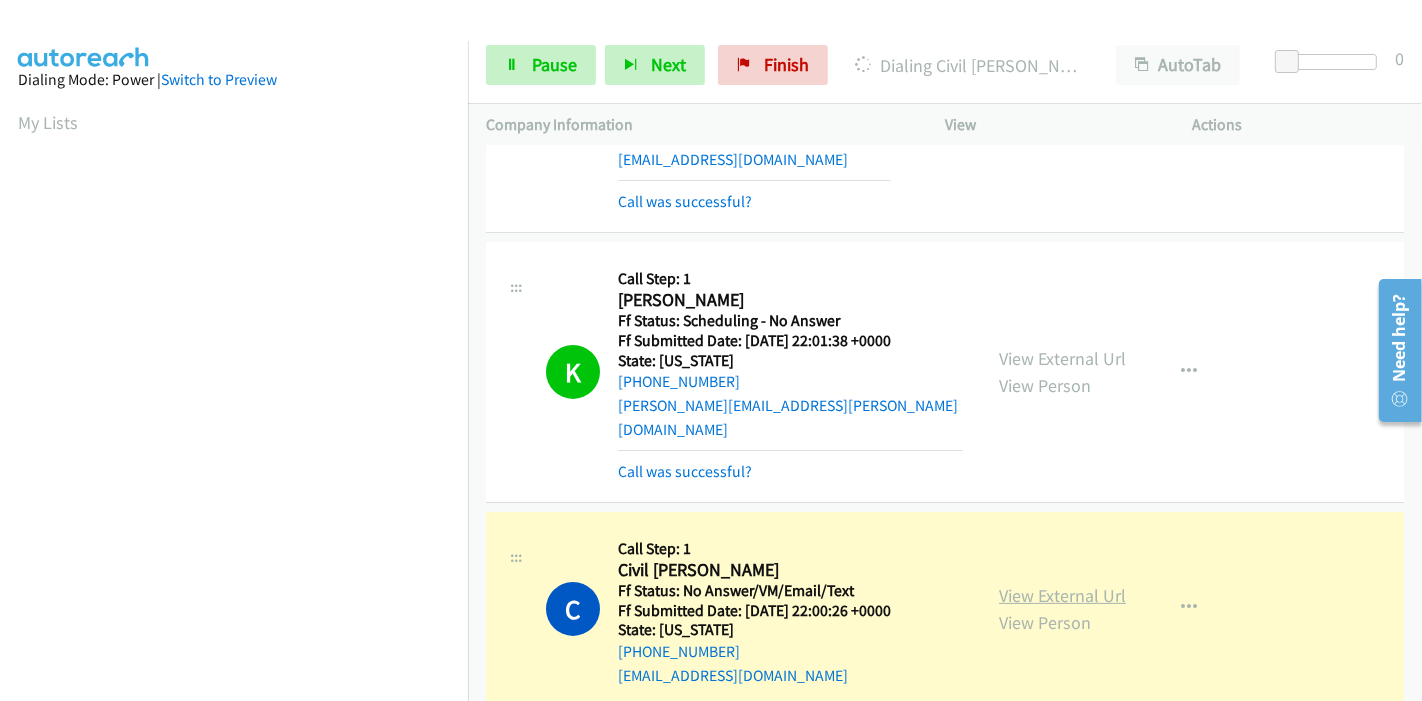click on "View External Url" at bounding box center (1062, 595) 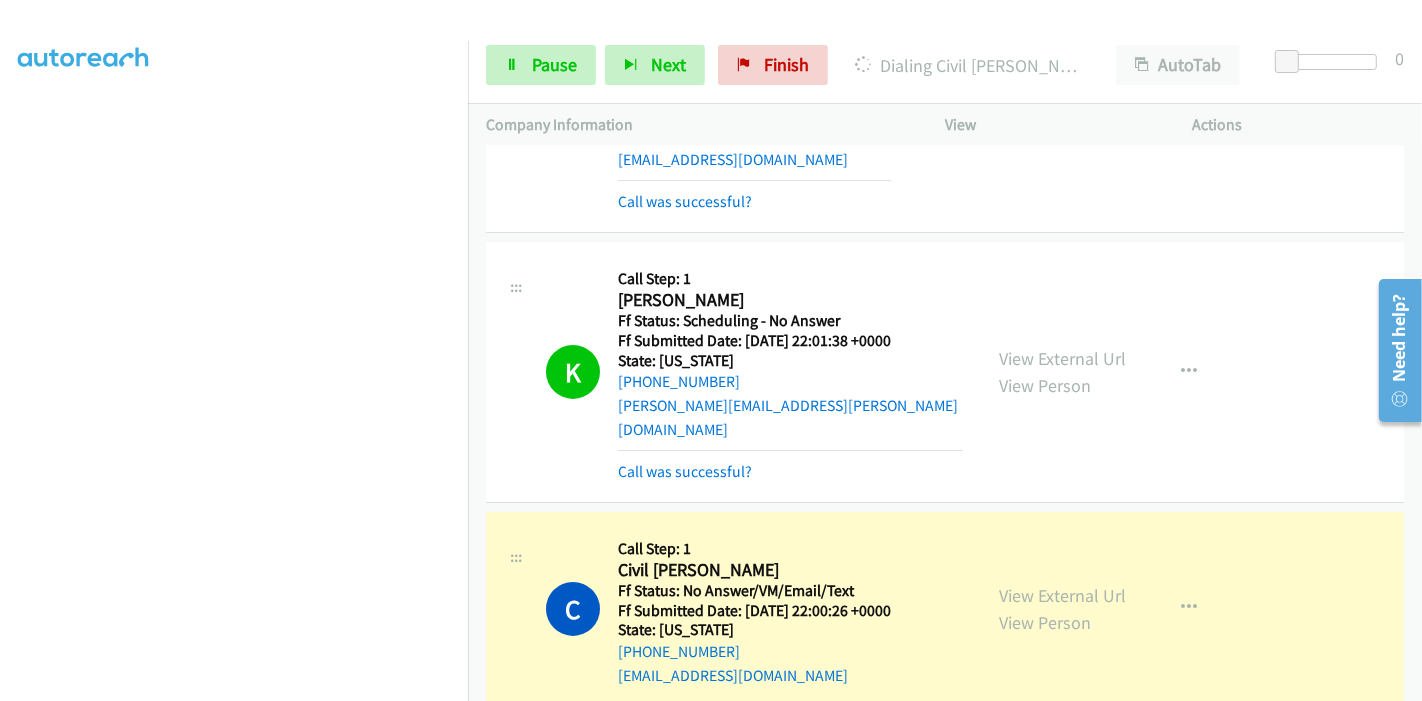 scroll, scrollTop: 0, scrollLeft: 0, axis: both 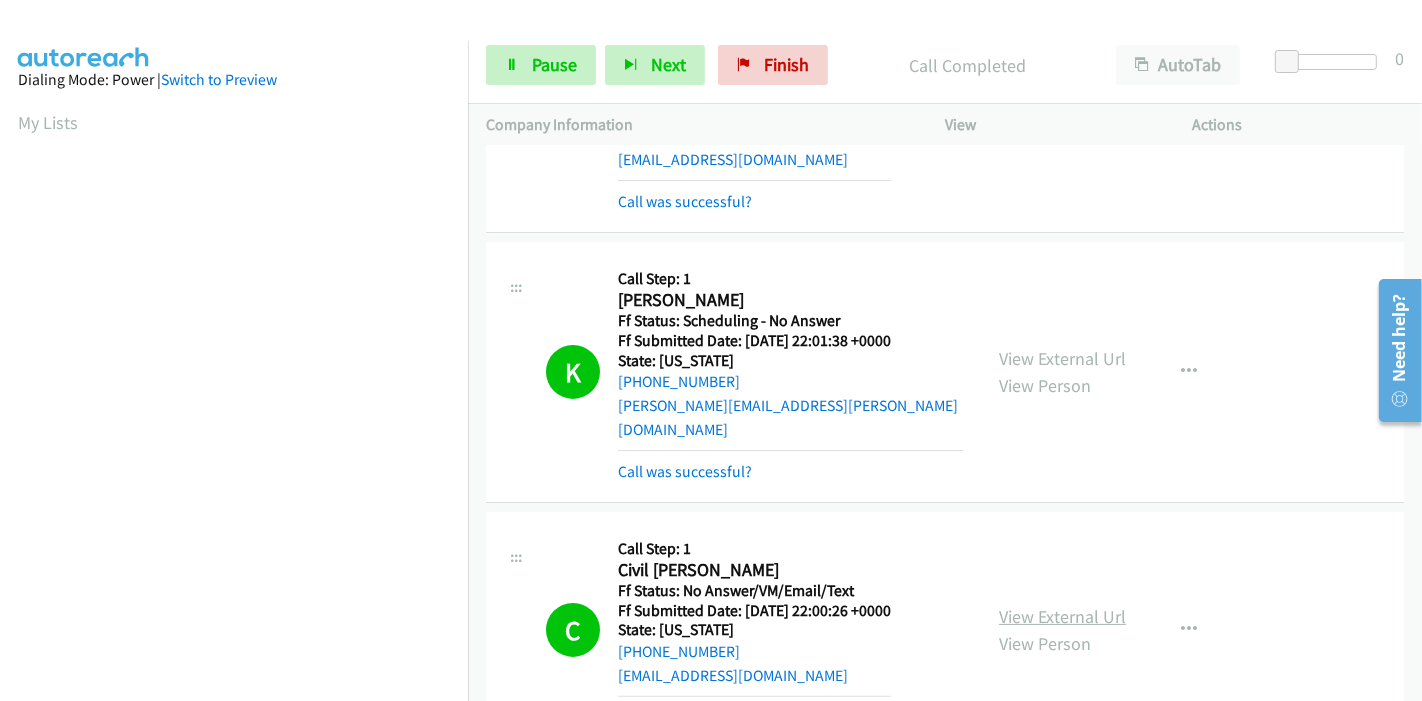 click on "View External Url" at bounding box center [1062, 616] 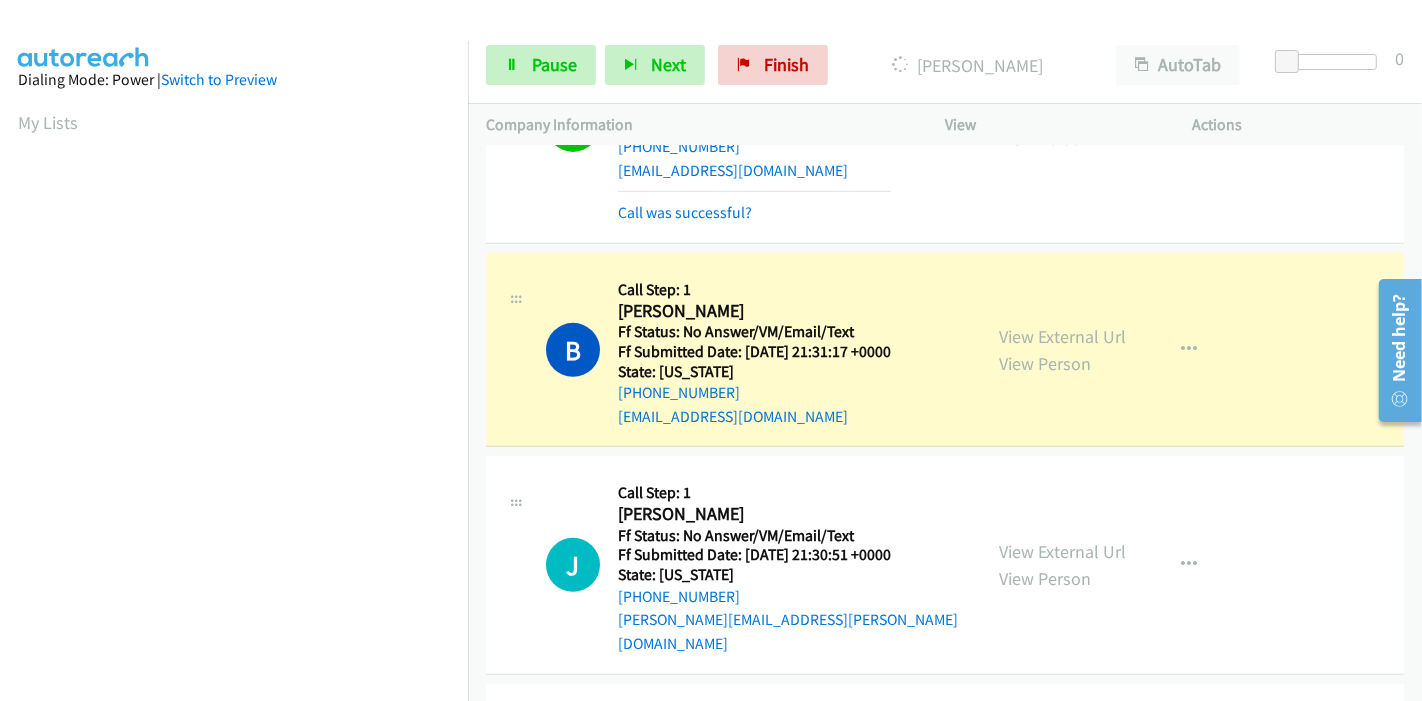 scroll, scrollTop: 7222, scrollLeft: 0, axis: vertical 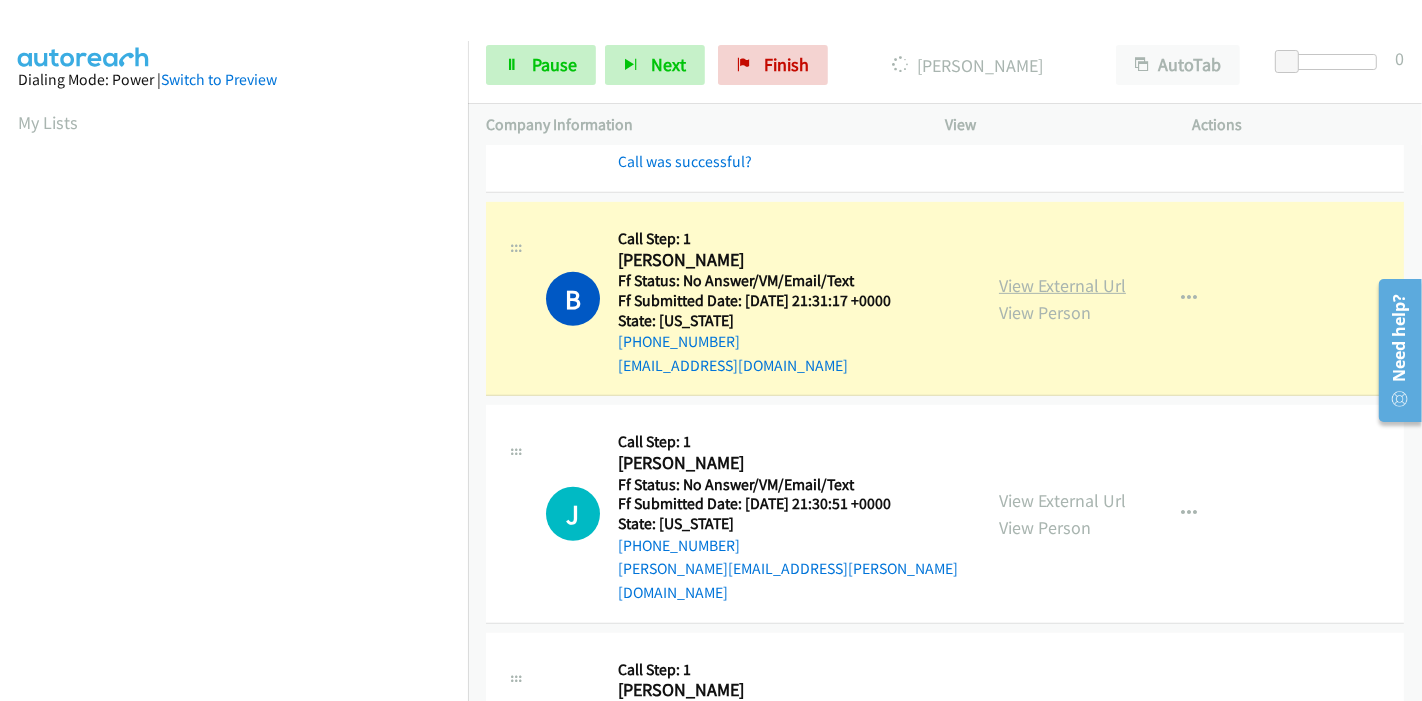 click on "View External Url" at bounding box center [1062, 285] 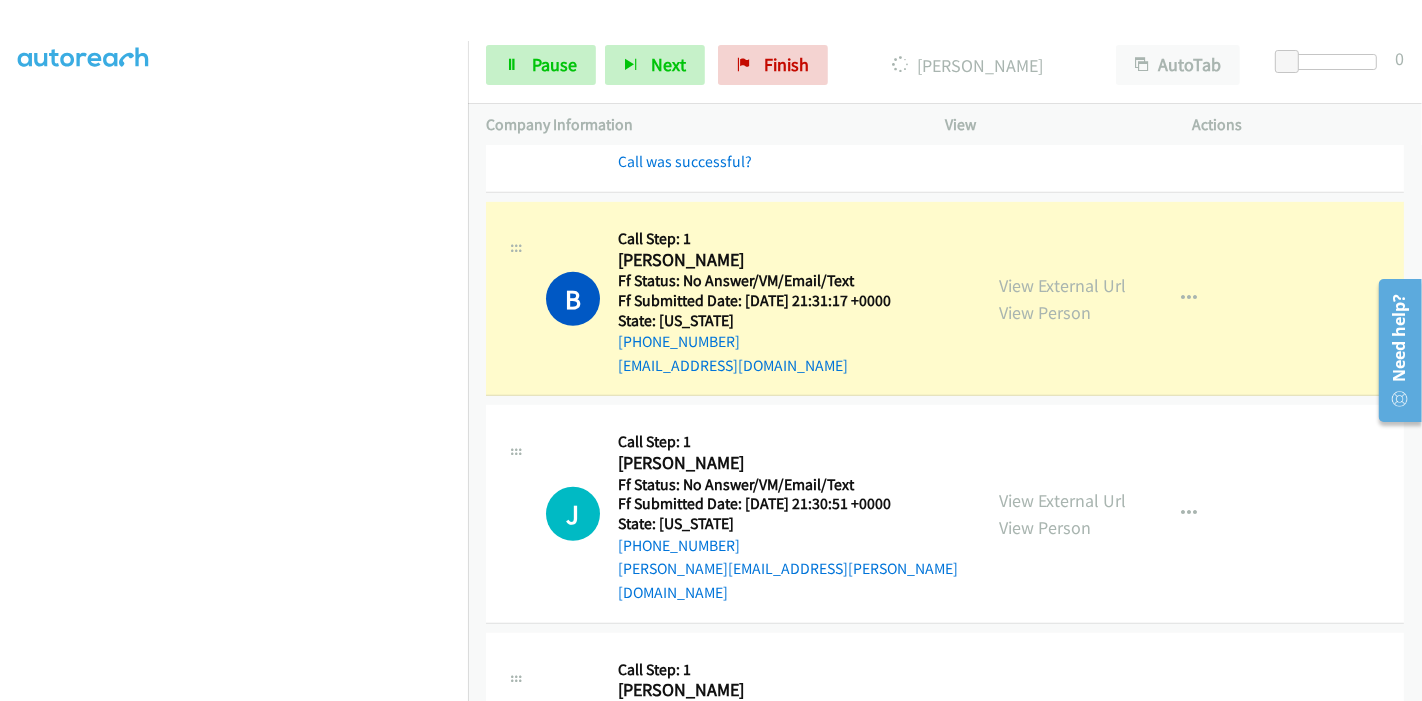 scroll, scrollTop: 0, scrollLeft: 0, axis: both 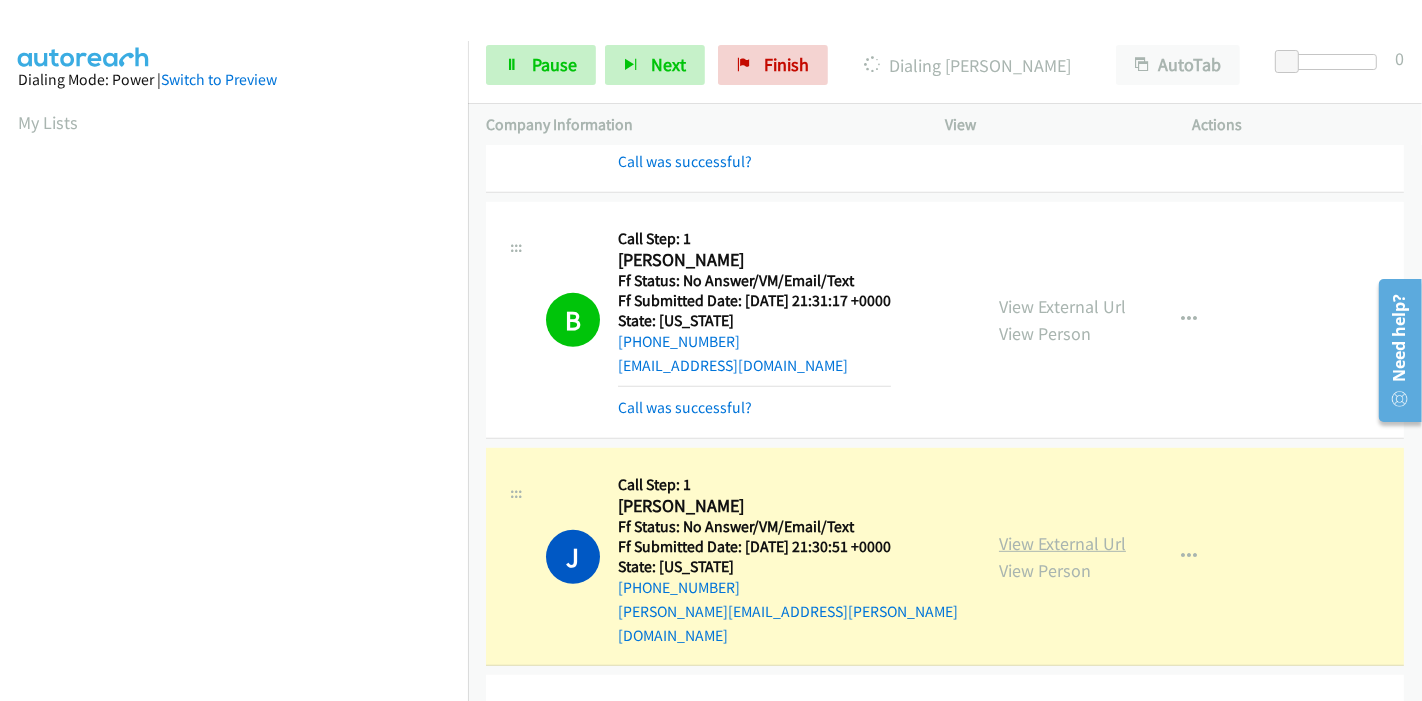 click on "View External Url" at bounding box center [1062, 543] 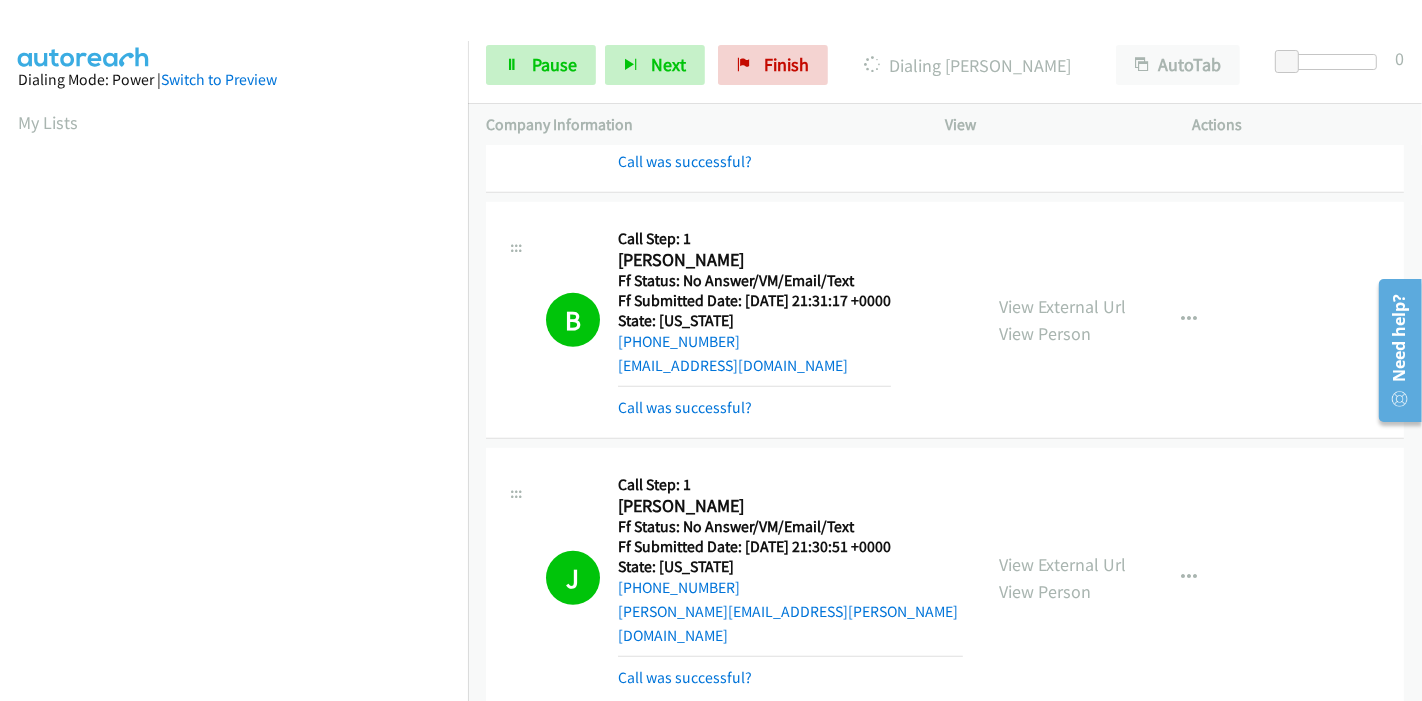 scroll, scrollTop: 422, scrollLeft: 0, axis: vertical 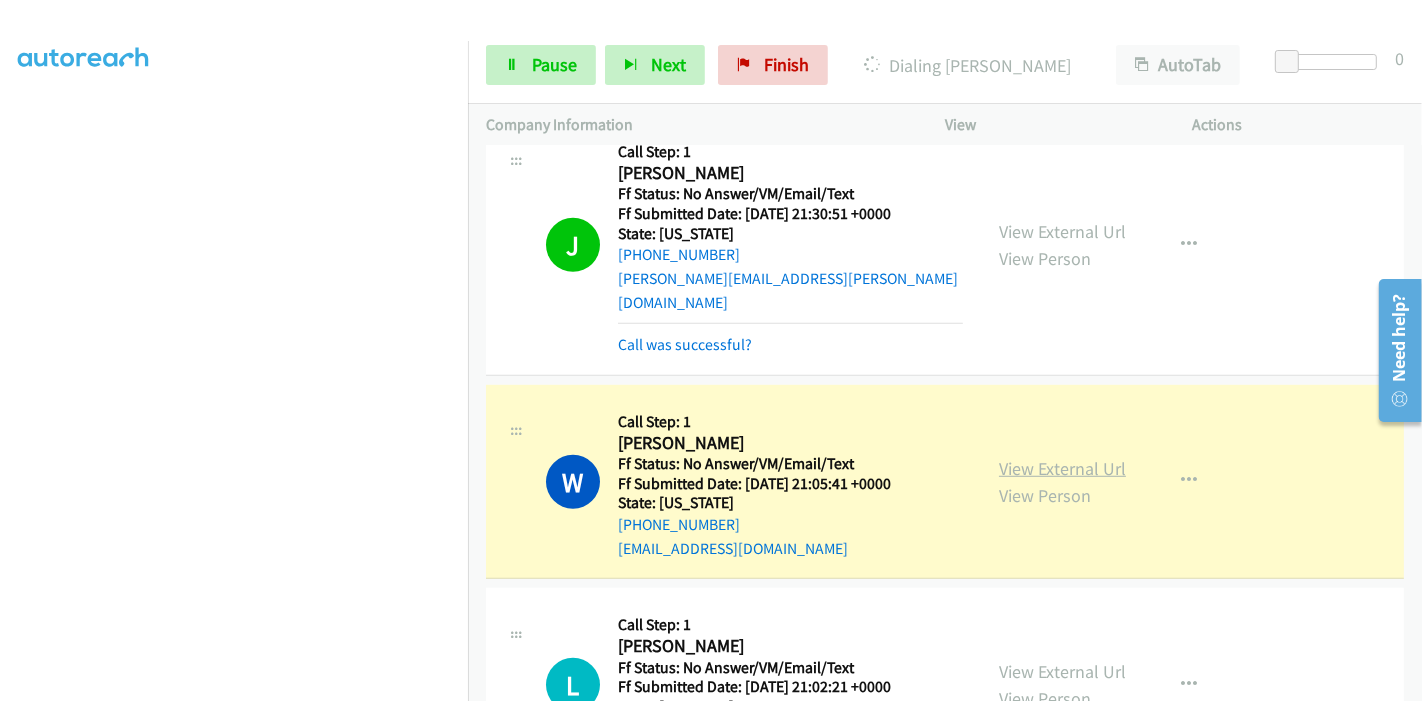 click on "View External Url" at bounding box center [1062, 468] 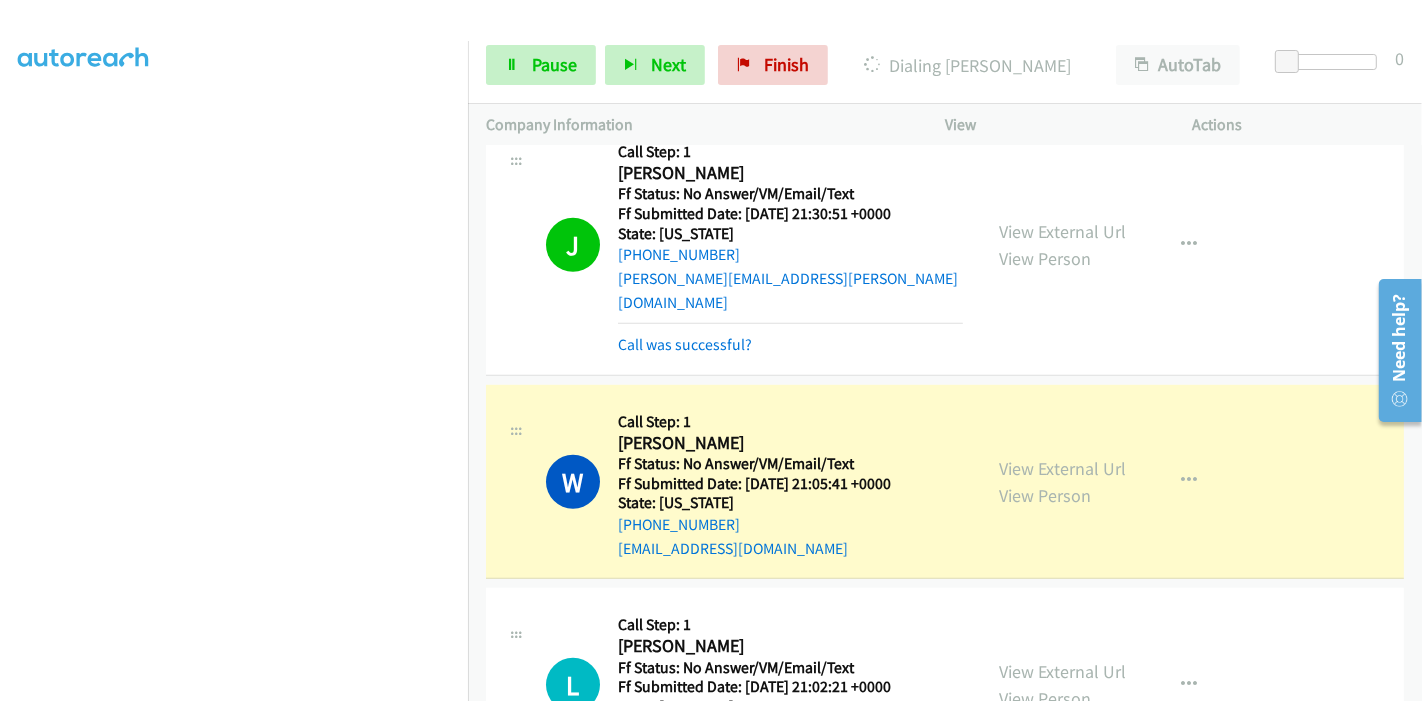 scroll, scrollTop: 0, scrollLeft: 0, axis: both 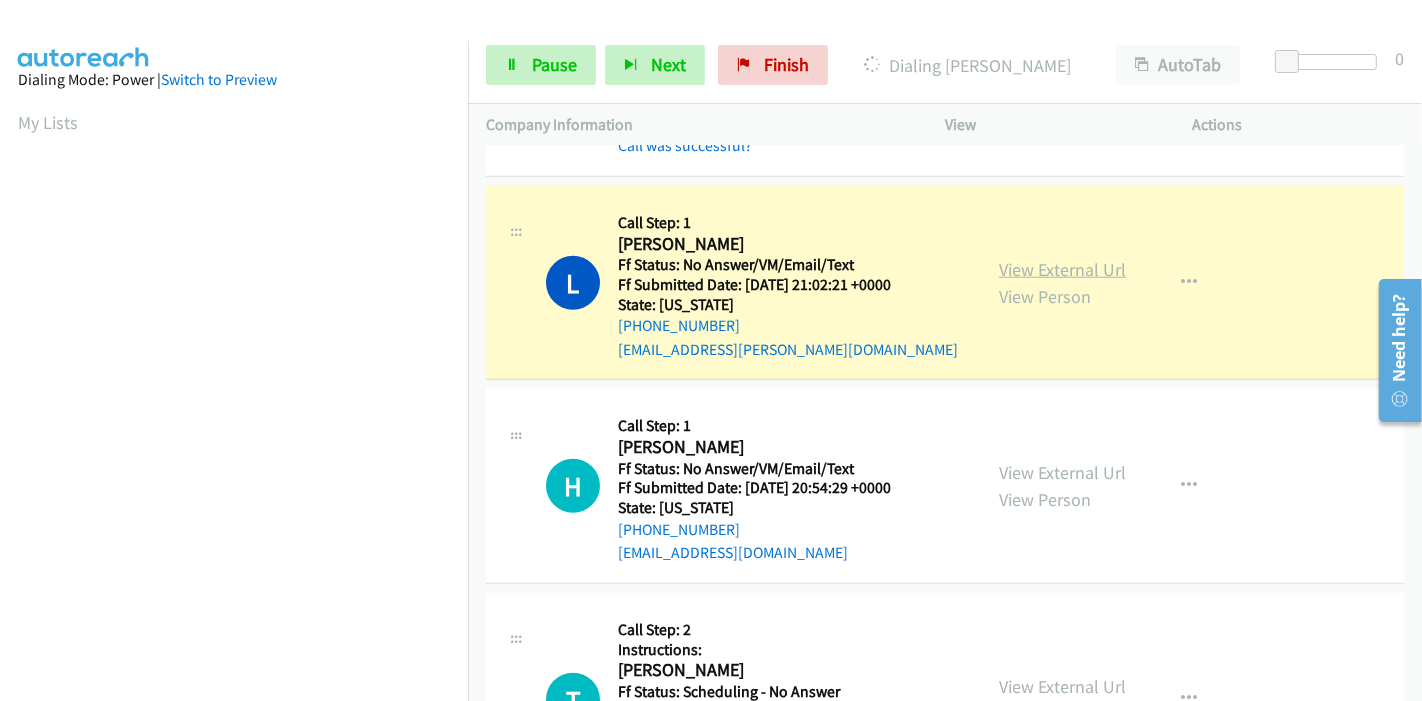 click on "View External Url" at bounding box center (1062, 269) 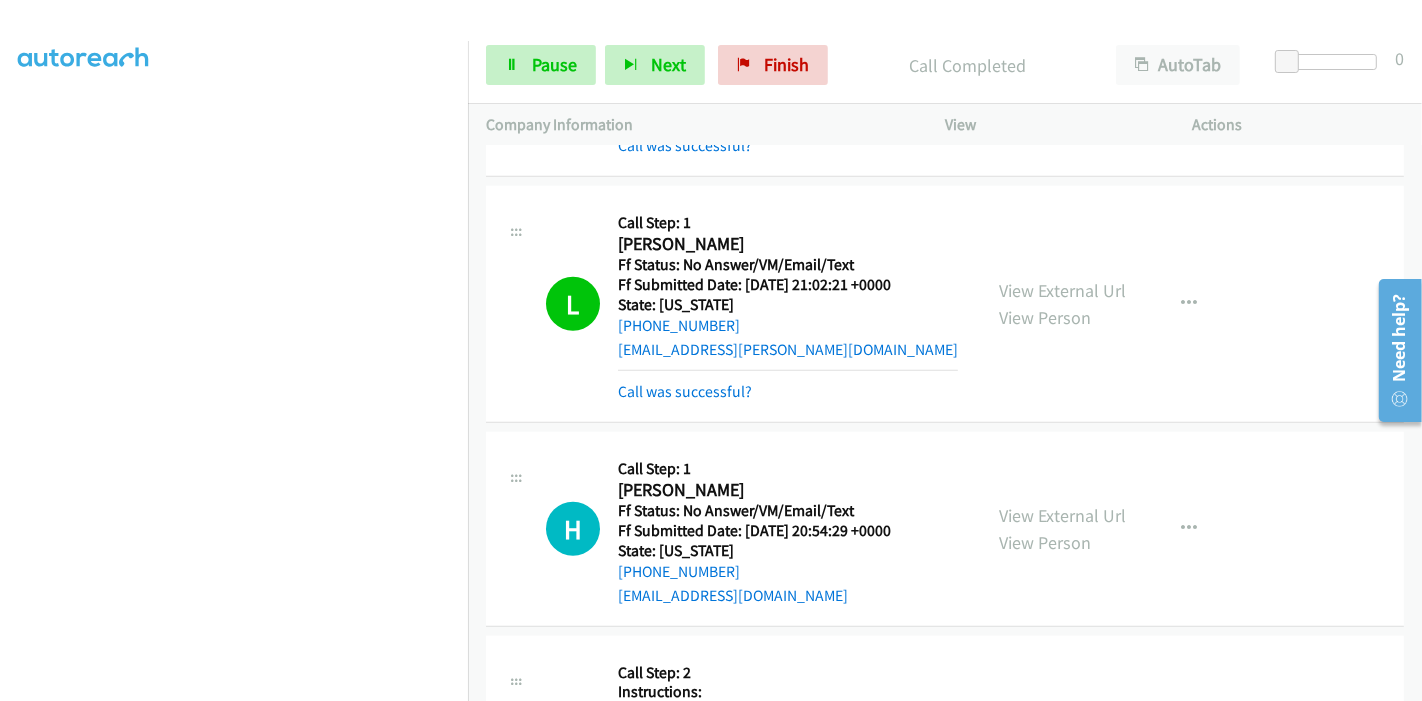 scroll, scrollTop: 311, scrollLeft: 0, axis: vertical 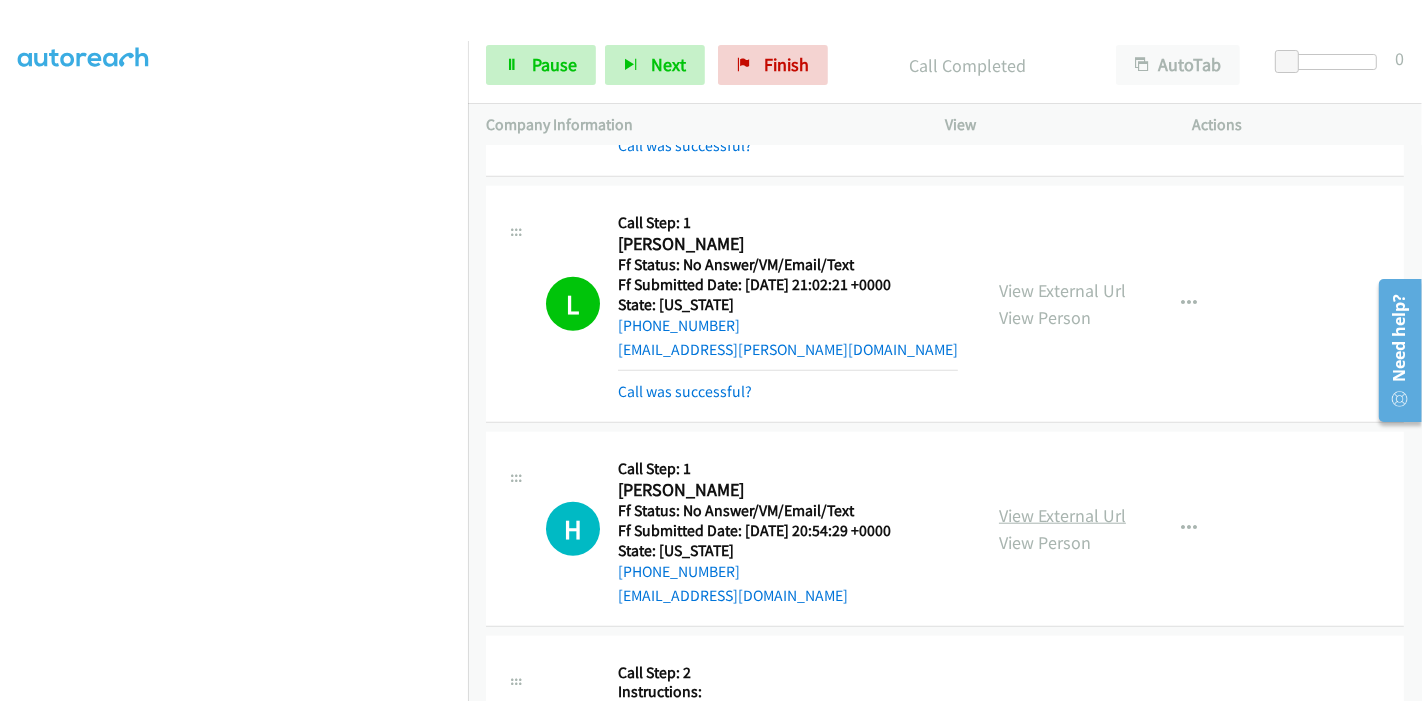 click on "View External Url" at bounding box center [1062, 515] 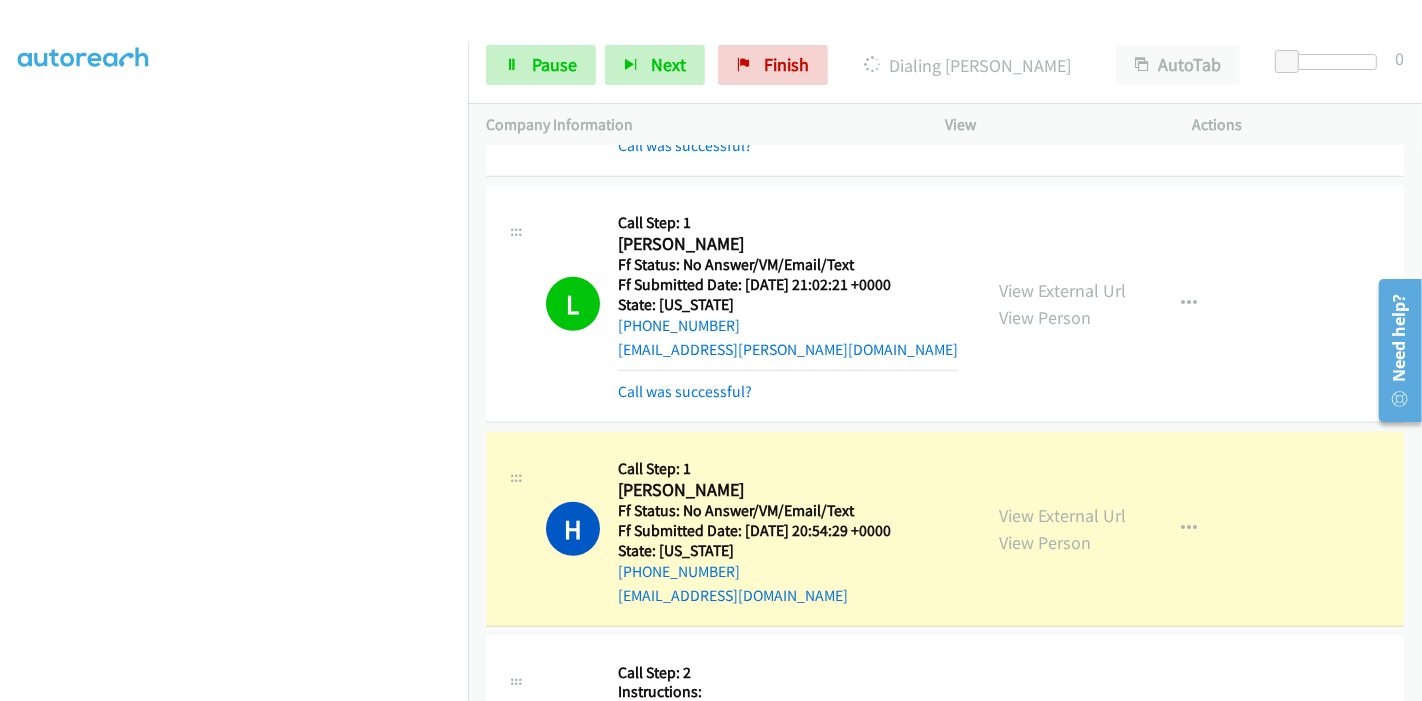 scroll, scrollTop: 0, scrollLeft: 0, axis: both 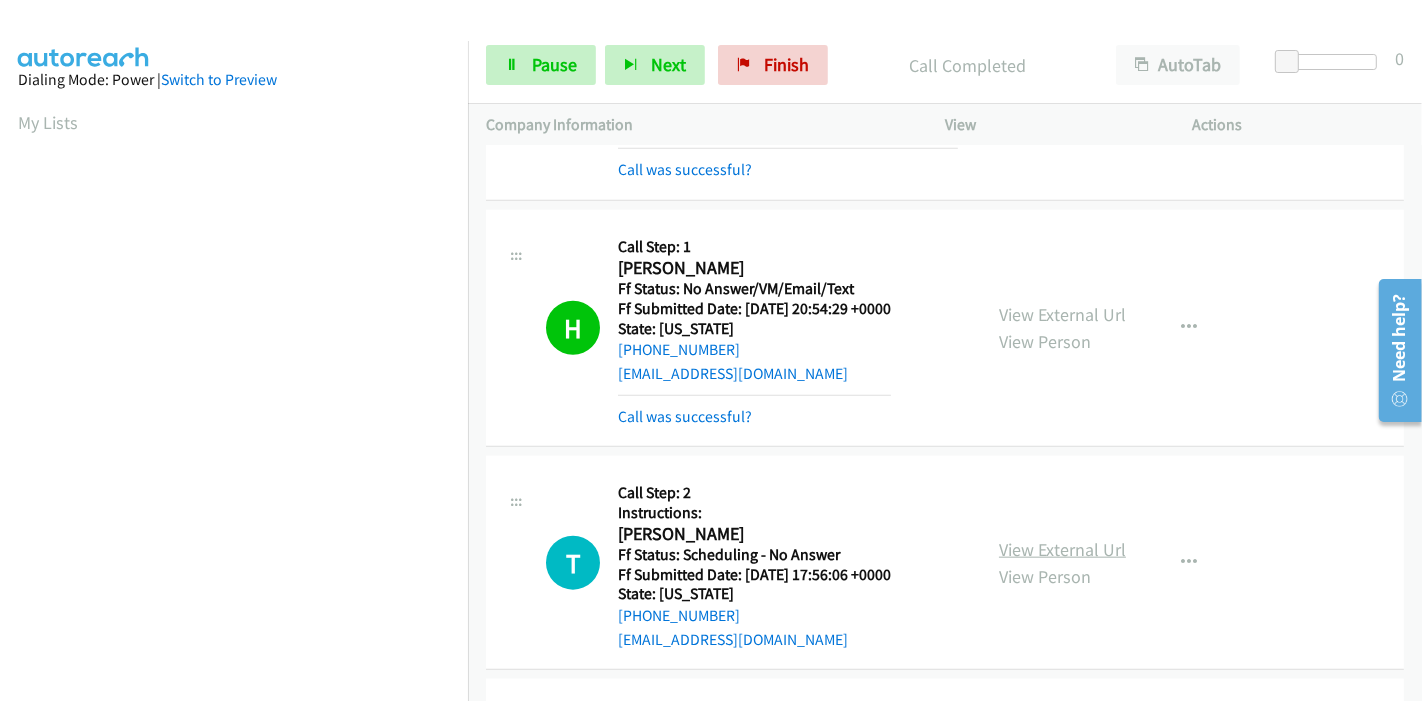 click on "View External Url" at bounding box center [1062, 549] 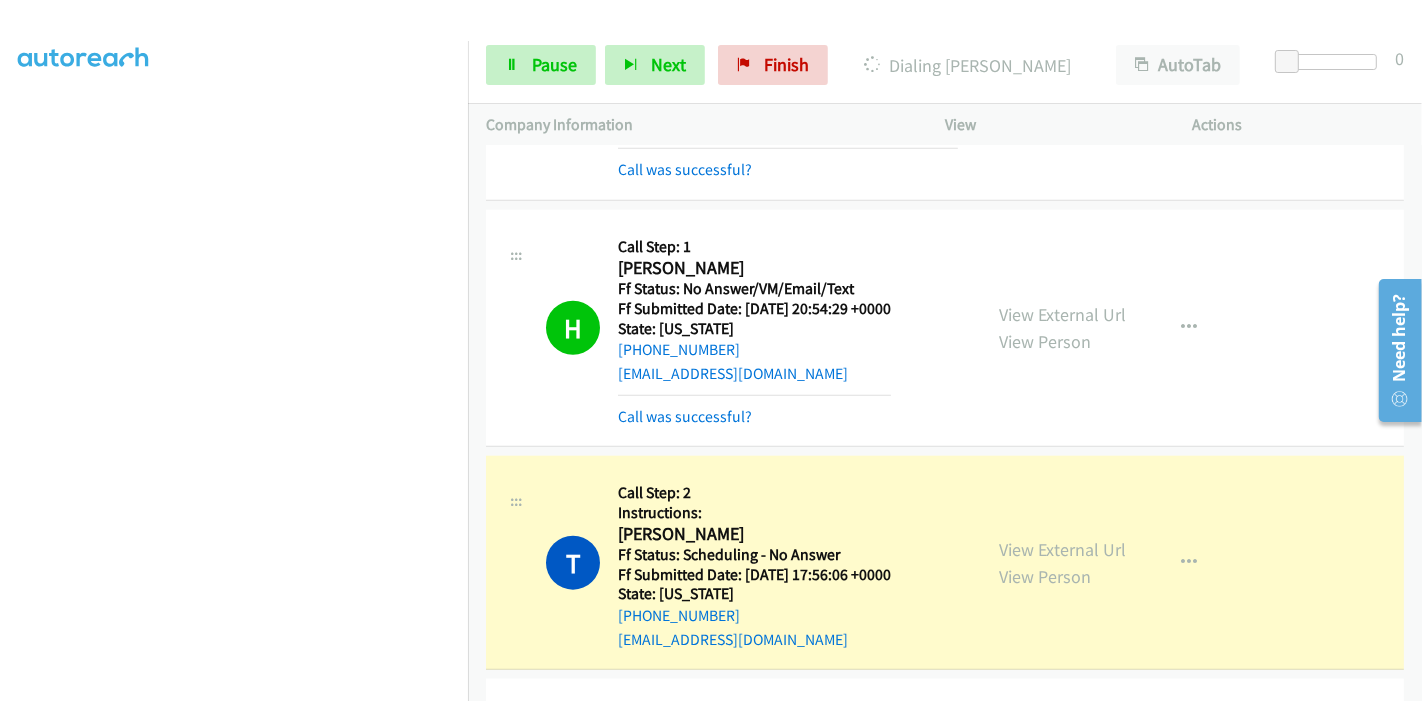 scroll, scrollTop: 0, scrollLeft: 0, axis: both 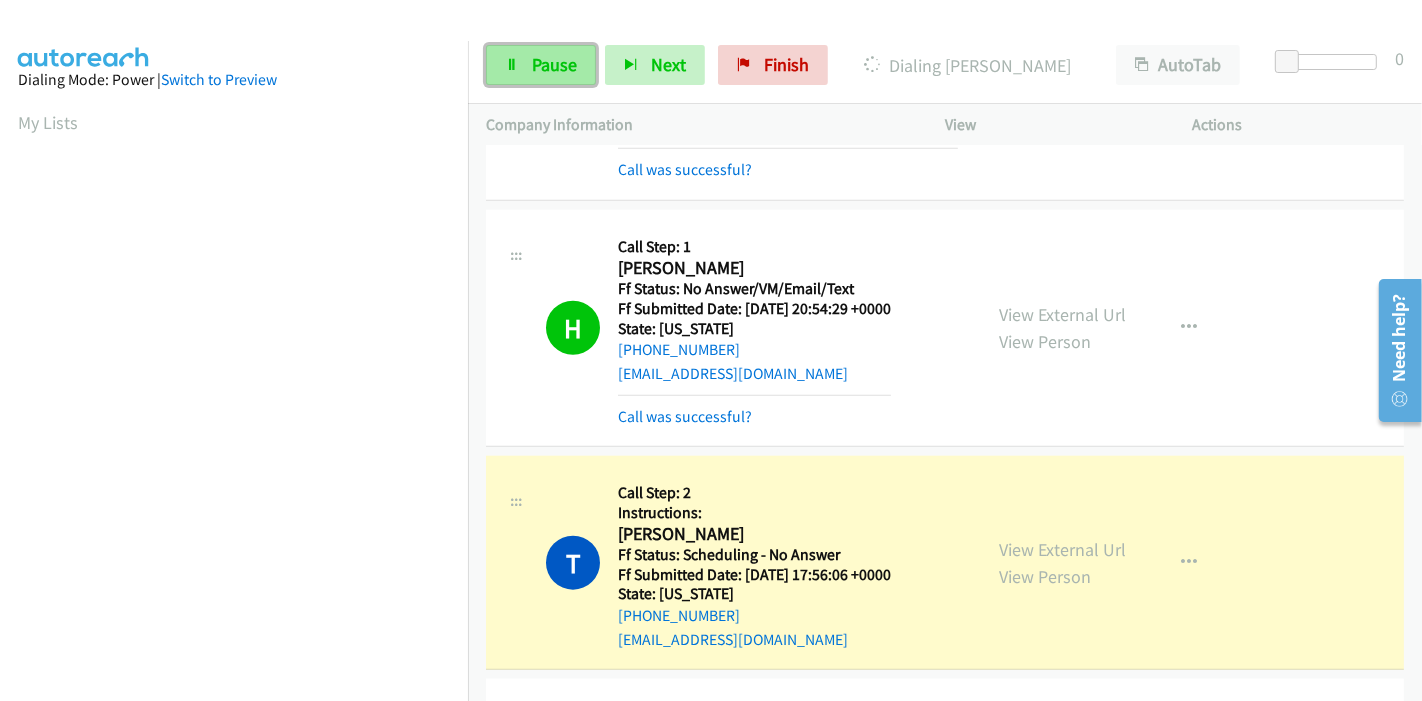 click on "Pause" at bounding box center [554, 64] 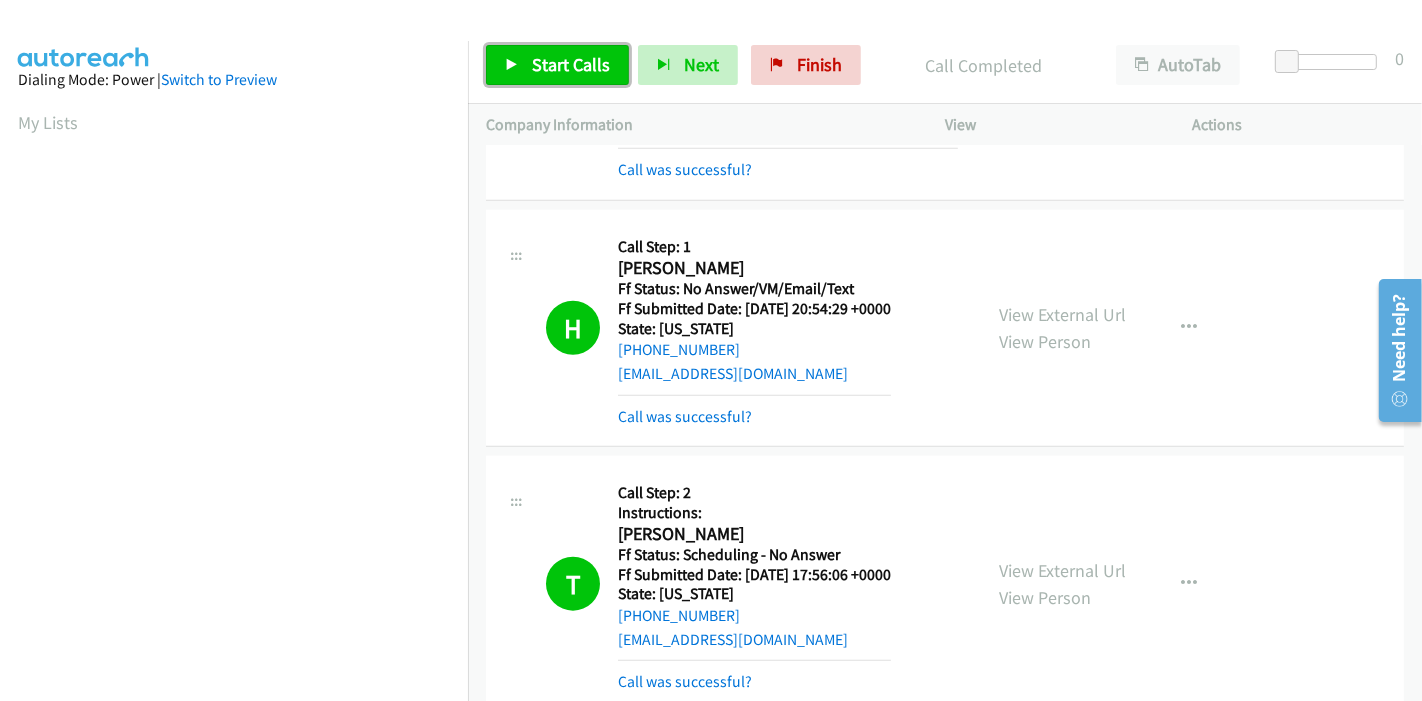 click on "Start Calls" at bounding box center (557, 65) 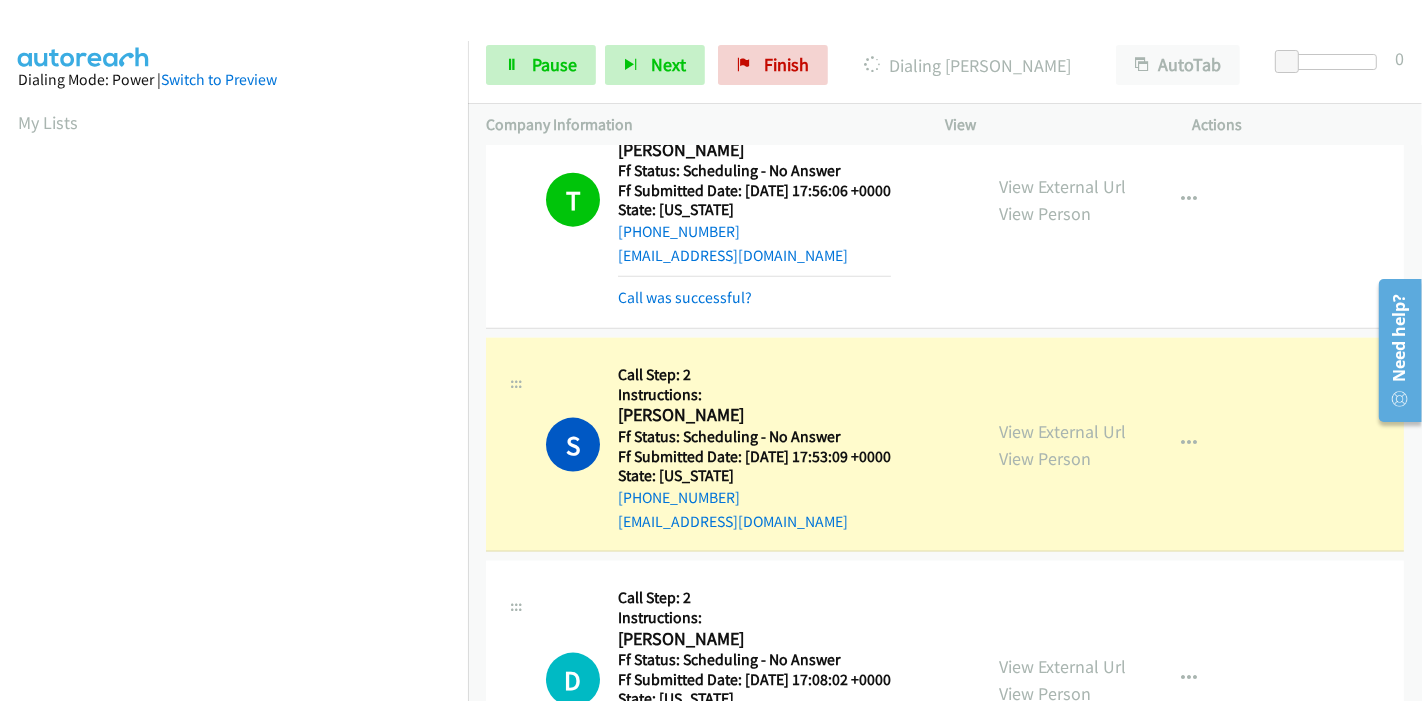 scroll, scrollTop: 8666, scrollLeft: 0, axis: vertical 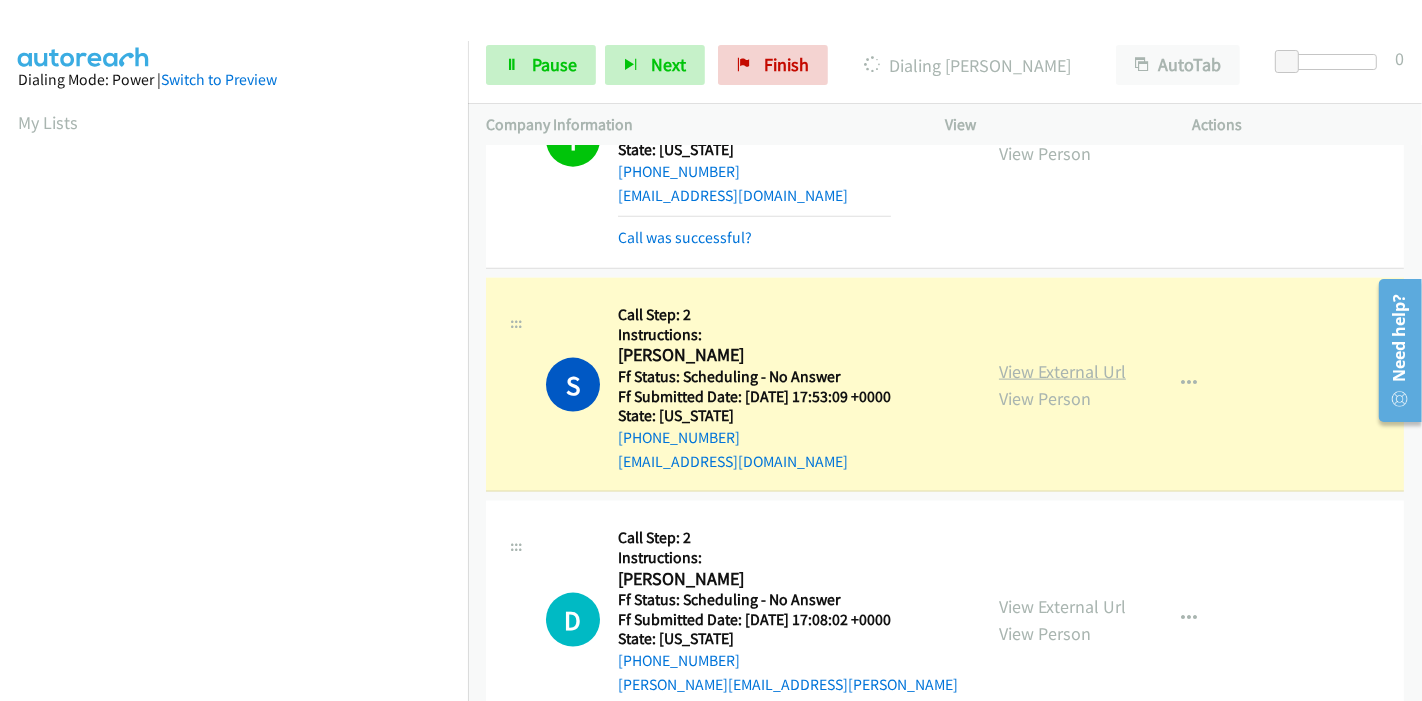 click on "View External Url" at bounding box center (1062, 371) 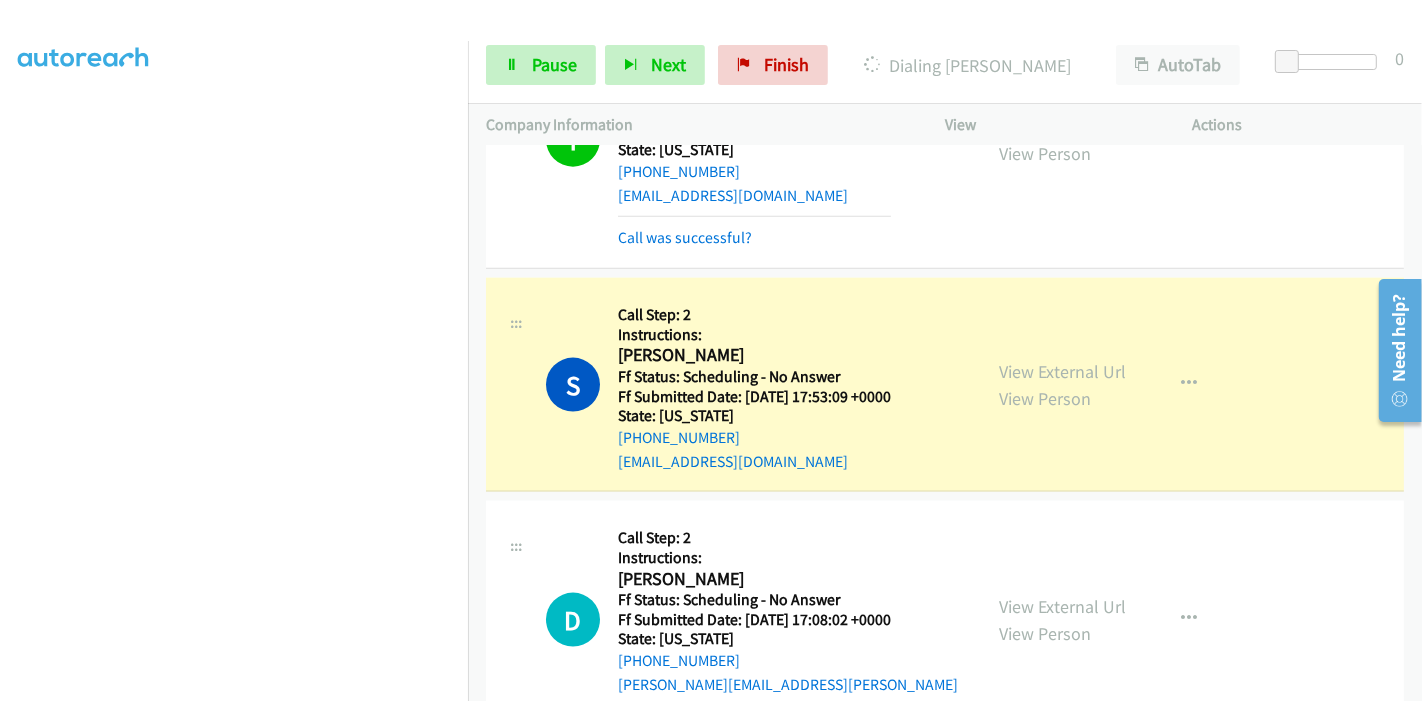 scroll, scrollTop: 0, scrollLeft: 0, axis: both 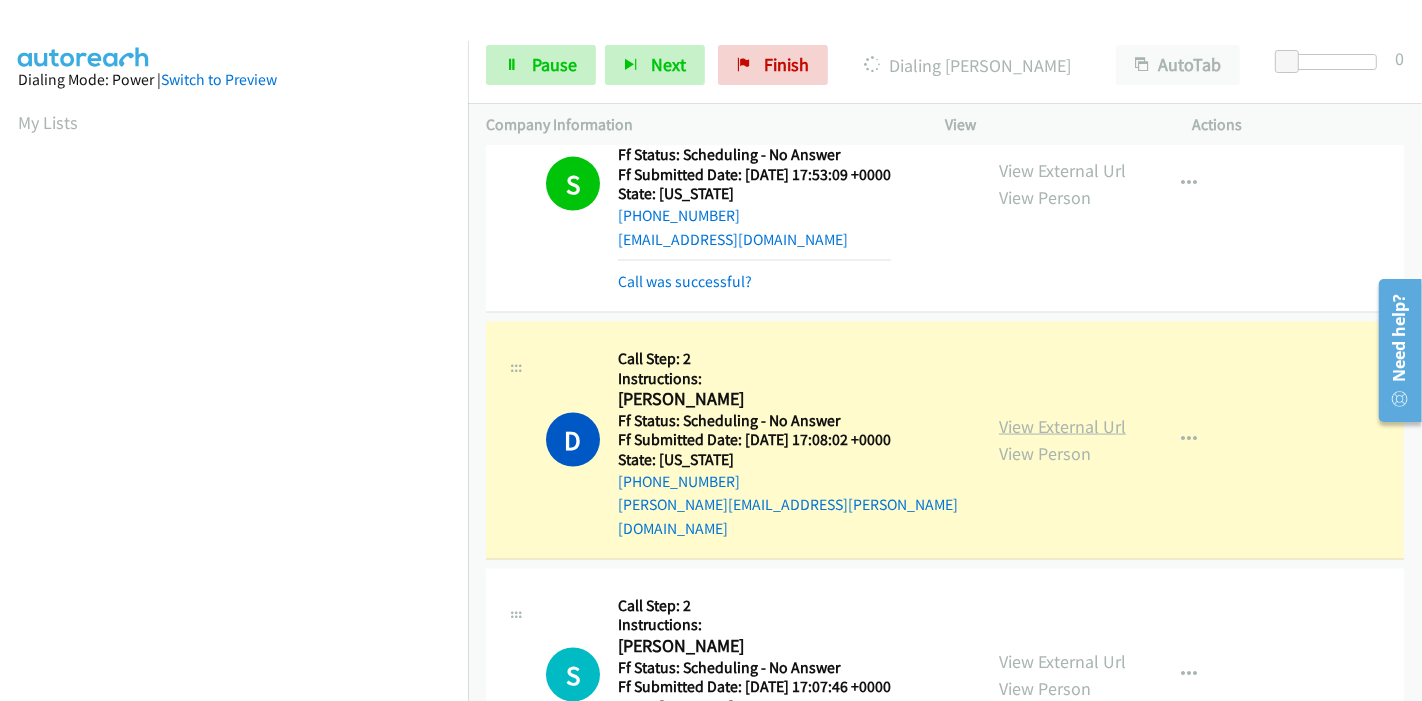 click on "View External Url" at bounding box center [1062, 426] 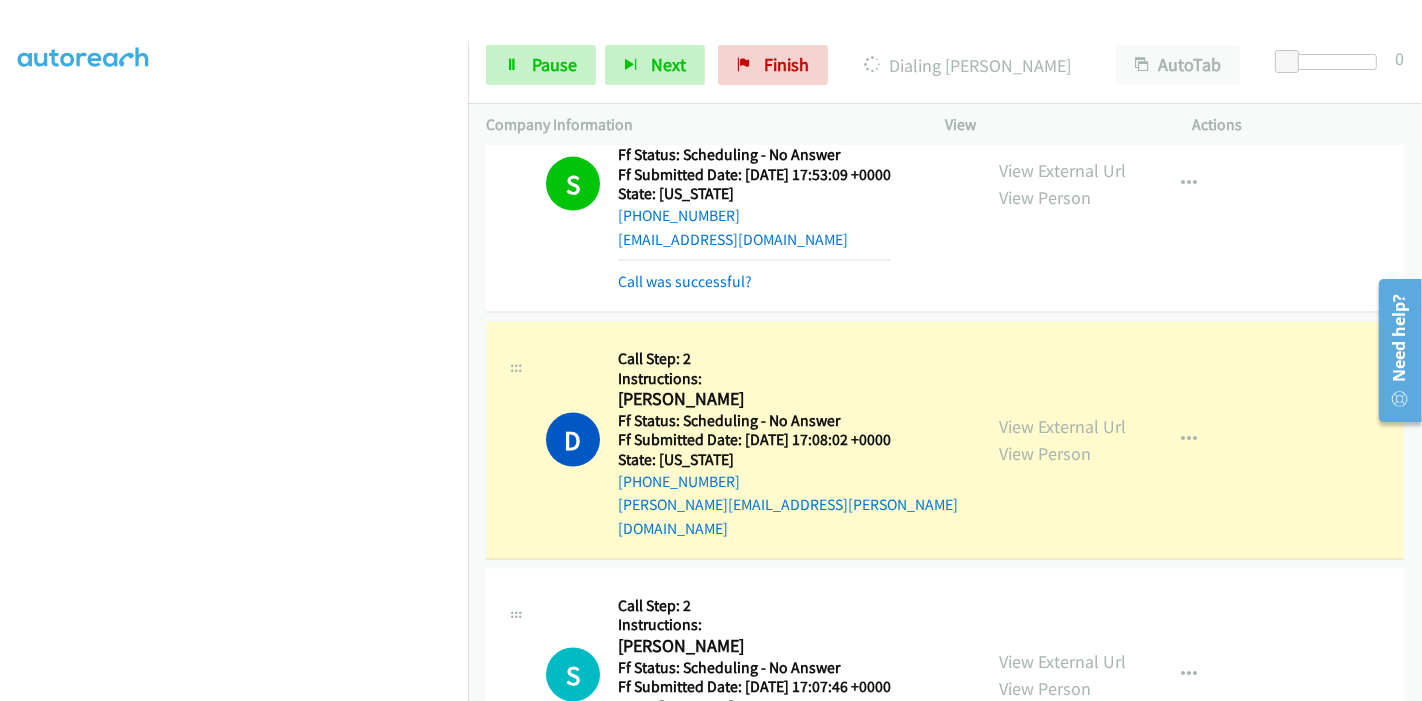 scroll, scrollTop: 0, scrollLeft: 0, axis: both 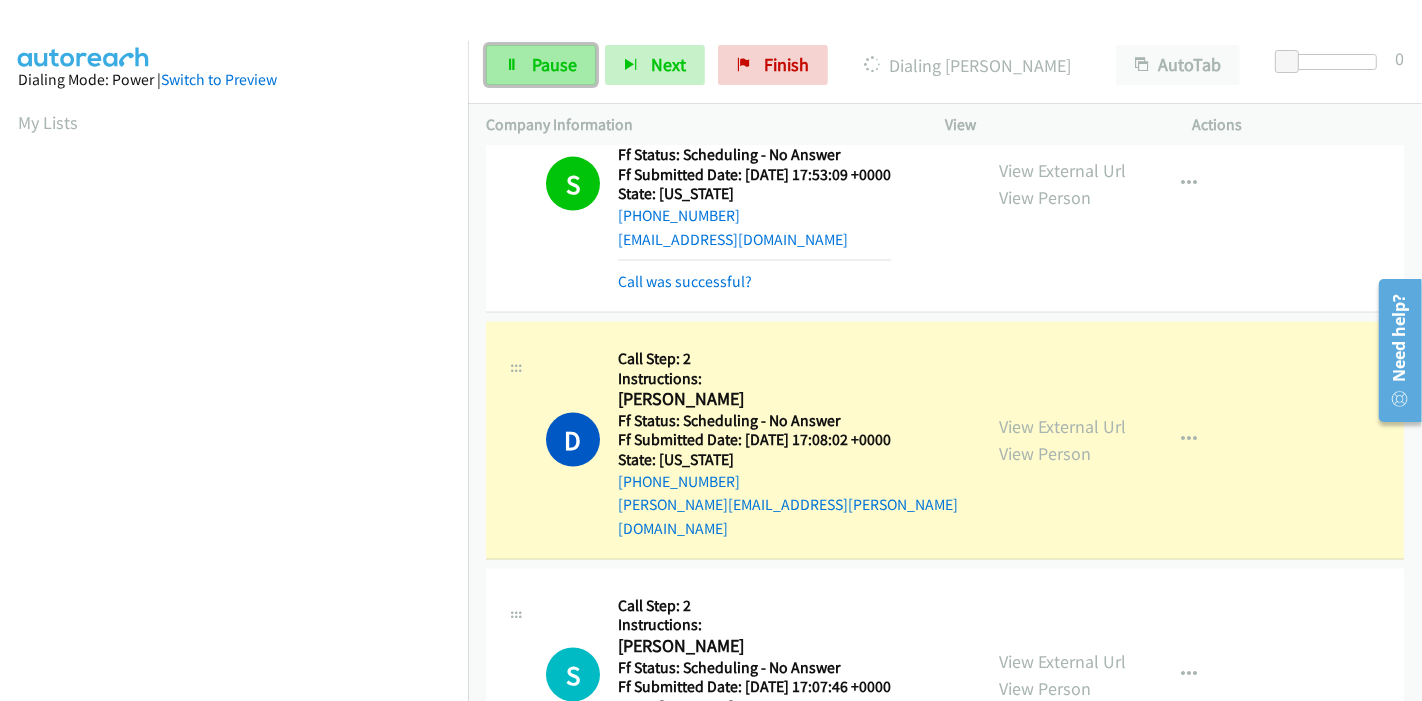 click on "Pause" at bounding box center (541, 65) 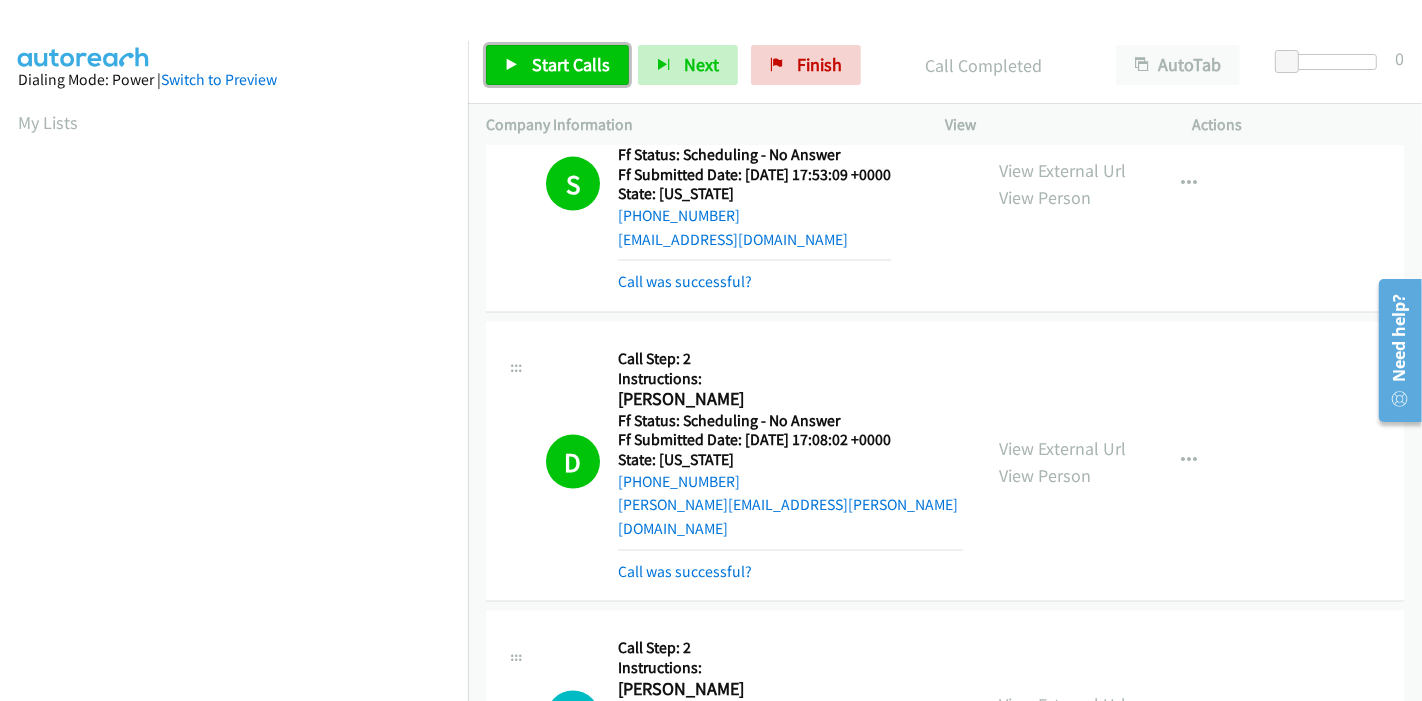 click on "Start Calls" at bounding box center [557, 65] 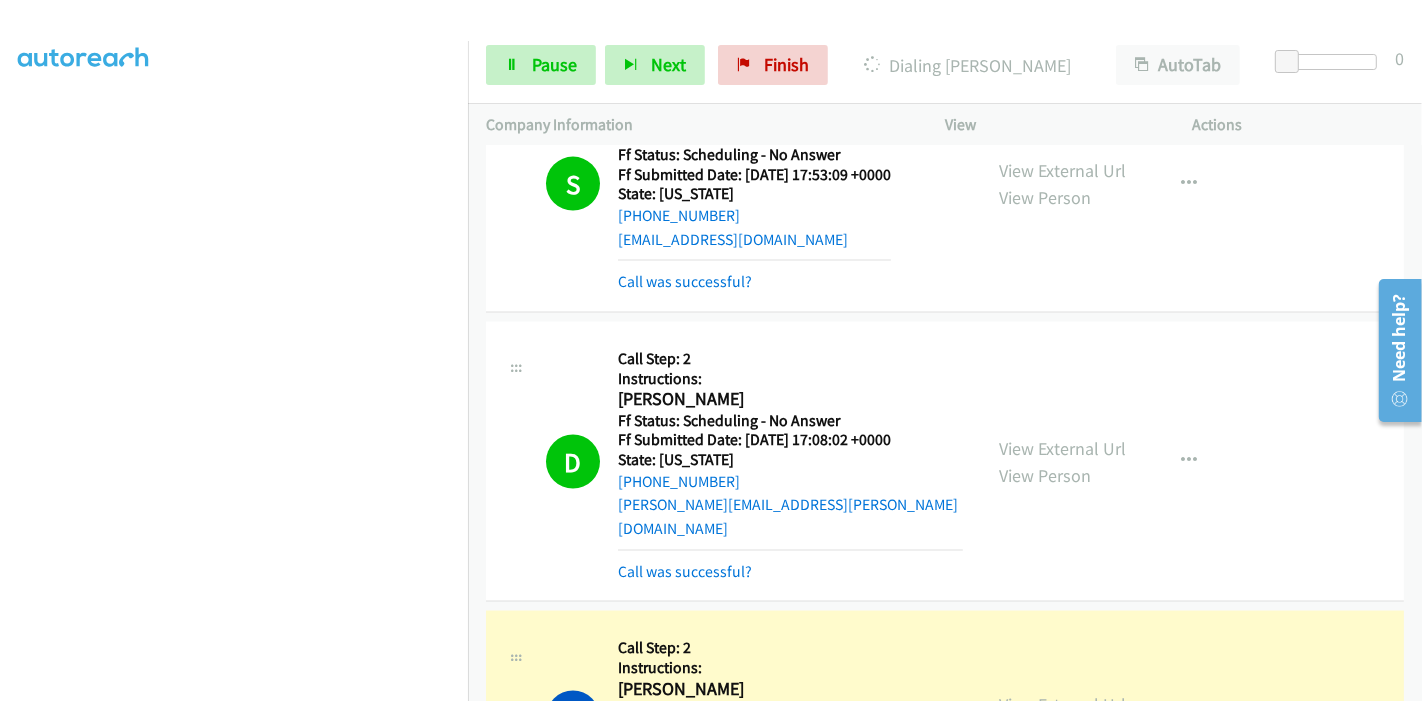 scroll, scrollTop: 0, scrollLeft: 0, axis: both 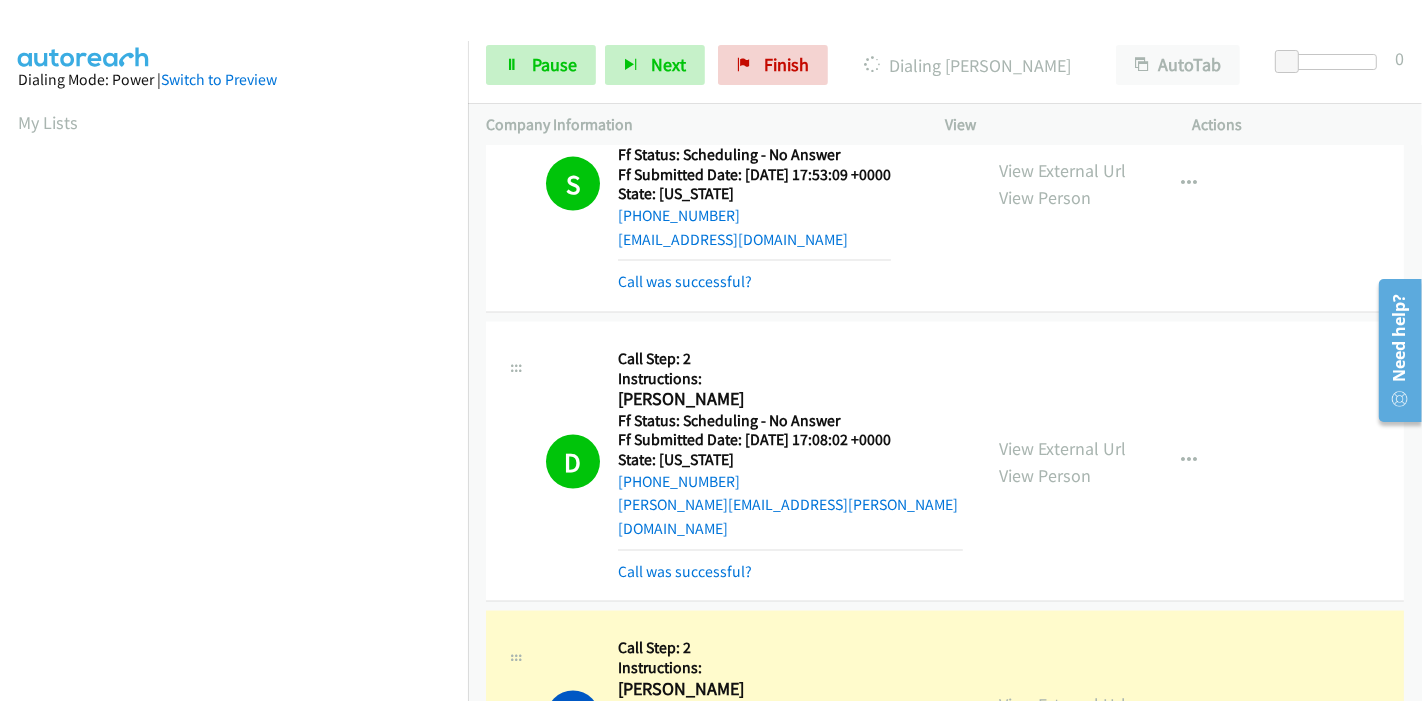 click on "View External Url" at bounding box center [1062, 704] 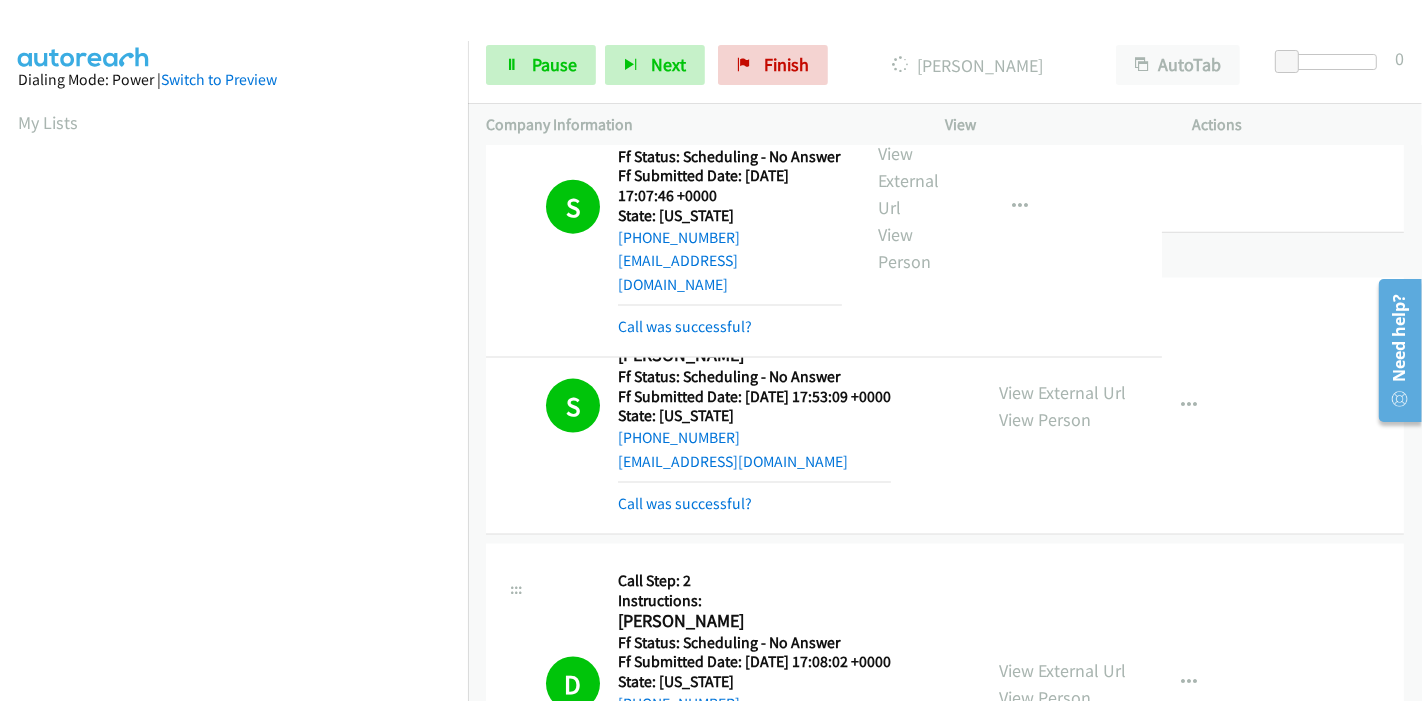 scroll, scrollTop: 8582, scrollLeft: 0, axis: vertical 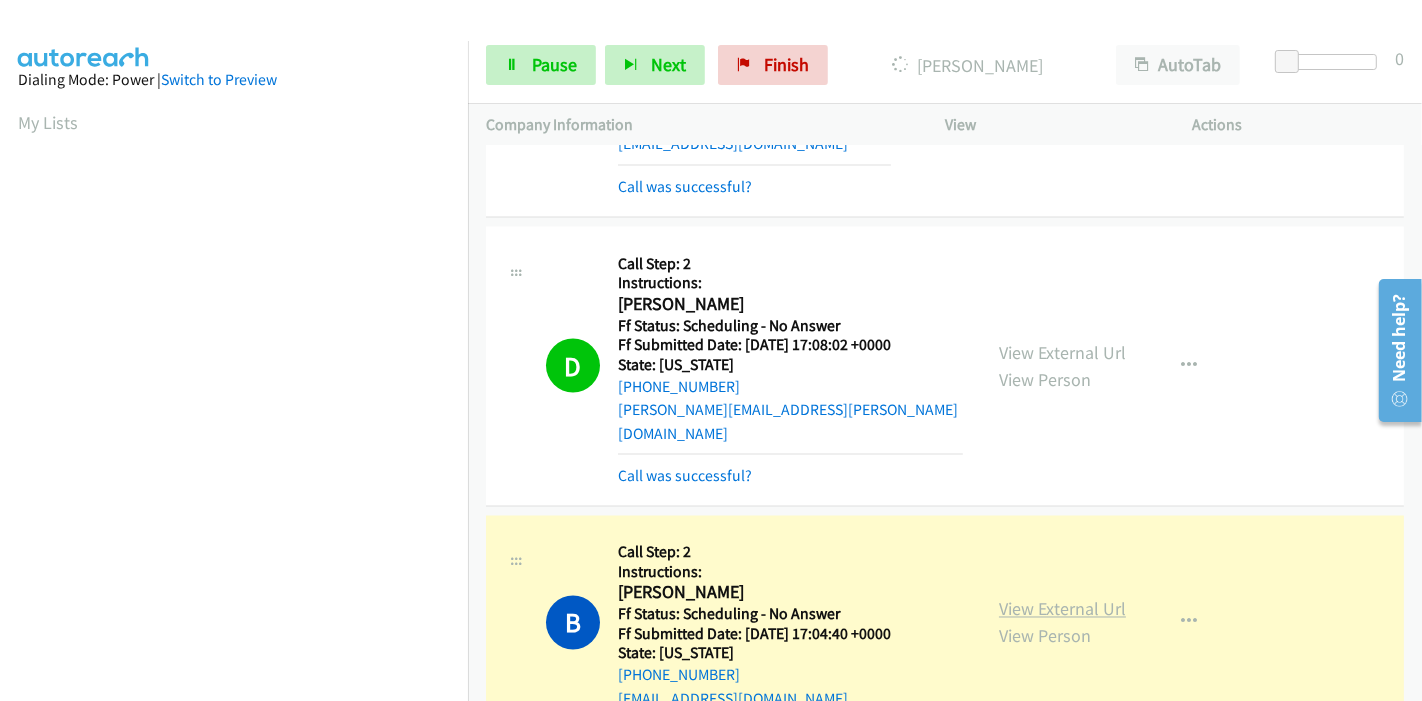 click on "View External Url" at bounding box center [1062, 609] 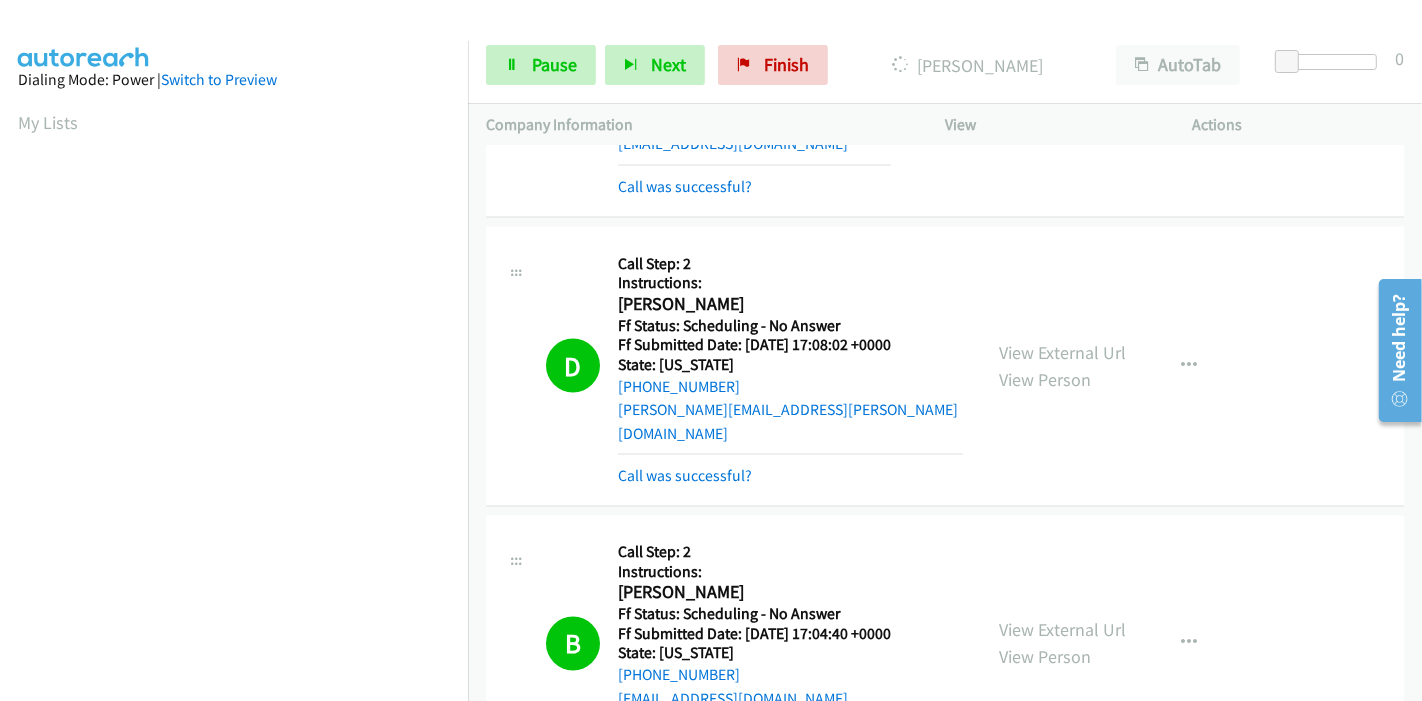 scroll, scrollTop: 422, scrollLeft: 0, axis: vertical 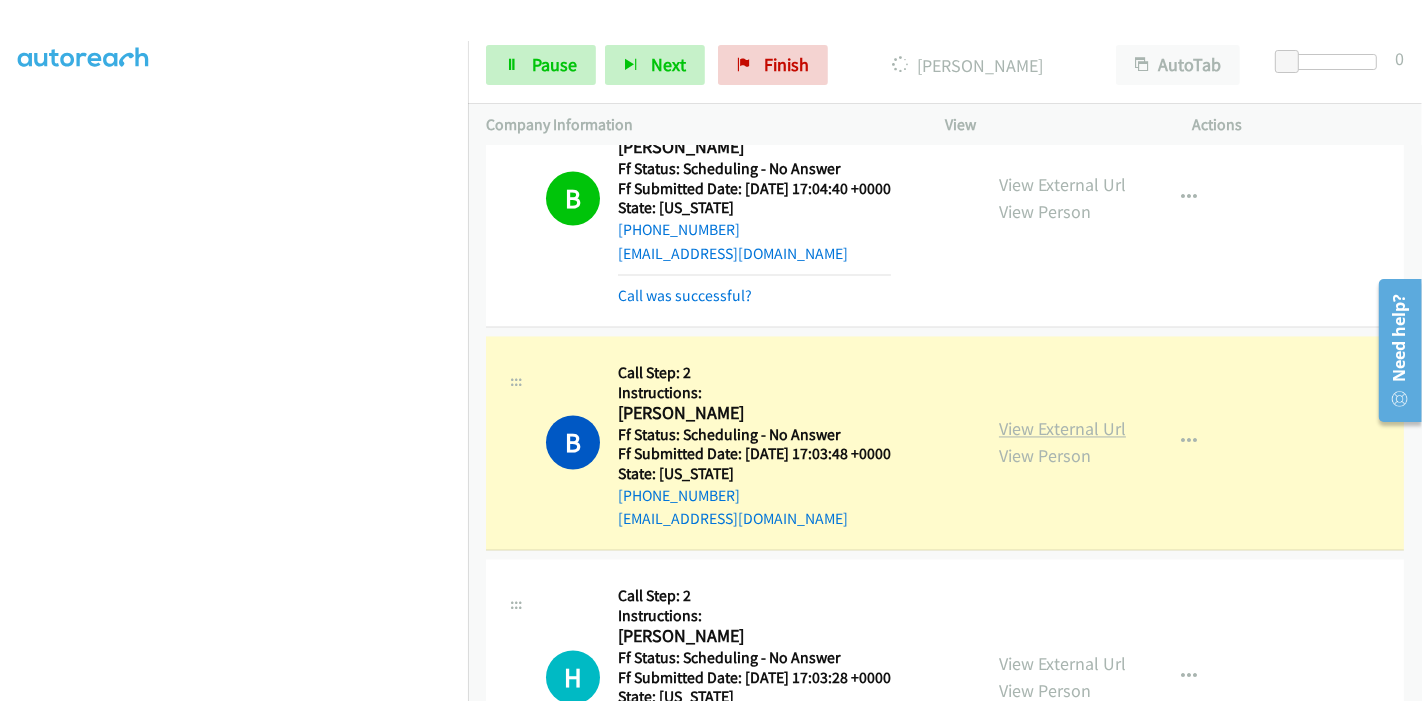 click on "View External Url" at bounding box center (1062, 429) 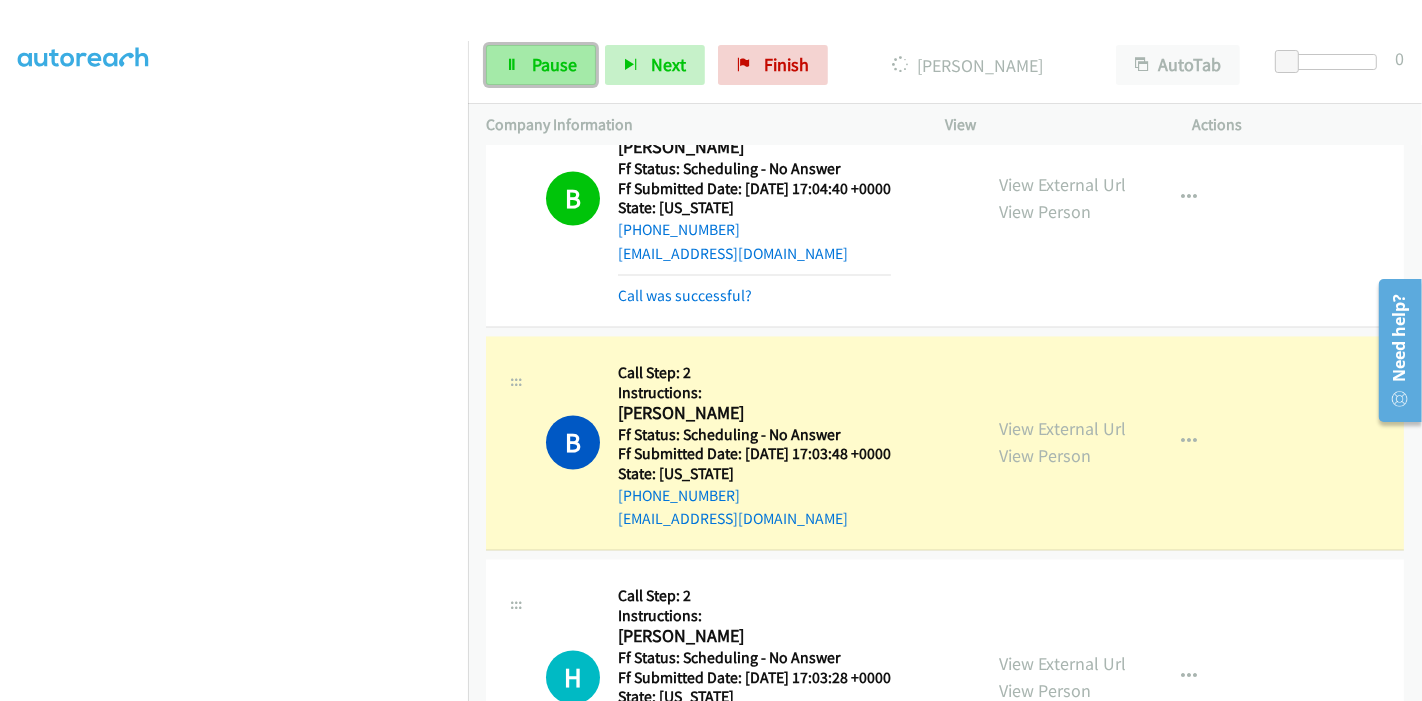 click on "Pause" at bounding box center [554, 64] 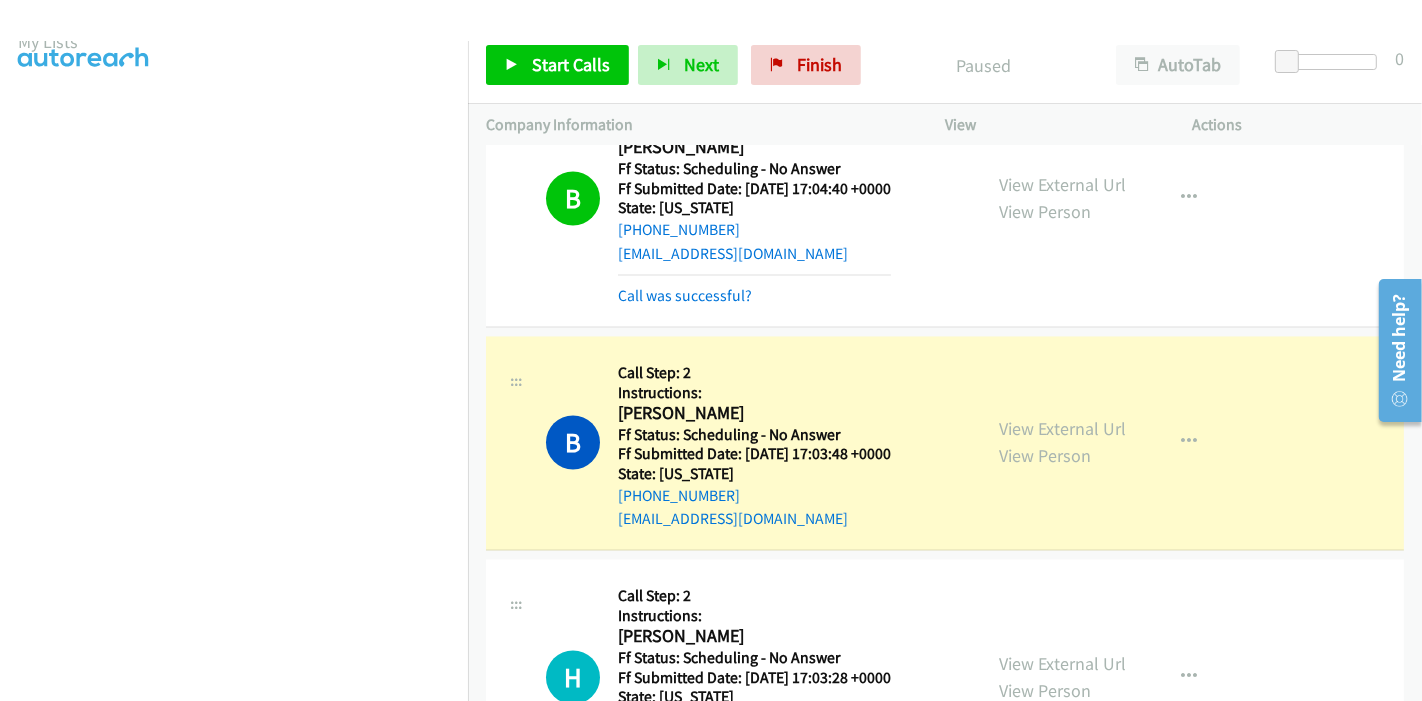 scroll, scrollTop: 0, scrollLeft: 0, axis: both 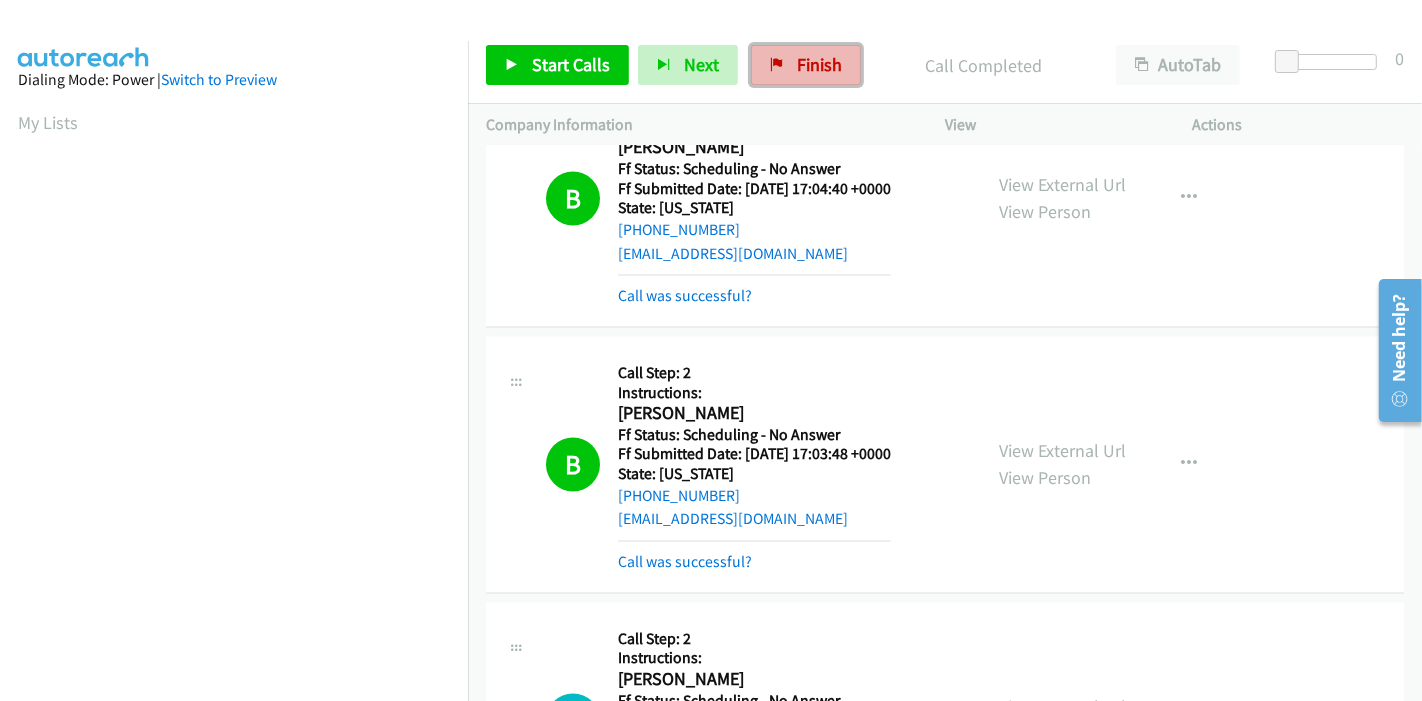 click on "Finish" at bounding box center [819, 64] 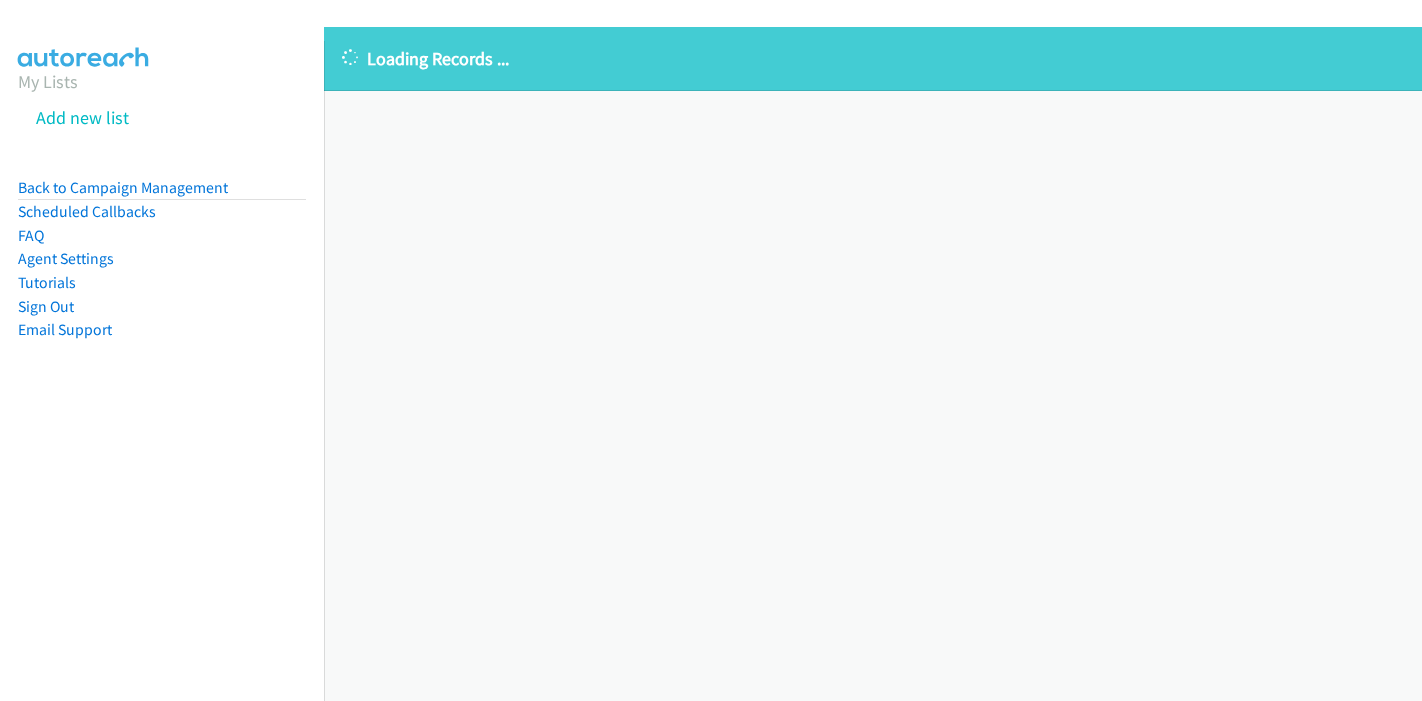 scroll, scrollTop: 0, scrollLeft: 0, axis: both 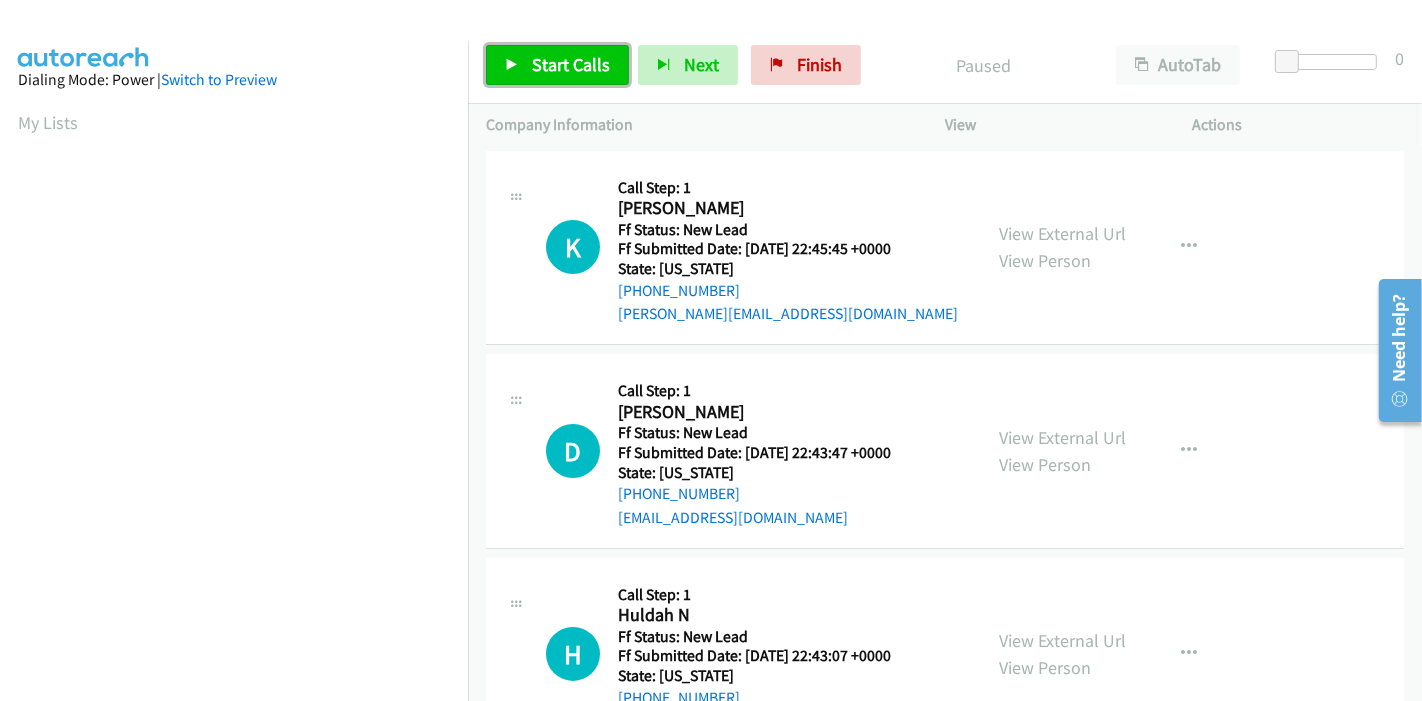 click on "Start Calls" at bounding box center [571, 64] 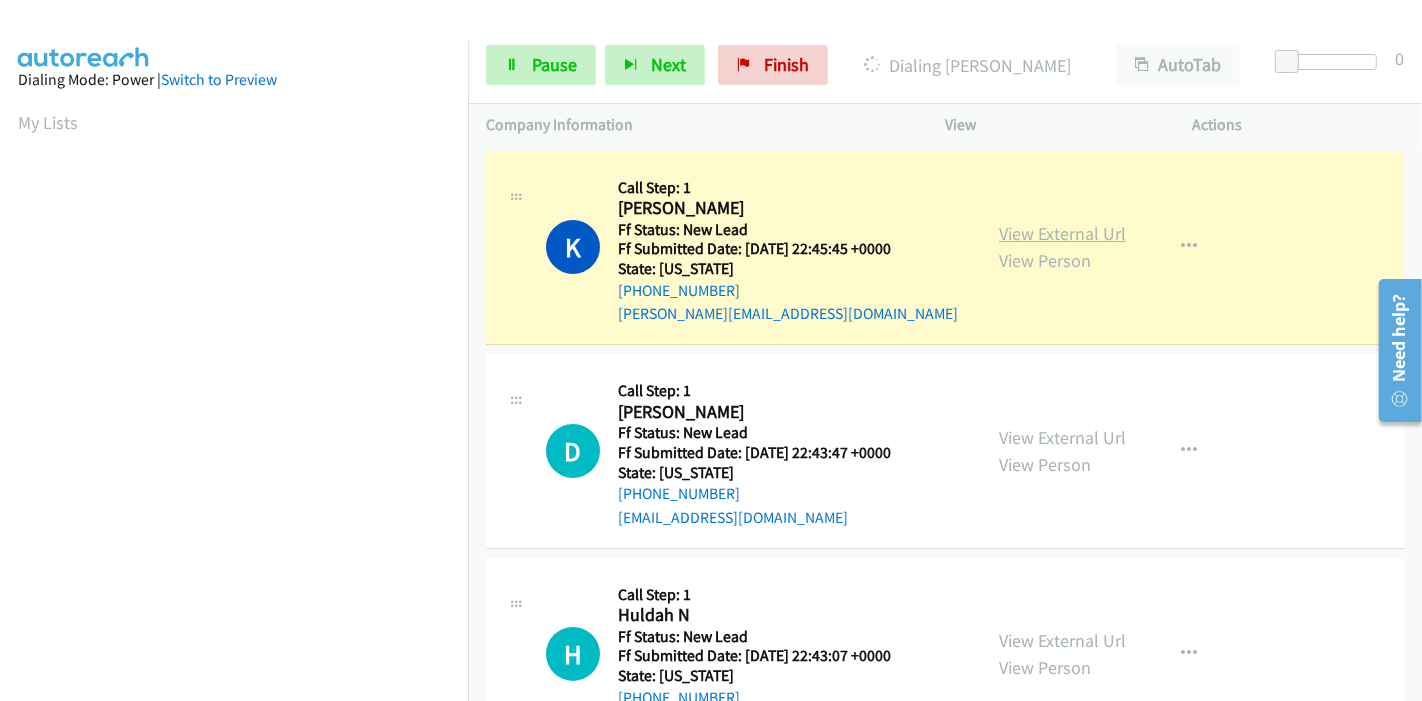 click on "View External Url" at bounding box center (1062, 233) 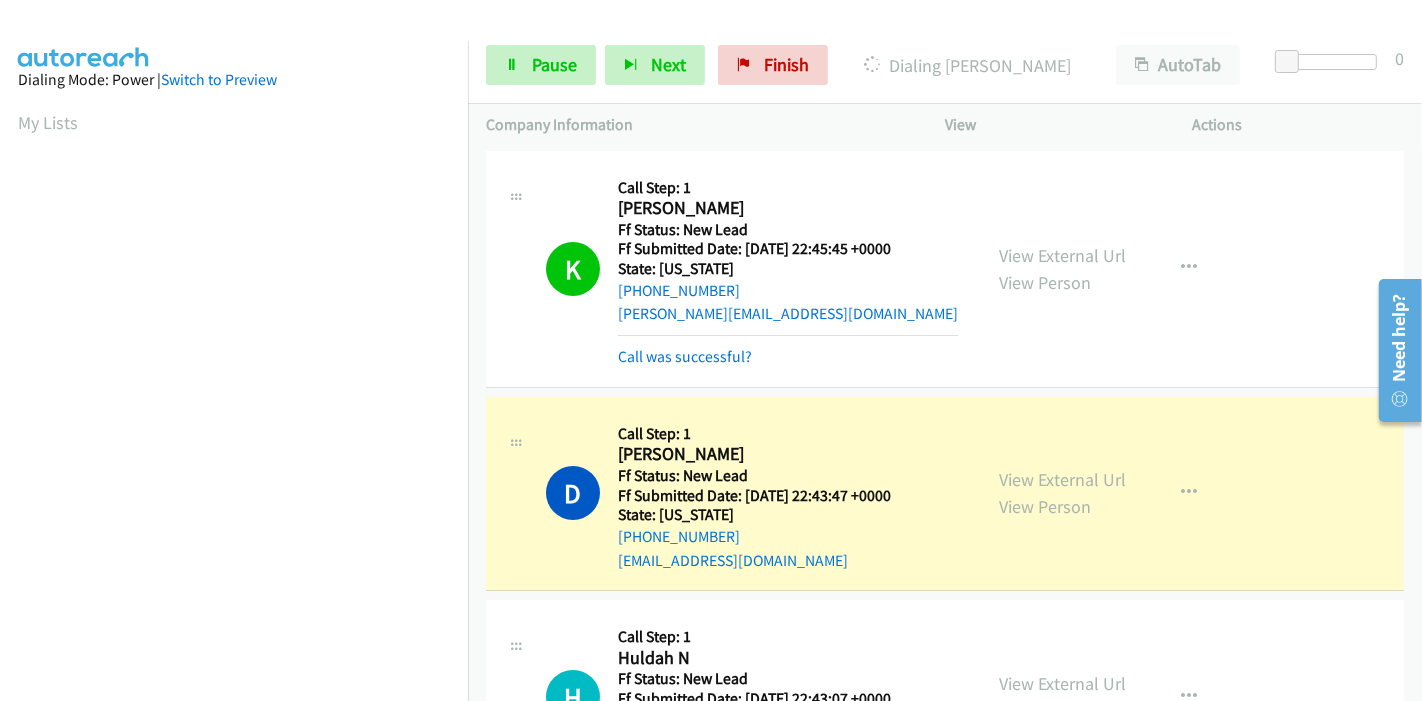 scroll, scrollTop: 422, scrollLeft: 0, axis: vertical 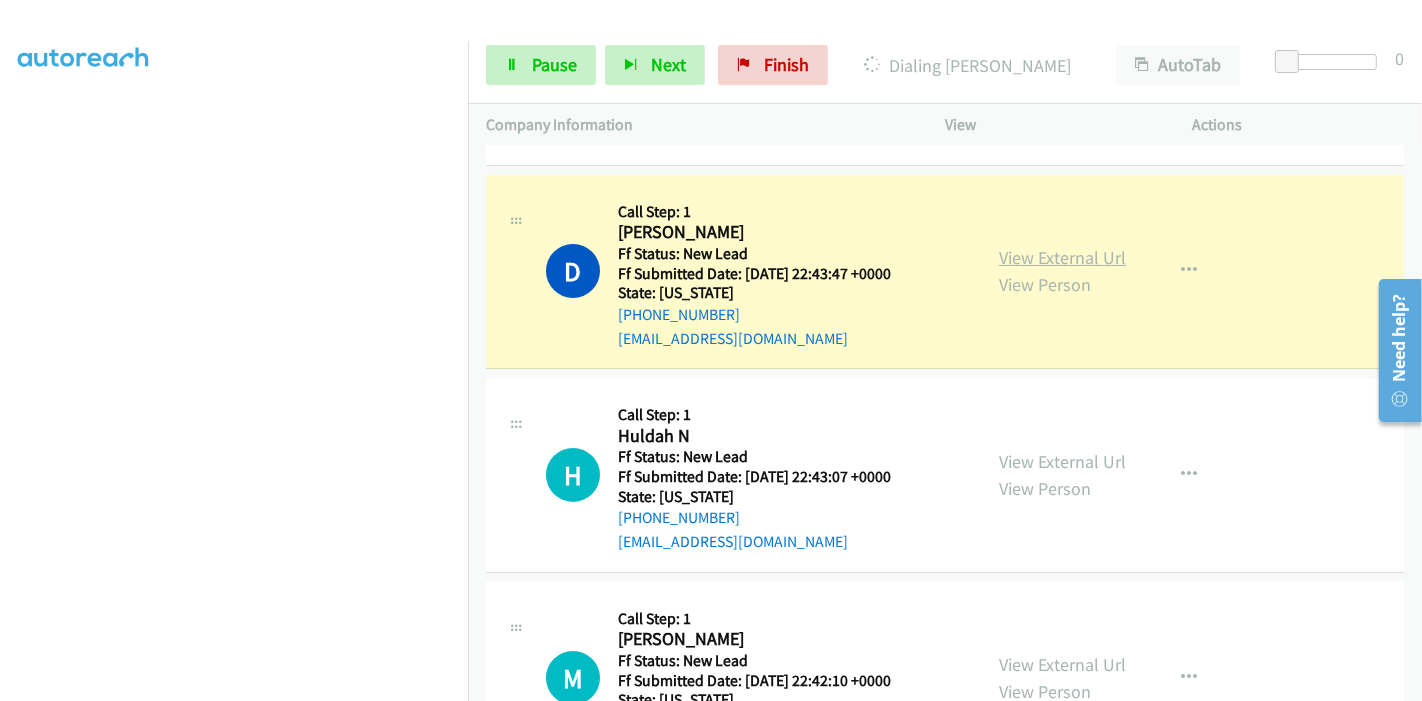 click on "View External Url" at bounding box center [1062, 257] 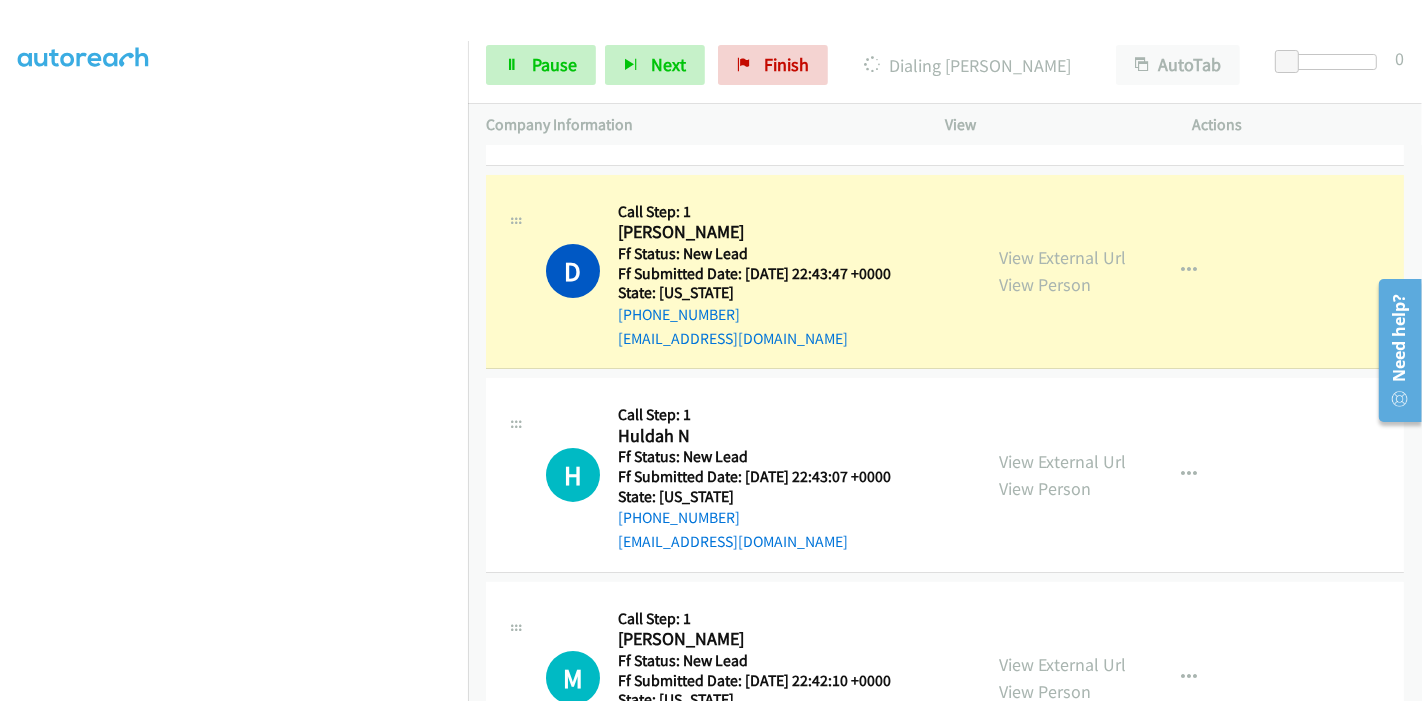 scroll, scrollTop: 0, scrollLeft: 0, axis: both 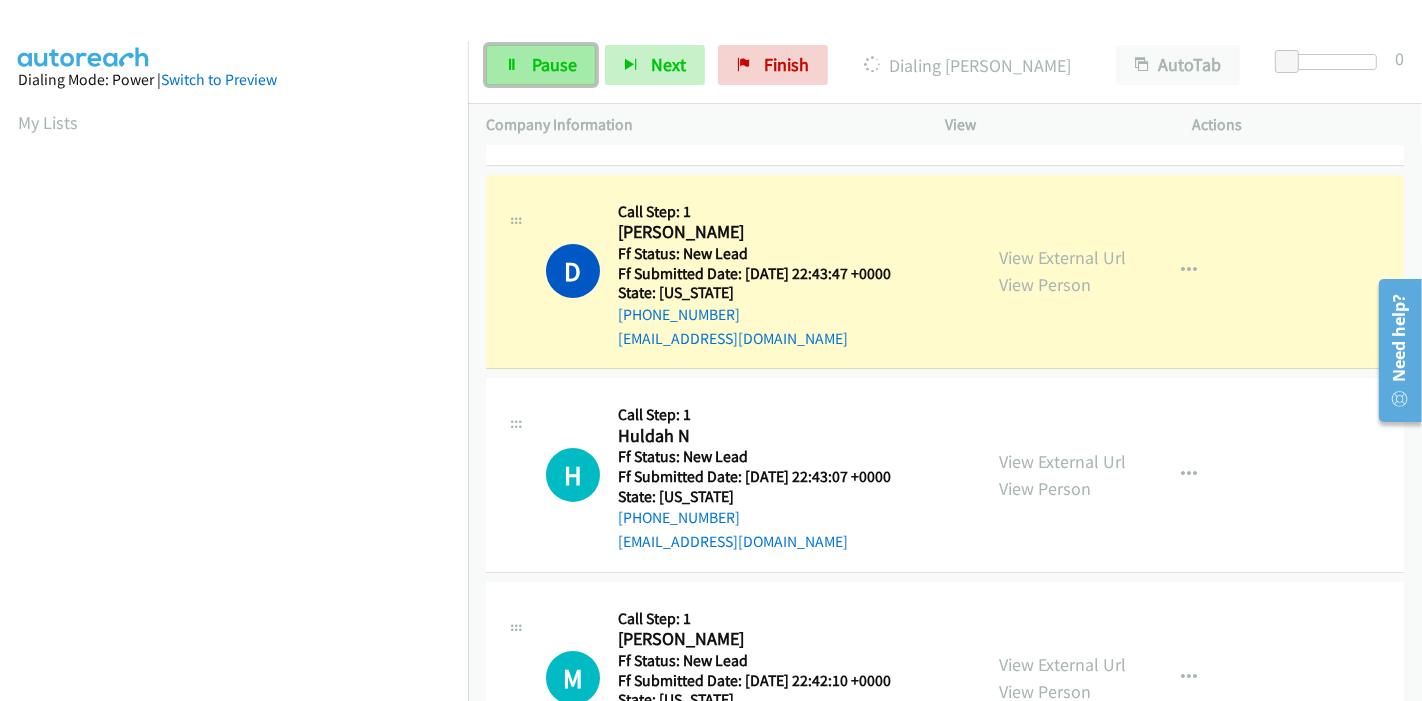 click on "Pause" at bounding box center (554, 64) 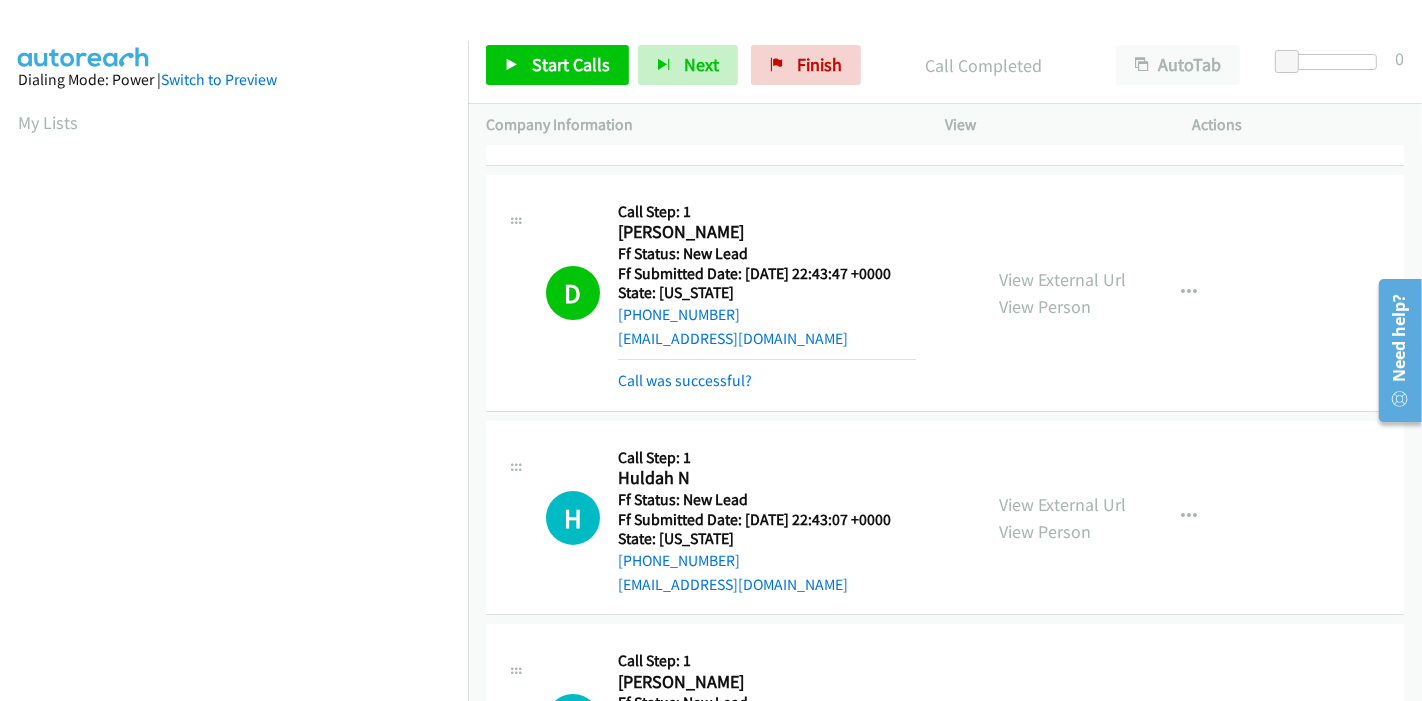 scroll, scrollTop: 422, scrollLeft: 0, axis: vertical 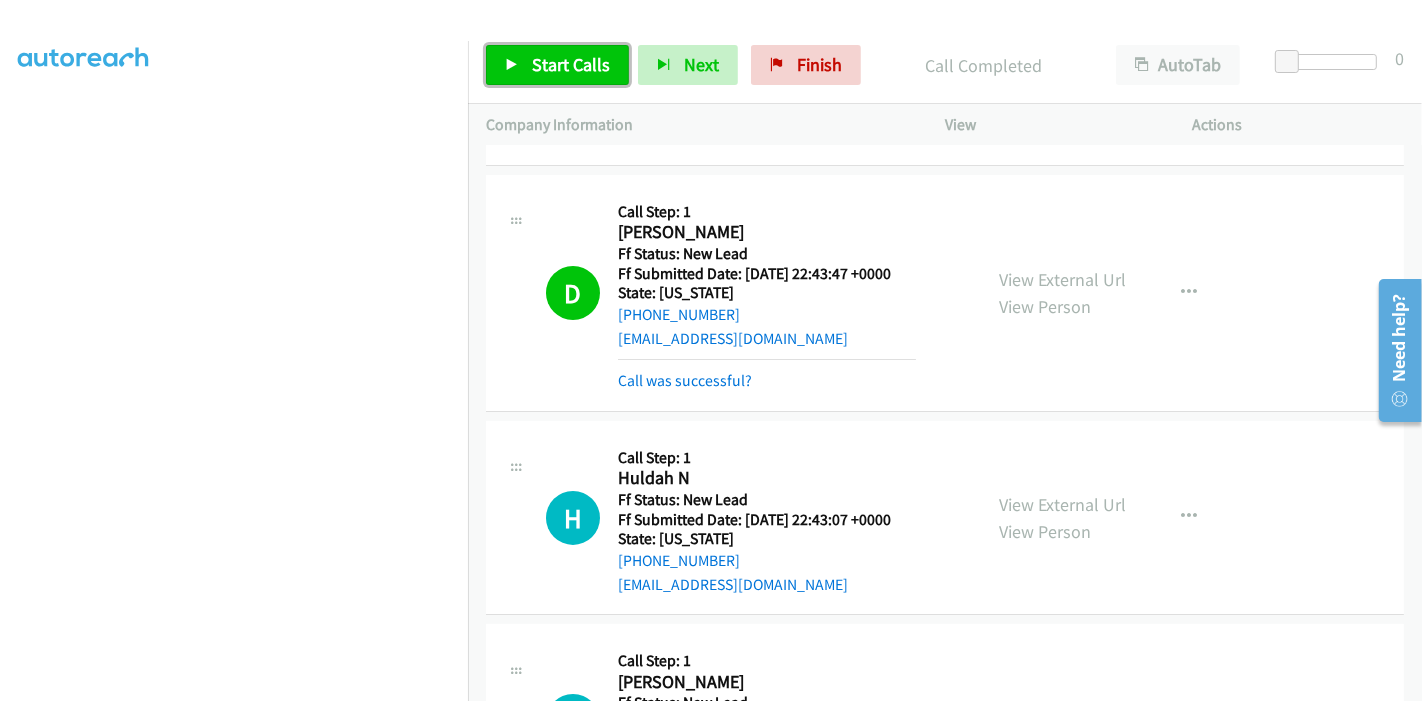 click on "Start Calls" at bounding box center [571, 64] 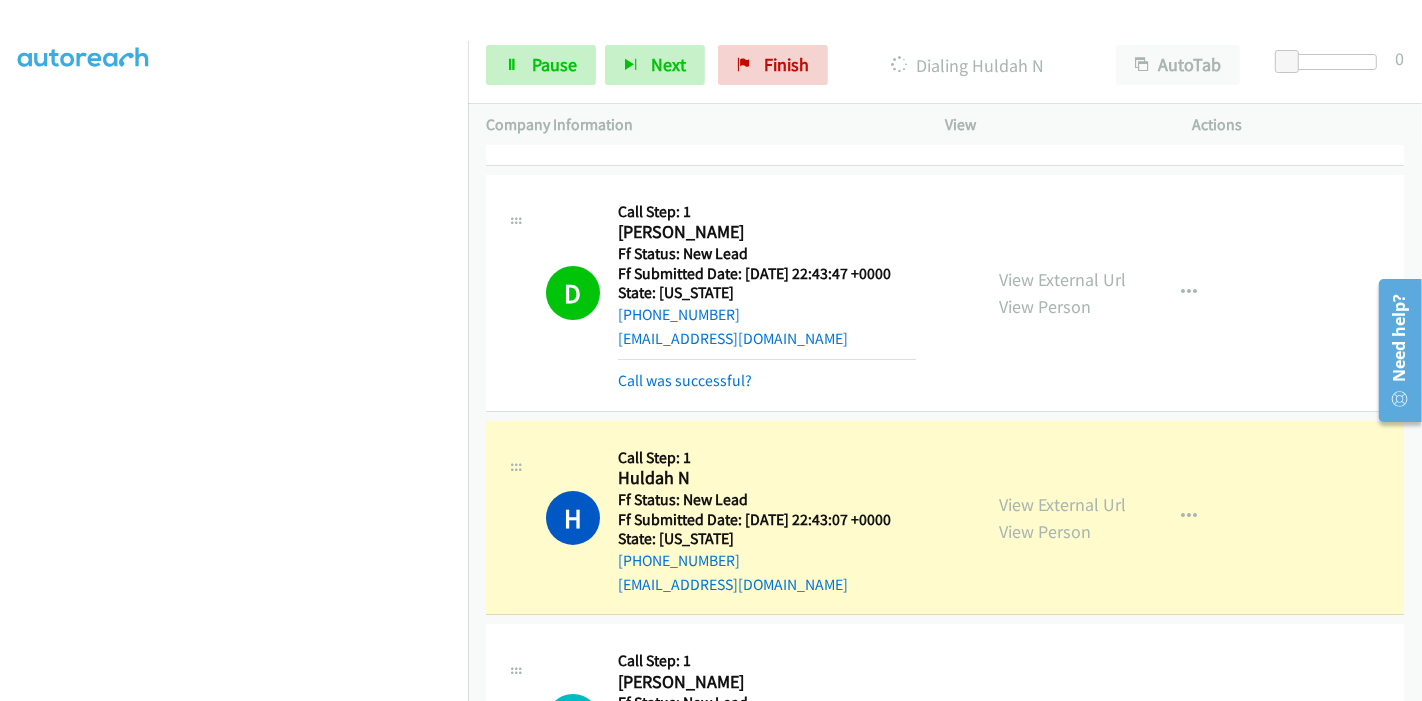 scroll, scrollTop: 311, scrollLeft: 0, axis: vertical 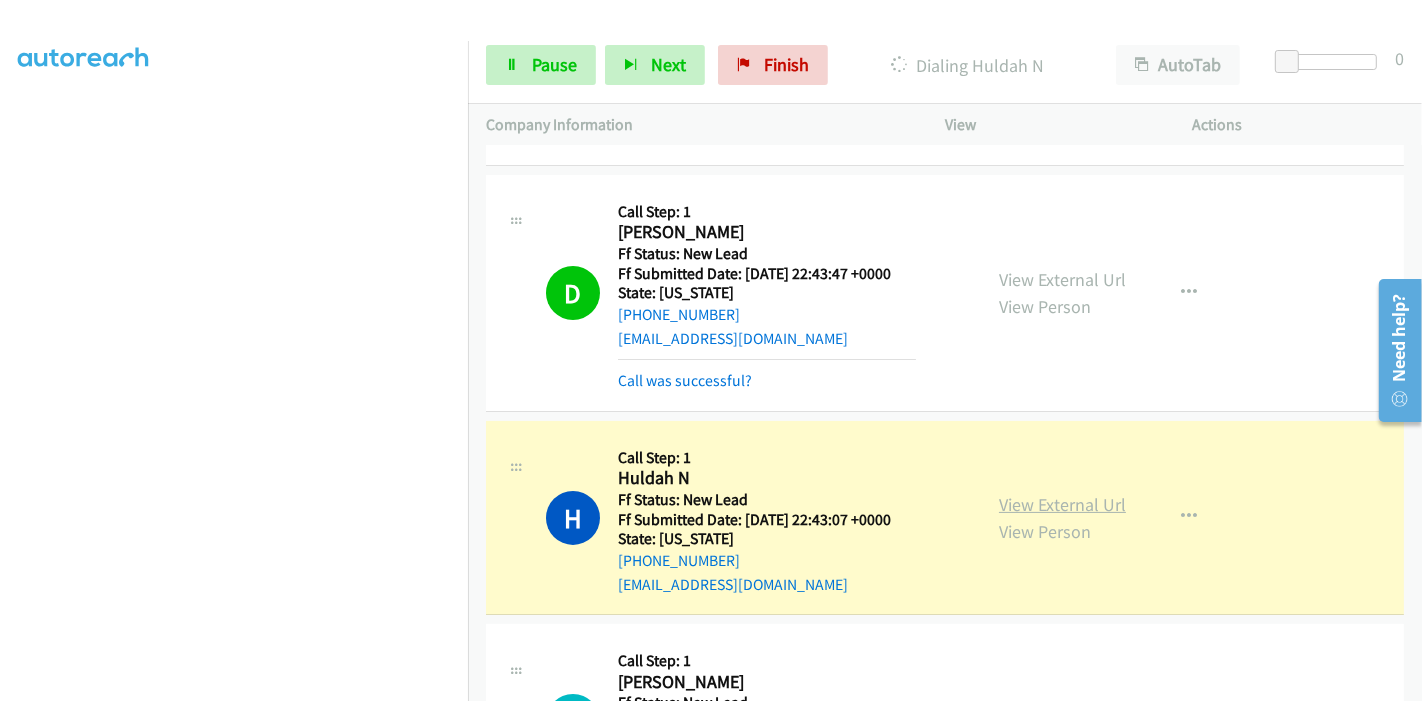 click on "View External Url" at bounding box center (1062, 504) 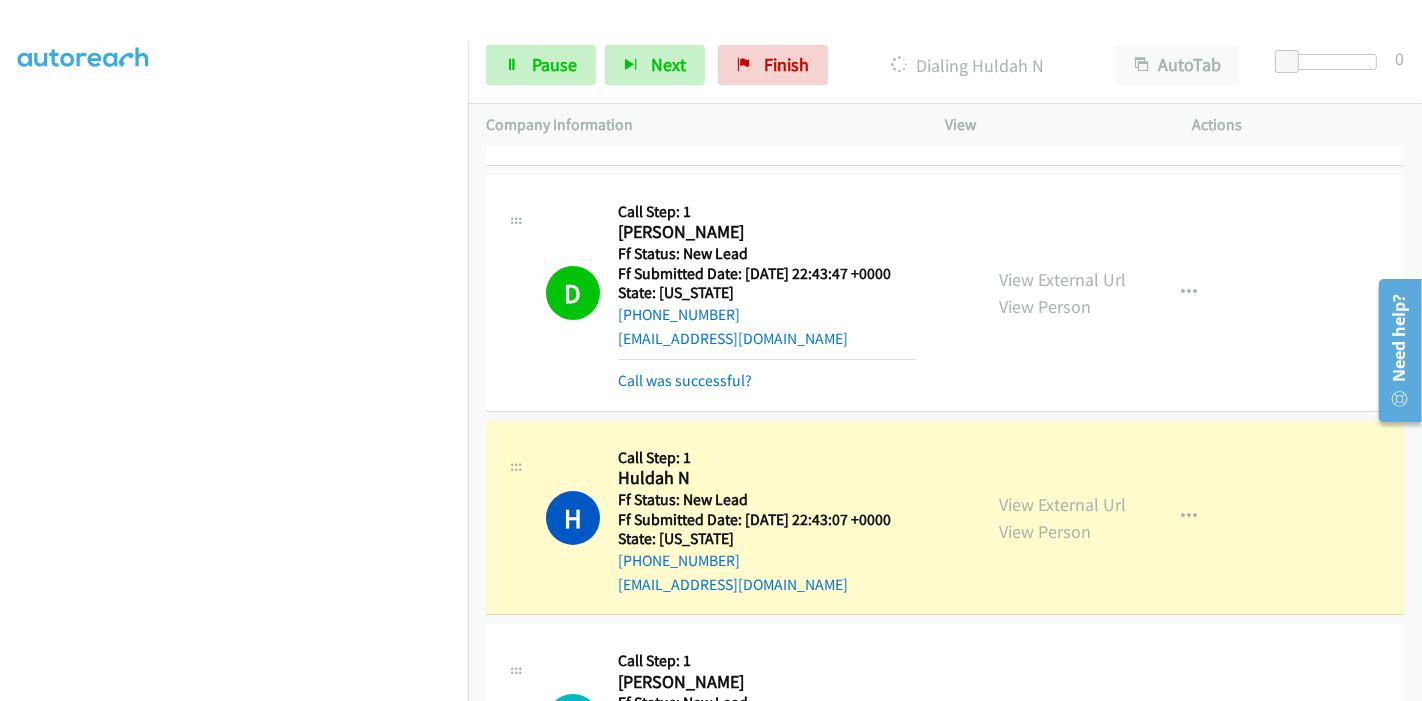 scroll, scrollTop: 422, scrollLeft: 0, axis: vertical 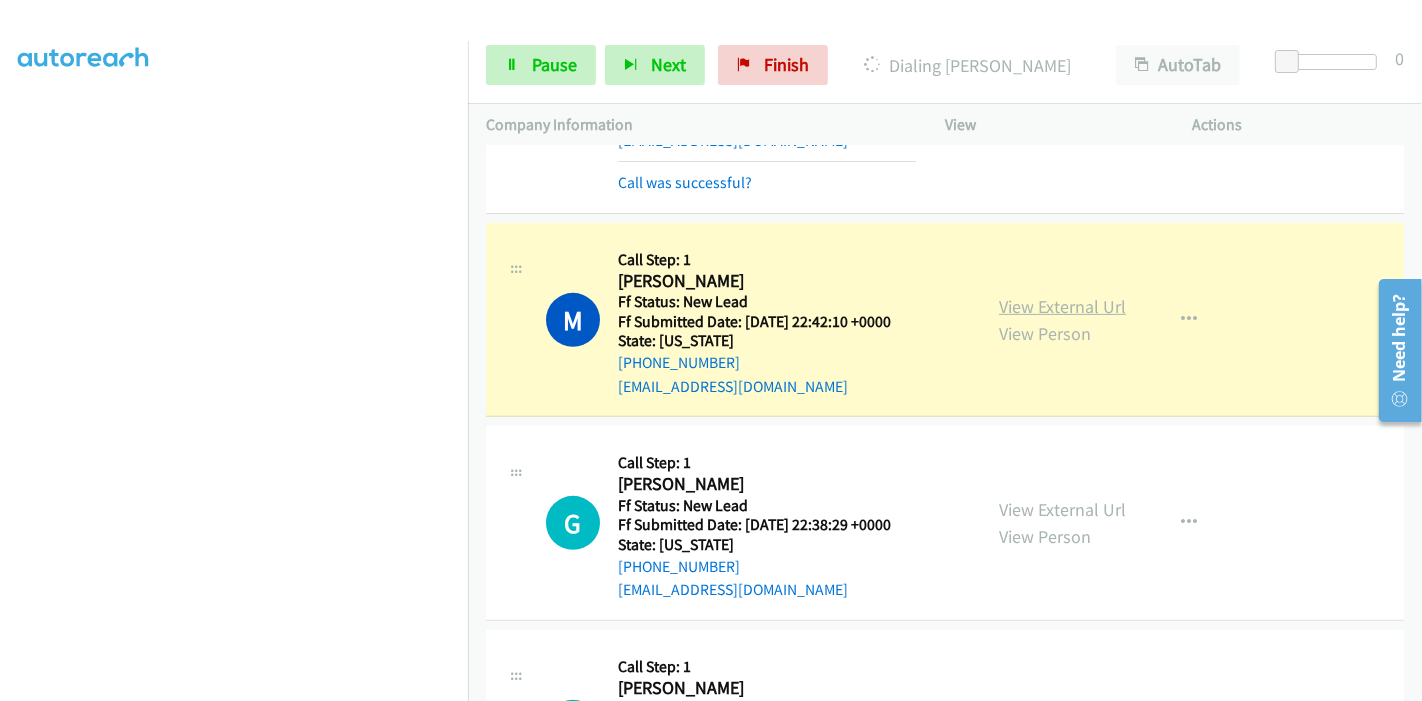 click on "View External Url" at bounding box center [1062, 306] 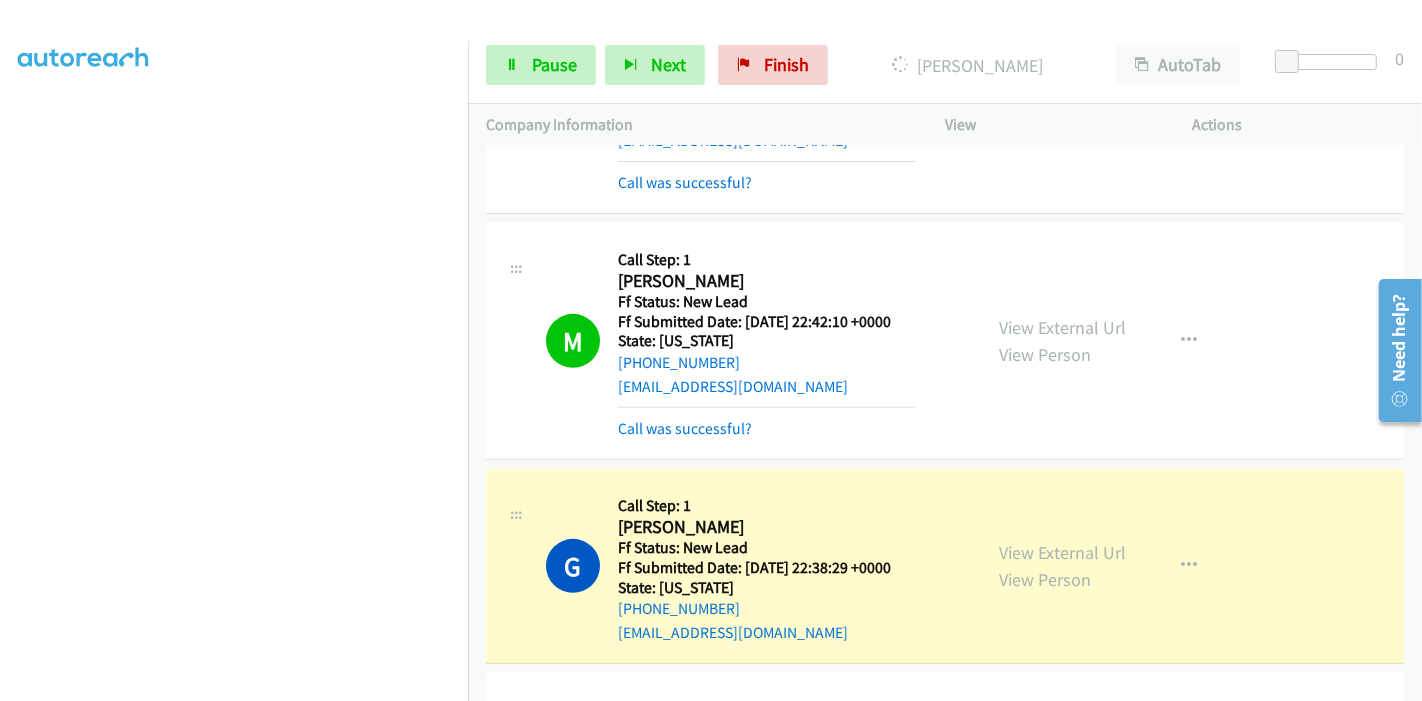 scroll, scrollTop: 0, scrollLeft: 0, axis: both 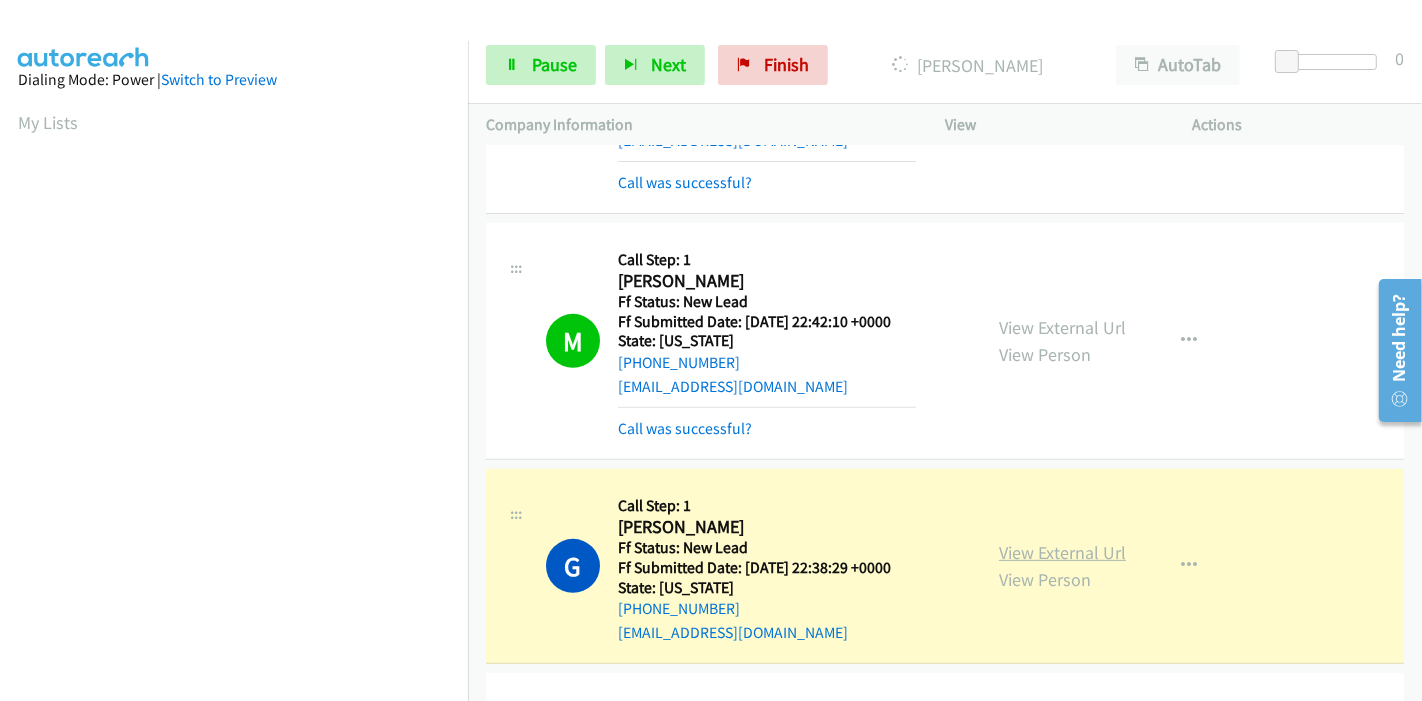 click on "View External Url" at bounding box center (1062, 552) 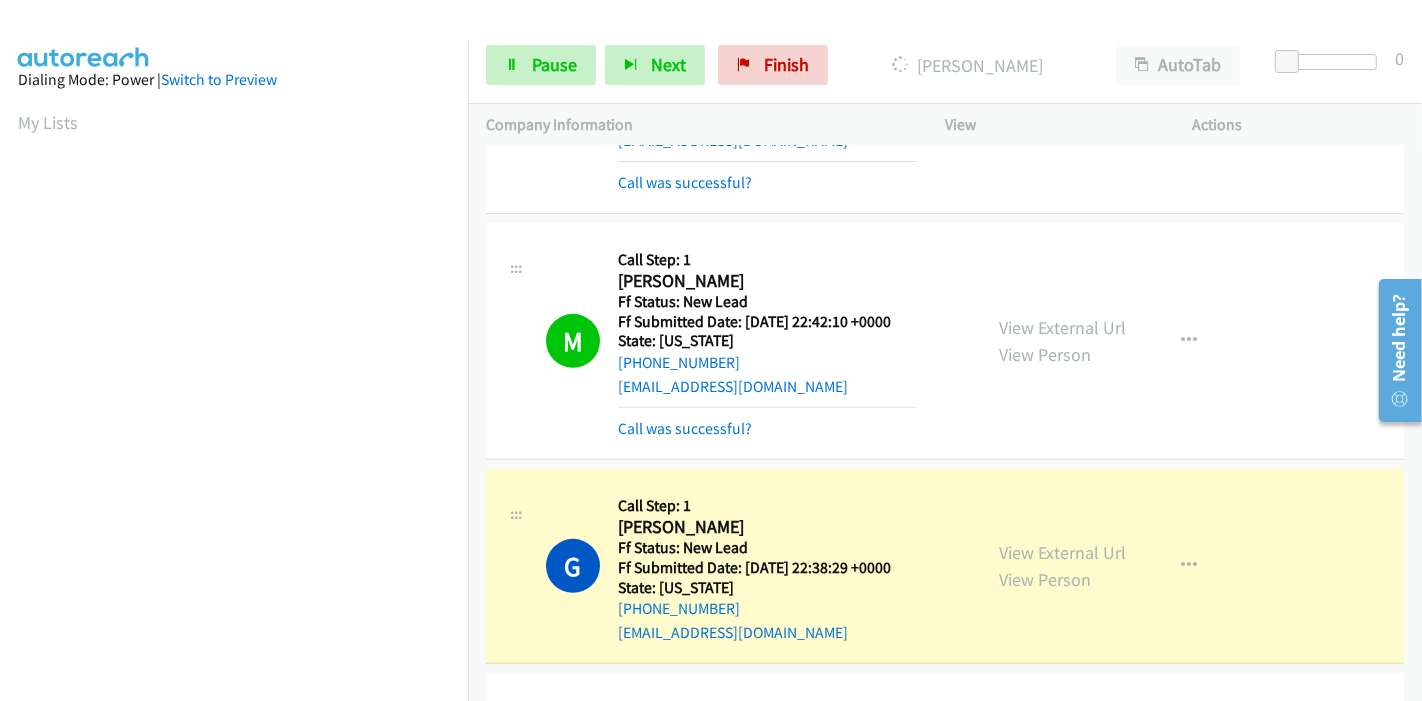 scroll, scrollTop: 422, scrollLeft: 0, axis: vertical 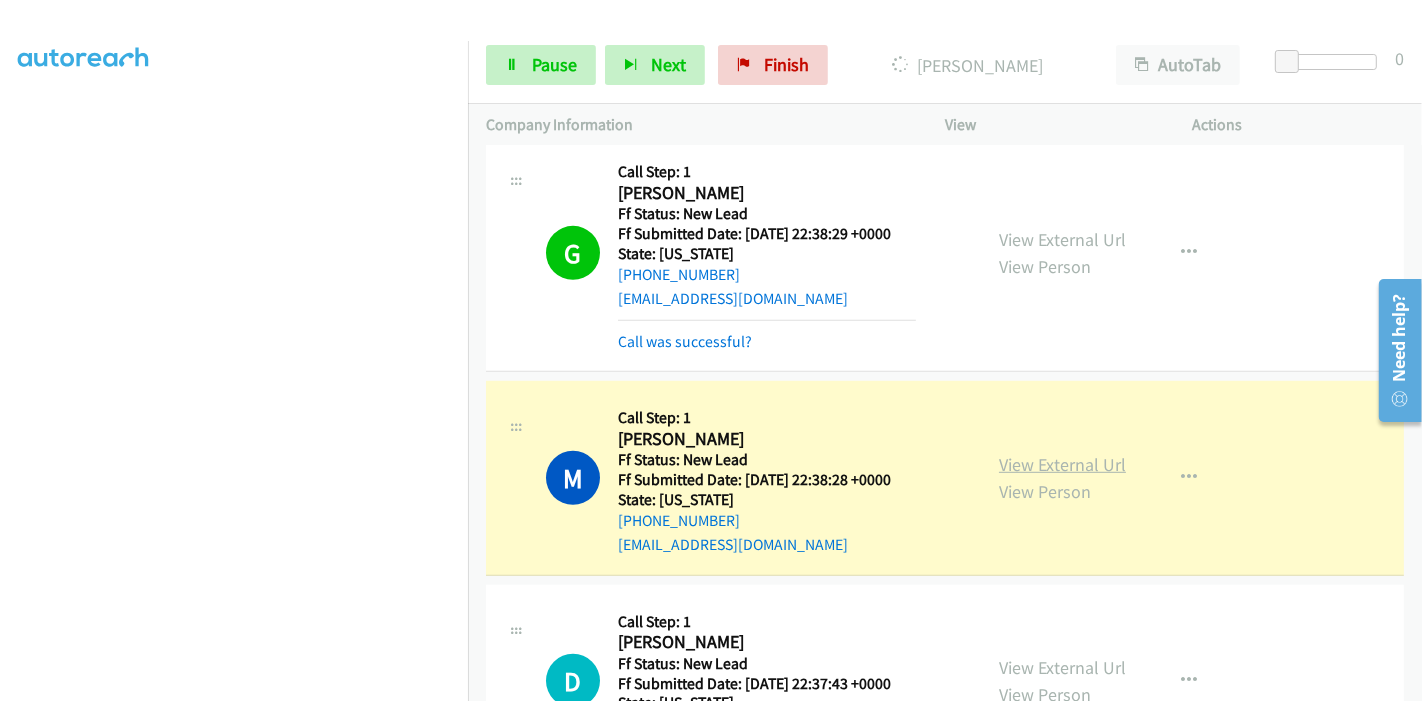 click on "View External Url" at bounding box center [1062, 464] 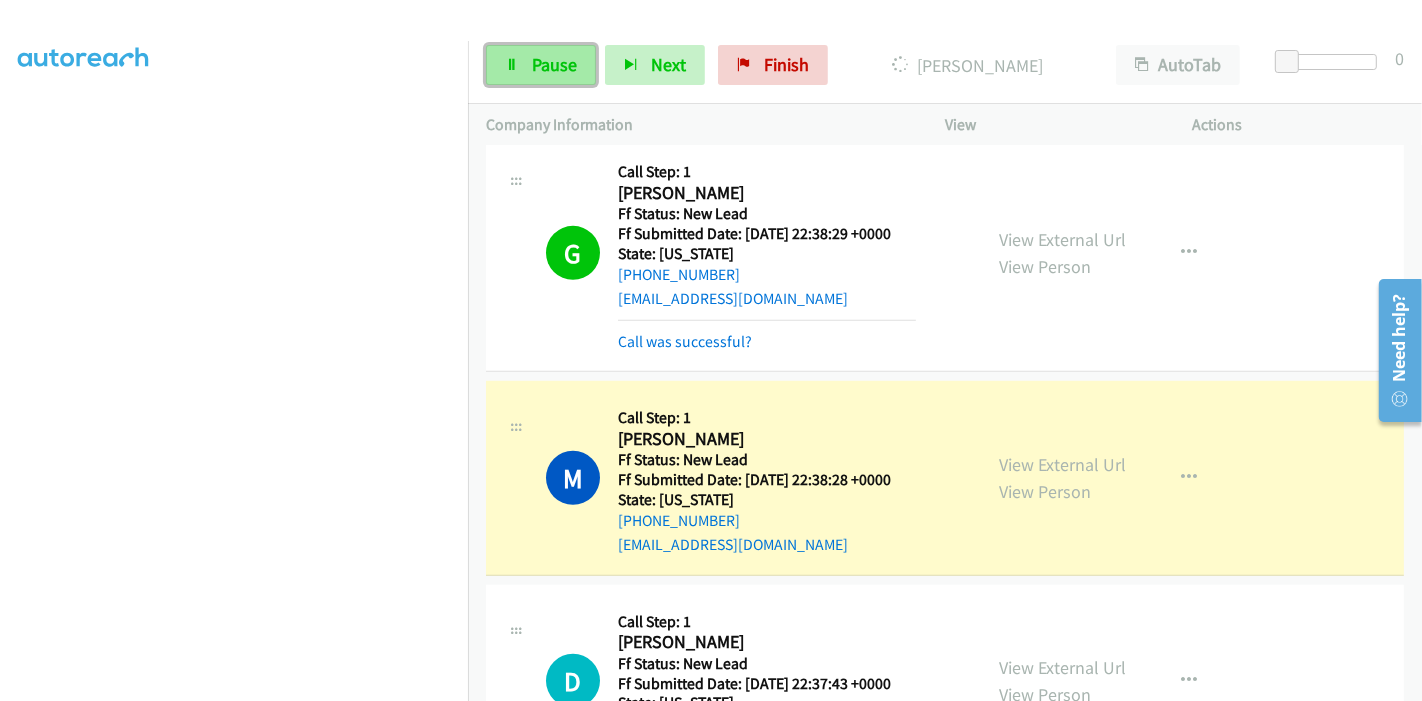 click on "Pause" at bounding box center [554, 64] 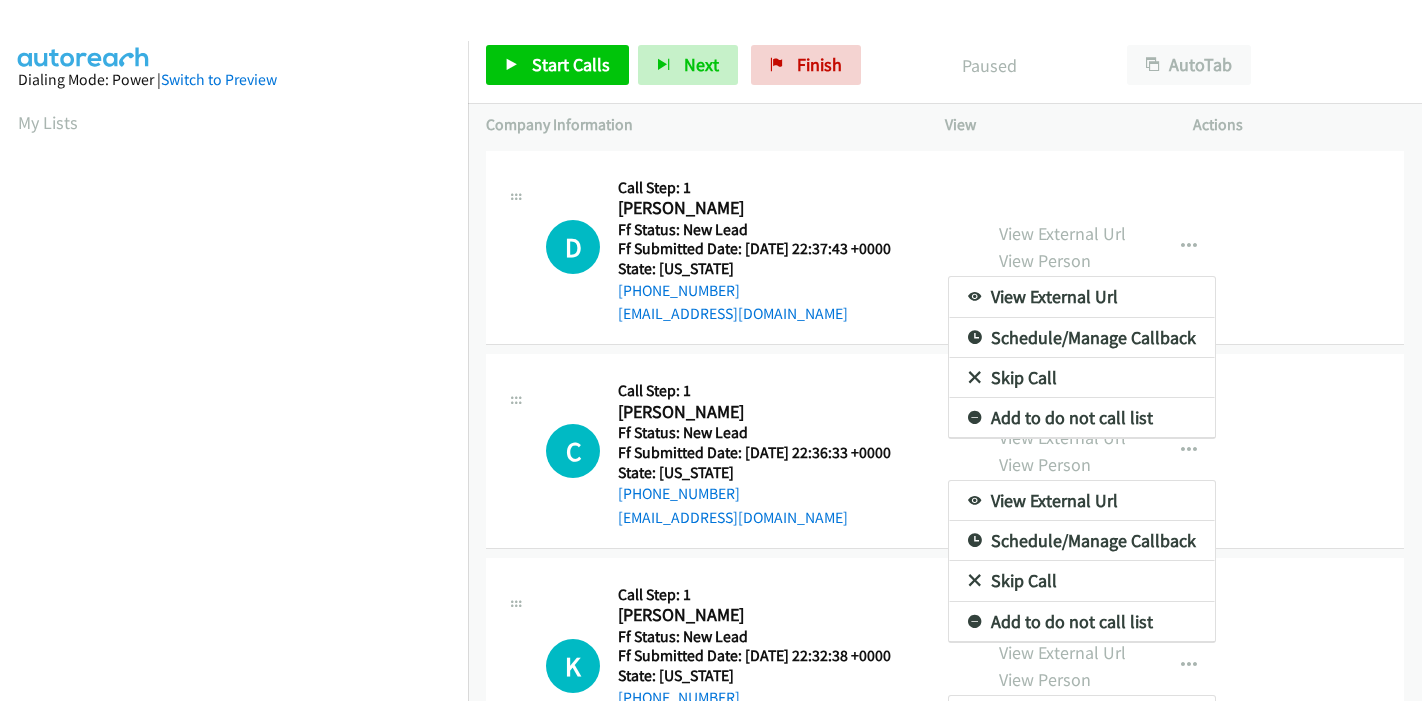 scroll, scrollTop: 0, scrollLeft: 0, axis: both 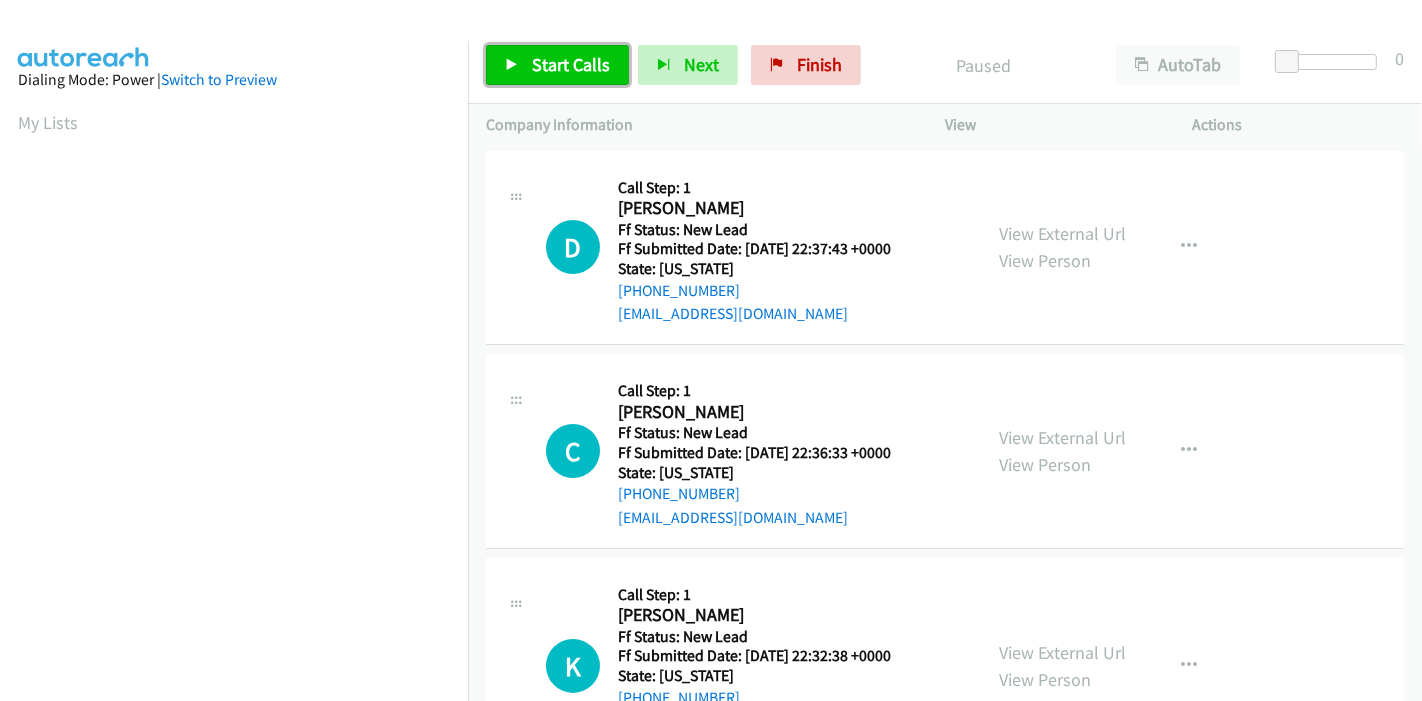 click on "Start Calls" at bounding box center (571, 64) 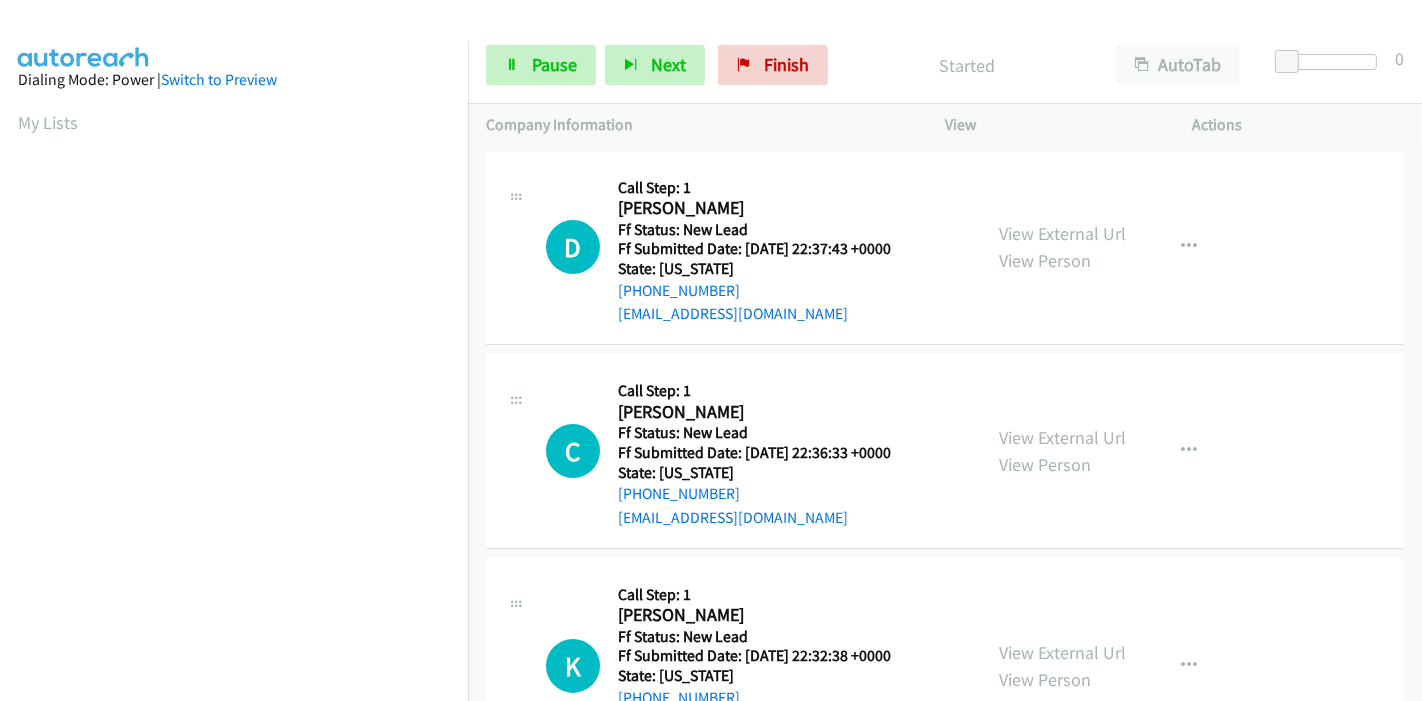 scroll, scrollTop: 0, scrollLeft: 0, axis: both 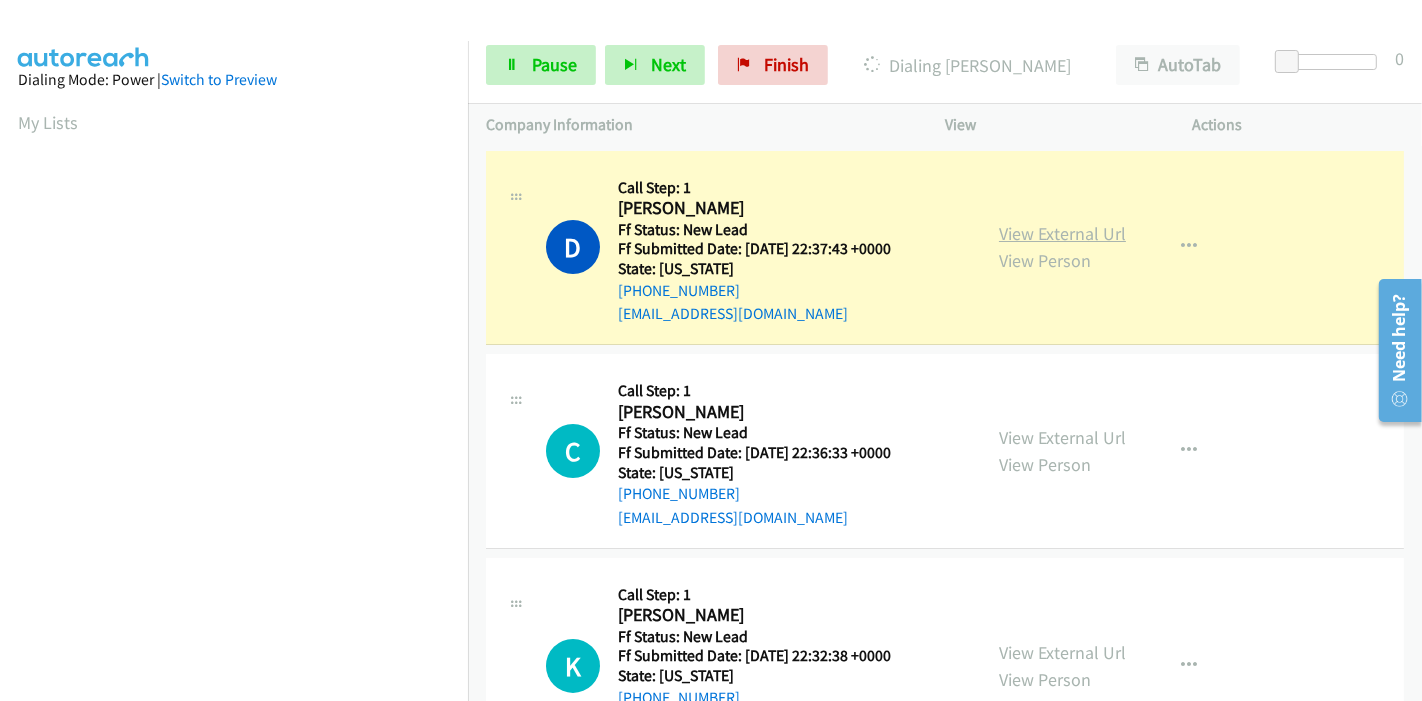 click on "View External Url" at bounding box center [1062, 233] 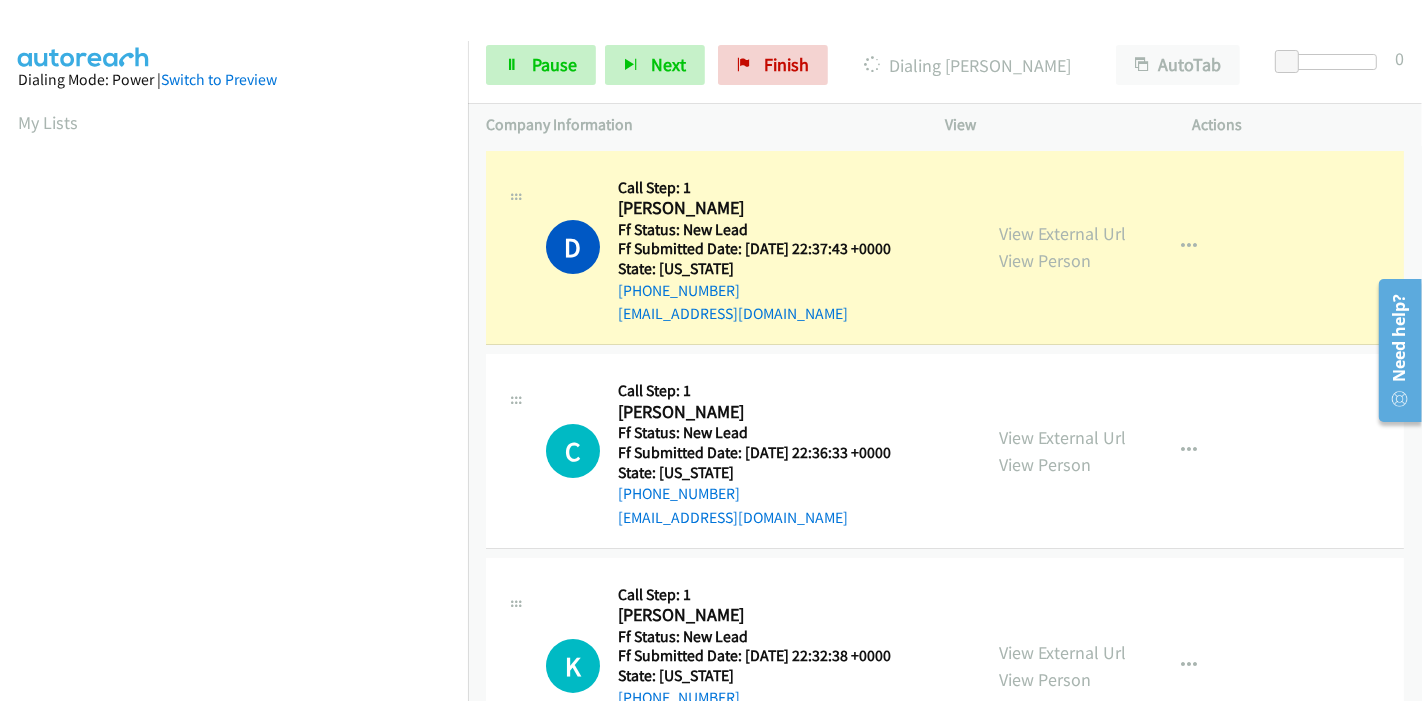 scroll, scrollTop: 422, scrollLeft: 0, axis: vertical 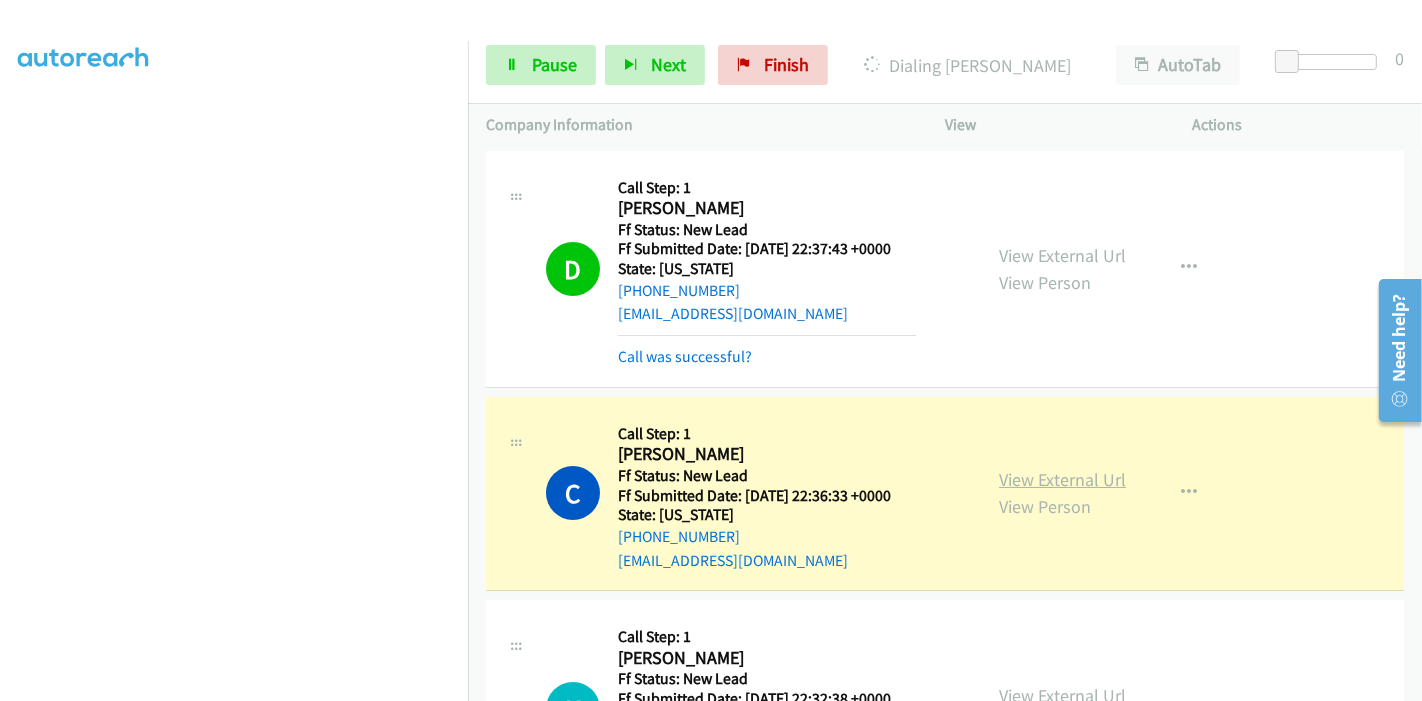 click on "View External Url" at bounding box center (1062, 479) 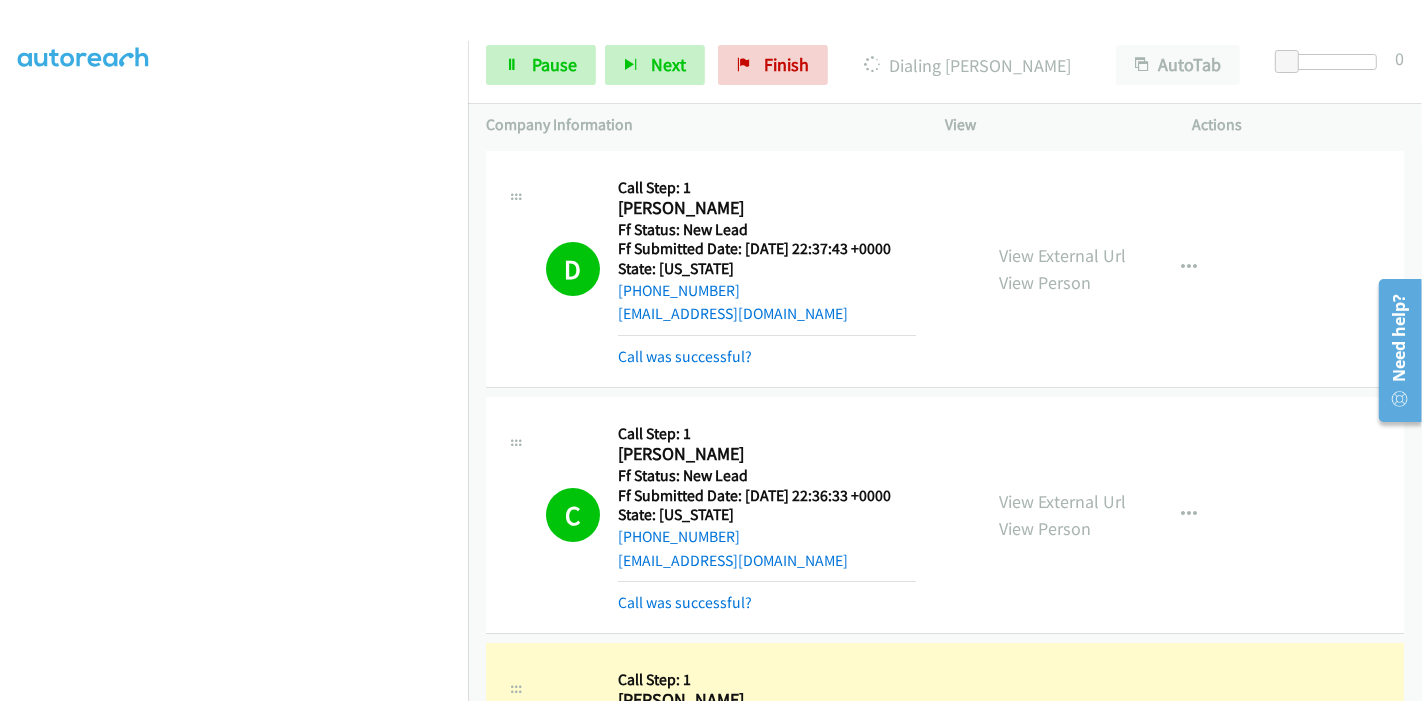 scroll, scrollTop: 0, scrollLeft: 0, axis: both 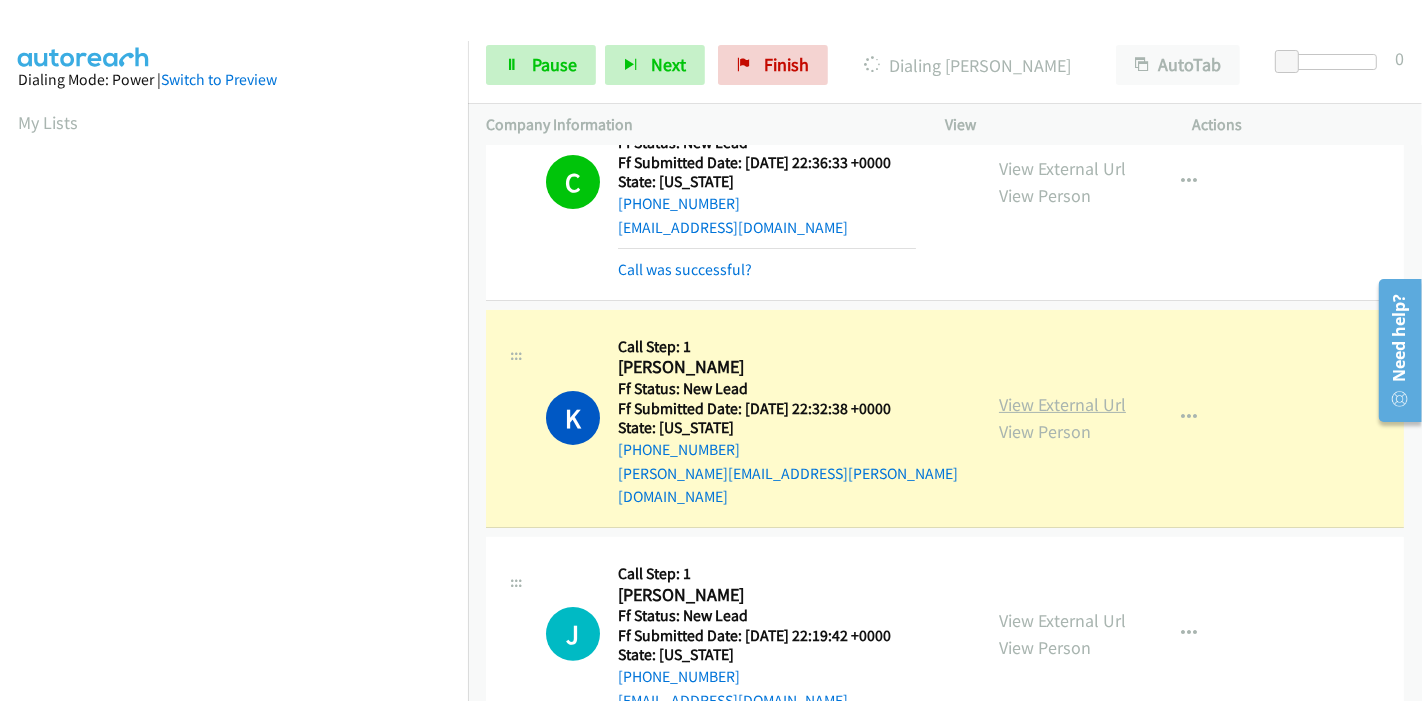 click on "View External Url" at bounding box center [1062, 404] 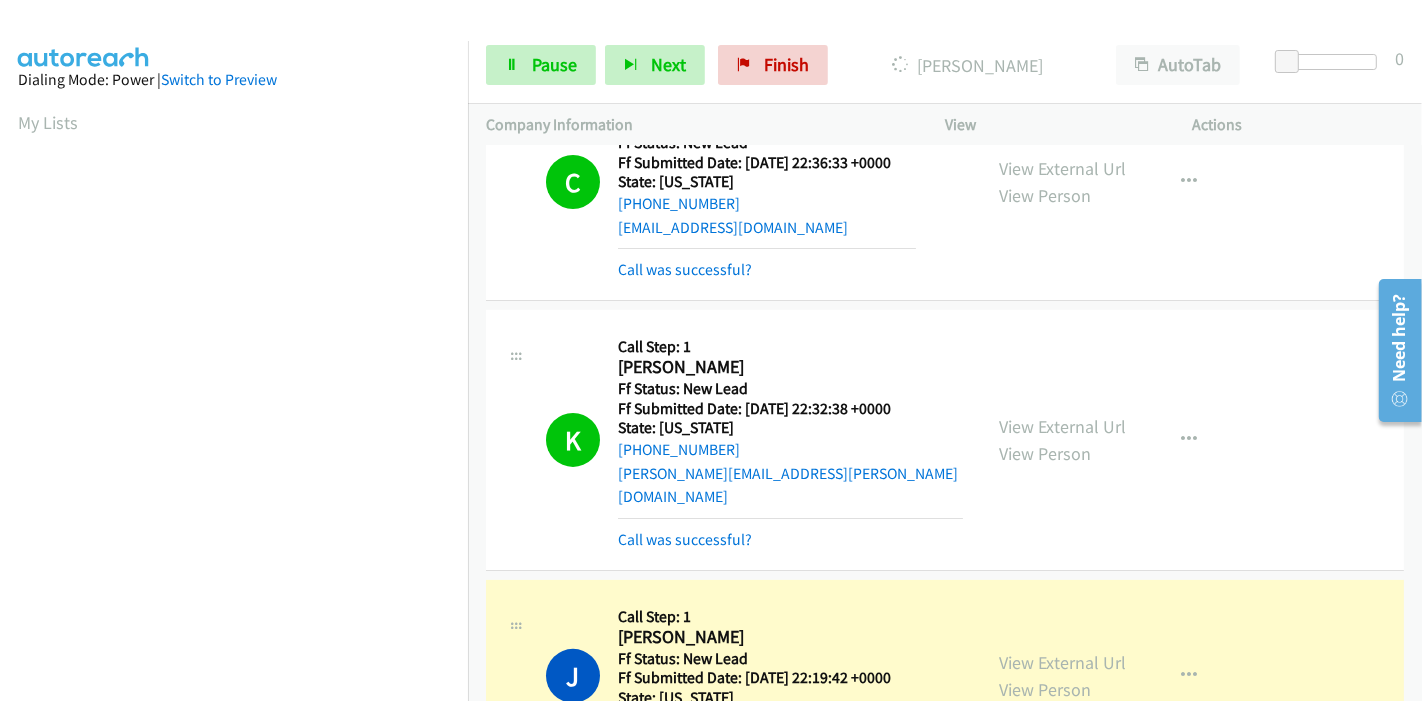 scroll, scrollTop: 422, scrollLeft: 0, axis: vertical 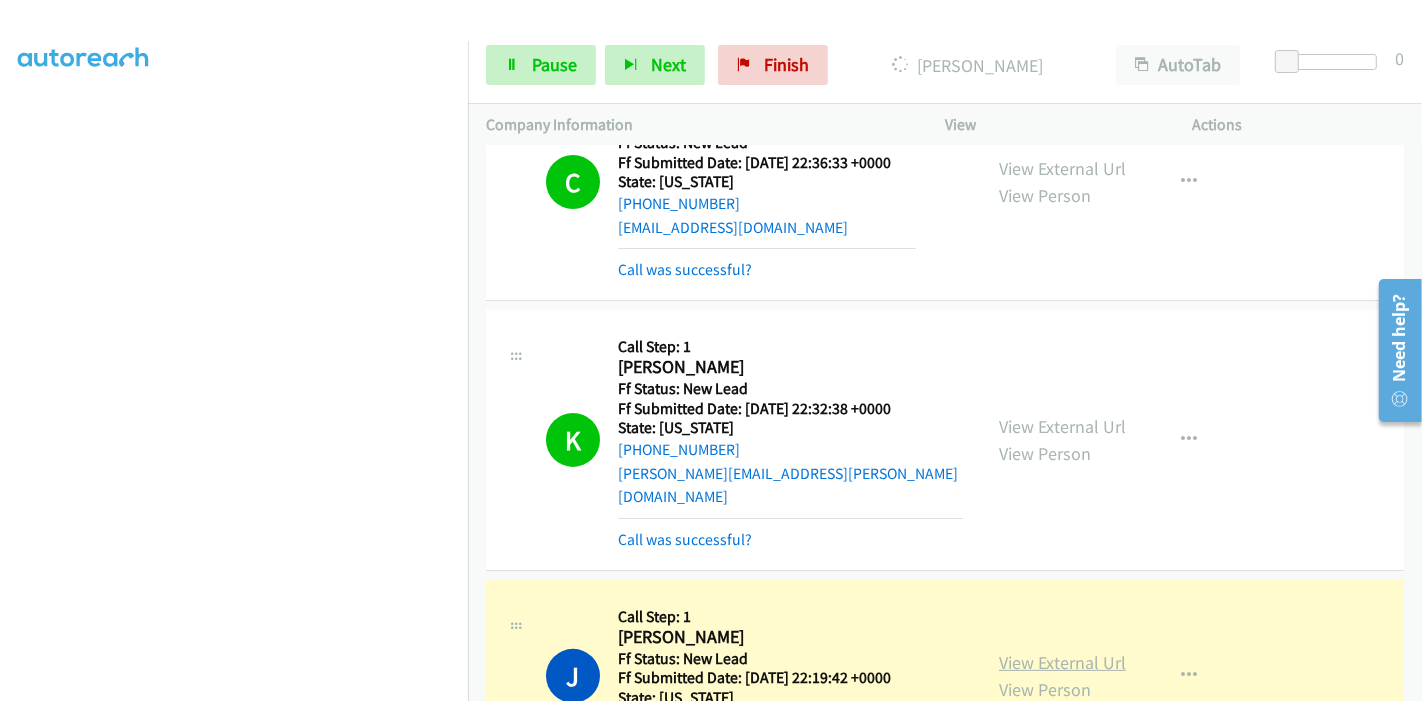 click on "View External Url" at bounding box center [1062, 662] 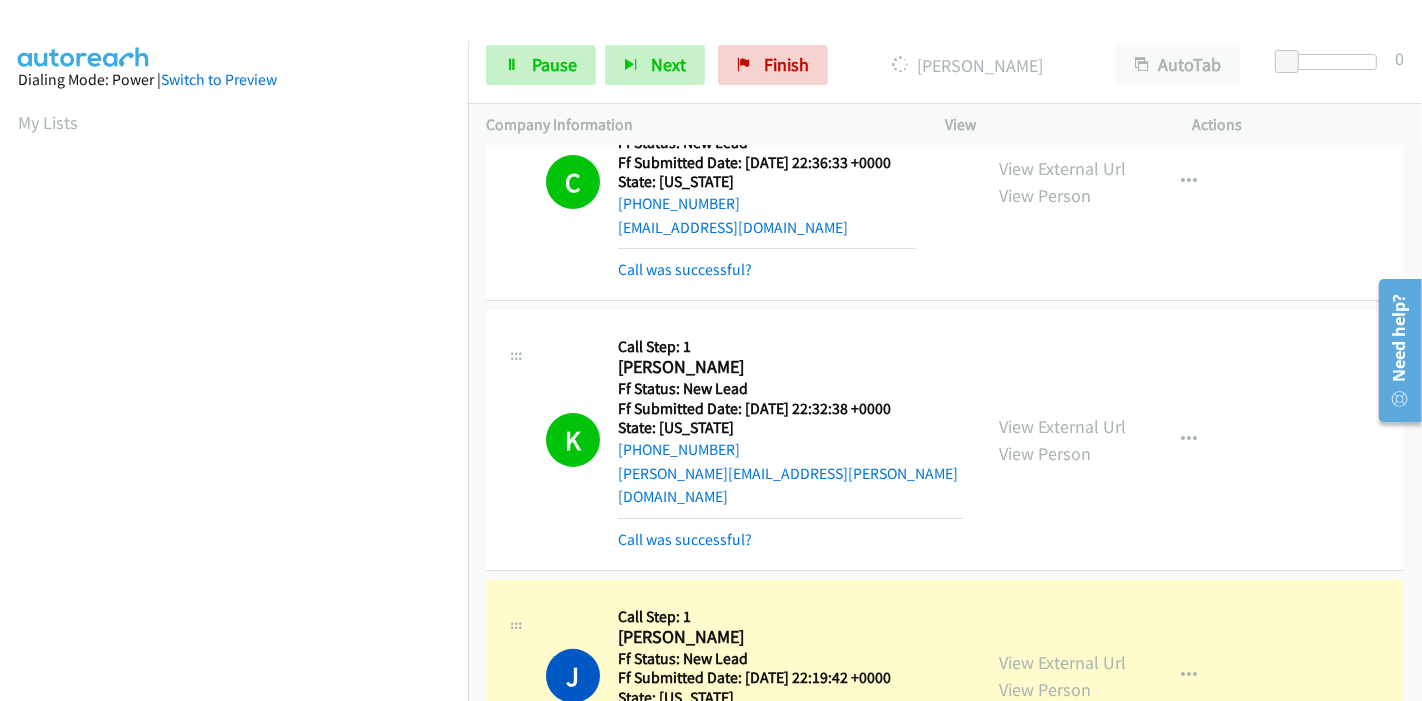 scroll, scrollTop: 0, scrollLeft: 0, axis: both 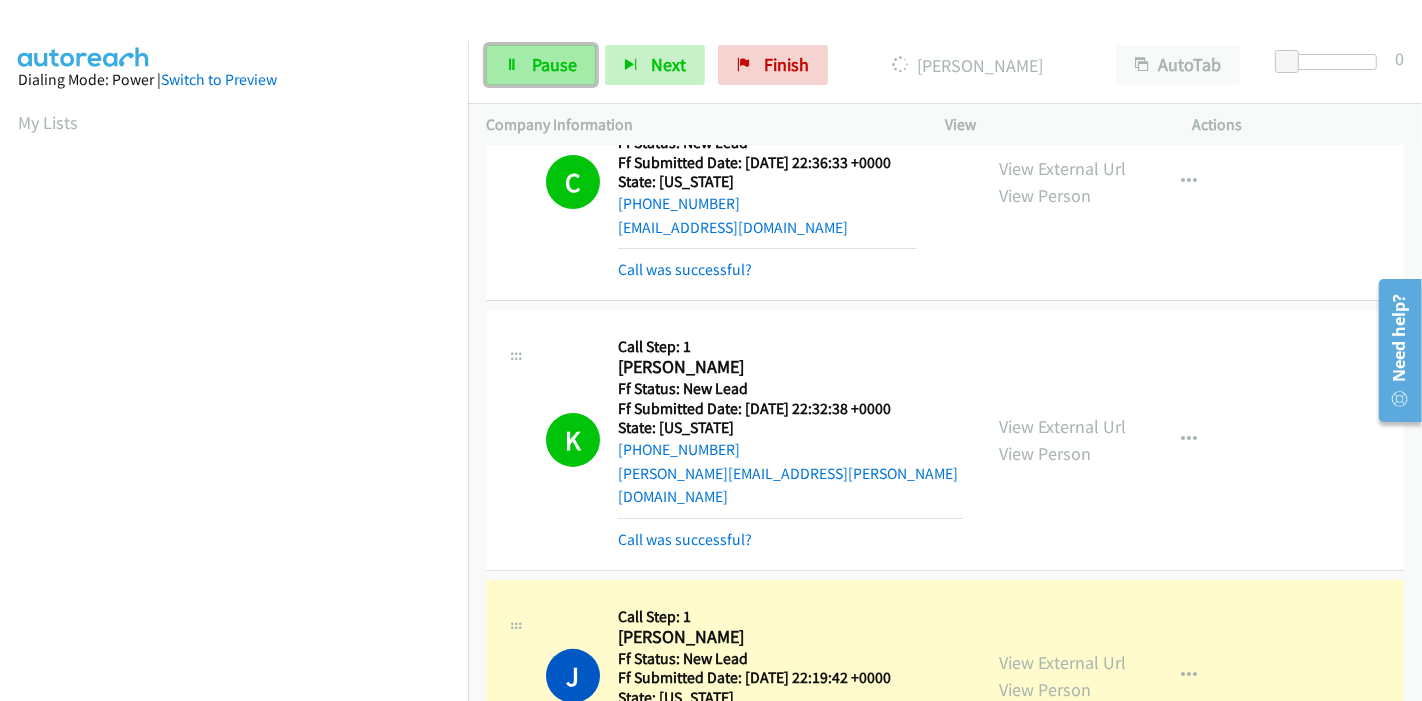 click on "Pause" at bounding box center (554, 64) 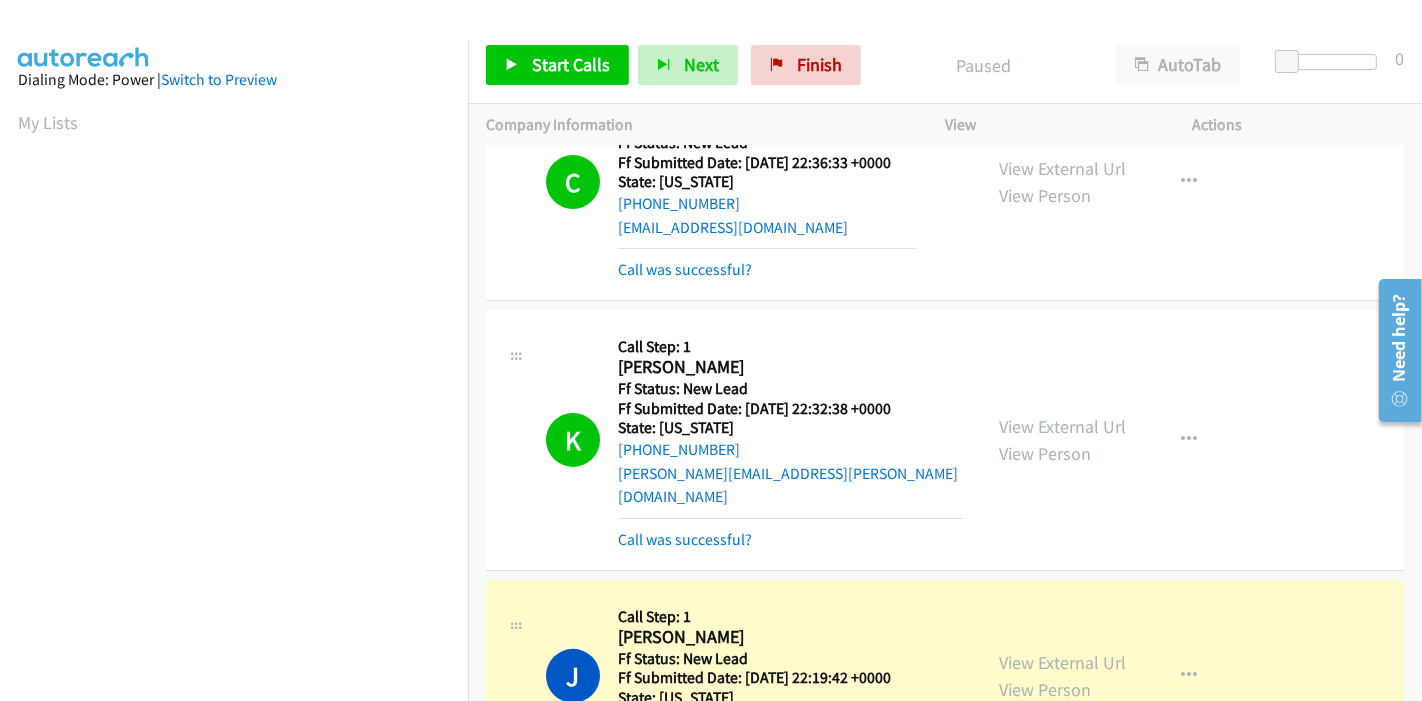 scroll, scrollTop: 422, scrollLeft: 0, axis: vertical 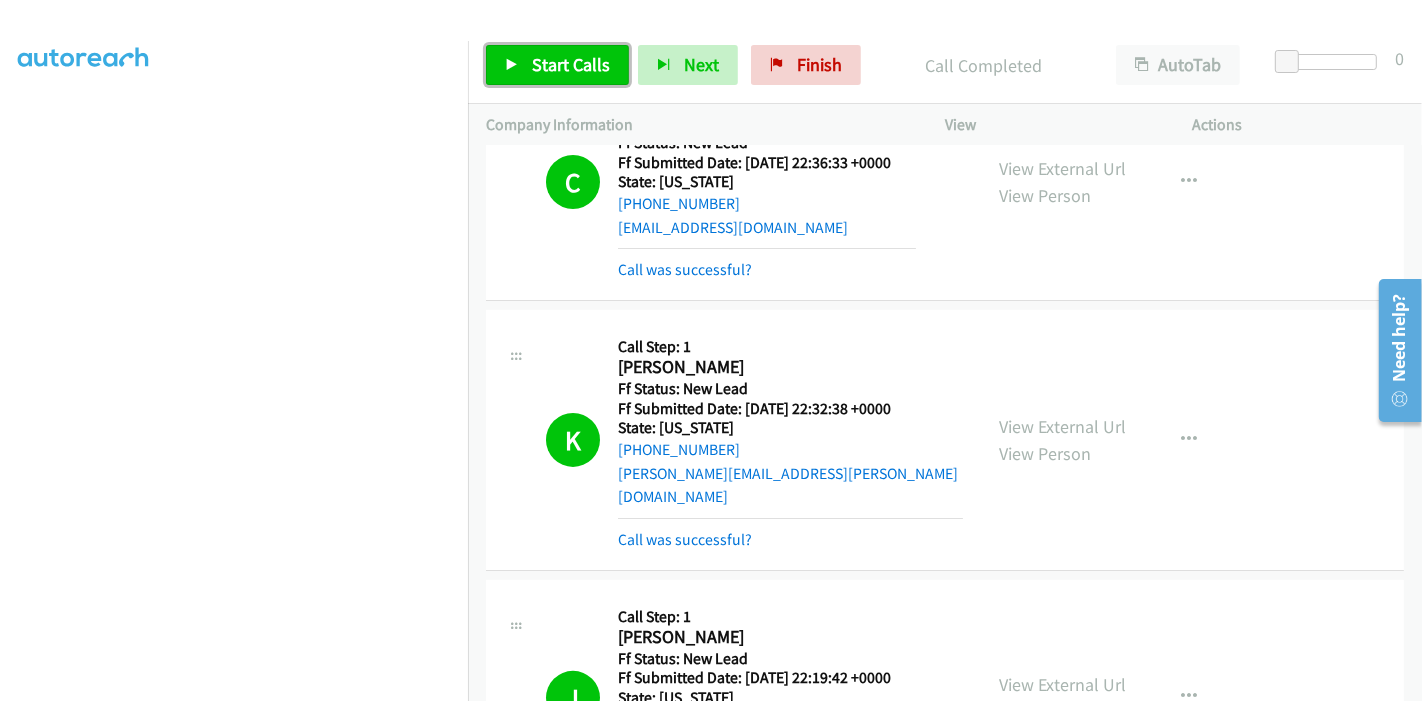 click on "Start Calls" at bounding box center (571, 64) 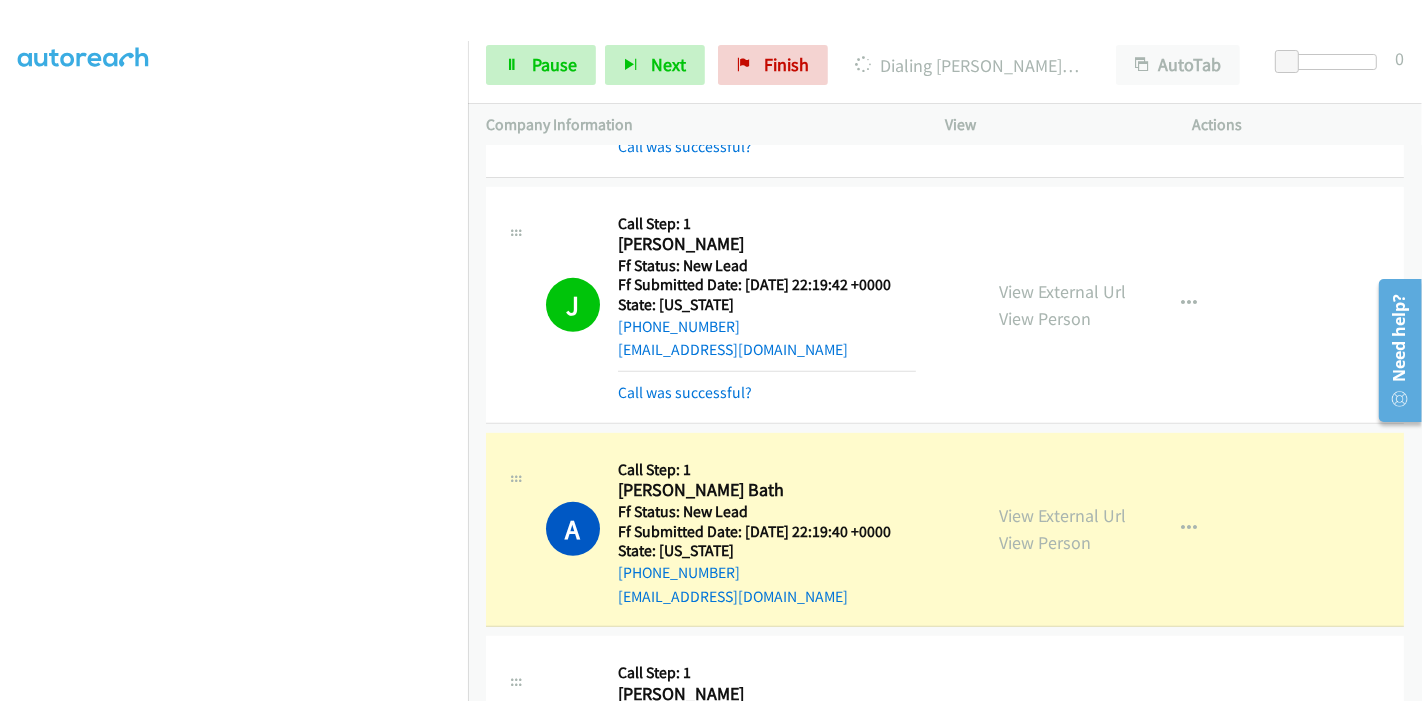 scroll, scrollTop: 777, scrollLeft: 0, axis: vertical 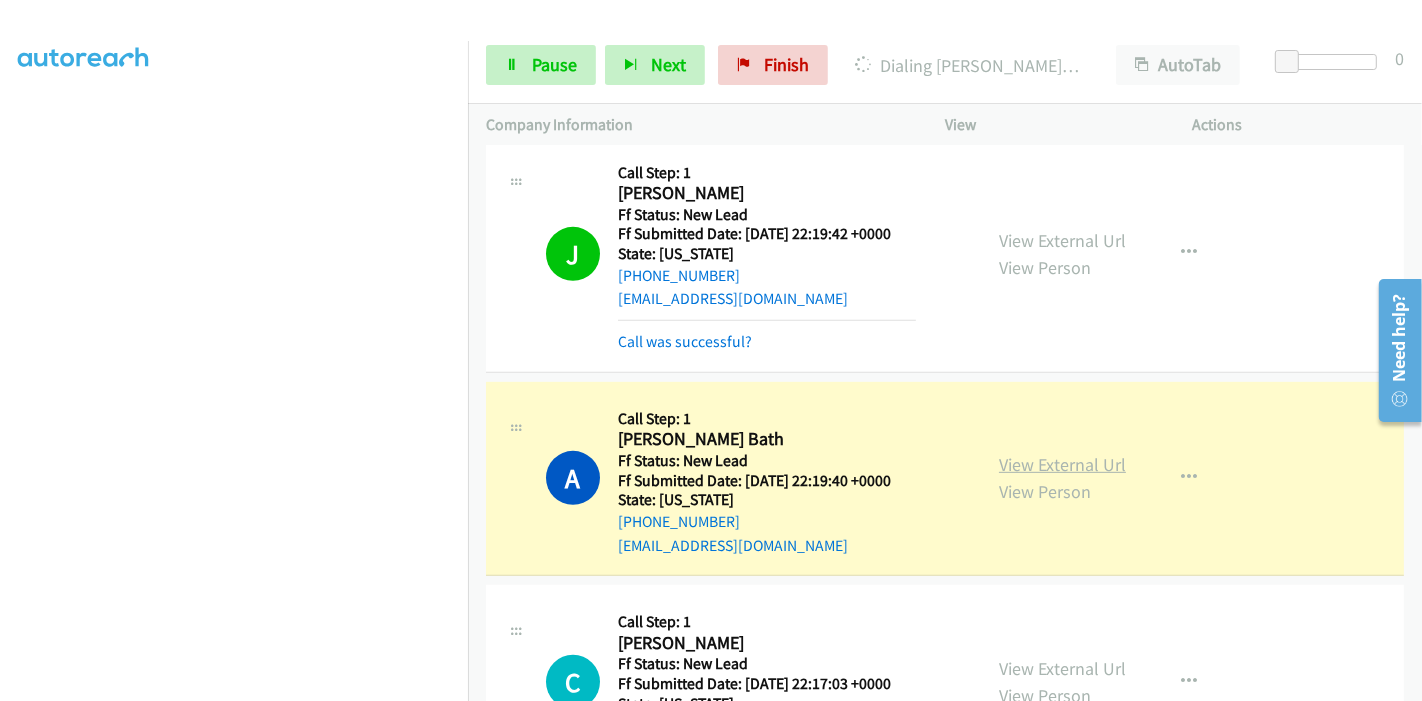 click on "View External Url" at bounding box center (1062, 464) 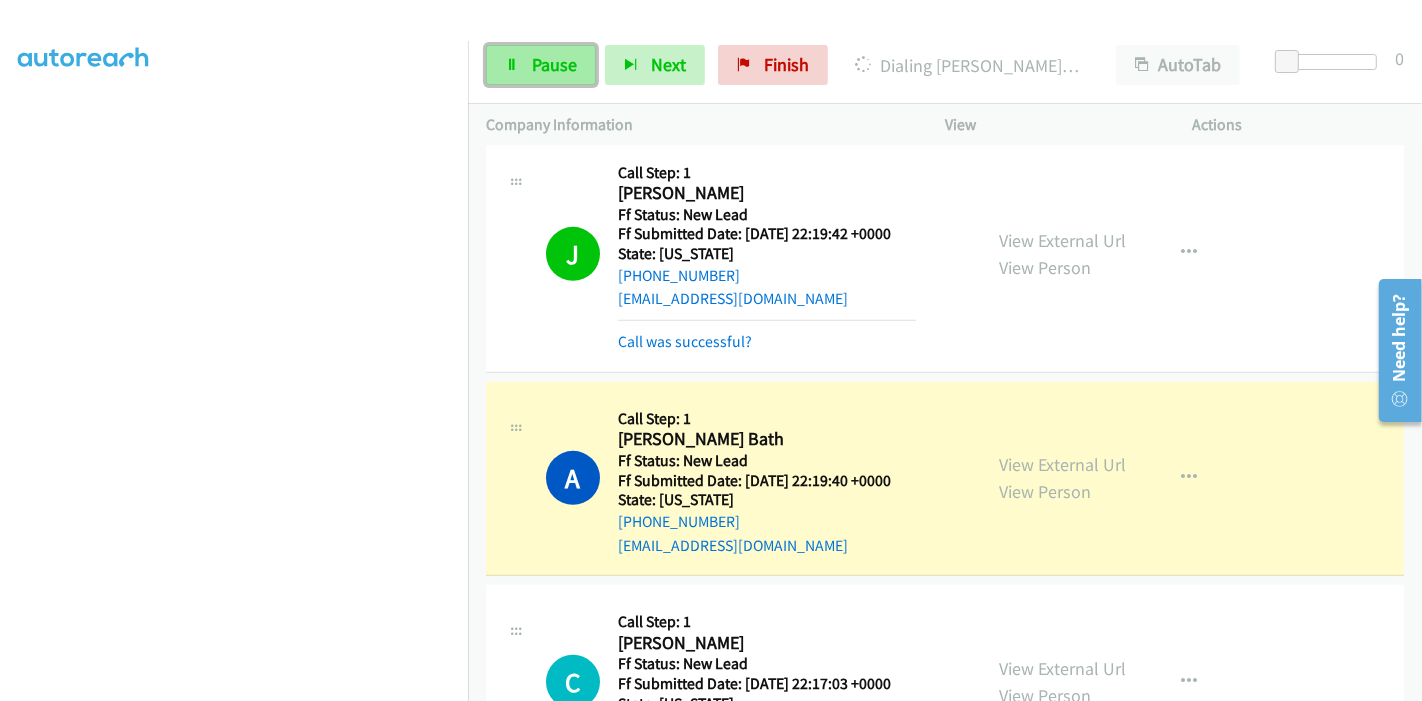 click on "Pause" at bounding box center [541, 65] 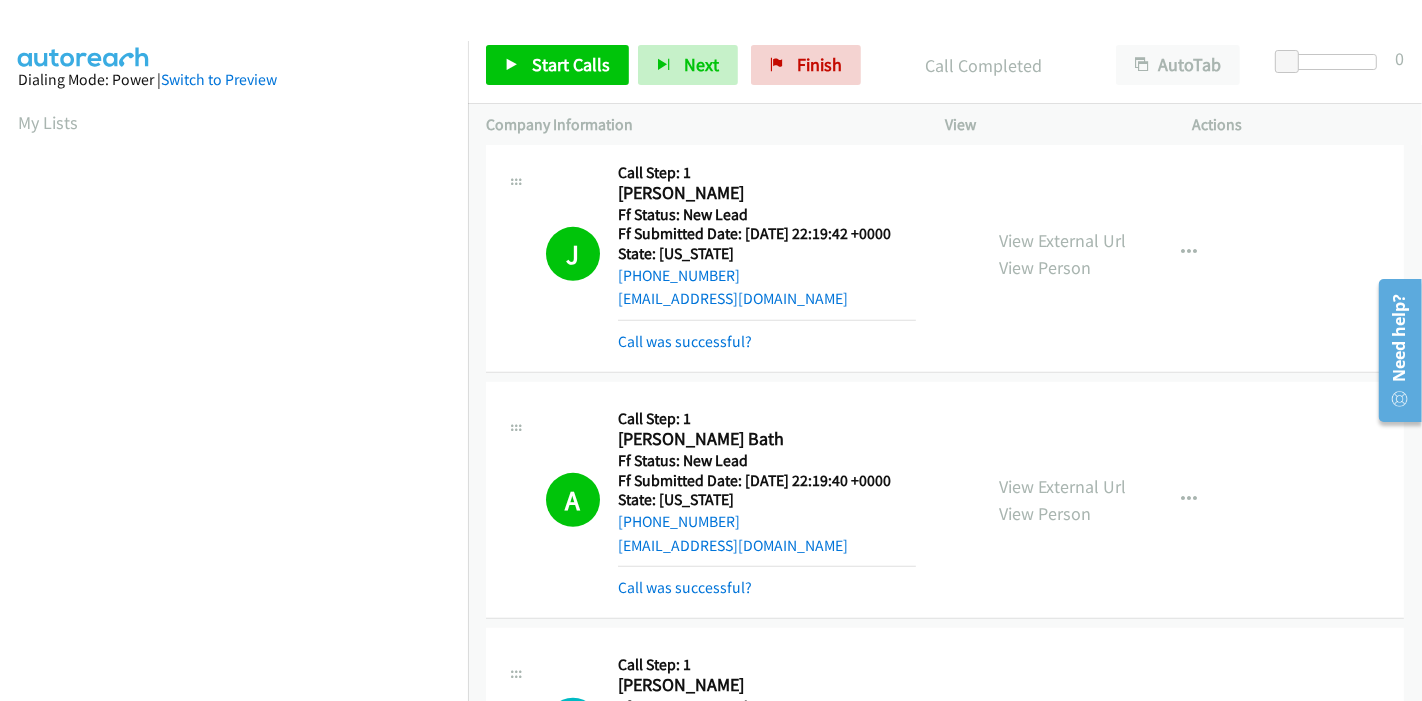 scroll, scrollTop: 422, scrollLeft: 0, axis: vertical 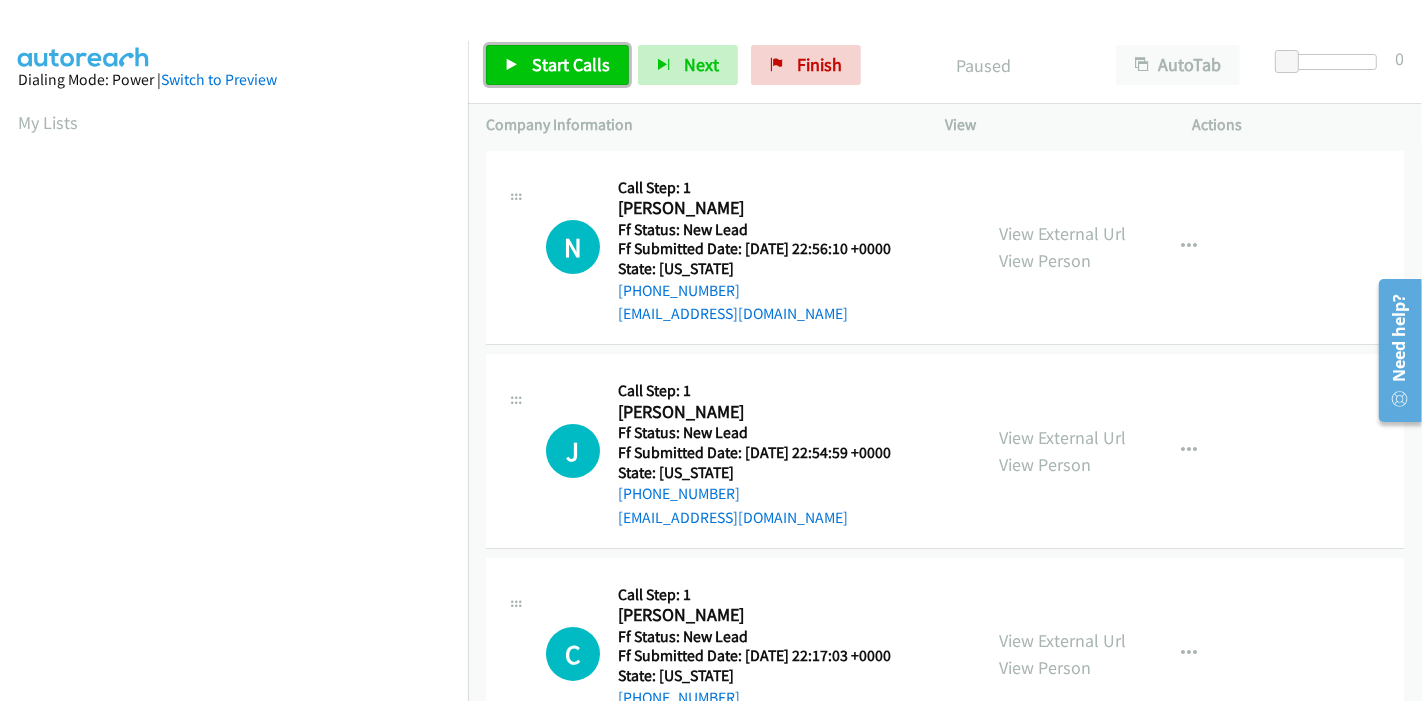 click on "Start Calls" at bounding box center [557, 65] 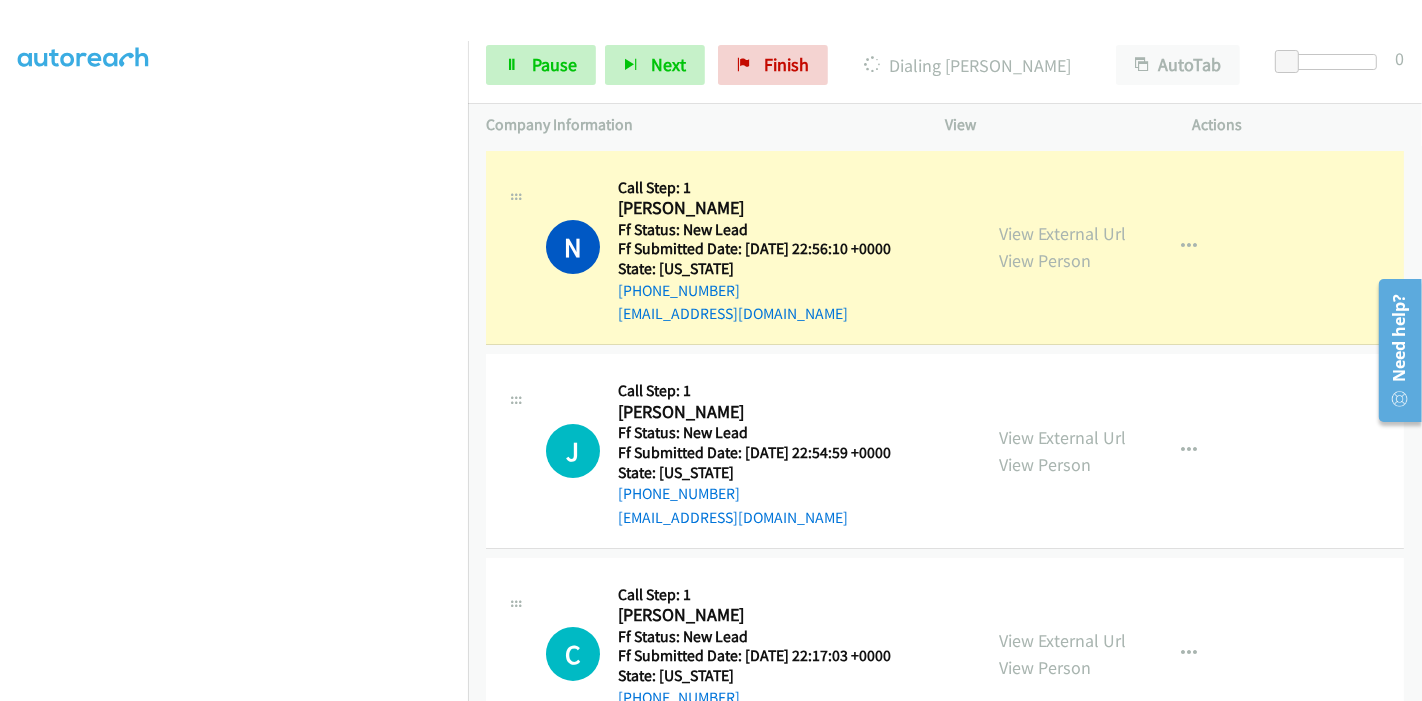 scroll, scrollTop: 0, scrollLeft: 0, axis: both 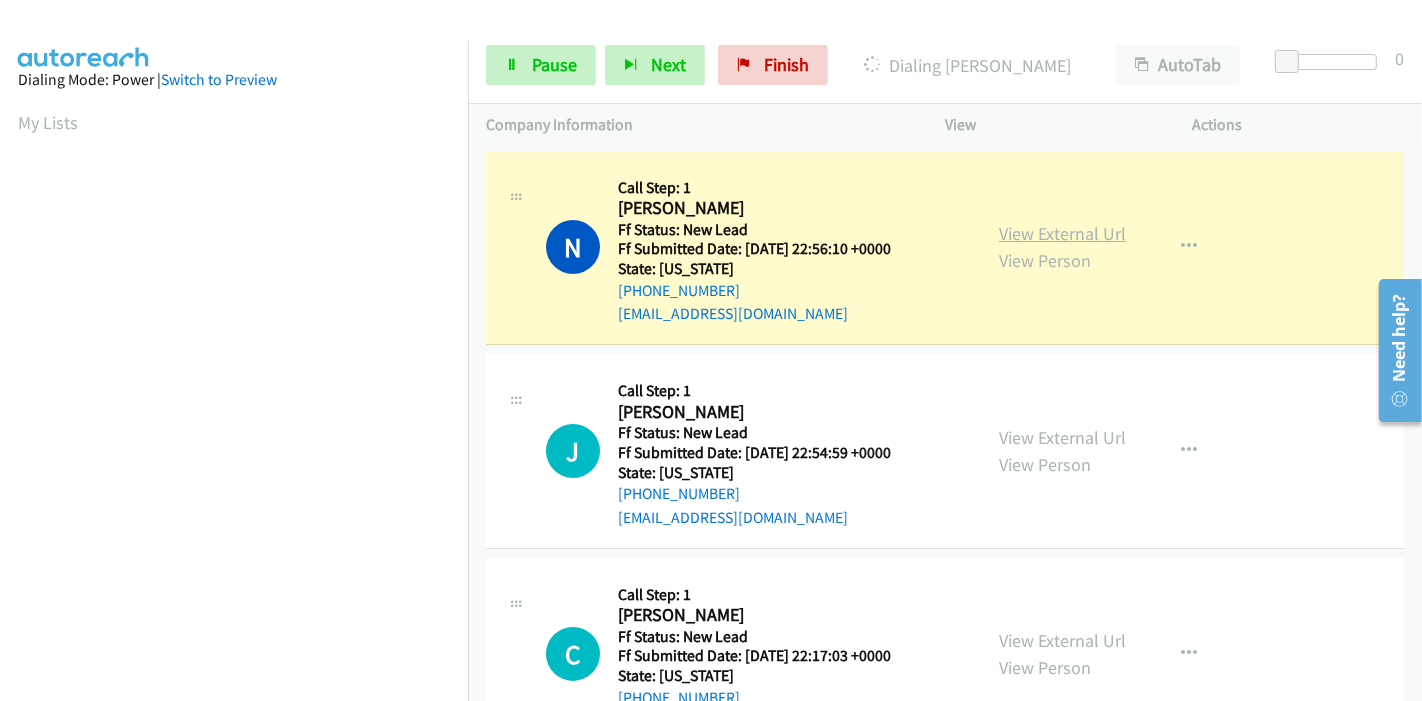 click on "View External Url" at bounding box center [1062, 233] 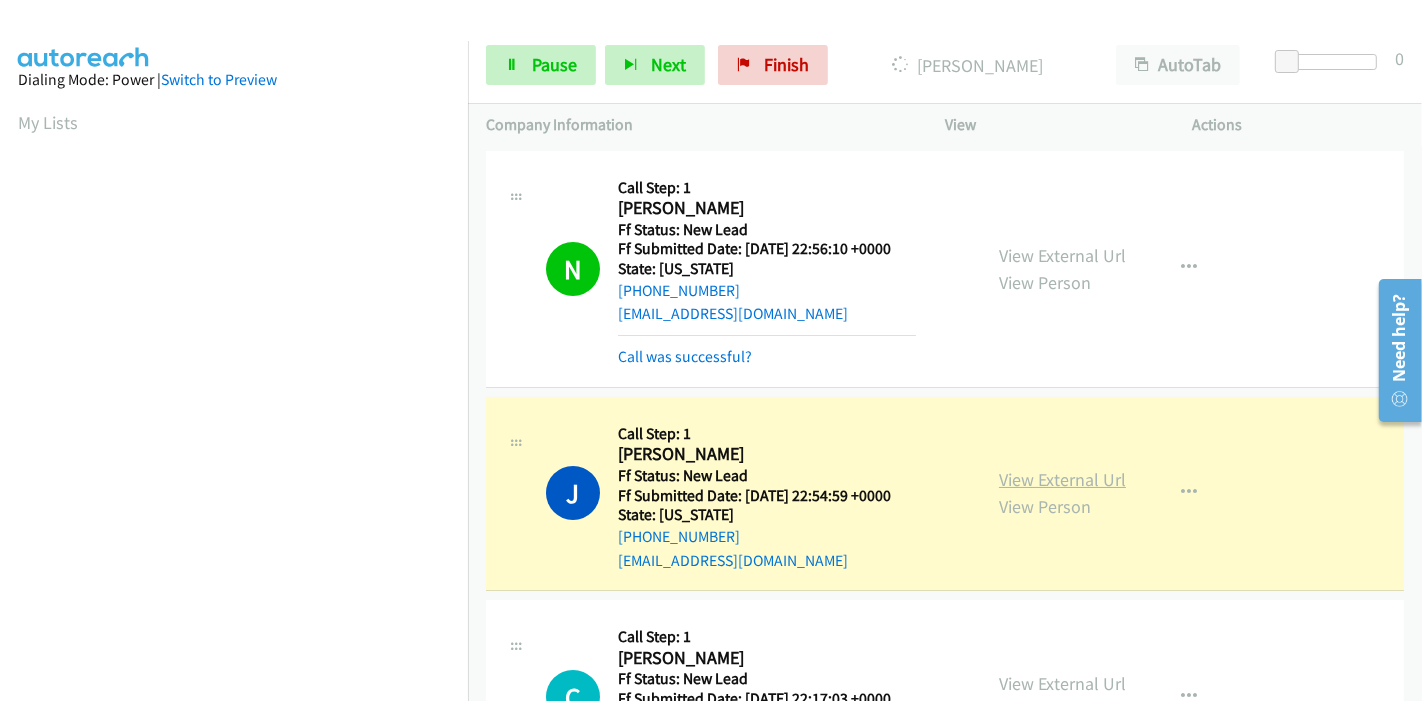 click on "View External Url" at bounding box center [1062, 479] 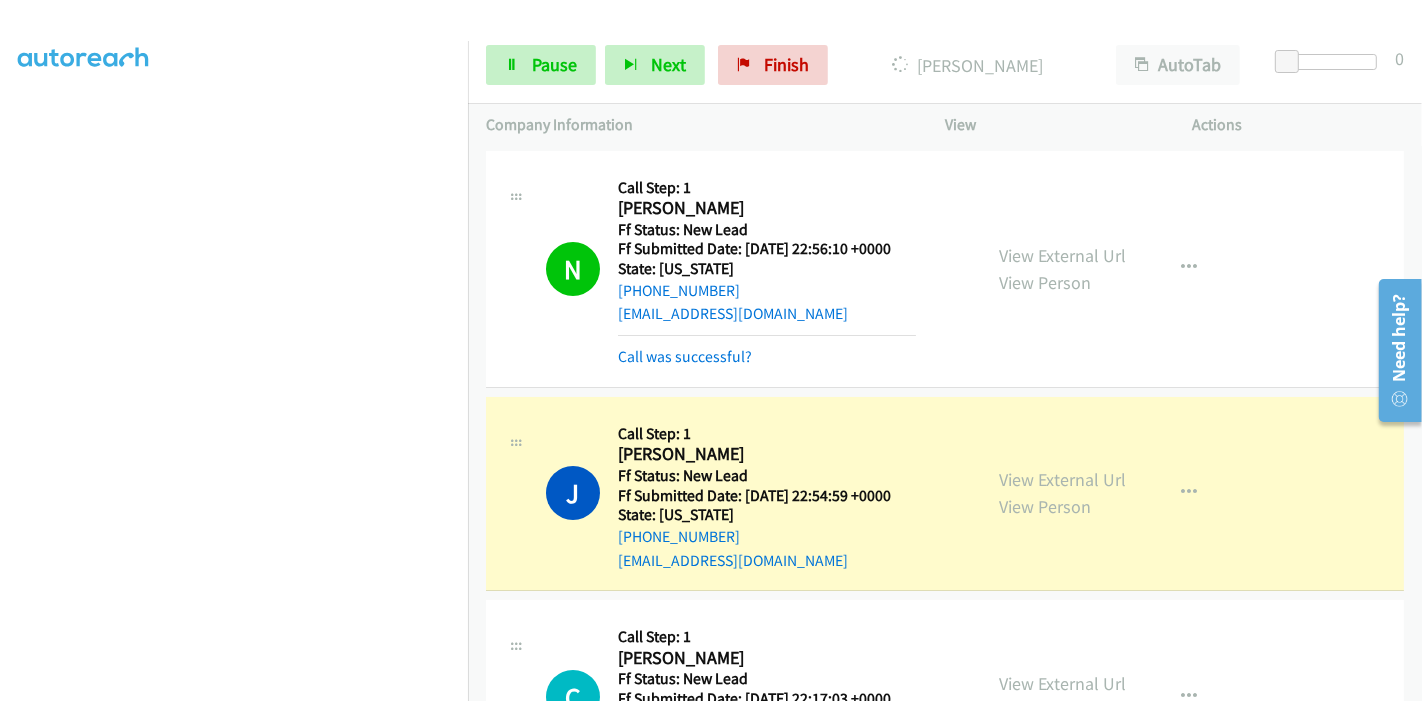 scroll, scrollTop: 0, scrollLeft: 0, axis: both 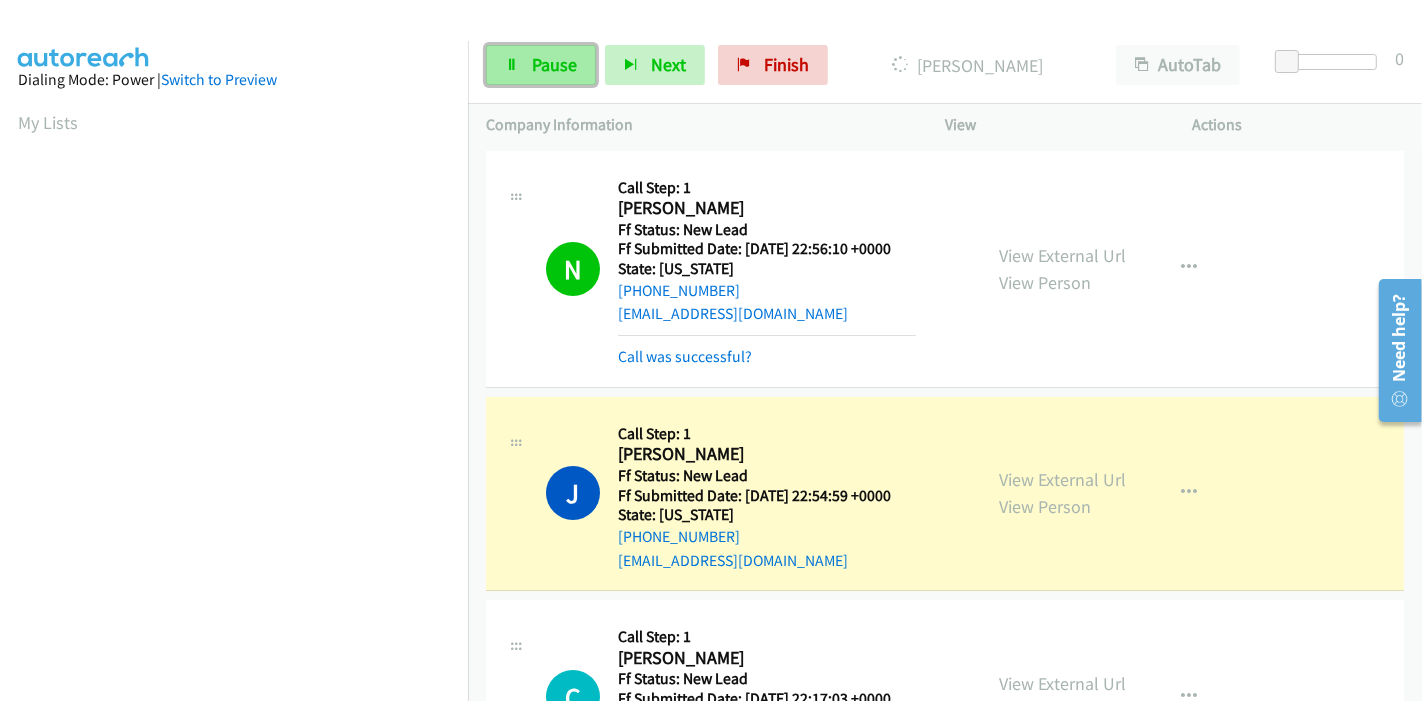 click on "Pause" at bounding box center [554, 64] 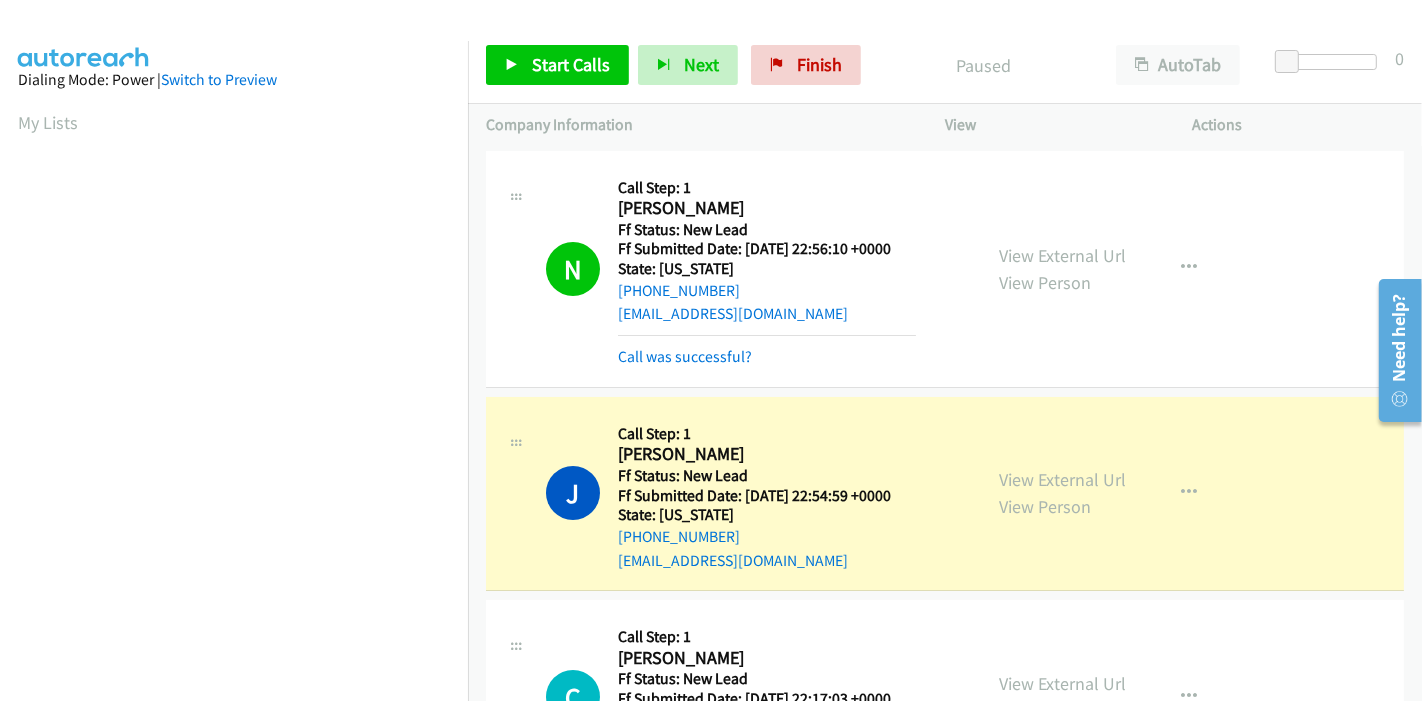 scroll, scrollTop: 422, scrollLeft: 0, axis: vertical 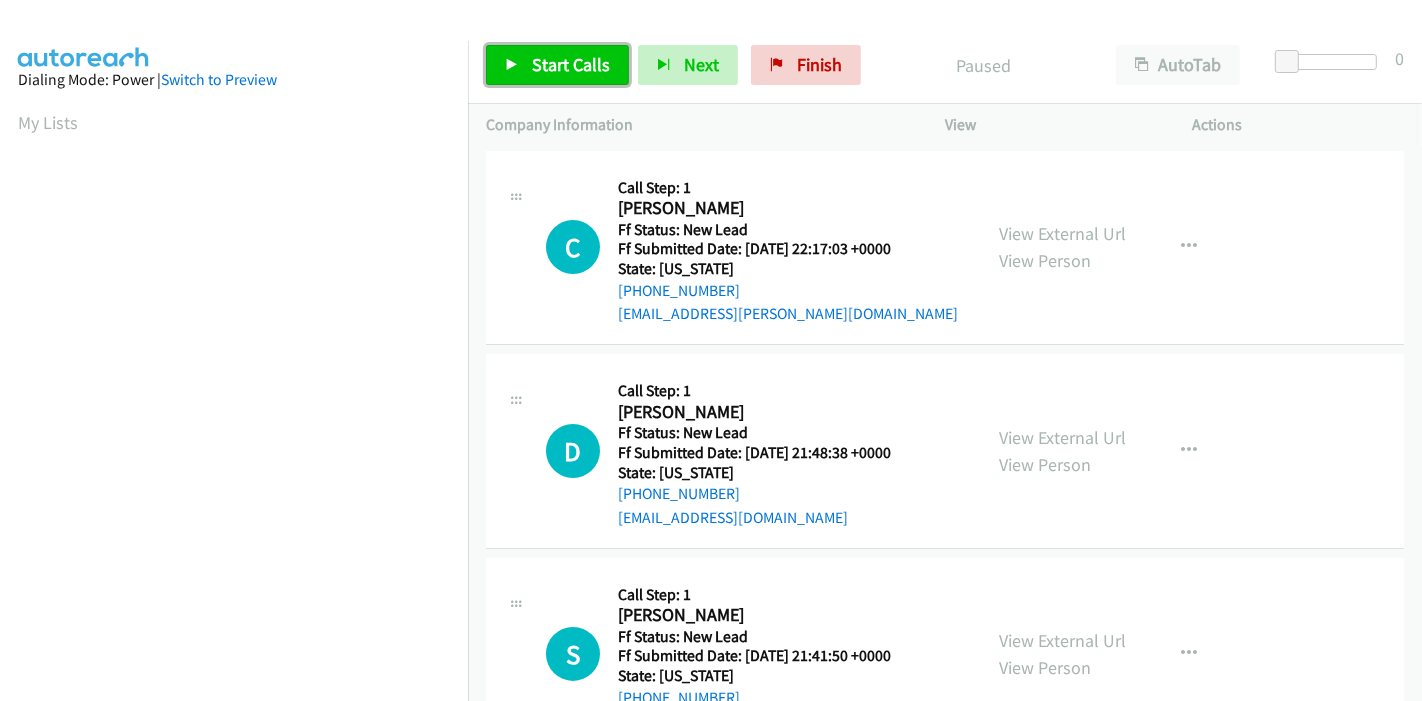 click on "Start Calls" at bounding box center [571, 64] 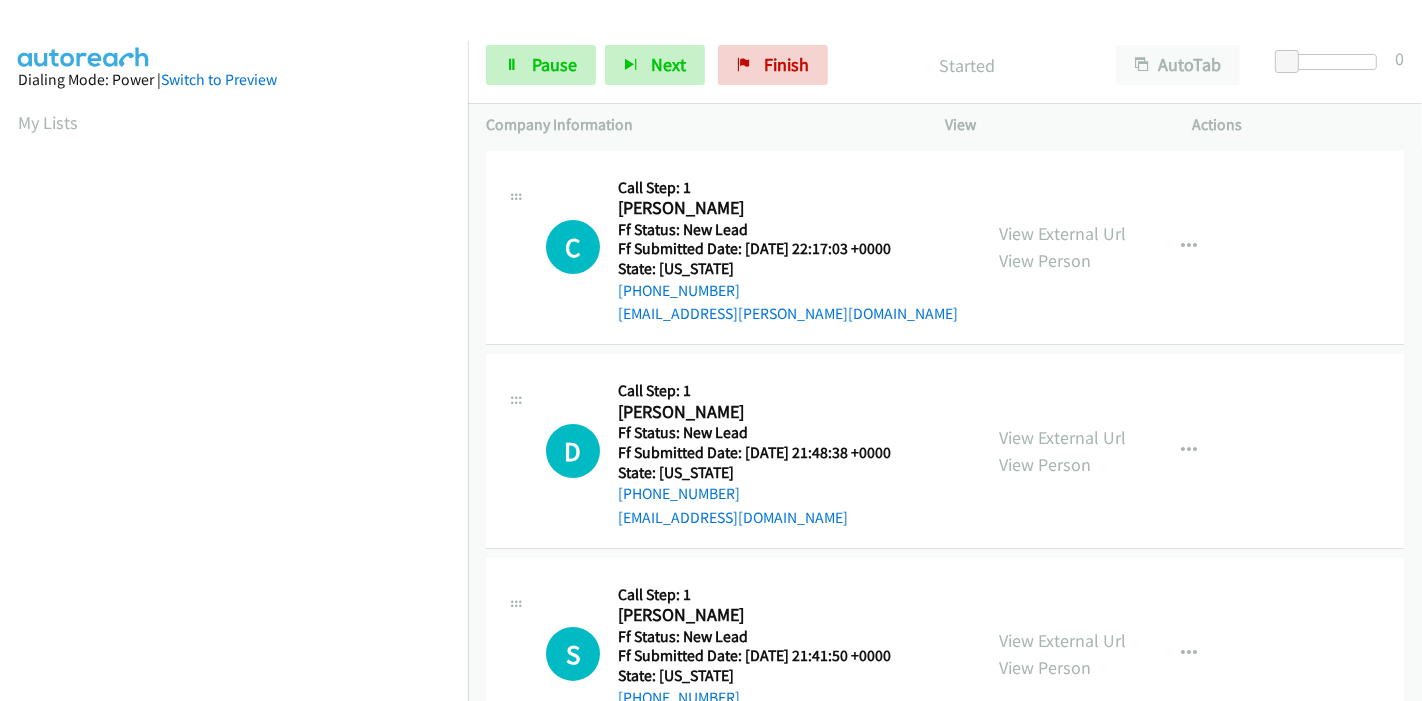 scroll, scrollTop: 0, scrollLeft: 0, axis: both 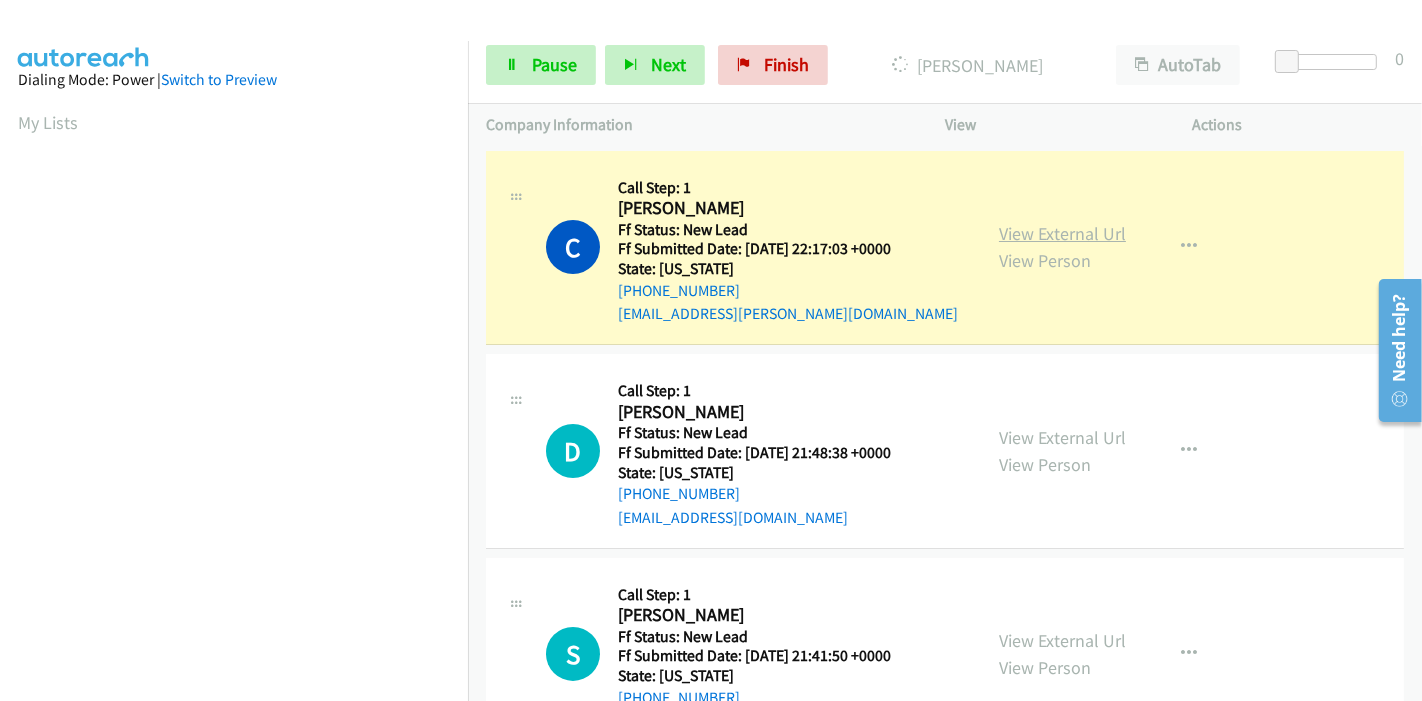 click on "View External Url" at bounding box center (1062, 233) 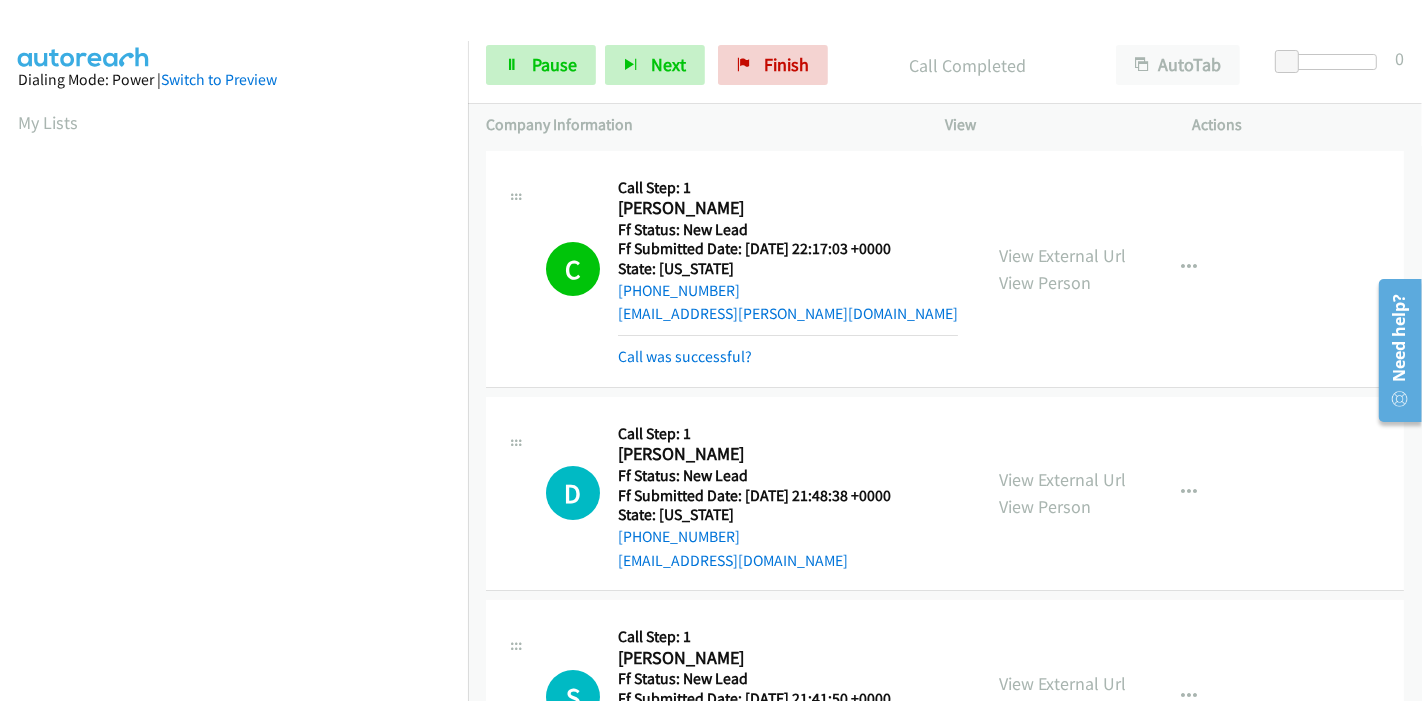 scroll, scrollTop: 422, scrollLeft: 0, axis: vertical 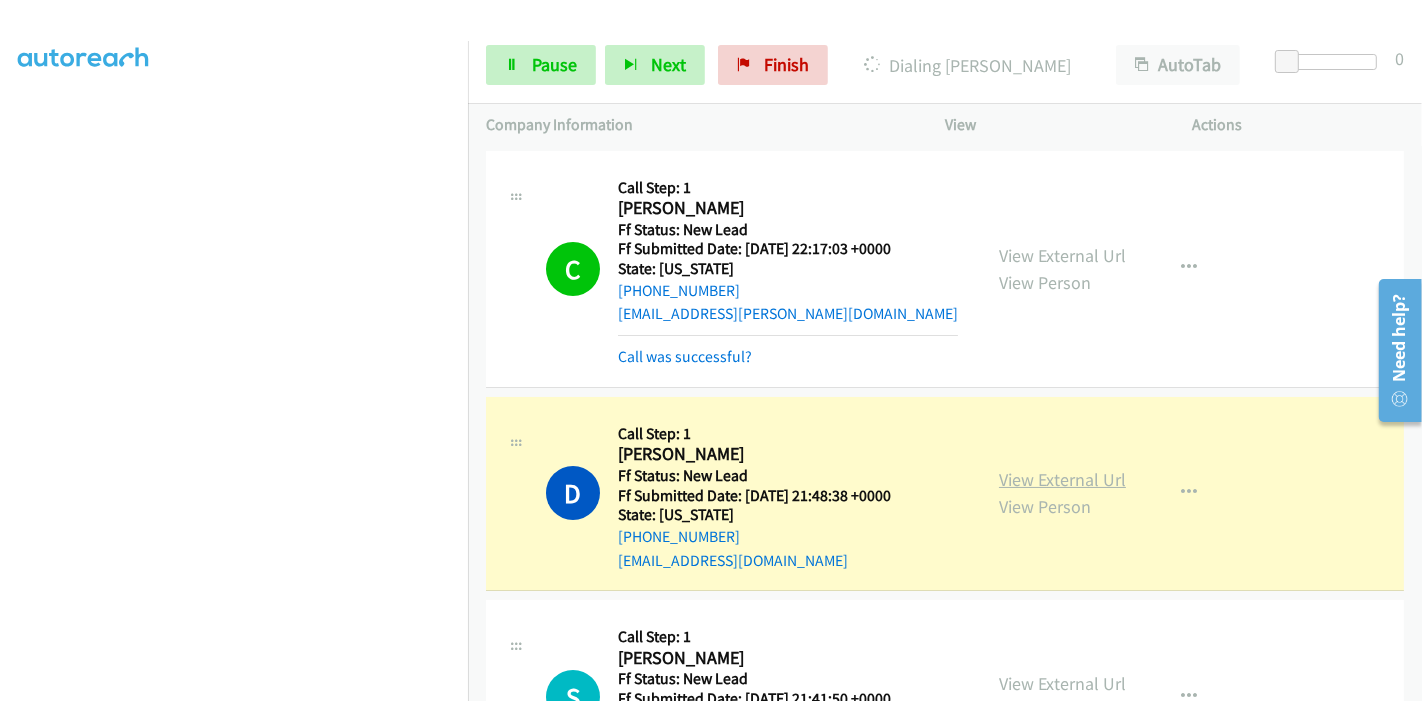 drag, startPoint x: 1037, startPoint y: 475, endPoint x: 1005, endPoint y: 467, distance: 32.984844 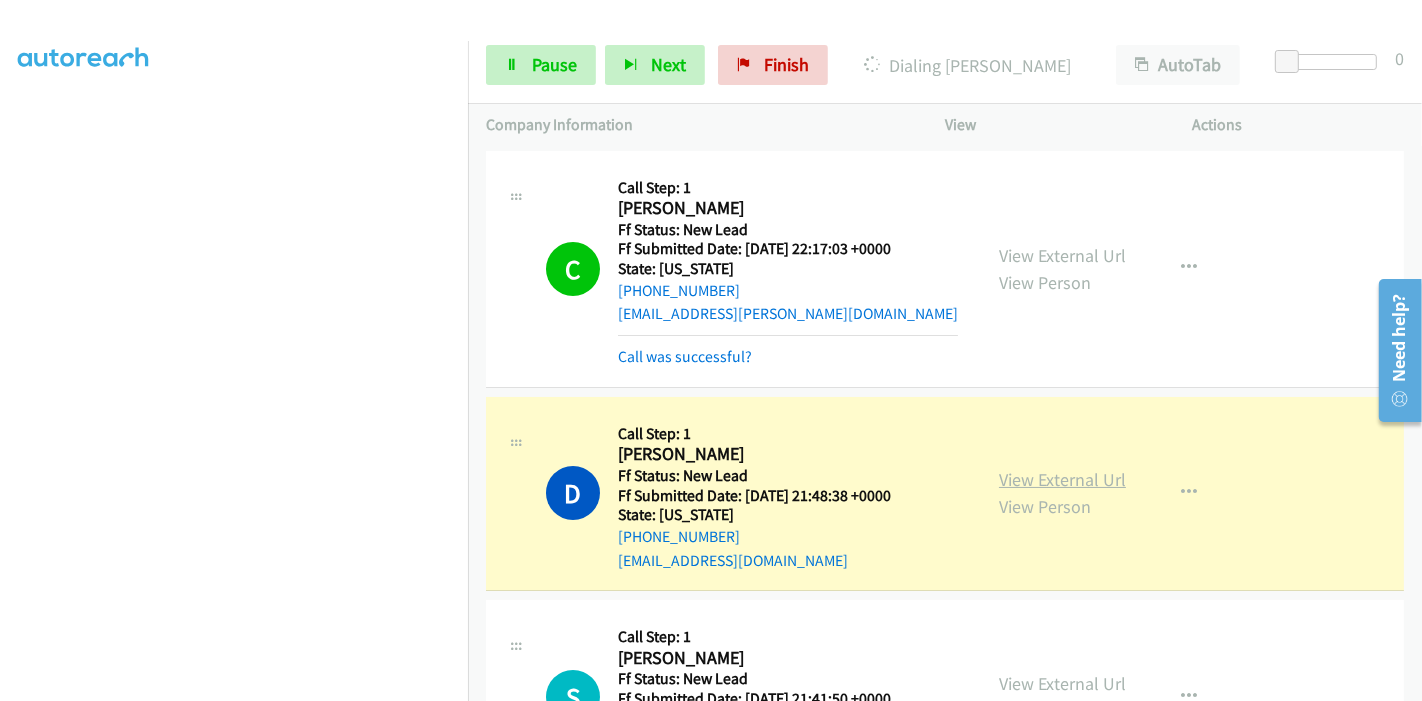 click on "View External Url" at bounding box center [1062, 479] 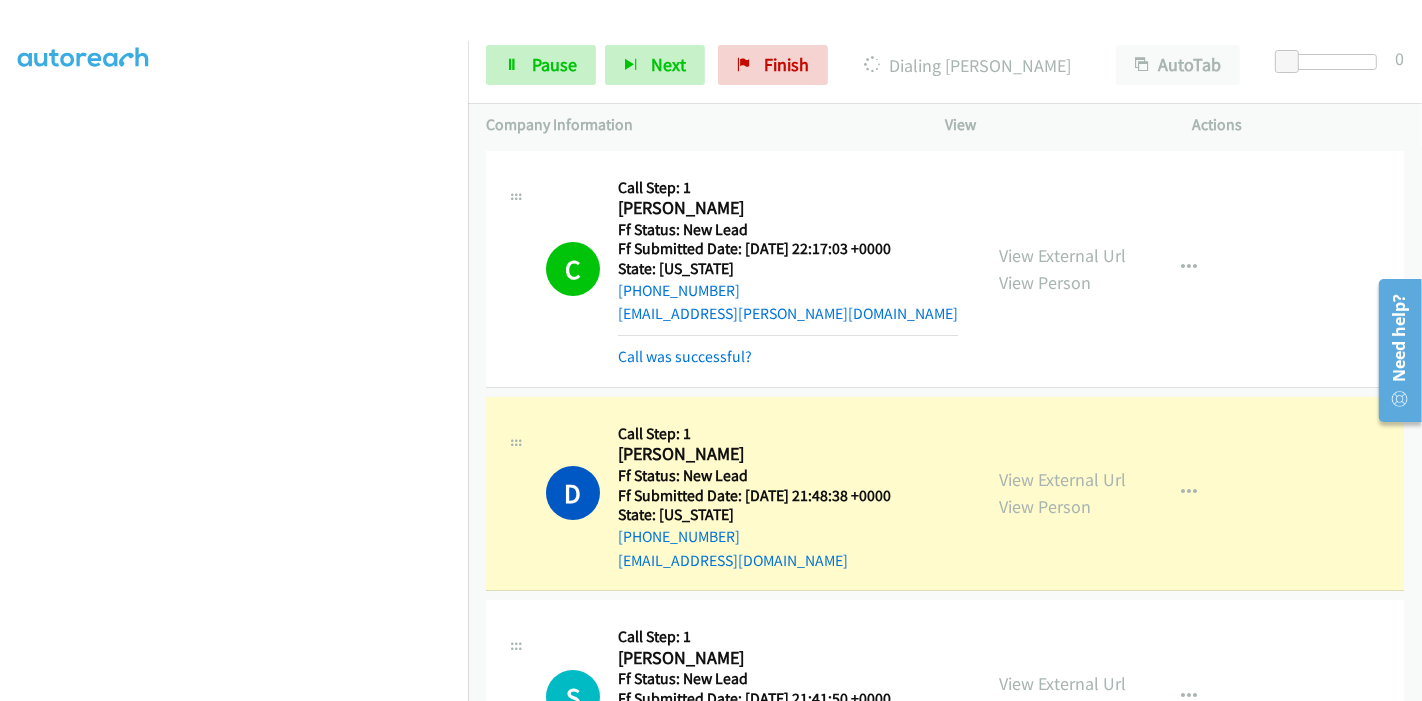 scroll, scrollTop: 0, scrollLeft: 0, axis: both 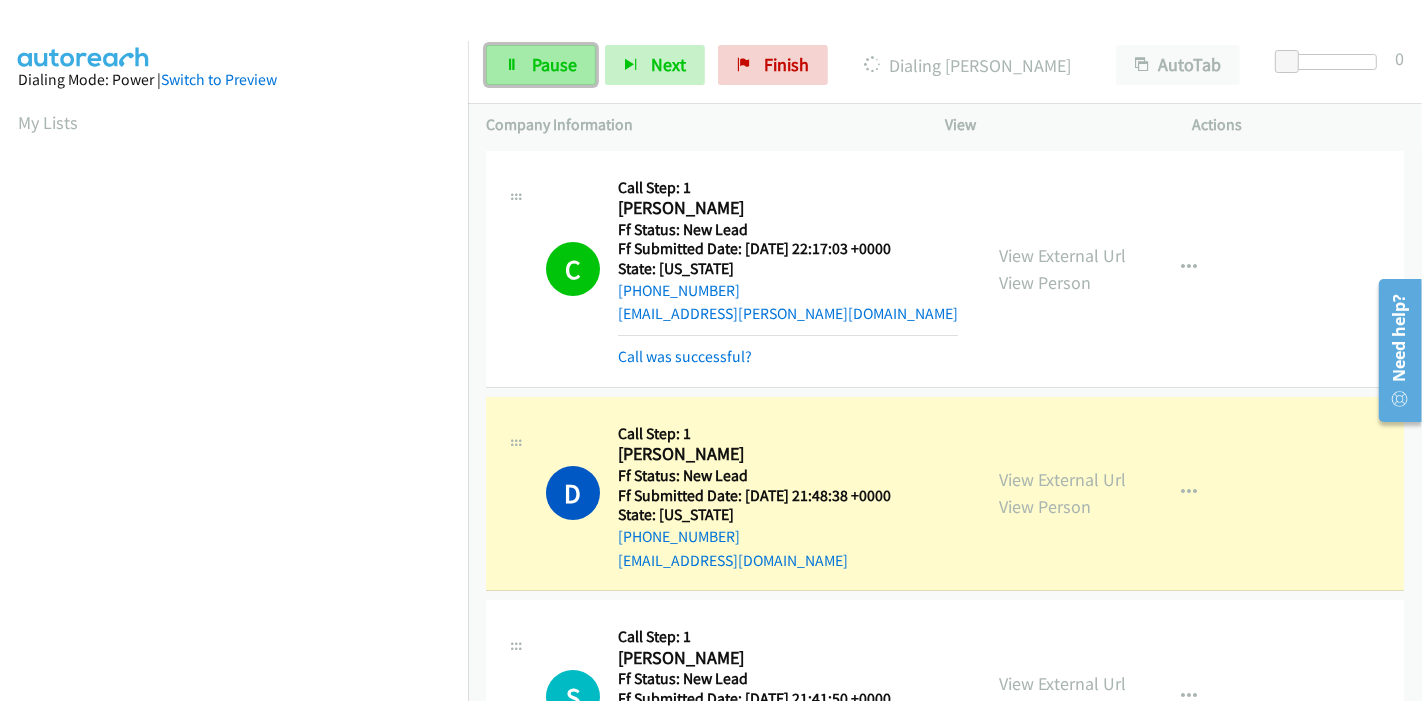 click on "Pause" at bounding box center [541, 65] 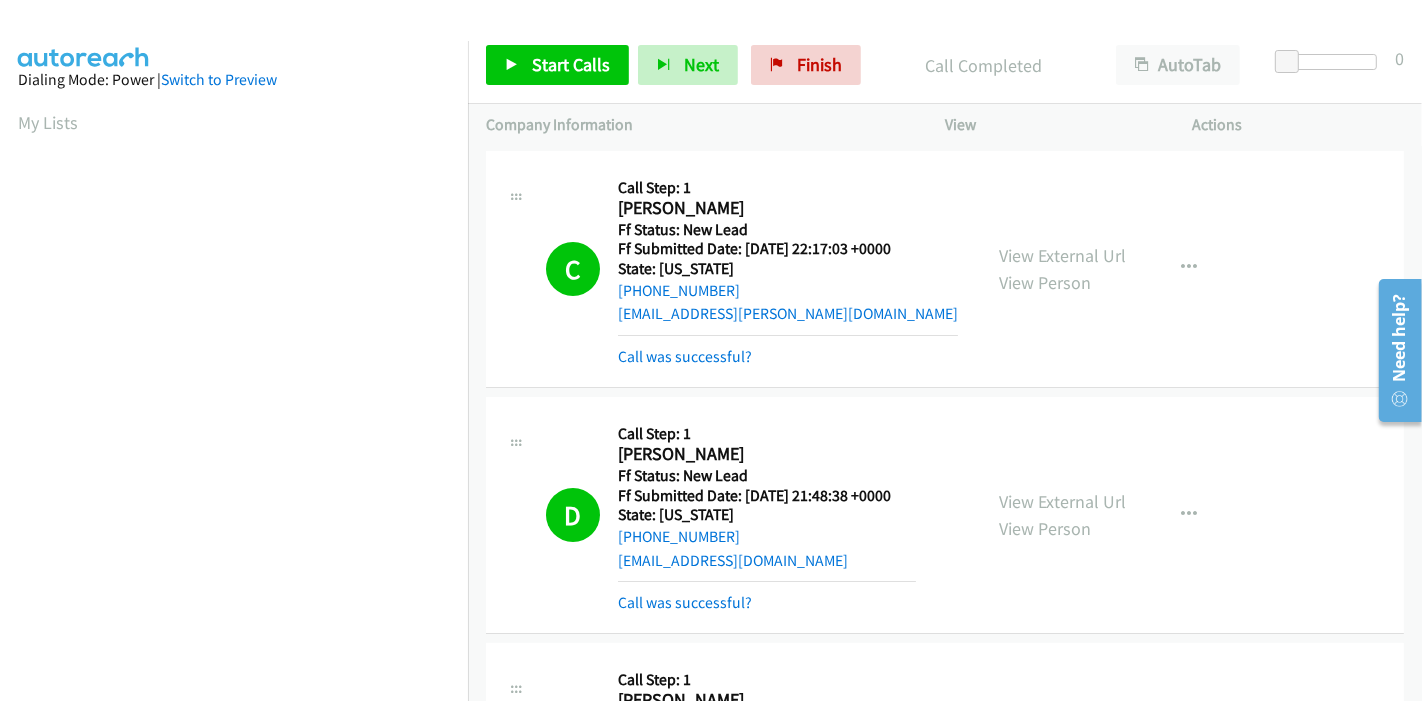 scroll, scrollTop: 422, scrollLeft: 0, axis: vertical 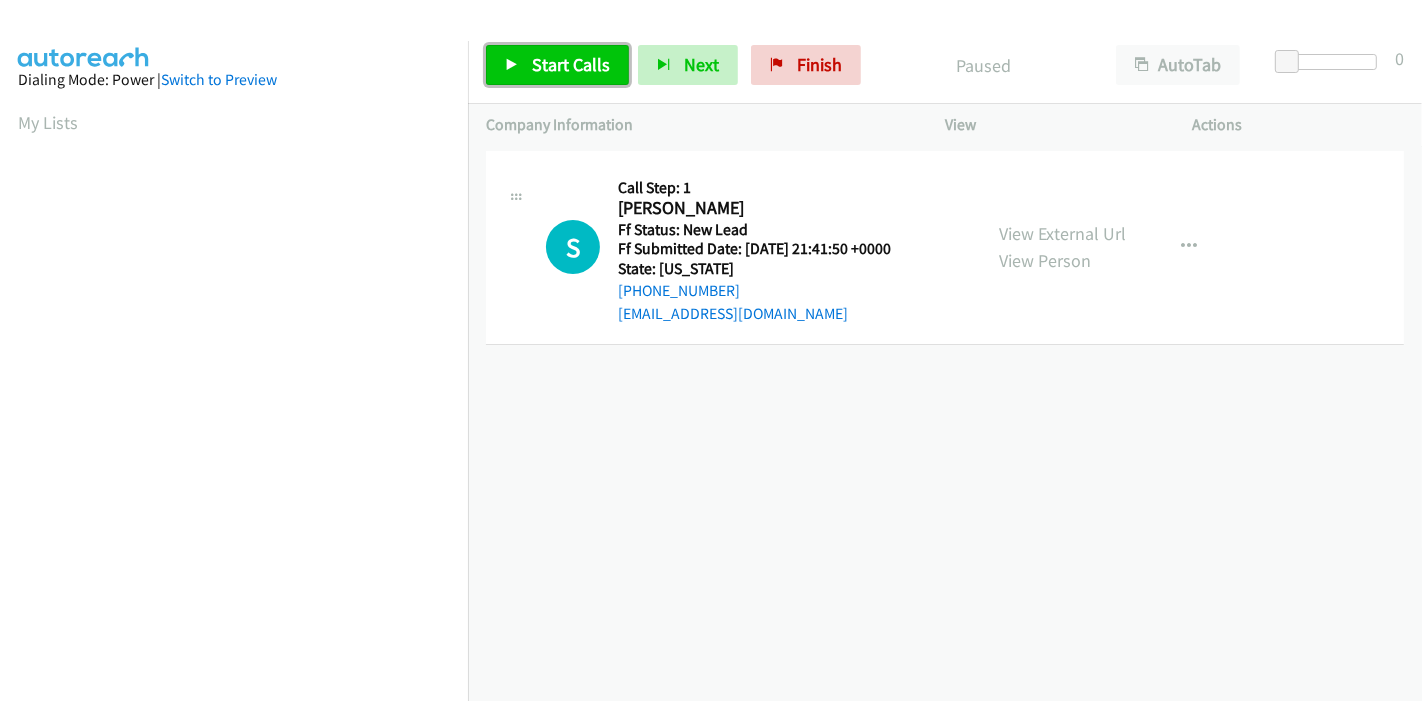click on "Start Calls" at bounding box center (557, 65) 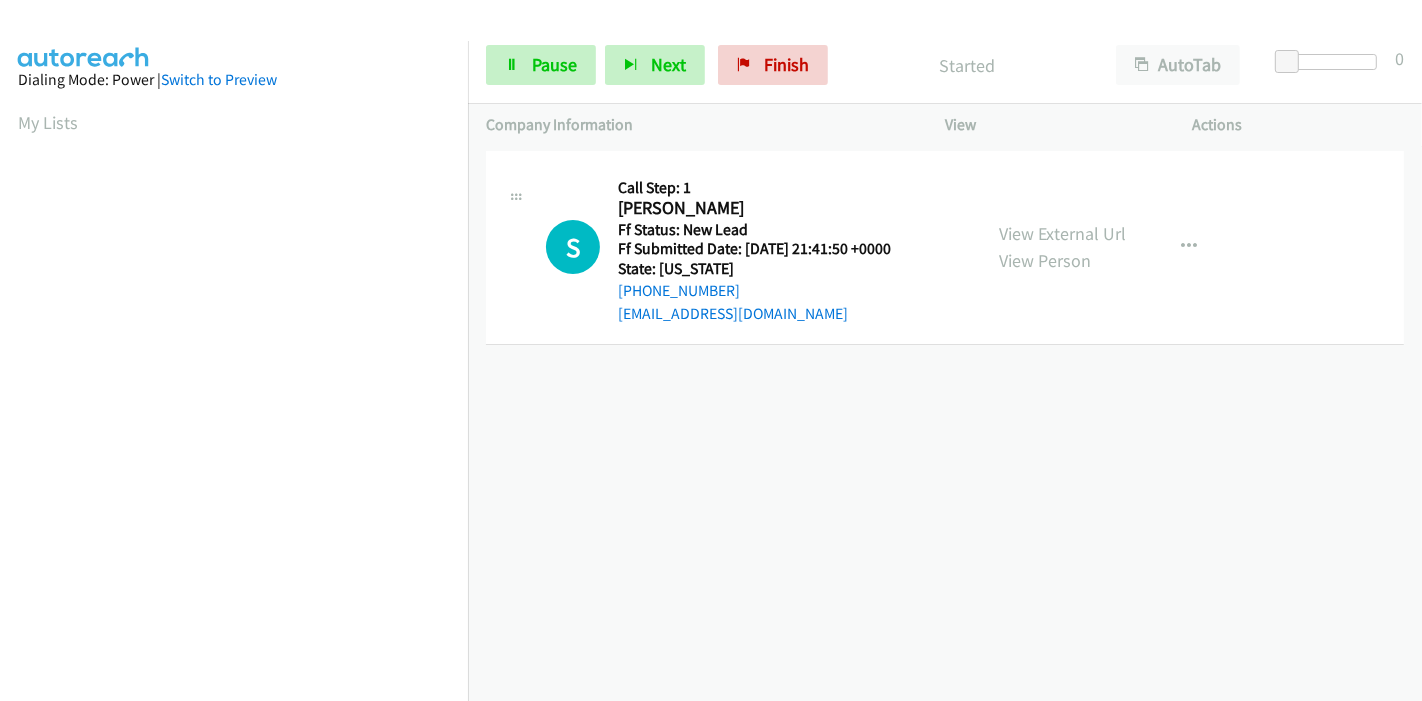 scroll, scrollTop: 0, scrollLeft: 0, axis: both 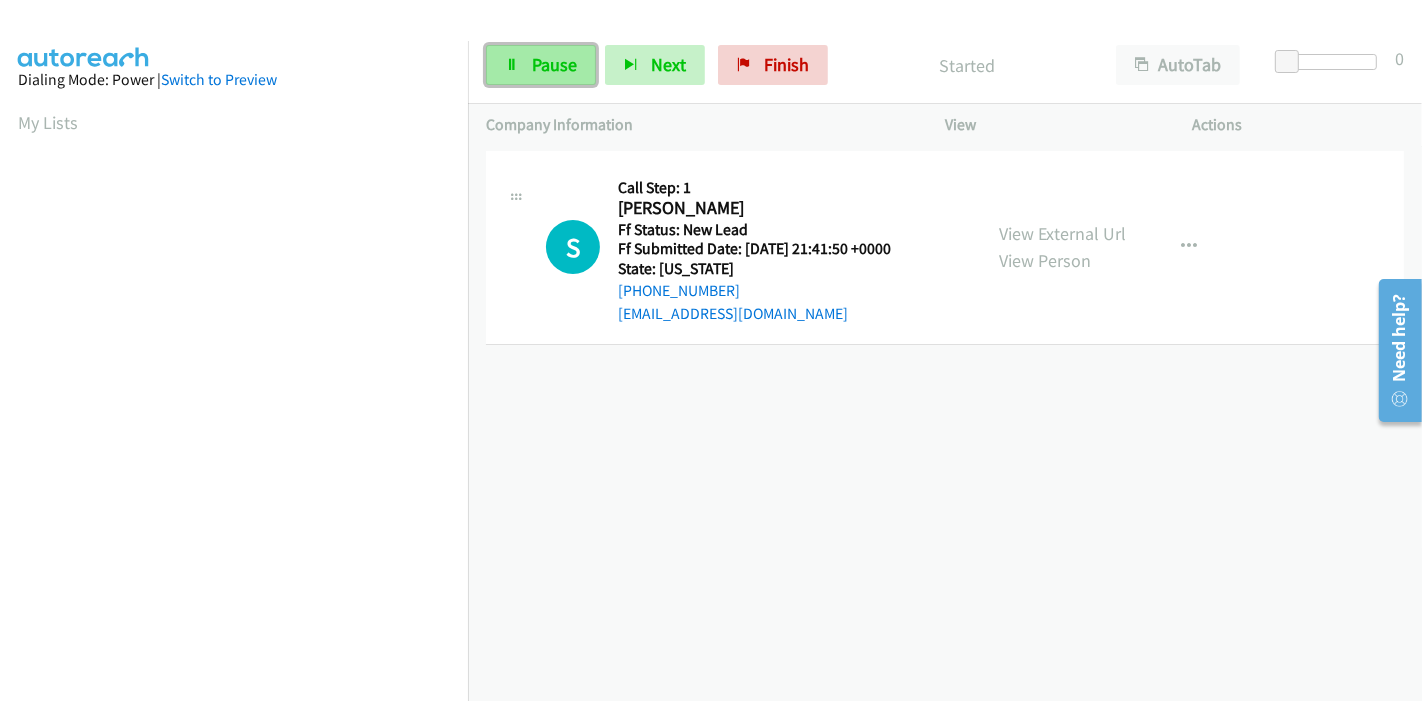 click on "Pause" at bounding box center (541, 65) 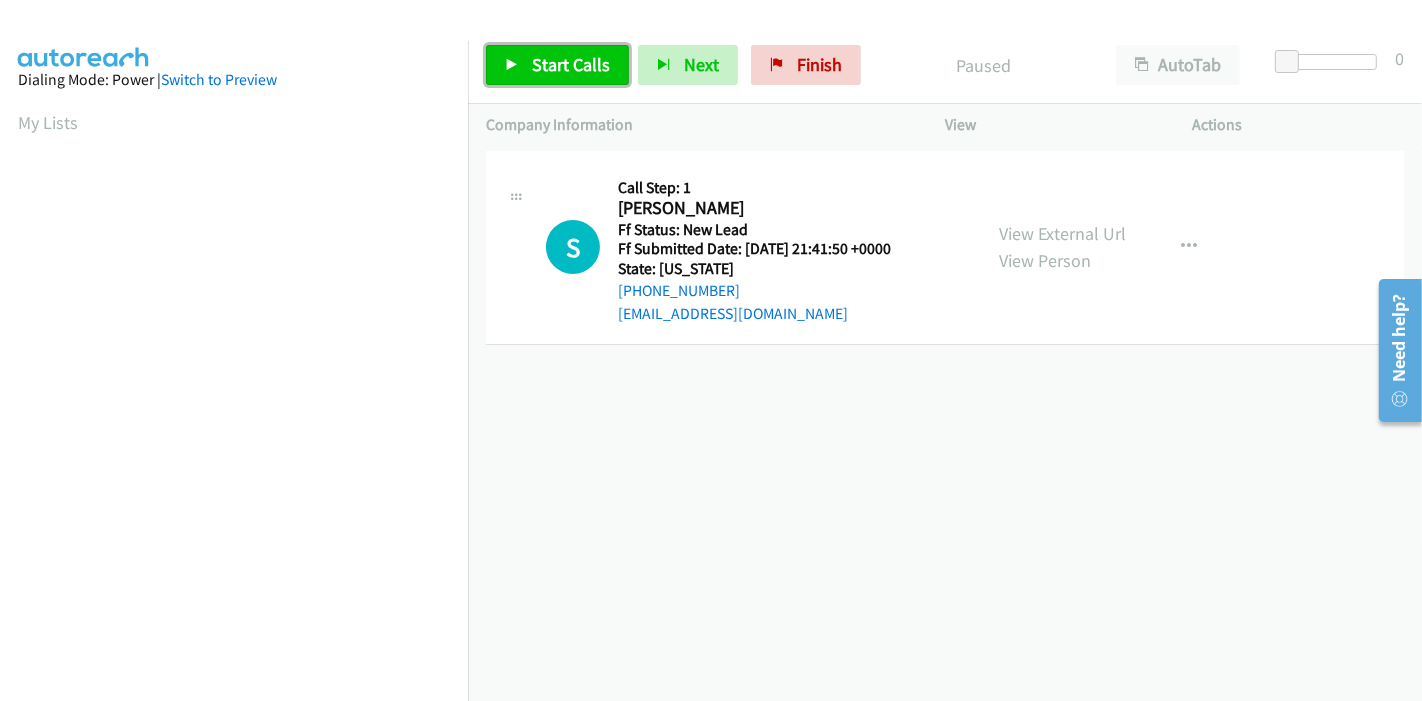 click on "Start Calls" at bounding box center [557, 65] 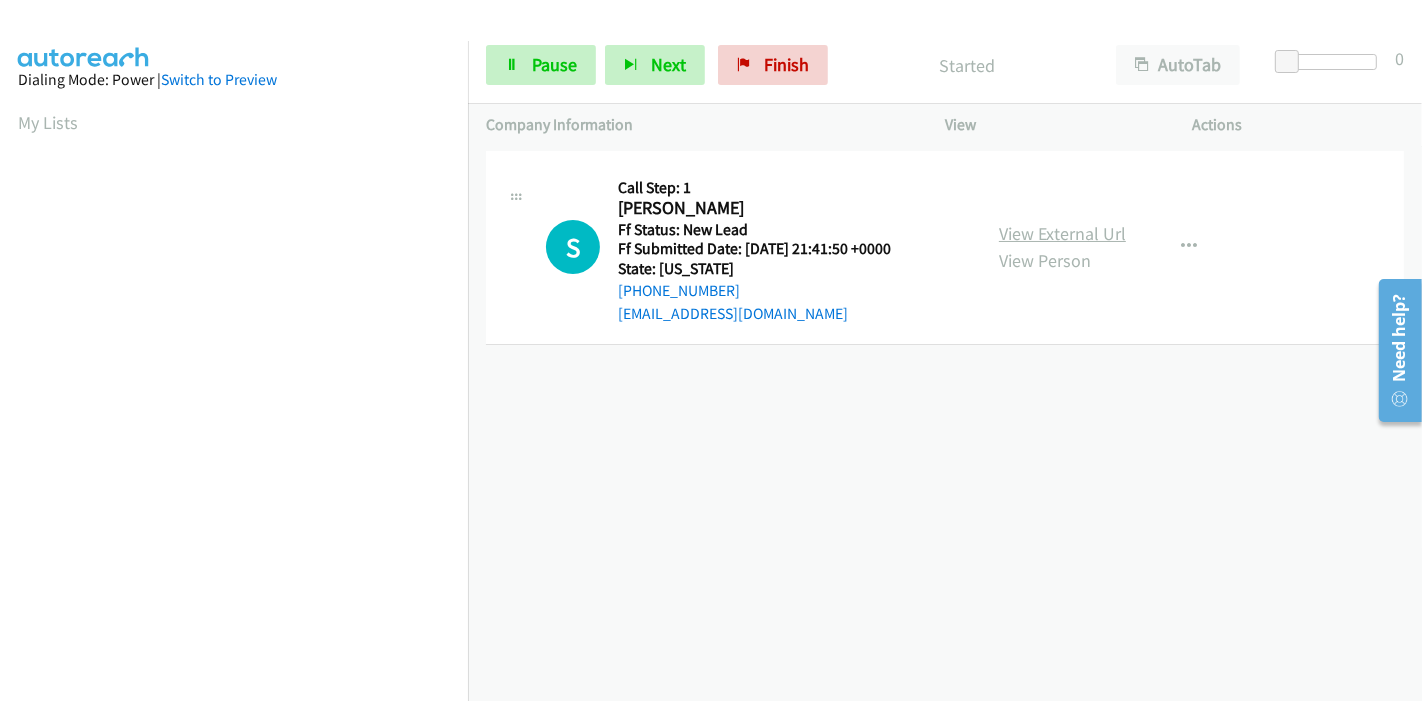 click on "View External Url" at bounding box center (1062, 233) 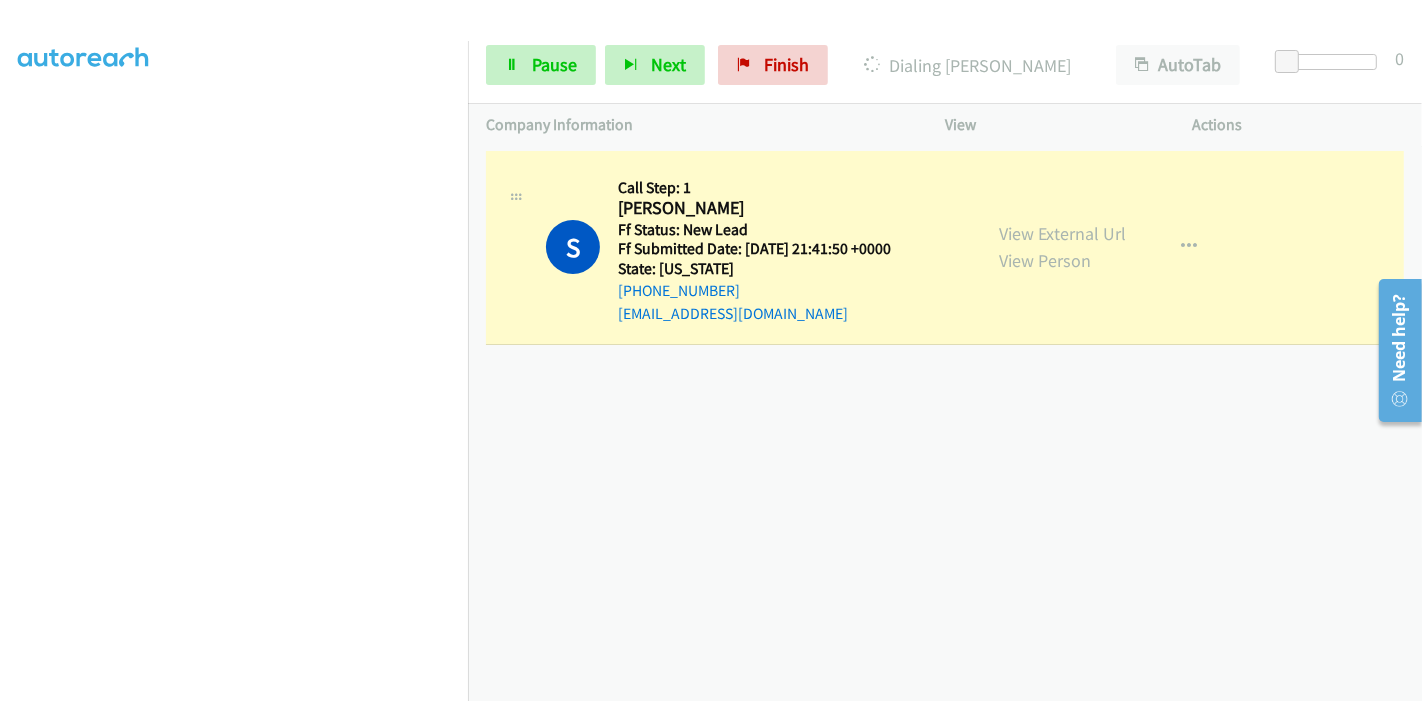 scroll, scrollTop: 0, scrollLeft: 0, axis: both 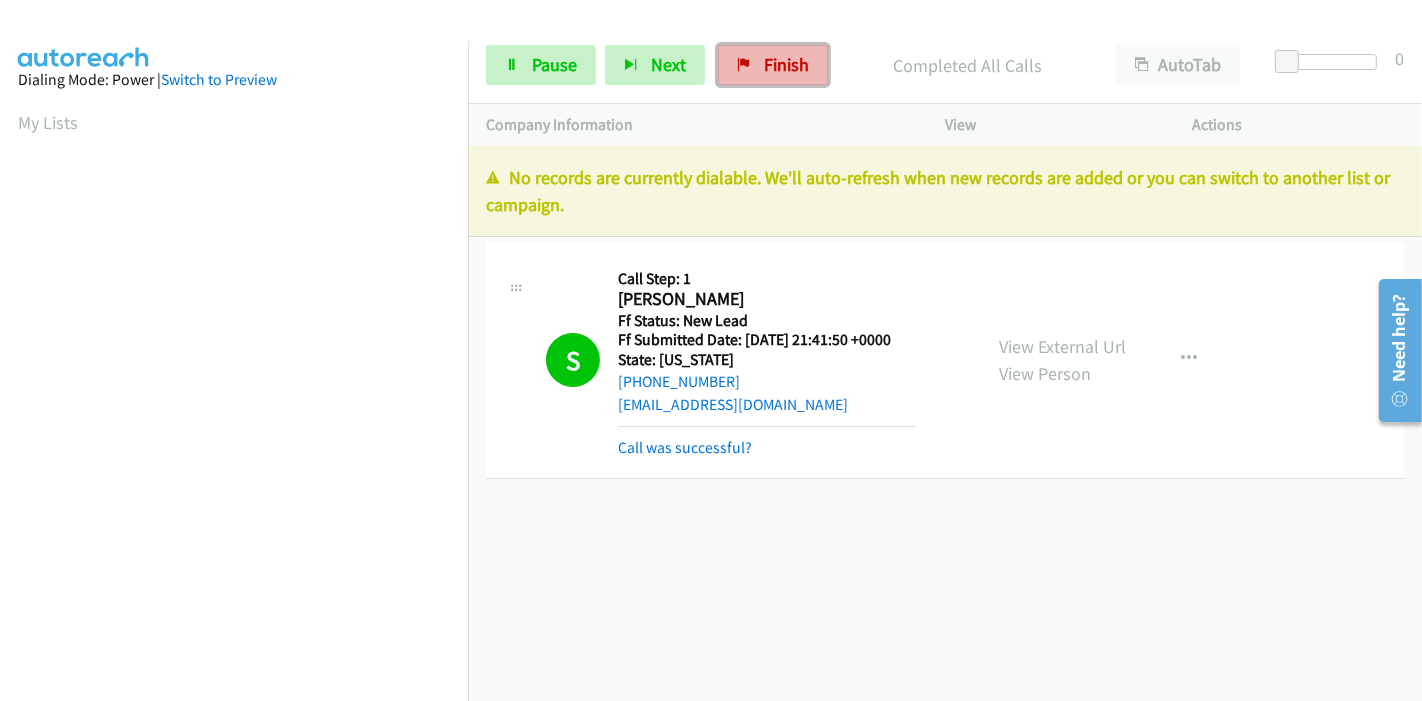 click on "Finish" at bounding box center (773, 65) 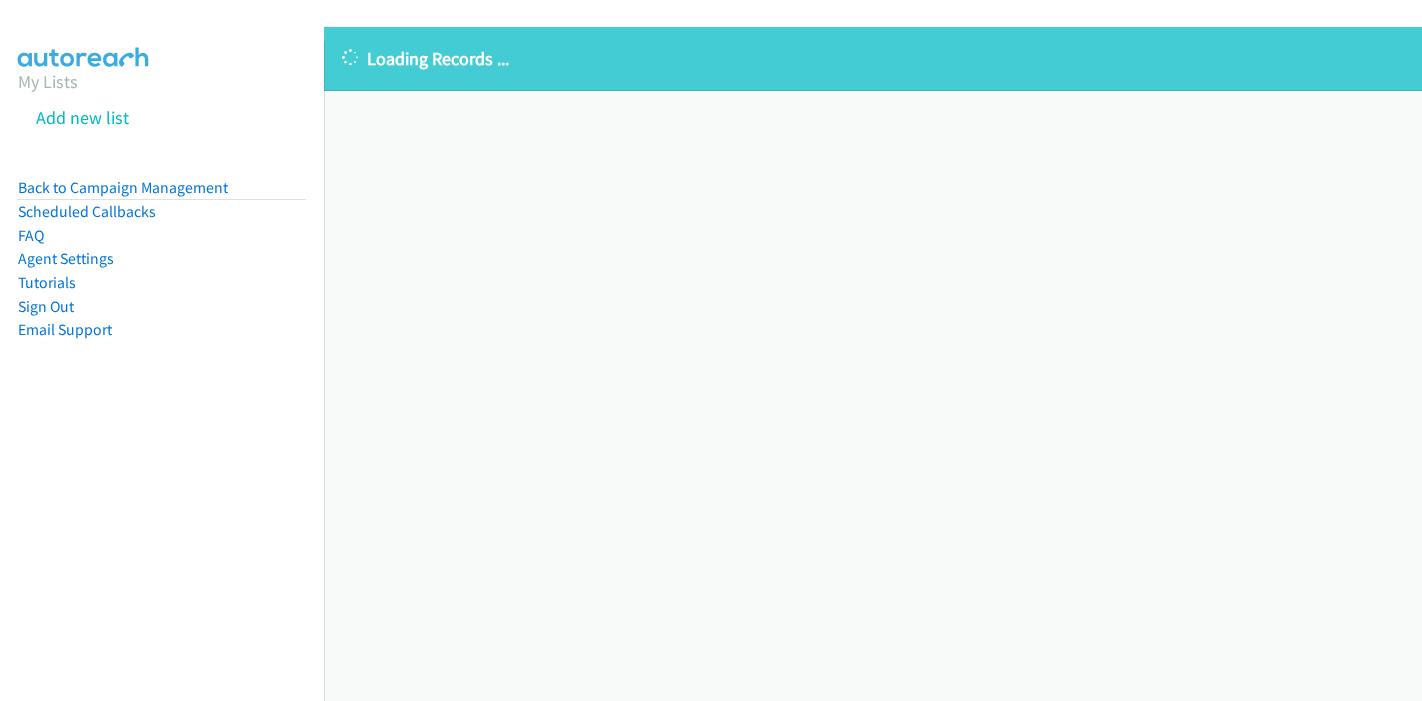 scroll, scrollTop: 0, scrollLeft: 0, axis: both 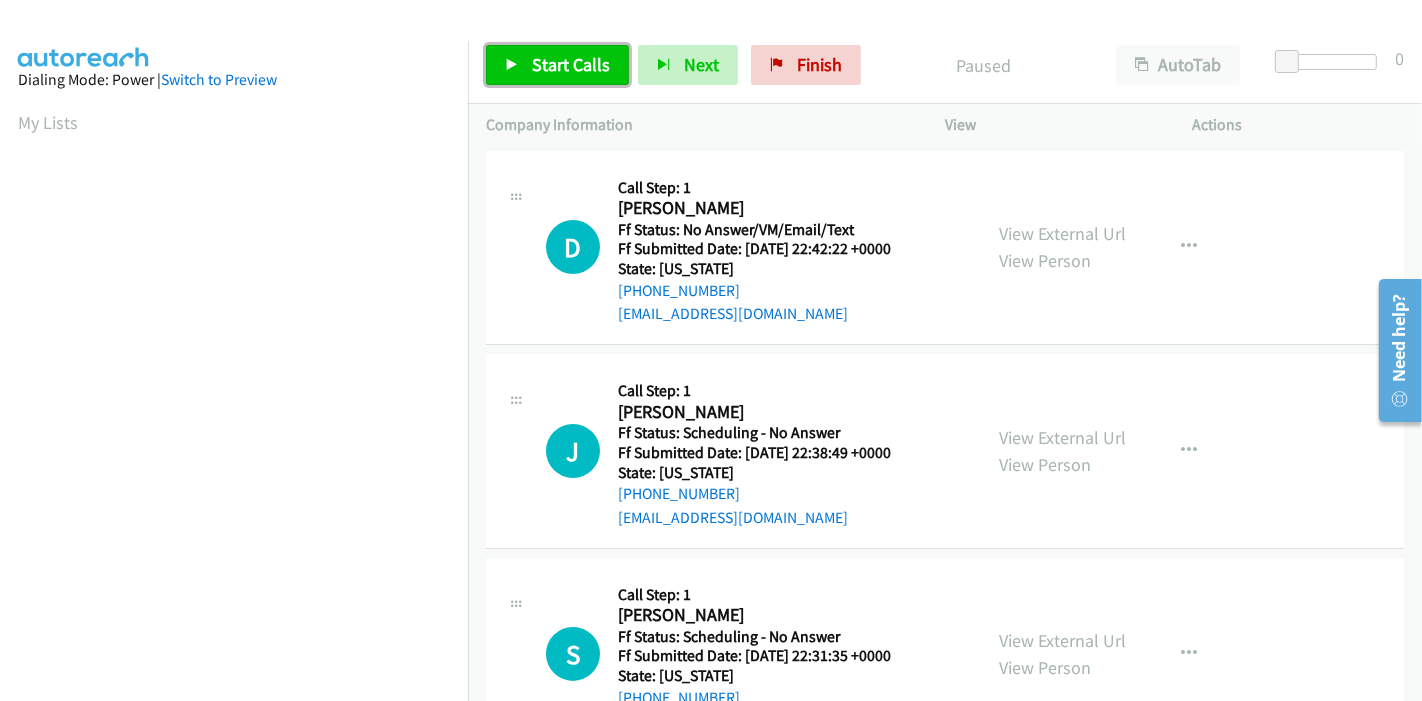 click on "Start Calls" at bounding box center (571, 64) 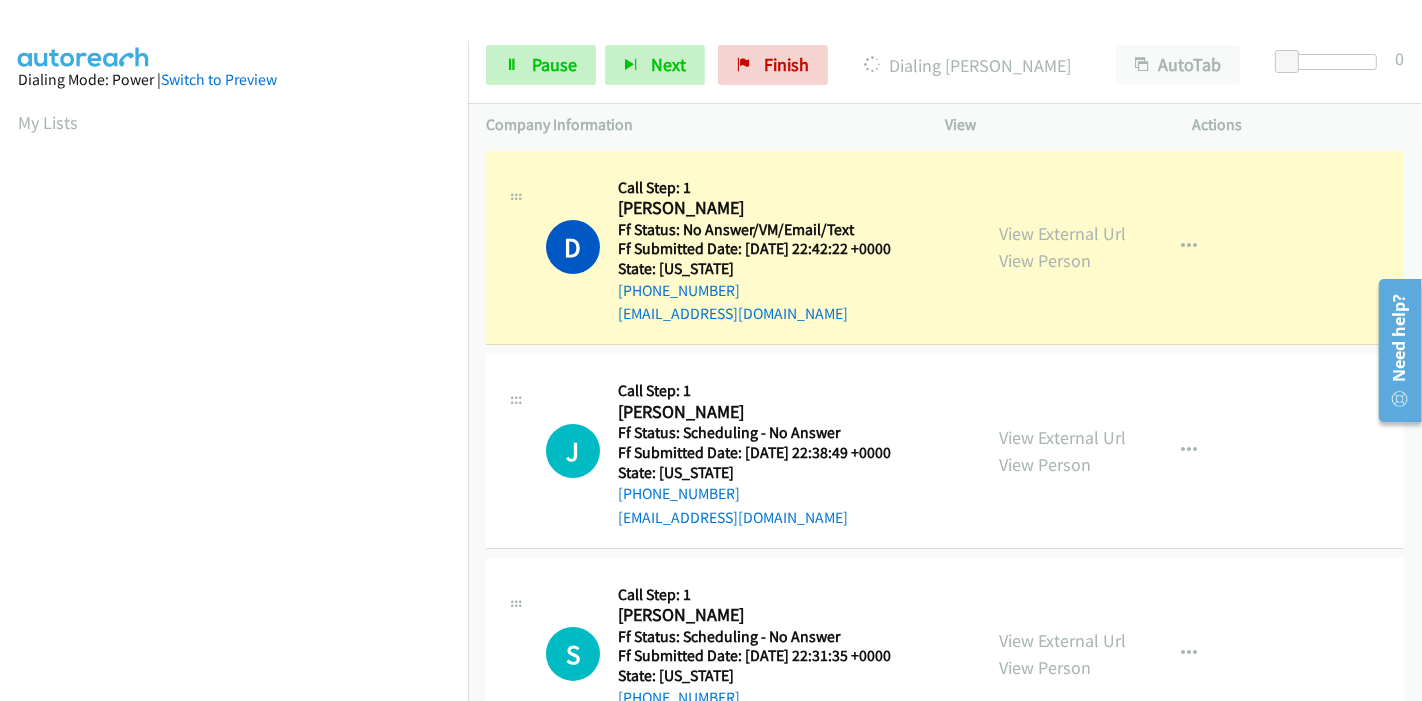 scroll, scrollTop: 422, scrollLeft: 0, axis: vertical 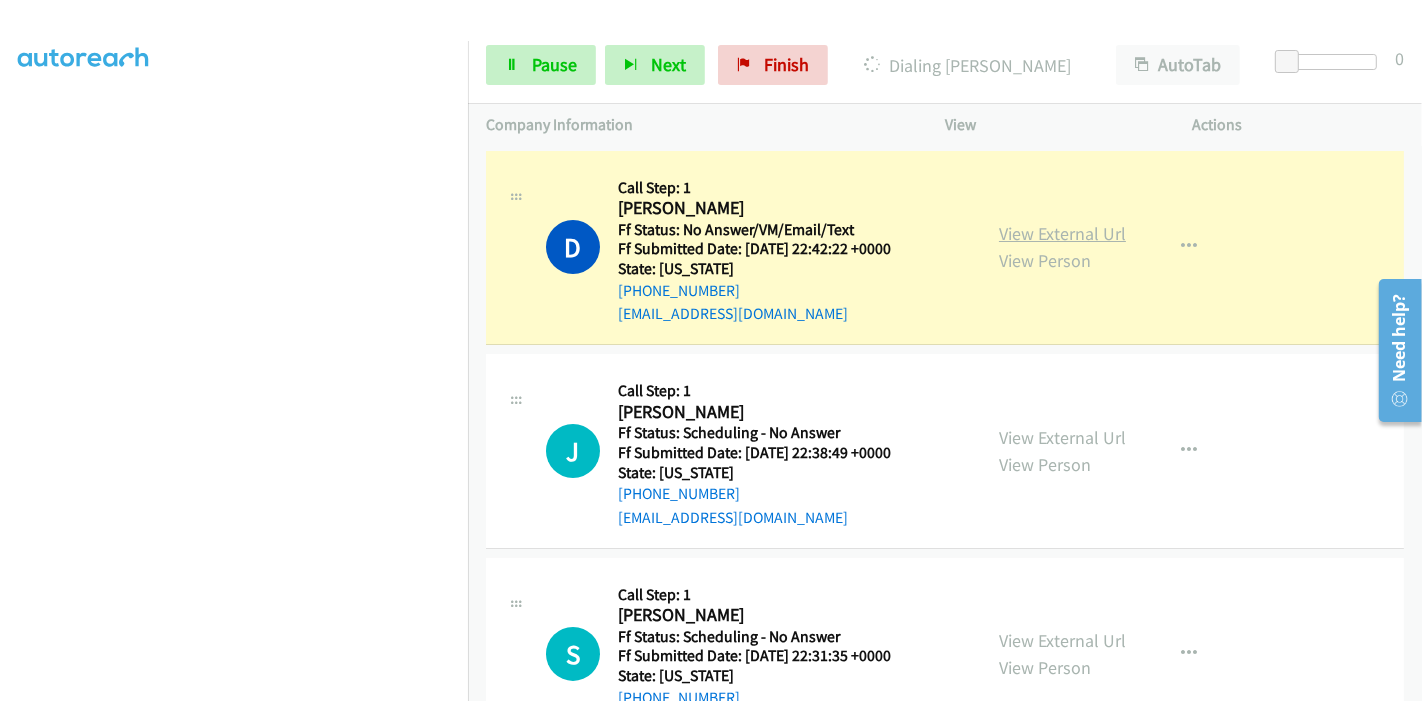 click on "View External Url" at bounding box center [1062, 233] 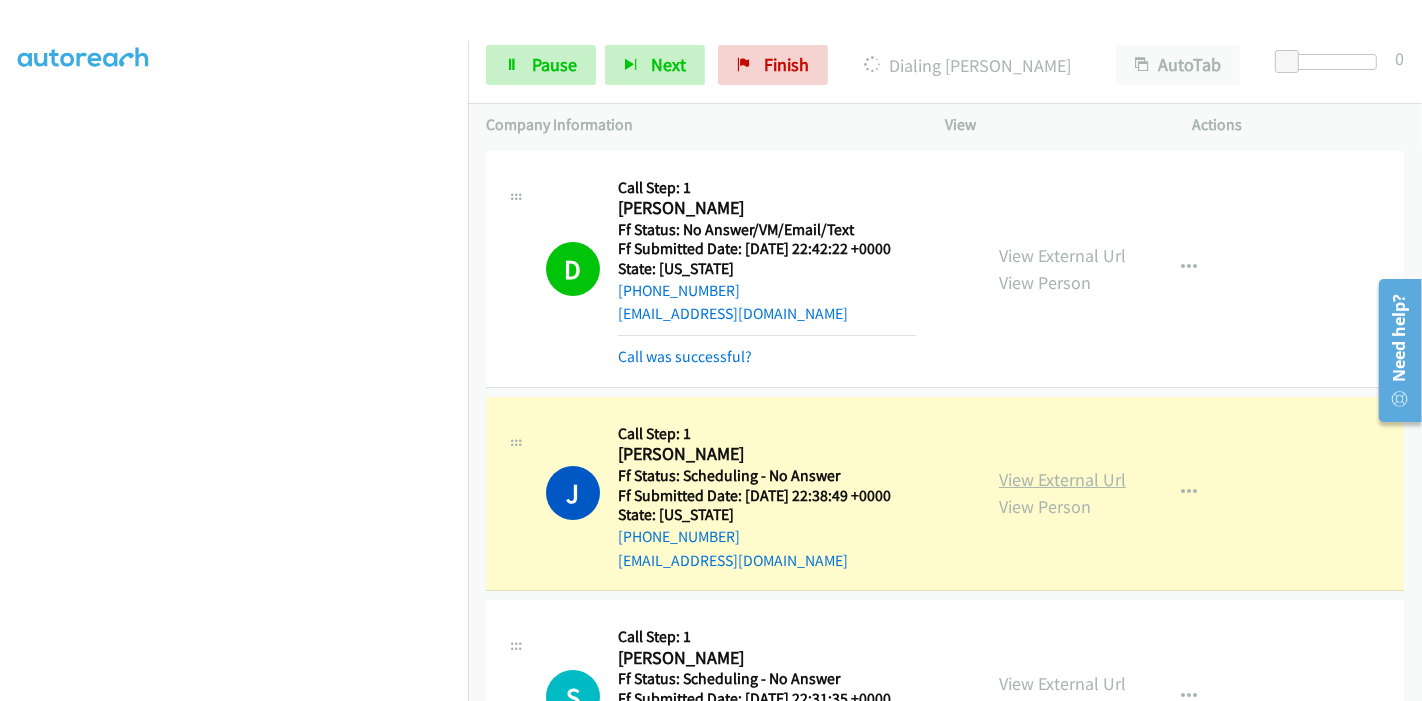 click on "View External Url" at bounding box center (1062, 479) 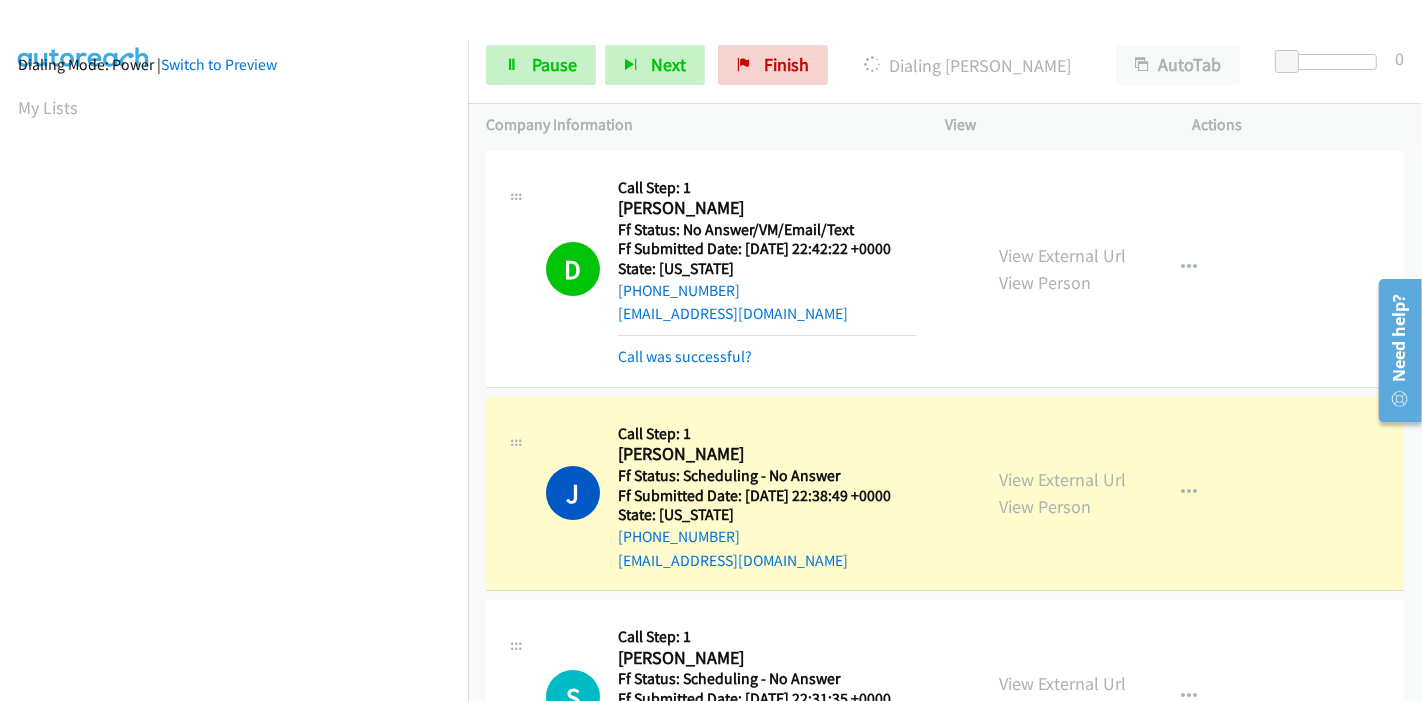 scroll, scrollTop: 0, scrollLeft: 0, axis: both 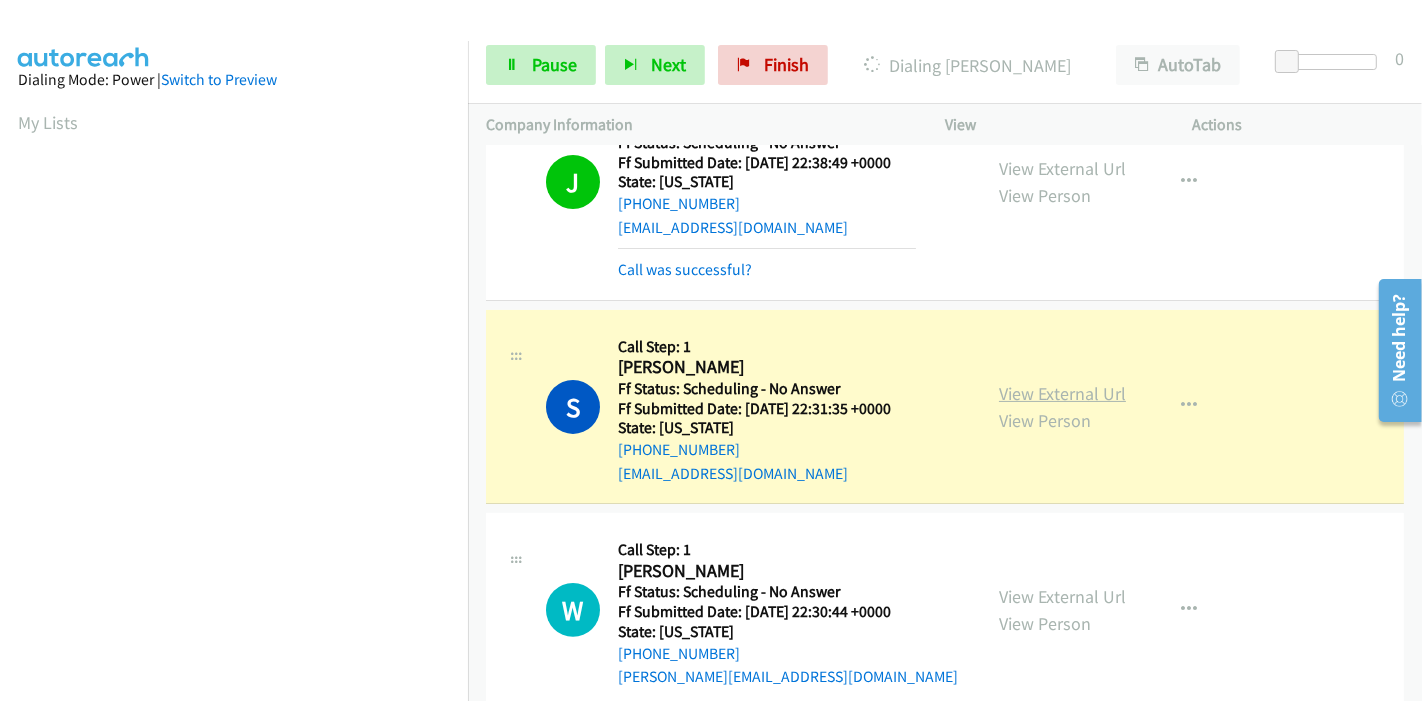 click on "View External Url" at bounding box center (1062, 393) 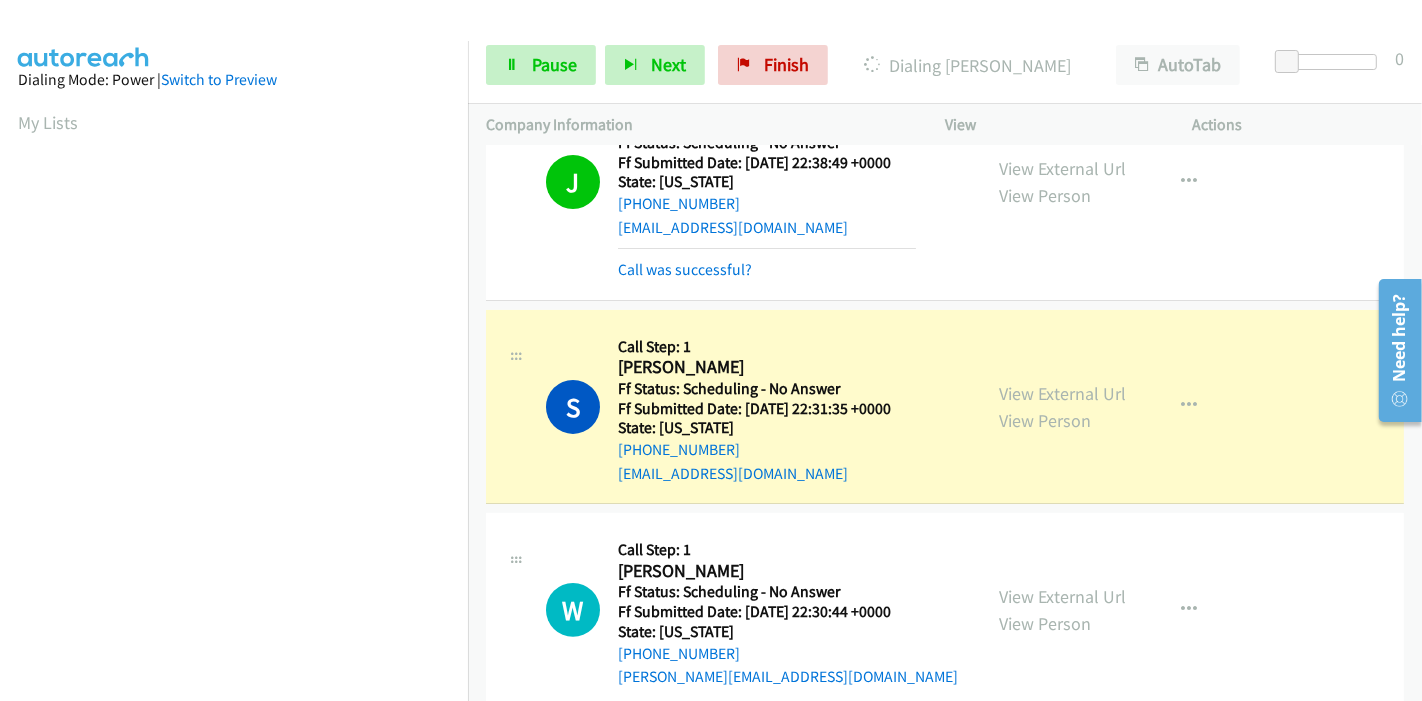 scroll, scrollTop: 0, scrollLeft: 0, axis: both 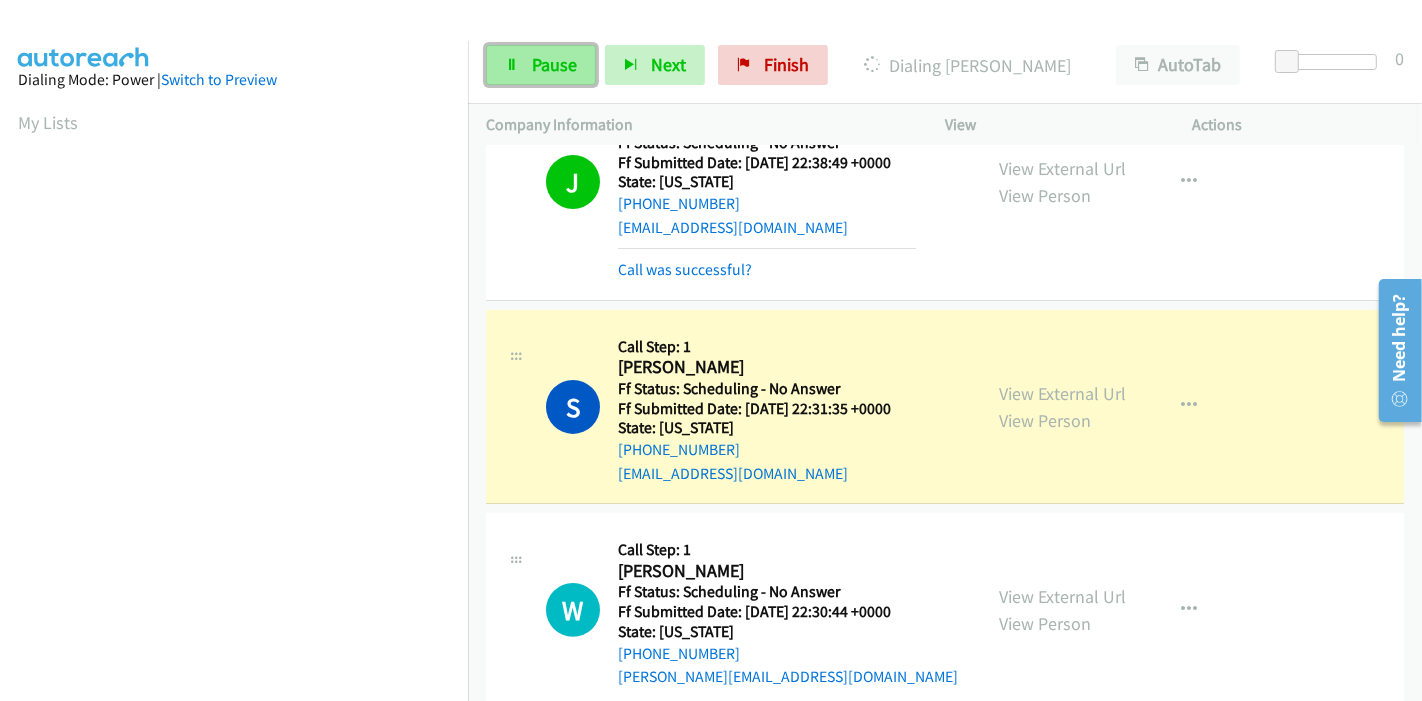 click on "Pause" at bounding box center [541, 65] 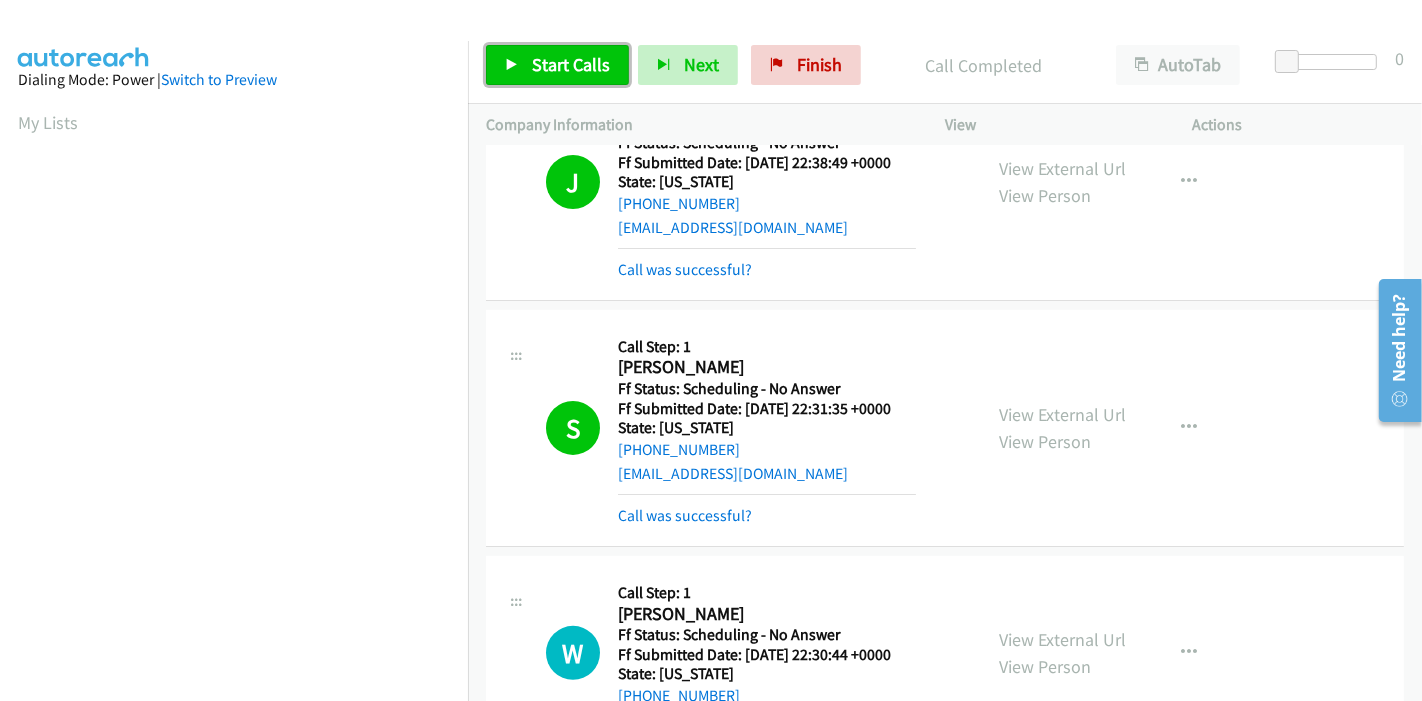 click on "Start Calls" at bounding box center (571, 64) 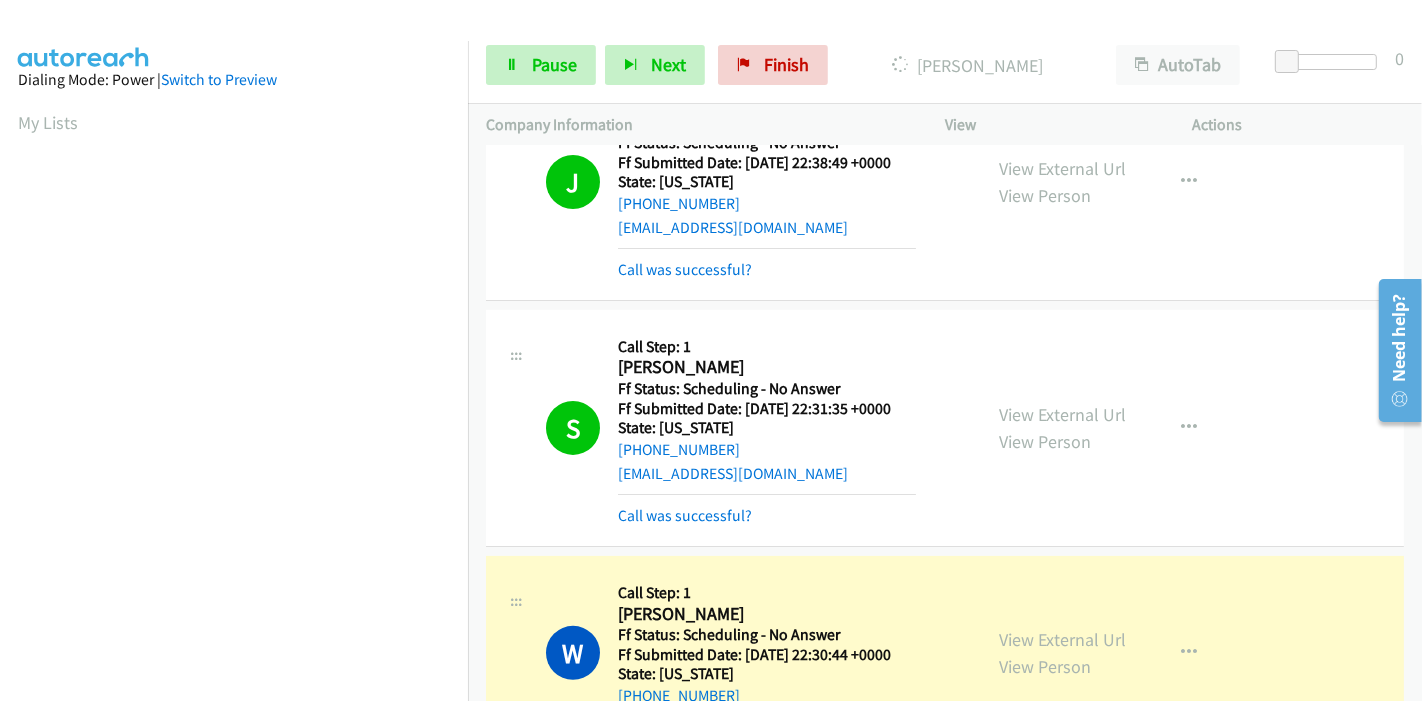 scroll, scrollTop: 666, scrollLeft: 0, axis: vertical 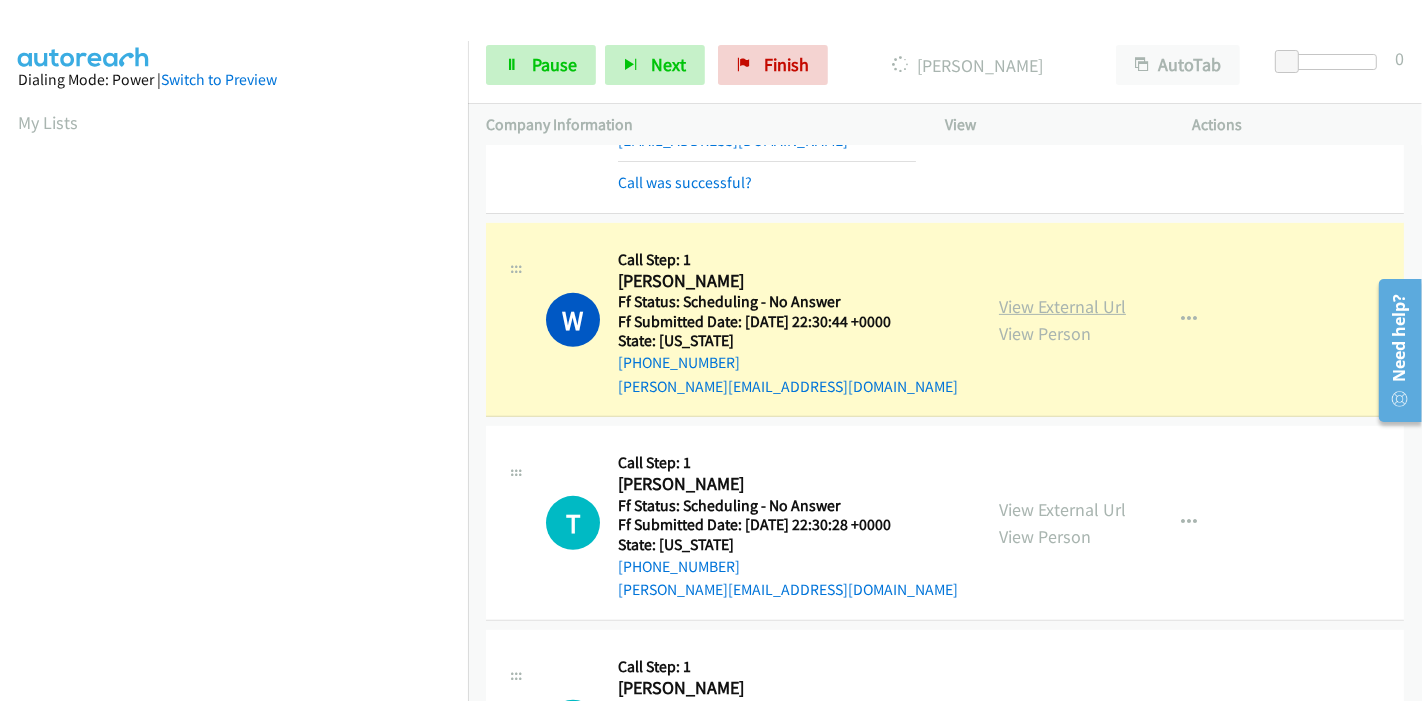 click on "View External Url" at bounding box center [1062, 306] 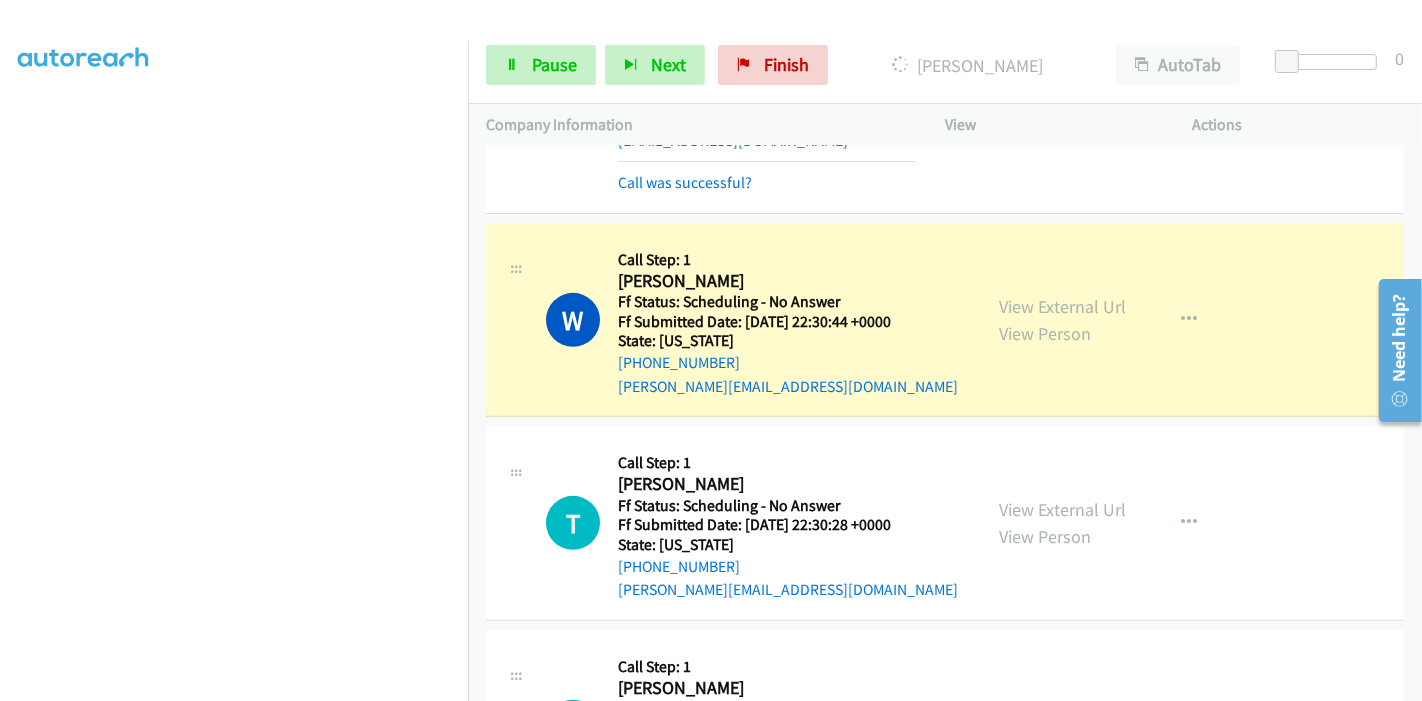 scroll, scrollTop: 0, scrollLeft: 0, axis: both 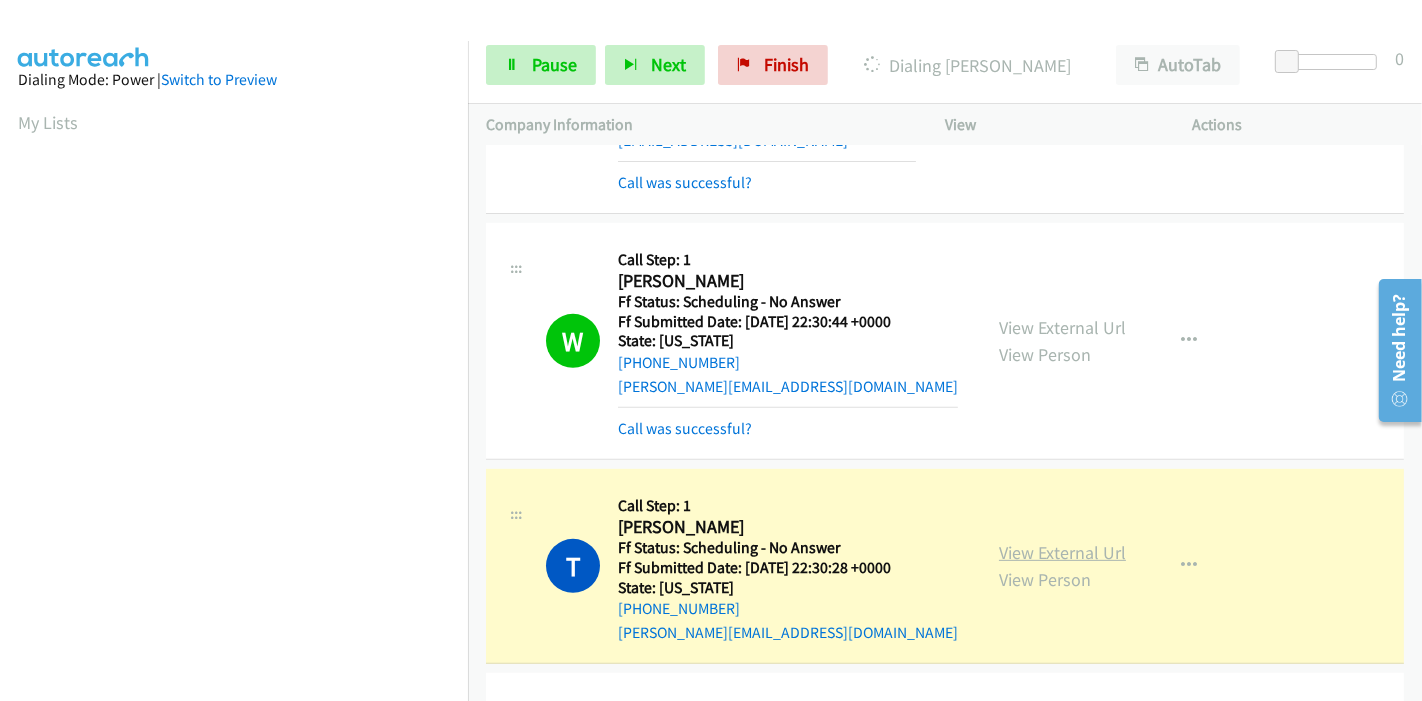 click on "View External Url" at bounding box center (1062, 552) 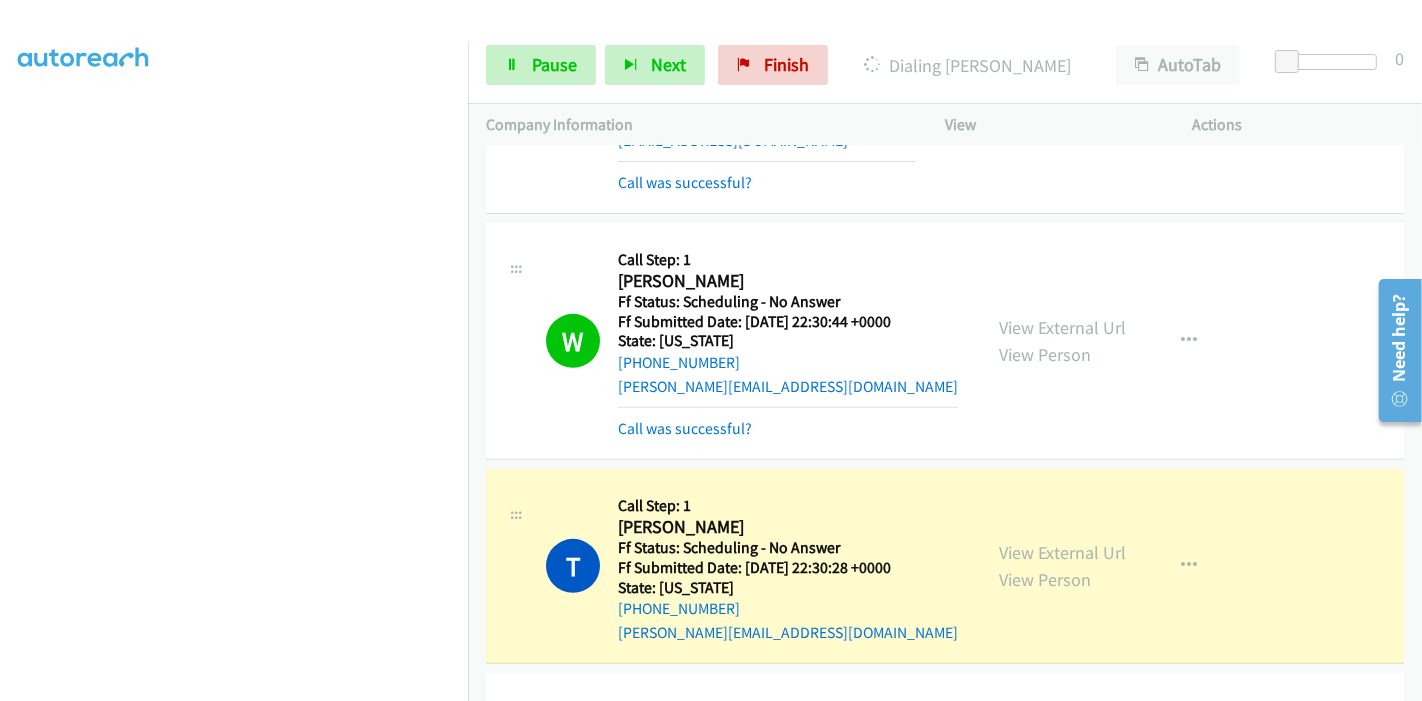 scroll, scrollTop: 0, scrollLeft: 0, axis: both 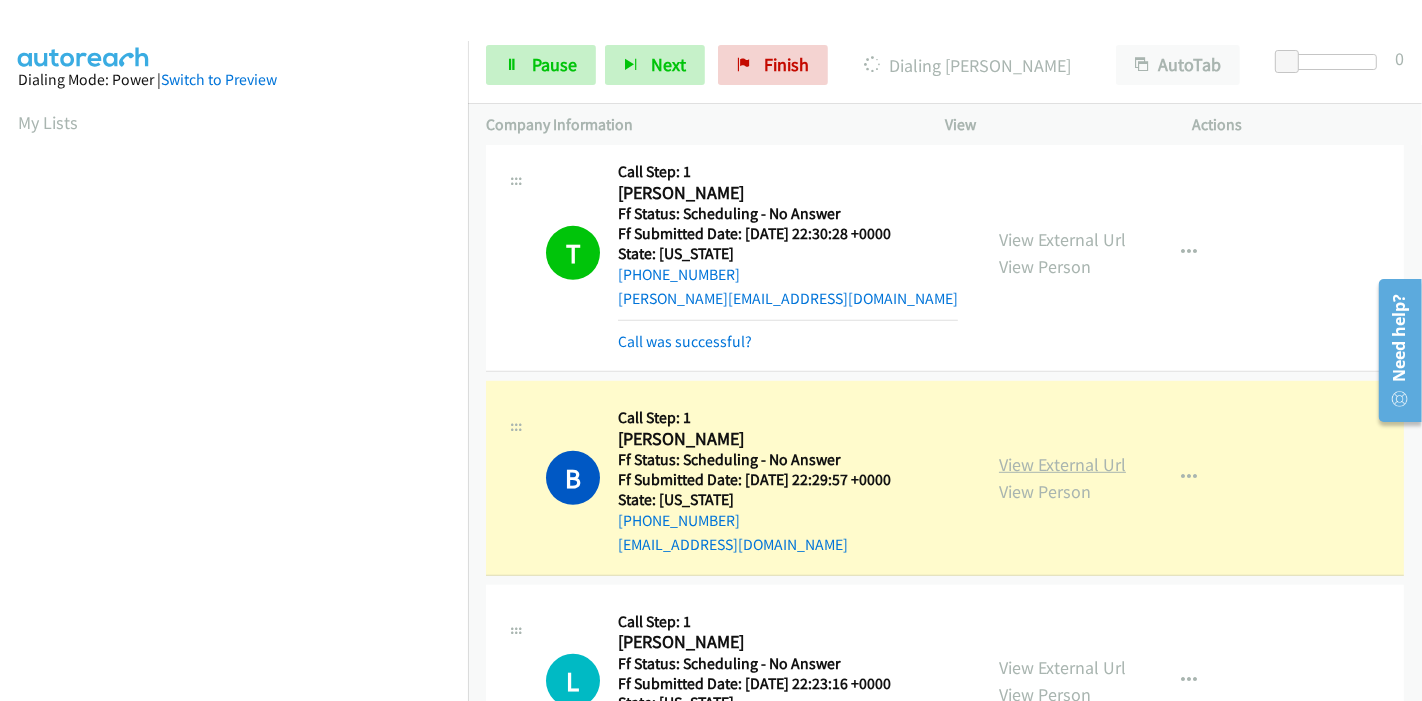 click on "View External Url" at bounding box center [1062, 464] 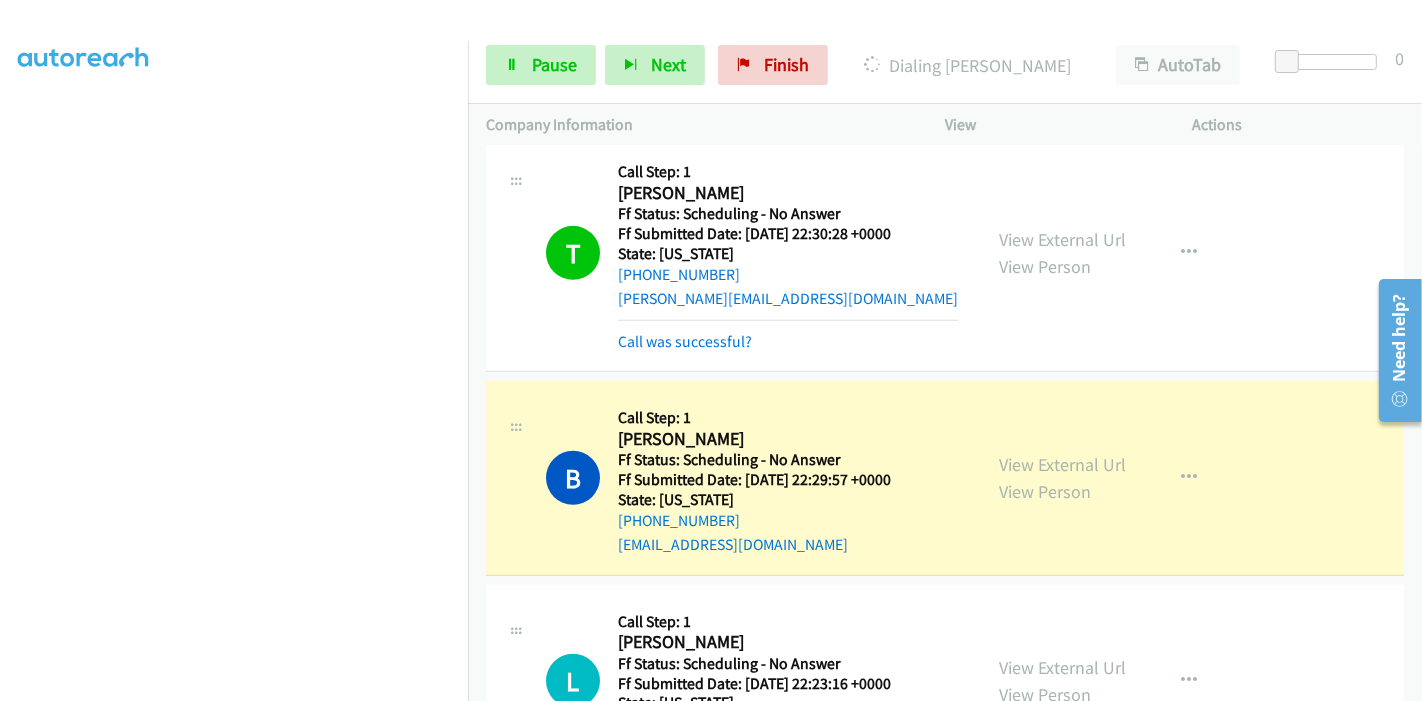 scroll, scrollTop: 0, scrollLeft: 0, axis: both 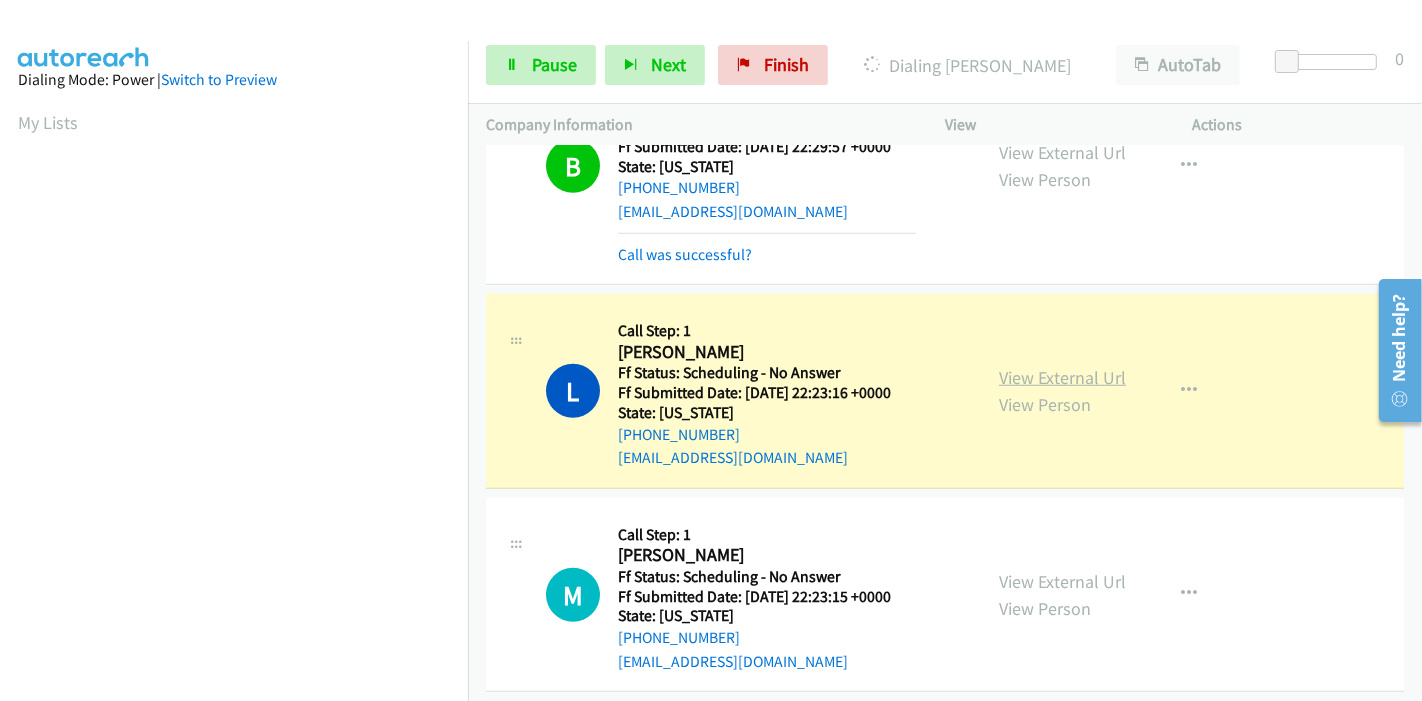 click on "View External Url" at bounding box center [1062, 377] 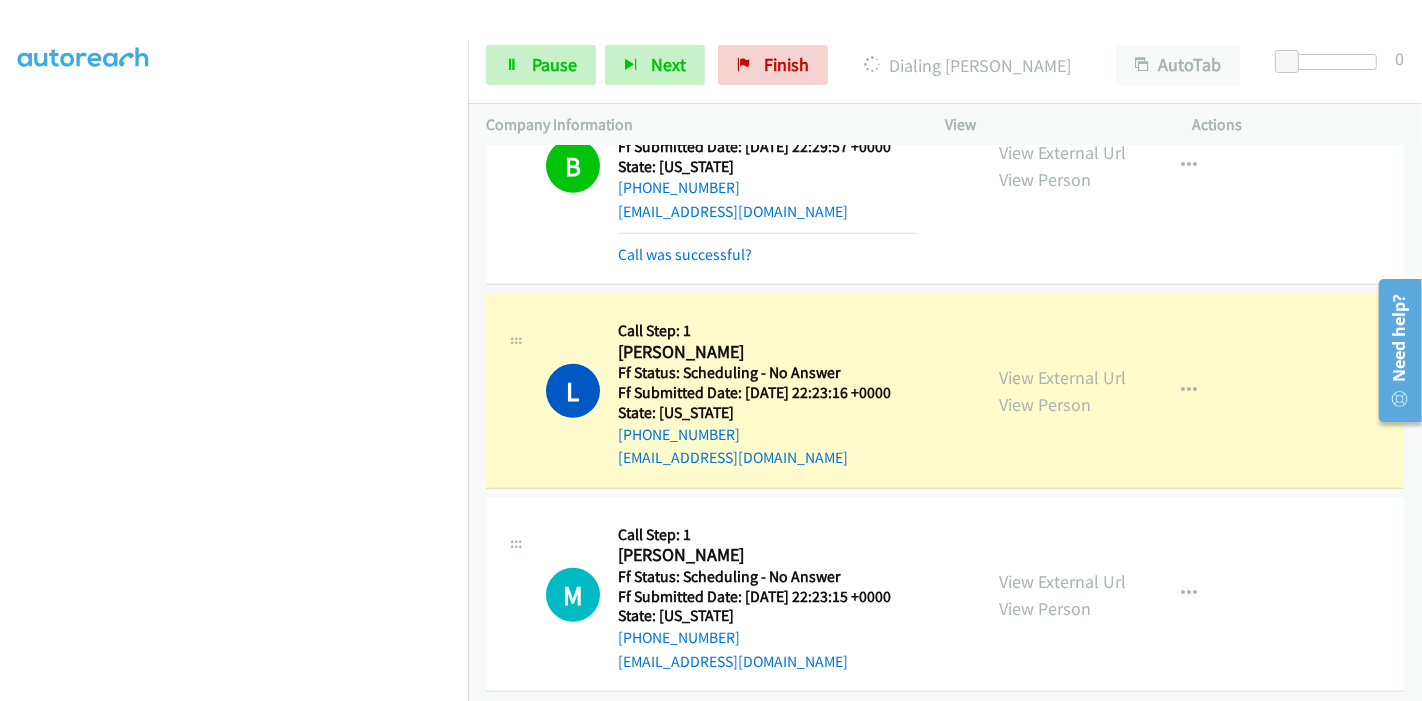 scroll, scrollTop: 0, scrollLeft: 0, axis: both 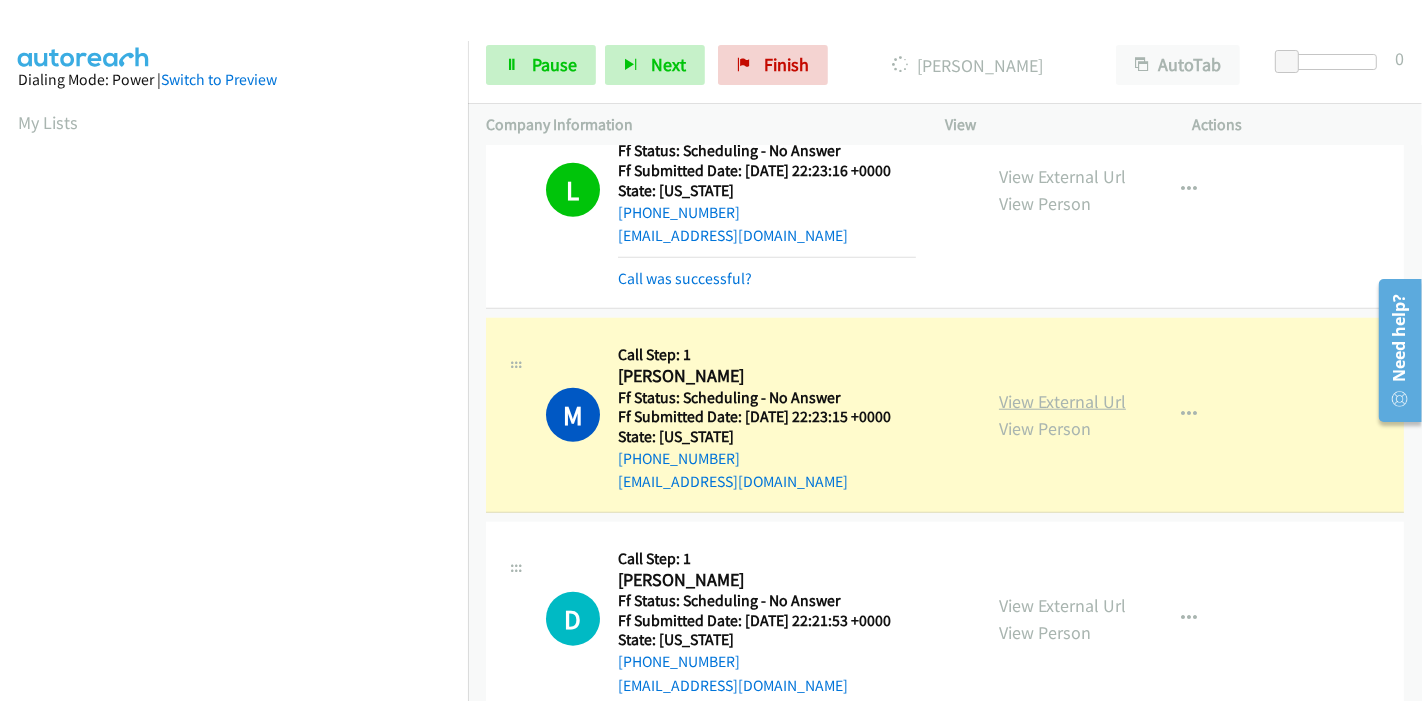 click on "View External Url" at bounding box center (1062, 401) 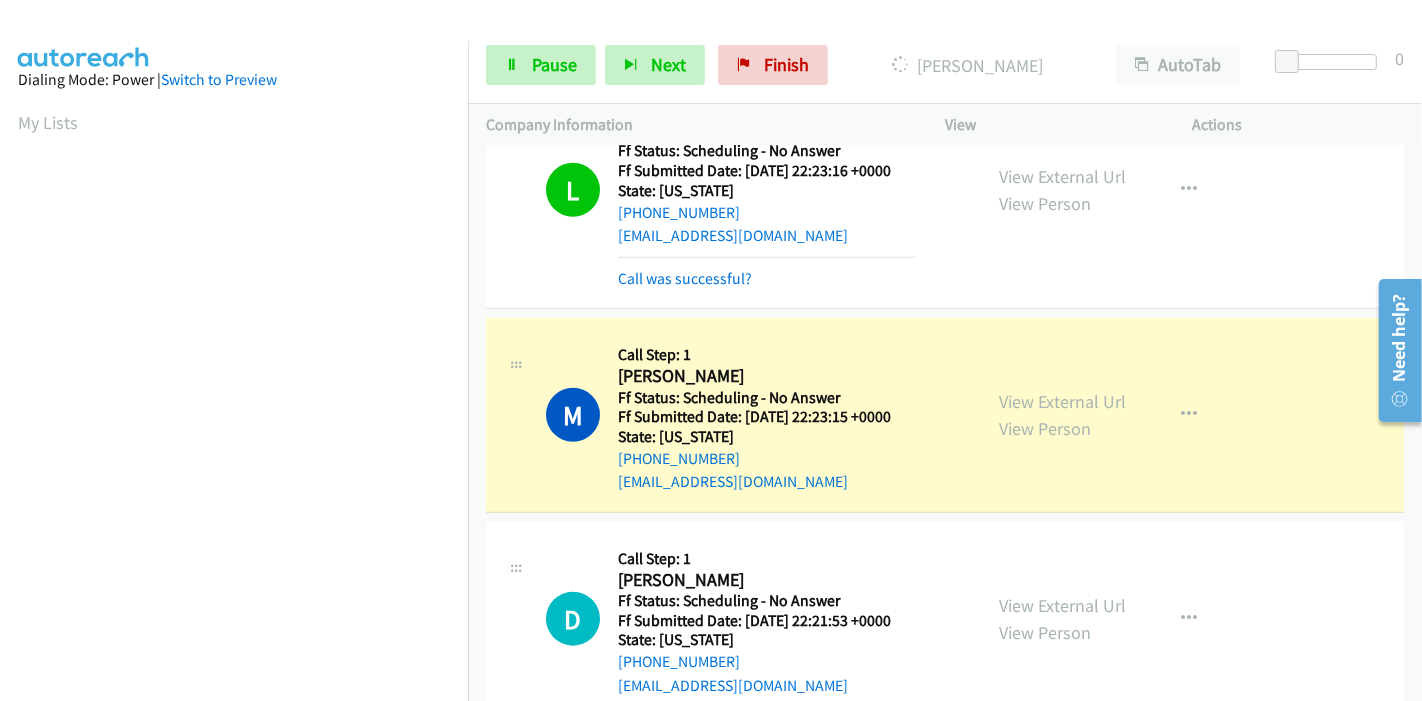 scroll, scrollTop: 422, scrollLeft: 0, axis: vertical 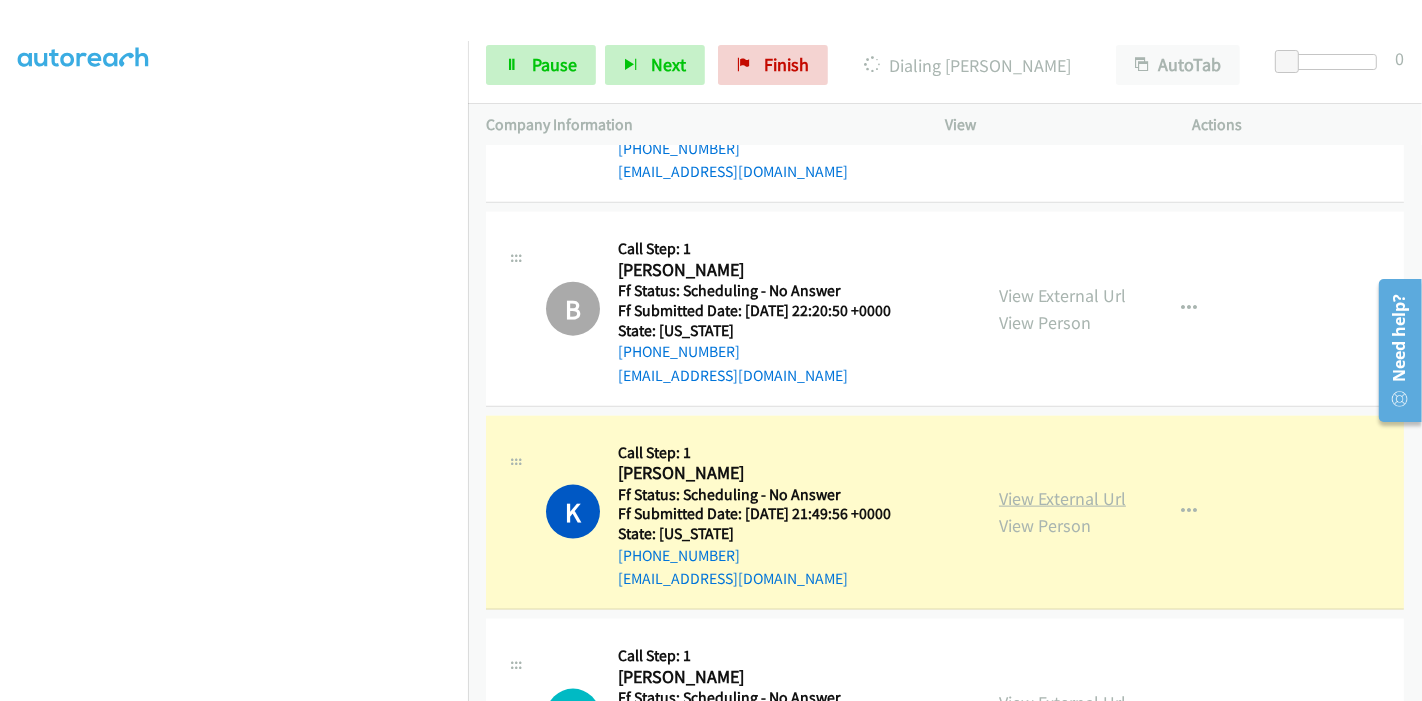 click on "View External Url" at bounding box center [1062, 498] 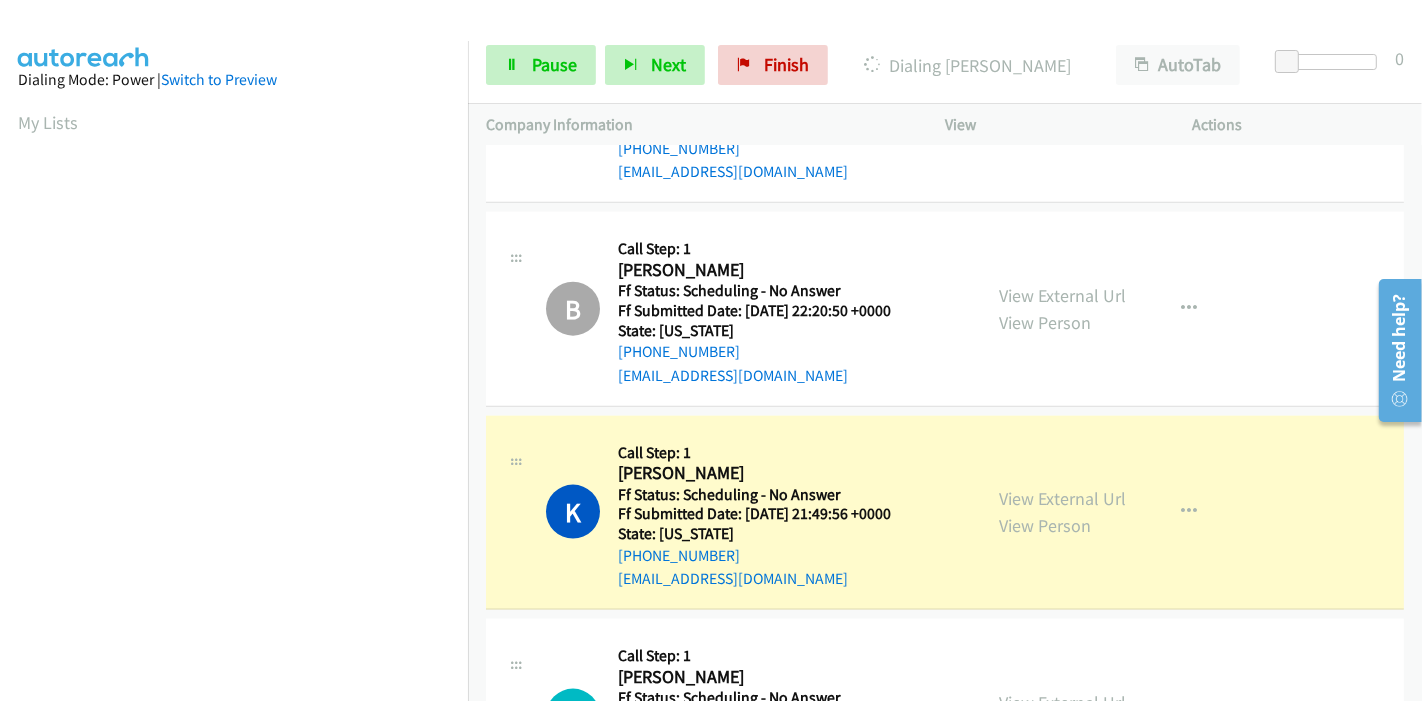 scroll, scrollTop: 422, scrollLeft: 0, axis: vertical 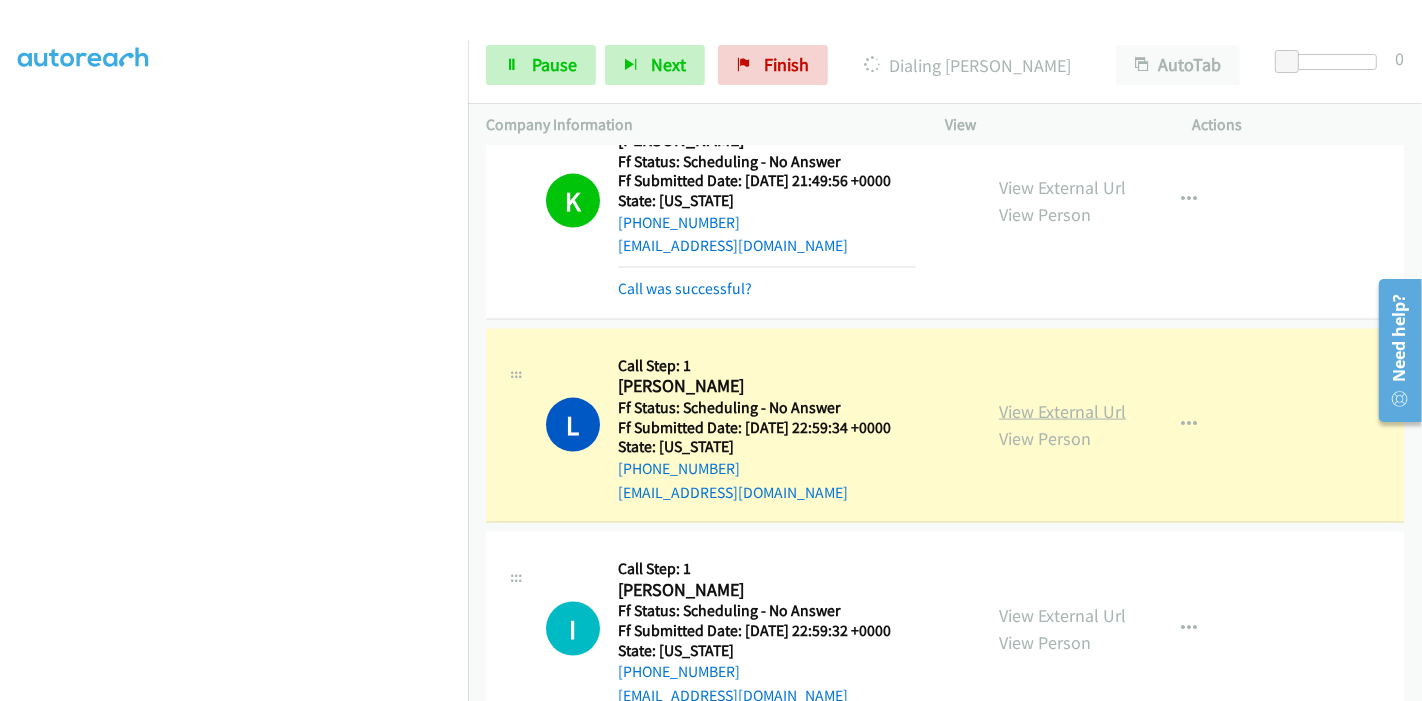 click on "View External Url" at bounding box center [1062, 411] 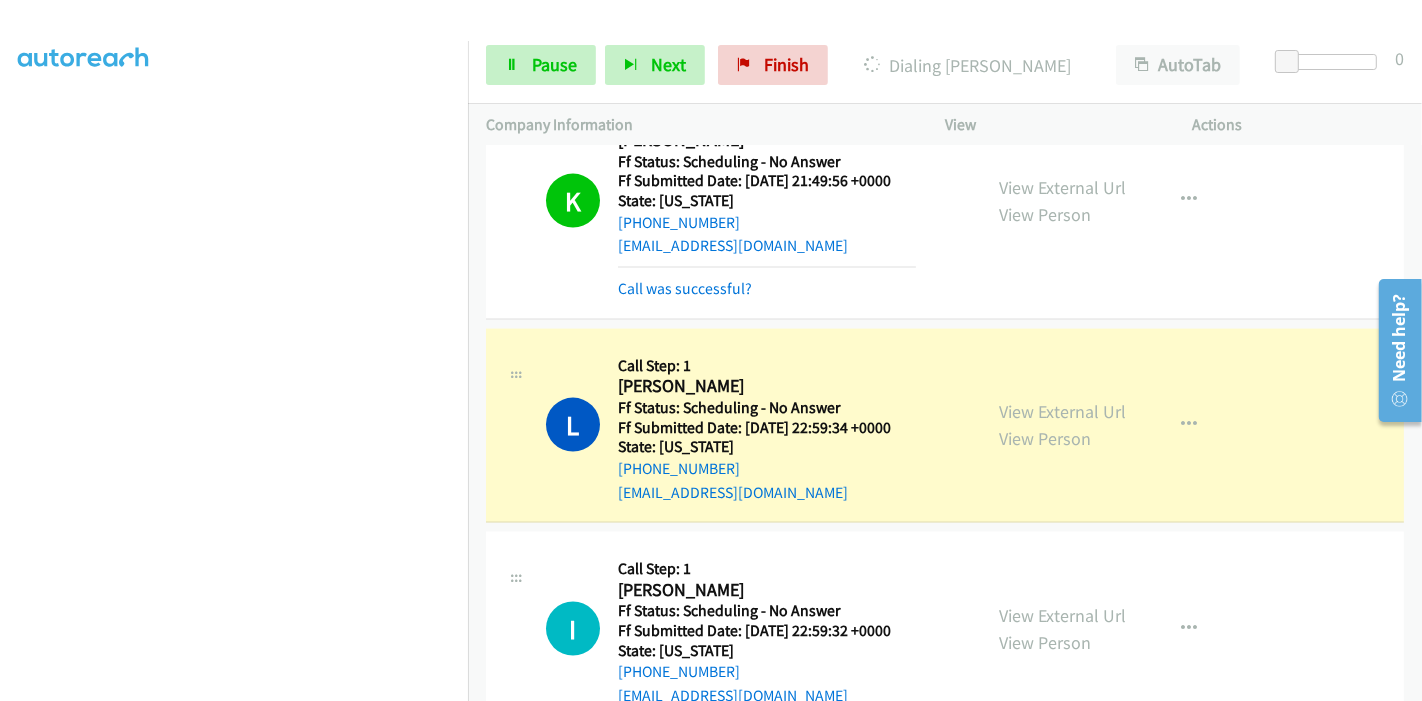 scroll, scrollTop: 0, scrollLeft: 0, axis: both 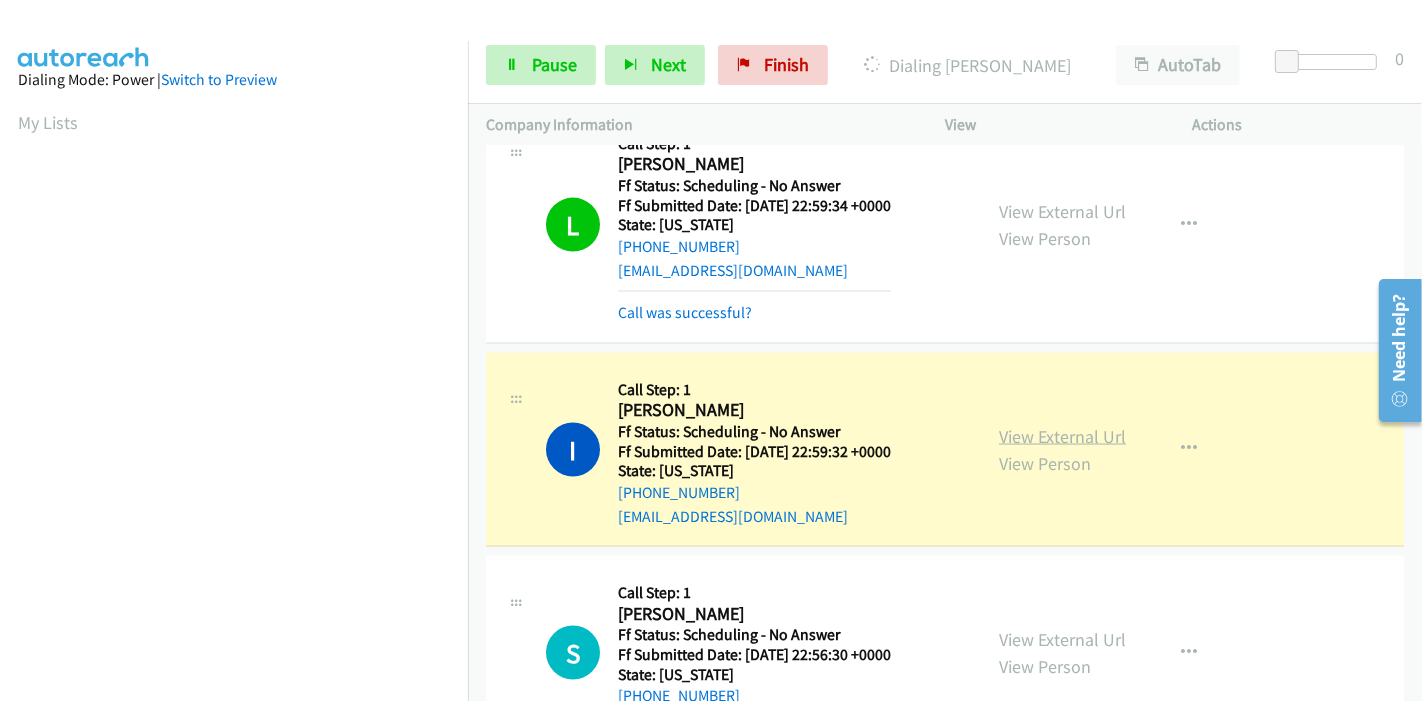 click on "View External Url" at bounding box center [1062, 436] 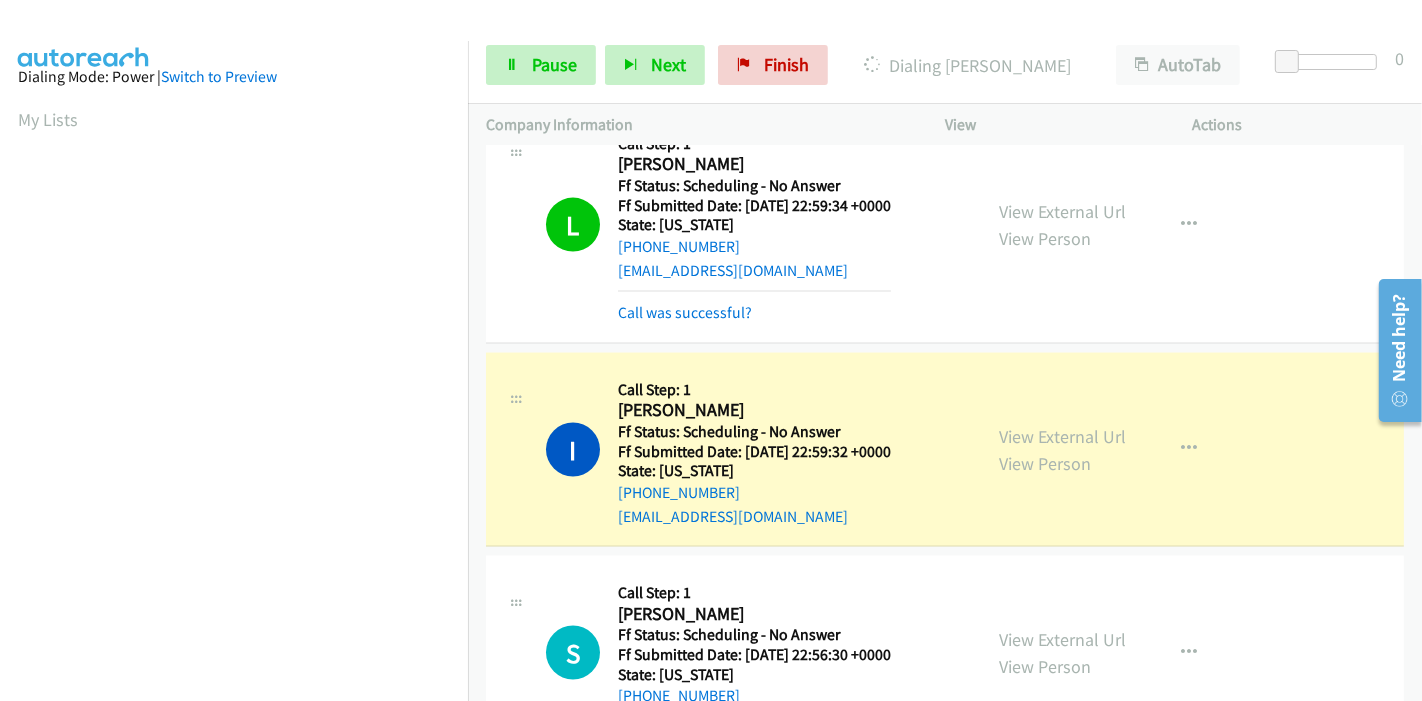 scroll, scrollTop: 0, scrollLeft: 0, axis: both 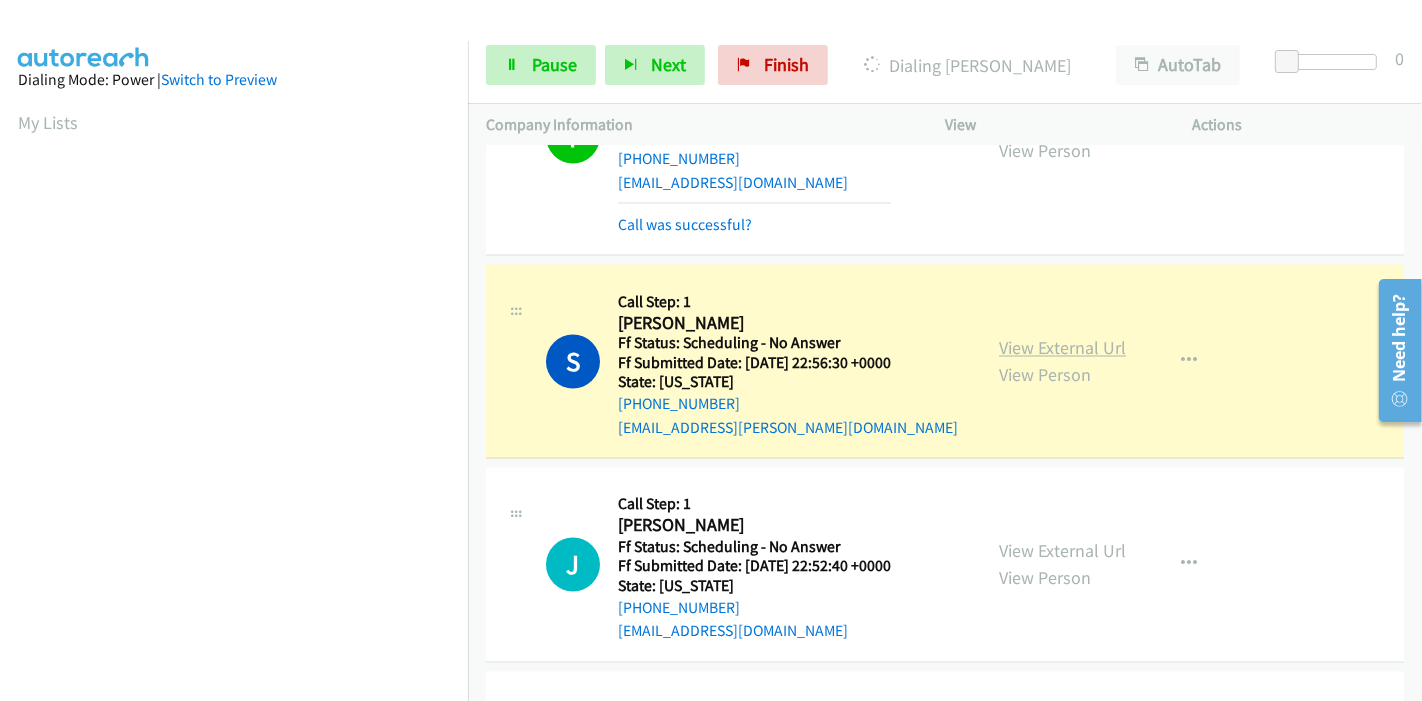 click on "View External Url" at bounding box center (1062, 348) 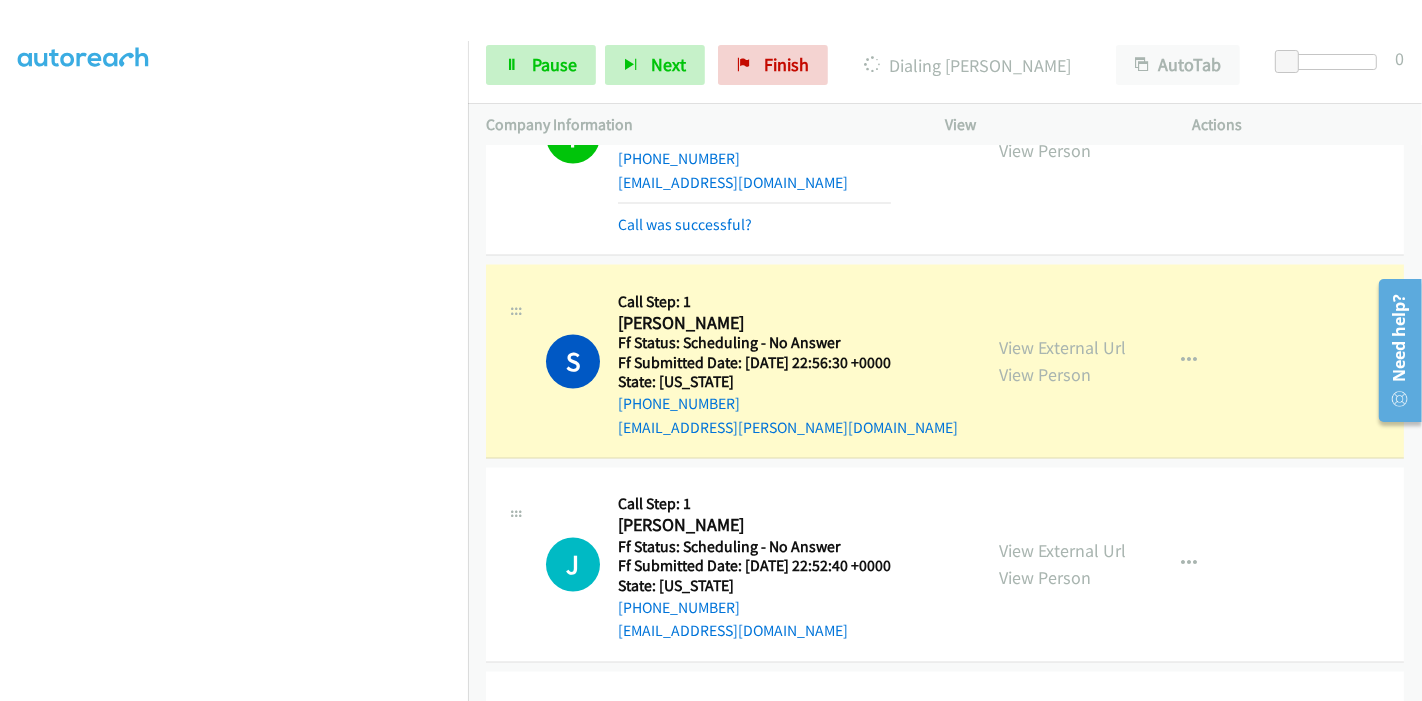 scroll, scrollTop: 0, scrollLeft: 0, axis: both 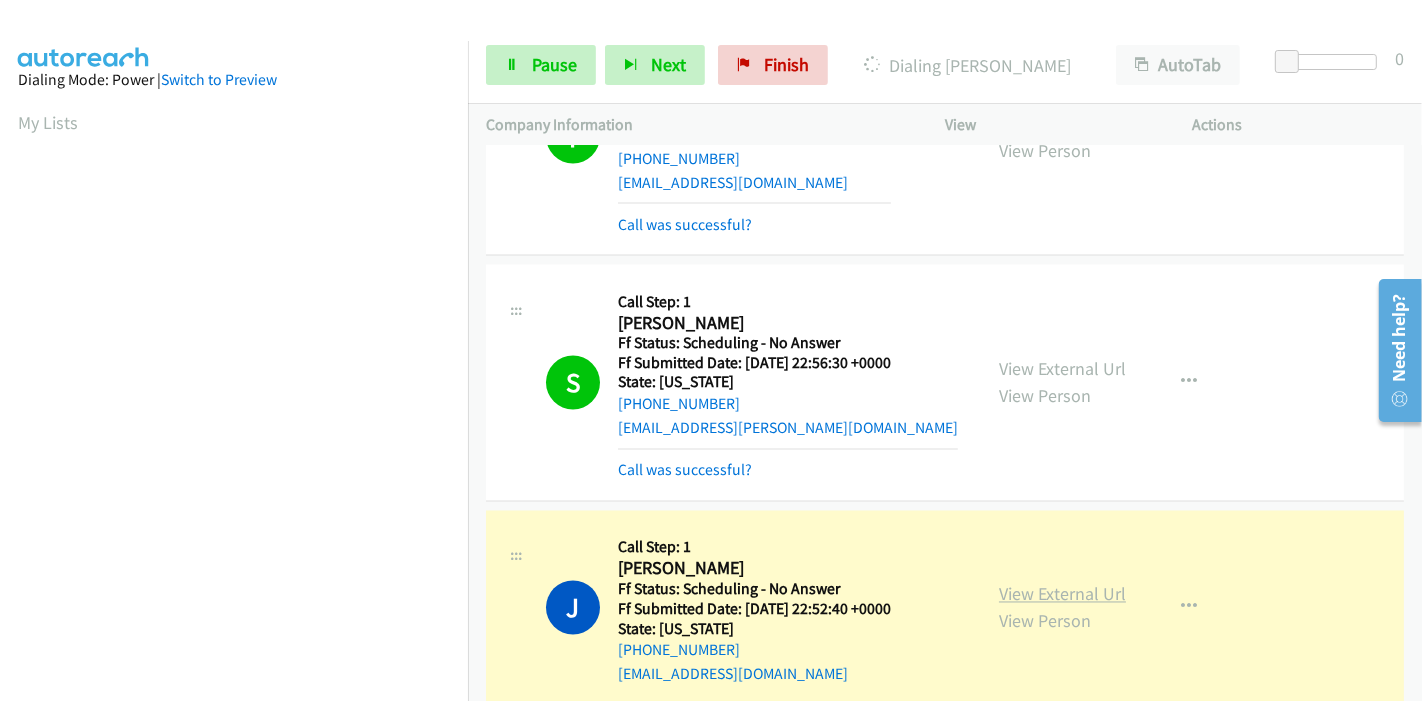 click on "View External Url" at bounding box center [1062, 594] 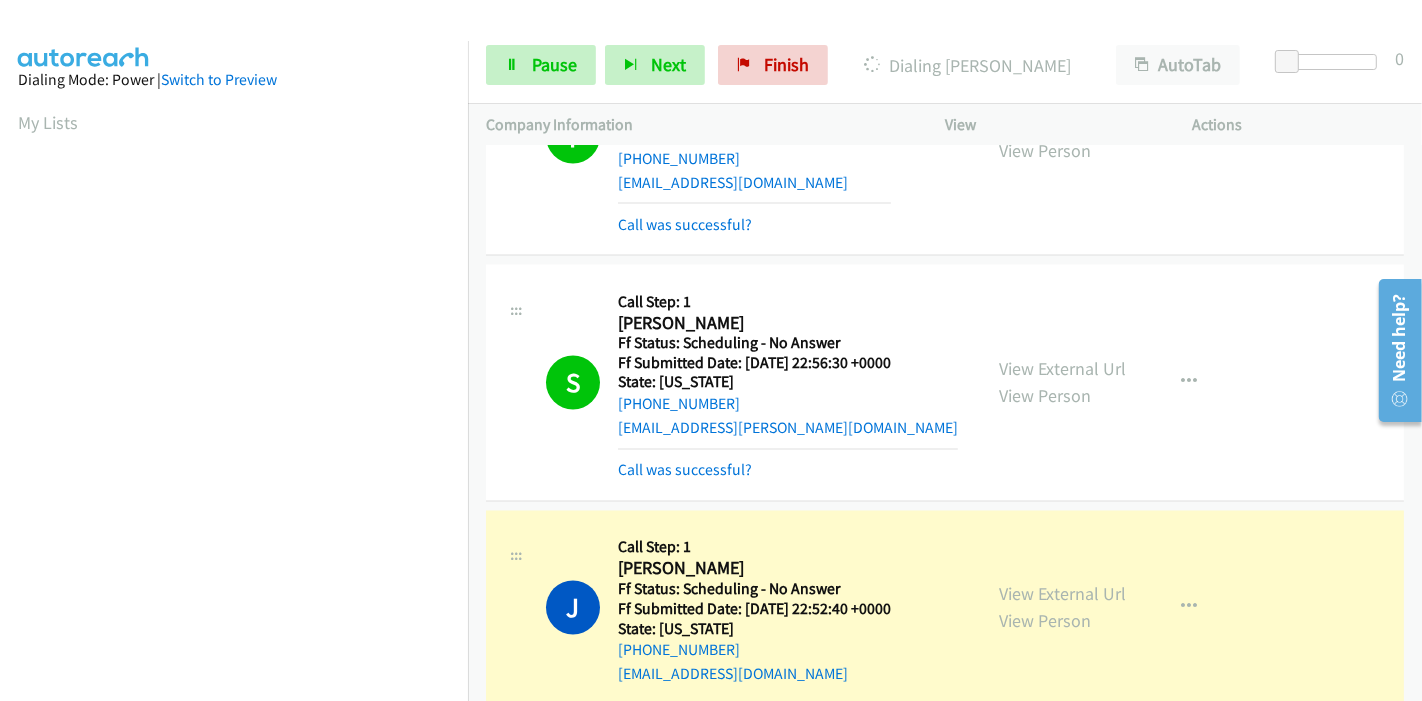 scroll, scrollTop: 422, scrollLeft: 0, axis: vertical 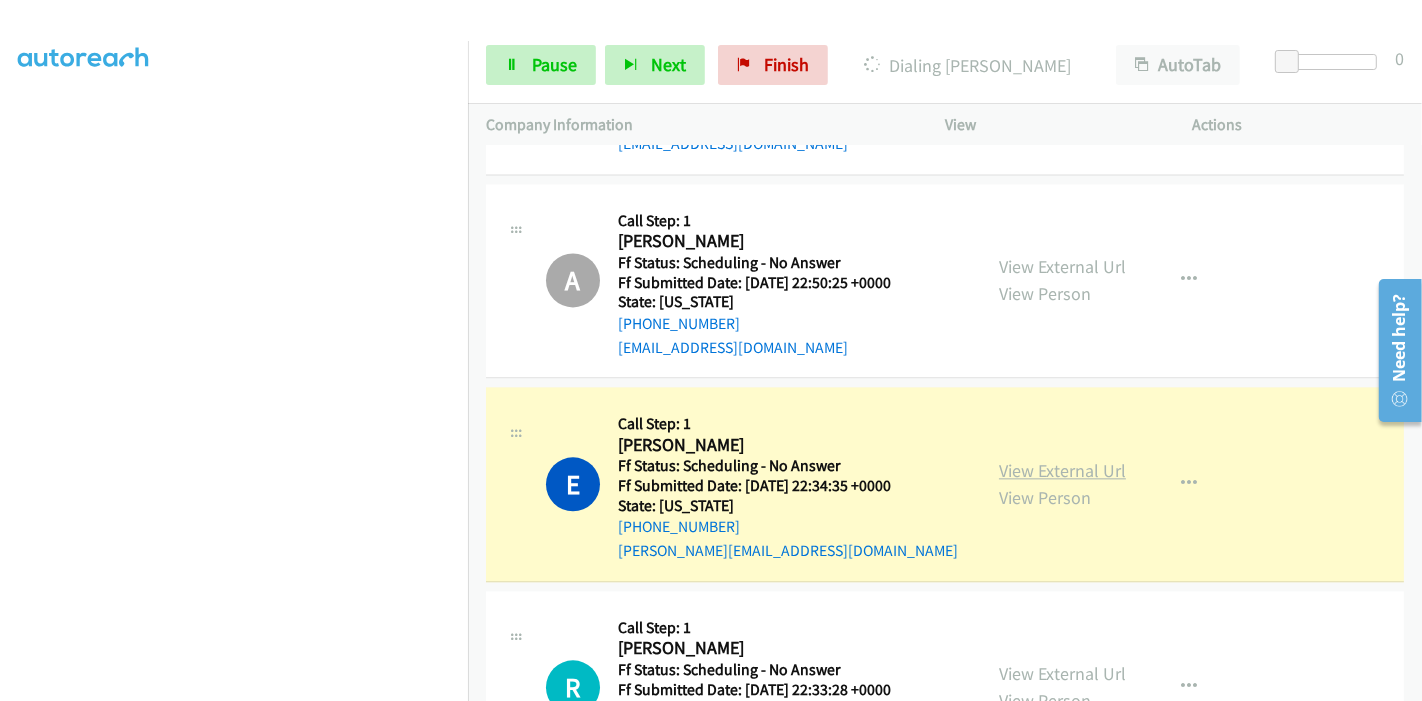 click on "View External Url" at bounding box center (1062, 470) 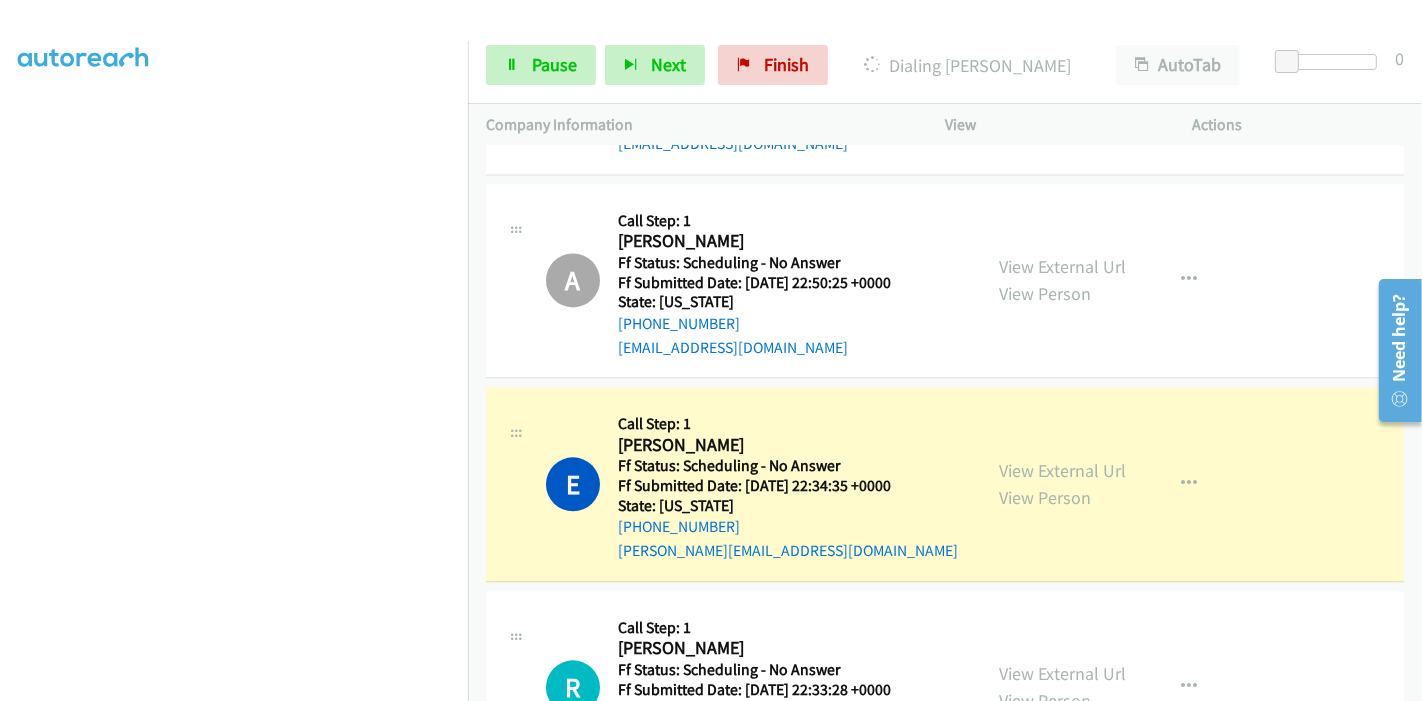 scroll, scrollTop: 0, scrollLeft: 0, axis: both 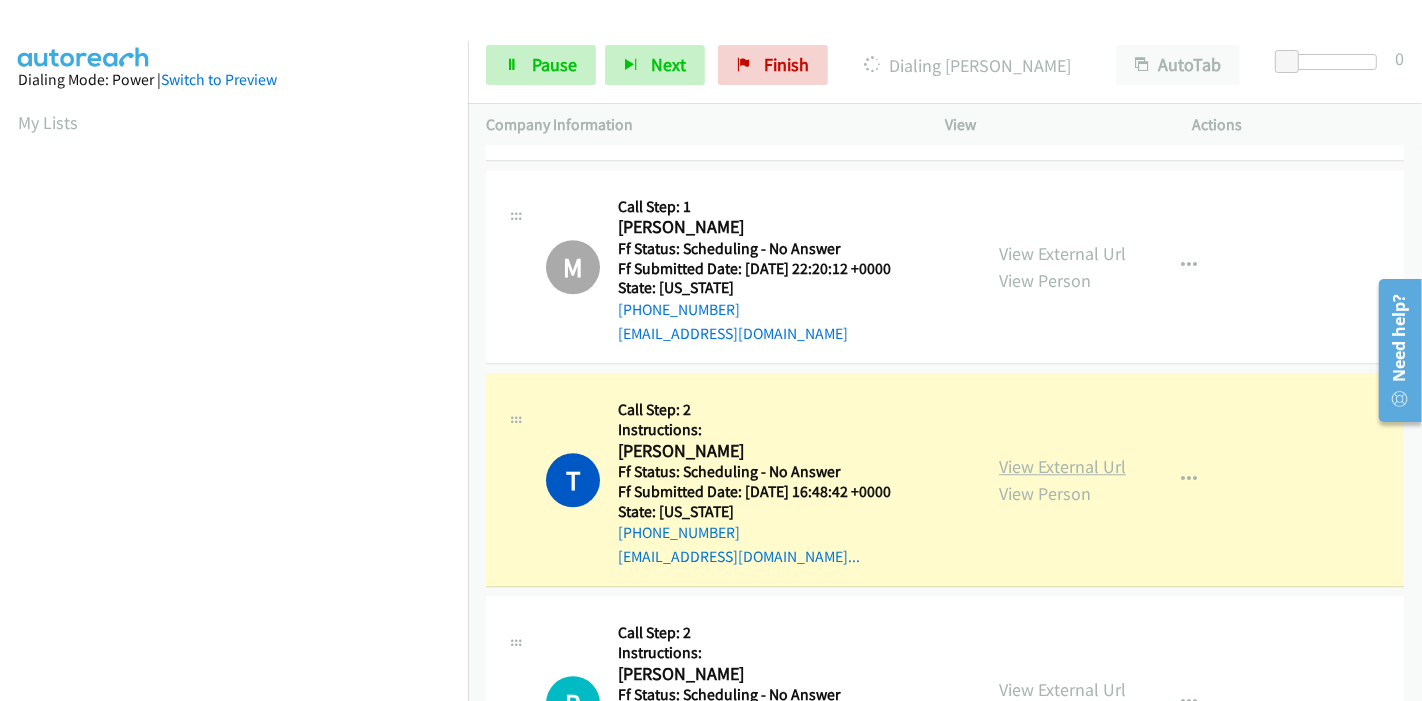 click on "View External Url" at bounding box center (1062, 466) 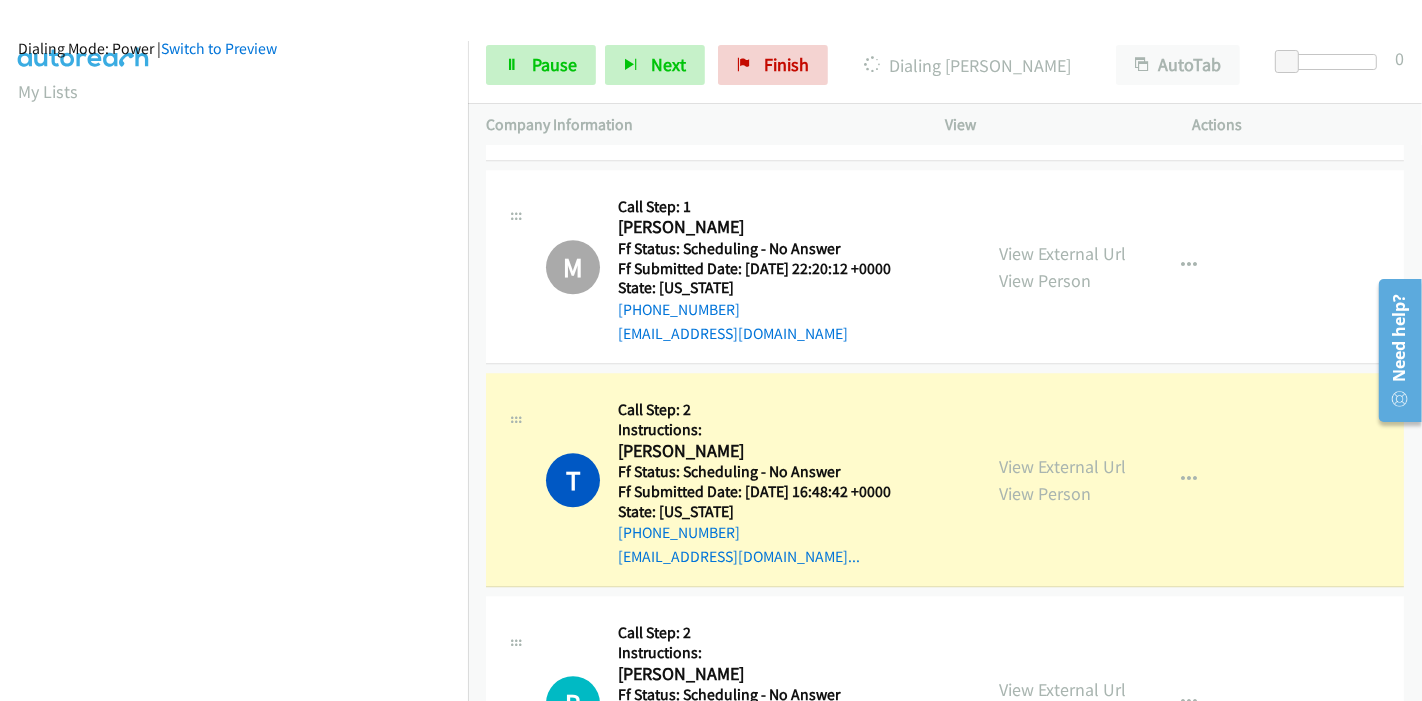 scroll, scrollTop: 0, scrollLeft: 0, axis: both 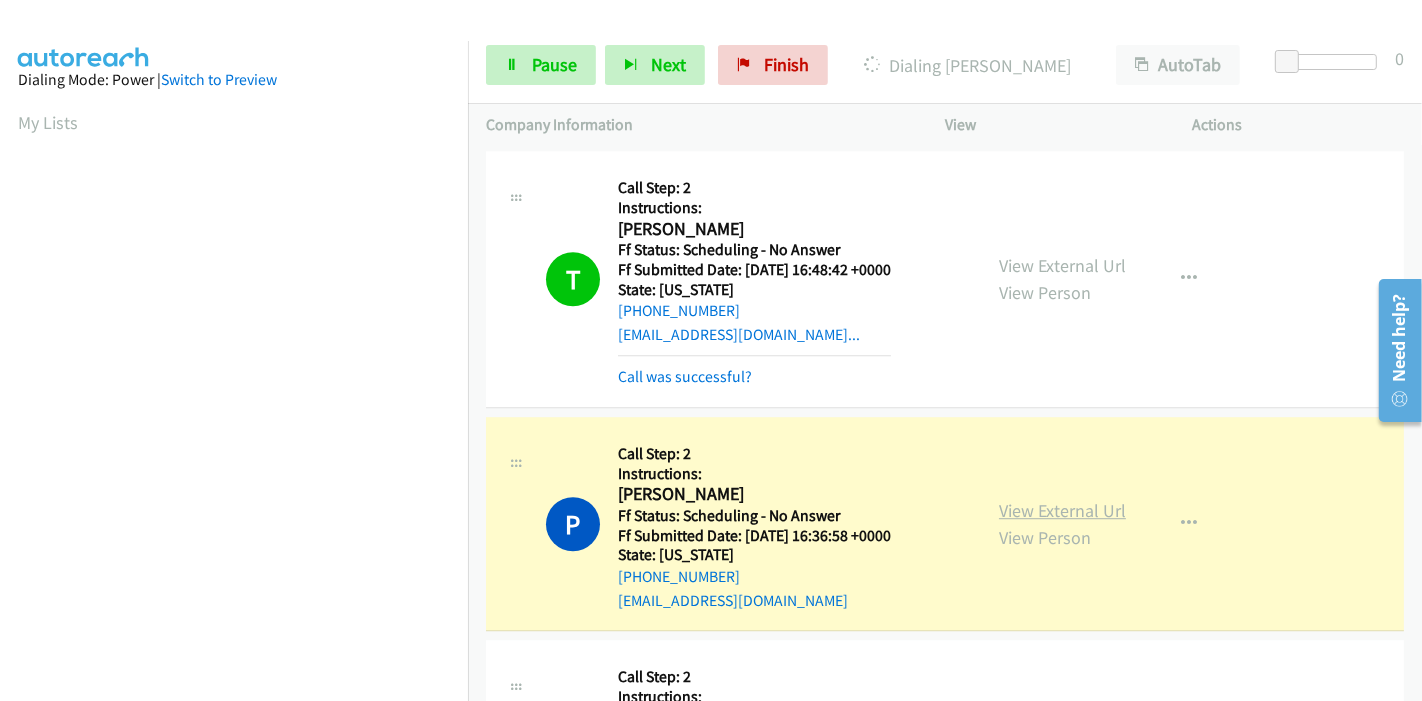 click on "View External Url" at bounding box center (1062, 510) 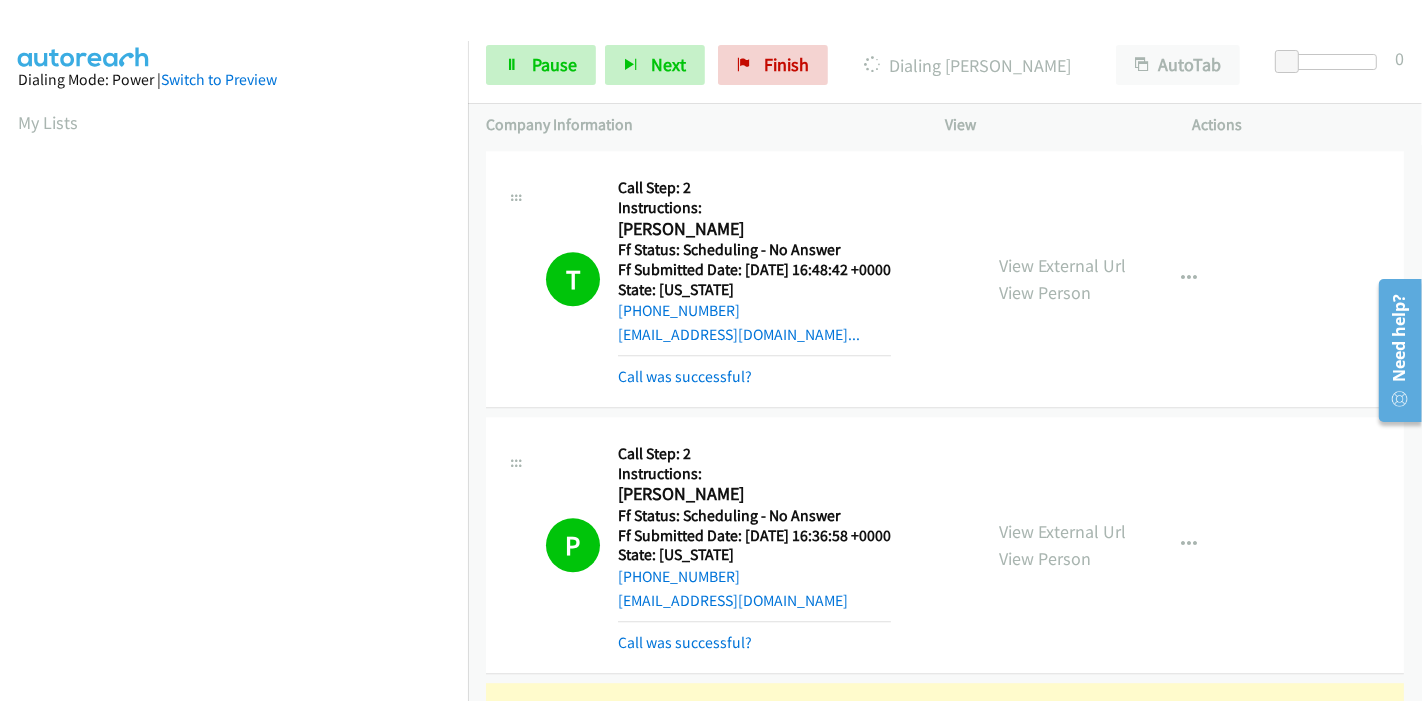 scroll, scrollTop: 422, scrollLeft: 0, axis: vertical 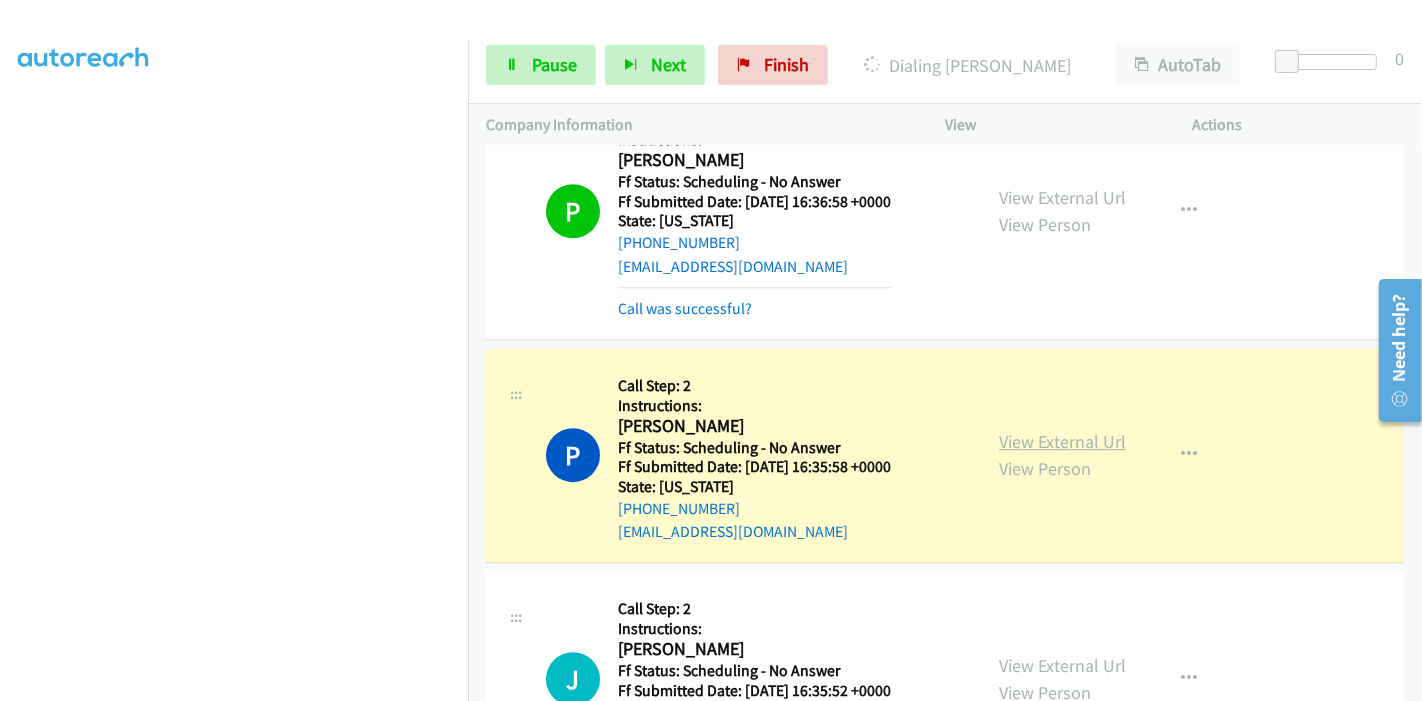 click on "View External Url" at bounding box center (1062, 441) 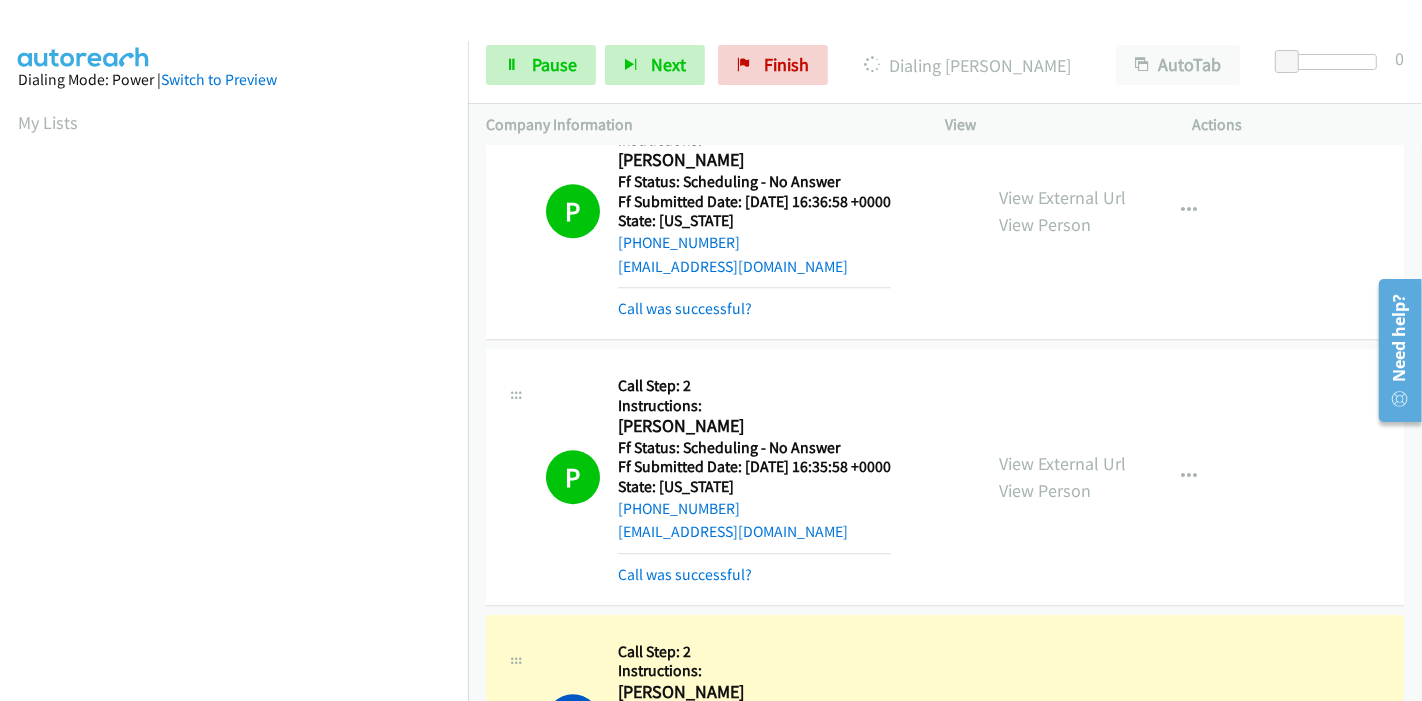 scroll, scrollTop: 422, scrollLeft: 0, axis: vertical 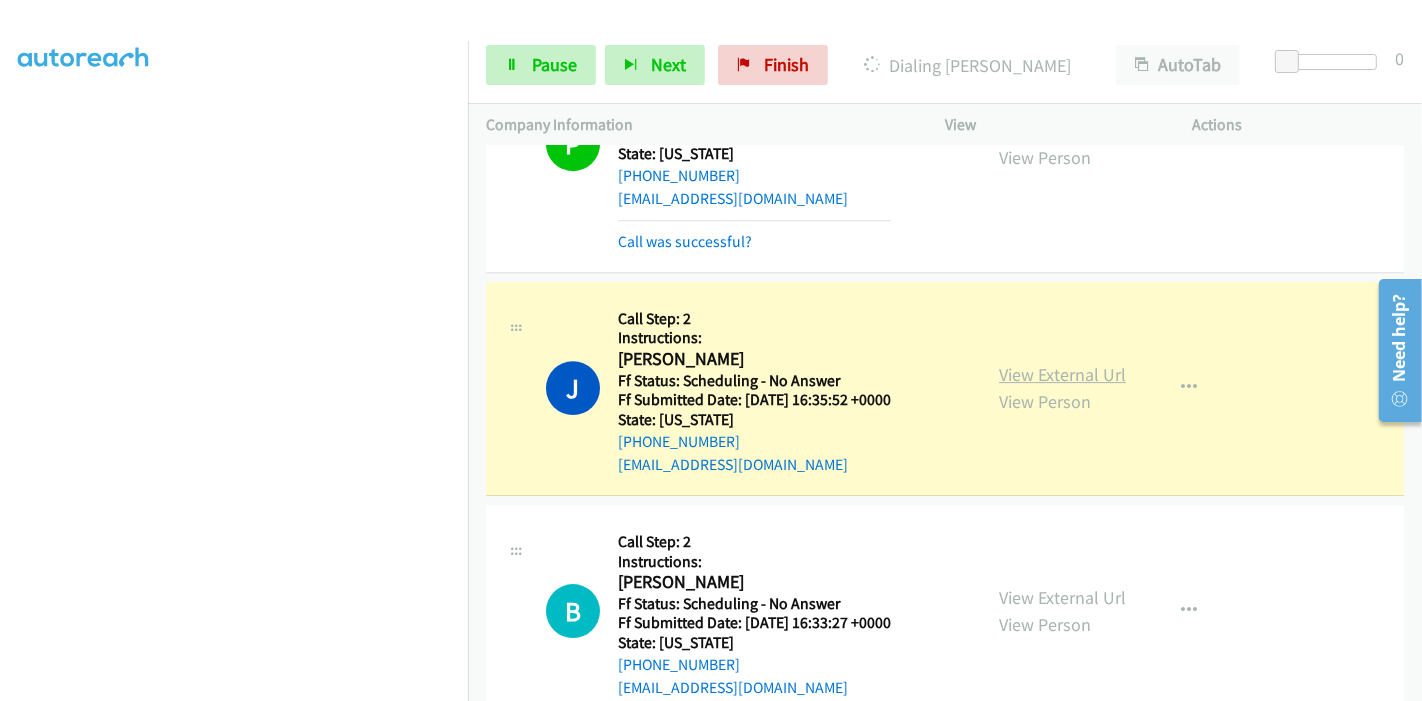 click on "View External Url" at bounding box center (1062, 374) 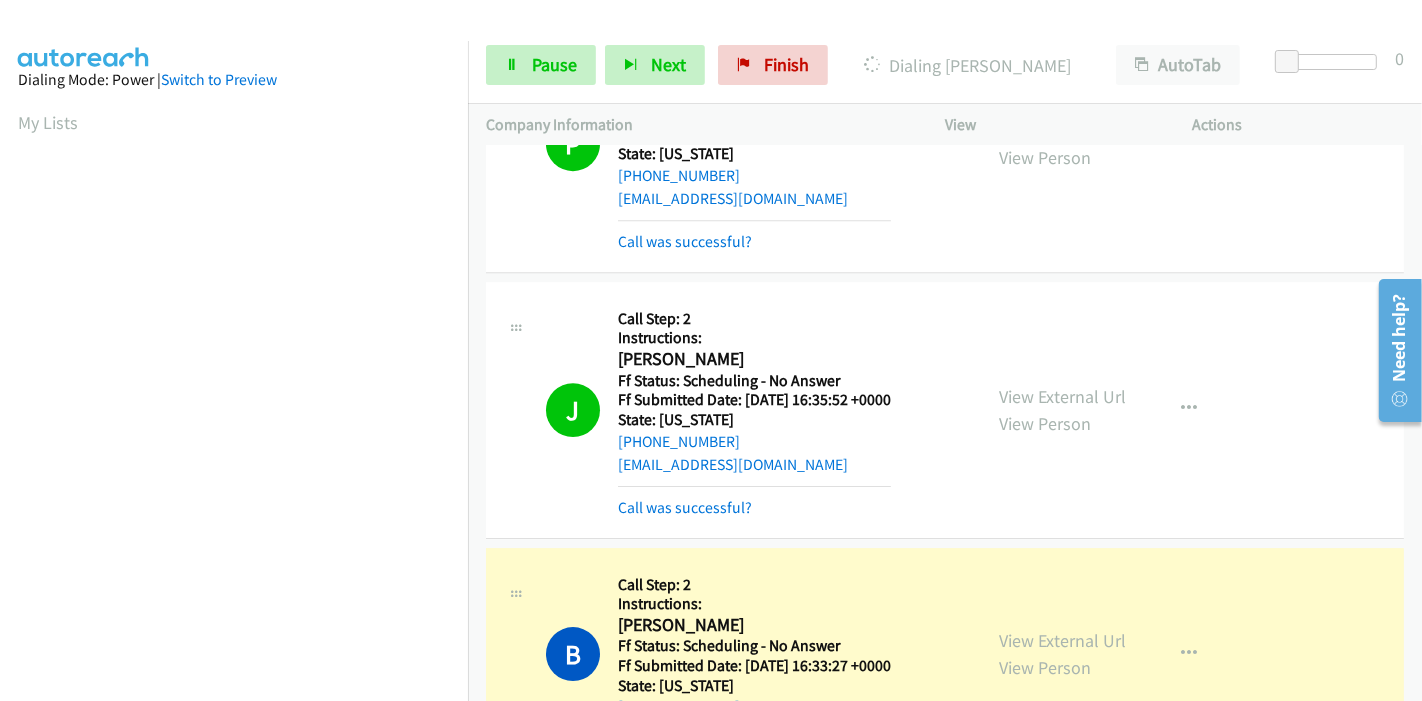 scroll, scrollTop: 422, scrollLeft: 0, axis: vertical 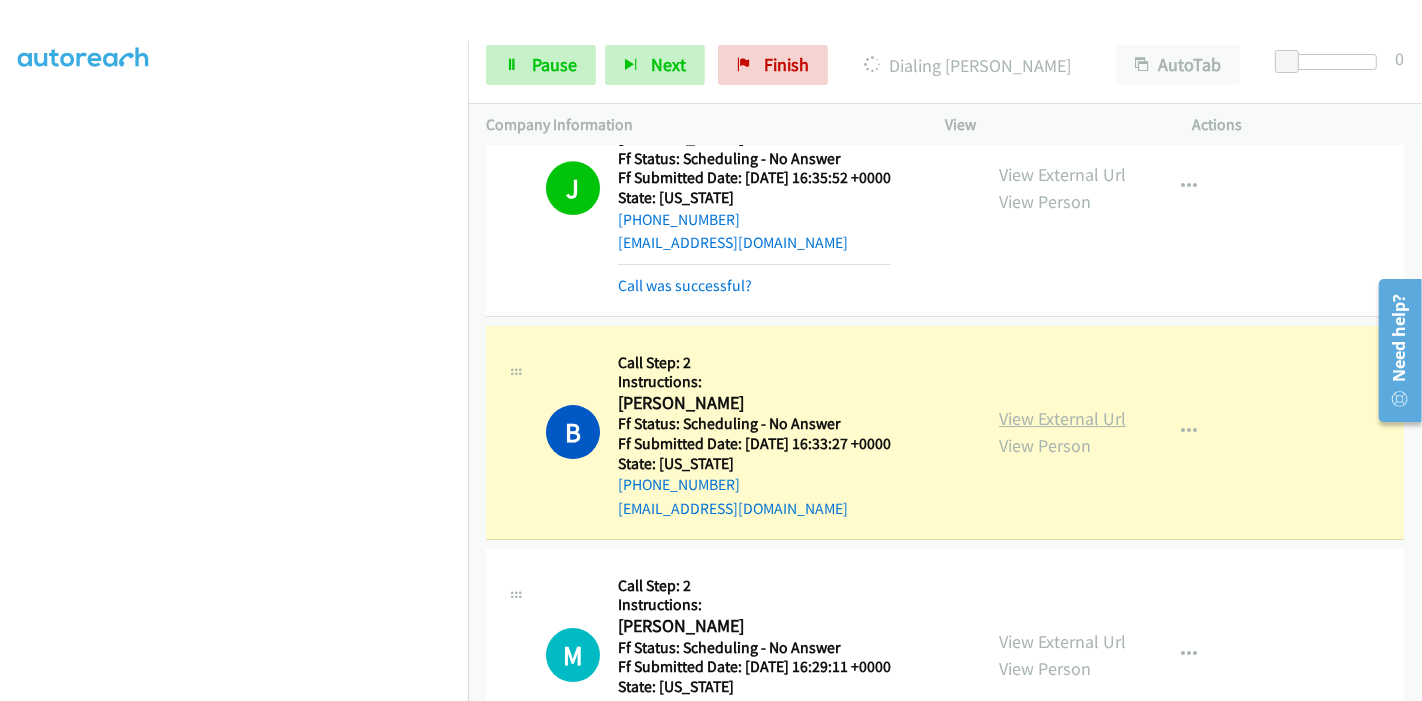 click on "View External Url" at bounding box center (1062, 418) 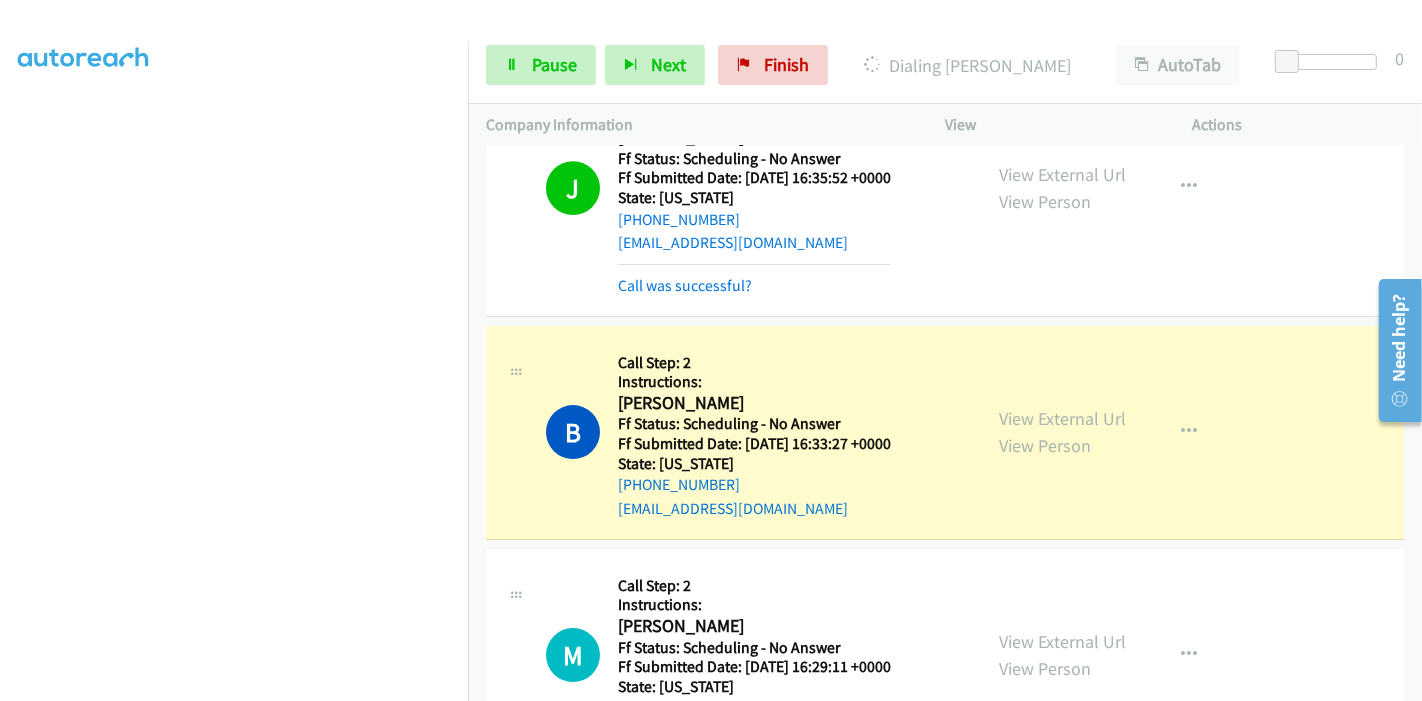 scroll, scrollTop: 0, scrollLeft: 0, axis: both 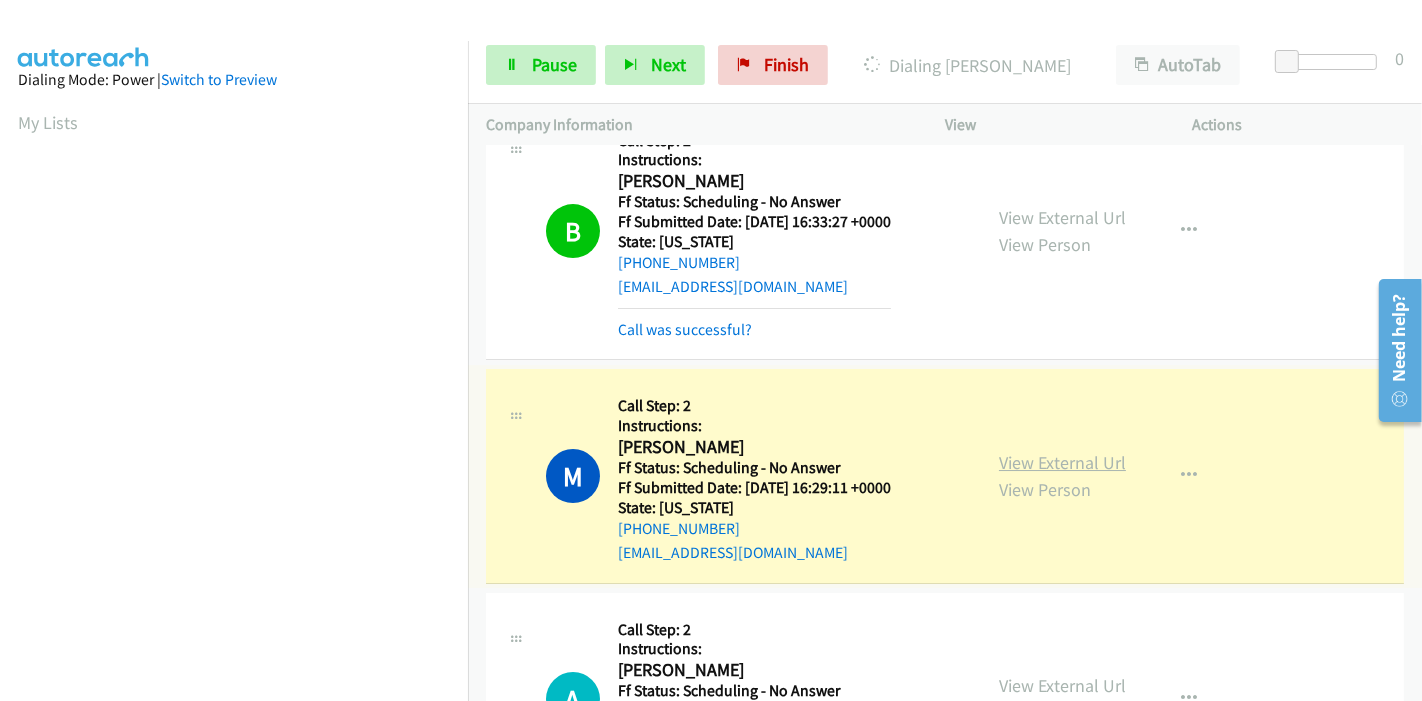 click on "View External Url" at bounding box center (1062, 462) 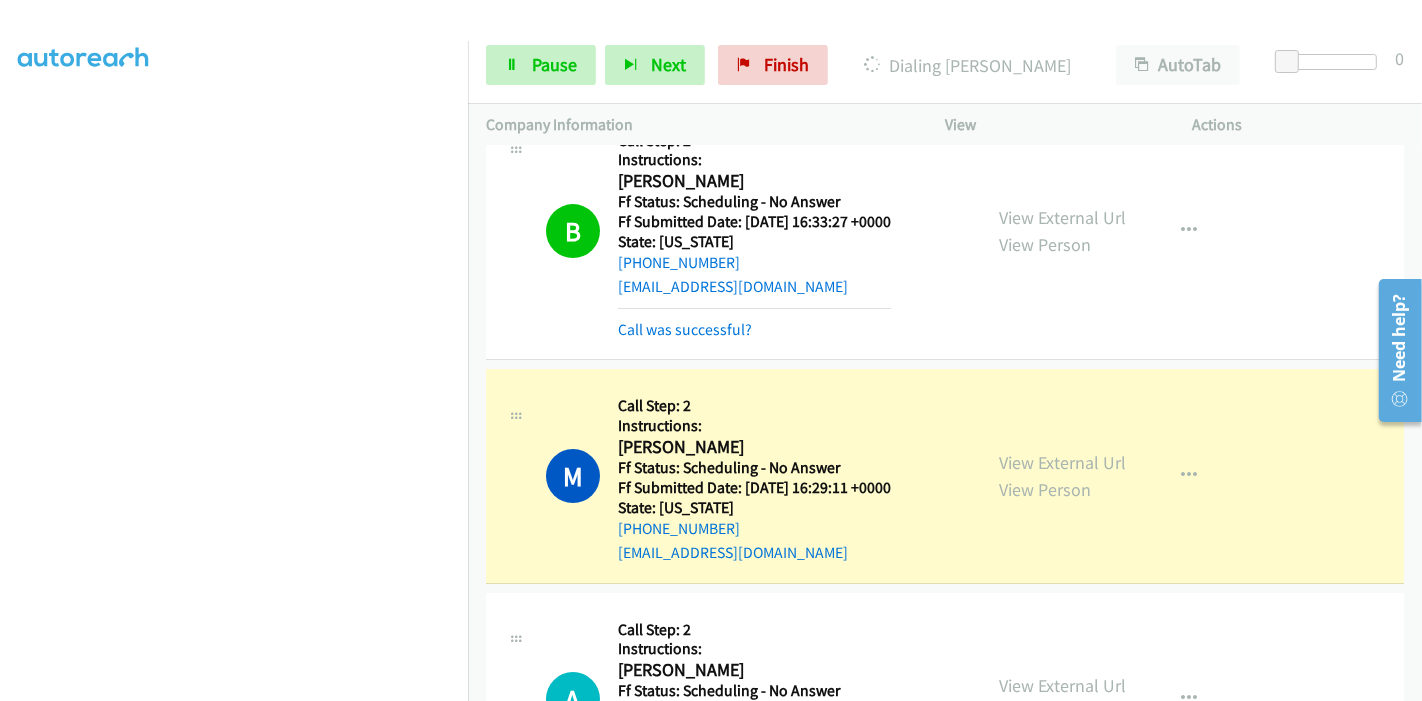 scroll, scrollTop: 0, scrollLeft: 0, axis: both 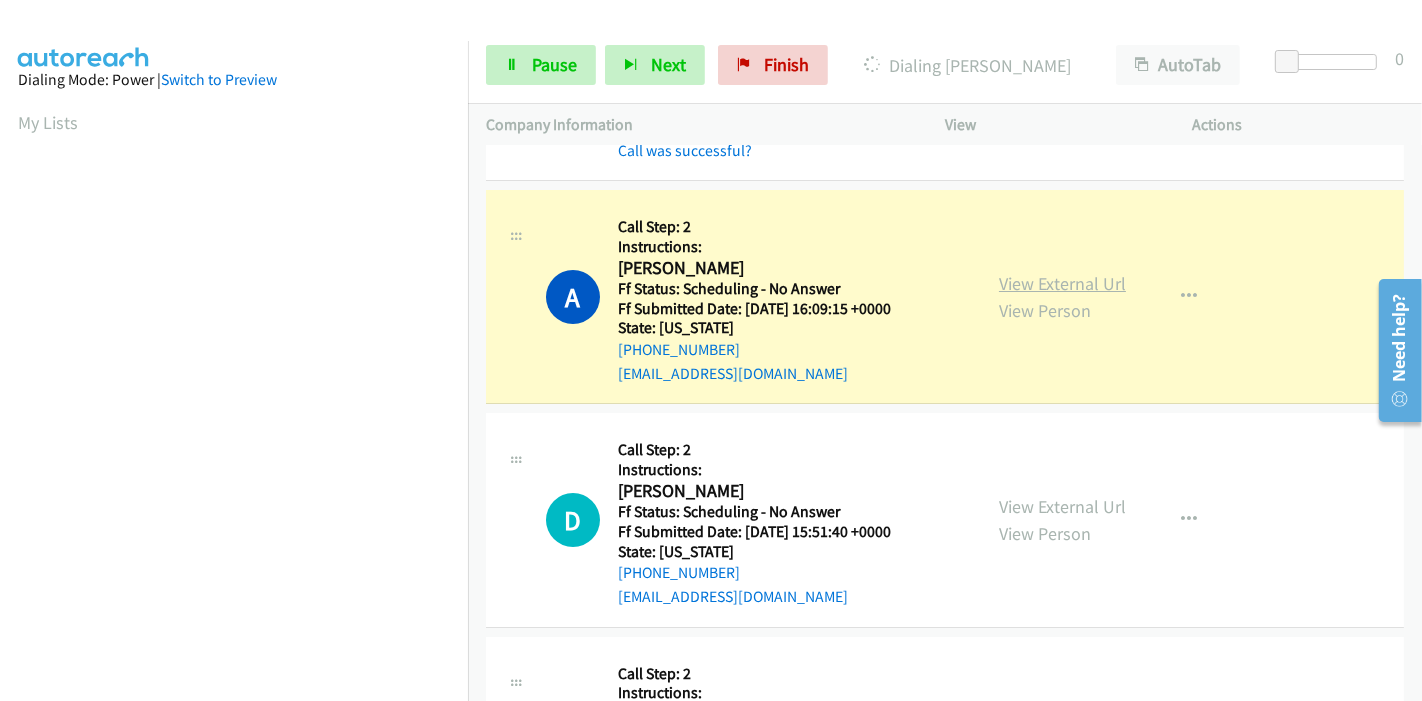 drag, startPoint x: 1081, startPoint y: 274, endPoint x: 1066, endPoint y: 272, distance: 15.132746 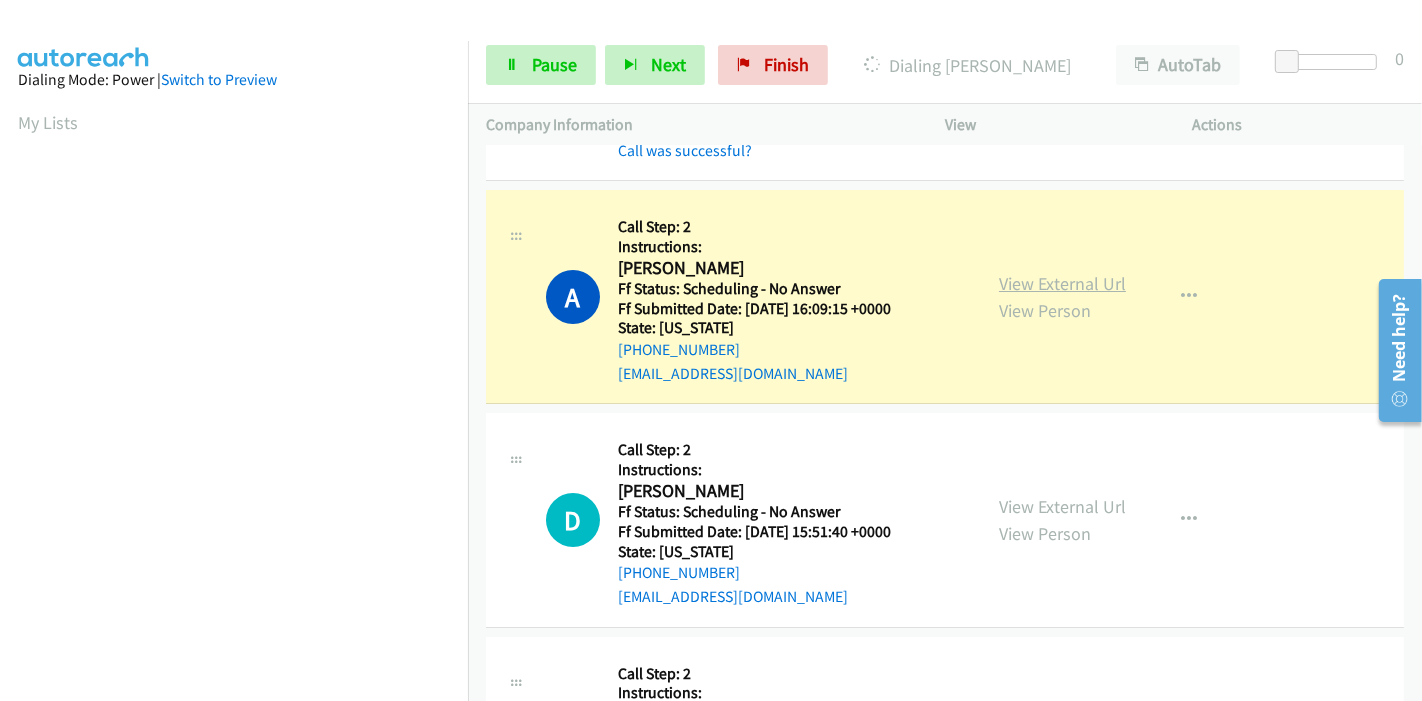click on "View External Url" at bounding box center (1062, 283) 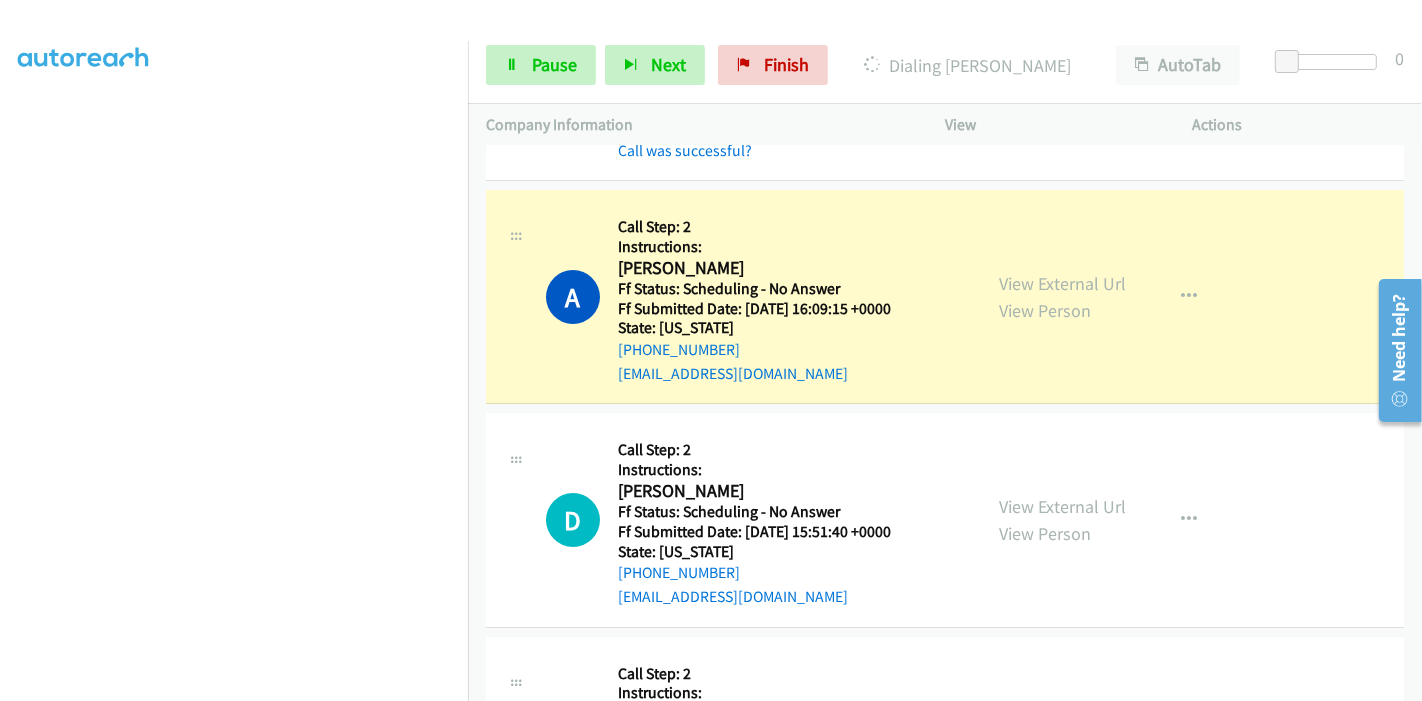 scroll, scrollTop: 0, scrollLeft: 0, axis: both 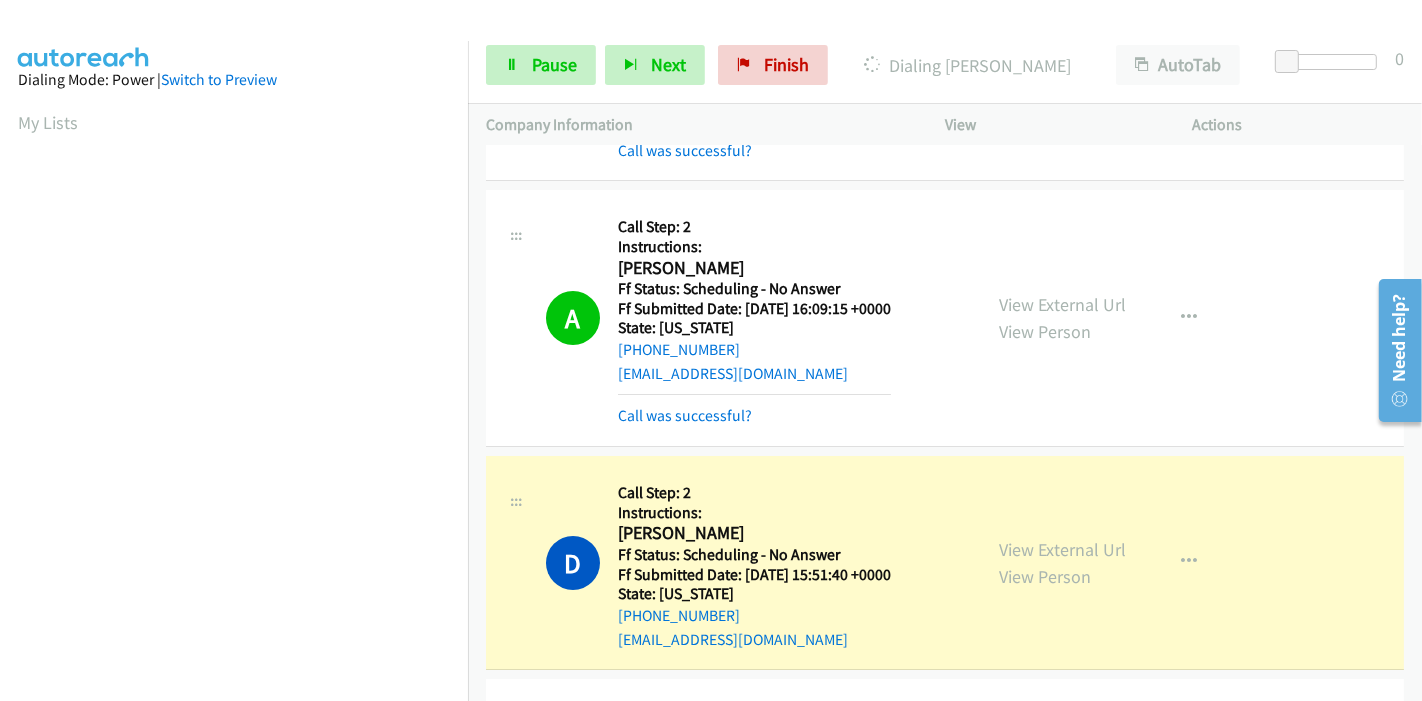 click on "View External Url
View Person" at bounding box center (1062, 563) 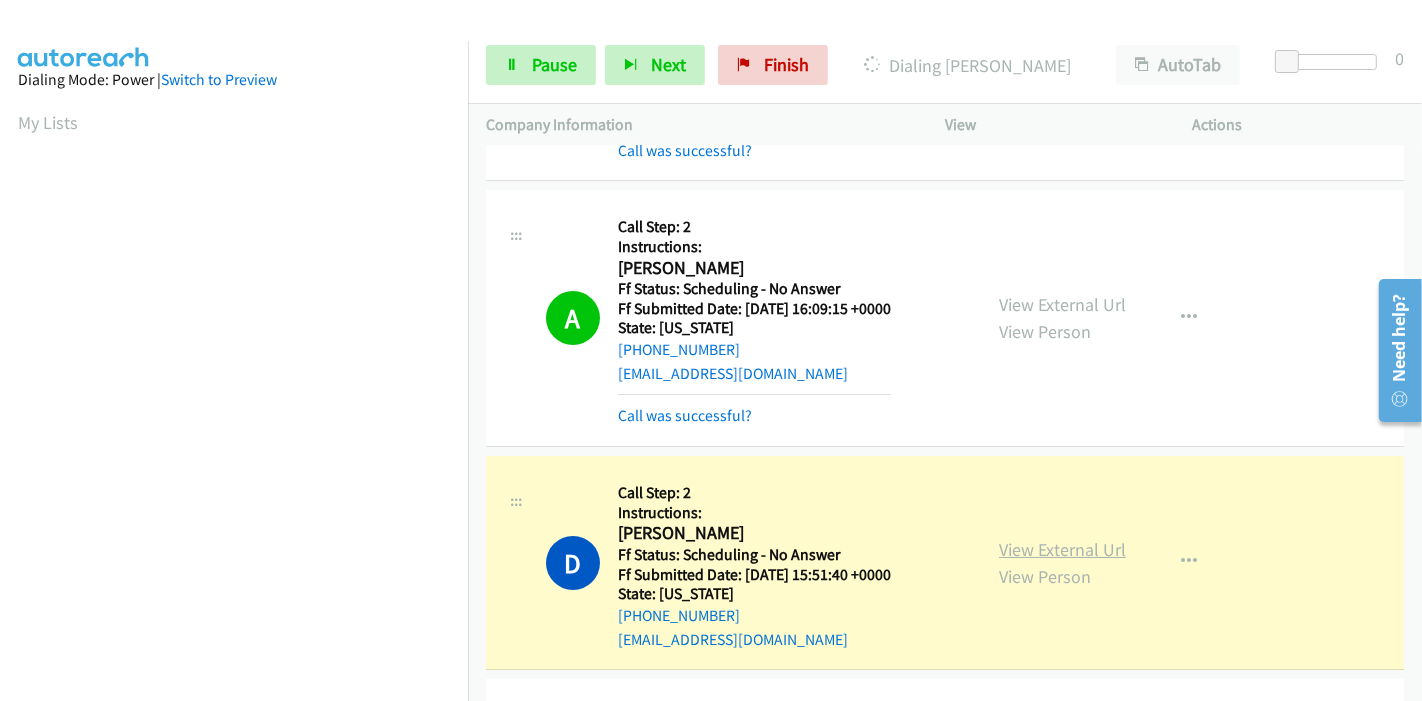 click on "View External Url" at bounding box center (1062, 549) 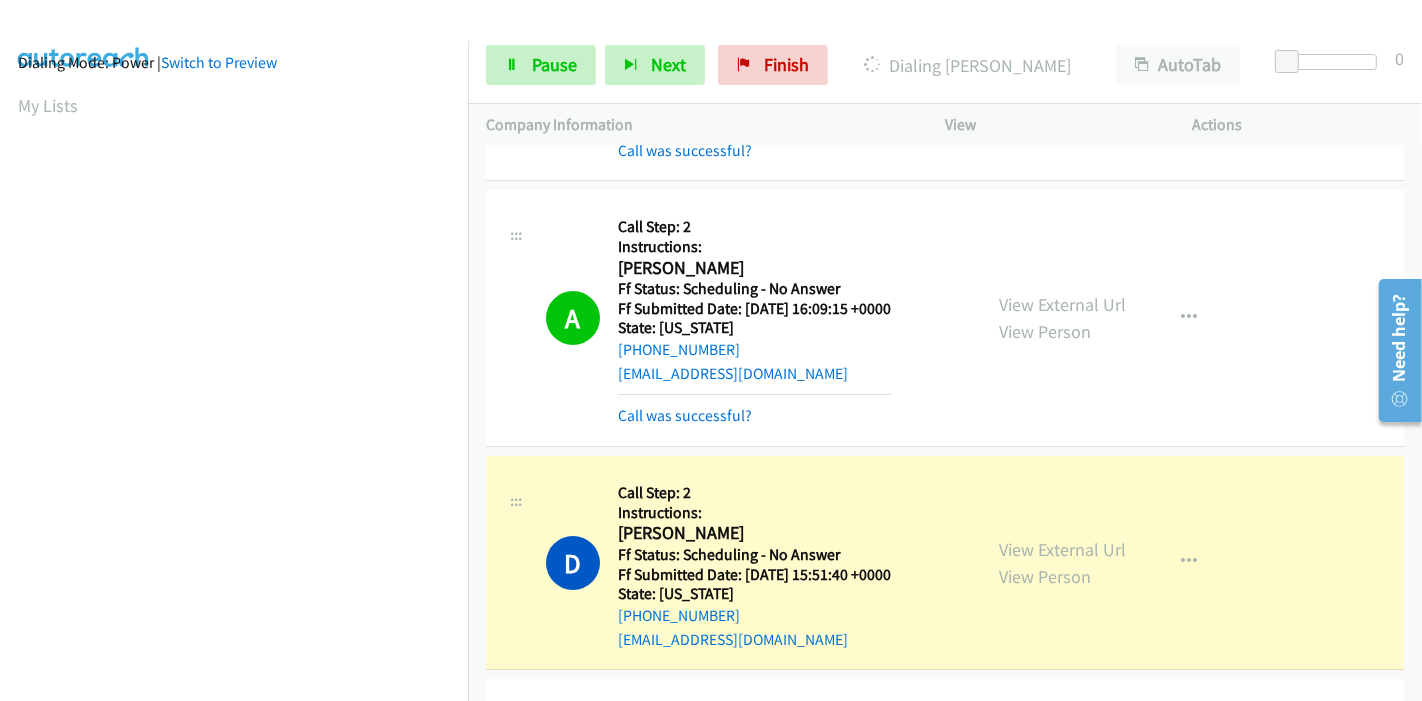 scroll, scrollTop: 0, scrollLeft: 0, axis: both 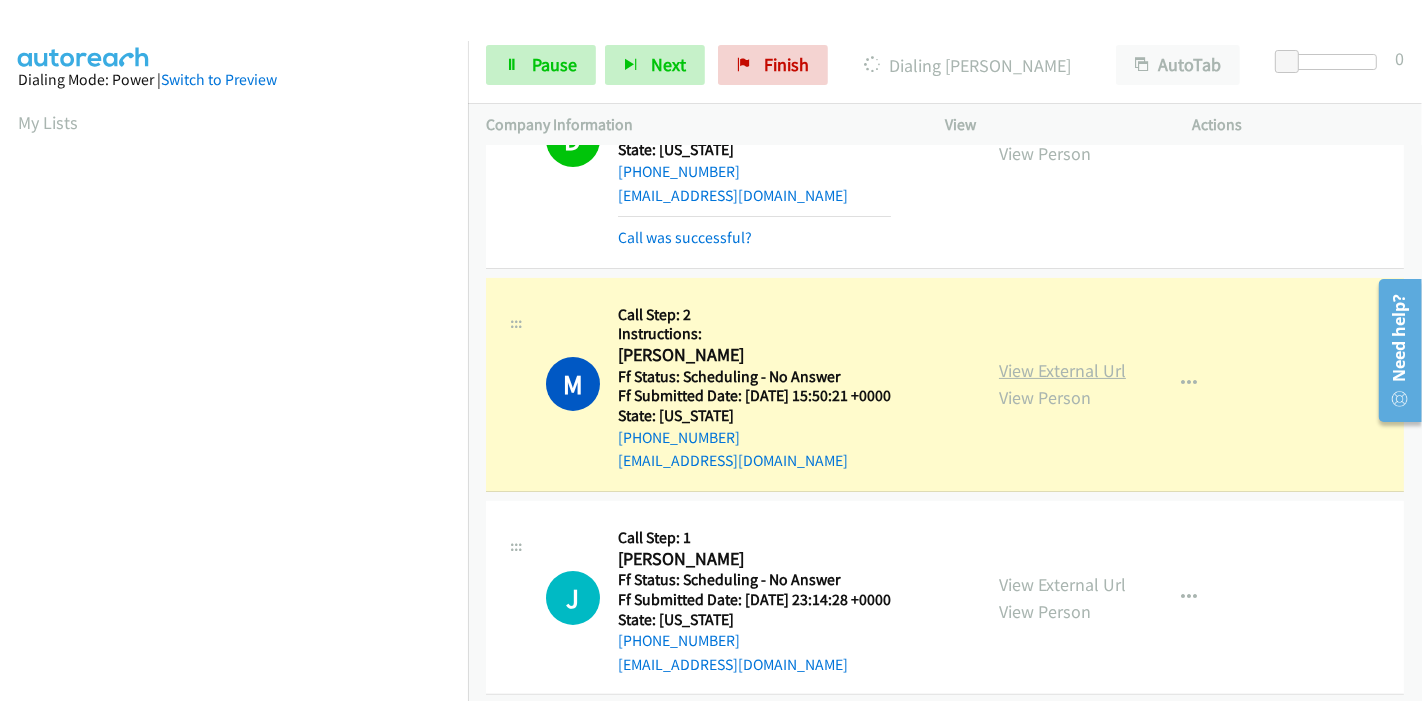 click on "View External Url" at bounding box center (1062, 370) 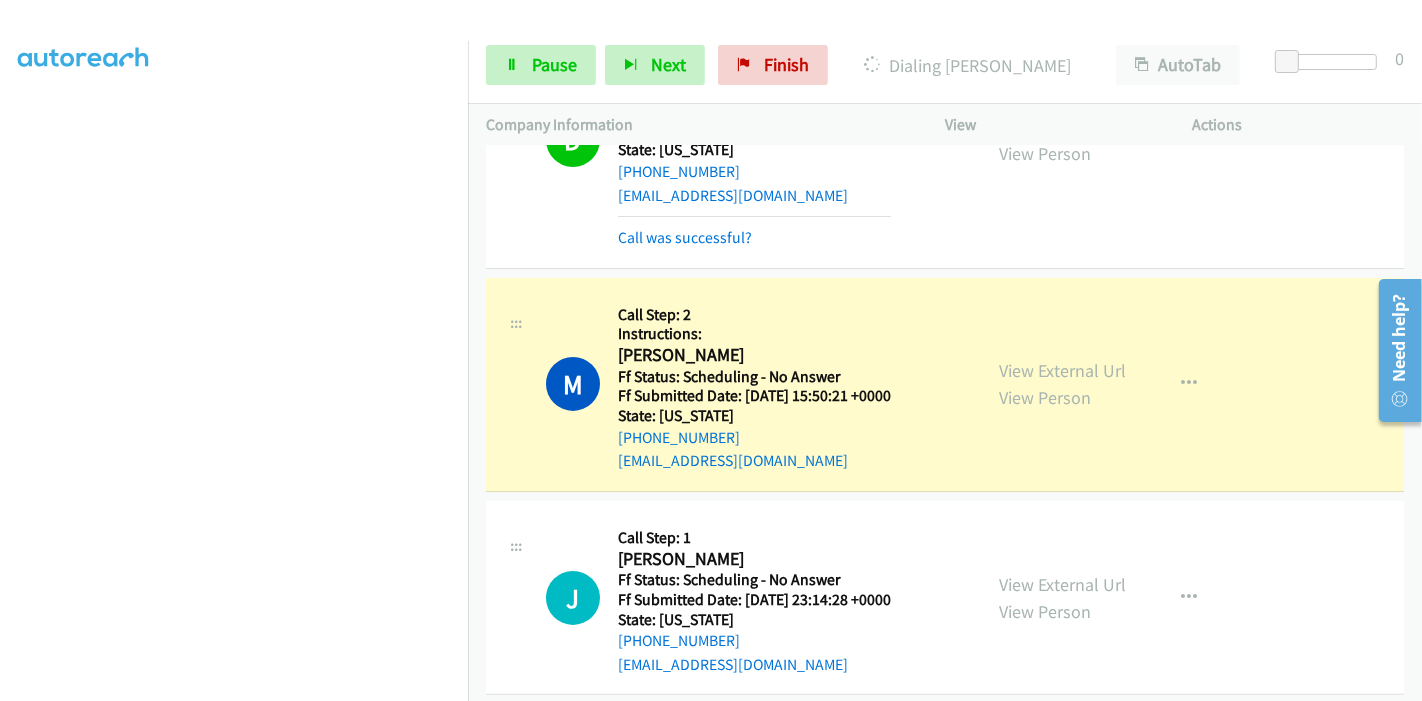 scroll, scrollTop: 0, scrollLeft: 0, axis: both 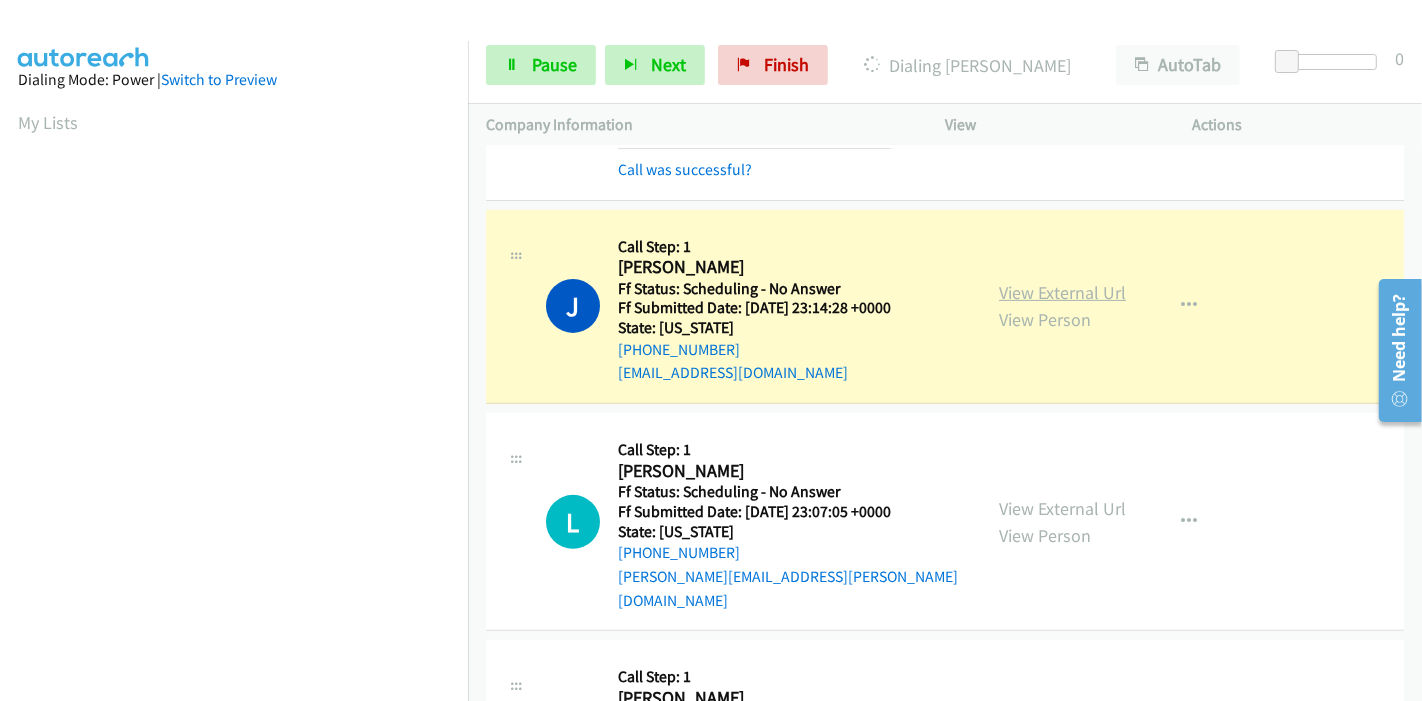 click on "View External Url" at bounding box center (1062, 292) 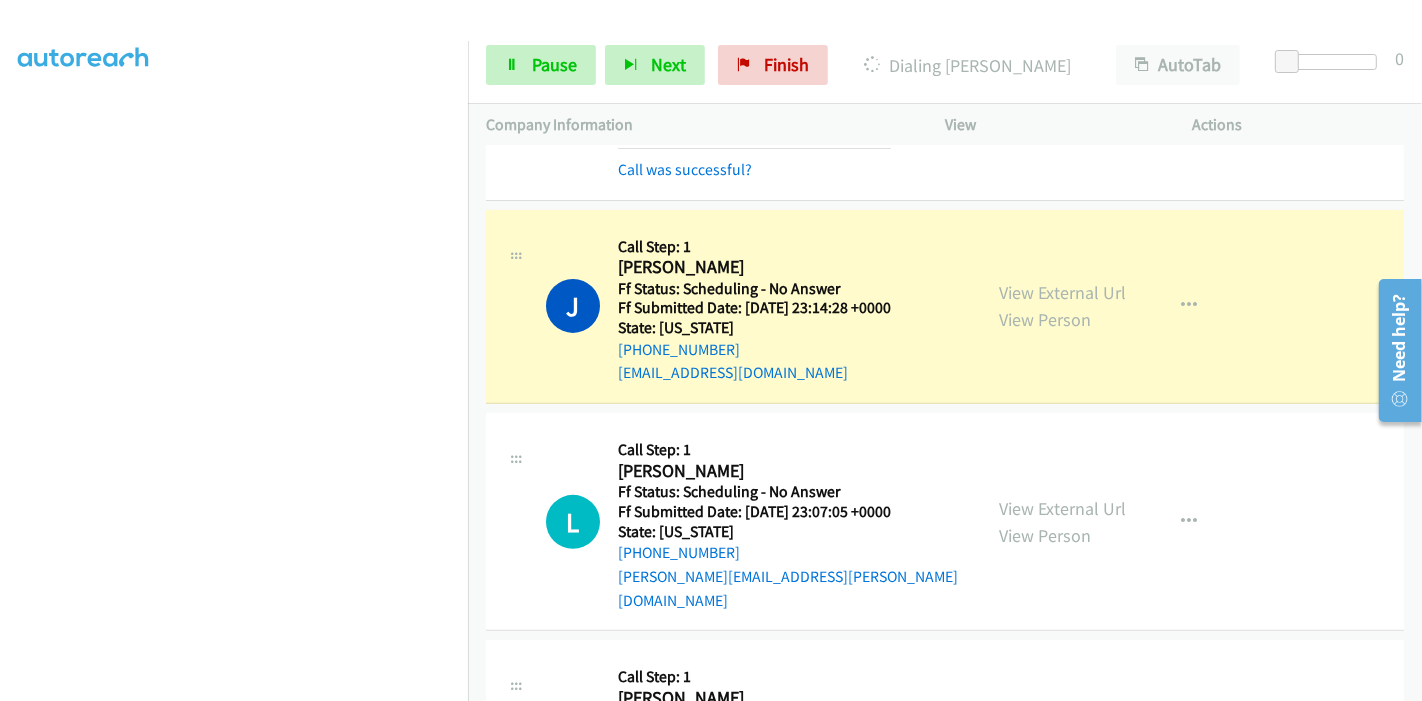 scroll, scrollTop: 0, scrollLeft: 0, axis: both 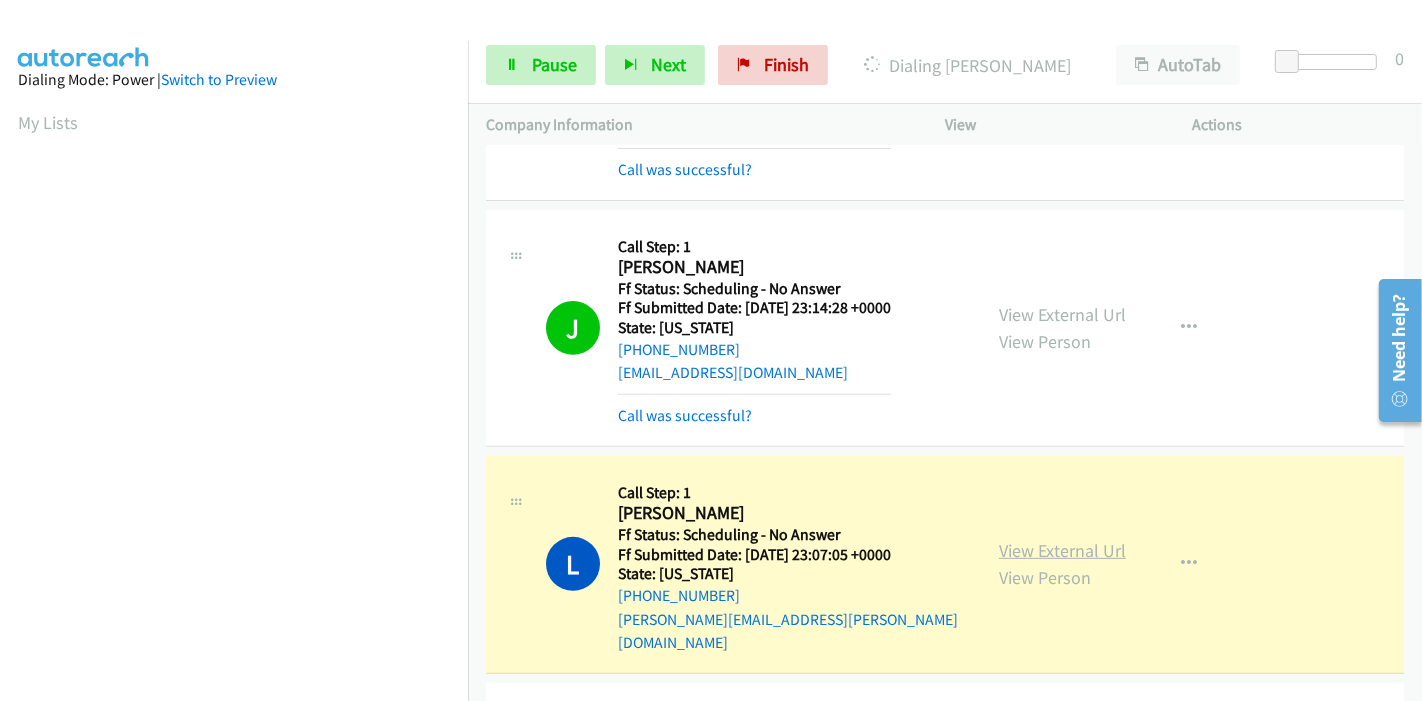 click on "View External Url" at bounding box center [1062, 550] 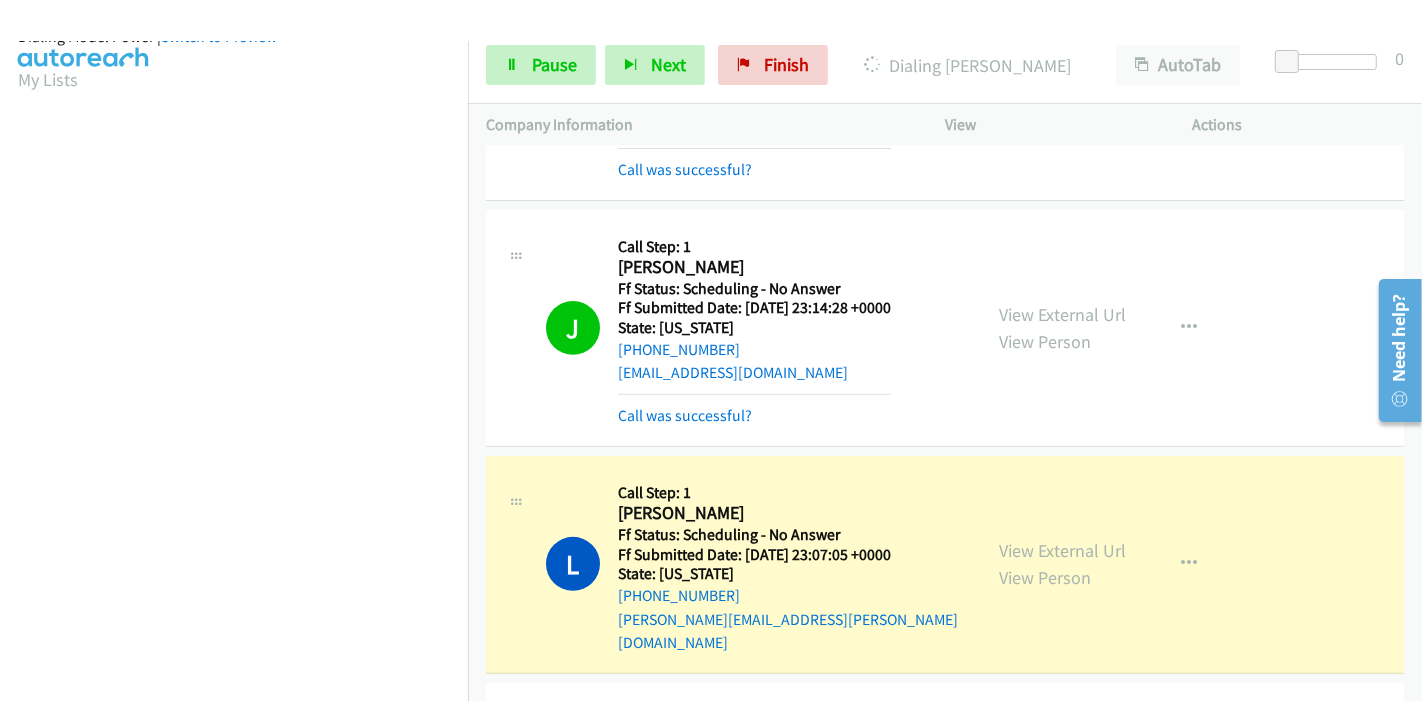 scroll, scrollTop: 0, scrollLeft: 0, axis: both 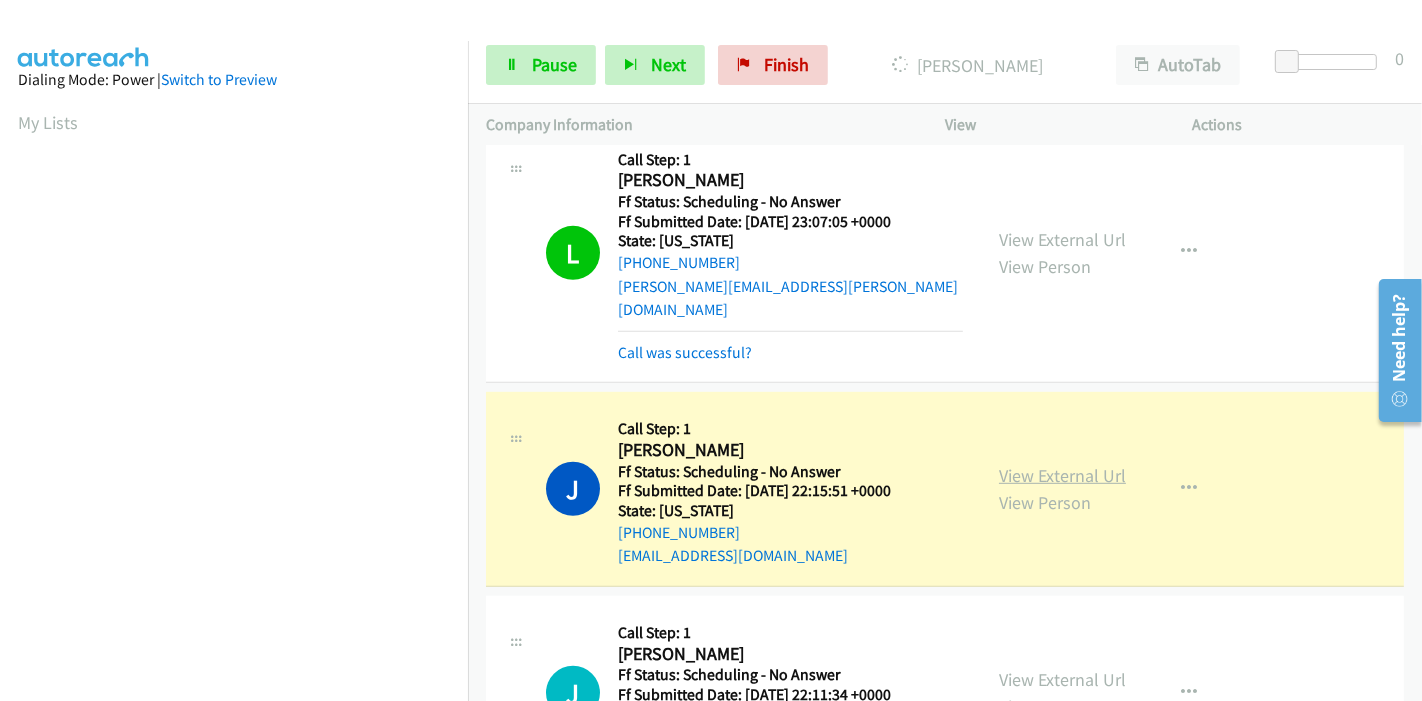 click on "View External Url" at bounding box center (1062, 475) 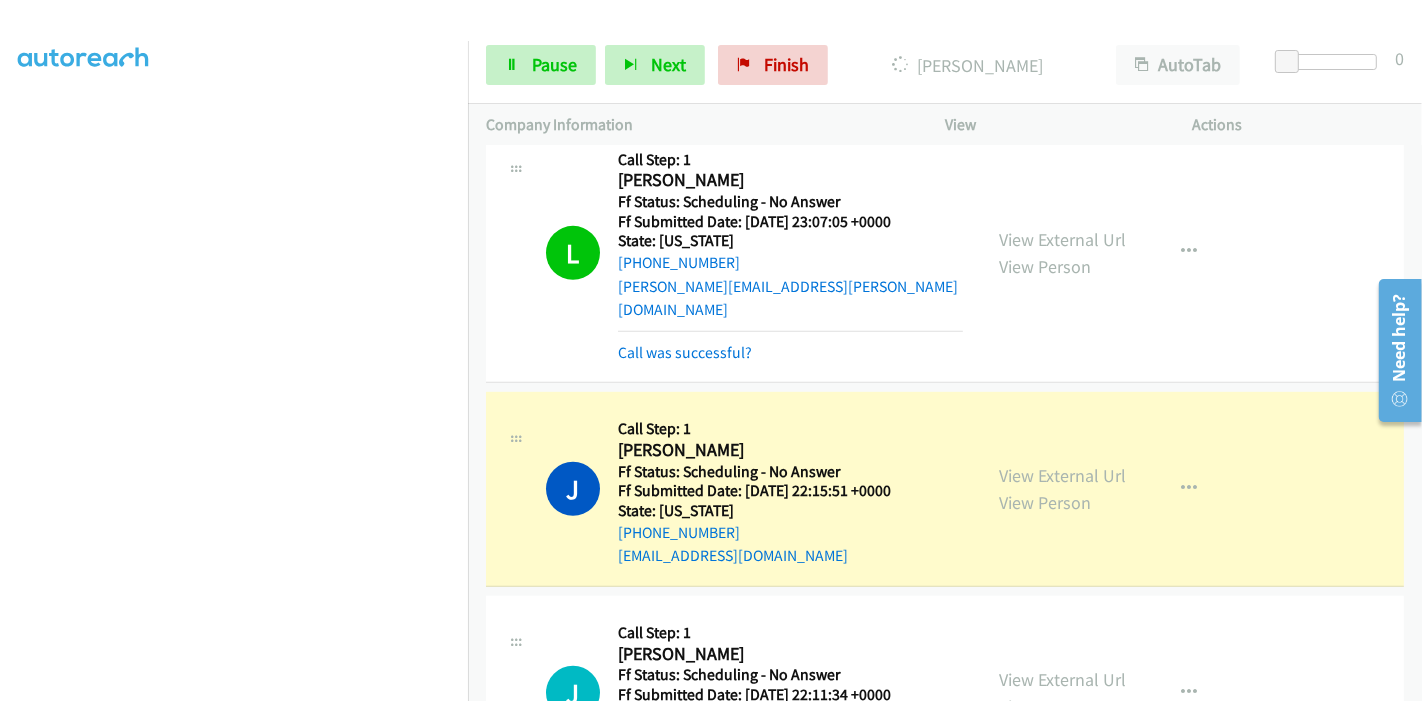 scroll, scrollTop: 0, scrollLeft: 0, axis: both 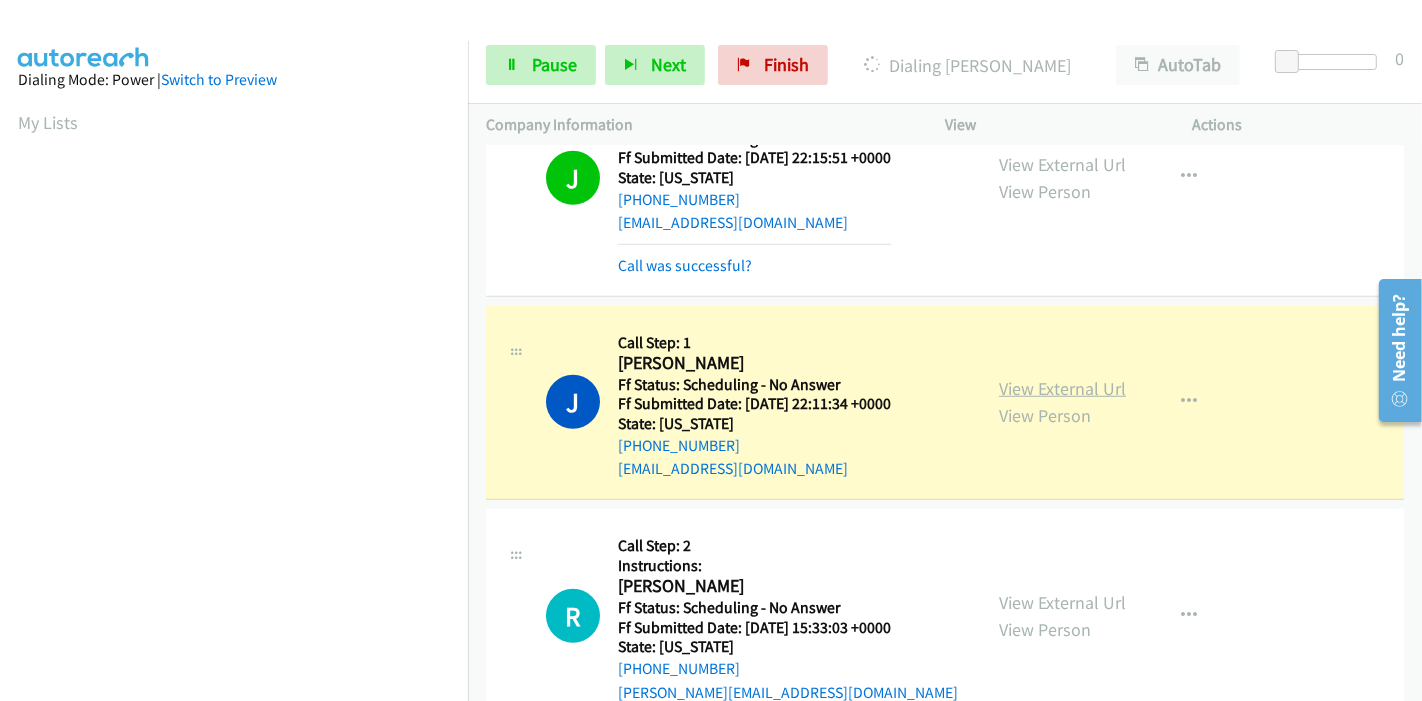 click on "View External Url" at bounding box center (1062, 388) 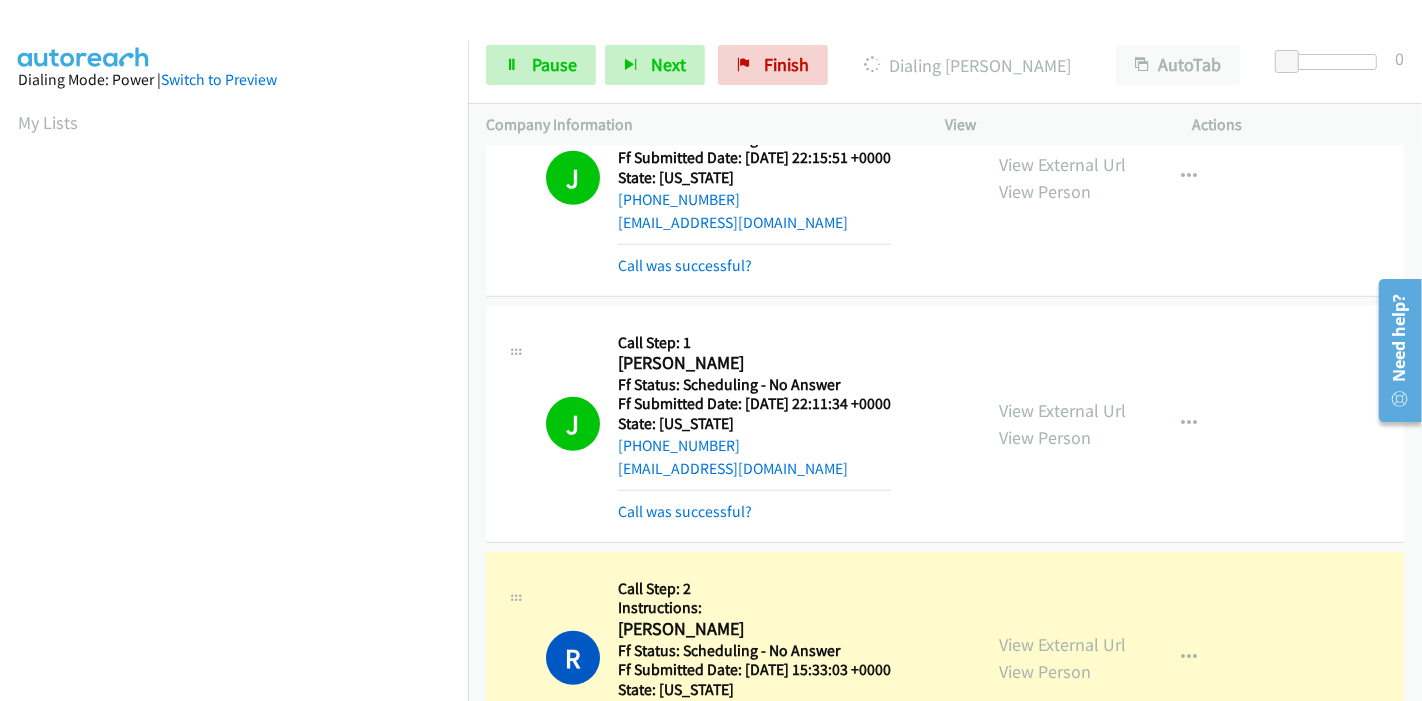 scroll, scrollTop: 422, scrollLeft: 0, axis: vertical 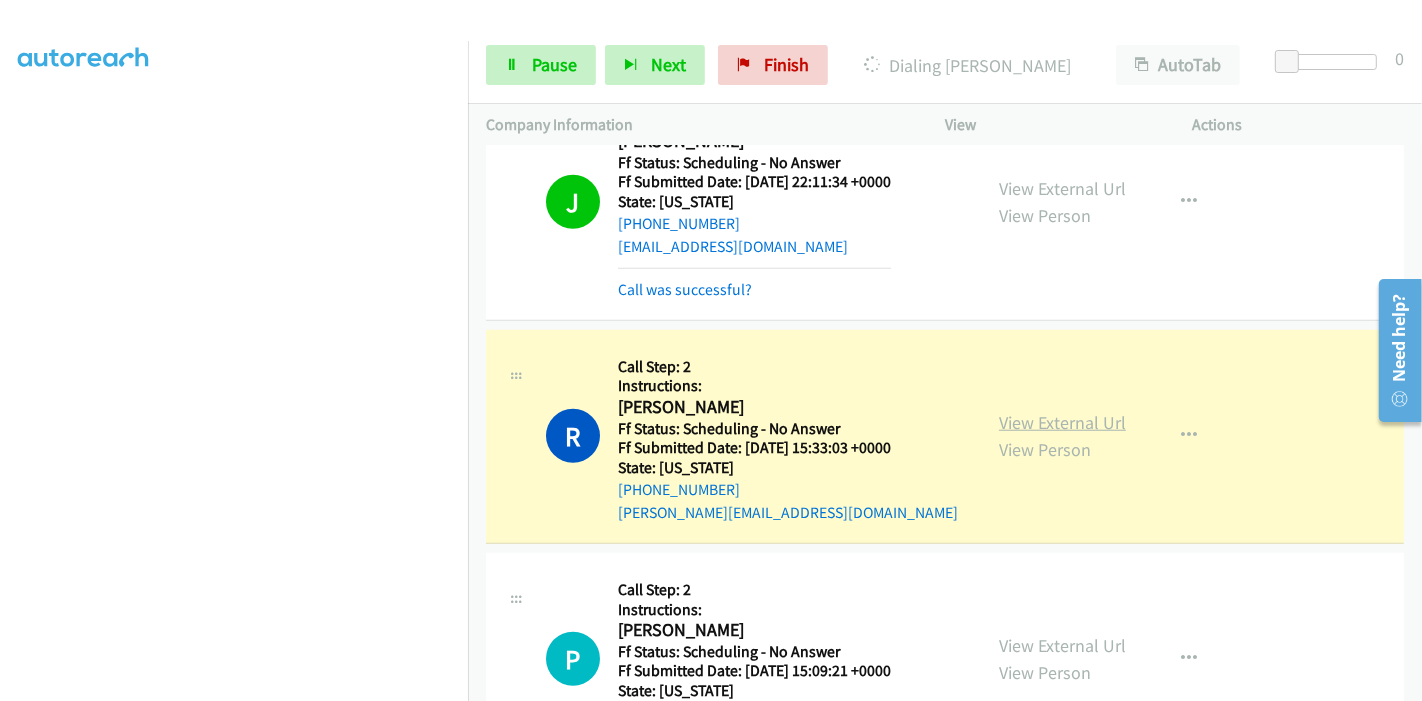 click on "View External Url" at bounding box center [1062, 422] 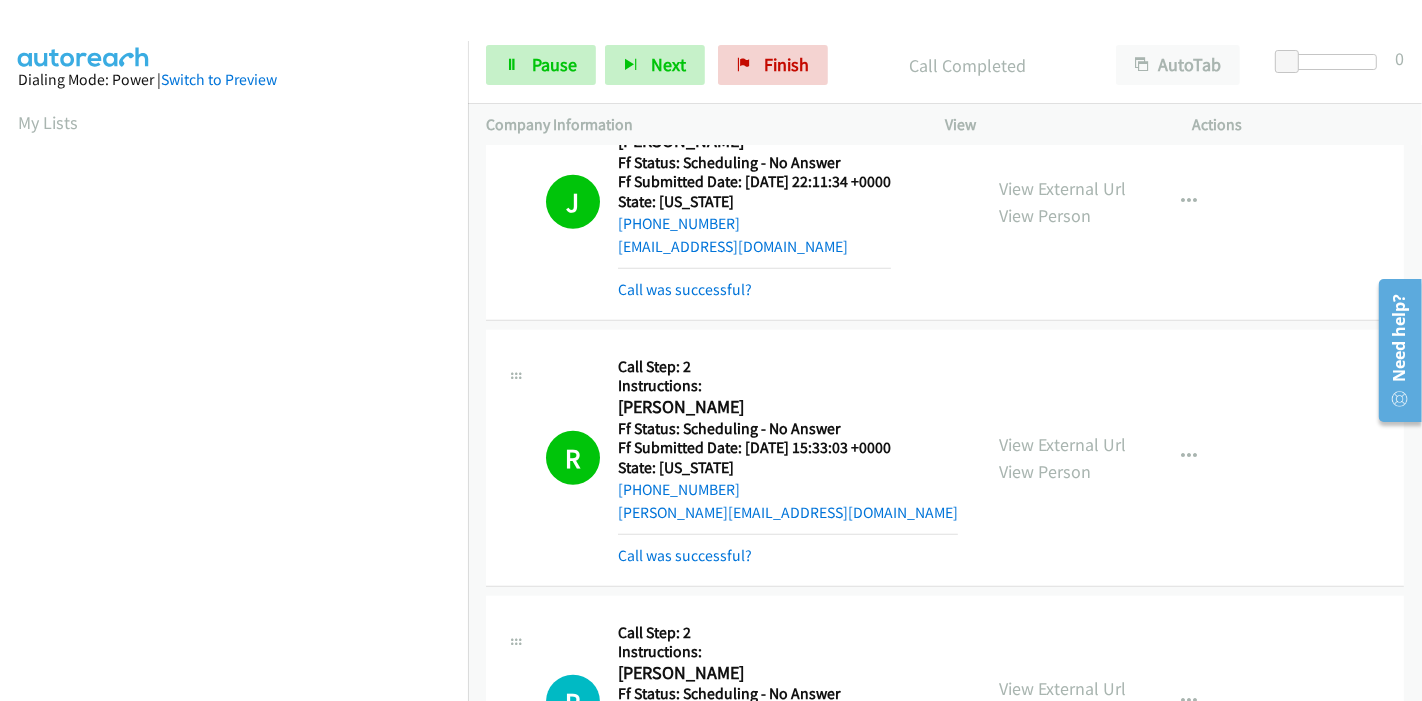 scroll, scrollTop: 422, scrollLeft: 0, axis: vertical 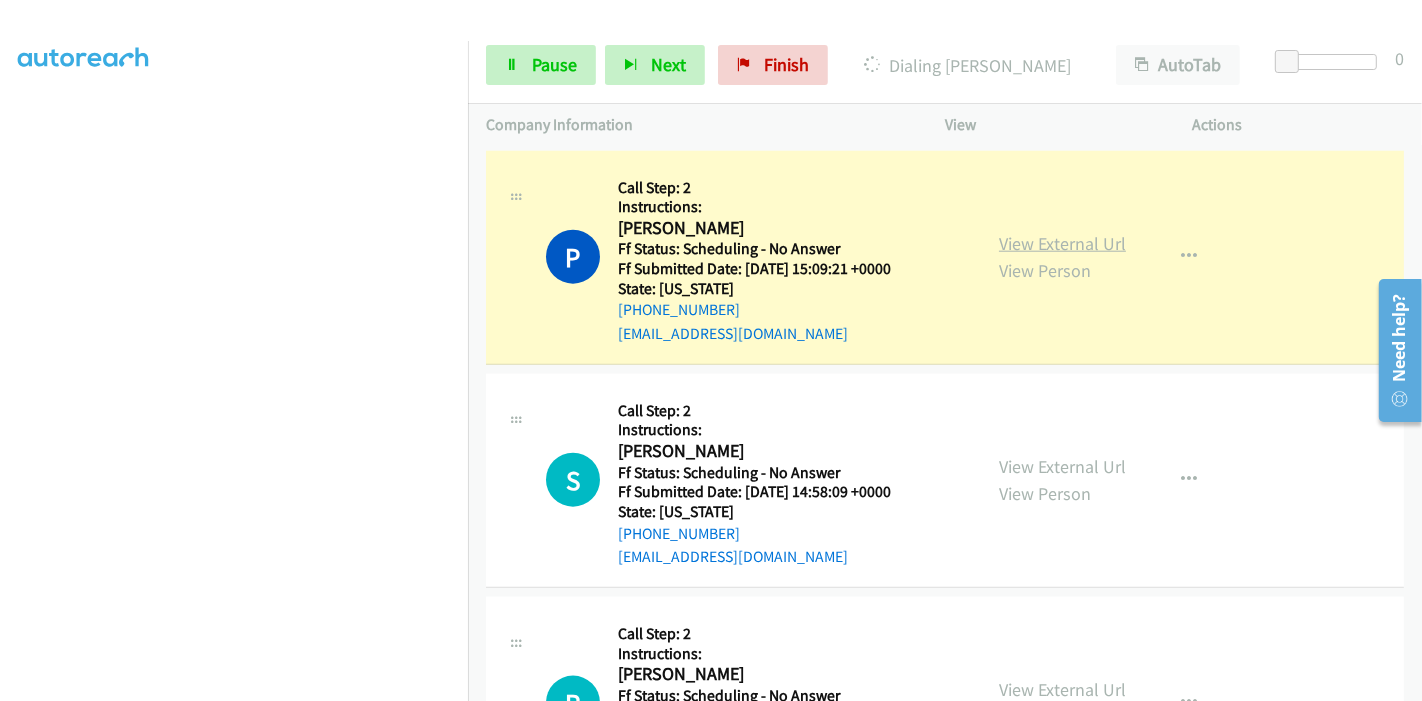 click on "View External Url" at bounding box center [1062, 243] 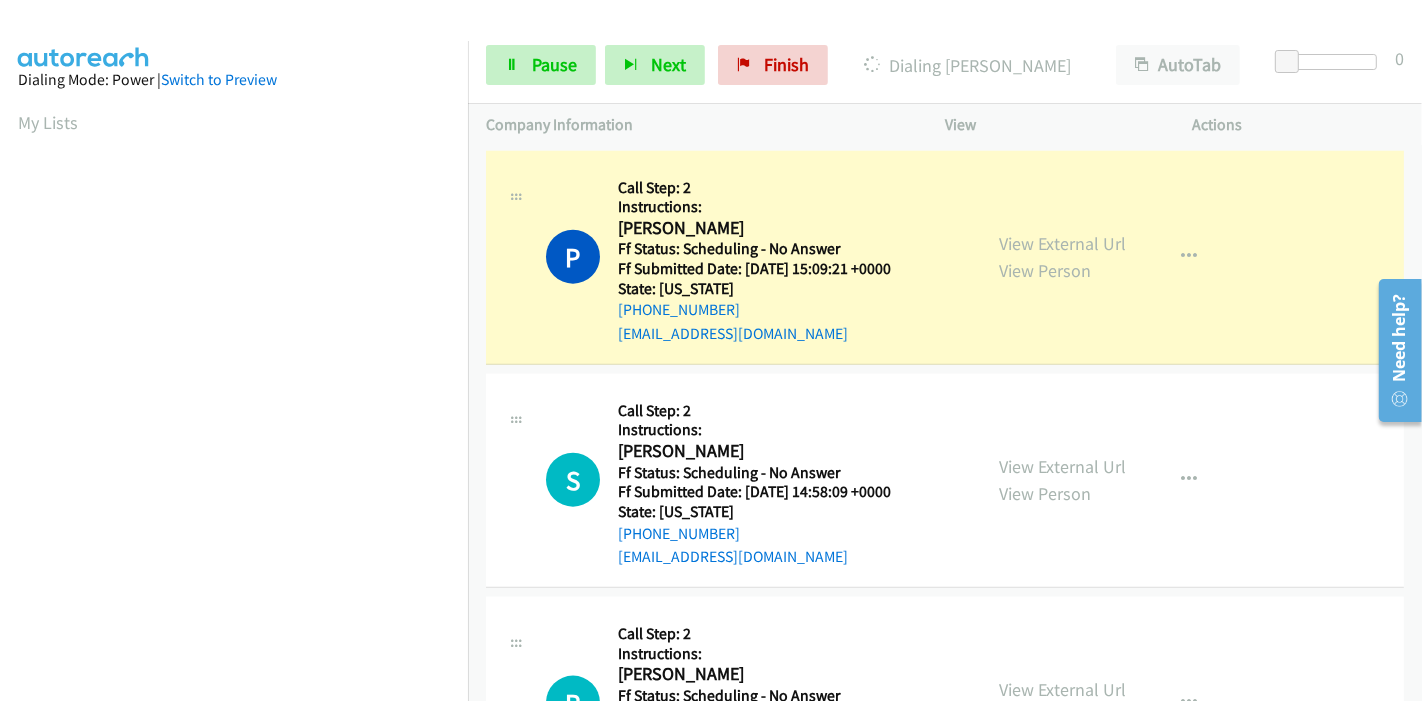 scroll, scrollTop: 422, scrollLeft: 0, axis: vertical 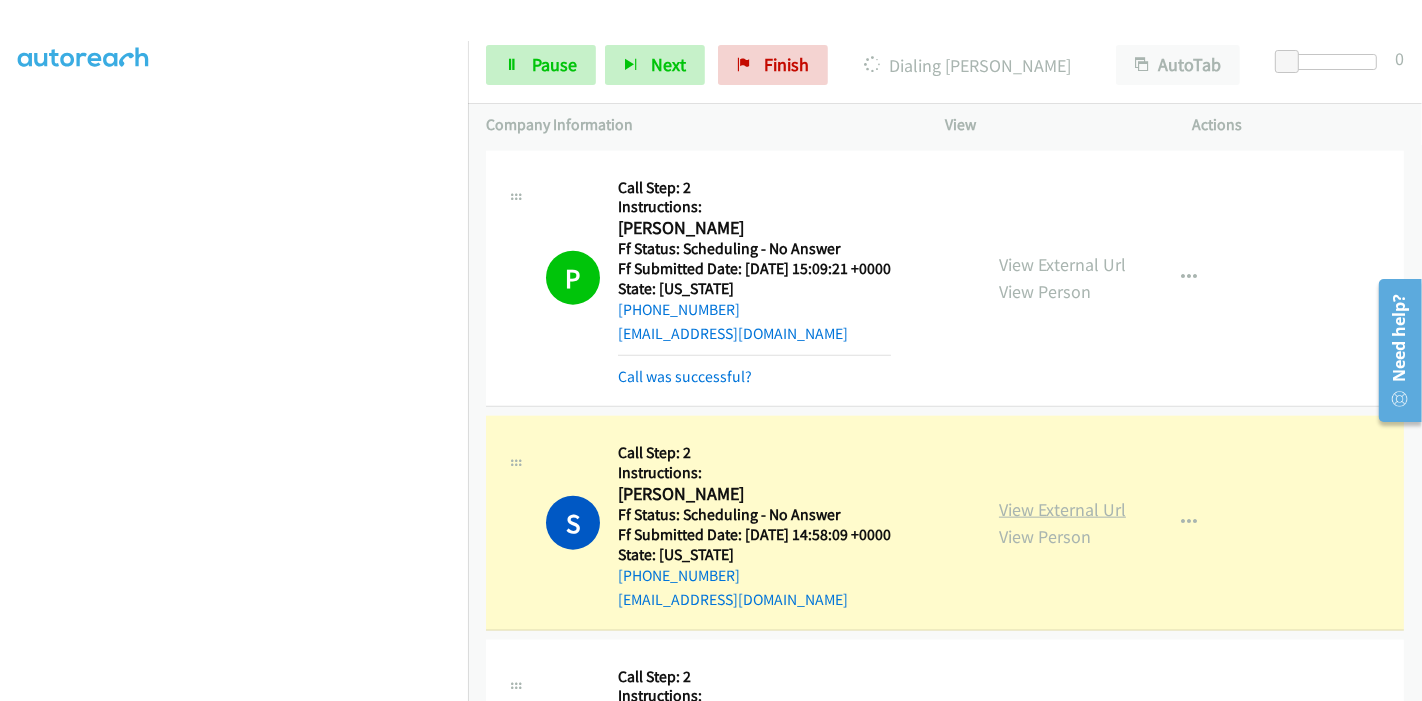 click on "View External Url" at bounding box center [1062, 509] 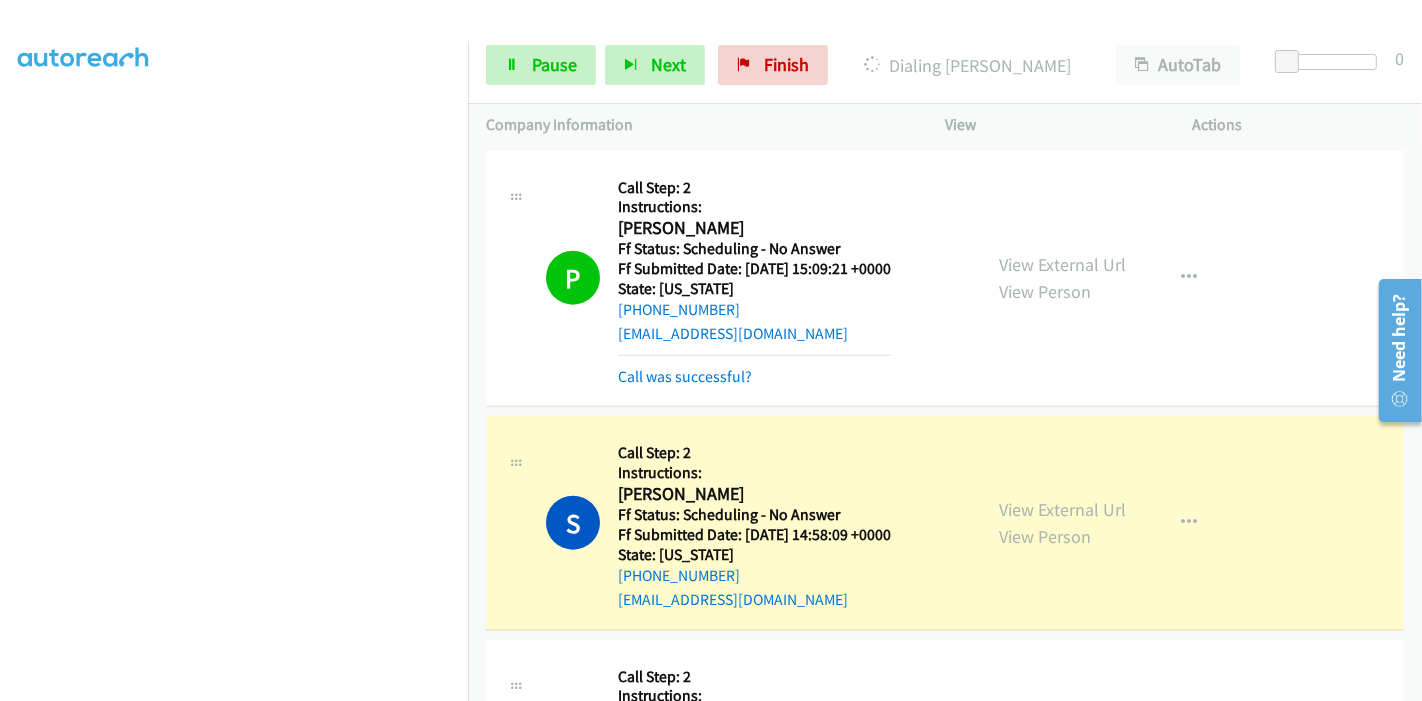 scroll, scrollTop: 0, scrollLeft: 0, axis: both 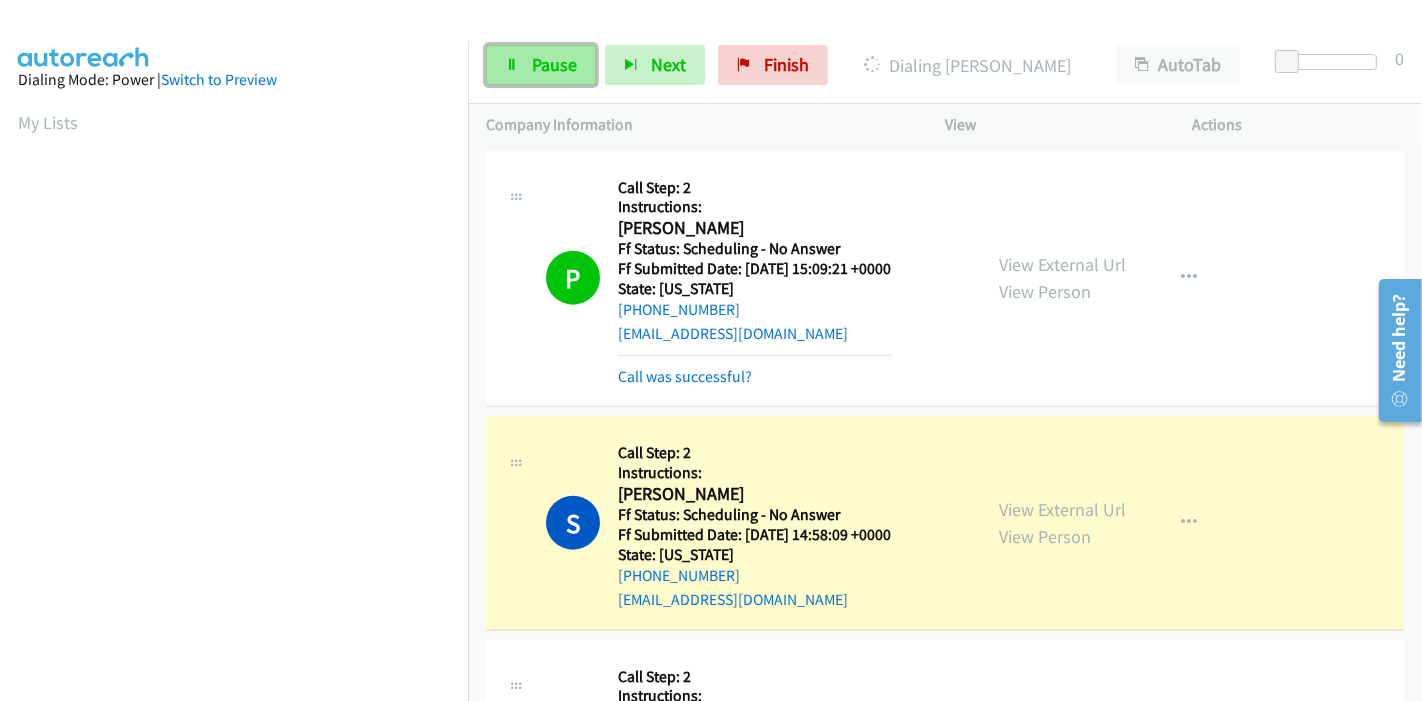 click on "Pause" at bounding box center [554, 64] 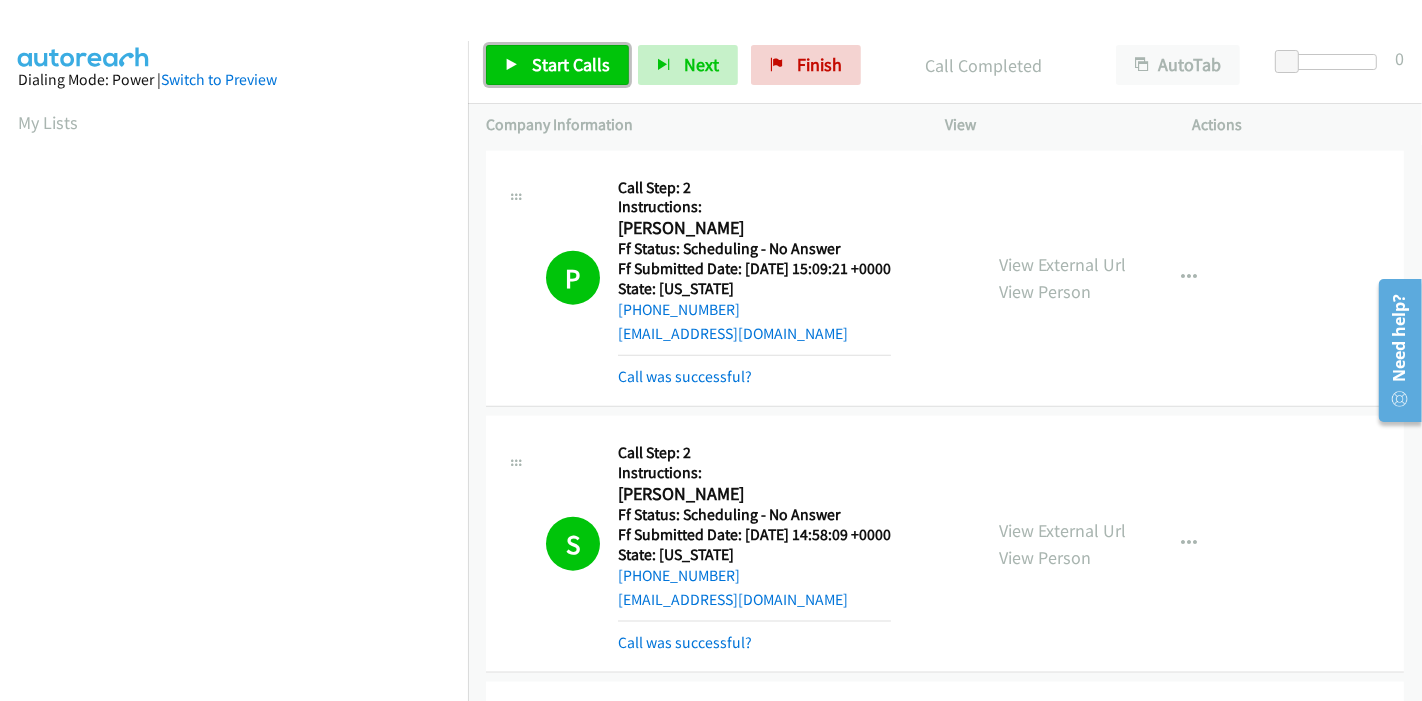 click on "Start Calls" at bounding box center (571, 64) 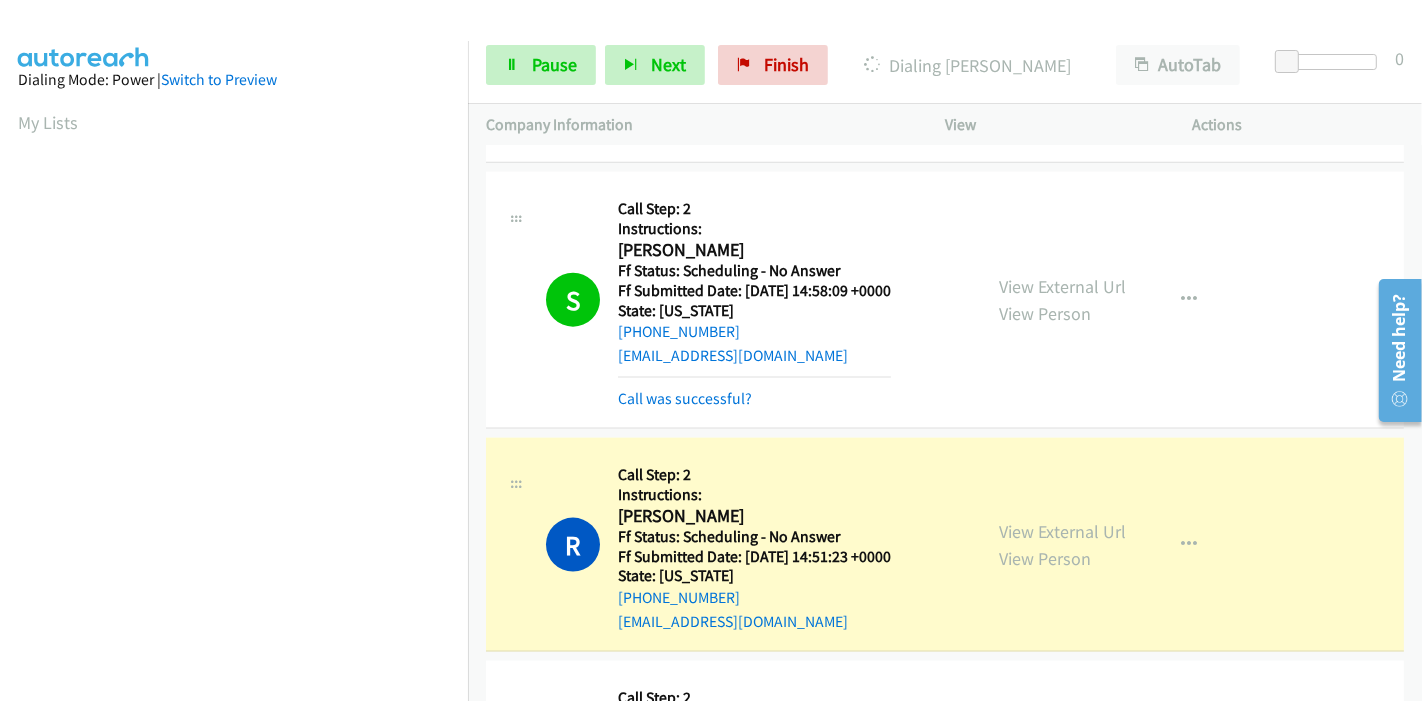 scroll, scrollTop: 8666, scrollLeft: 0, axis: vertical 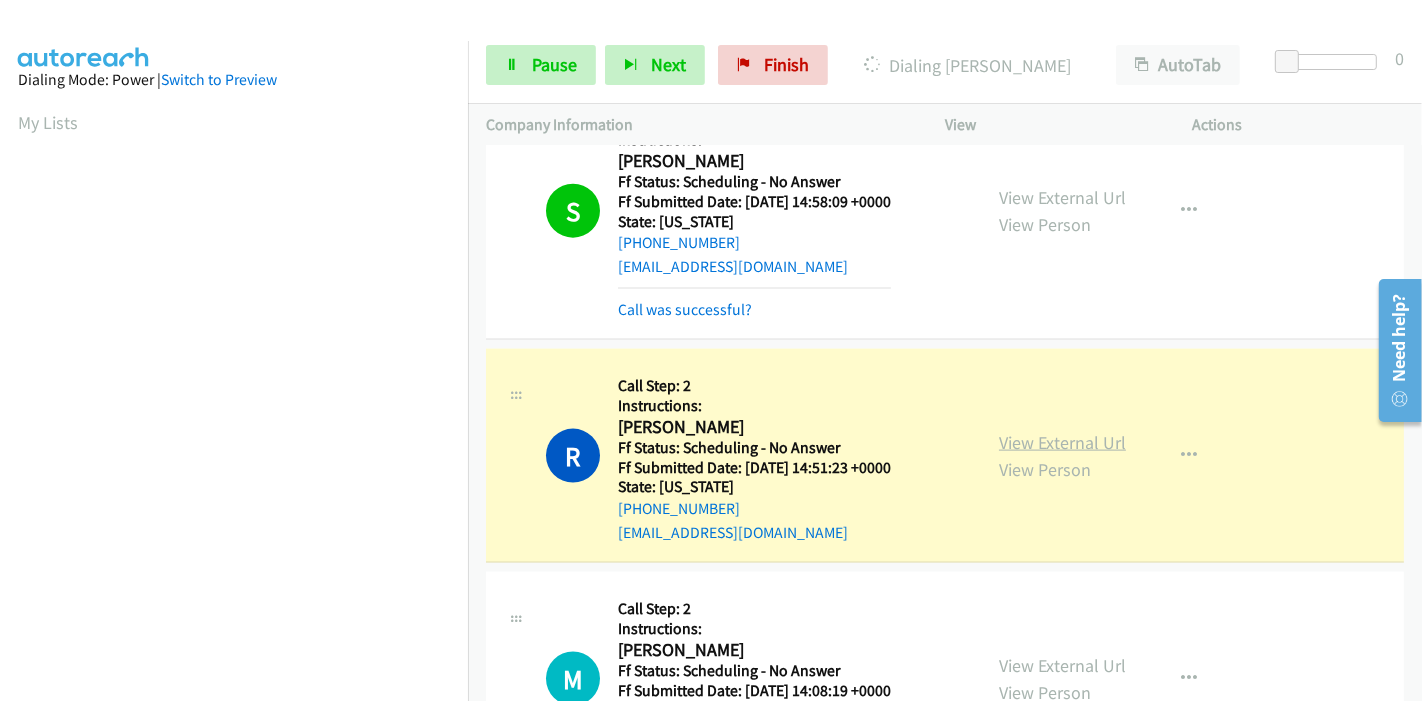 click on "View External Url" at bounding box center [1062, 442] 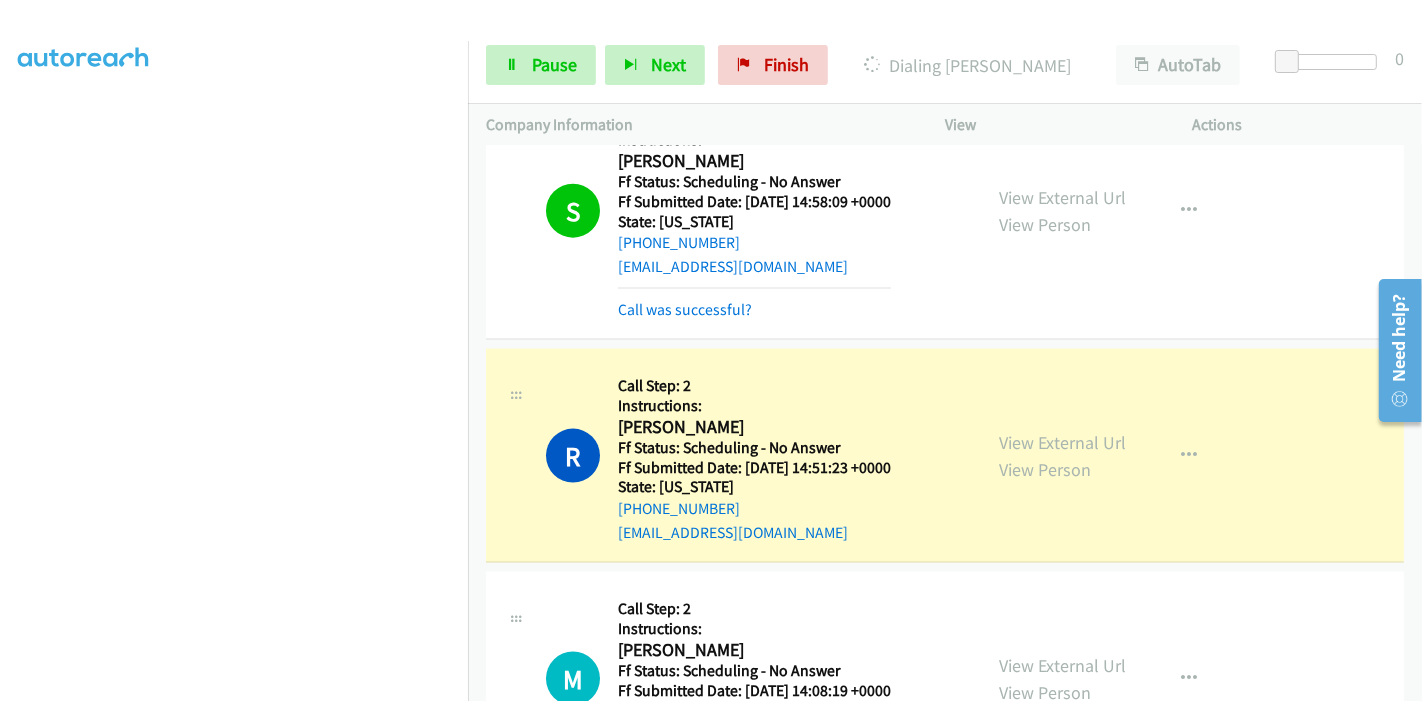 scroll, scrollTop: 0, scrollLeft: 0, axis: both 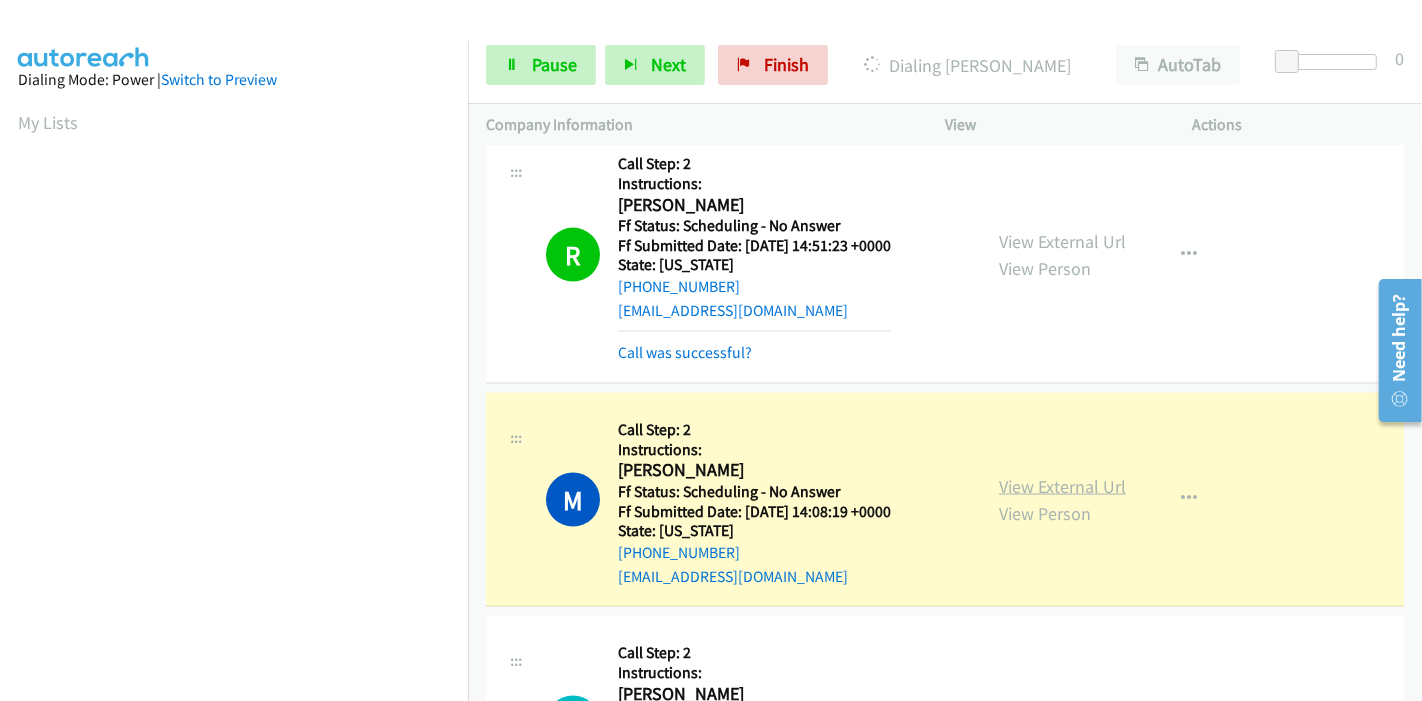 click on "View External Url" at bounding box center (1062, 486) 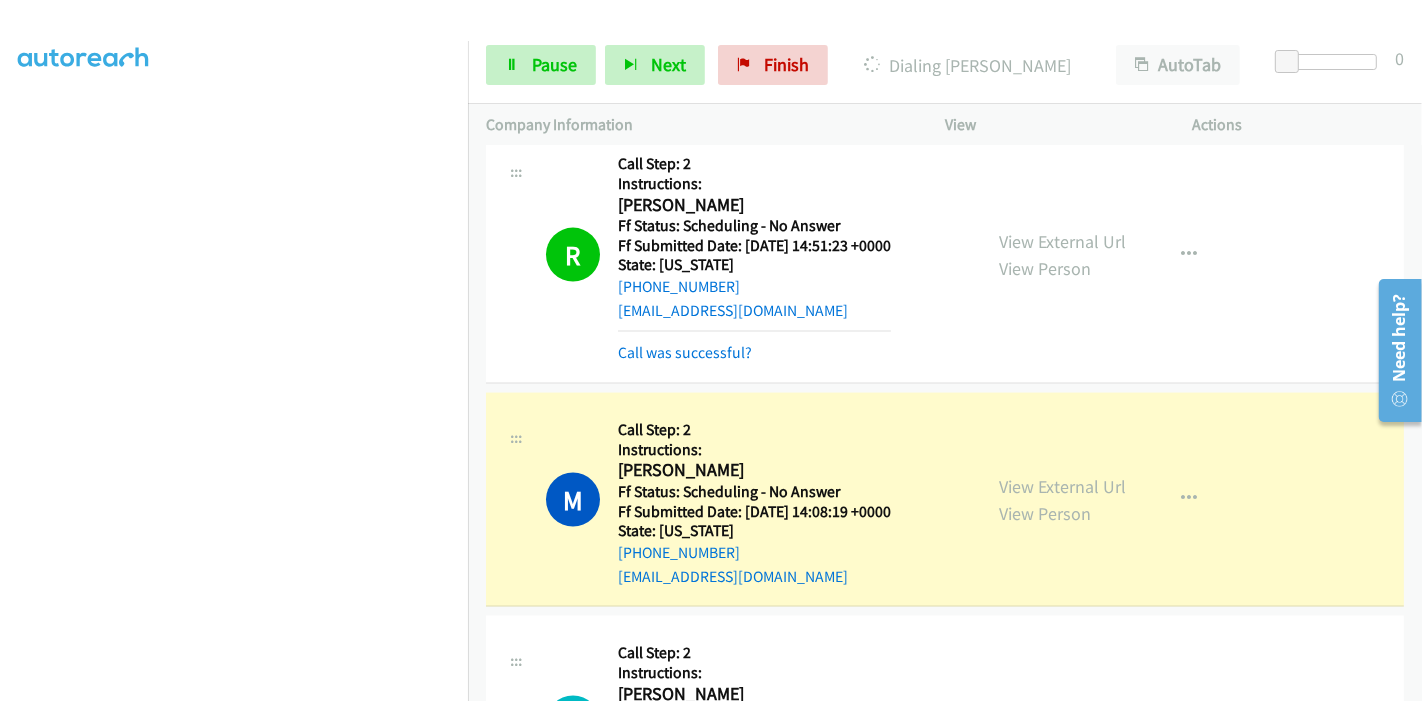 scroll, scrollTop: 0, scrollLeft: 0, axis: both 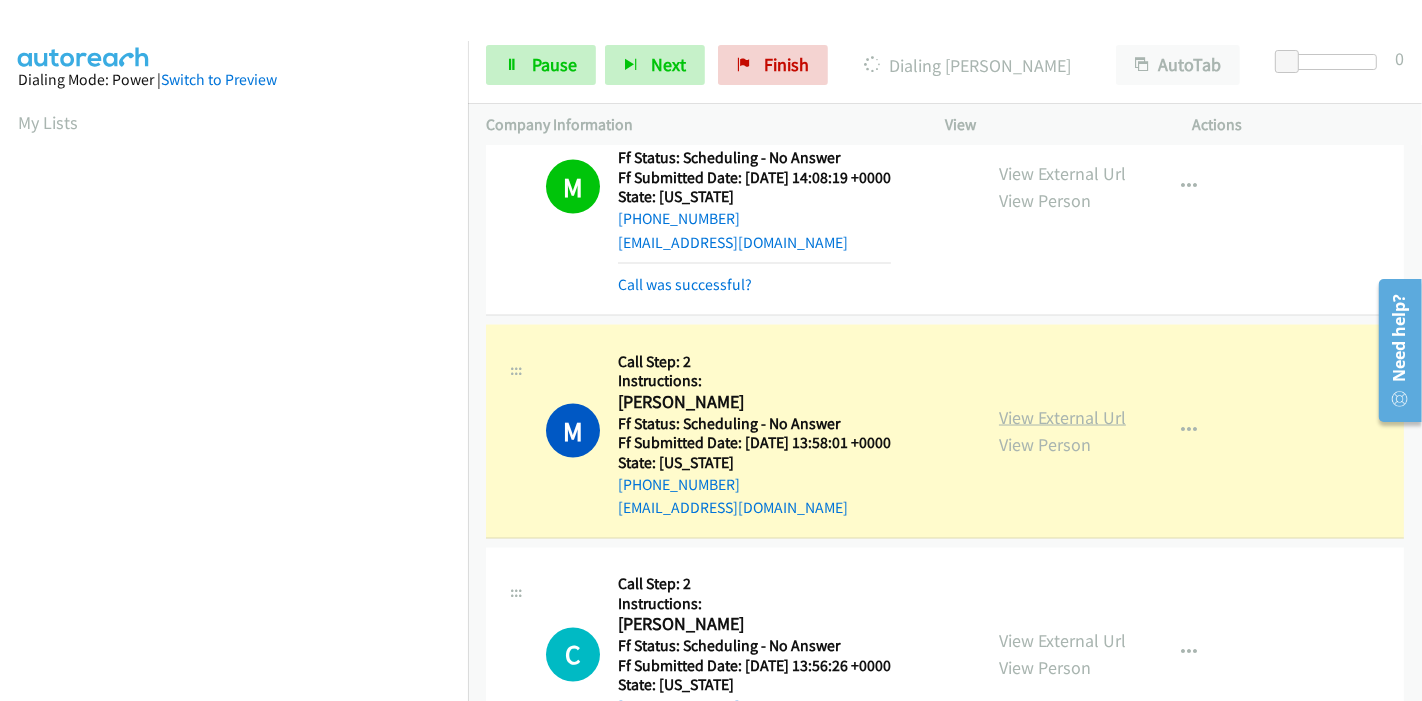 click on "View External Url" at bounding box center (1062, 417) 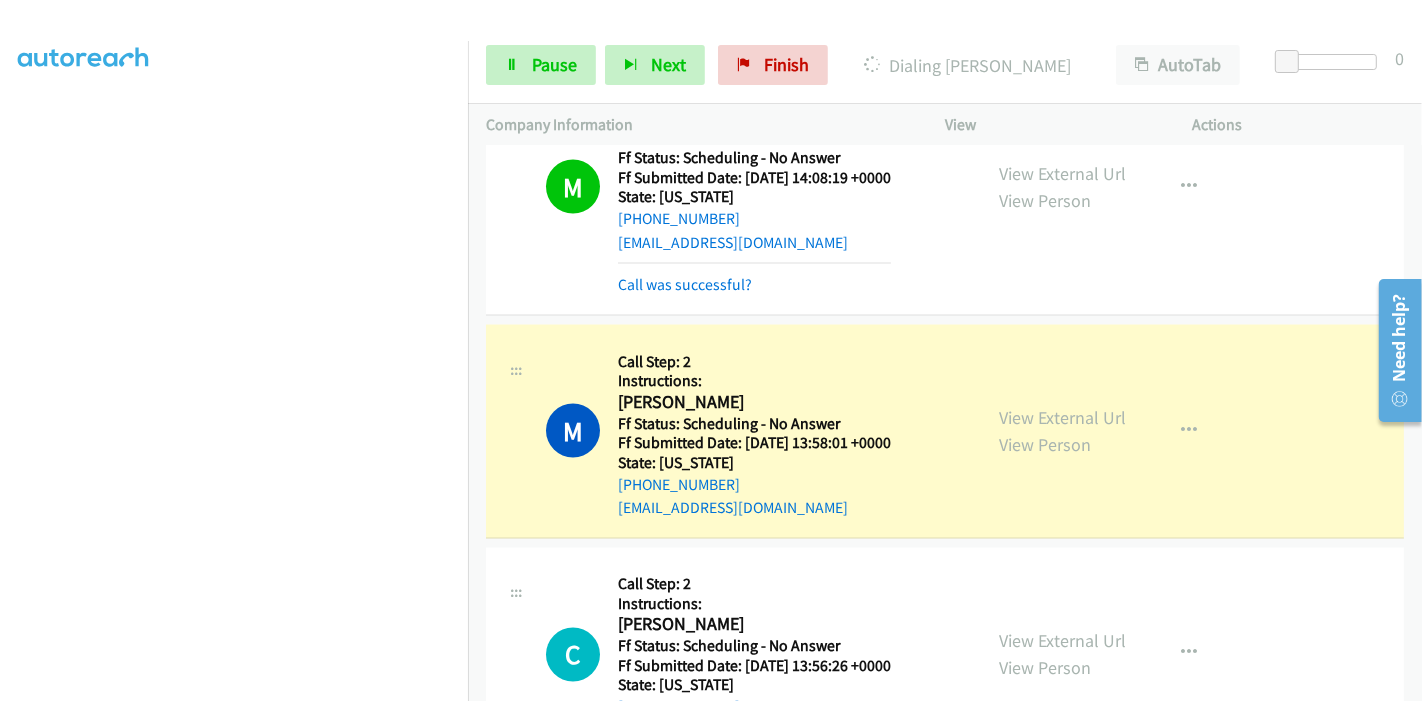 scroll, scrollTop: 0, scrollLeft: 0, axis: both 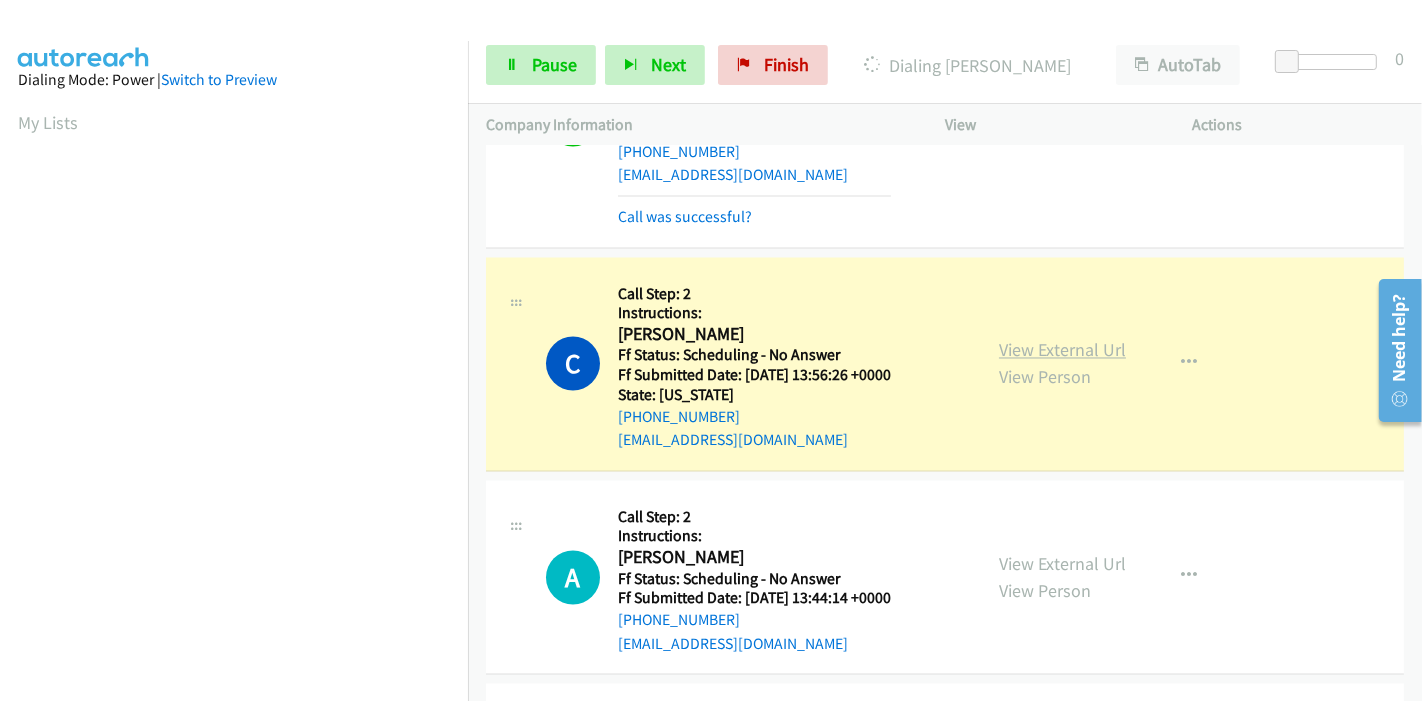 click on "View External Url" at bounding box center [1062, 350] 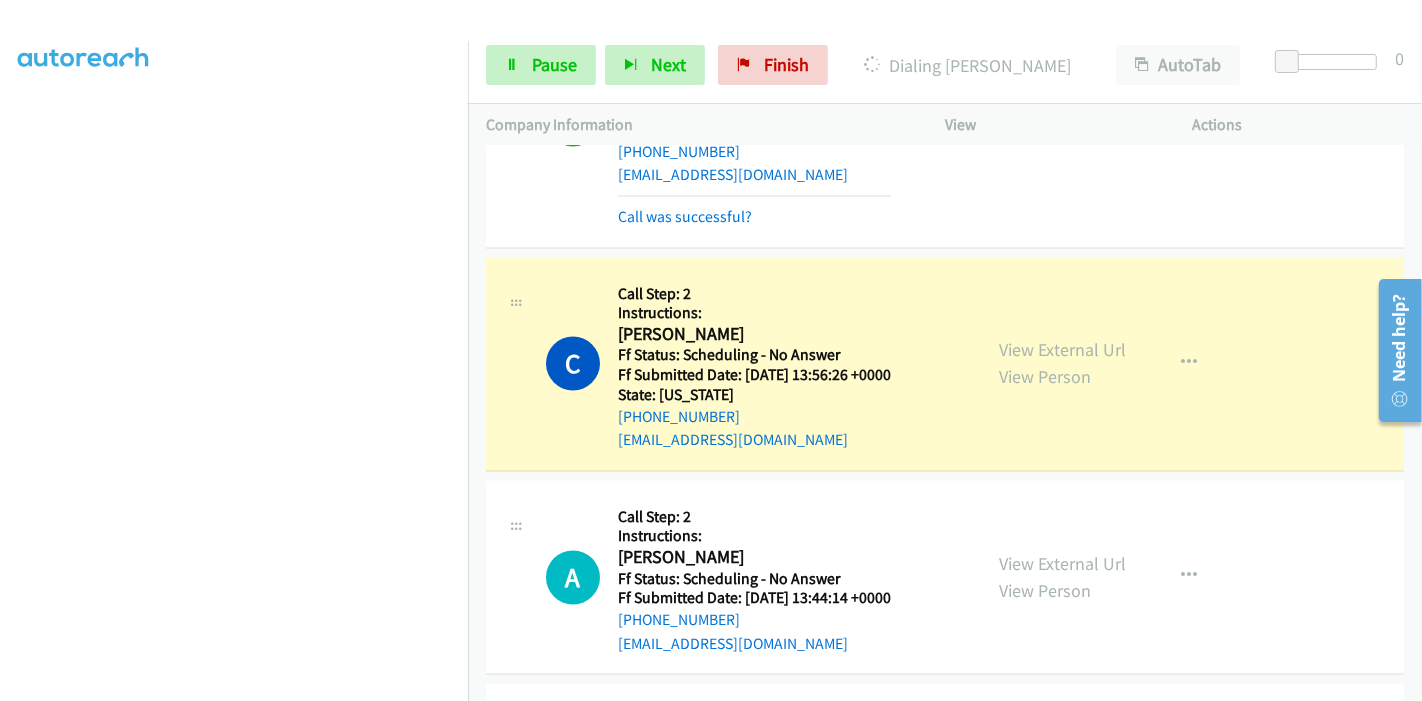 scroll, scrollTop: 0, scrollLeft: 0, axis: both 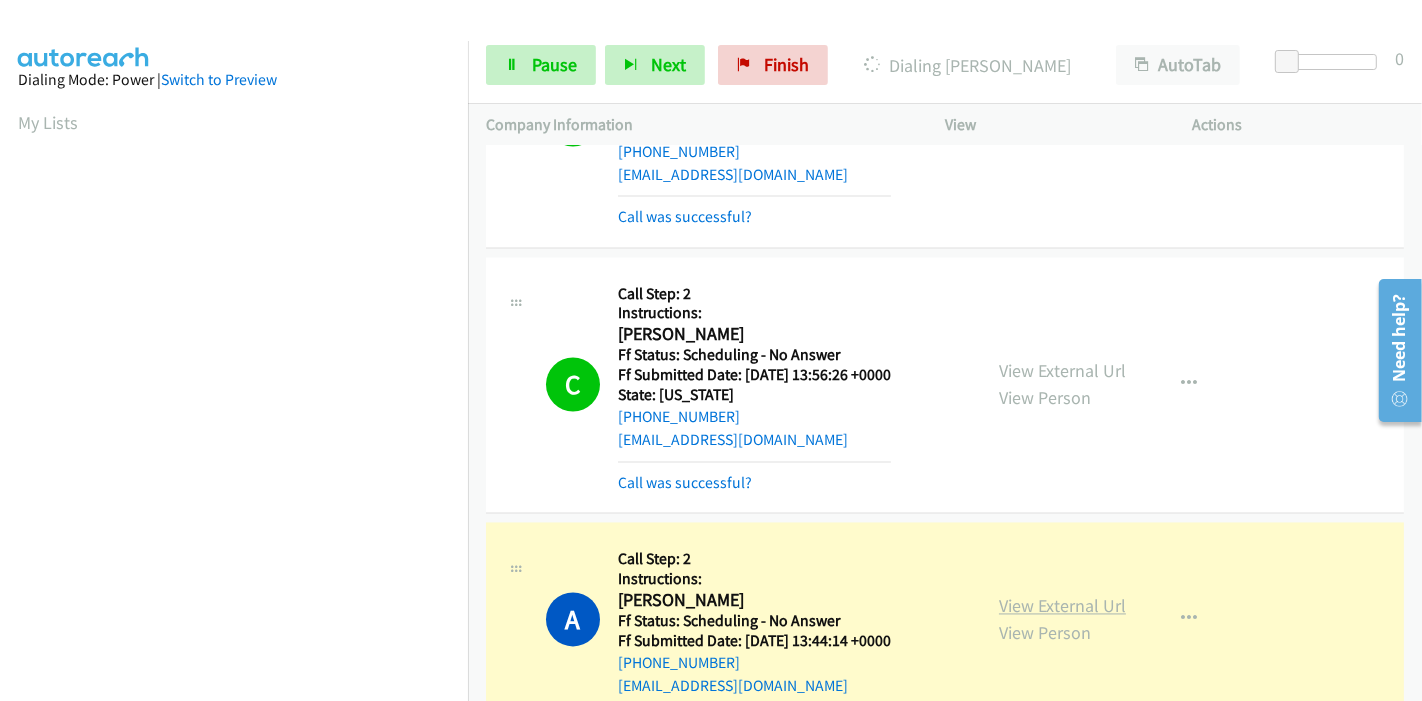 click on "View External Url" at bounding box center [1062, 606] 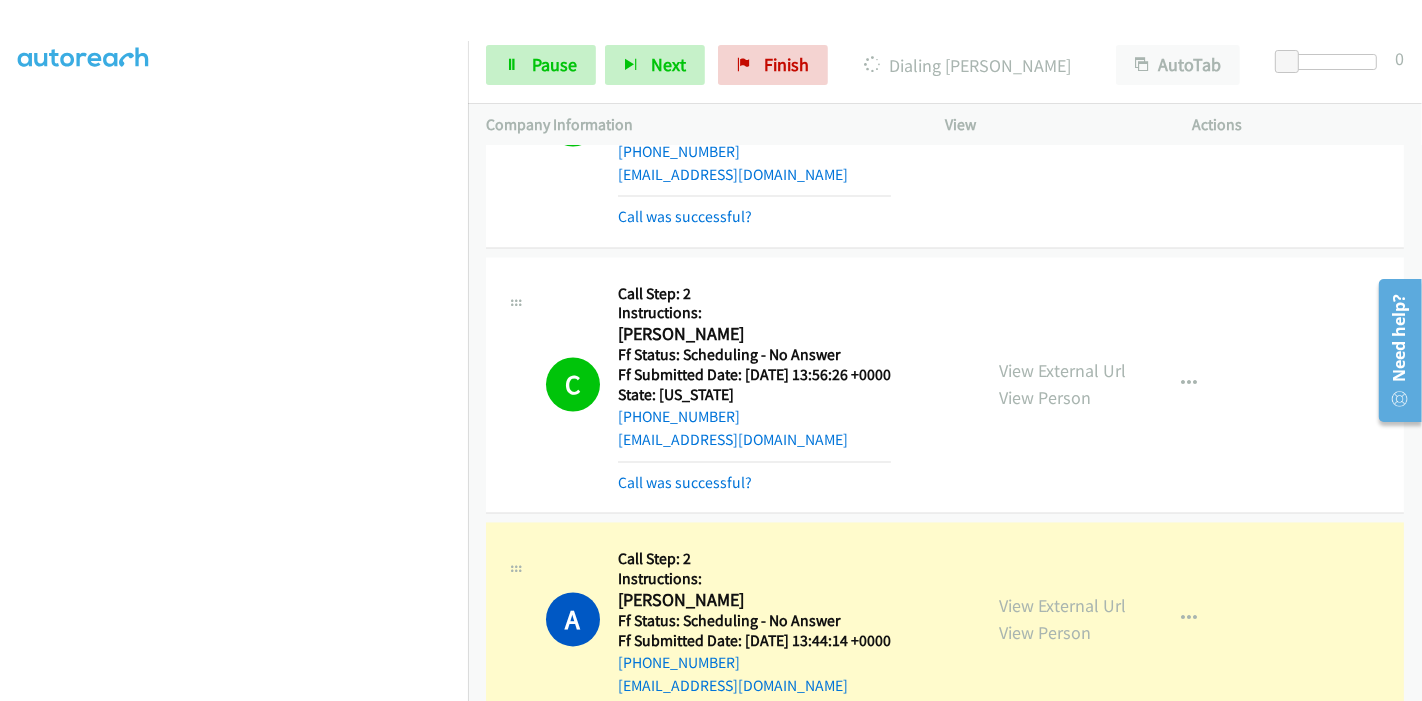 scroll, scrollTop: 422, scrollLeft: 0, axis: vertical 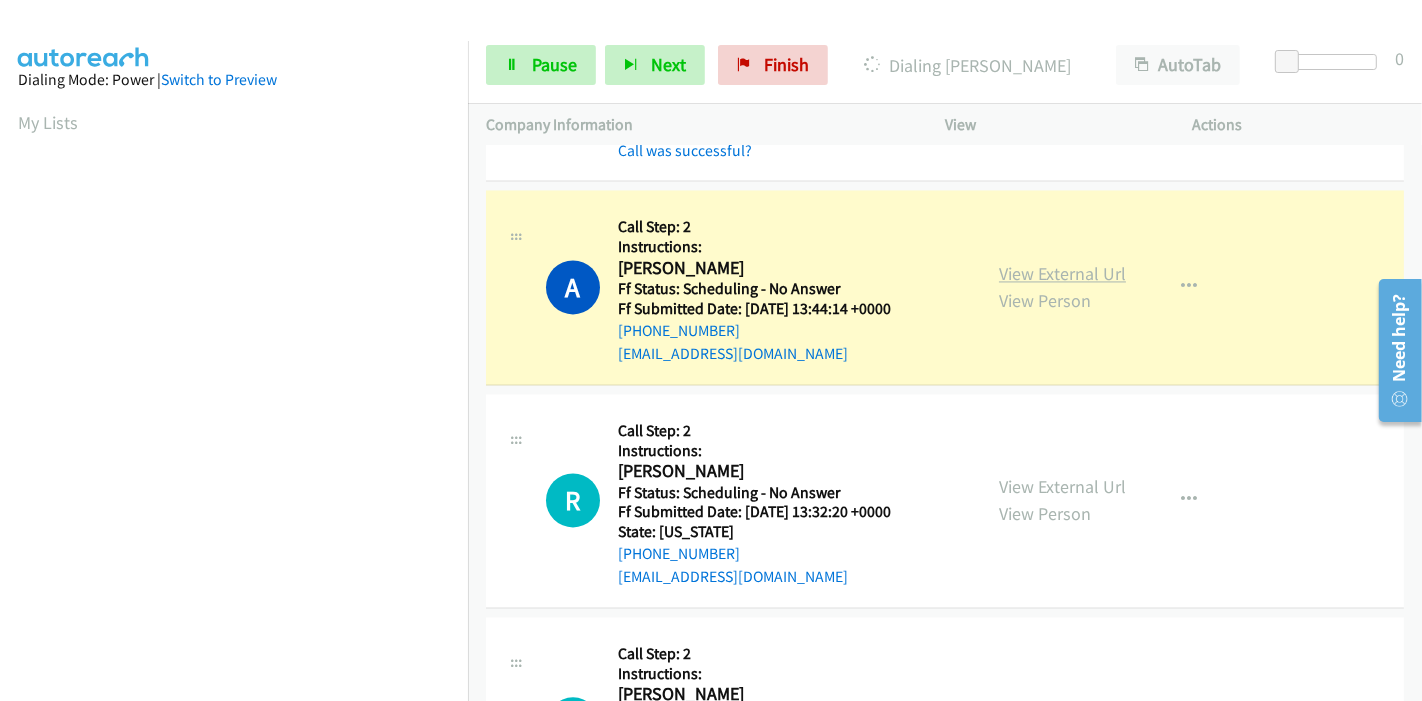 click on "View External Url" at bounding box center [1062, 273] 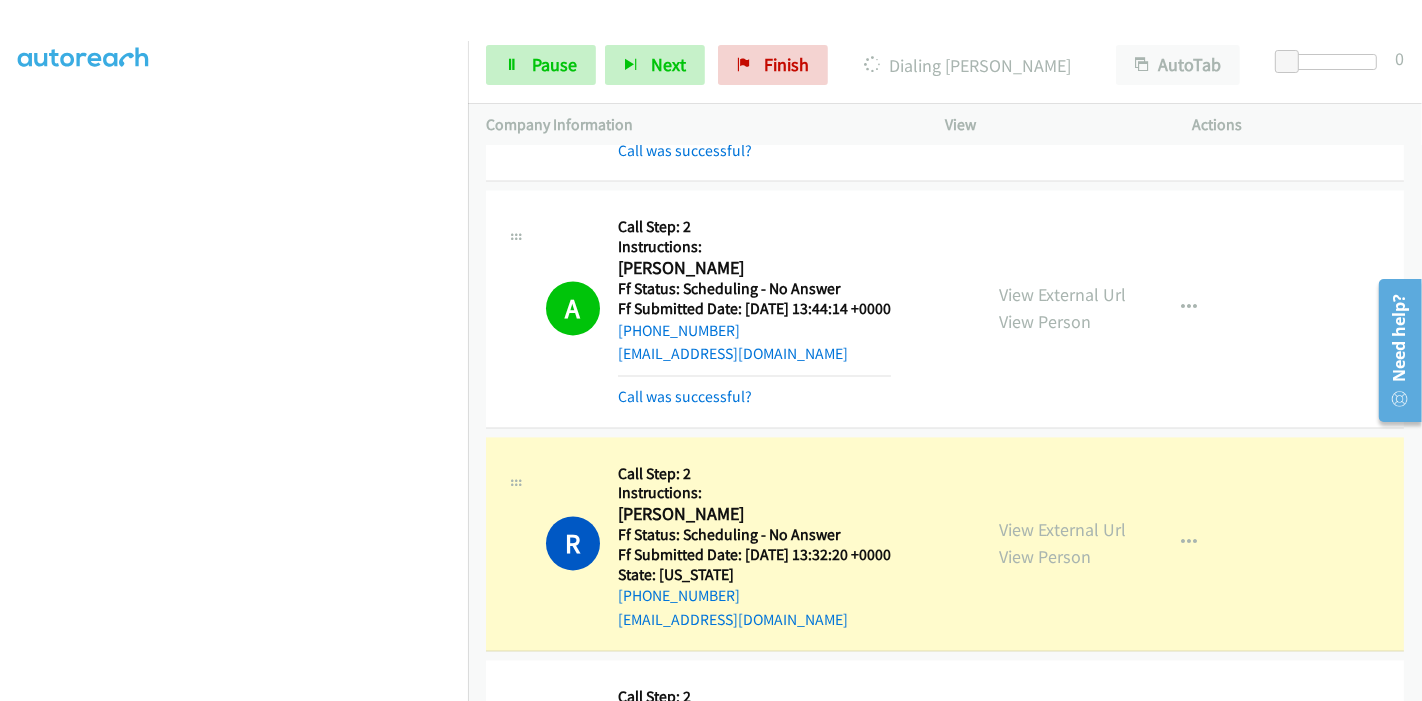 scroll, scrollTop: 0, scrollLeft: 0, axis: both 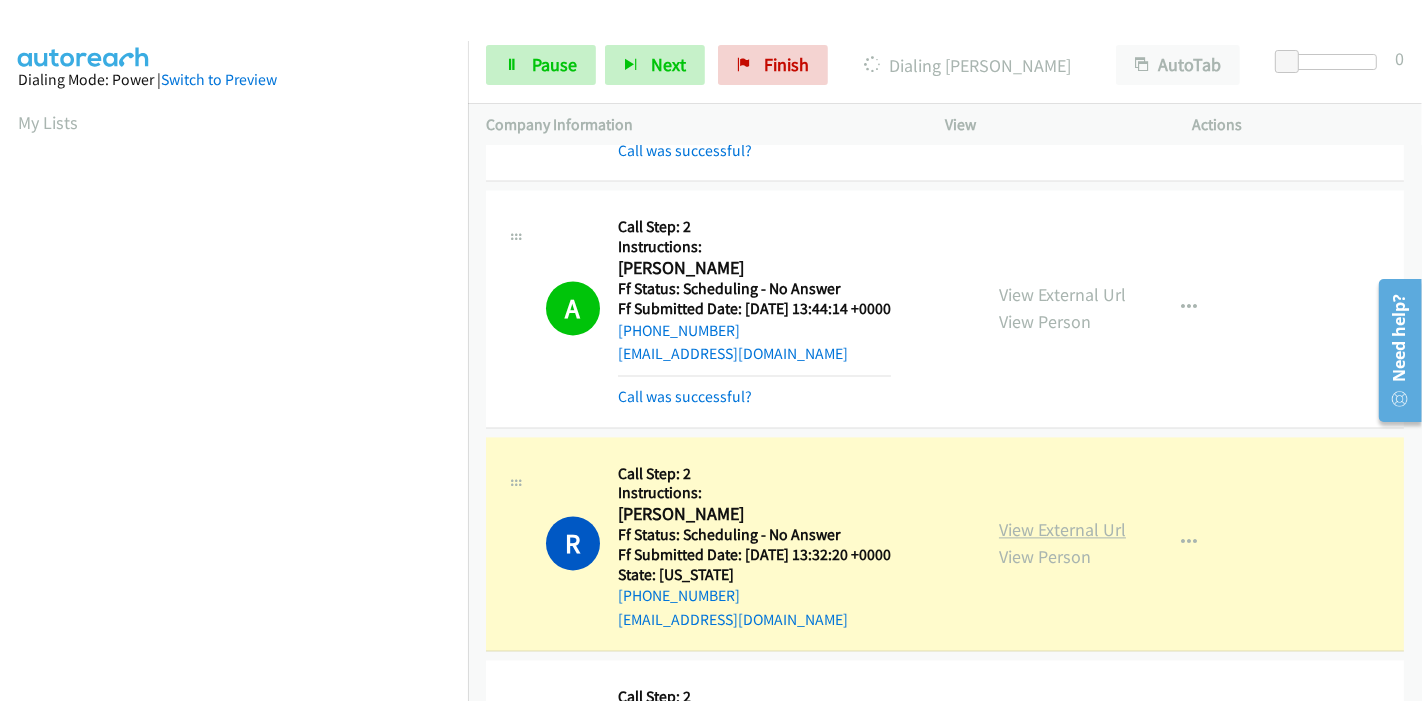 click on "View External Url" at bounding box center [1062, 529] 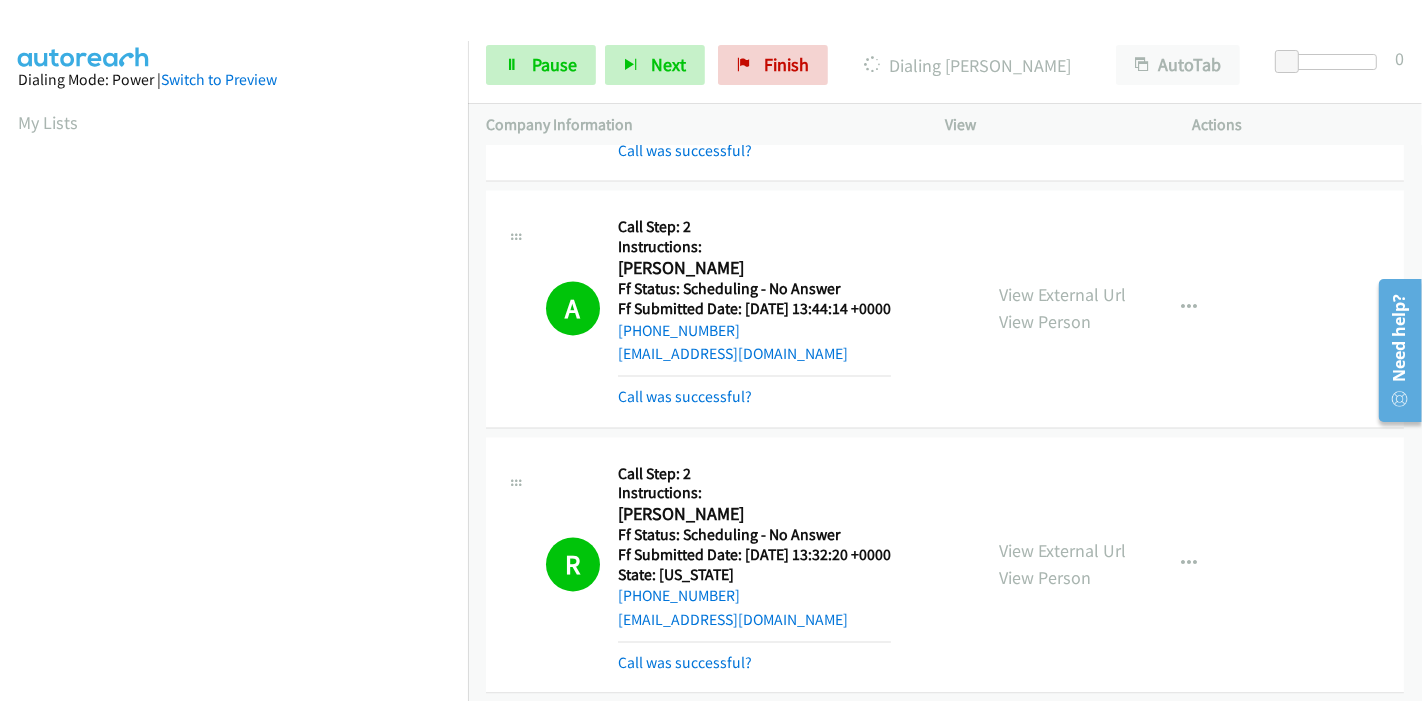 scroll, scrollTop: 422, scrollLeft: 0, axis: vertical 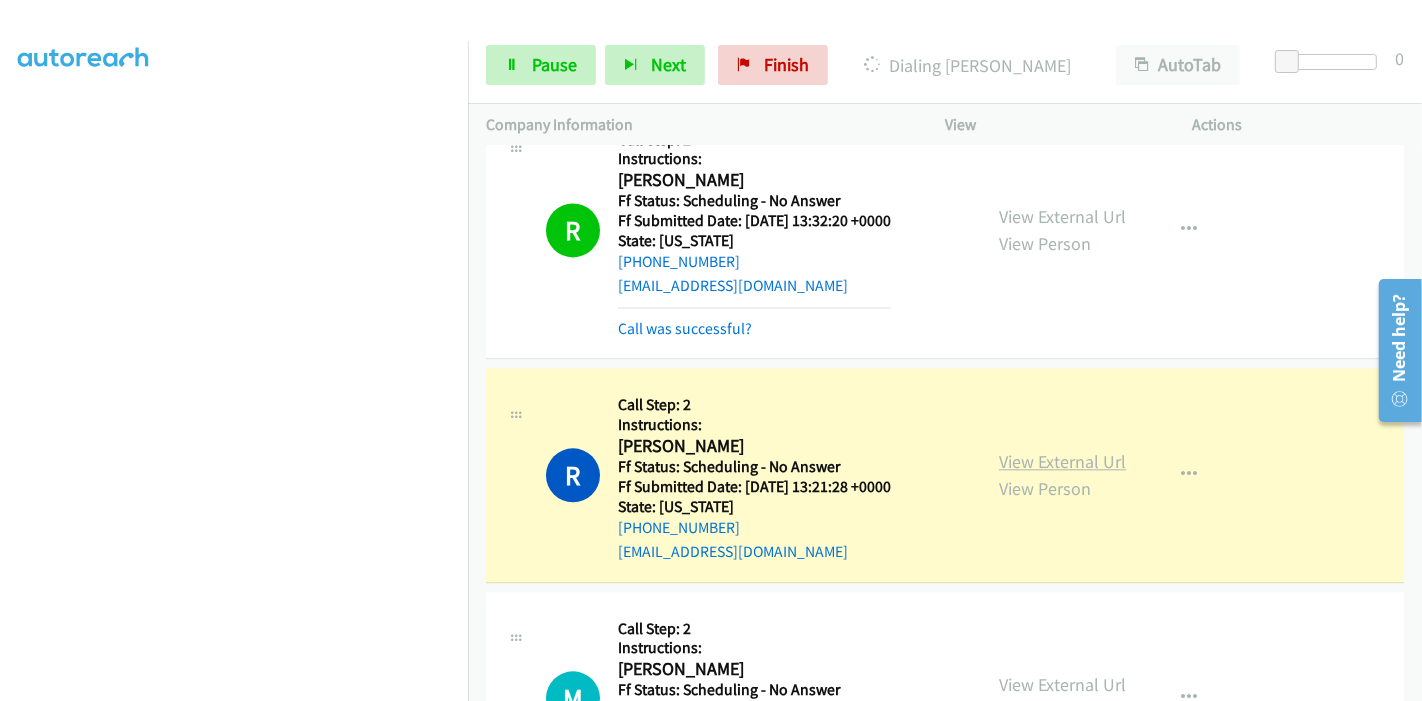 click on "View External Url" at bounding box center (1062, 461) 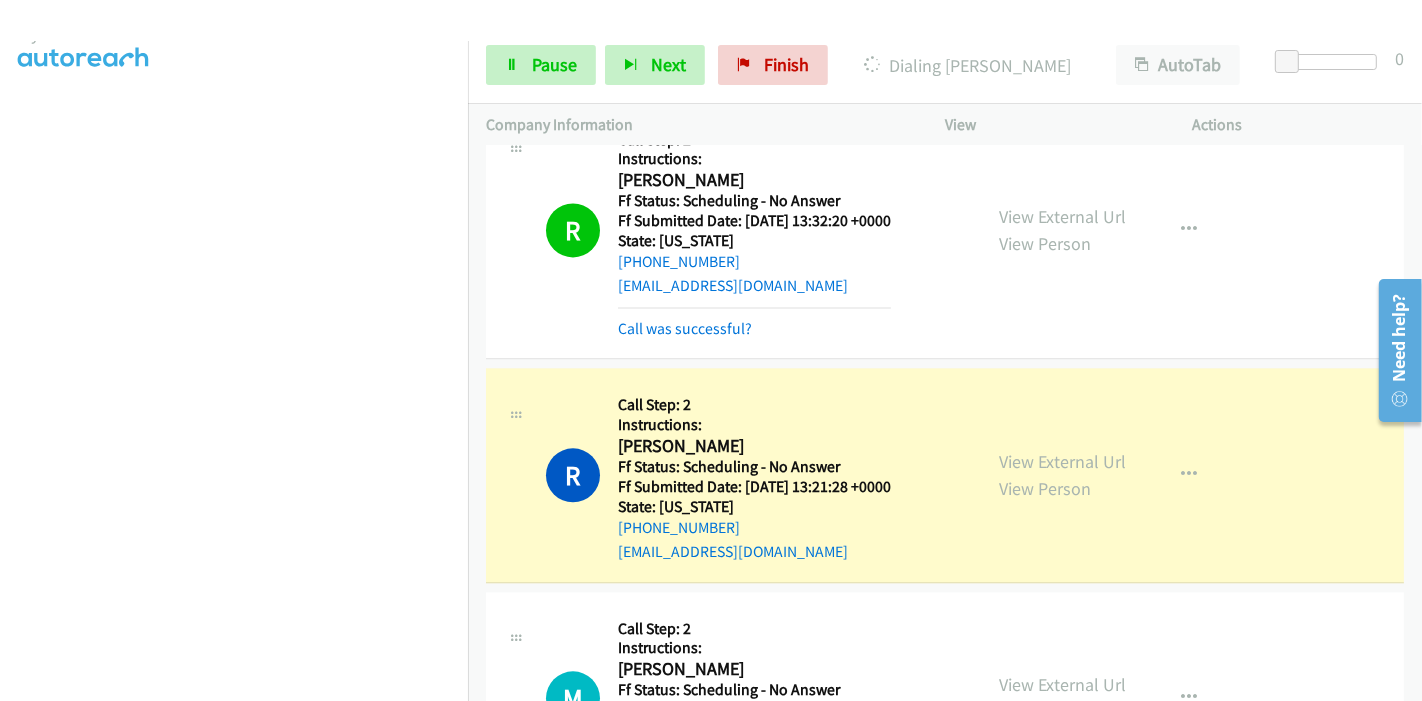 scroll, scrollTop: 0, scrollLeft: 0, axis: both 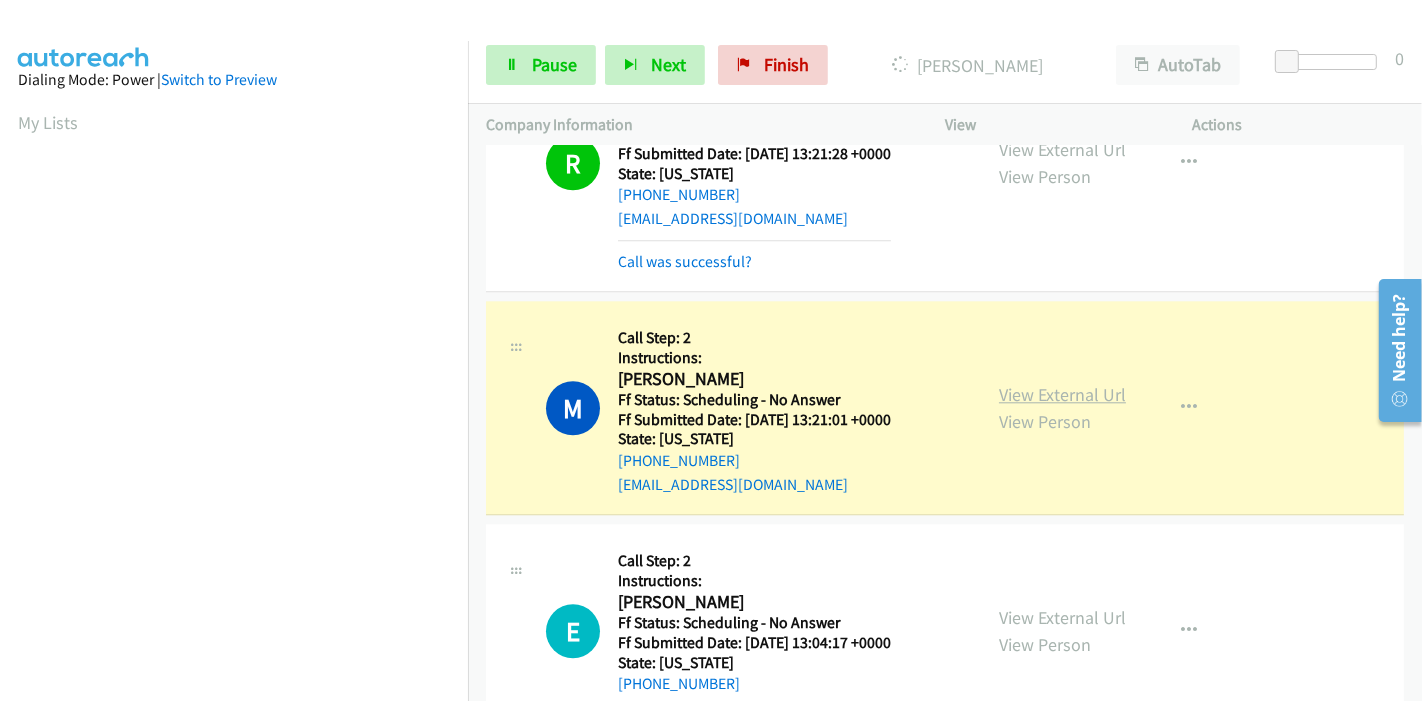 click on "View External Url" at bounding box center [1062, 394] 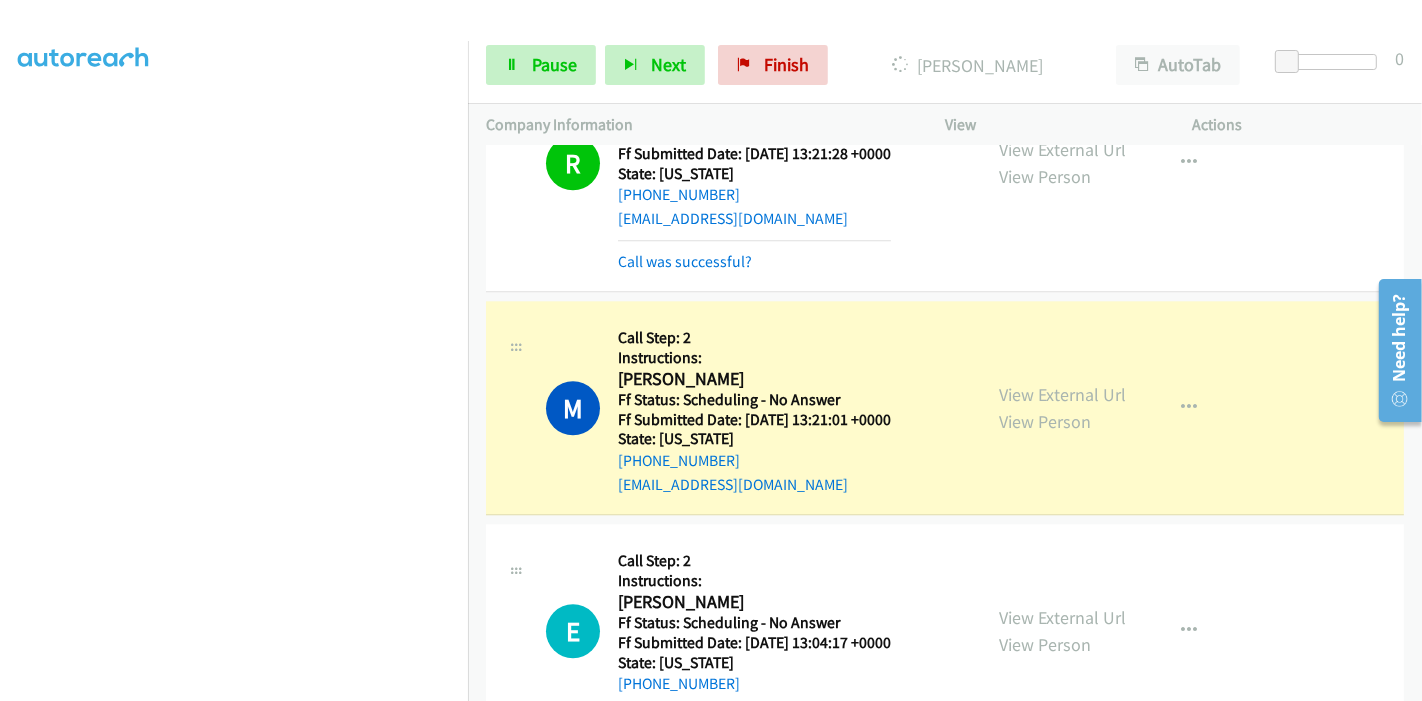 scroll, scrollTop: 422, scrollLeft: 0, axis: vertical 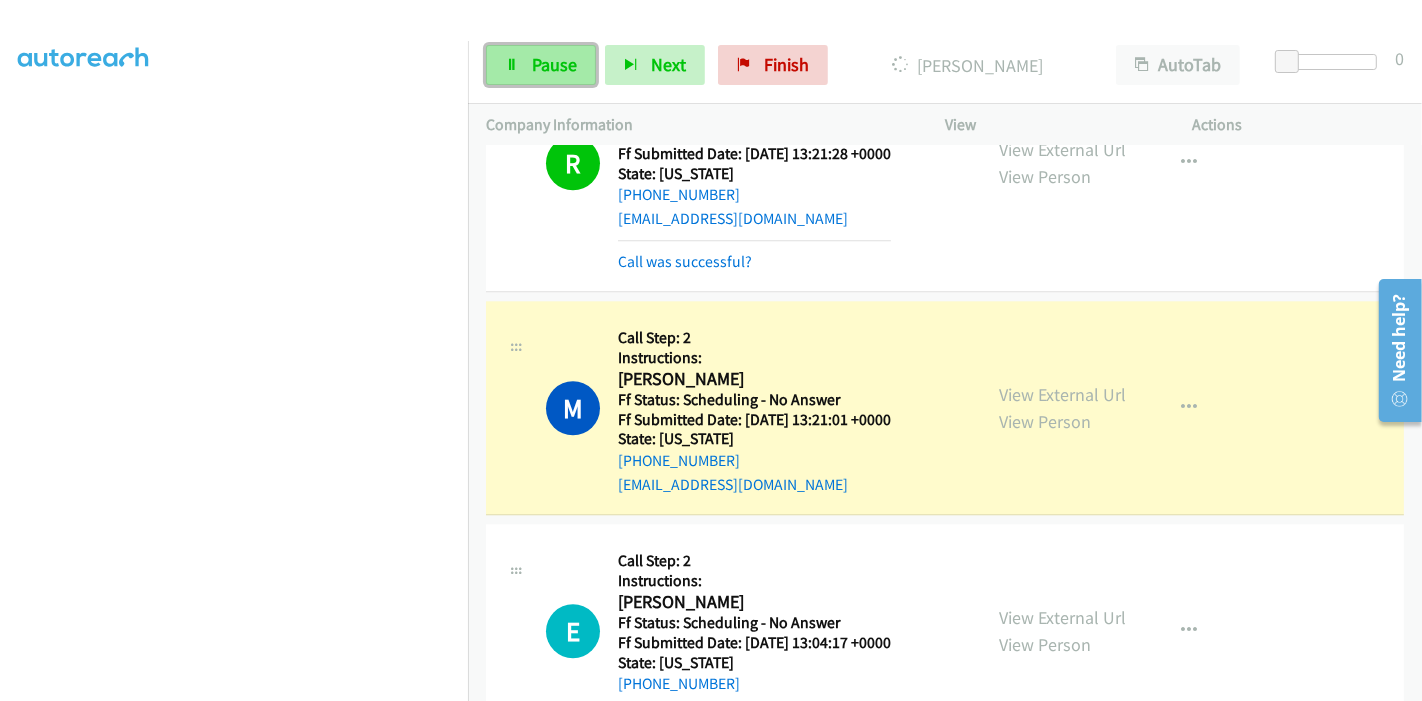 click on "Pause" at bounding box center [541, 65] 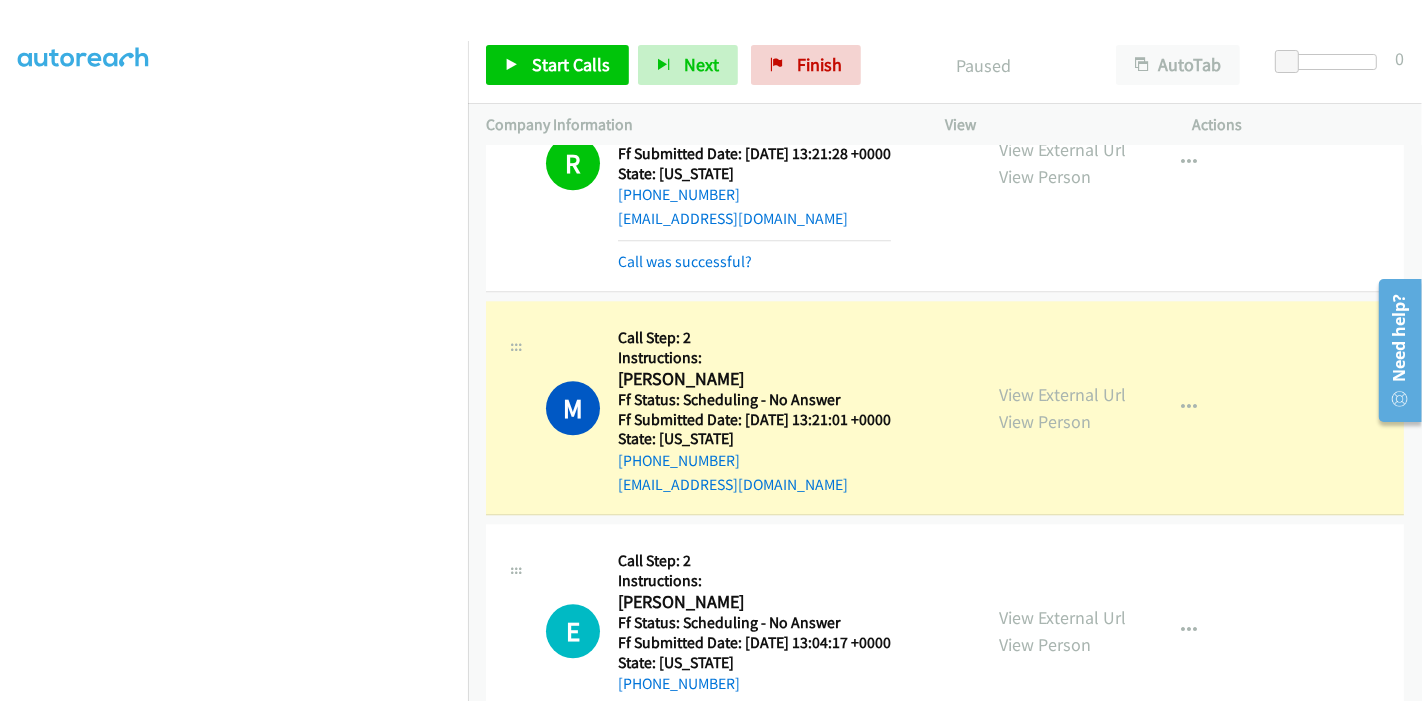 scroll, scrollTop: 0, scrollLeft: 0, axis: both 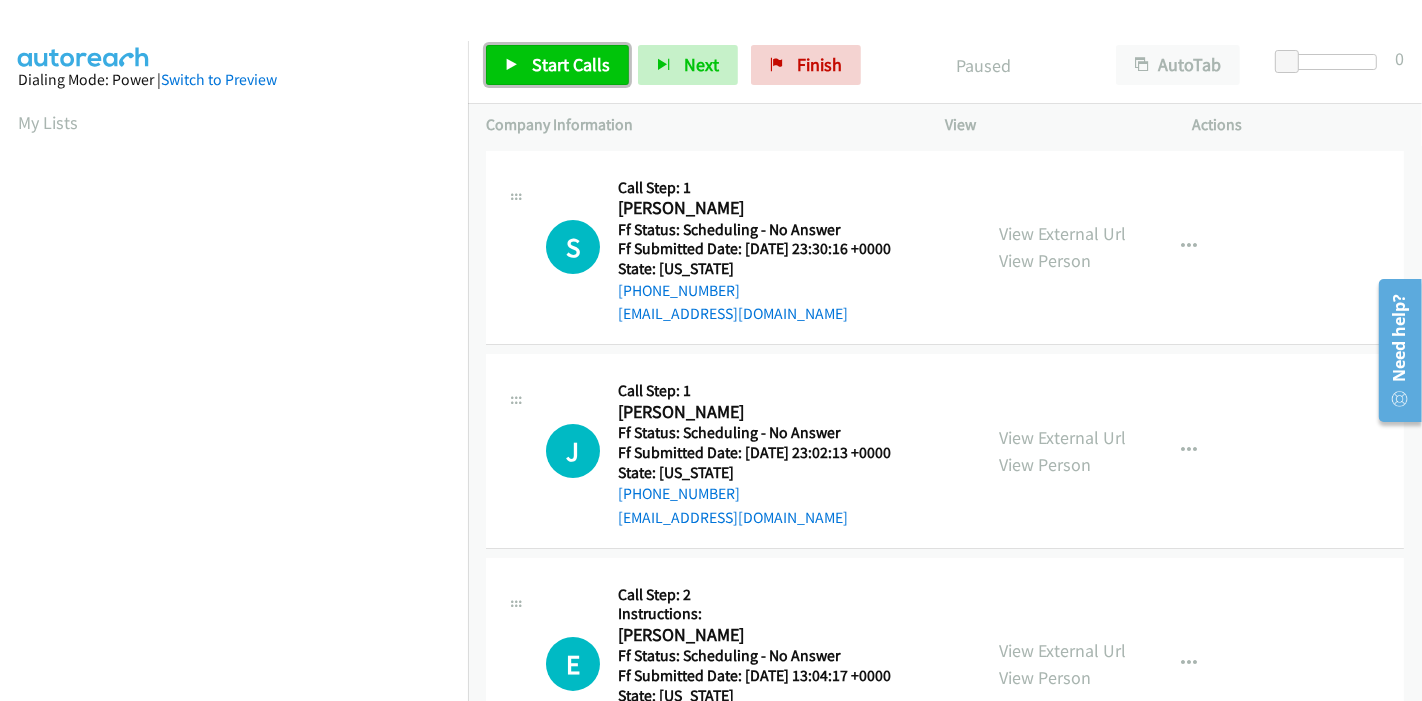 click on "Start Calls" at bounding box center [571, 64] 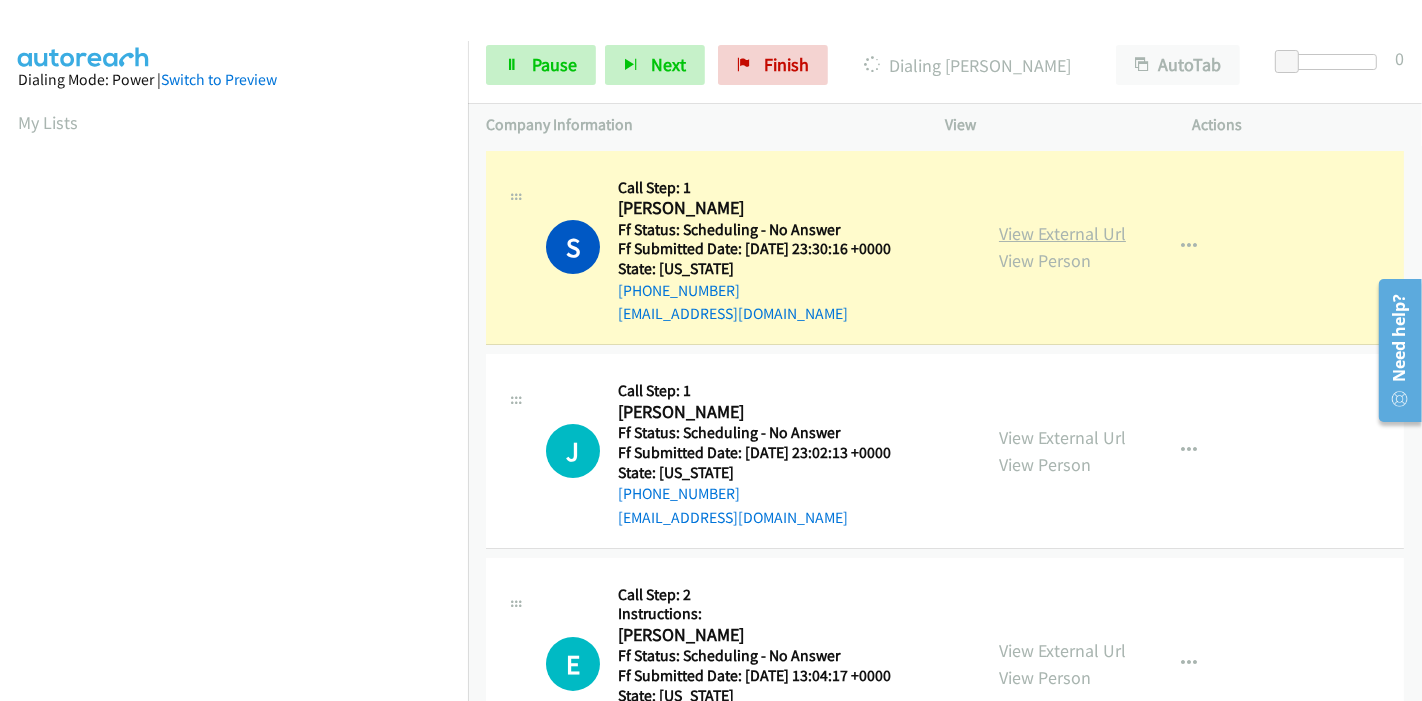 click on "View External Url" at bounding box center [1062, 233] 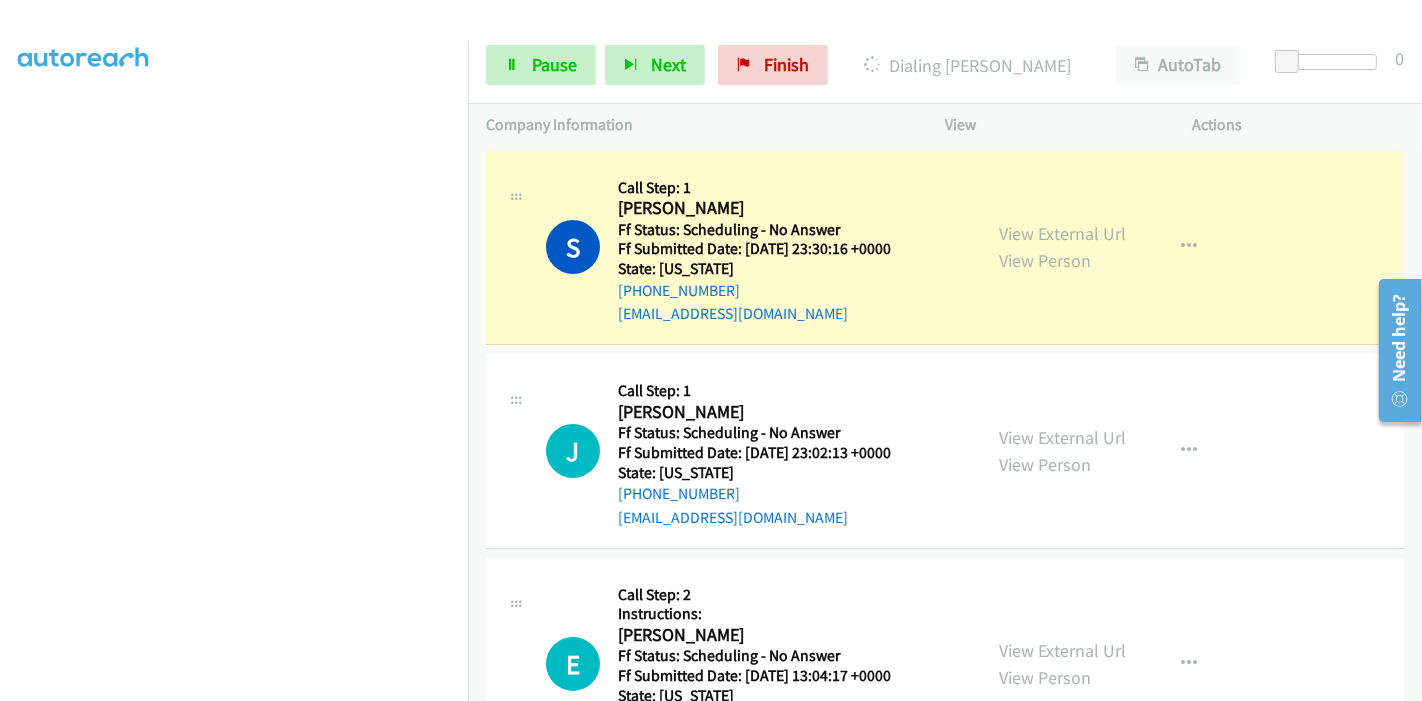 scroll, scrollTop: 0, scrollLeft: 0, axis: both 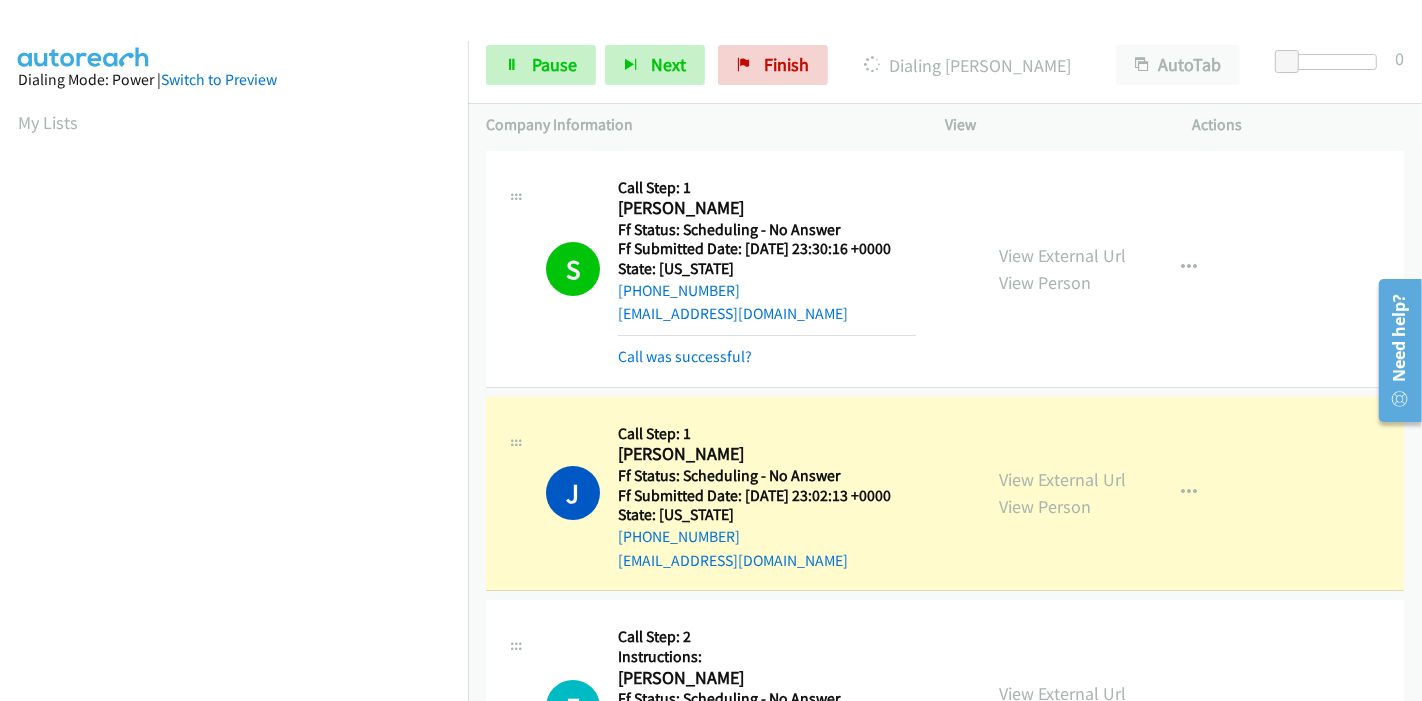 click on "View External Url
View Person" at bounding box center [1062, 493] 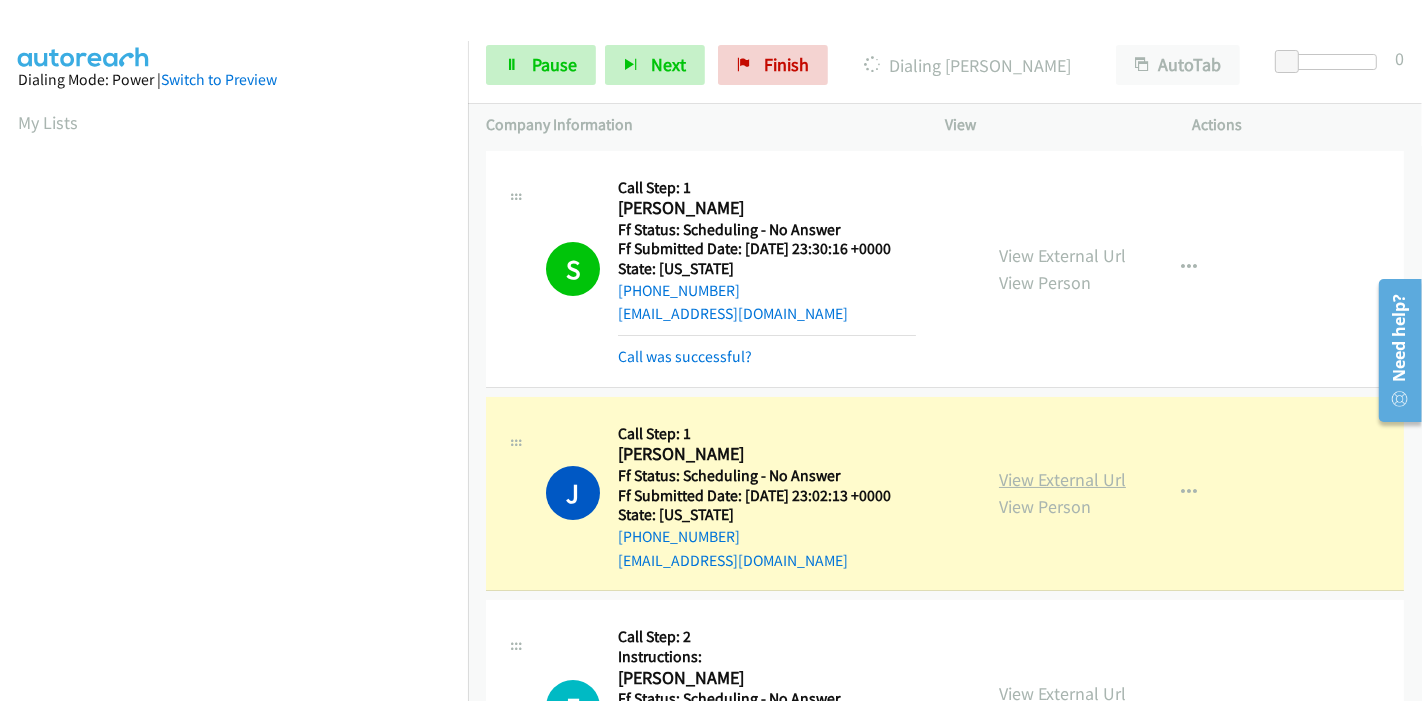 click on "View External Url" at bounding box center [1062, 479] 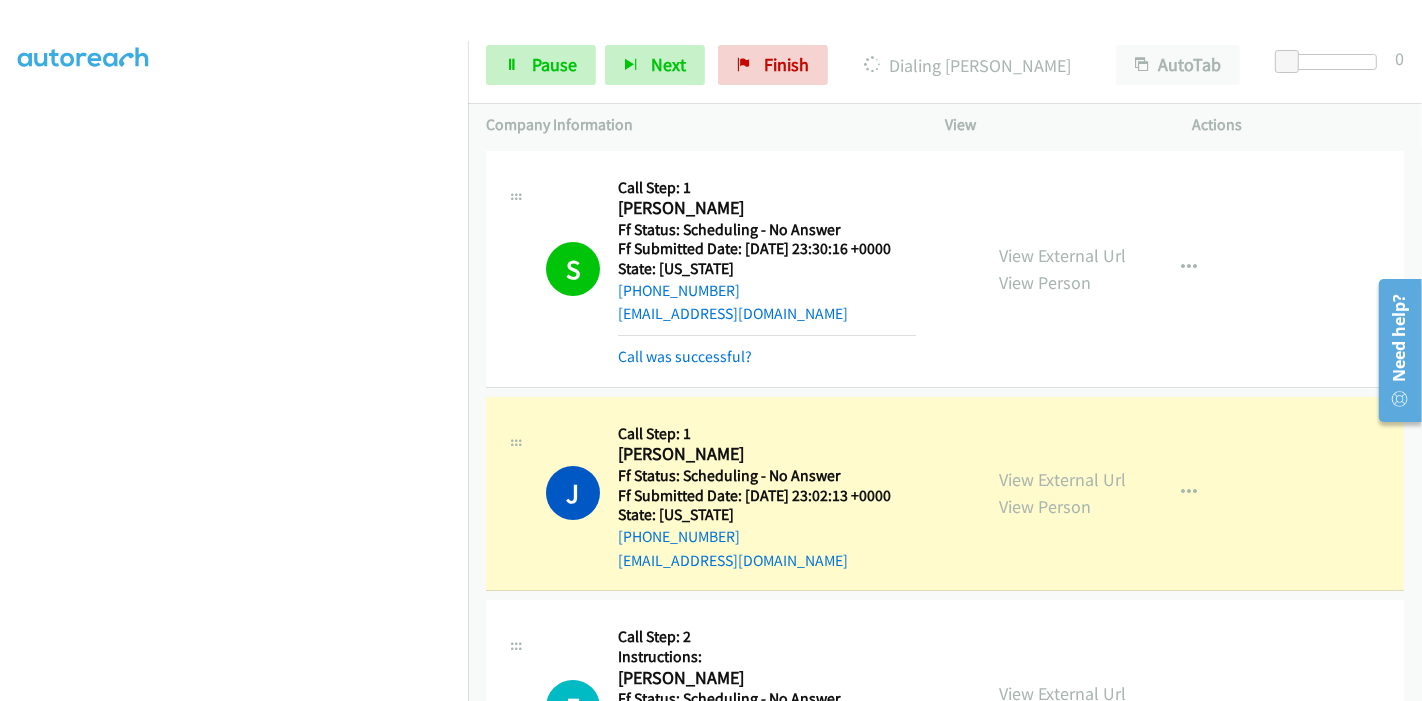 scroll, scrollTop: 0, scrollLeft: 0, axis: both 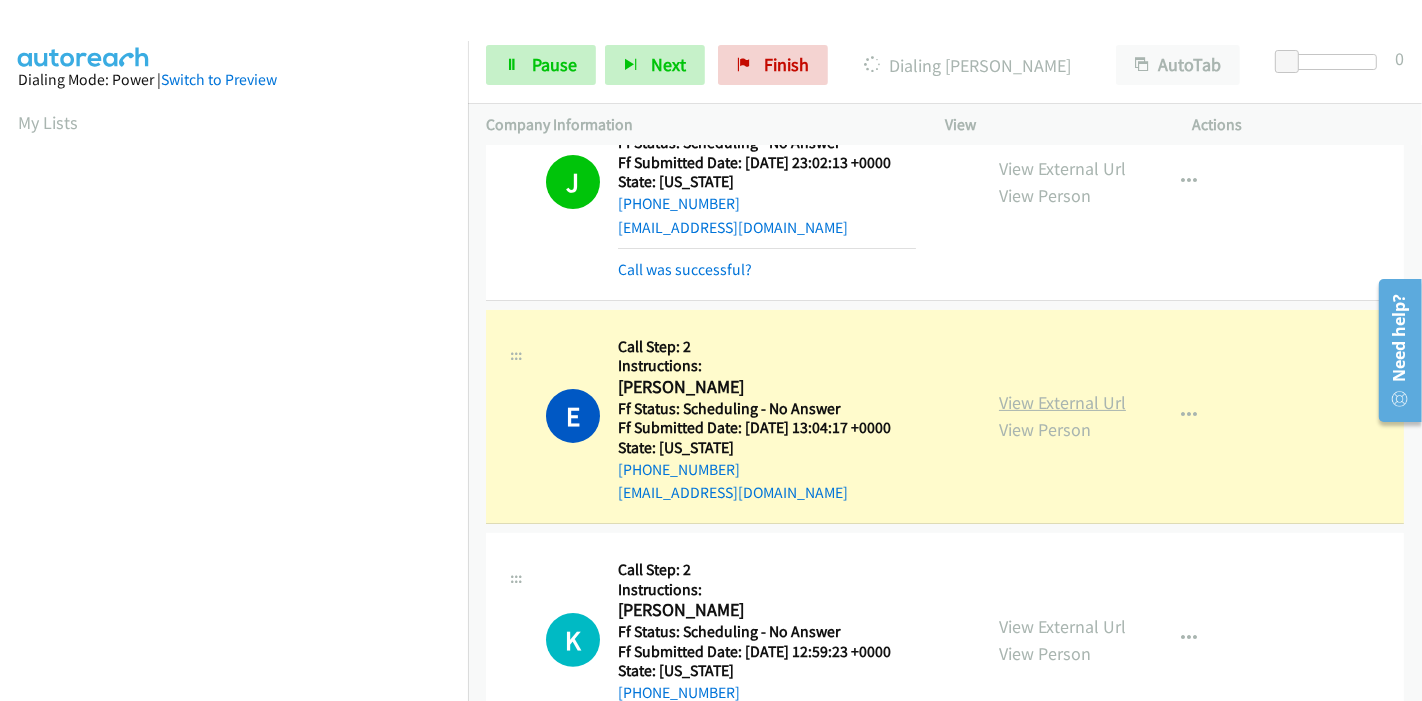 click on "View External Url" at bounding box center (1062, 402) 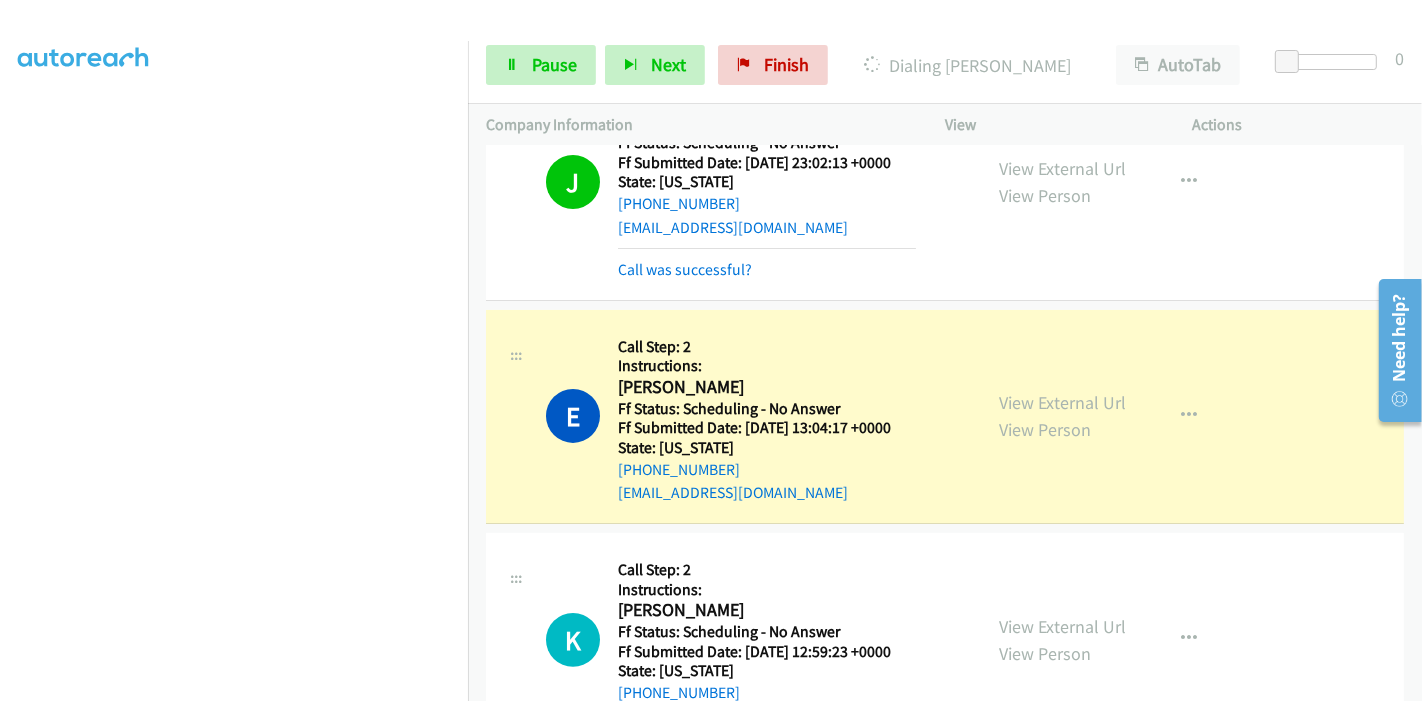 scroll, scrollTop: 0, scrollLeft: 0, axis: both 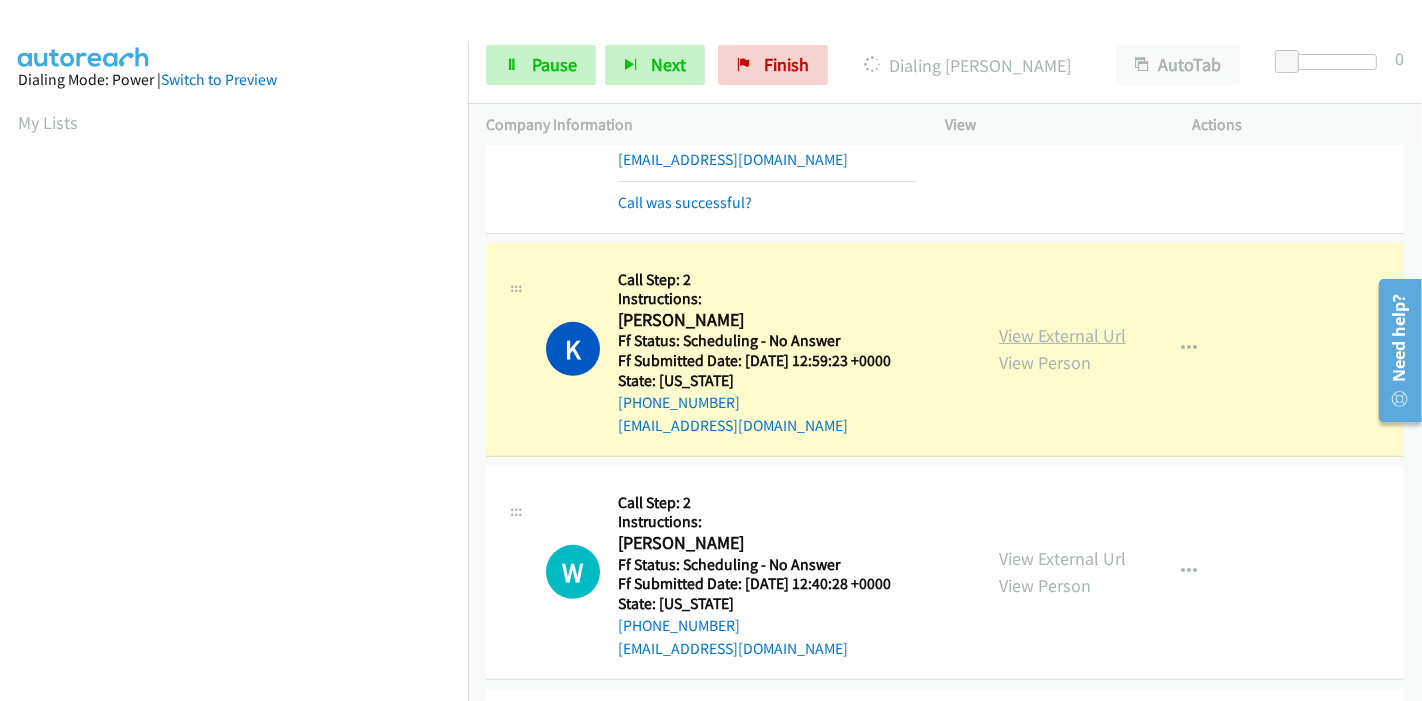 click on "View External Url" at bounding box center [1062, 335] 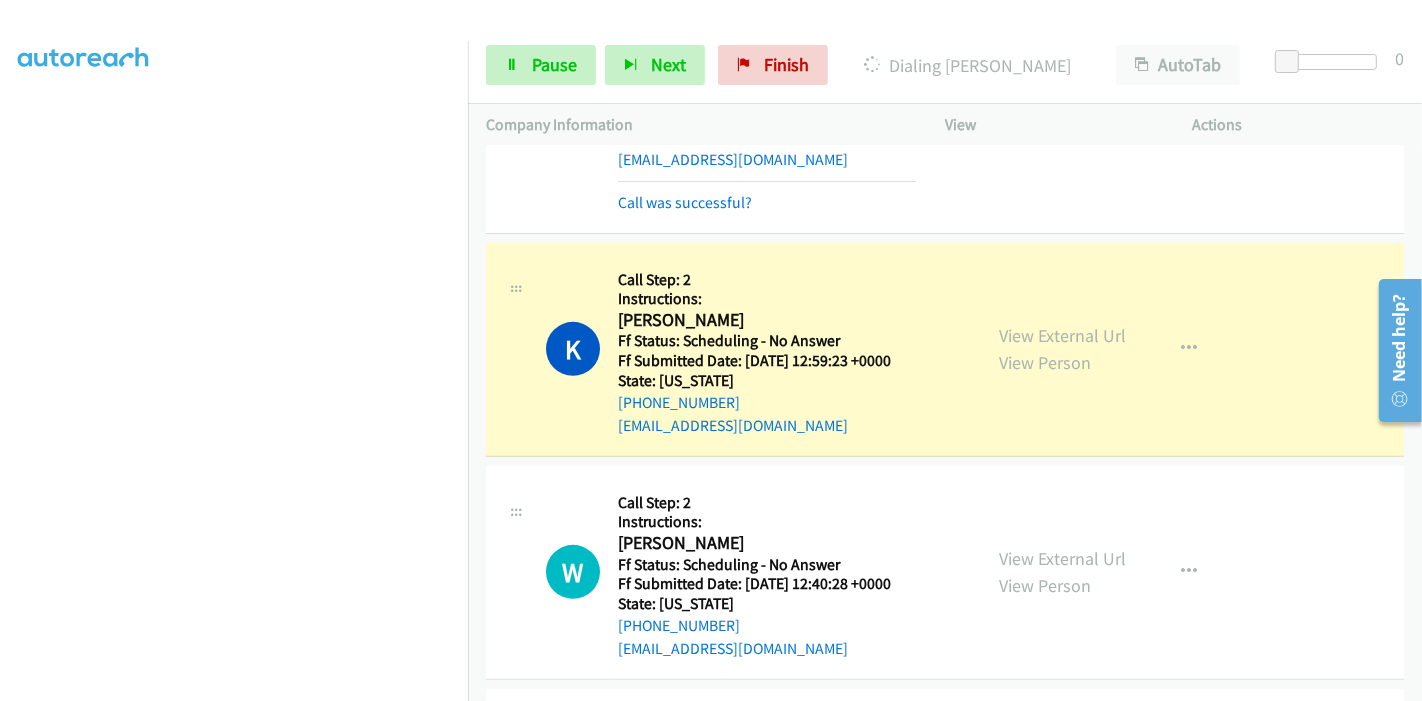 scroll, scrollTop: 0, scrollLeft: 0, axis: both 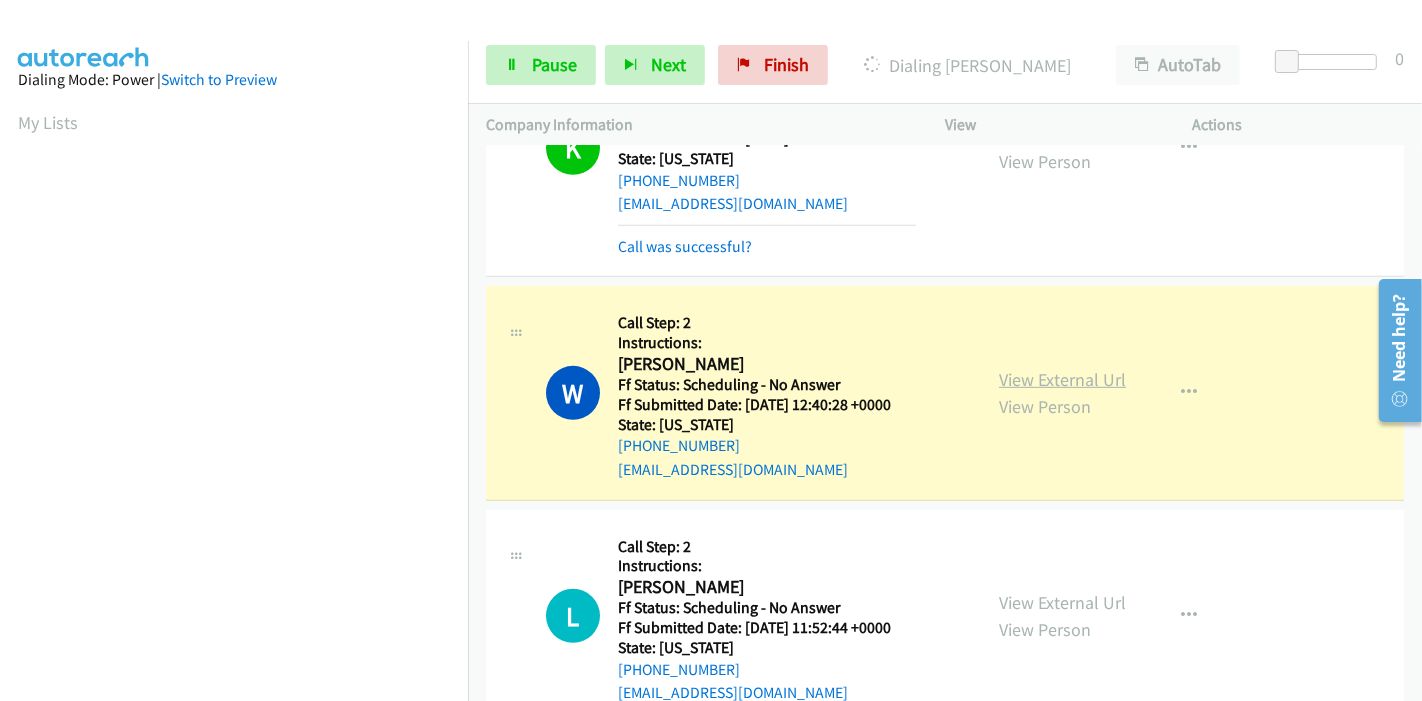 click on "View External Url" at bounding box center (1062, 379) 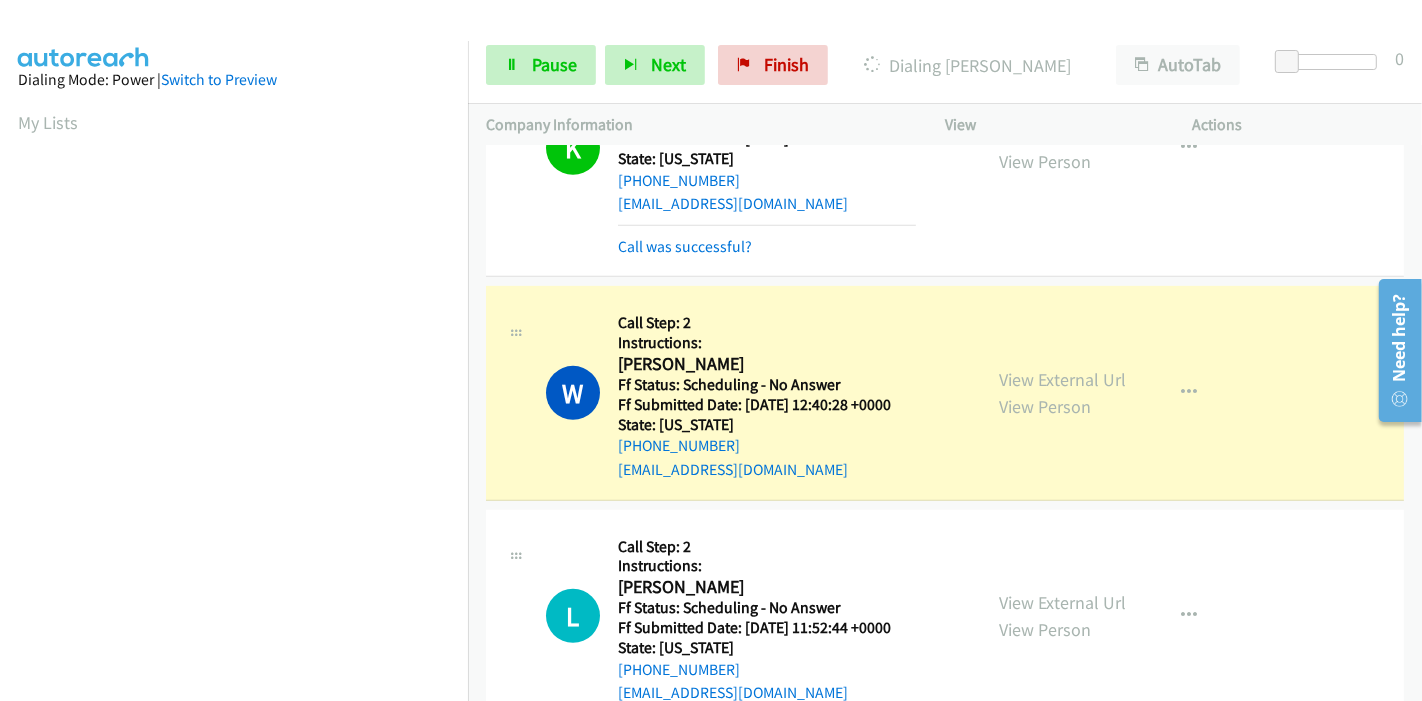 scroll, scrollTop: 422, scrollLeft: 0, axis: vertical 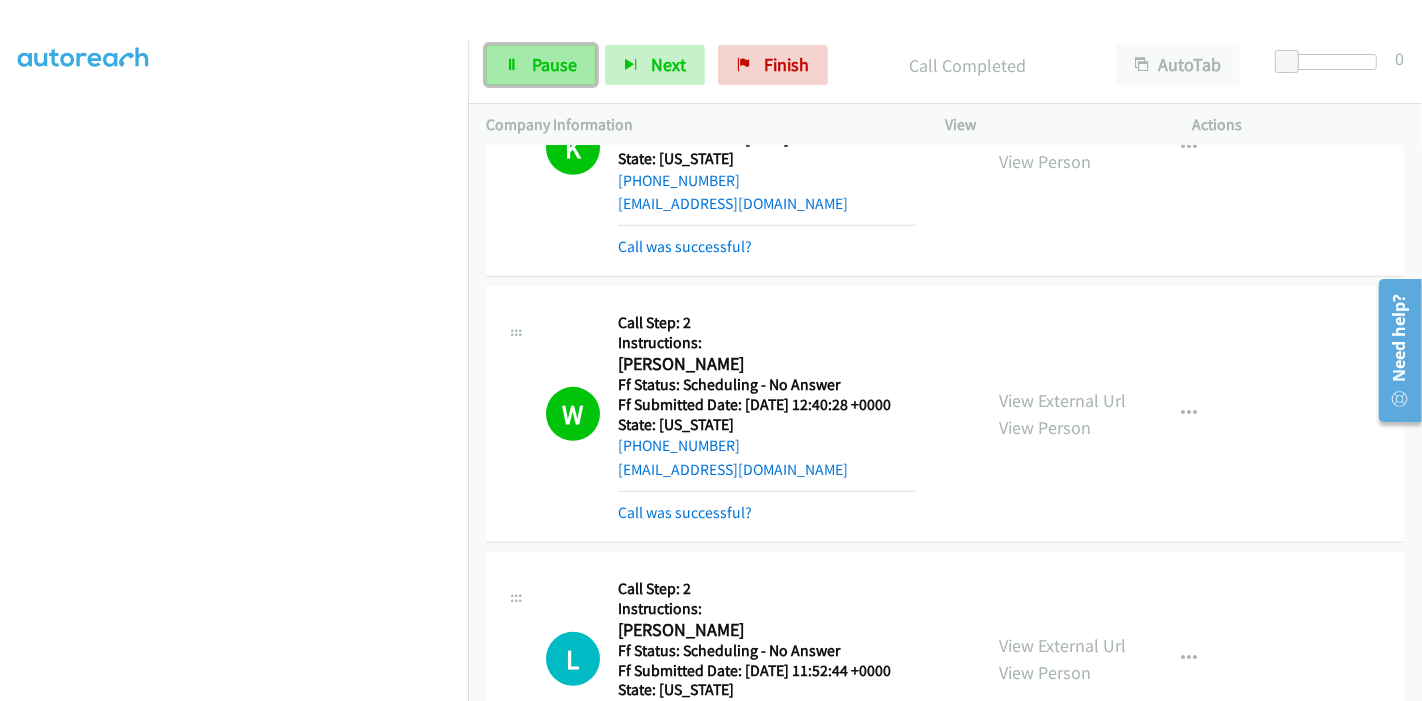click on "Pause" at bounding box center (554, 64) 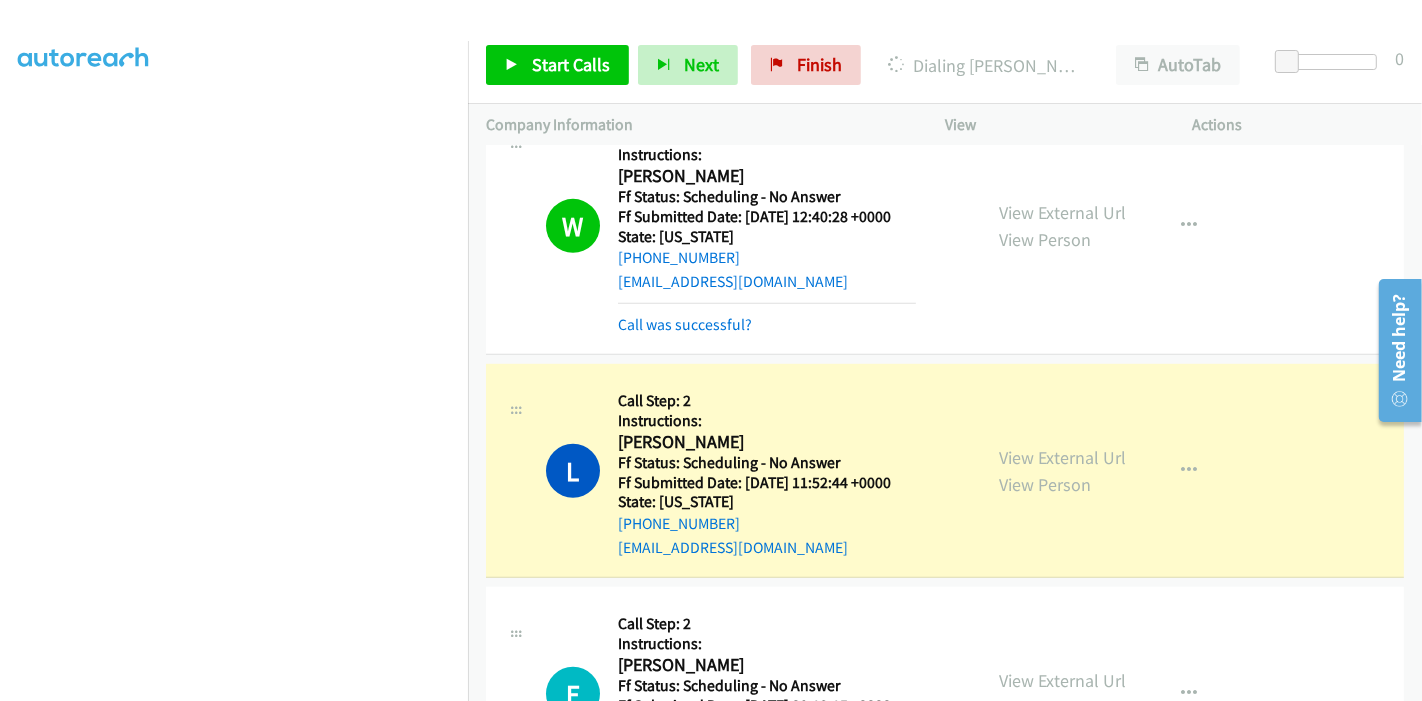 scroll, scrollTop: 1111, scrollLeft: 0, axis: vertical 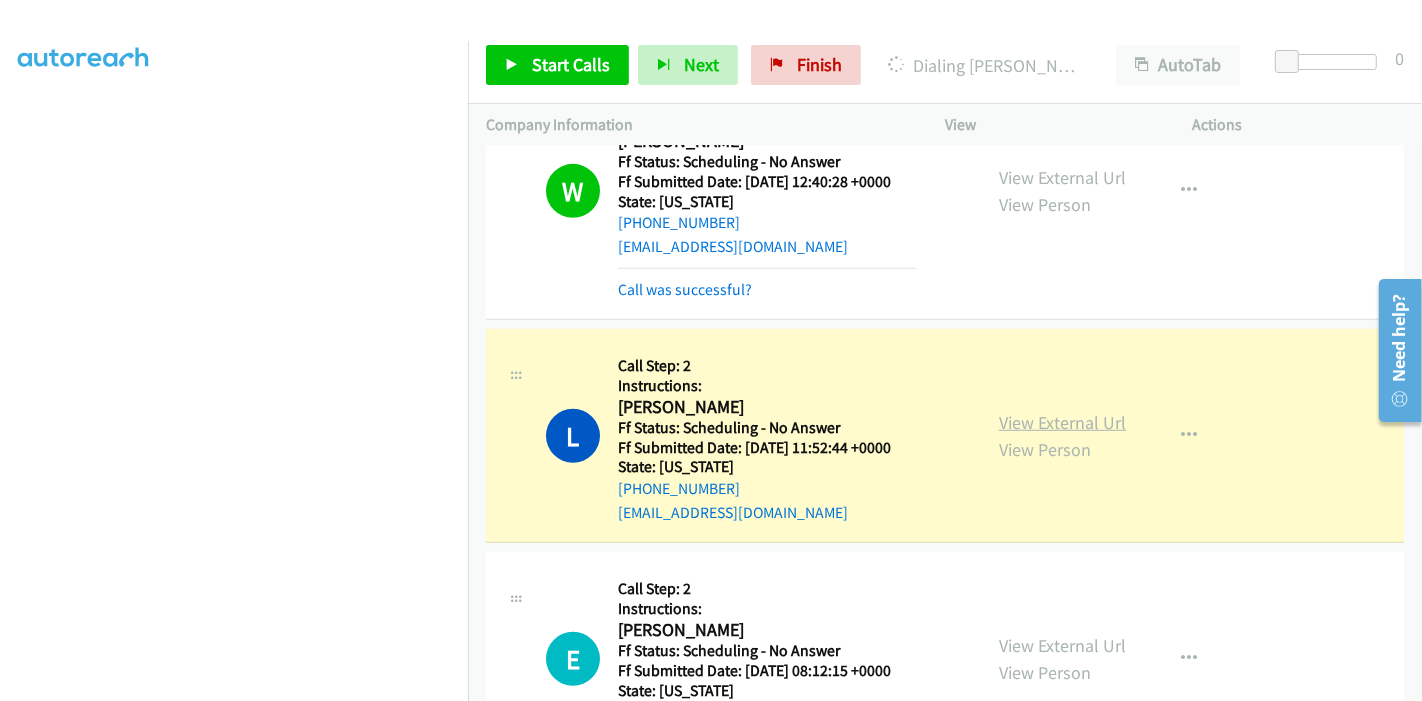 click on "View External Url" at bounding box center [1062, 422] 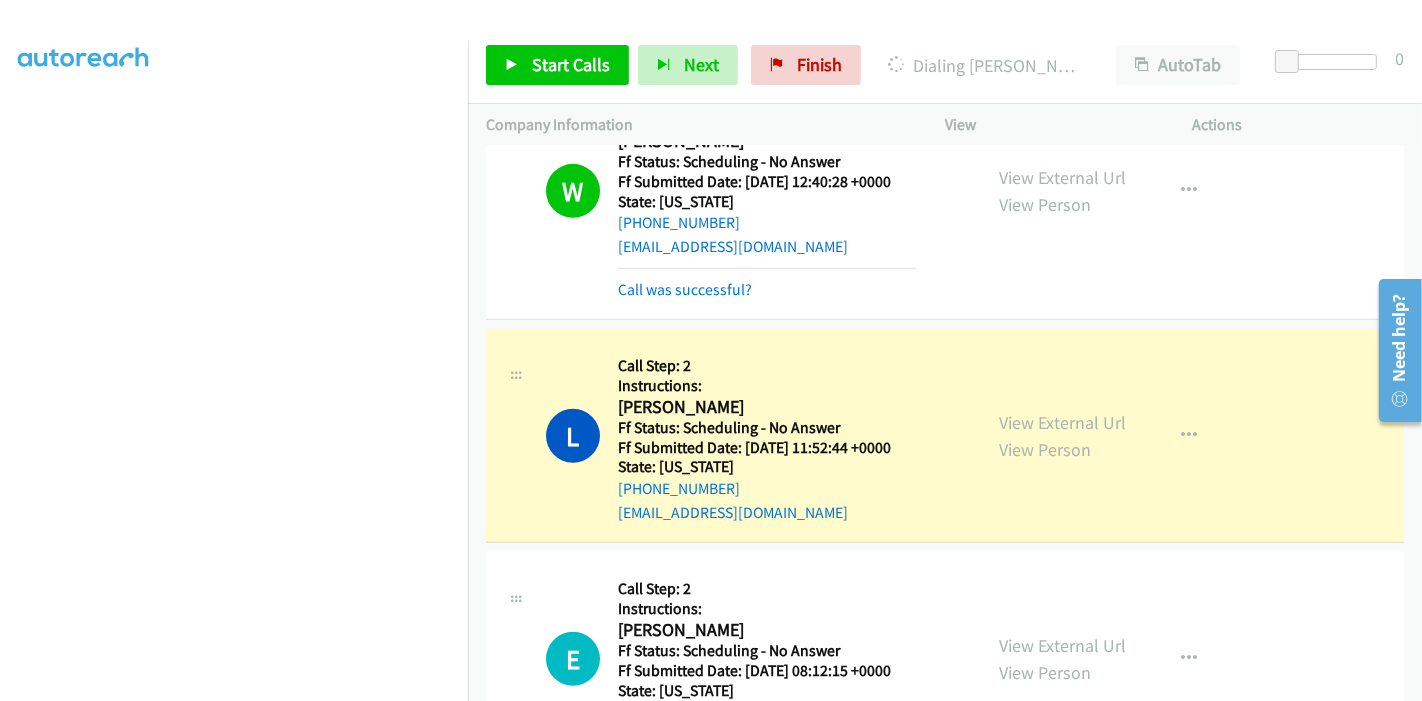 scroll, scrollTop: 0, scrollLeft: 0, axis: both 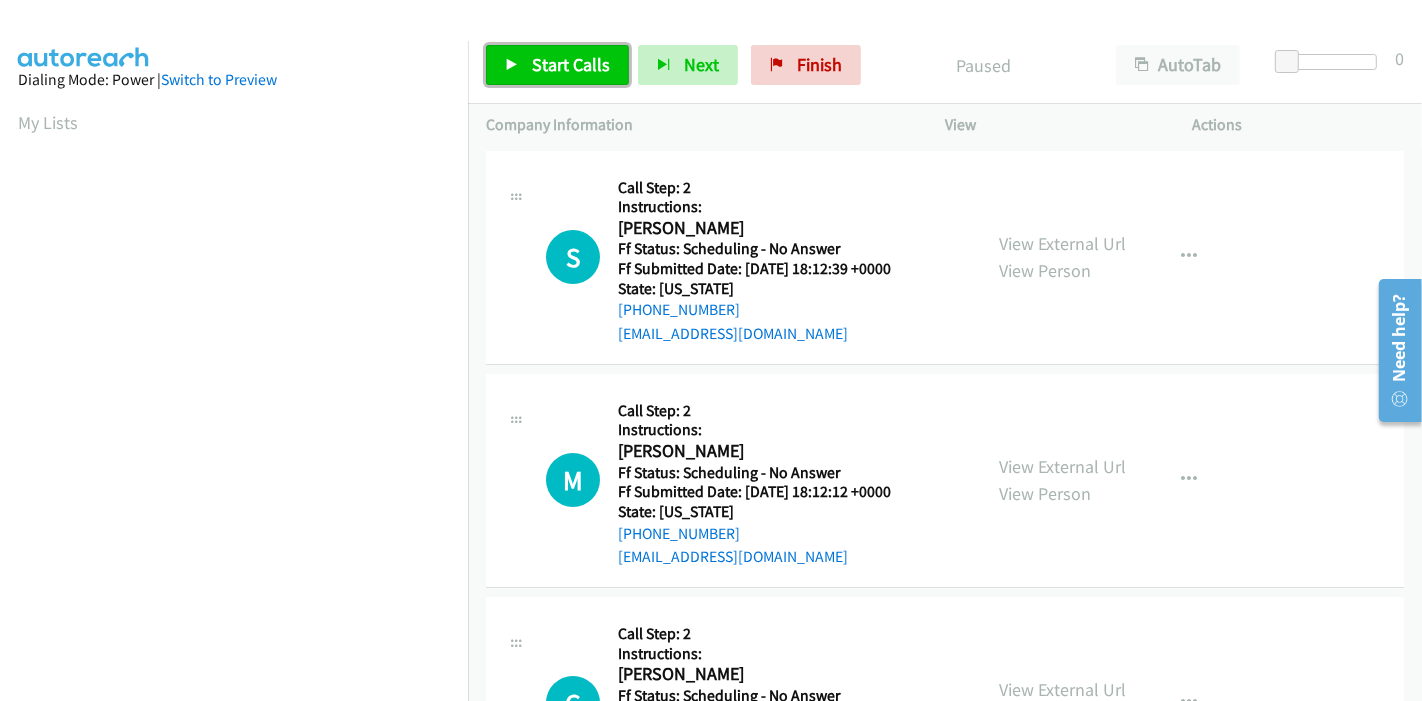 click on "Start Calls" at bounding box center (571, 64) 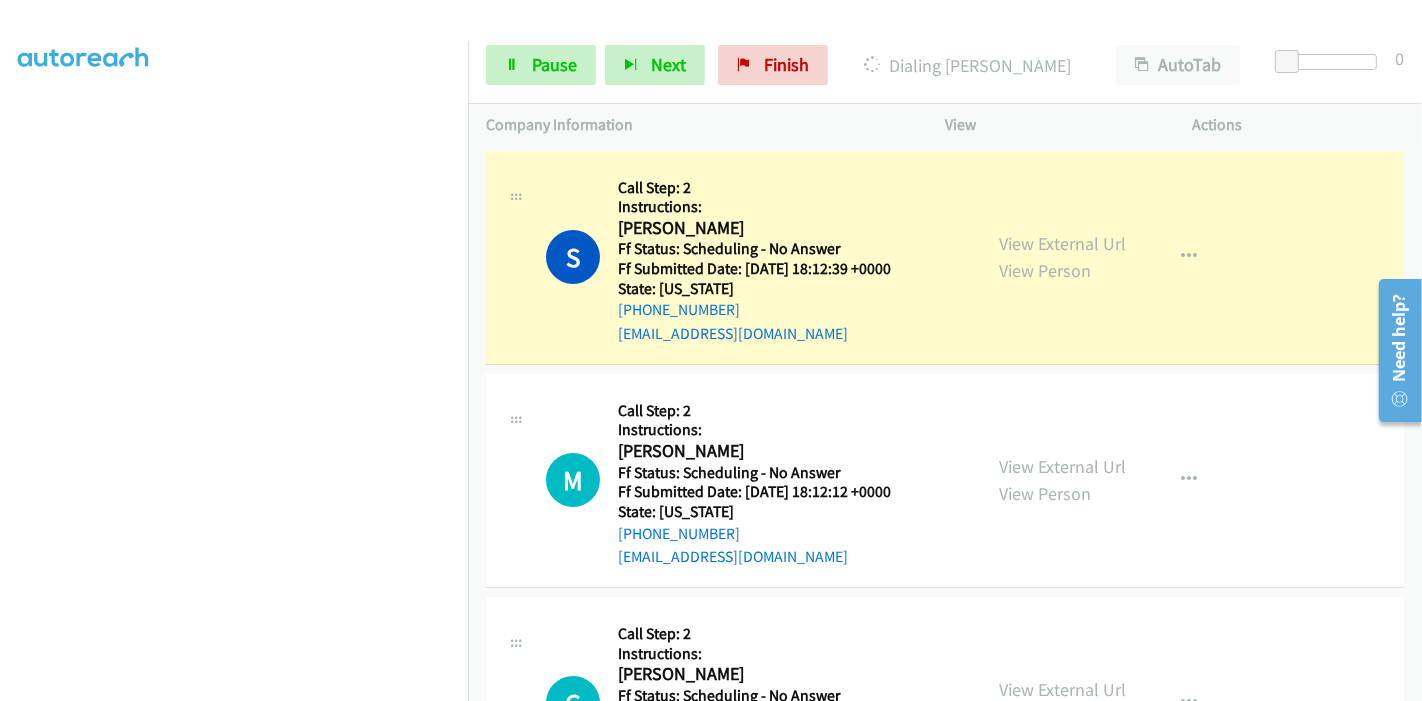 scroll, scrollTop: 422, scrollLeft: 0, axis: vertical 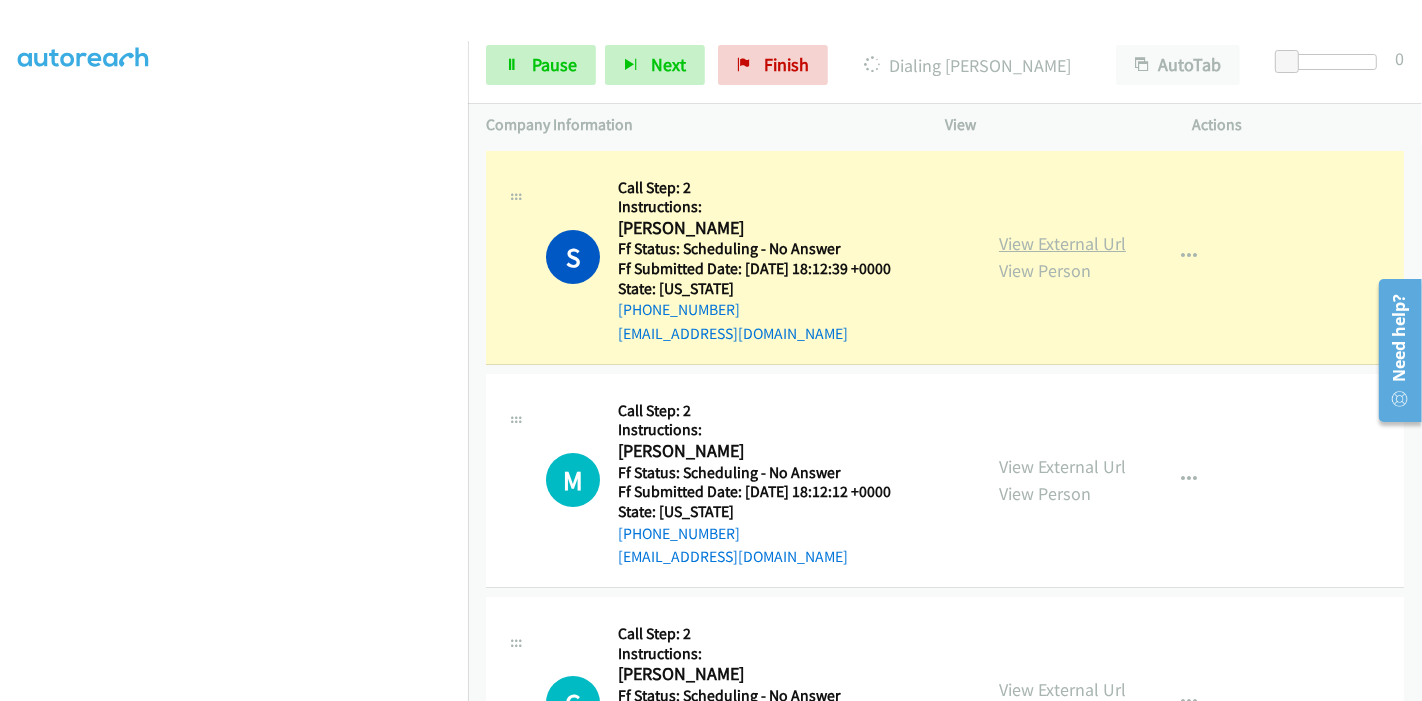 click on "View External Url" at bounding box center (1062, 243) 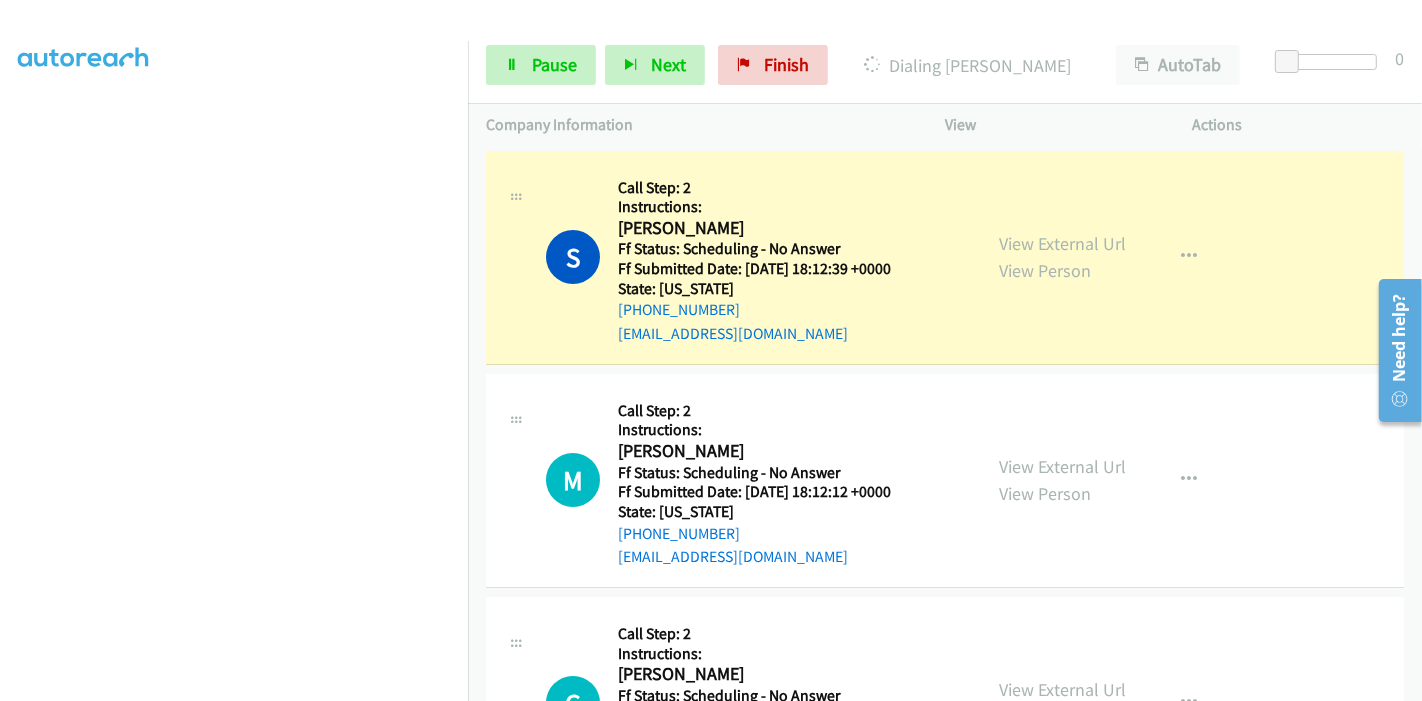 scroll, scrollTop: 0, scrollLeft: 0, axis: both 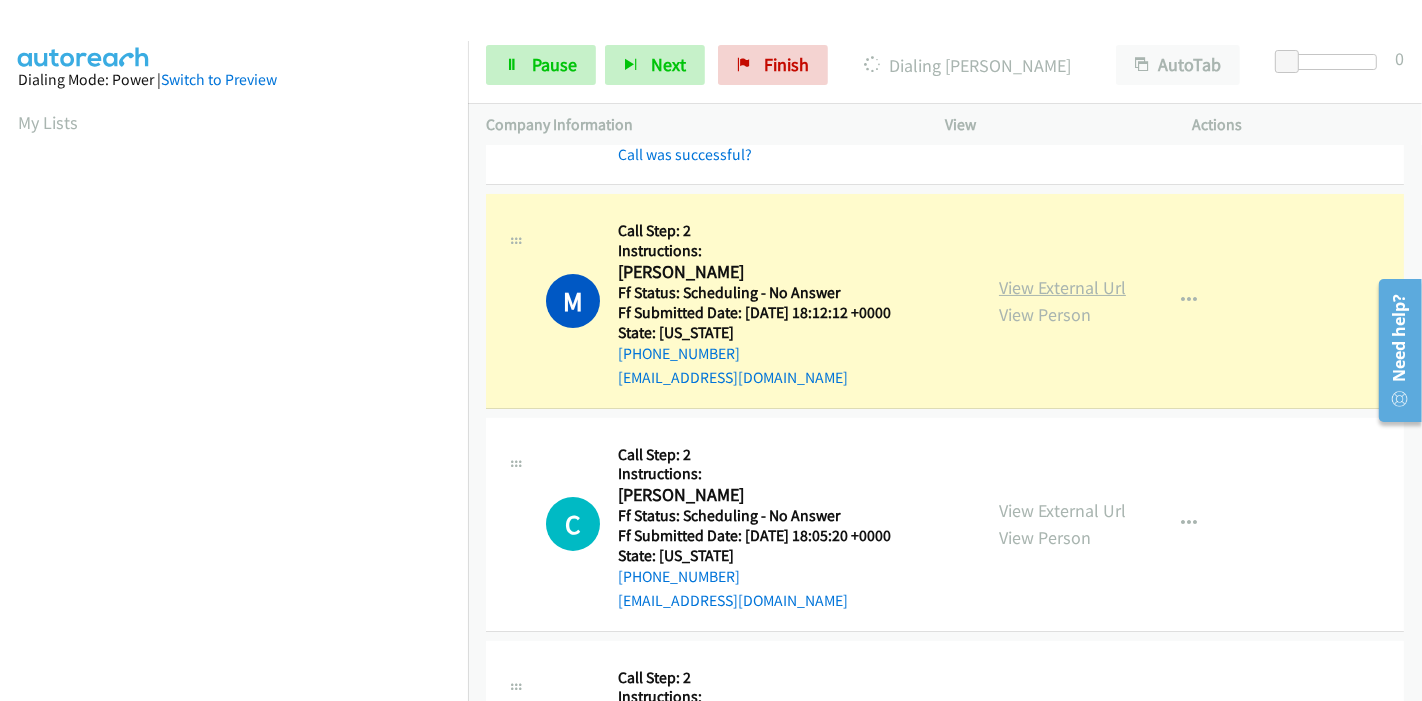 click on "View External Url" at bounding box center [1062, 287] 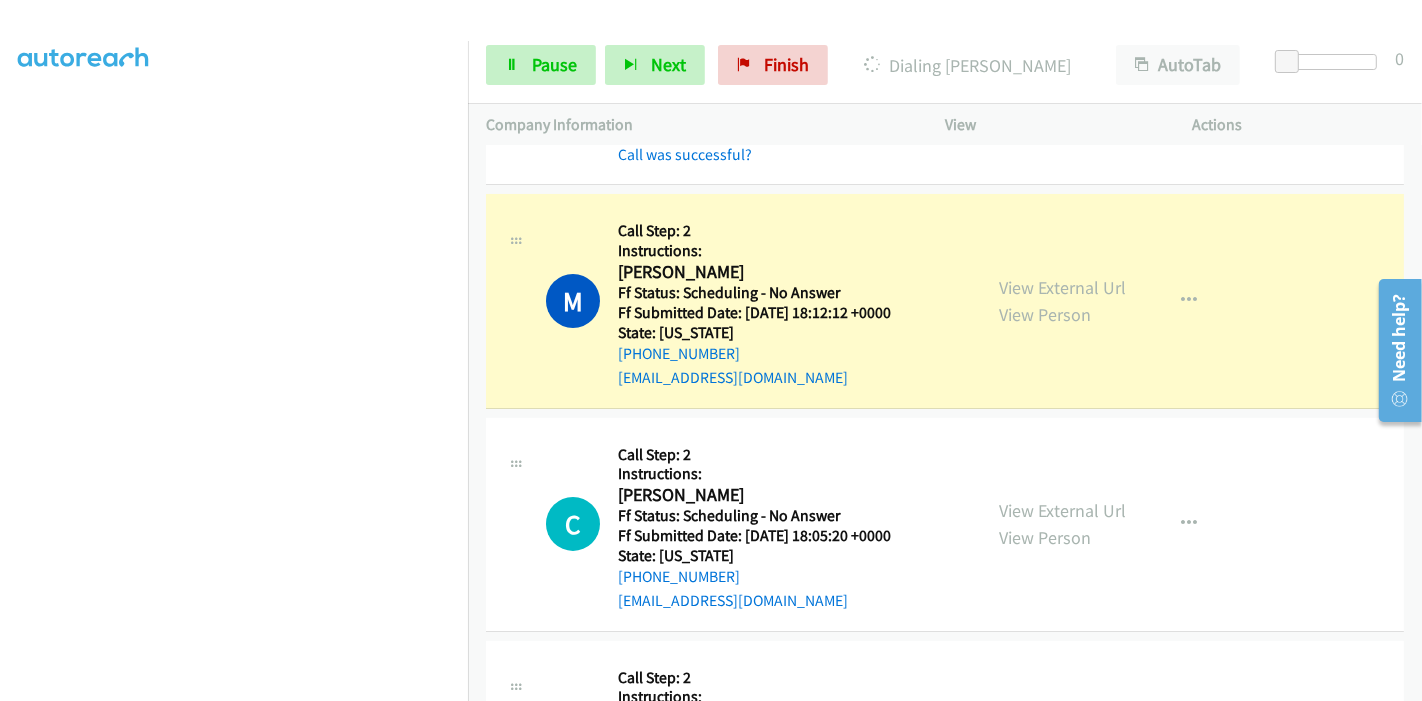 scroll, scrollTop: 0, scrollLeft: 0, axis: both 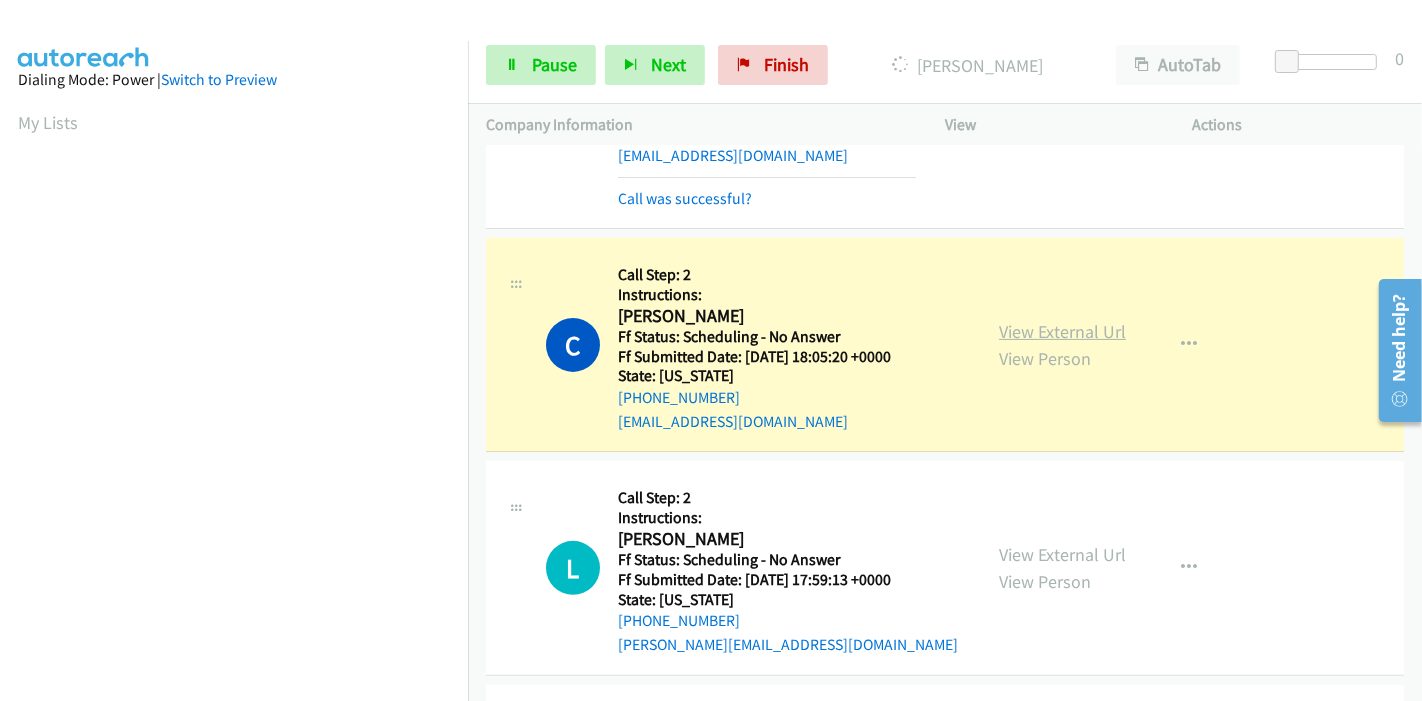 click on "View External Url" at bounding box center [1062, 331] 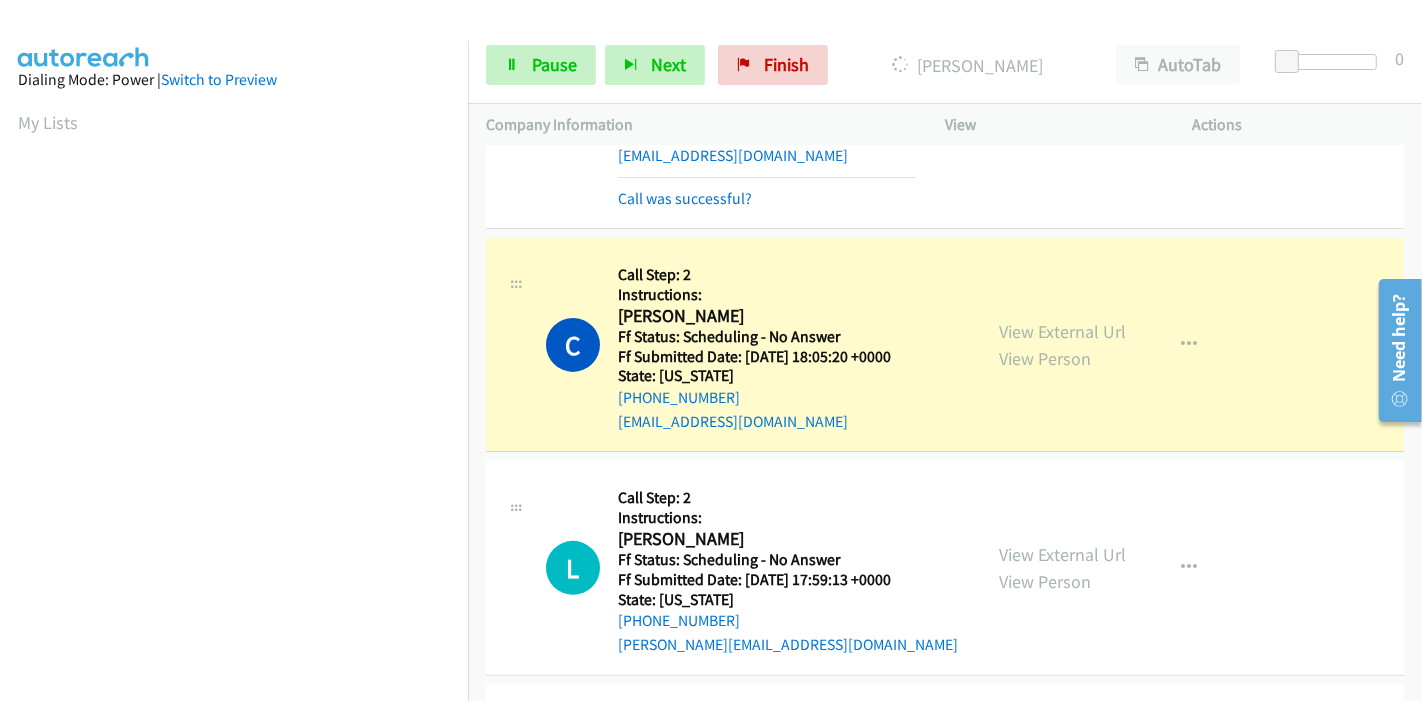 scroll, scrollTop: 404, scrollLeft: 0, axis: vertical 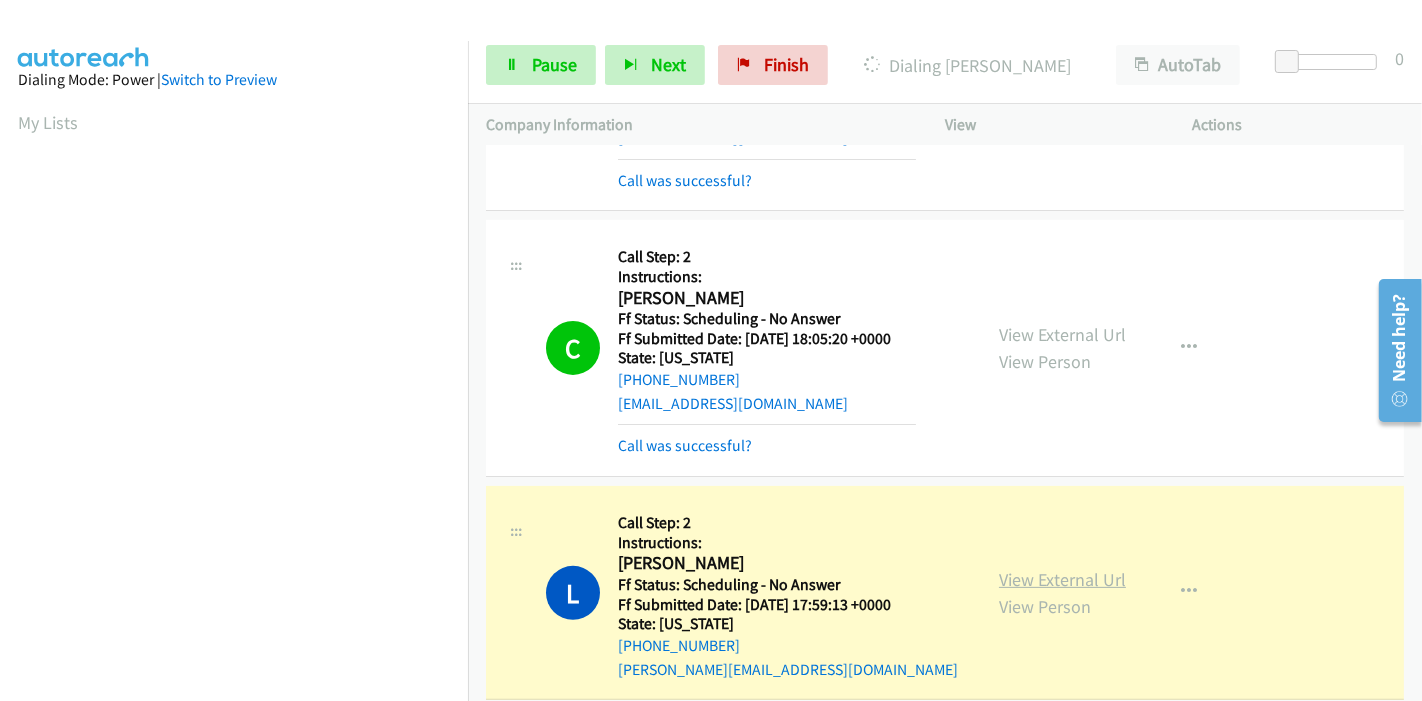 click on "View External Url" at bounding box center (1062, 579) 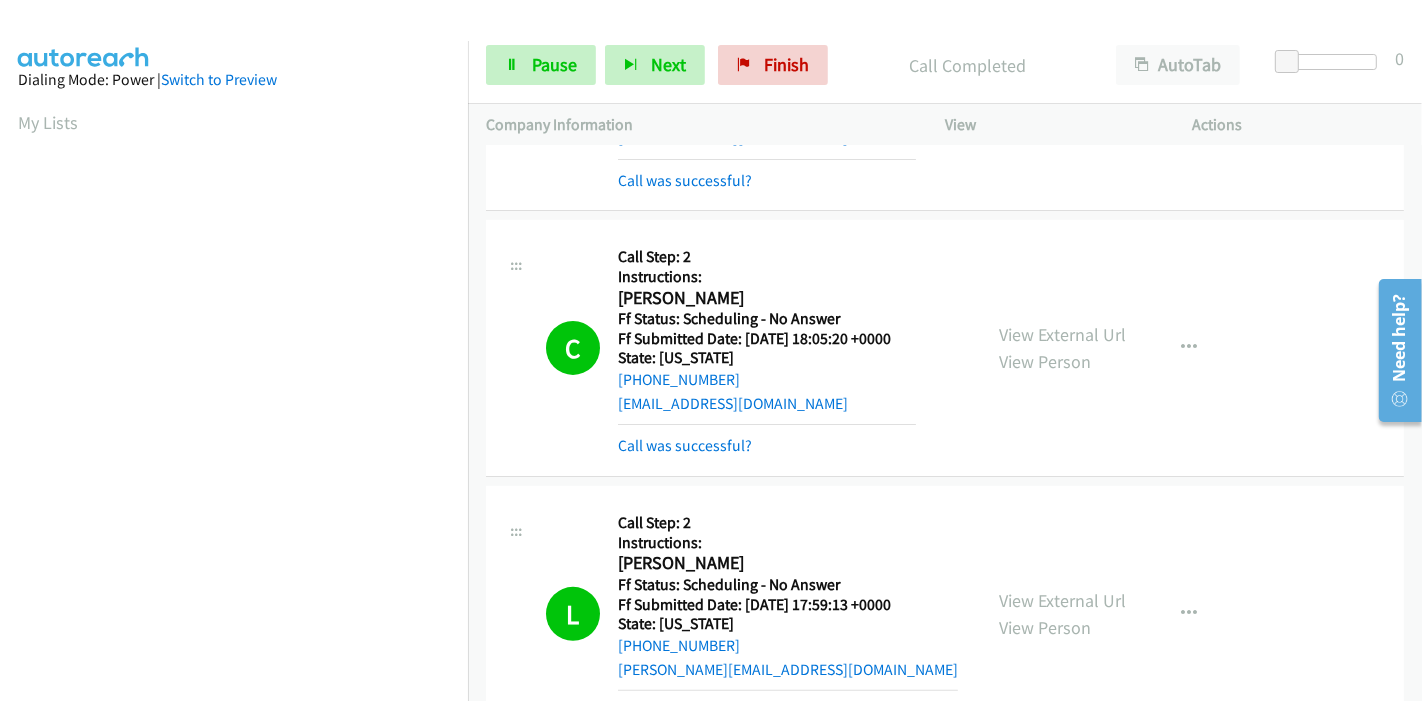 scroll, scrollTop: 422, scrollLeft: 0, axis: vertical 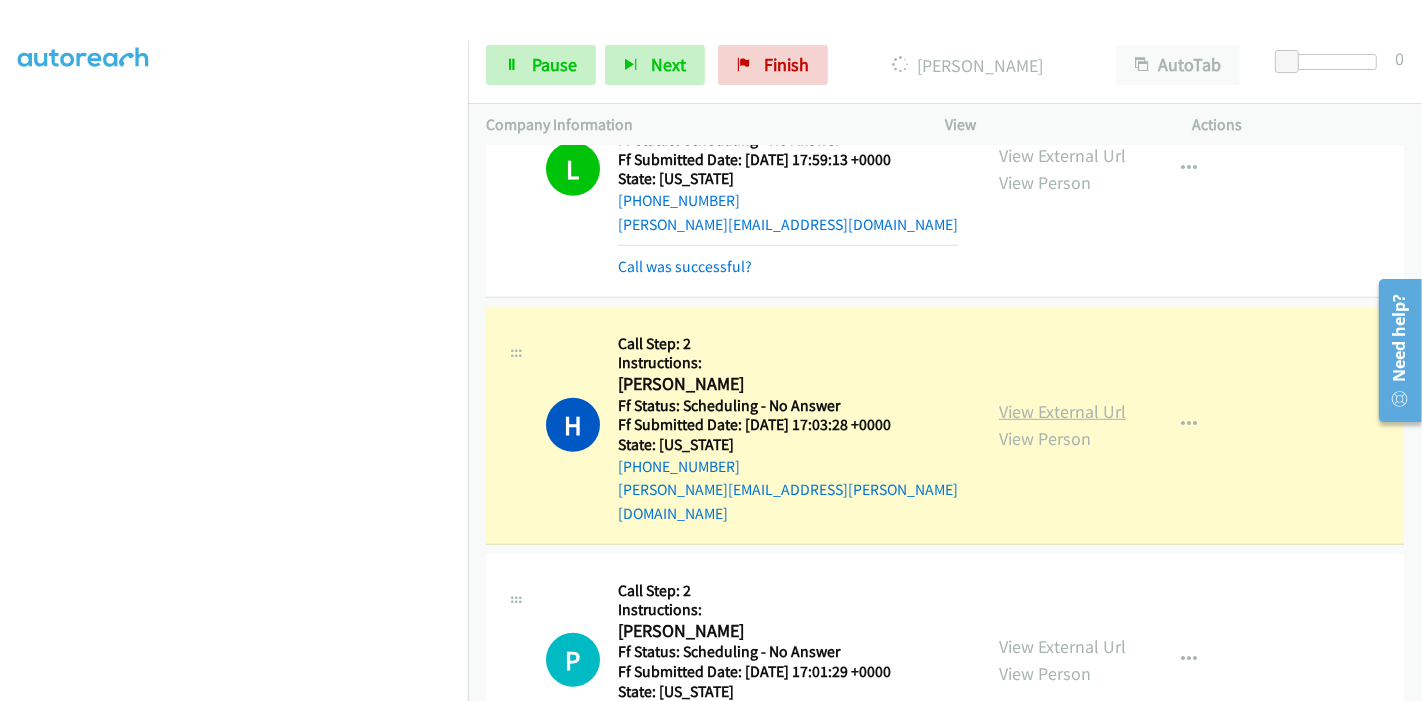 click on "View External Url" at bounding box center [1062, 411] 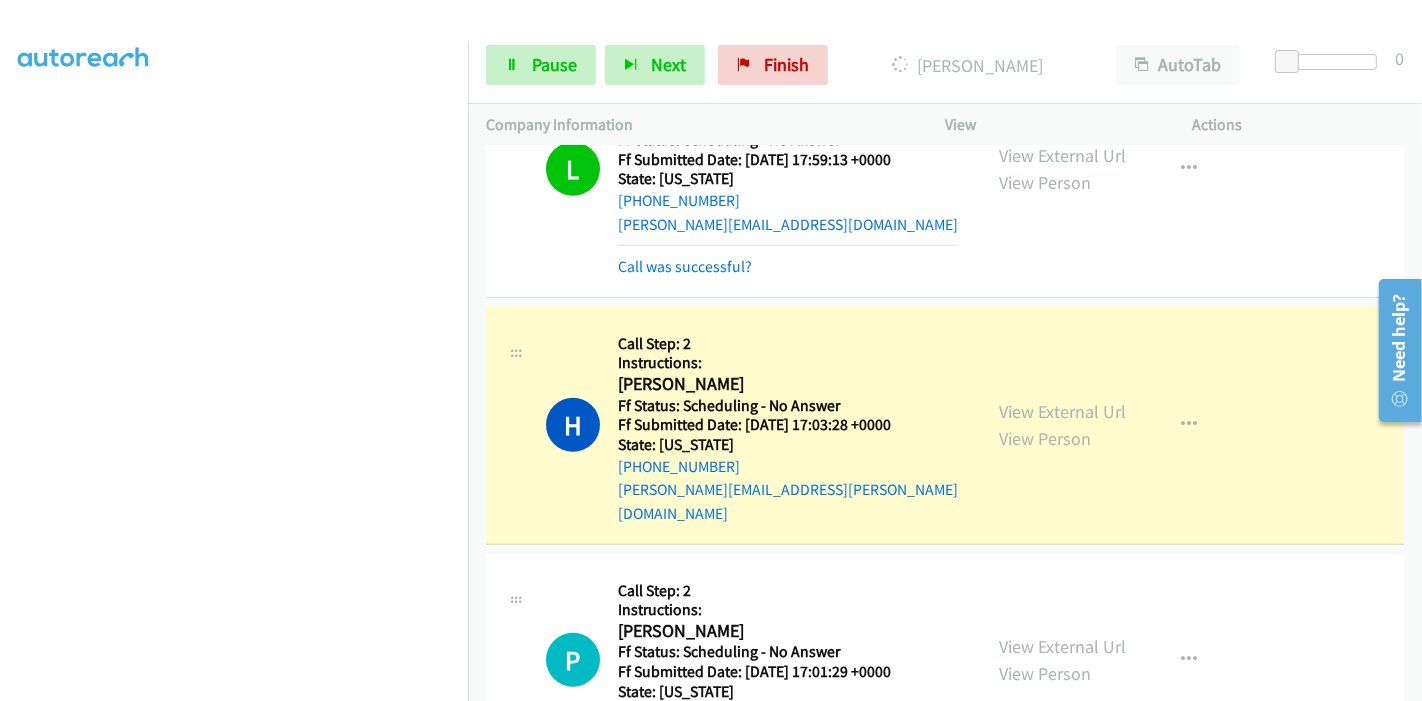 scroll, scrollTop: 0, scrollLeft: 0, axis: both 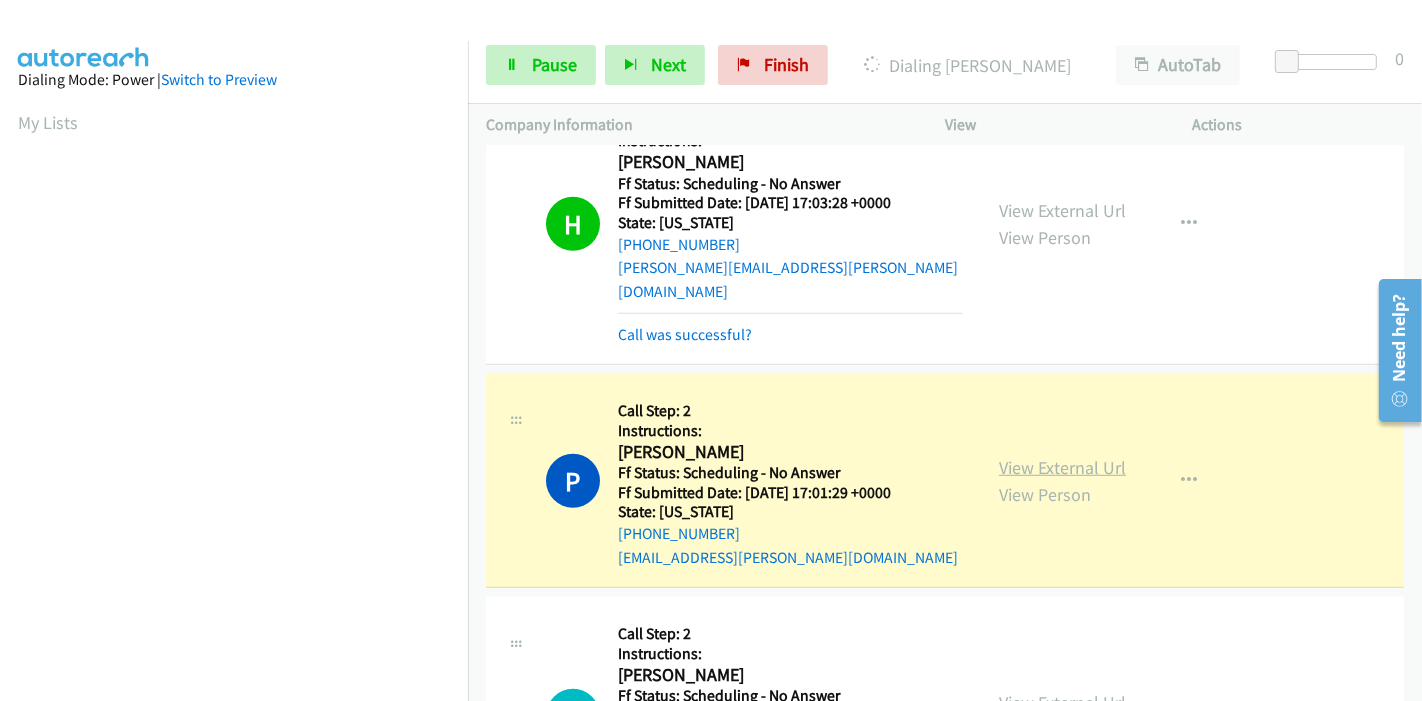 click on "View External Url" at bounding box center (1062, 467) 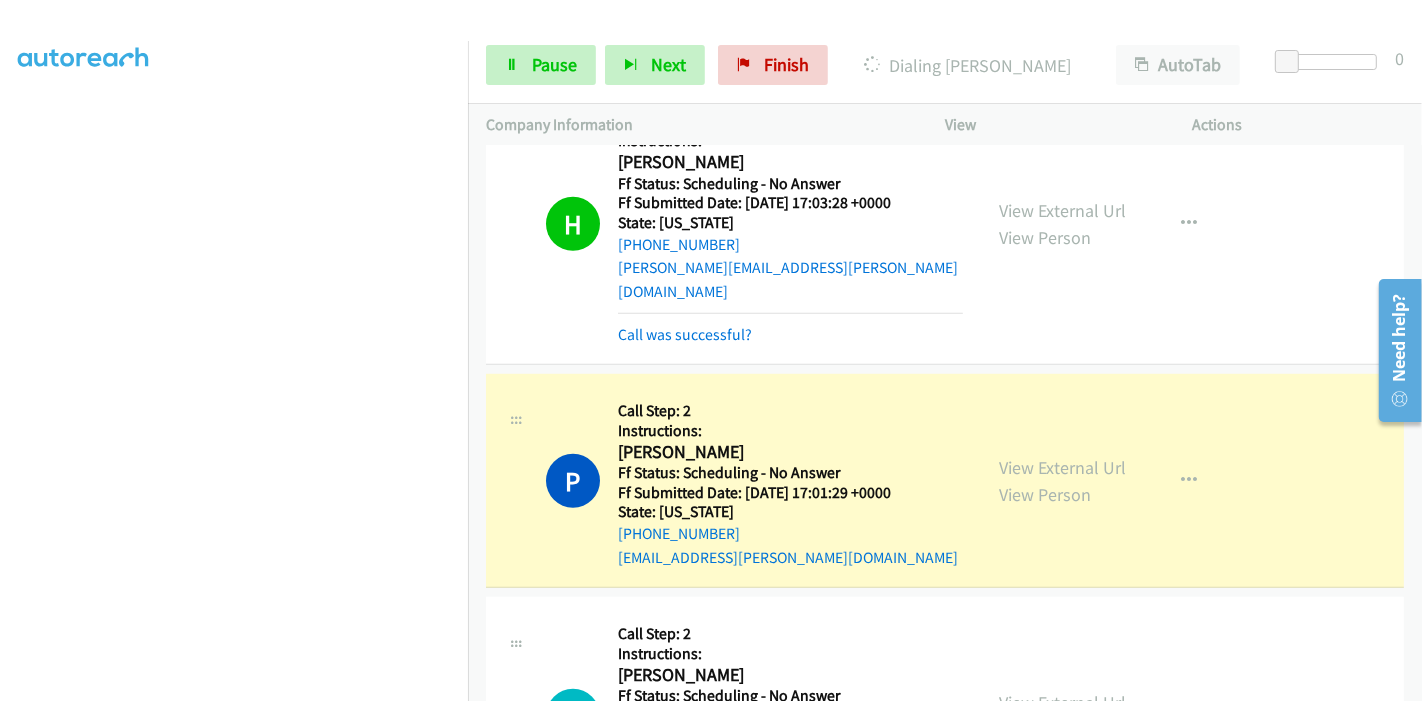 scroll, scrollTop: 0, scrollLeft: 0, axis: both 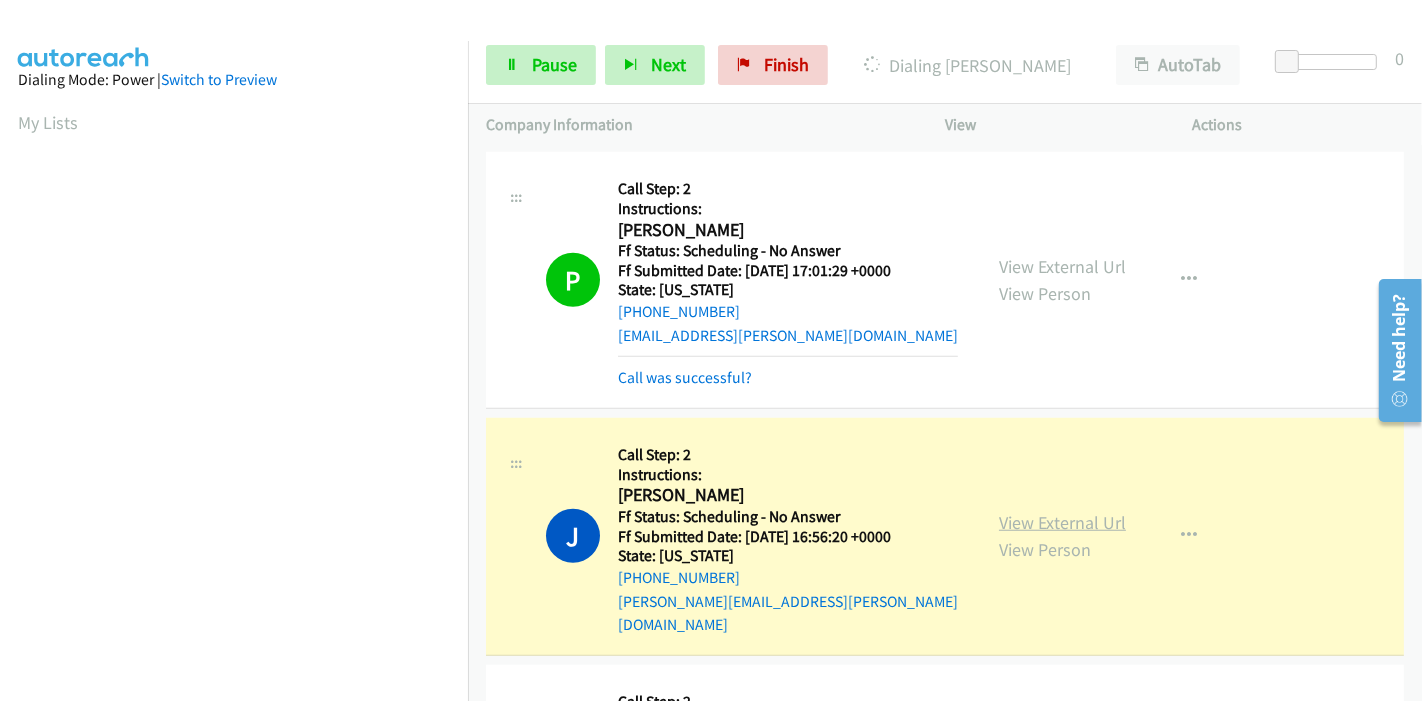 click on "View External Url" at bounding box center (1062, 522) 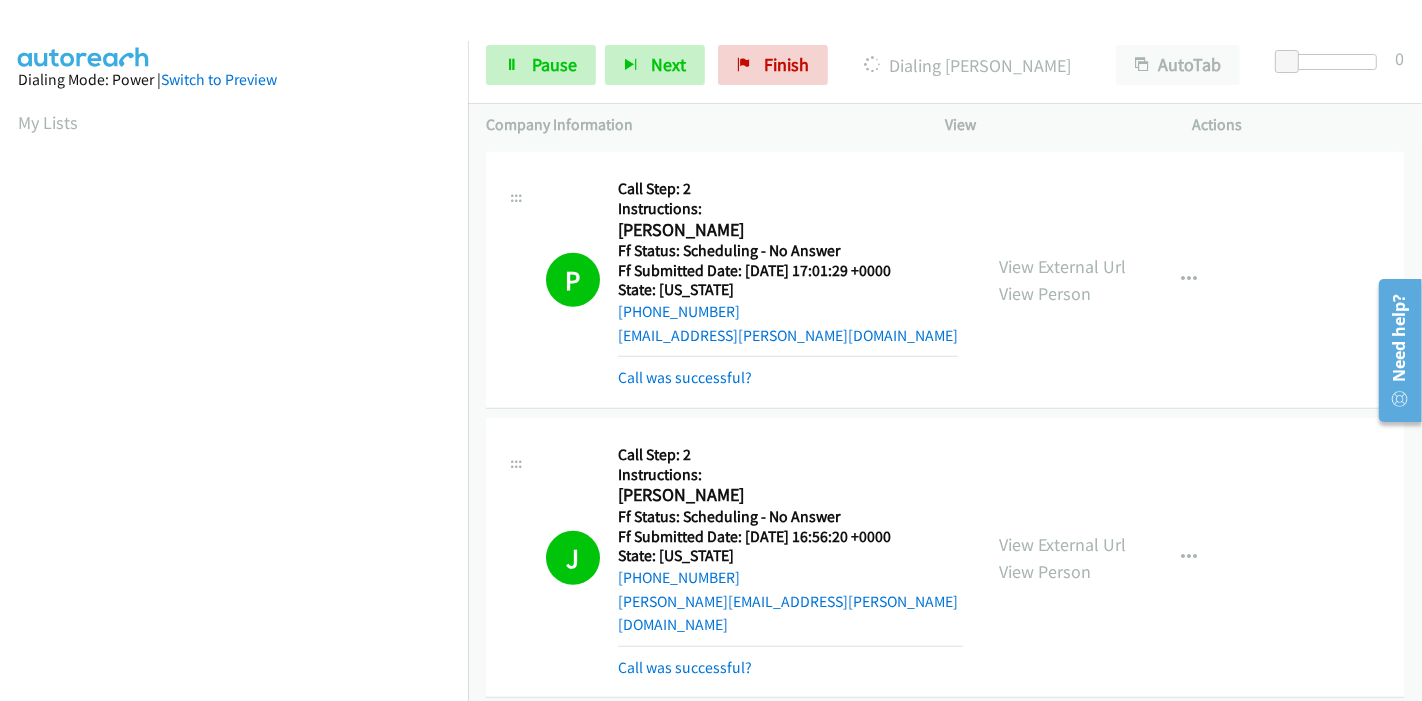 scroll, scrollTop: 422, scrollLeft: 0, axis: vertical 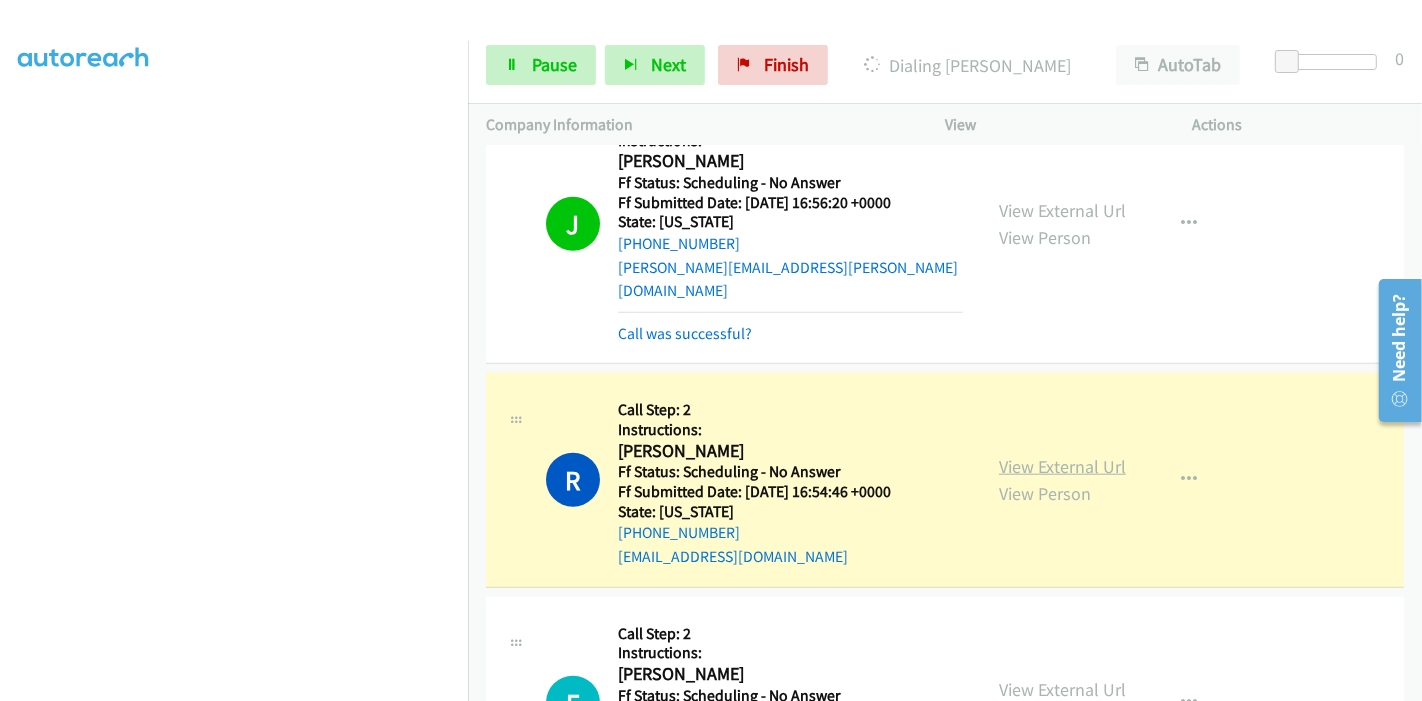 click on "View External Url" at bounding box center [1062, 466] 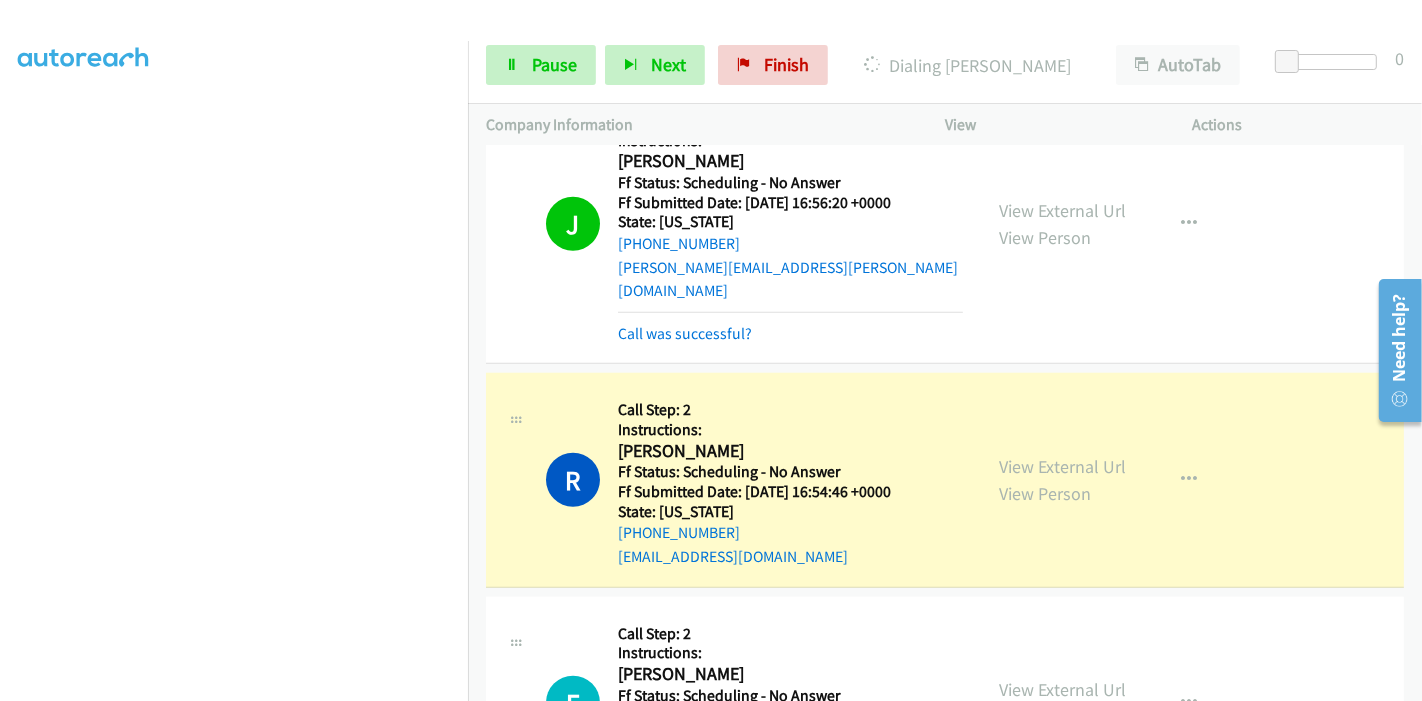 scroll, scrollTop: 0, scrollLeft: 0, axis: both 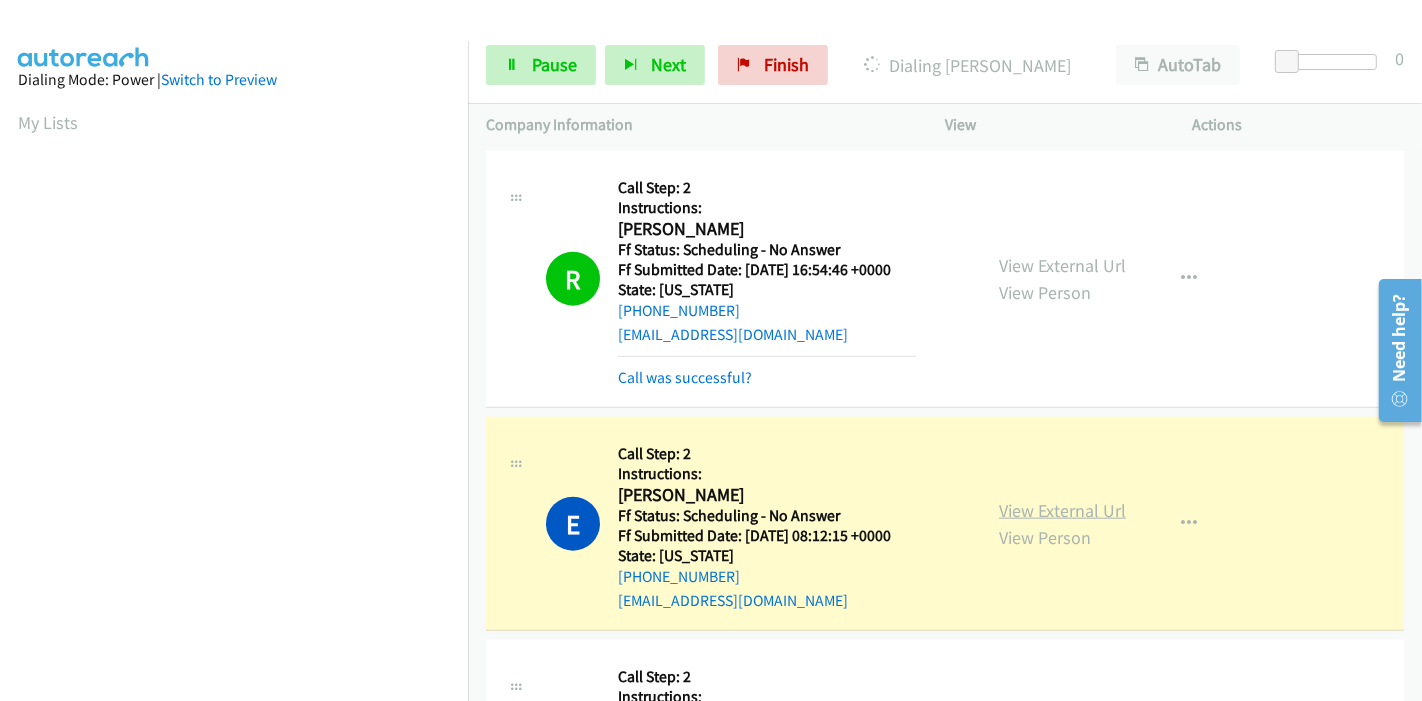 click on "View External Url" at bounding box center [1062, 510] 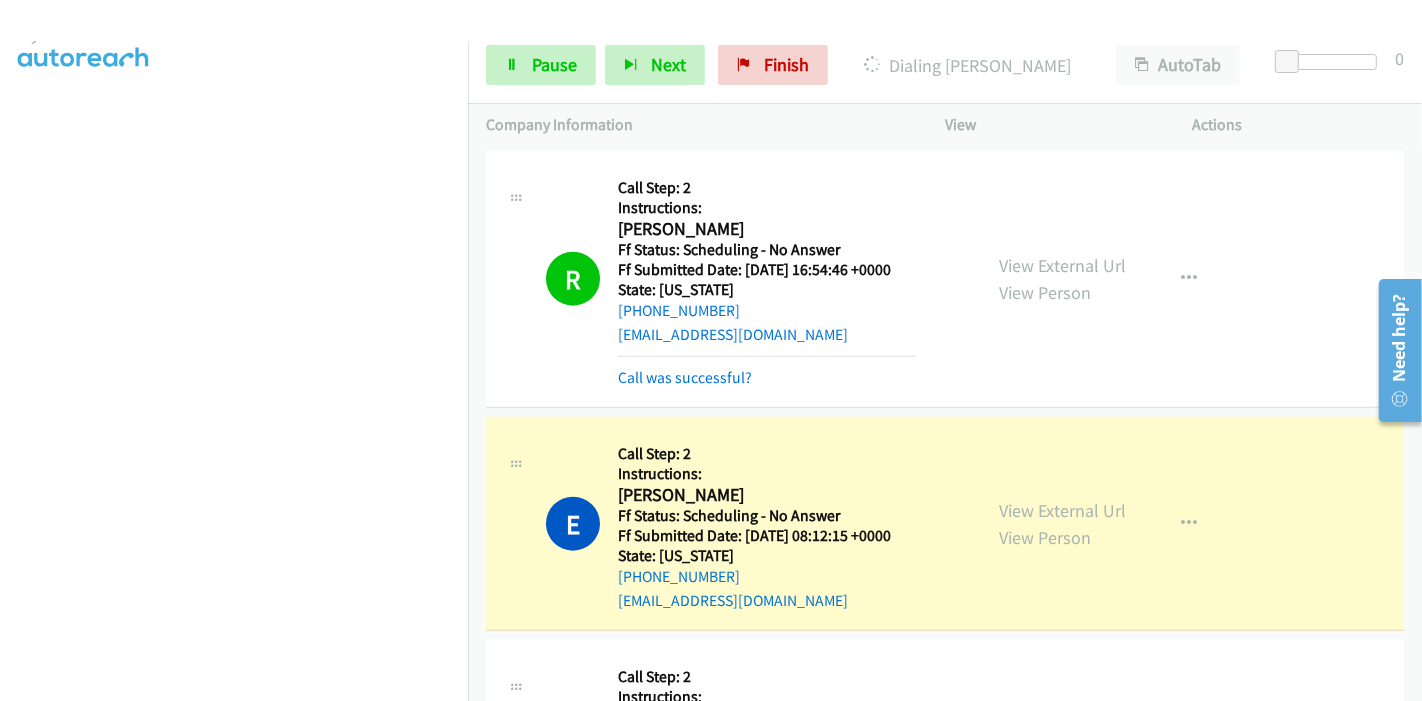 scroll, scrollTop: 89, scrollLeft: 0, axis: vertical 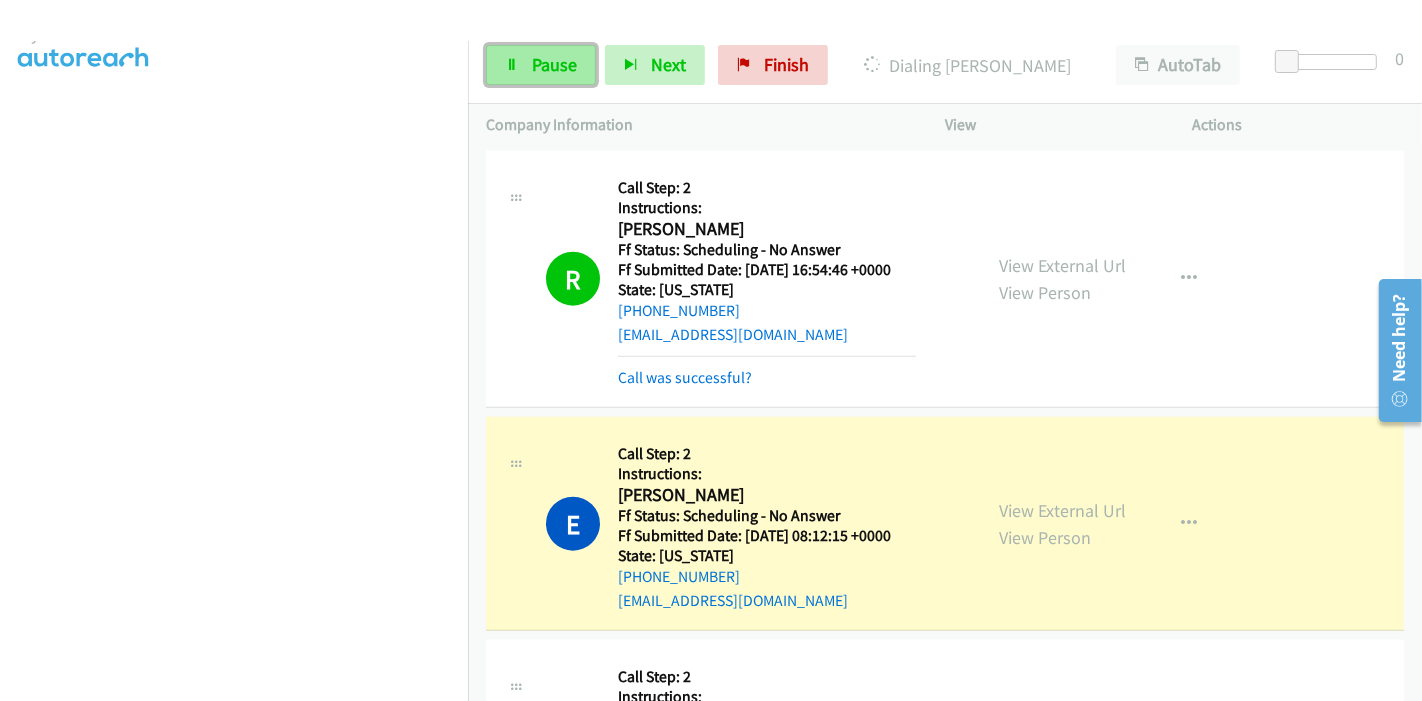 click on "Pause" at bounding box center (554, 64) 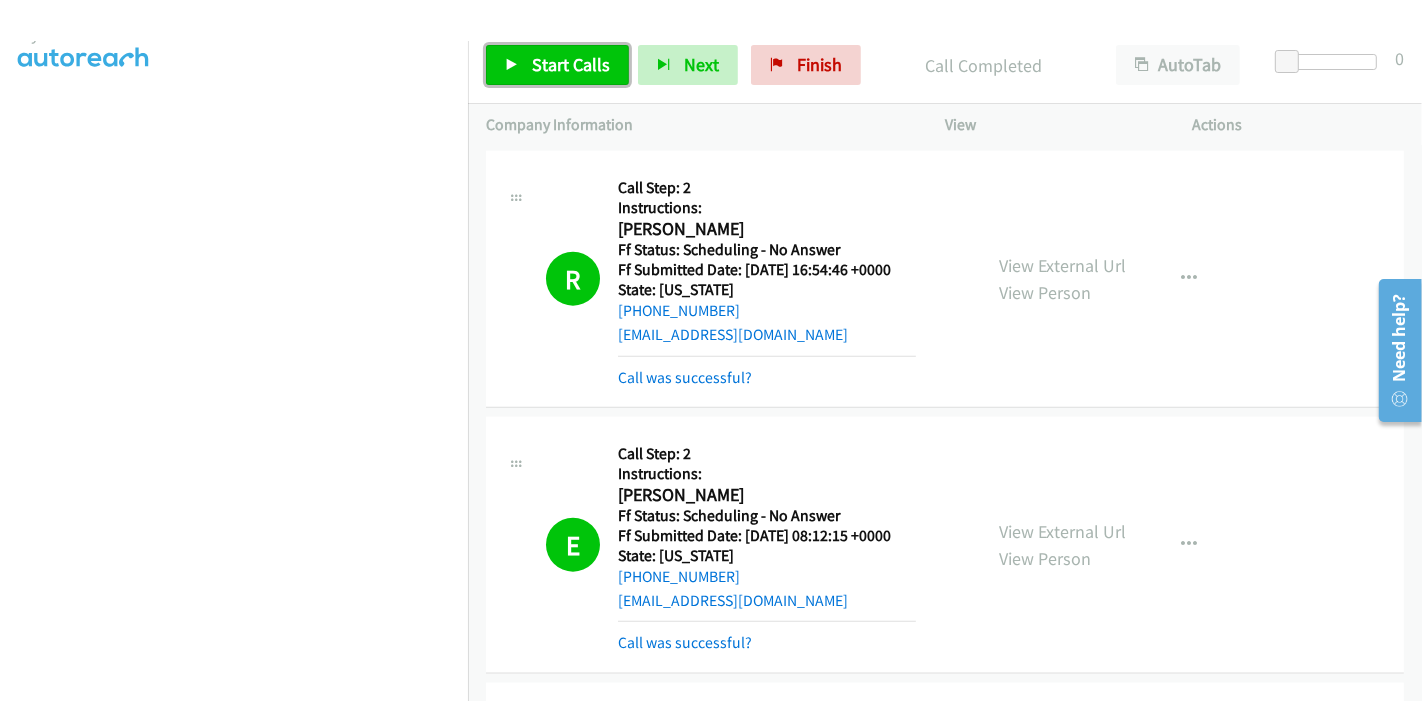 click on "Start Calls" at bounding box center (571, 64) 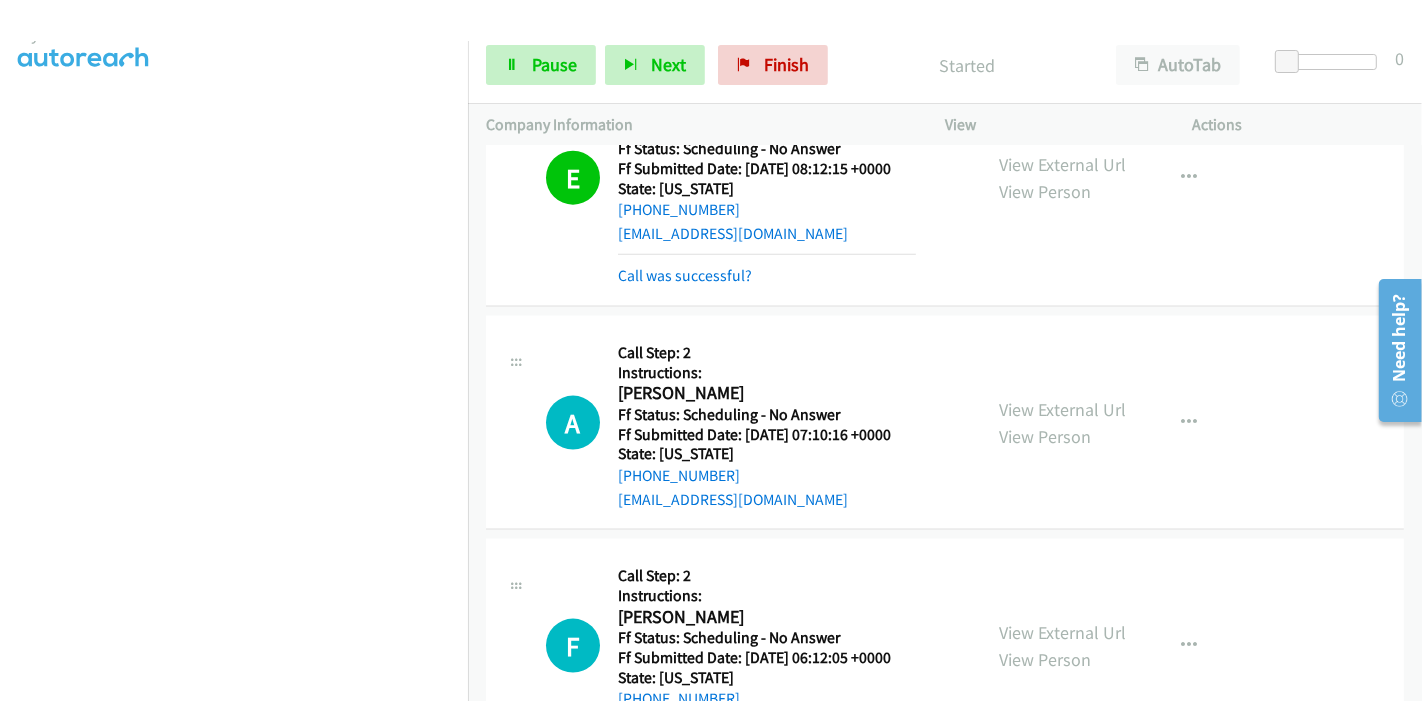 scroll, scrollTop: 2240, scrollLeft: 0, axis: vertical 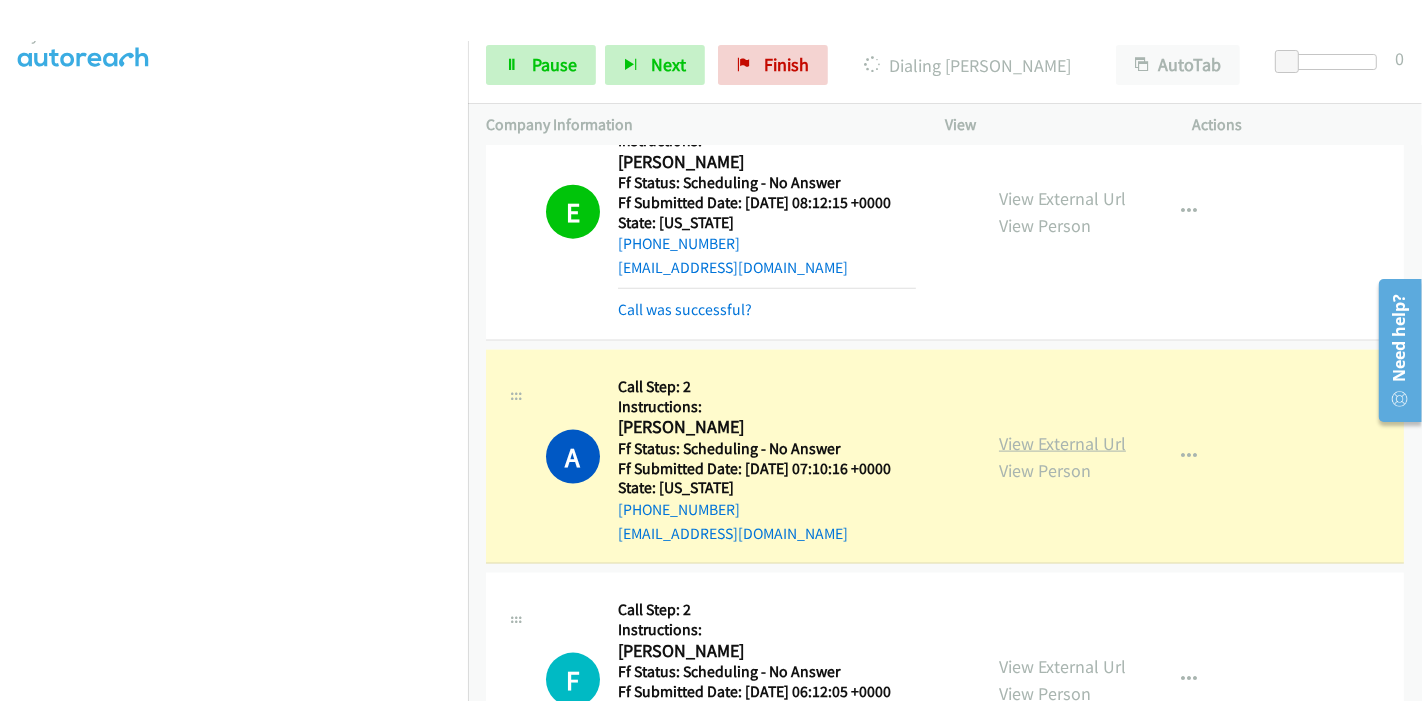 click on "View External Url" at bounding box center [1062, 443] 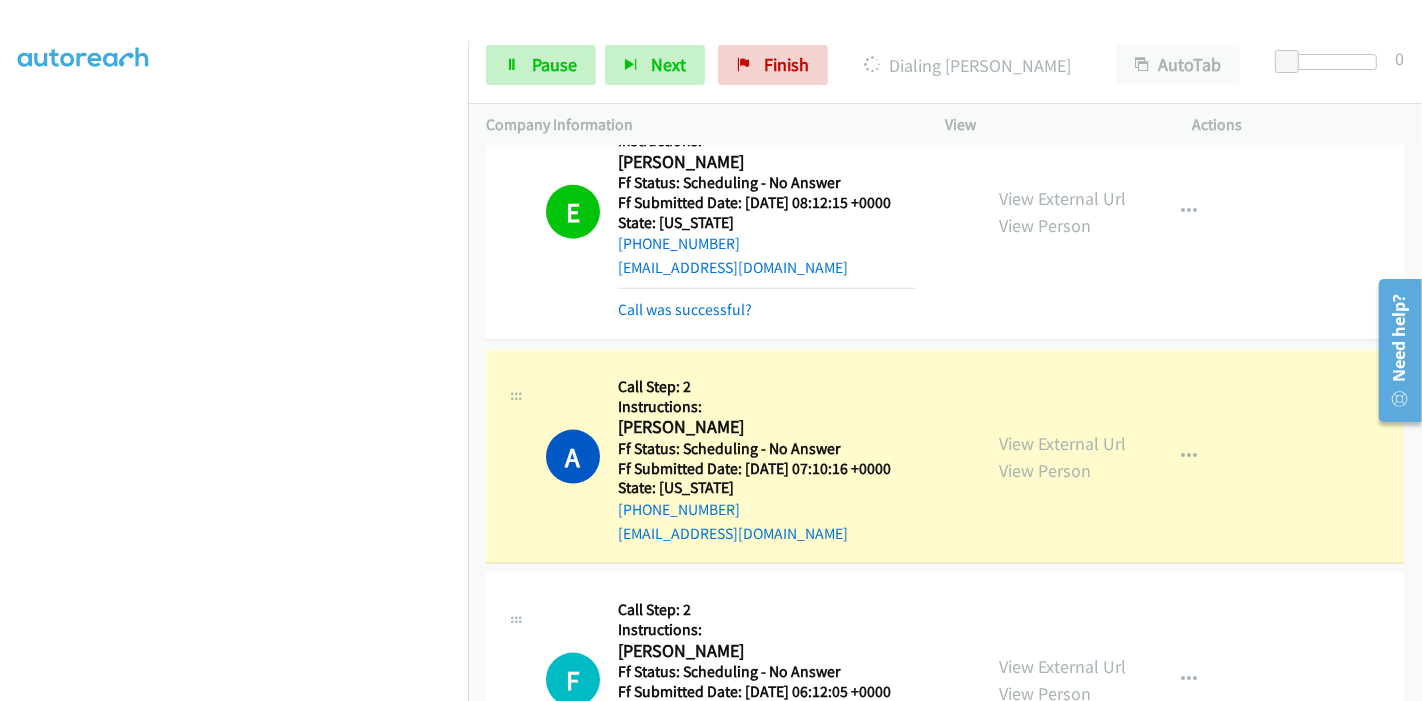 scroll, scrollTop: 0, scrollLeft: 0, axis: both 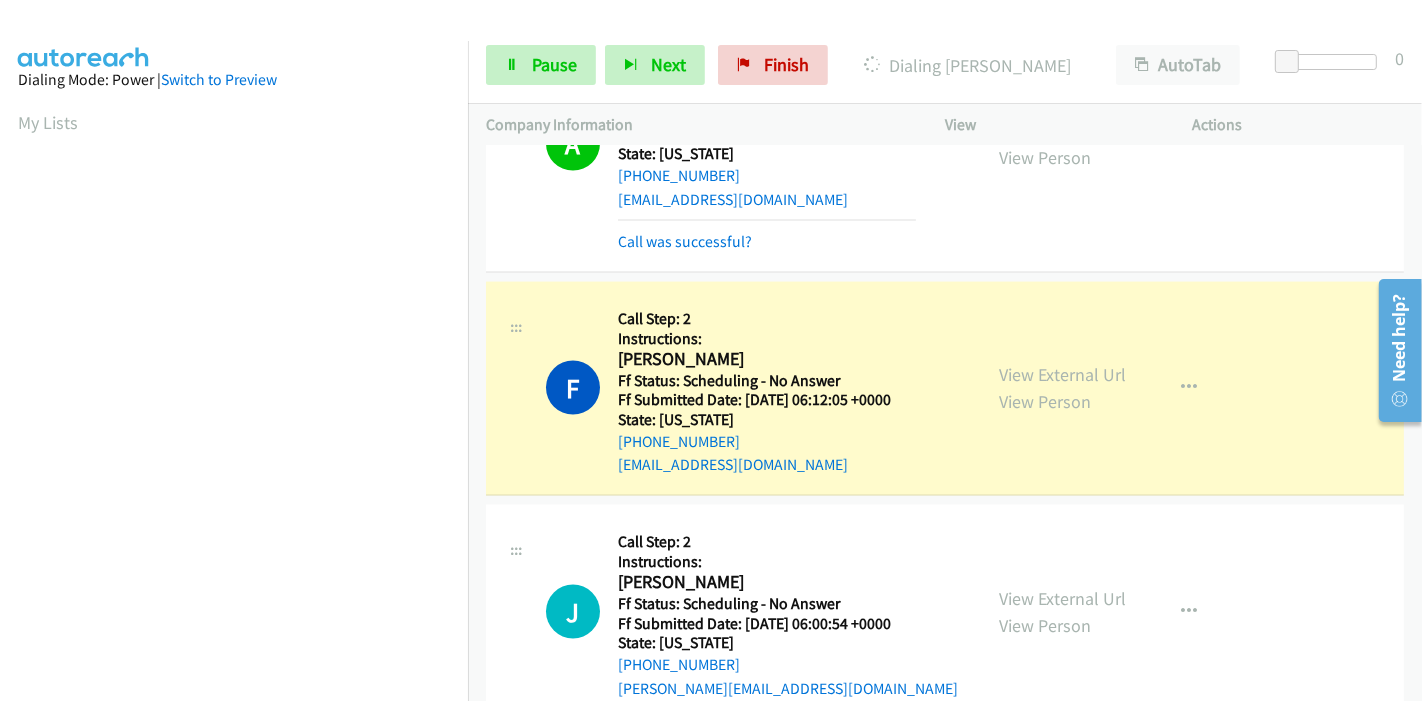 click on "View External Url" at bounding box center [1062, 374] 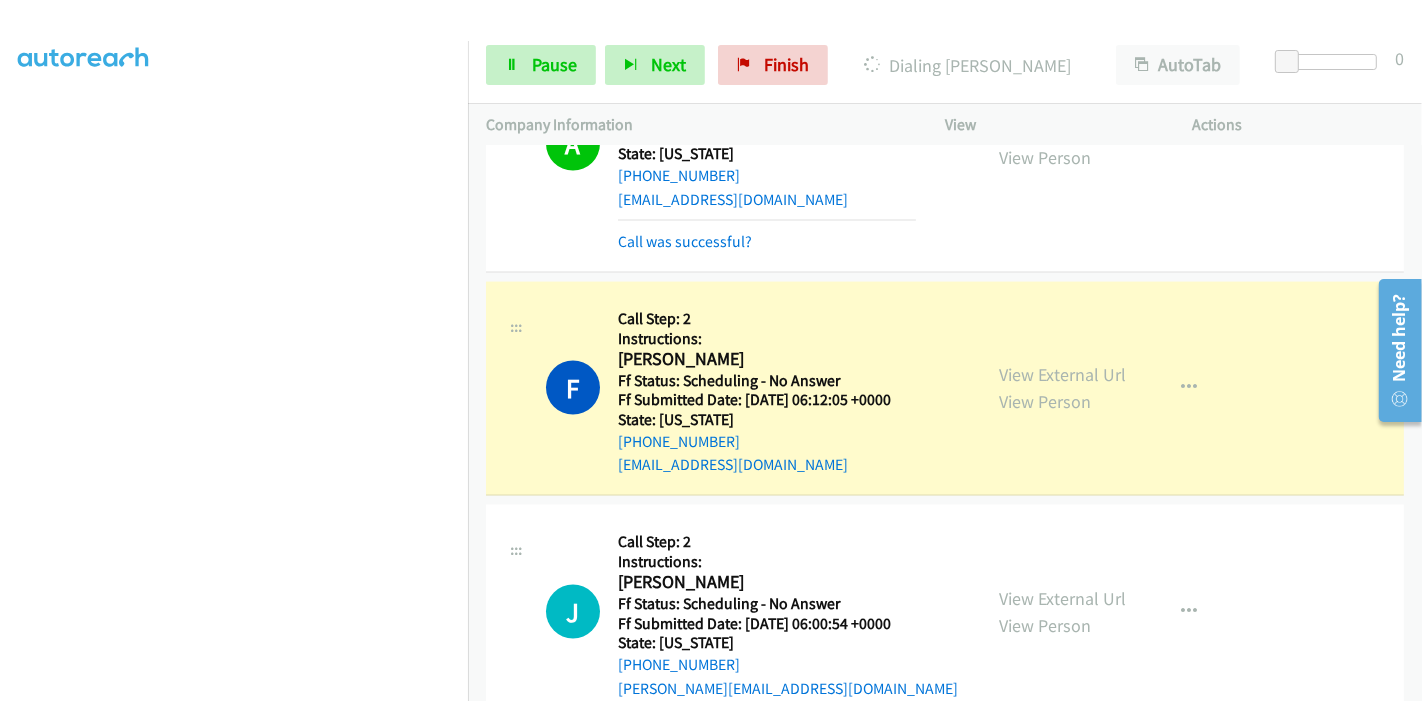 scroll, scrollTop: 0, scrollLeft: 0, axis: both 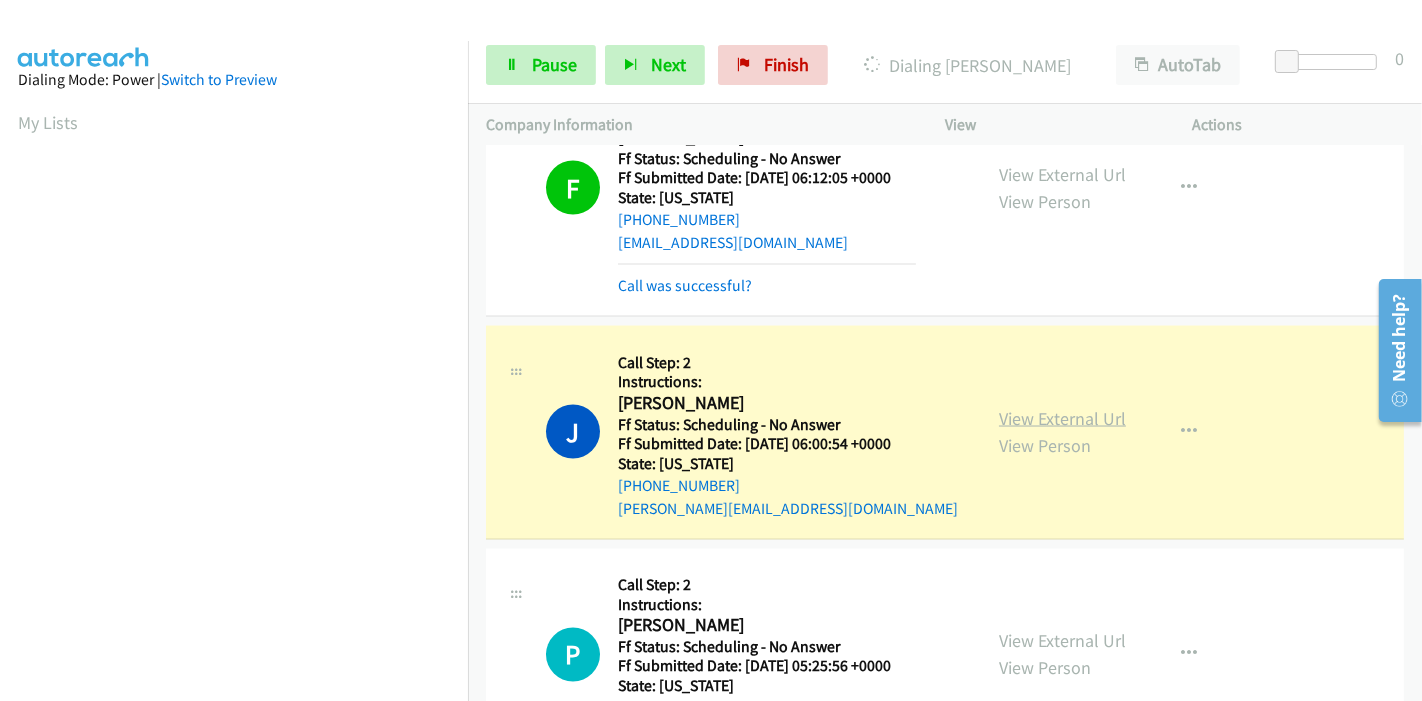 click on "View External Url" at bounding box center (1062, 418) 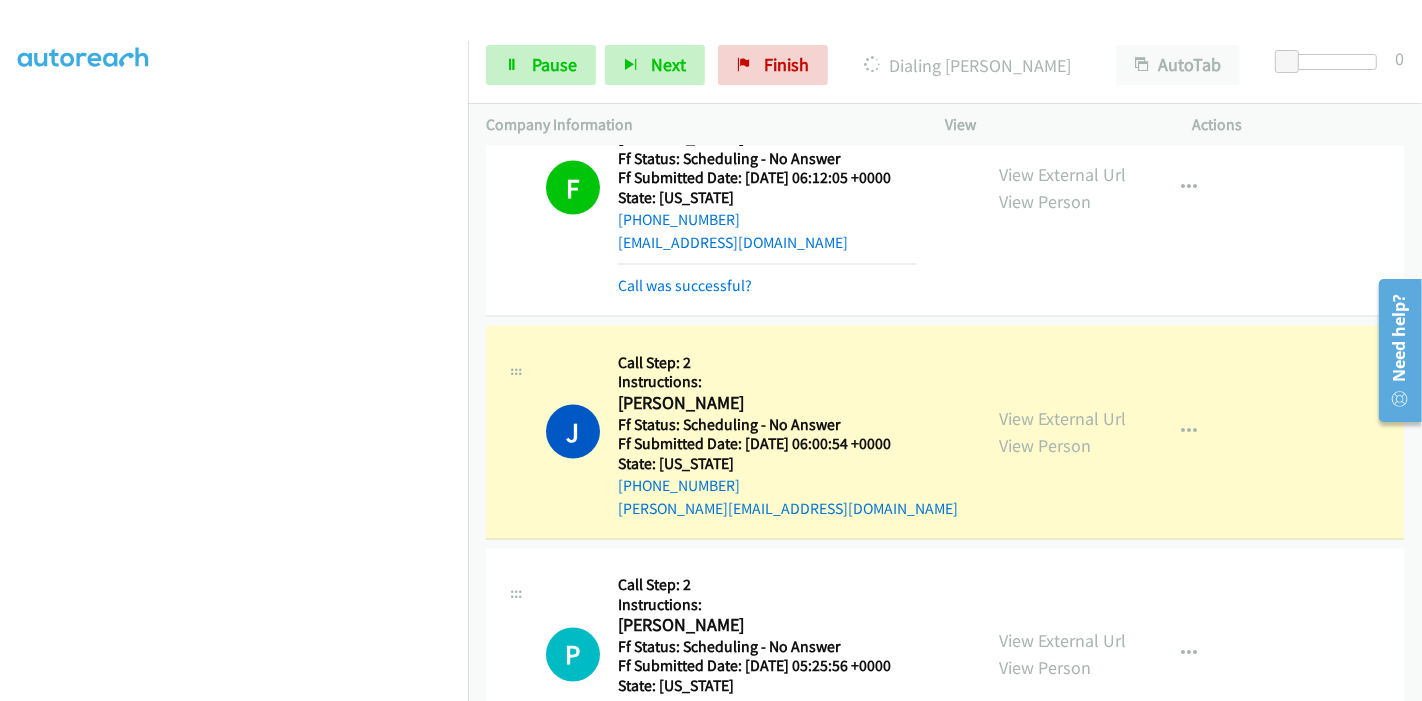scroll, scrollTop: 0, scrollLeft: 0, axis: both 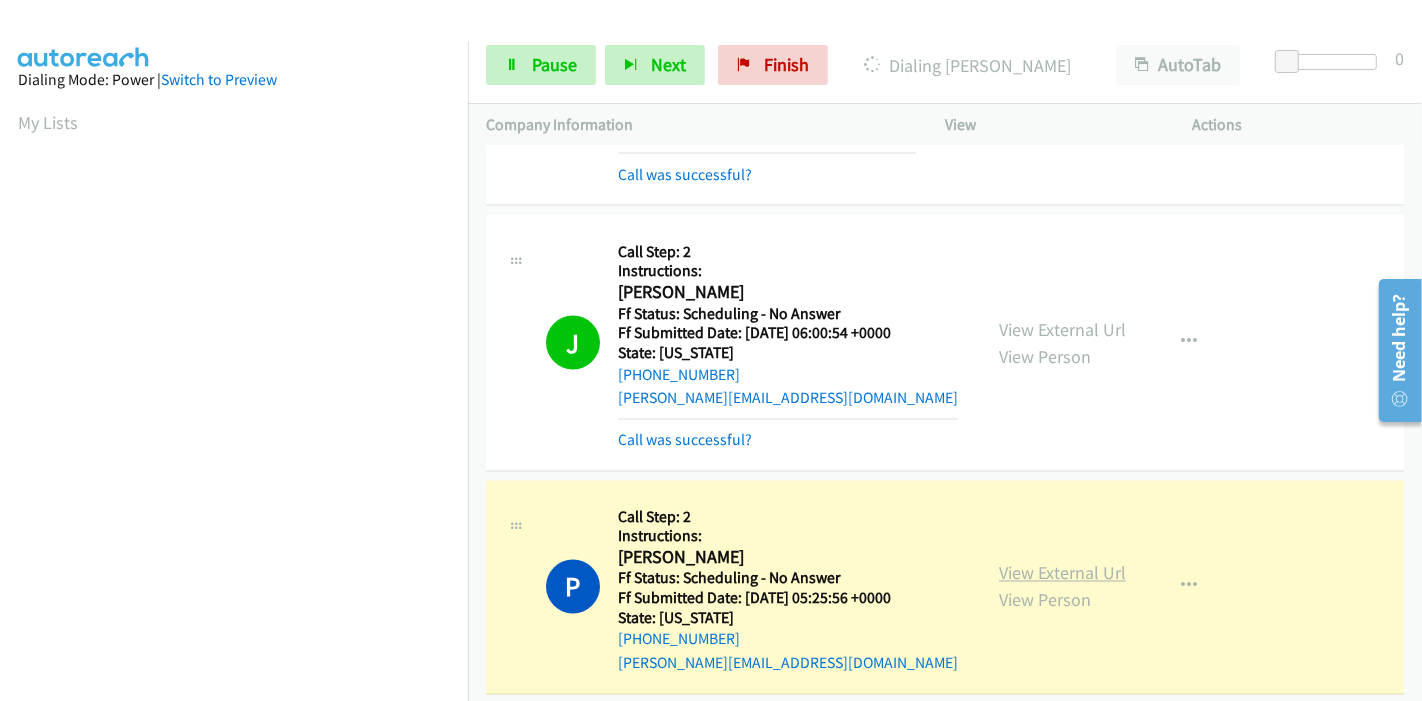 click on "View External Url" at bounding box center (1062, 573) 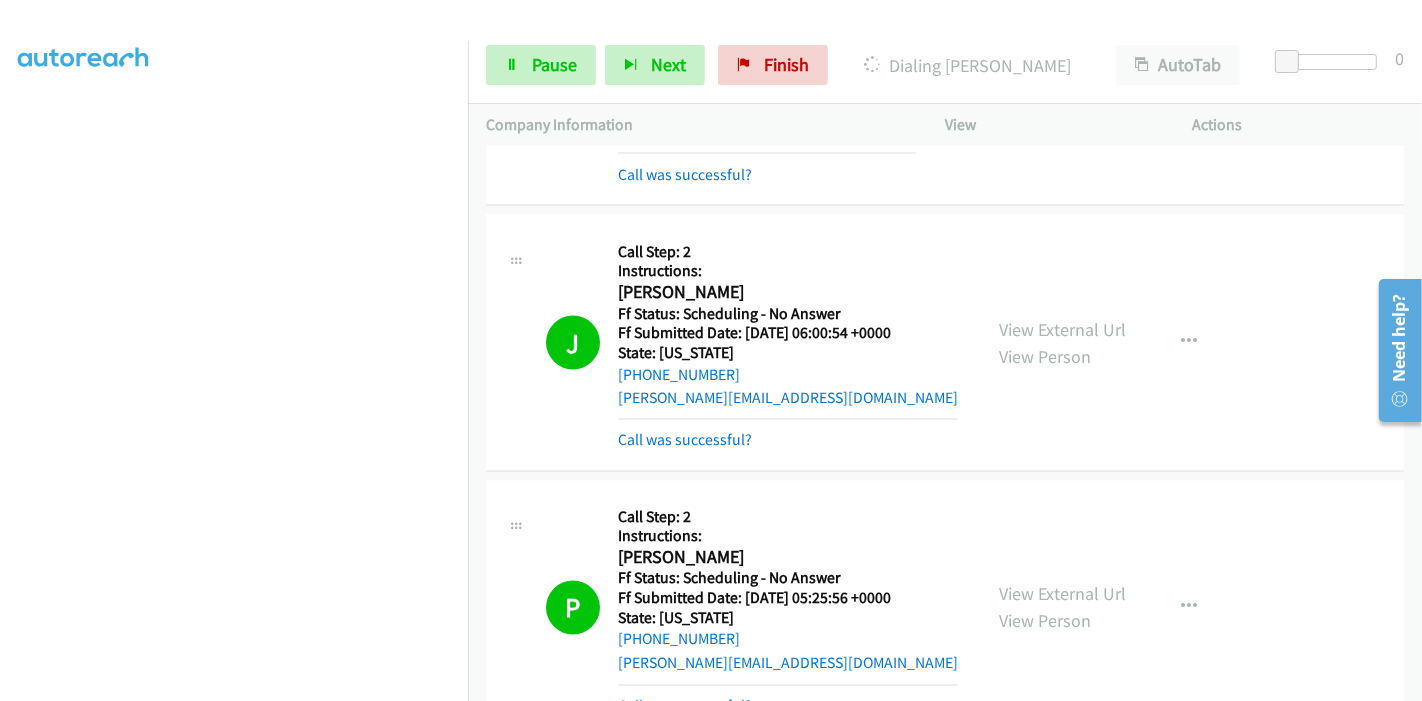 scroll, scrollTop: 422, scrollLeft: 0, axis: vertical 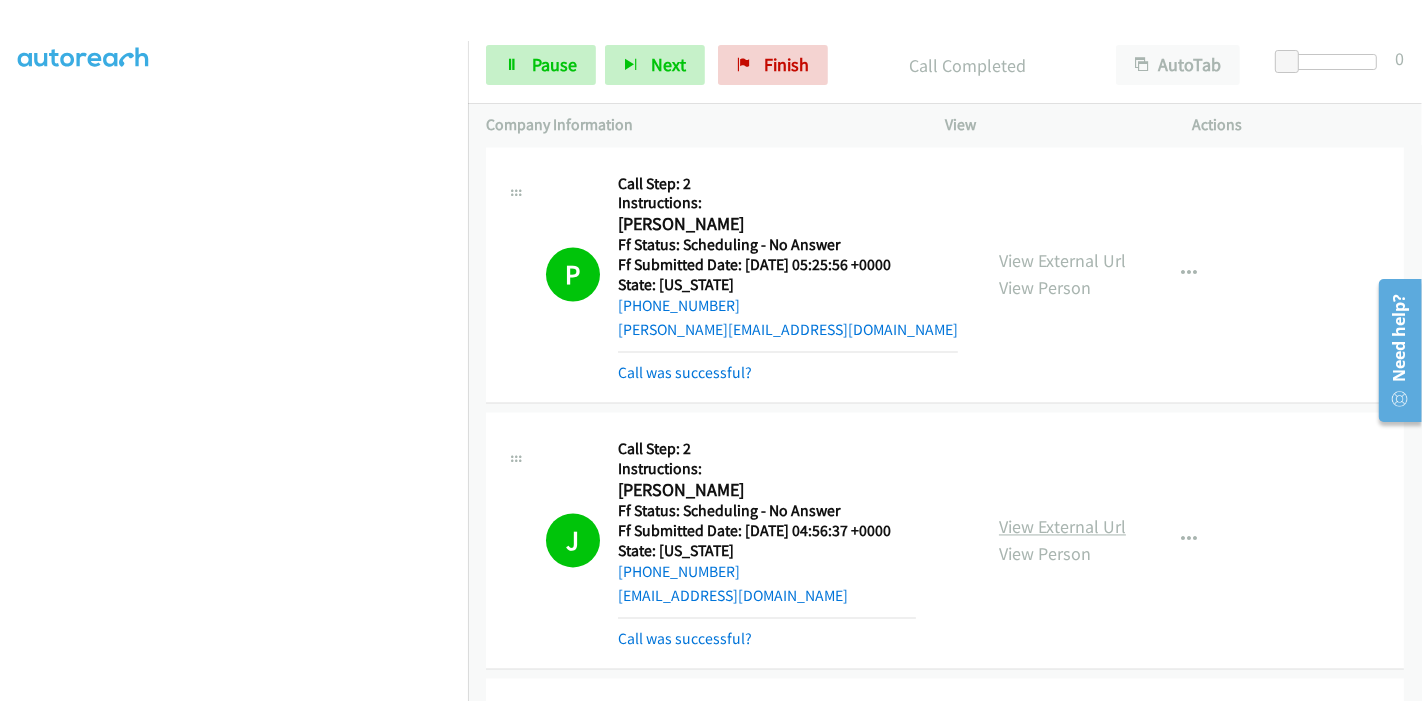 click on "View External Url" at bounding box center [1062, 527] 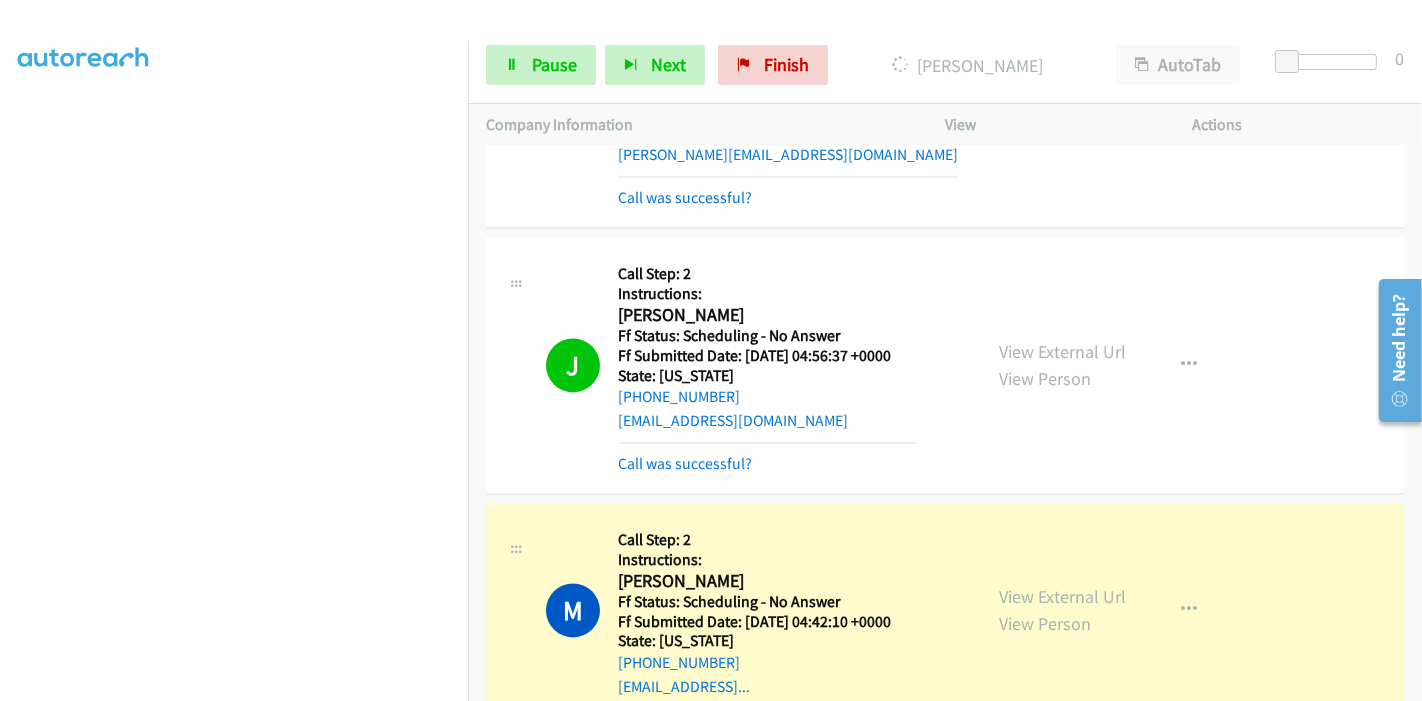 scroll, scrollTop: 3574, scrollLeft: 0, axis: vertical 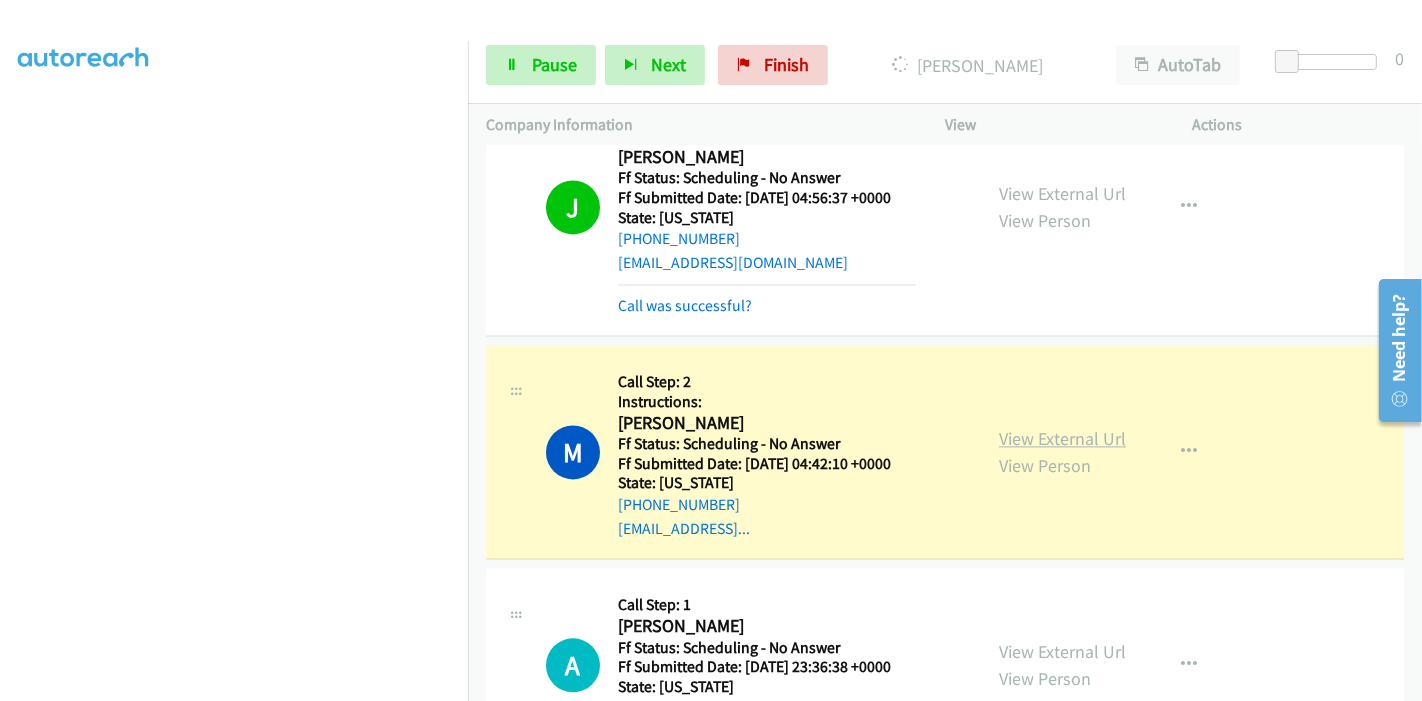 click on "View External Url" at bounding box center (1062, 438) 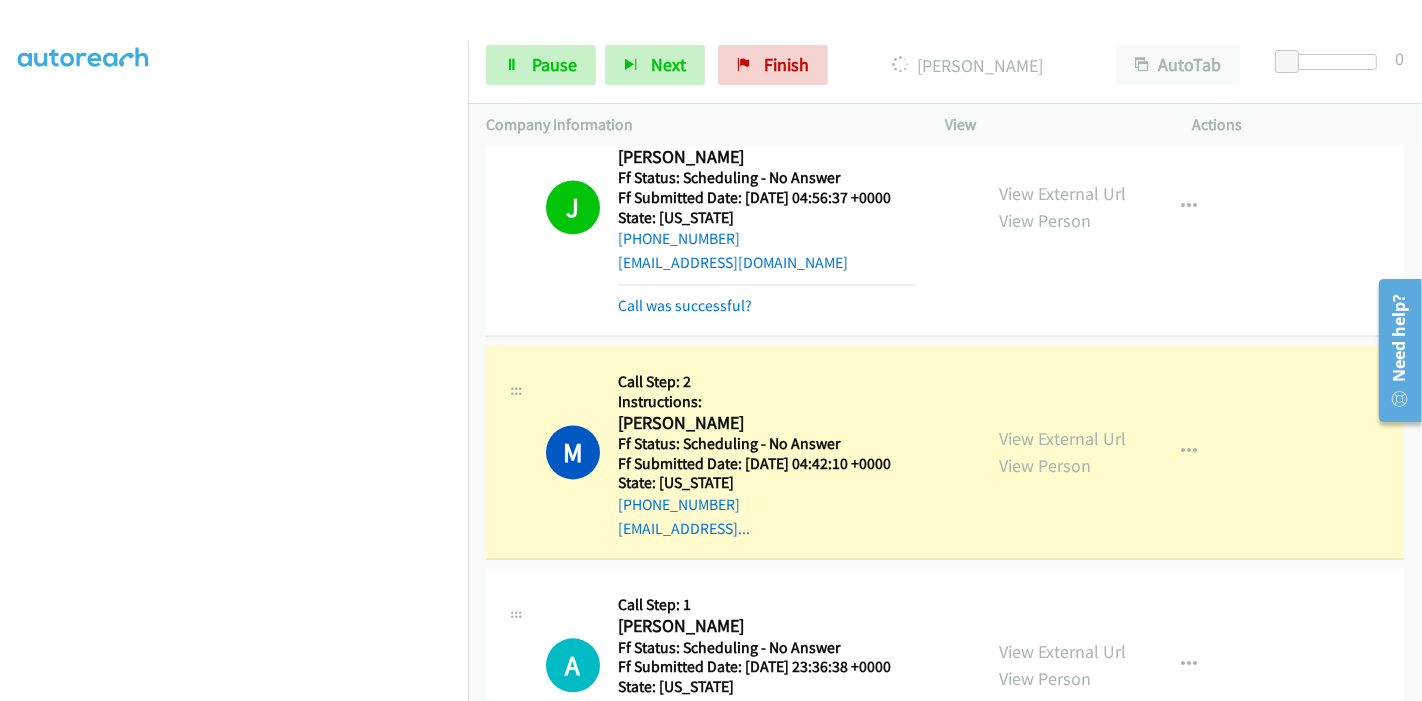 scroll, scrollTop: 422, scrollLeft: 0, axis: vertical 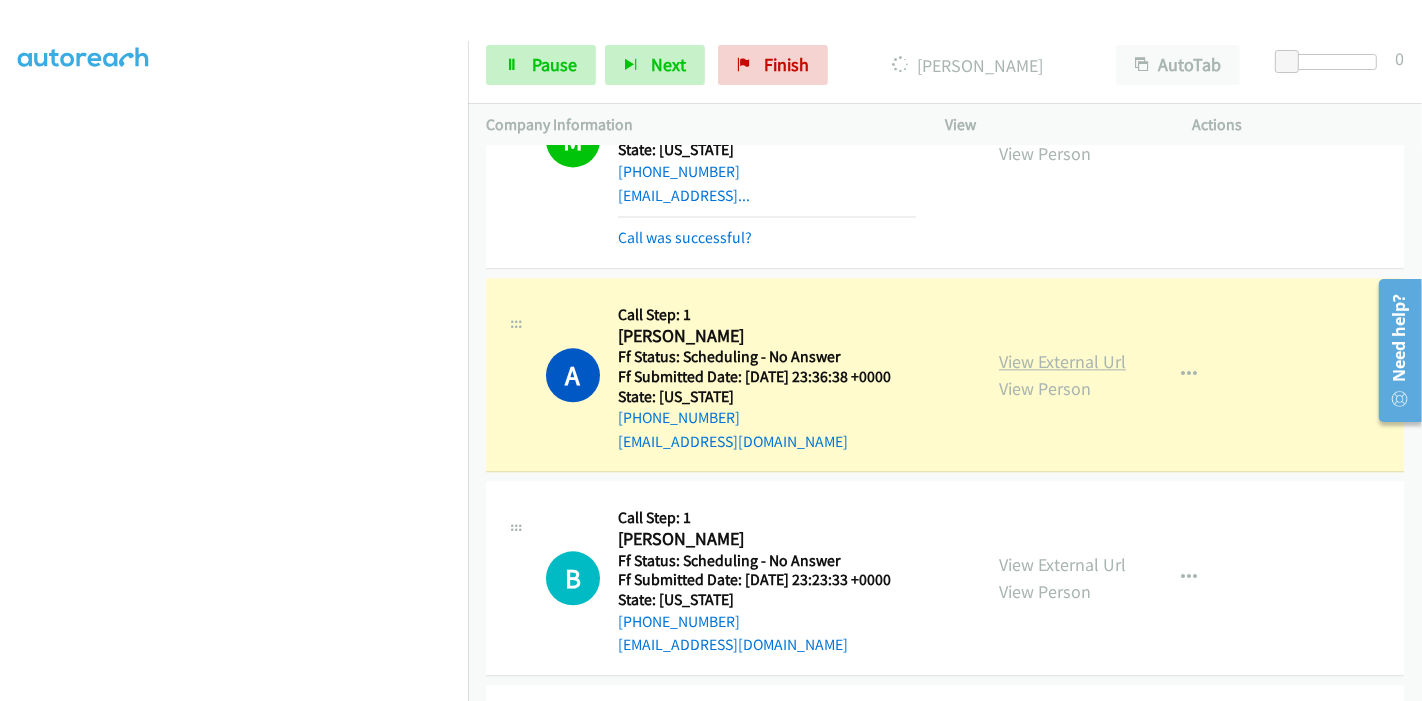 click on "View External Url" at bounding box center (1062, 361) 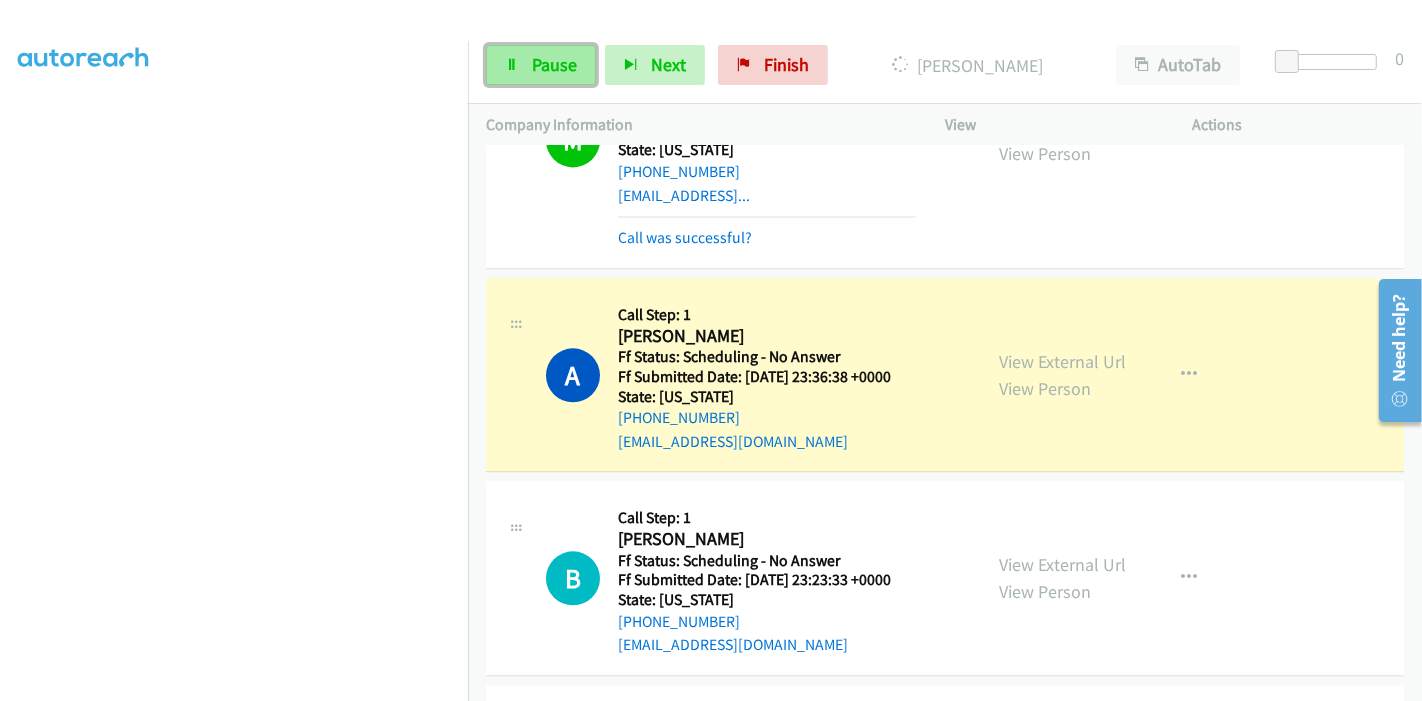 click on "Pause" at bounding box center [541, 65] 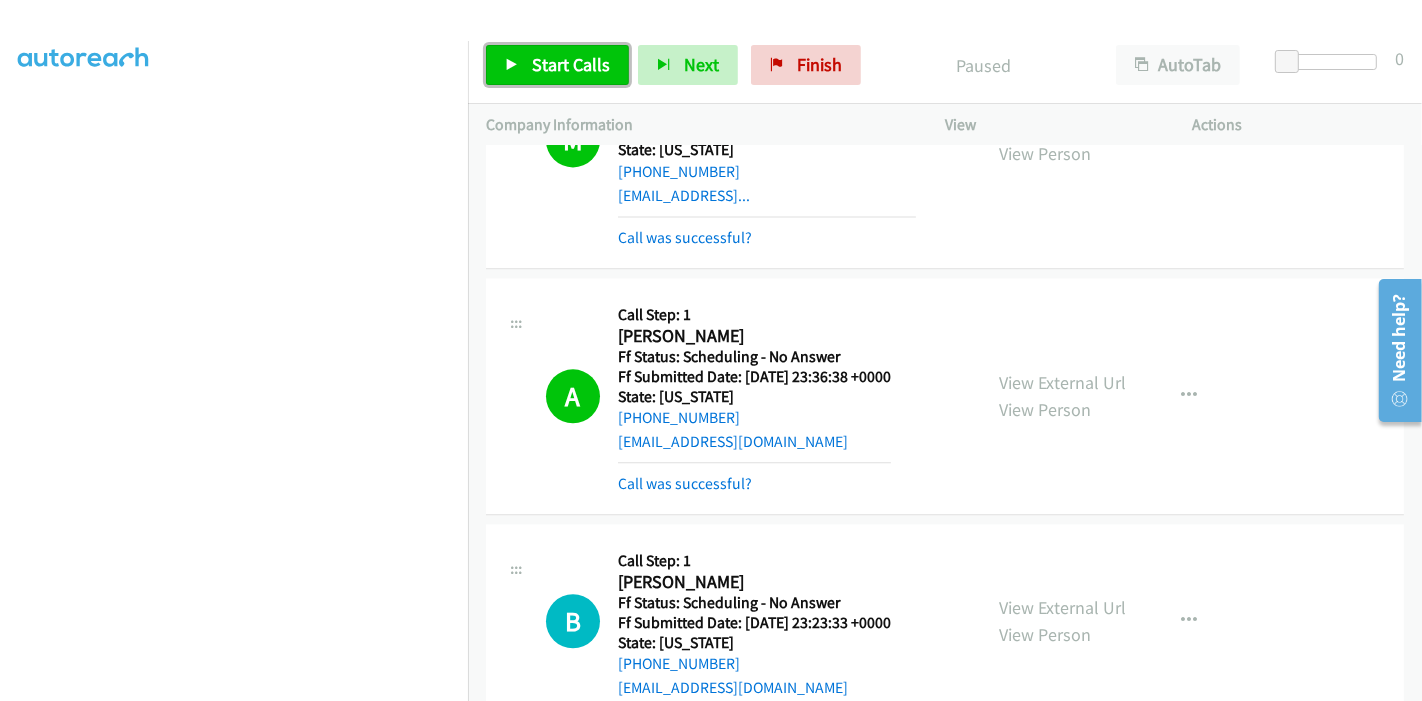click on "Start Calls" at bounding box center (571, 64) 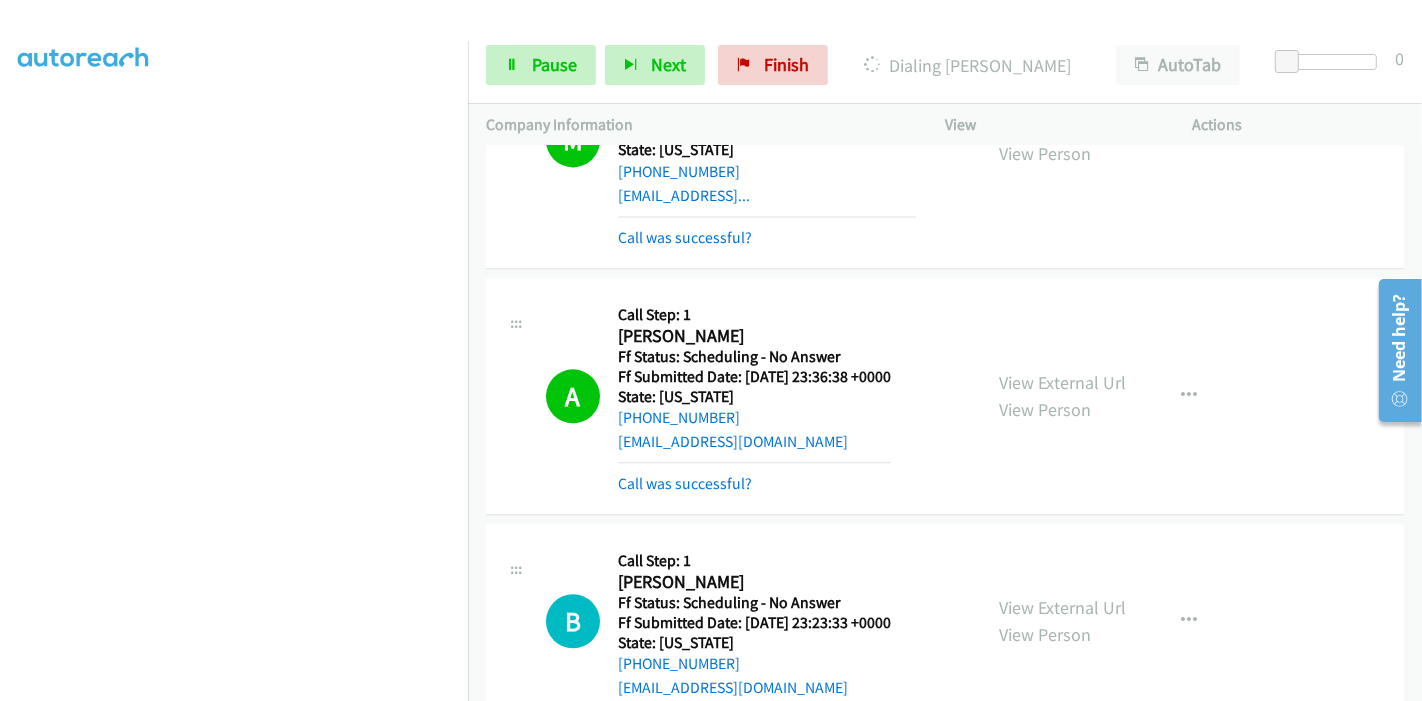 scroll, scrollTop: 311, scrollLeft: 0, axis: vertical 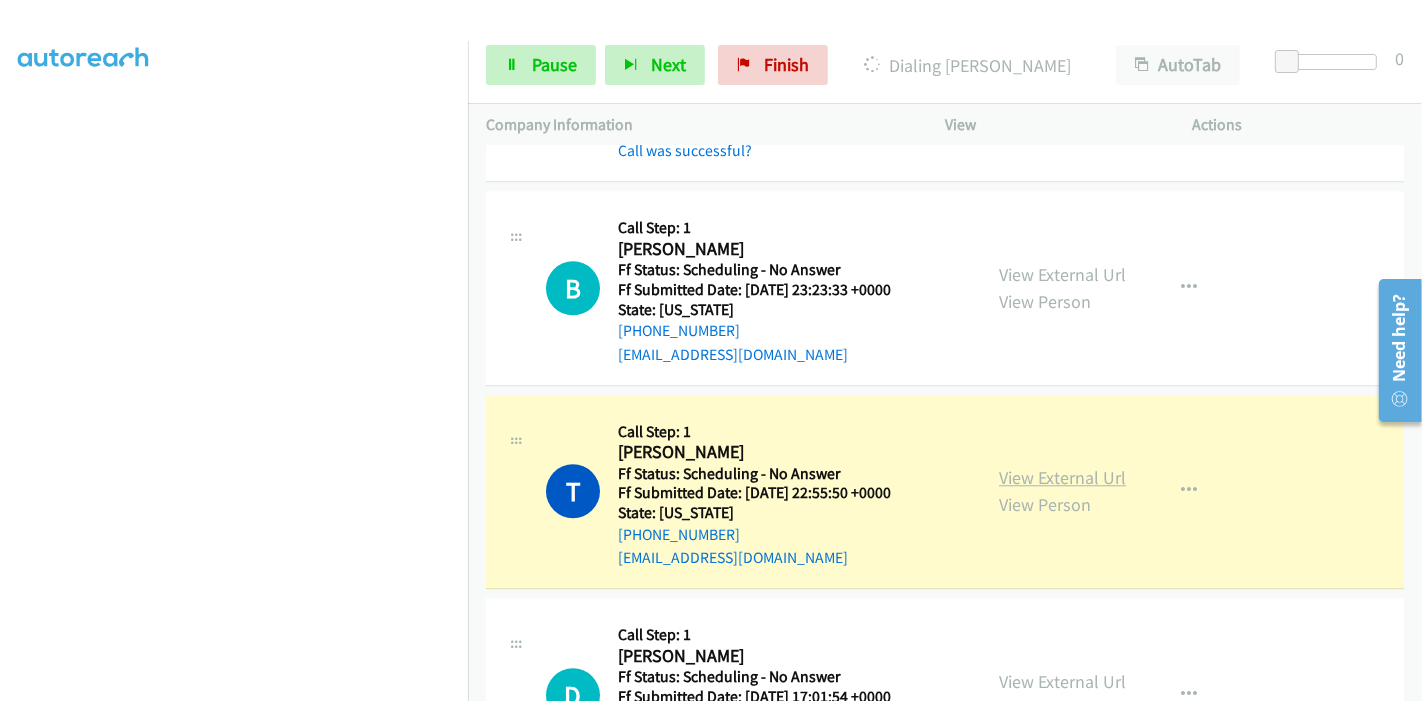 click on "View External Url" at bounding box center (1062, 477) 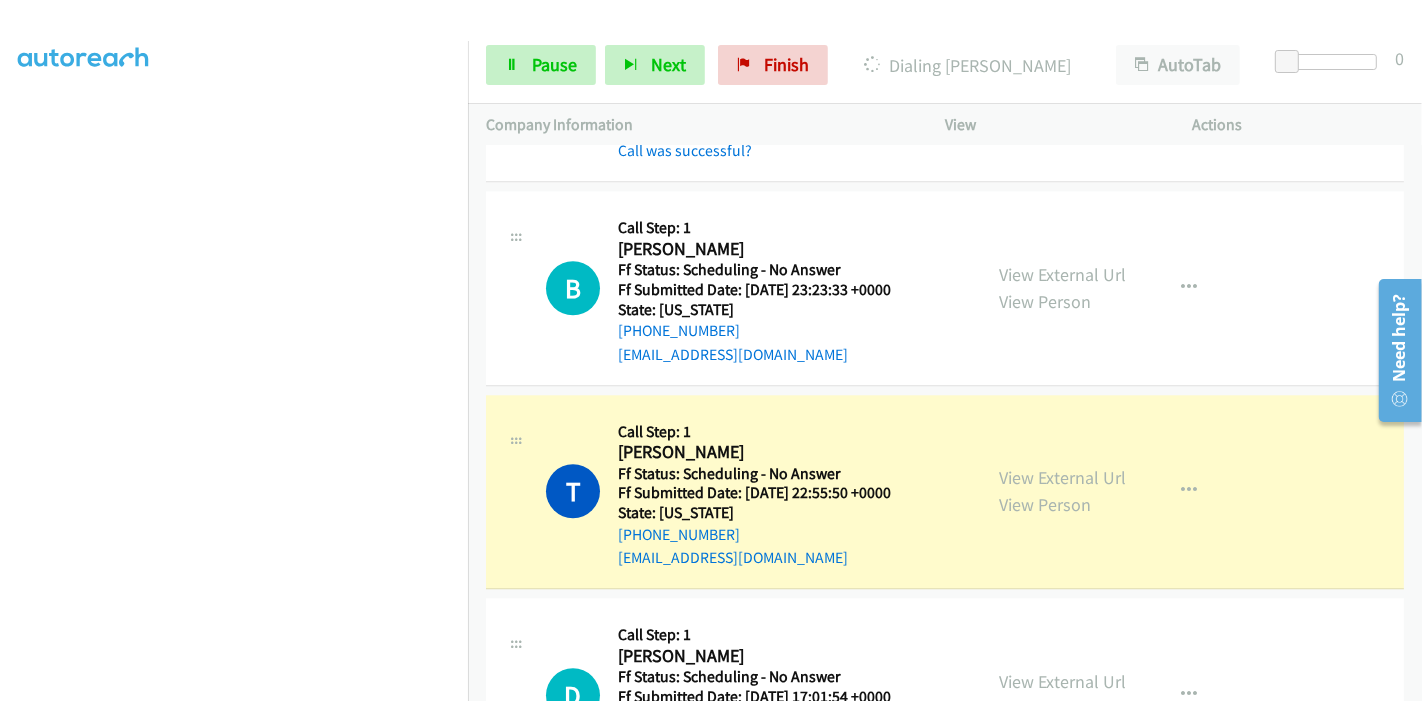 scroll, scrollTop: 0, scrollLeft: 0, axis: both 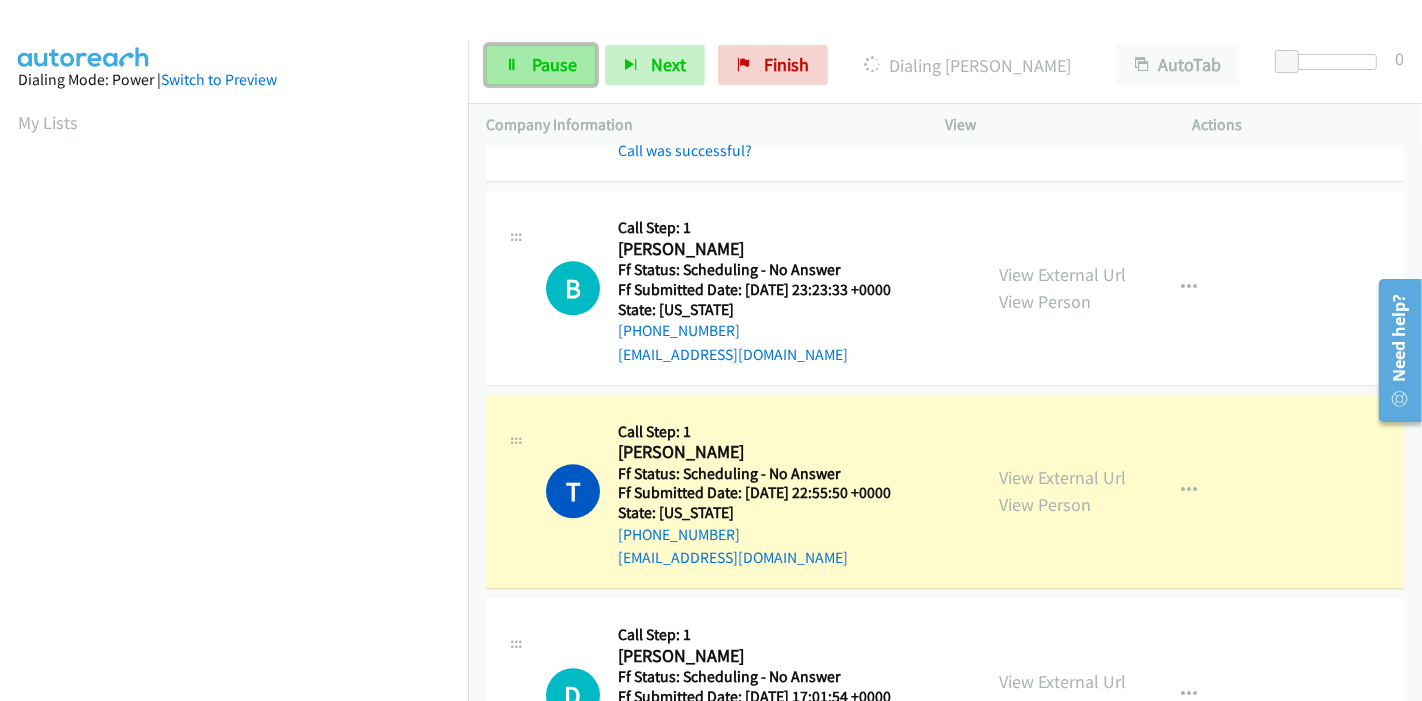 click on "Pause" at bounding box center (554, 64) 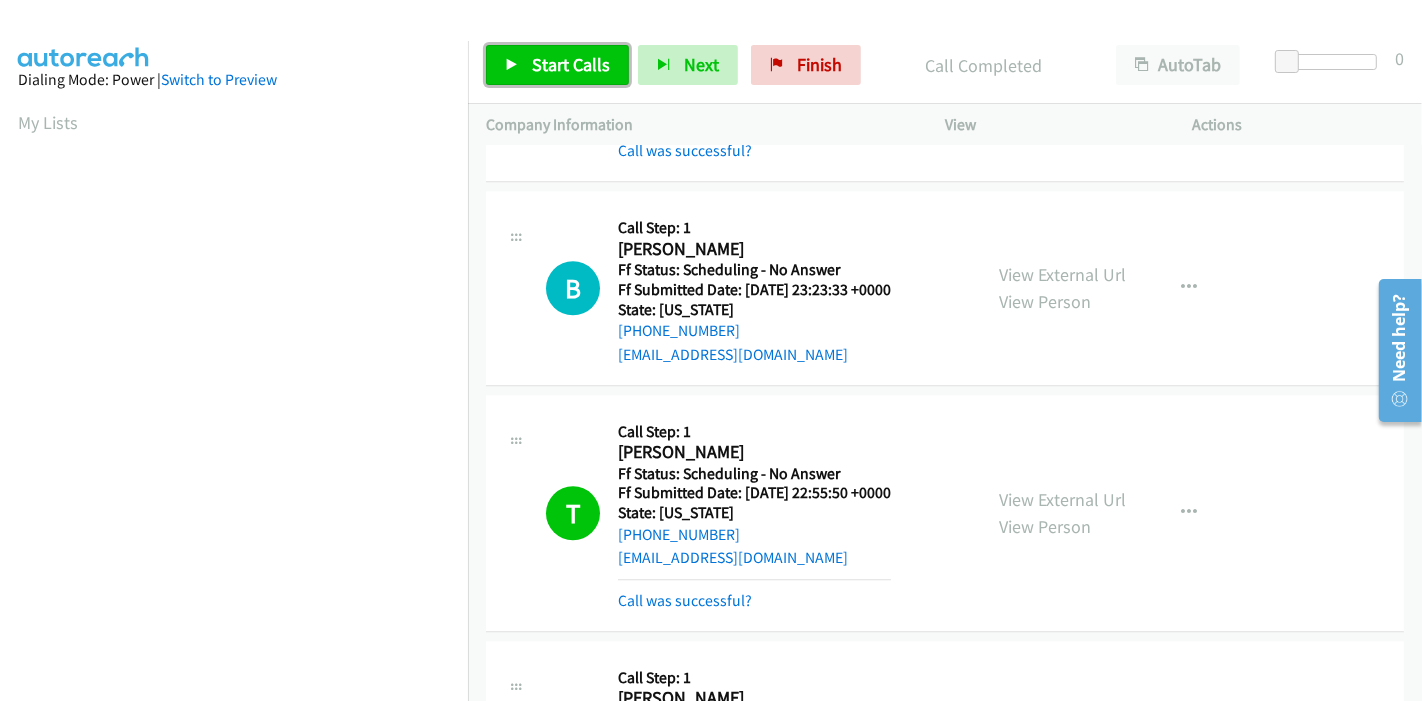 click on "Start Calls" at bounding box center [557, 65] 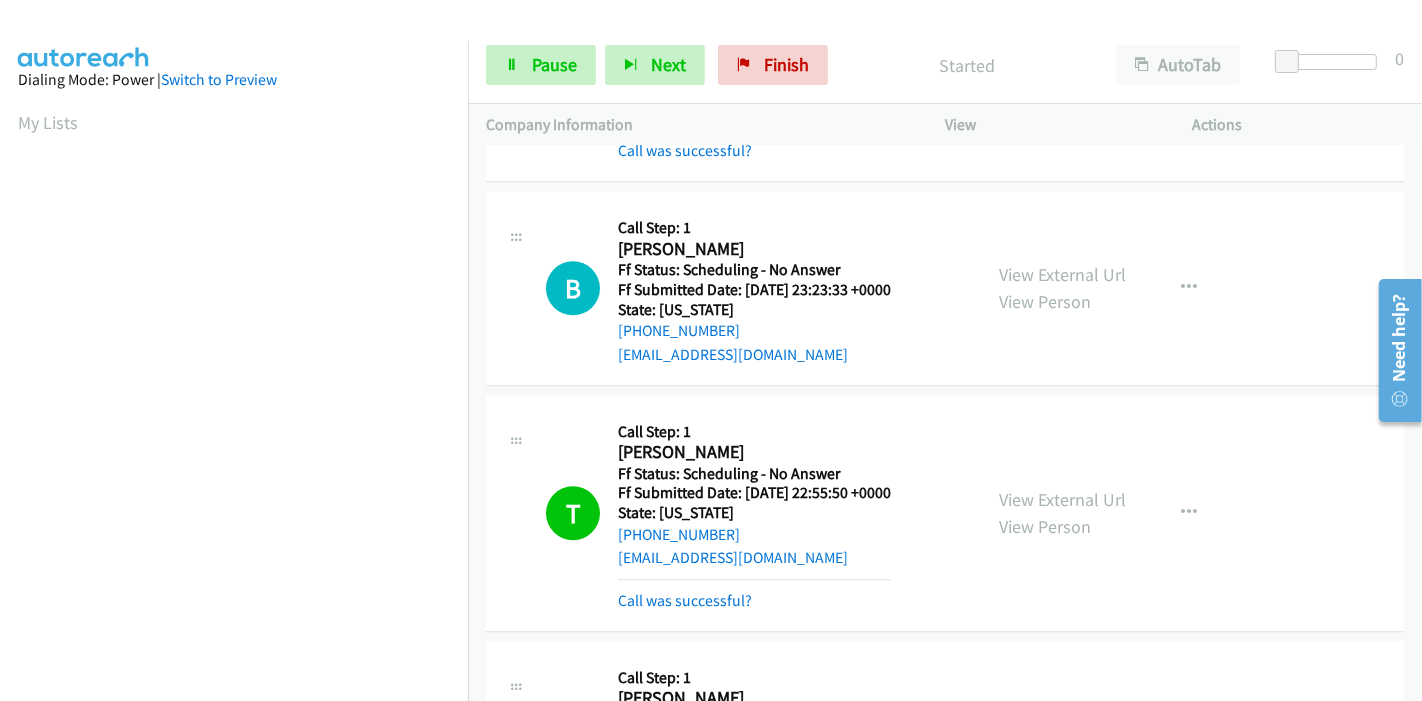 scroll, scrollTop: 4462, scrollLeft: 0, axis: vertical 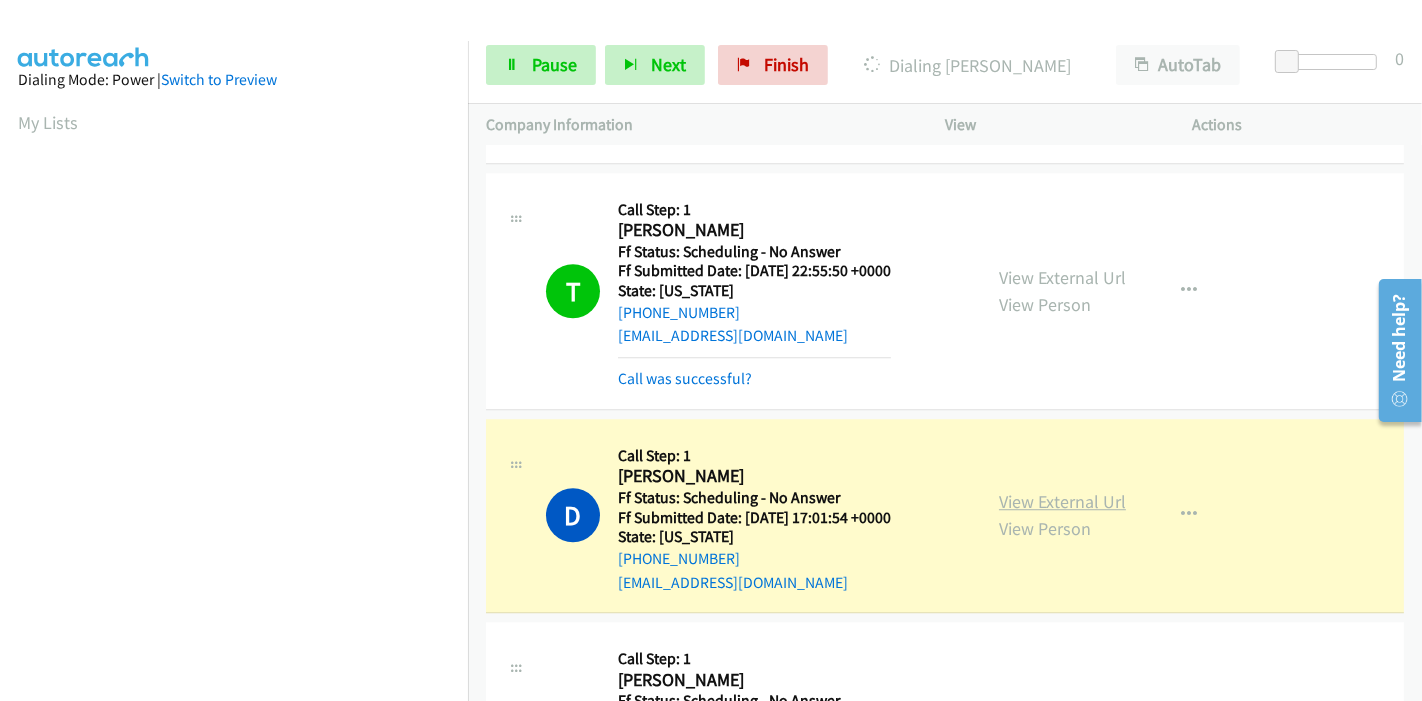 click on "View External Url" at bounding box center [1062, 501] 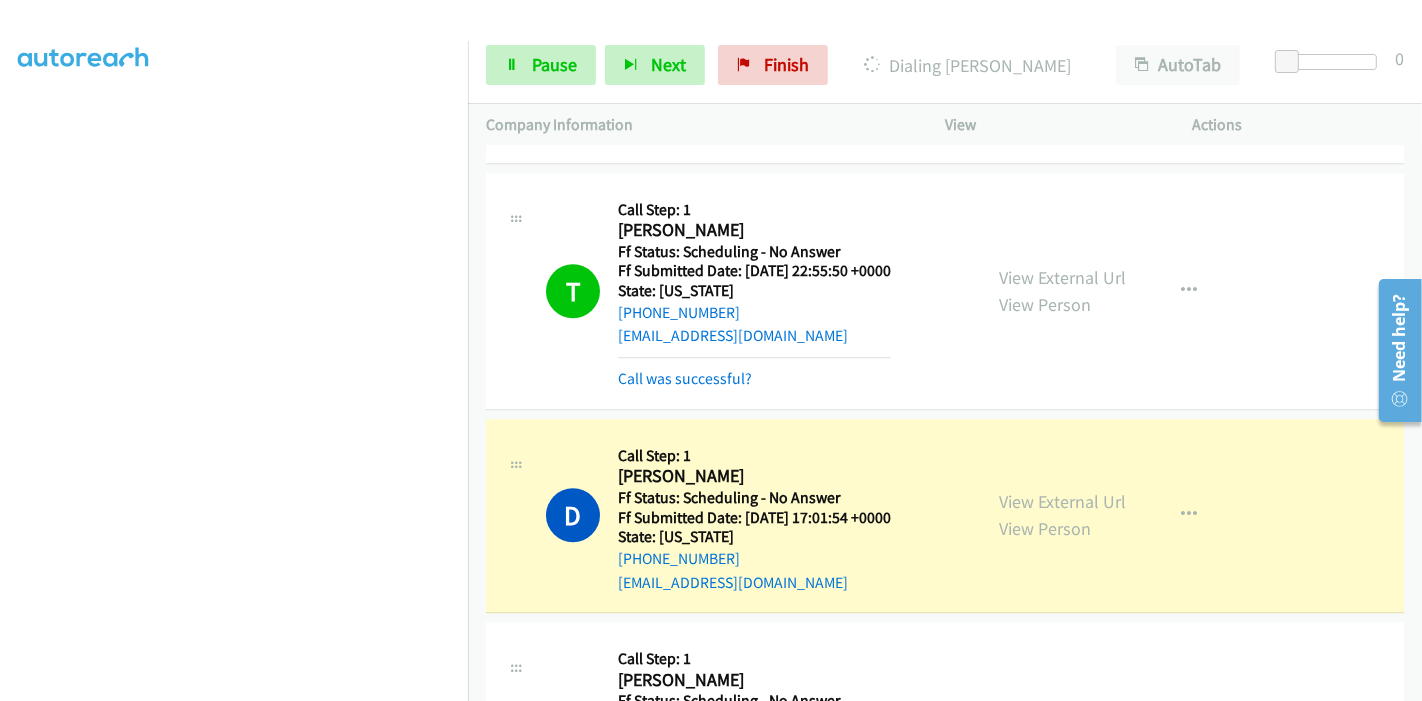 scroll, scrollTop: 0, scrollLeft: 0, axis: both 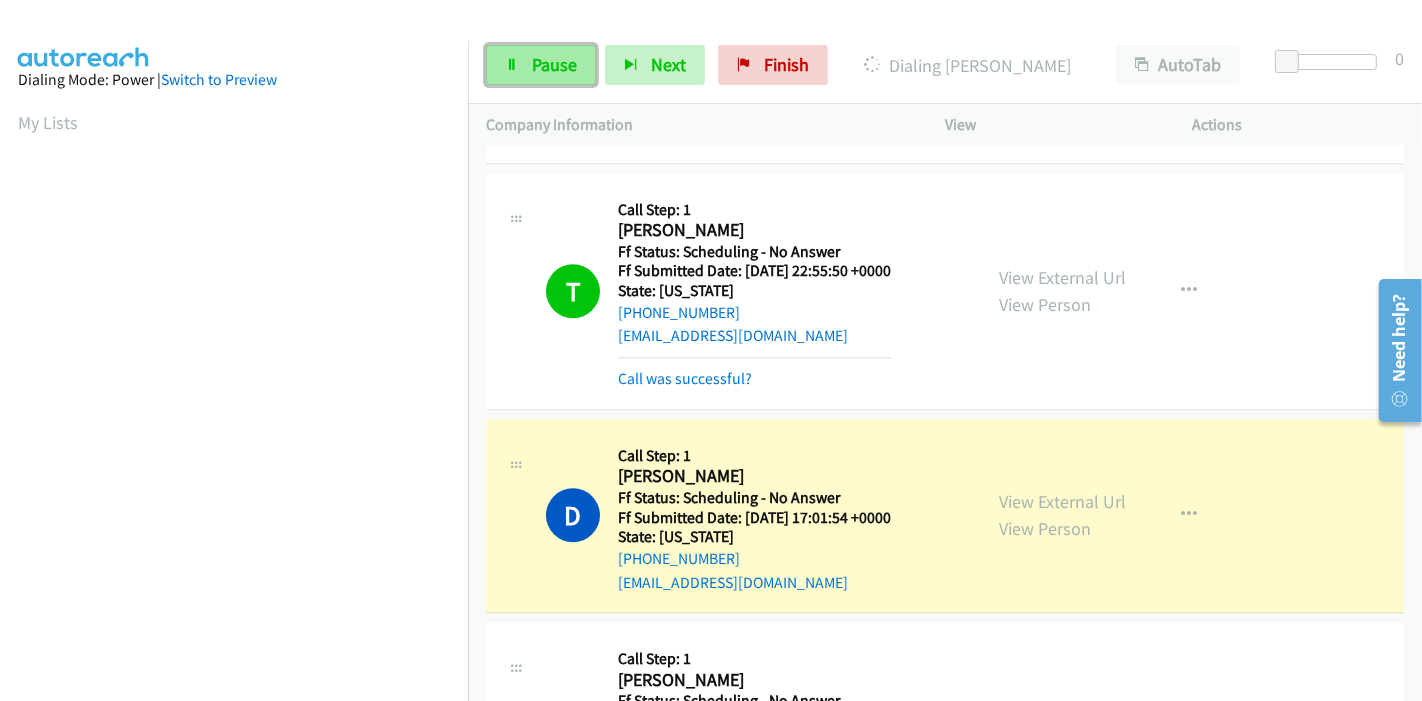 click on "Pause" at bounding box center (541, 65) 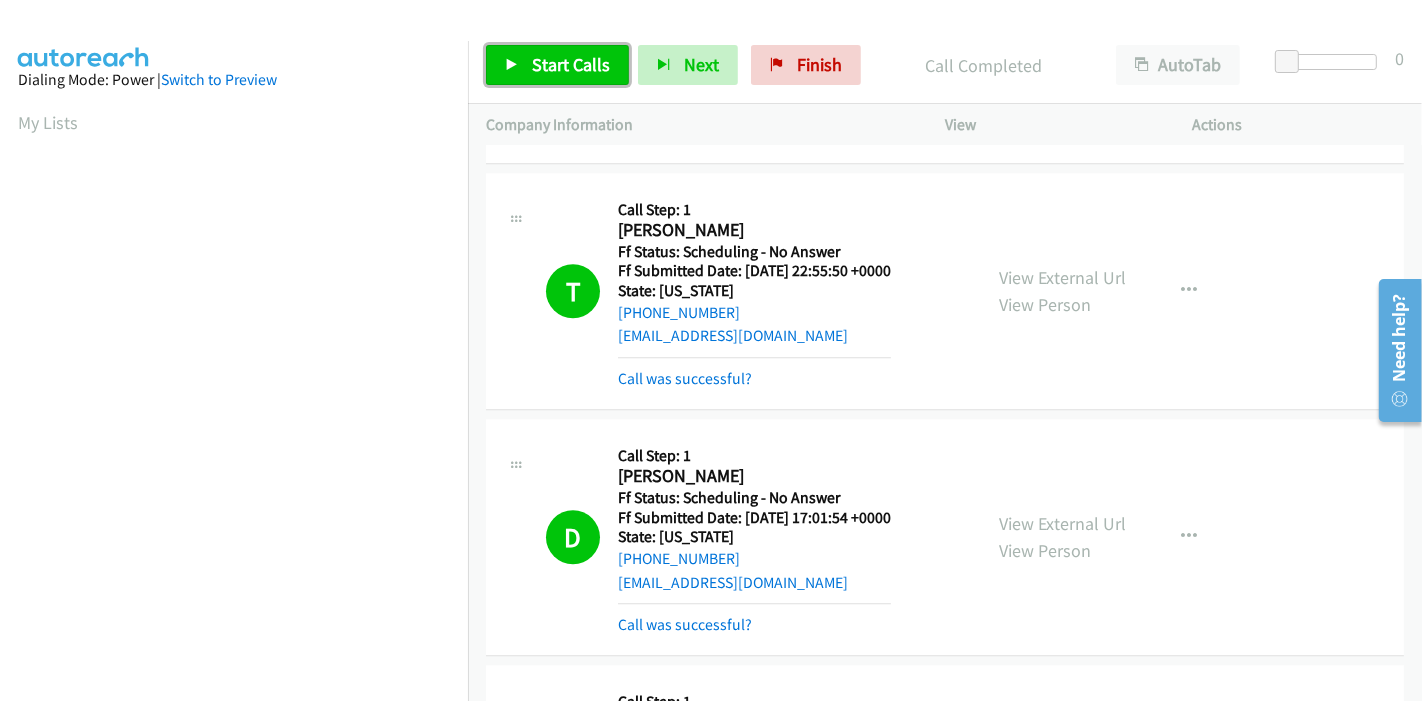 click on "Start Calls" at bounding box center (571, 64) 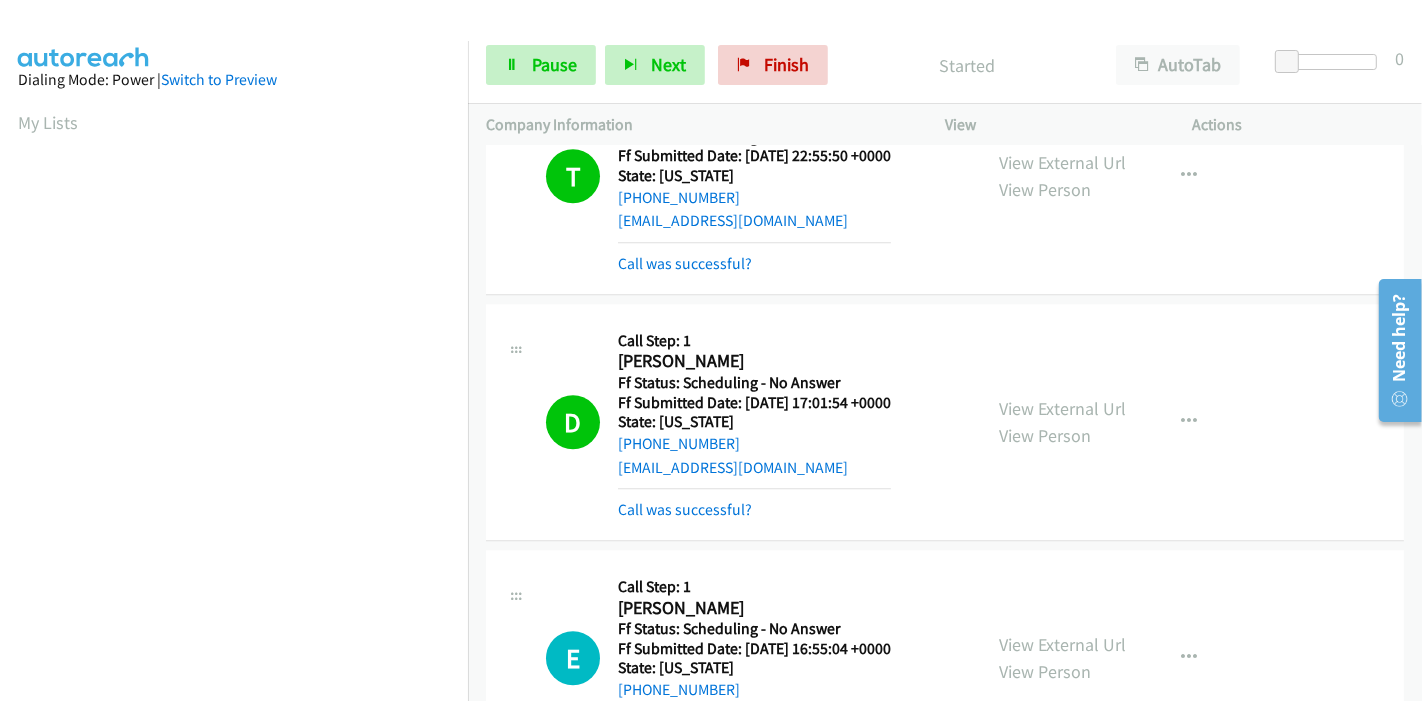 scroll, scrollTop: 4685, scrollLeft: 0, axis: vertical 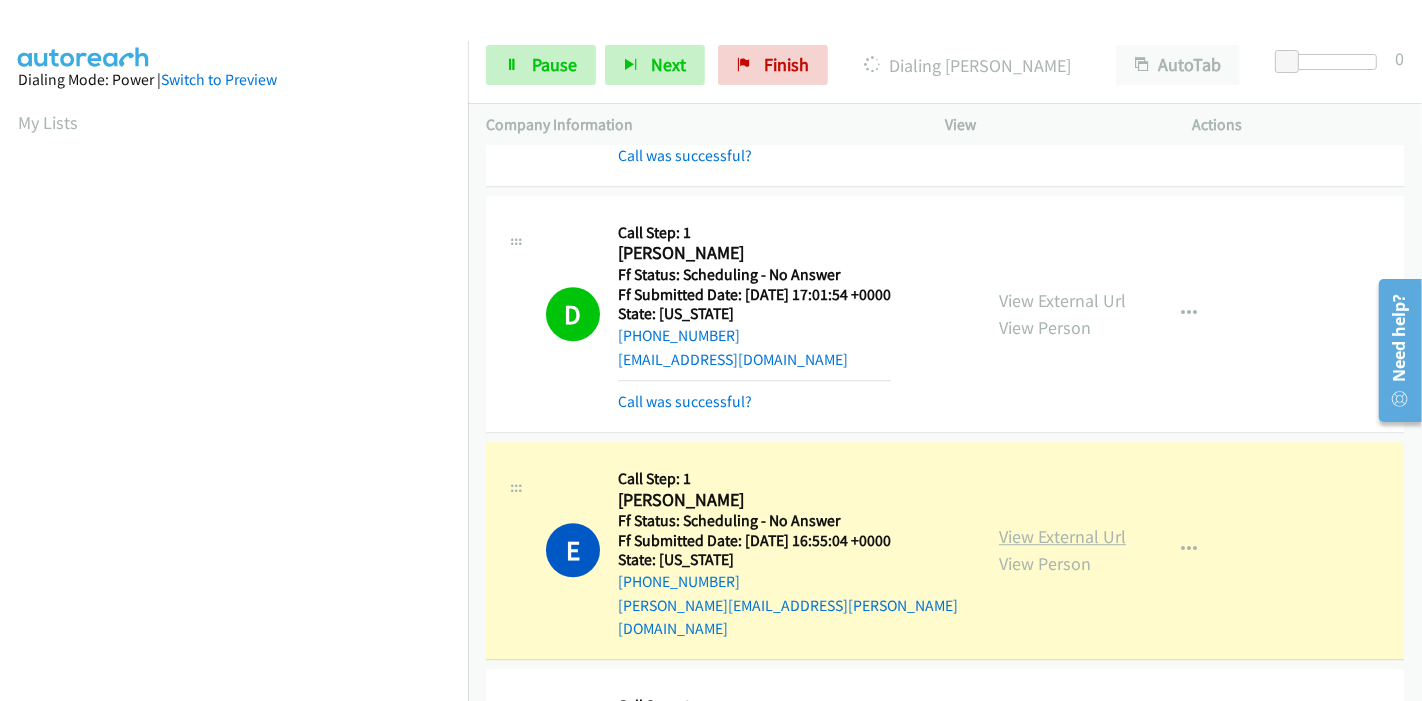 click on "View External Url" at bounding box center [1062, 536] 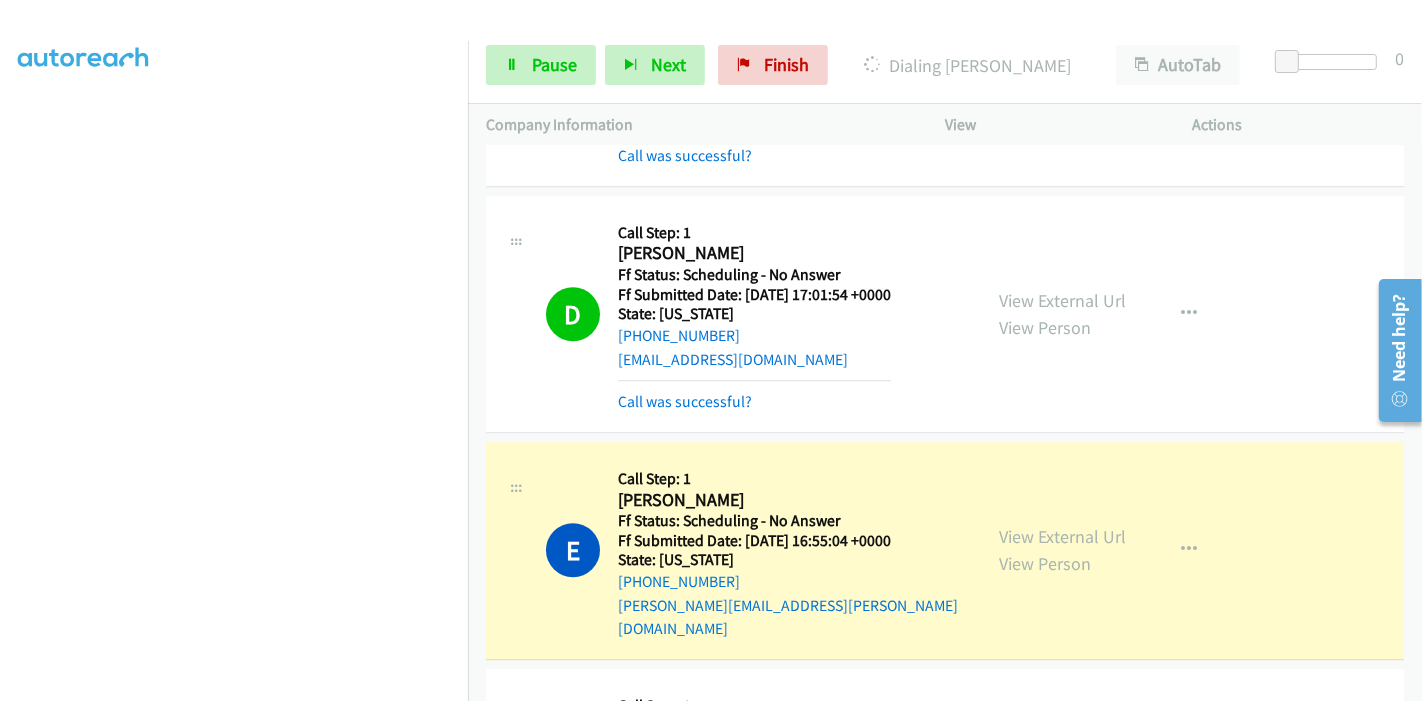 scroll, scrollTop: 0, scrollLeft: 0, axis: both 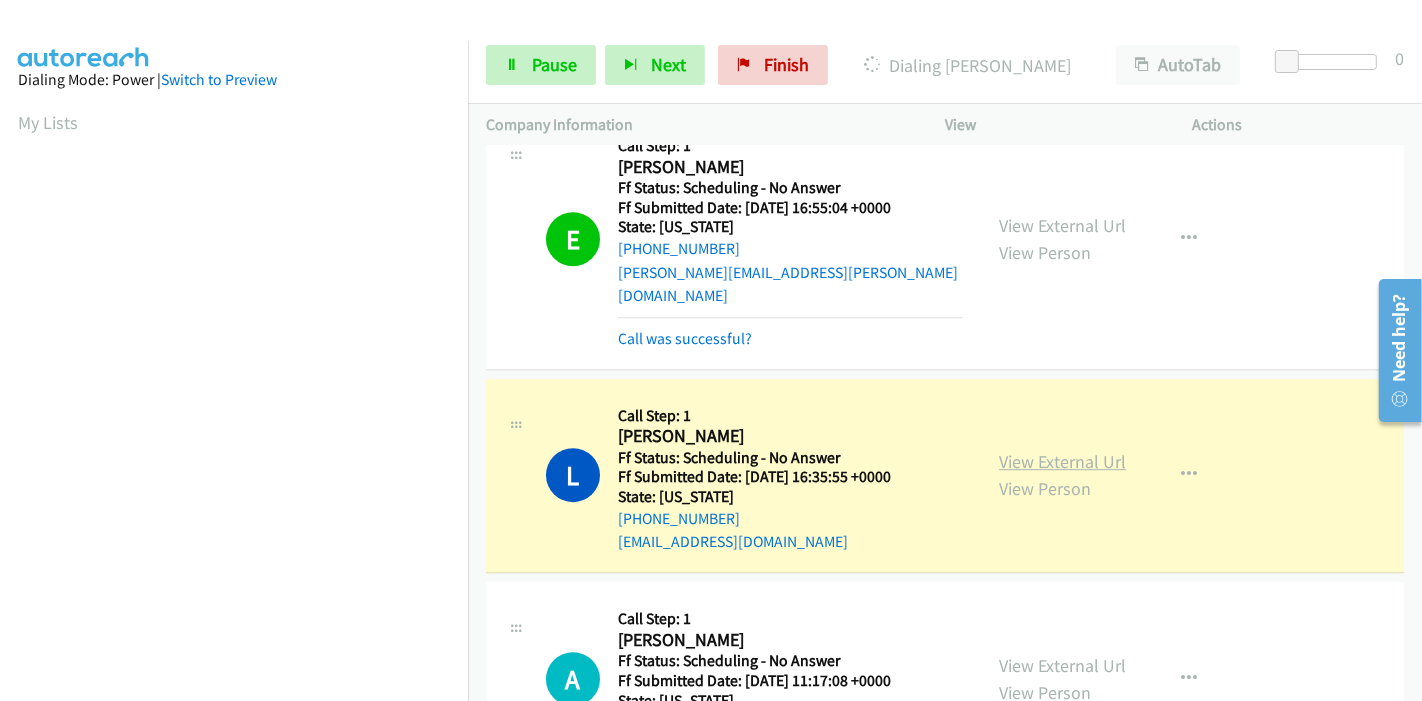 click on "View External Url" at bounding box center (1062, 461) 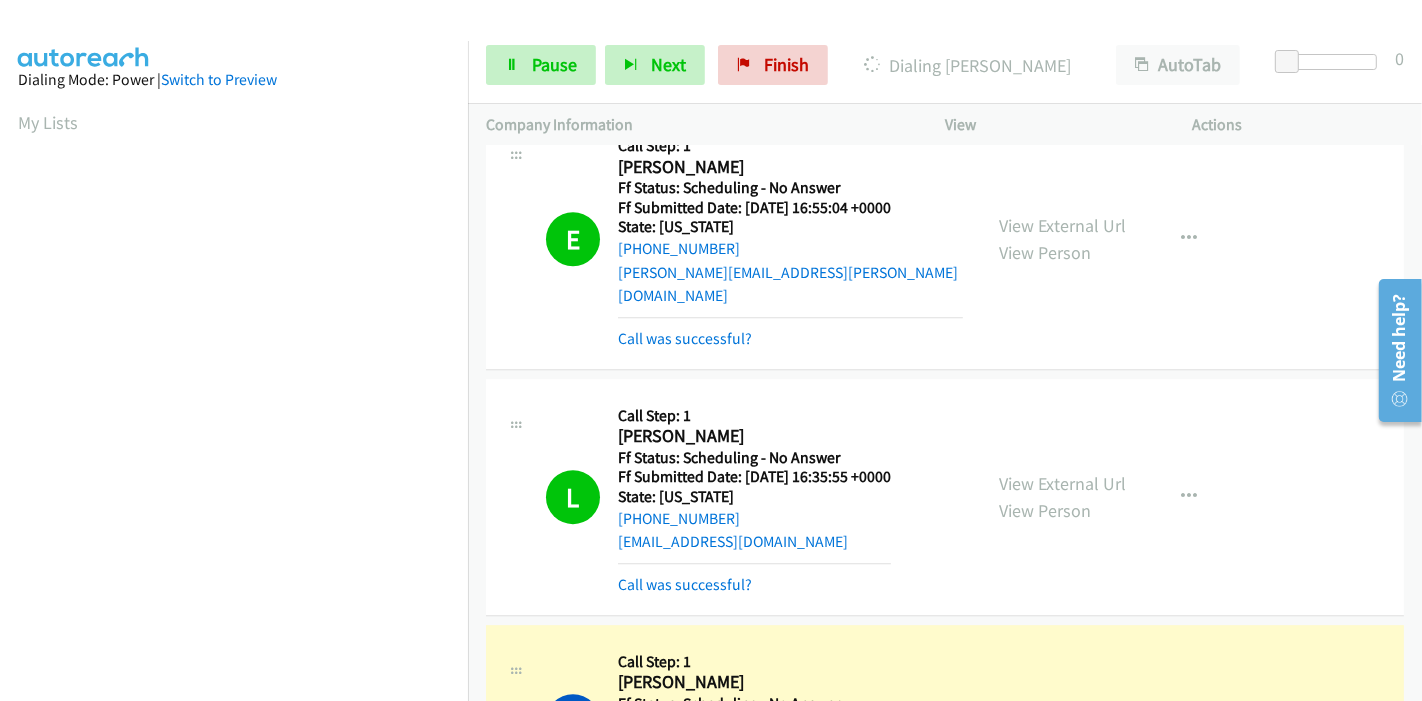 scroll, scrollTop: 422, scrollLeft: 0, axis: vertical 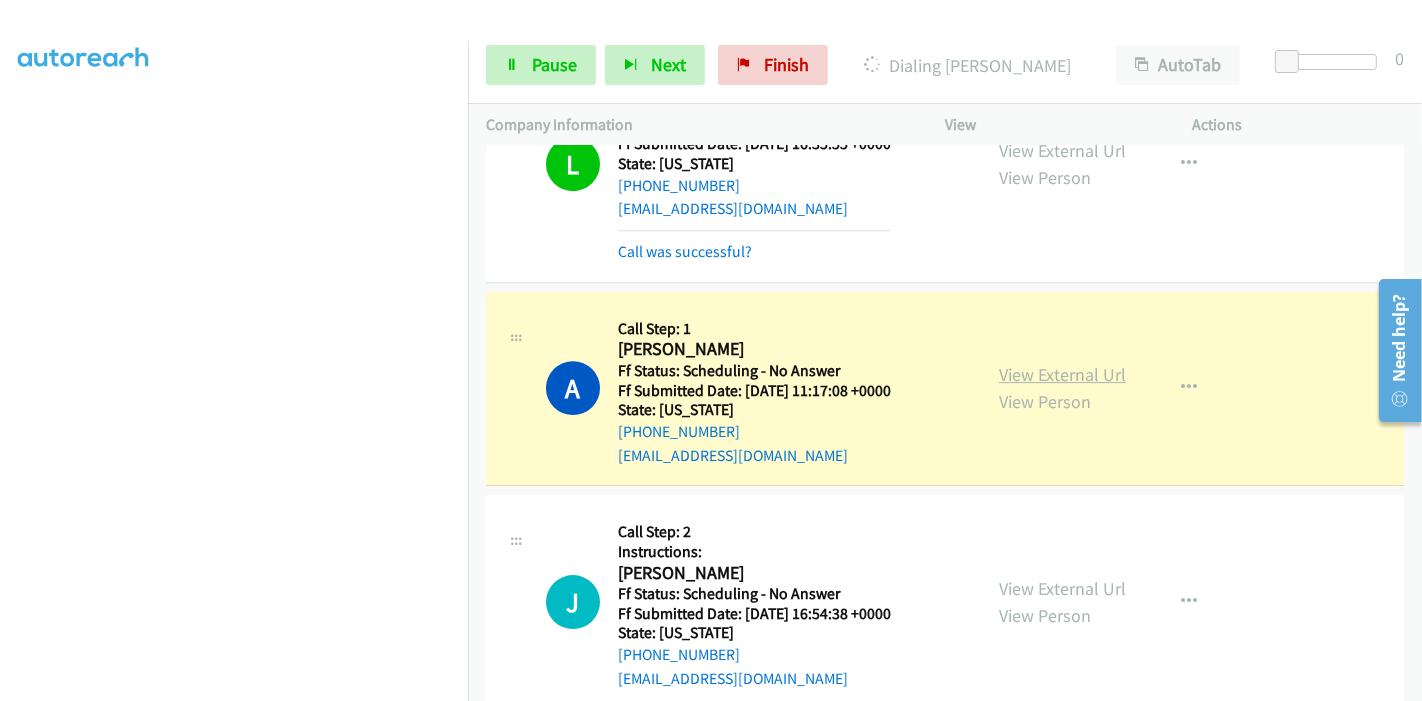 click on "View External Url" at bounding box center (1062, 374) 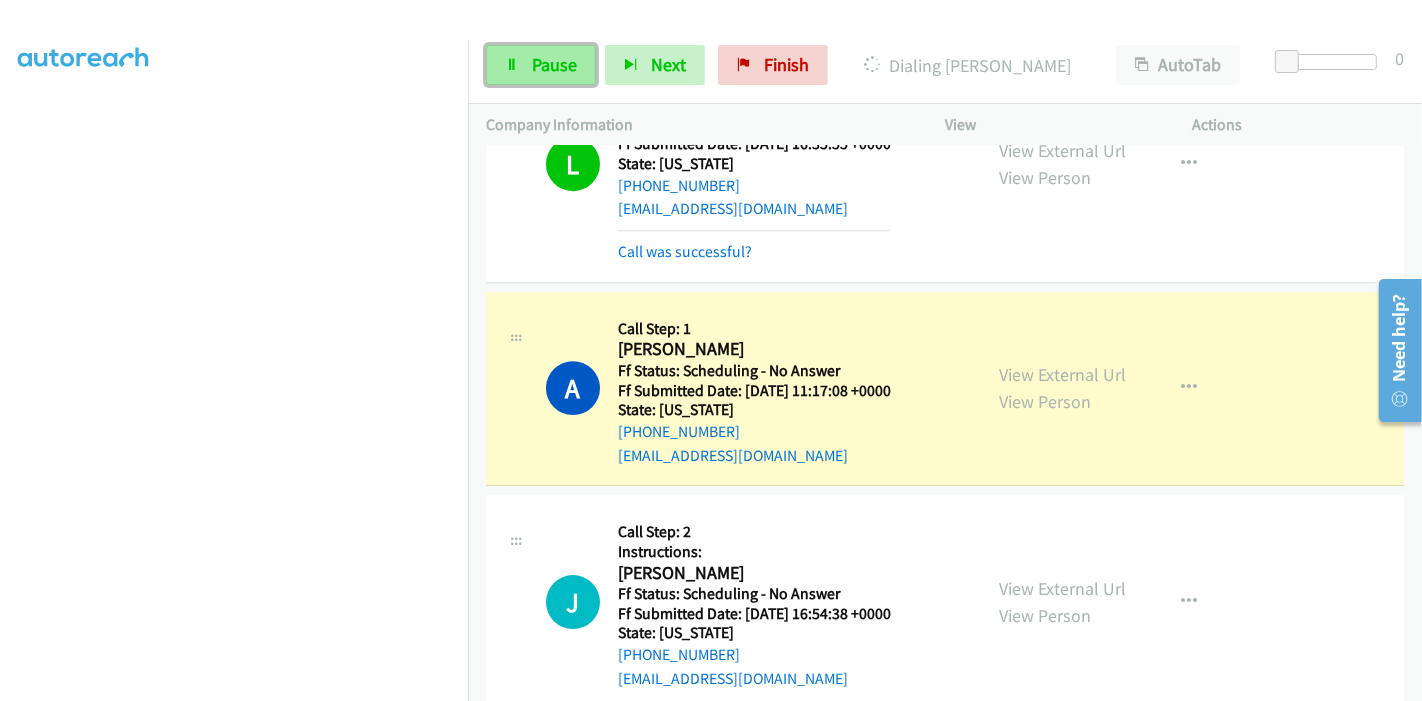 click on "Pause" at bounding box center (541, 65) 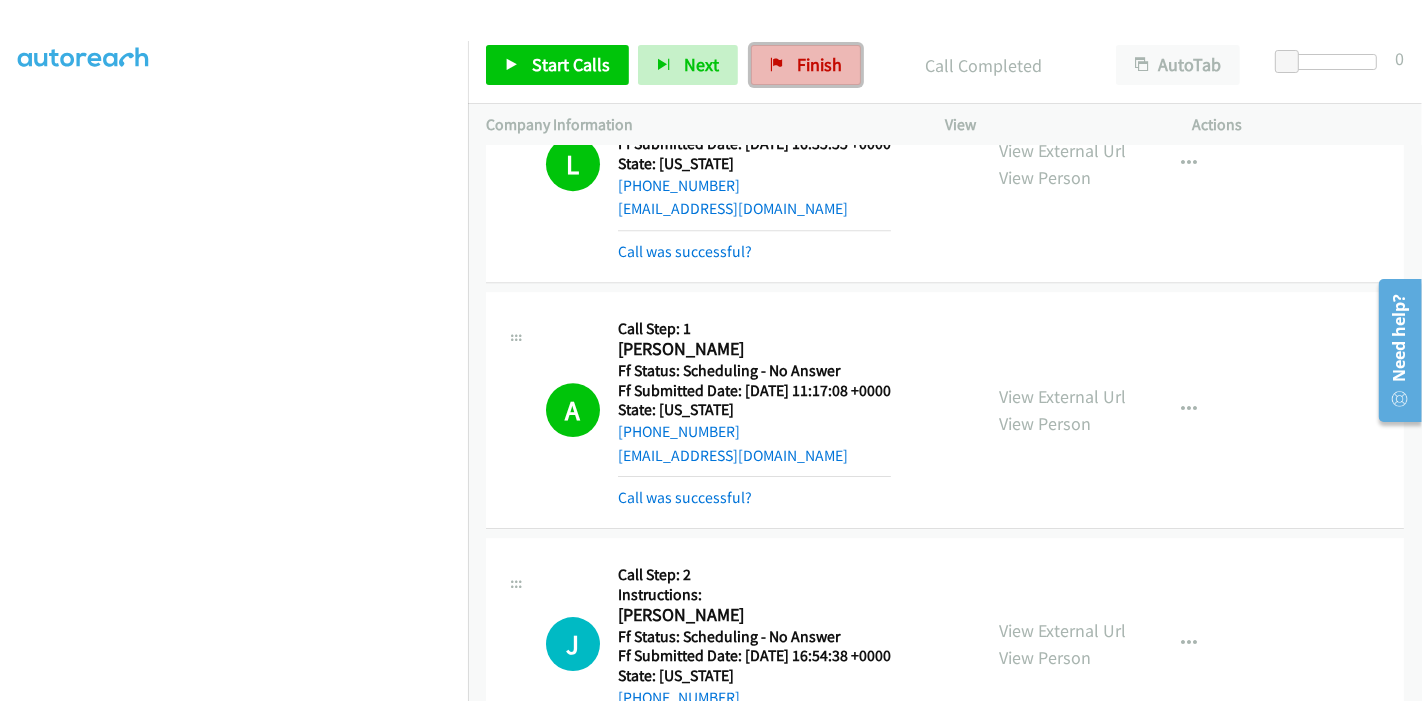 click on "Finish" at bounding box center [819, 64] 